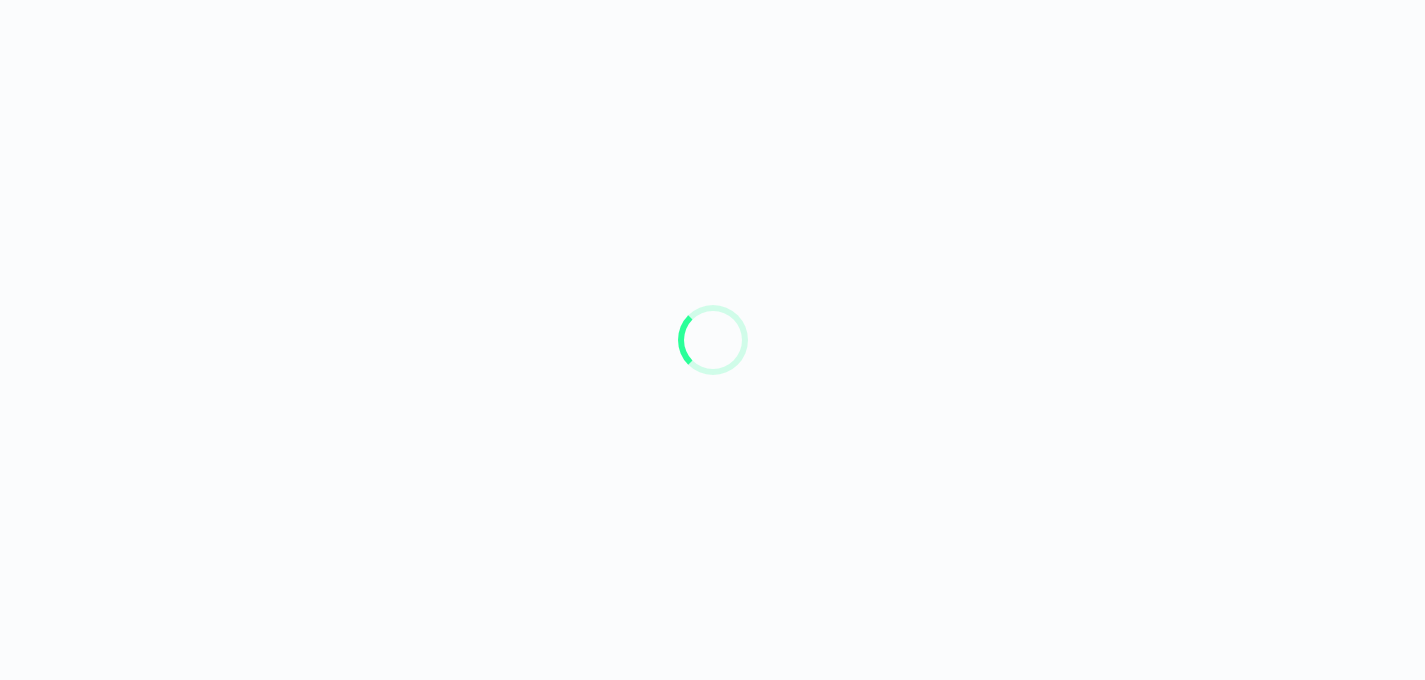scroll, scrollTop: 0, scrollLeft: 0, axis: both 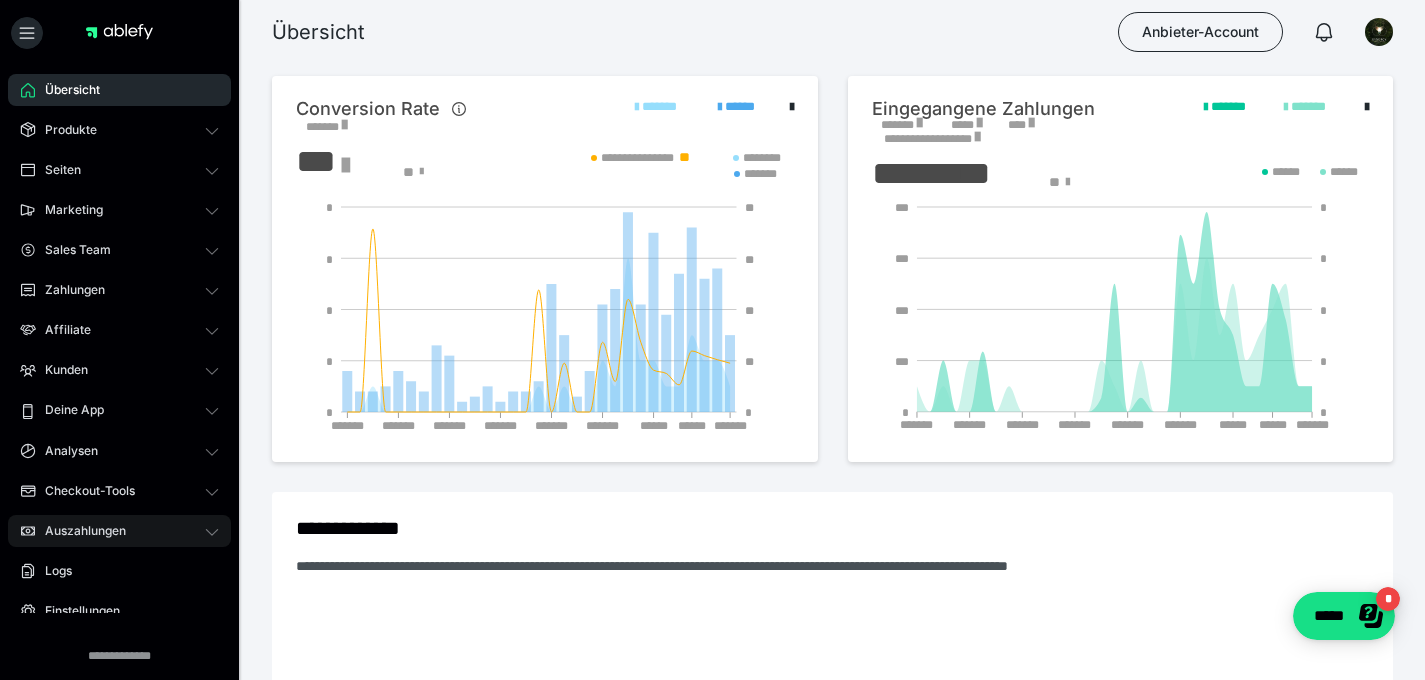 click on "Auszahlungen" at bounding box center [119, 531] 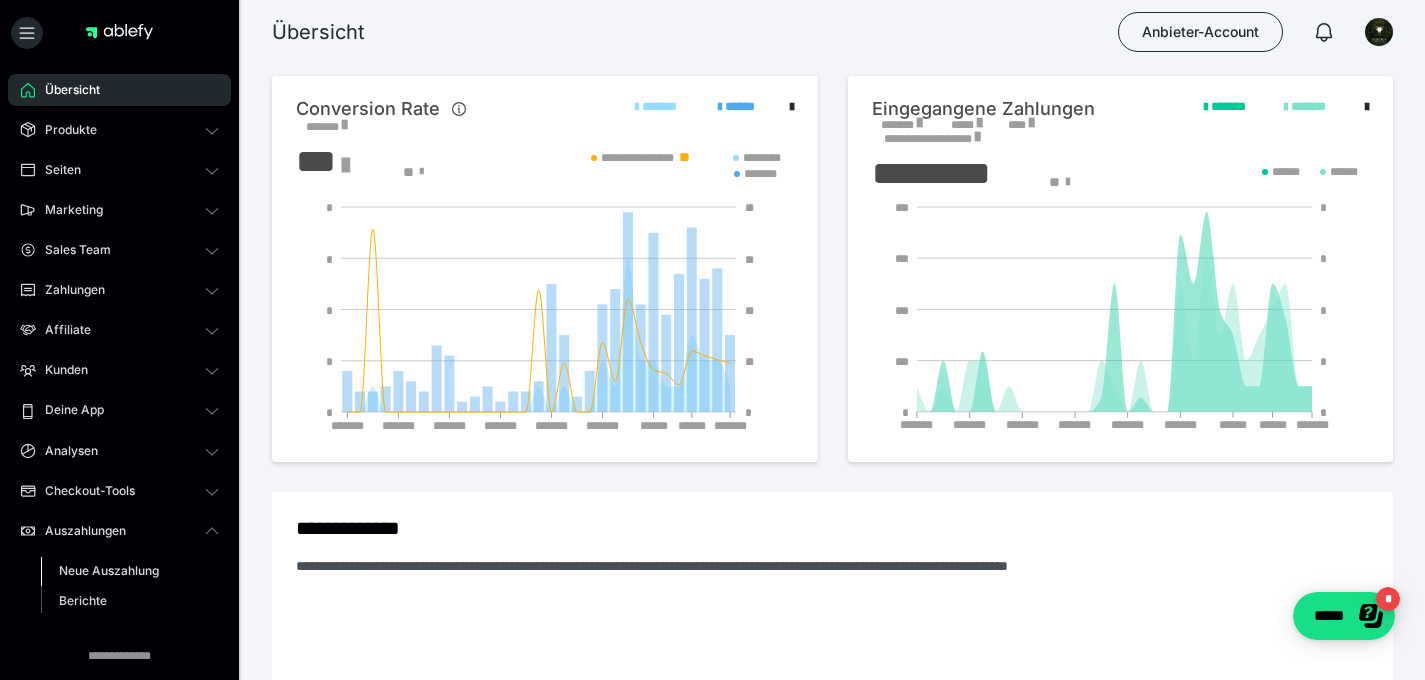 click on "Neue Auszahlung" at bounding box center [109, 570] 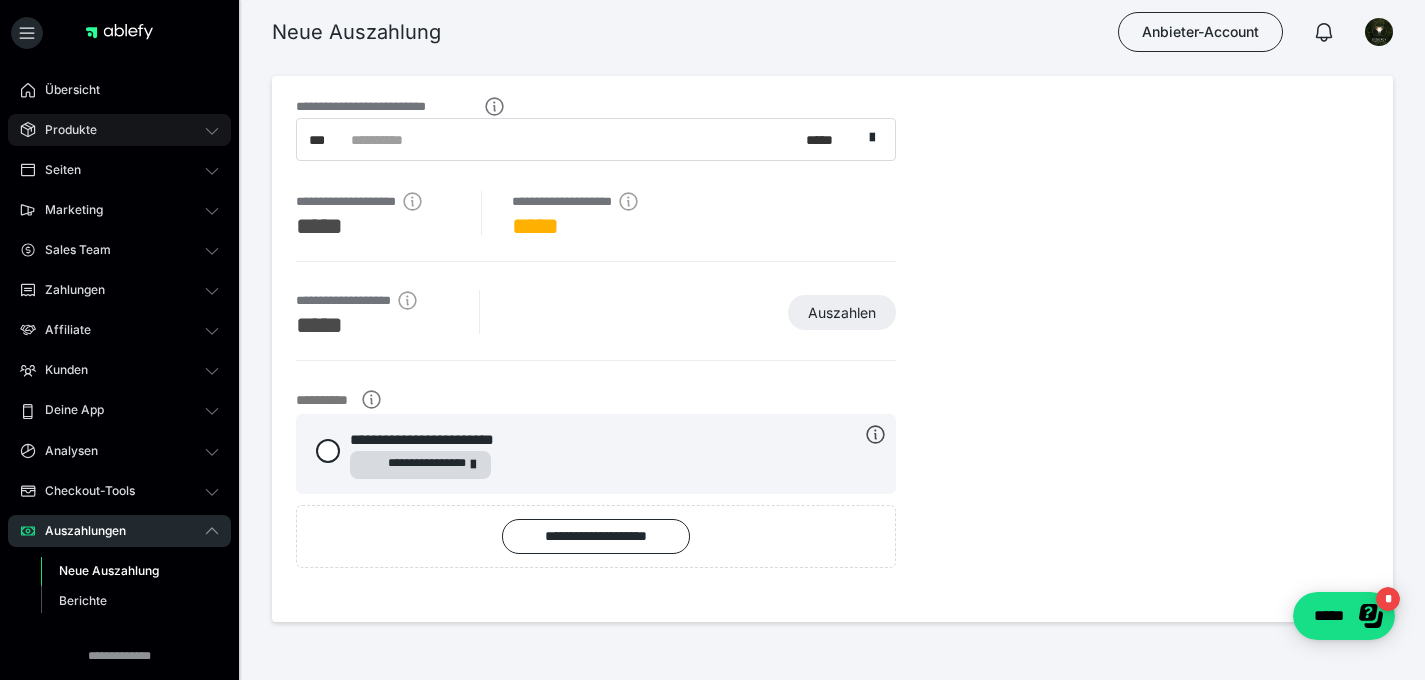 click on "Produkte" at bounding box center (64, 130) 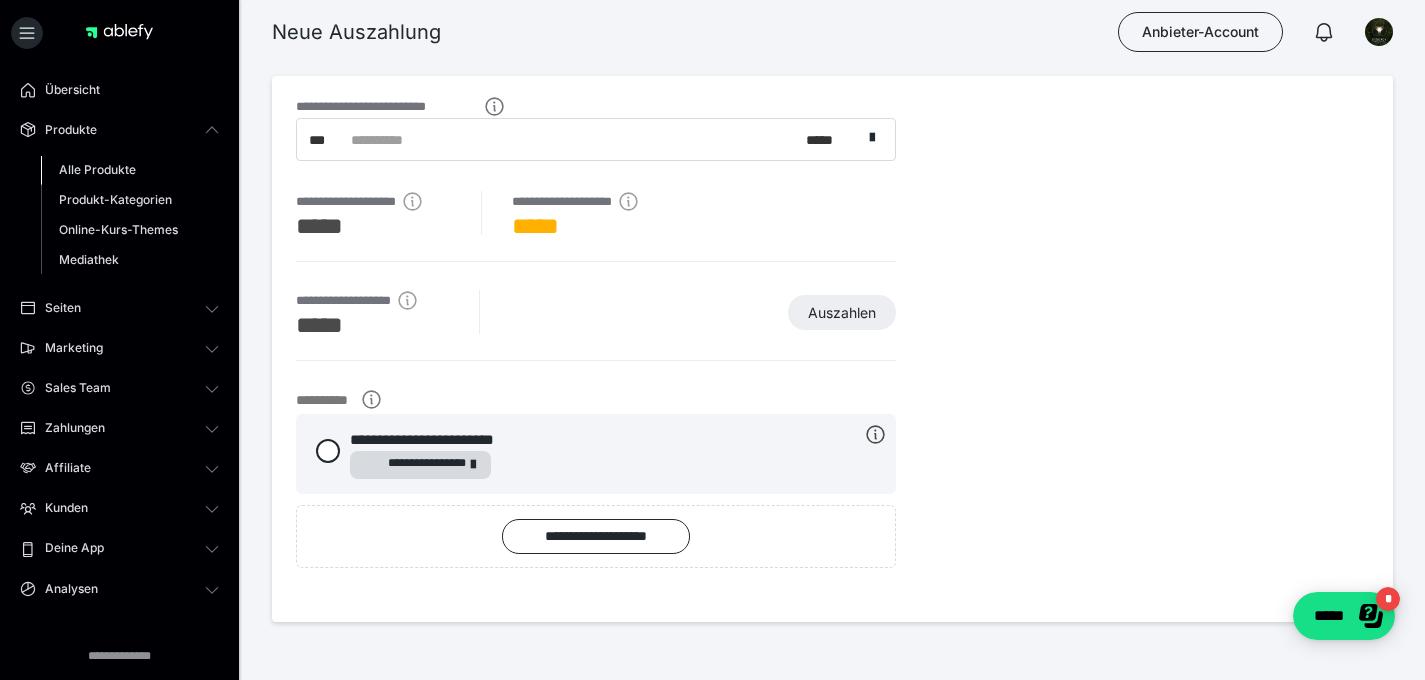 click on "Alle Produkte" at bounding box center [97, 169] 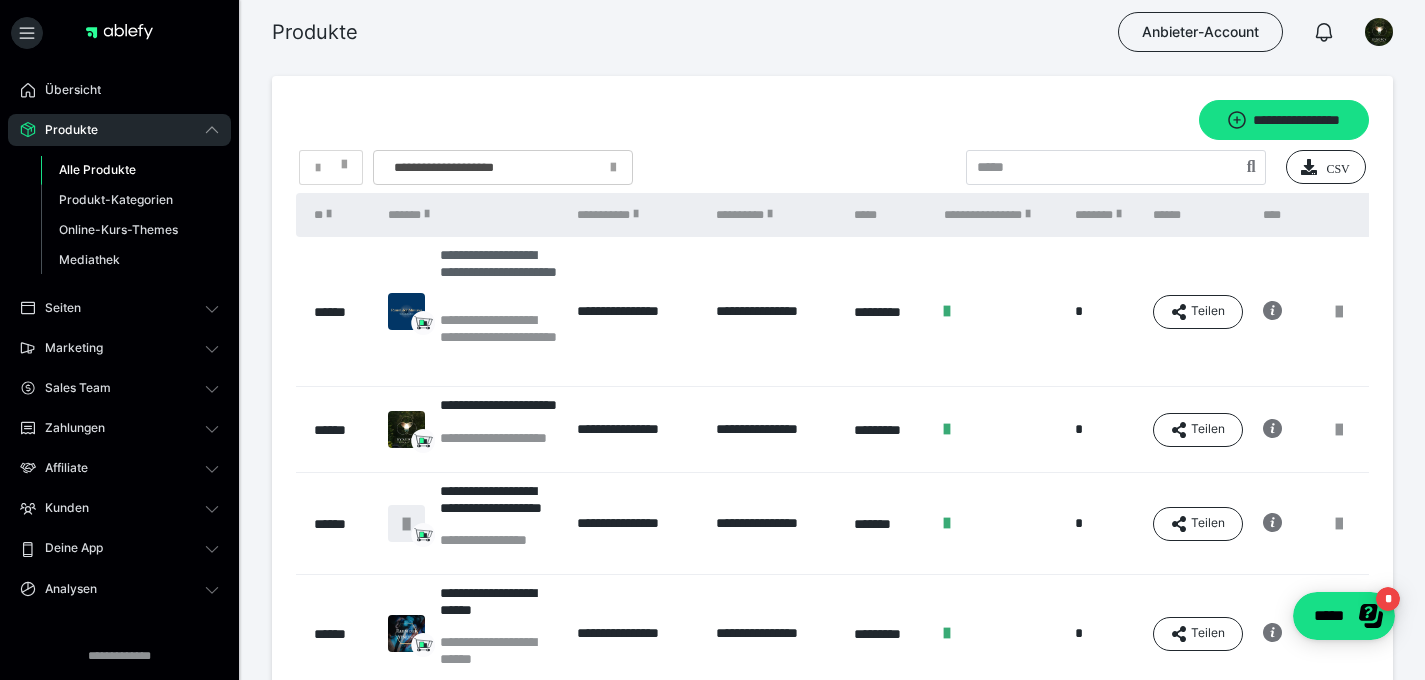 click on "**********" at bounding box center (499, 279) 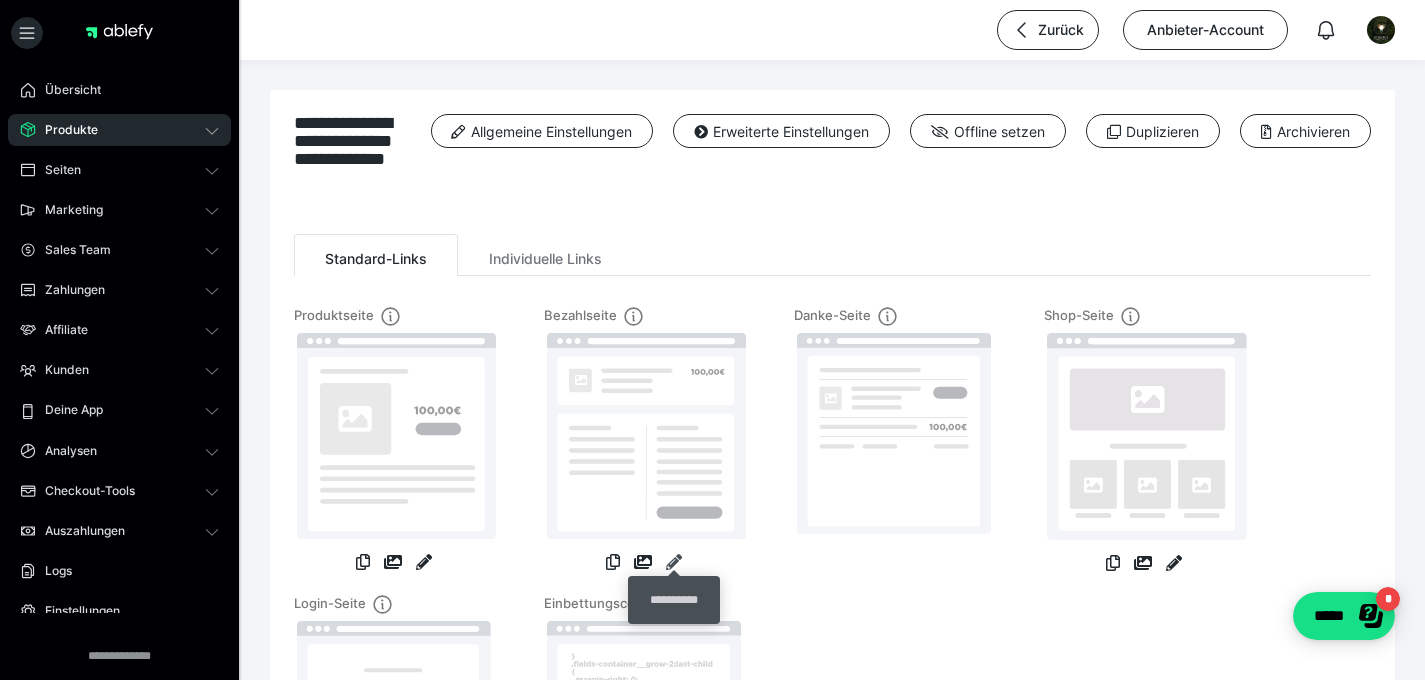 click at bounding box center [674, 562] 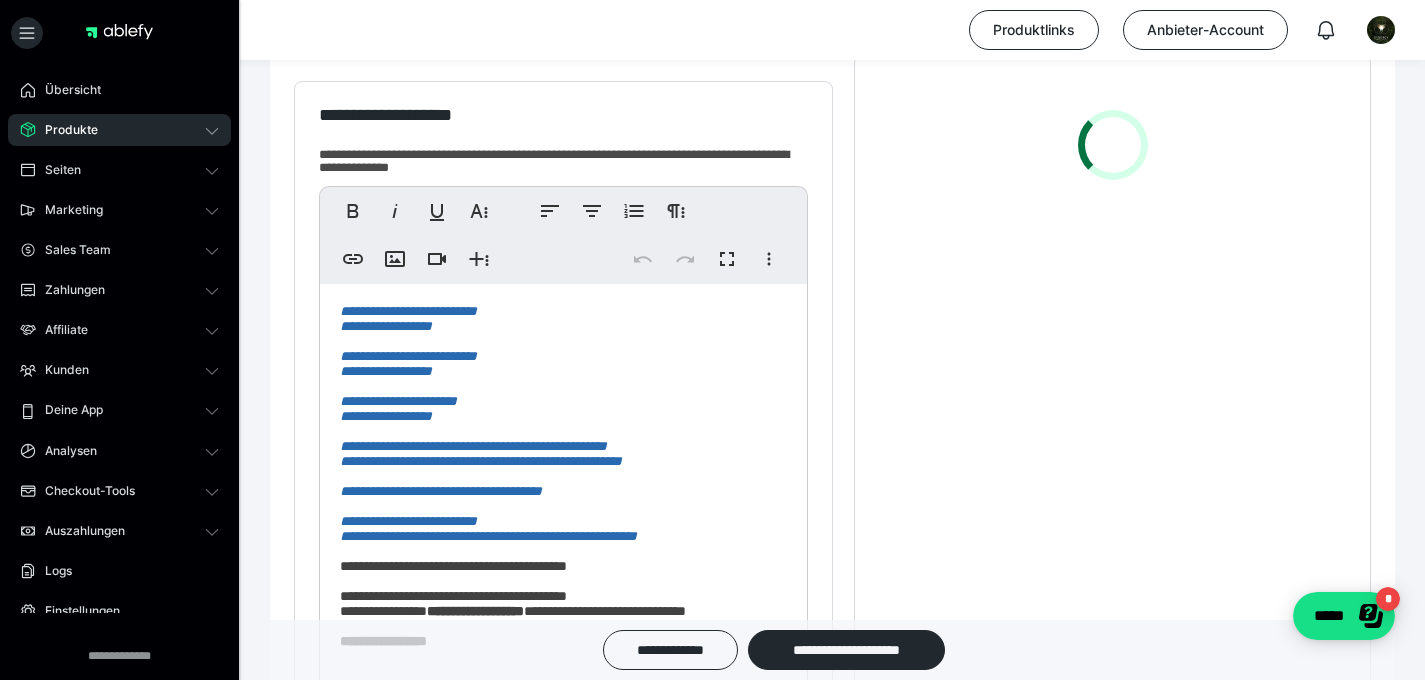 scroll, scrollTop: 541, scrollLeft: 0, axis: vertical 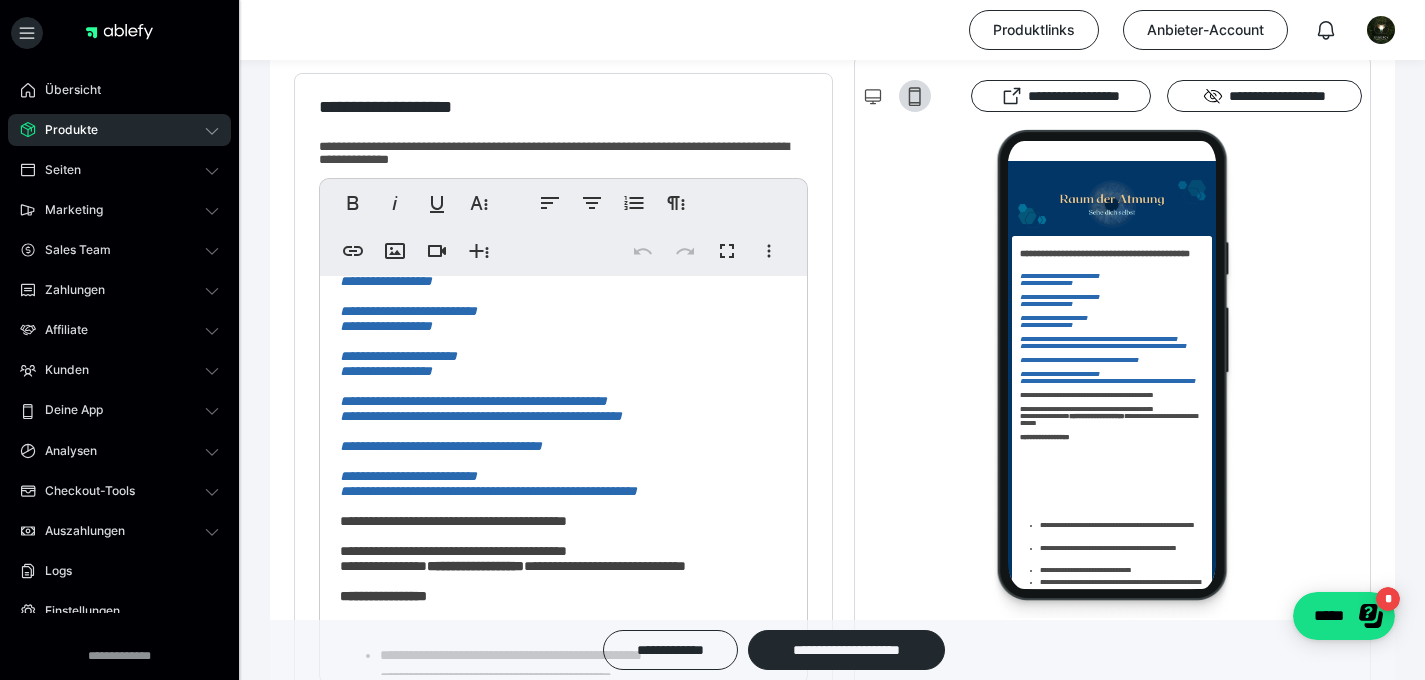 click on "**********" at bounding box center [563, 549] 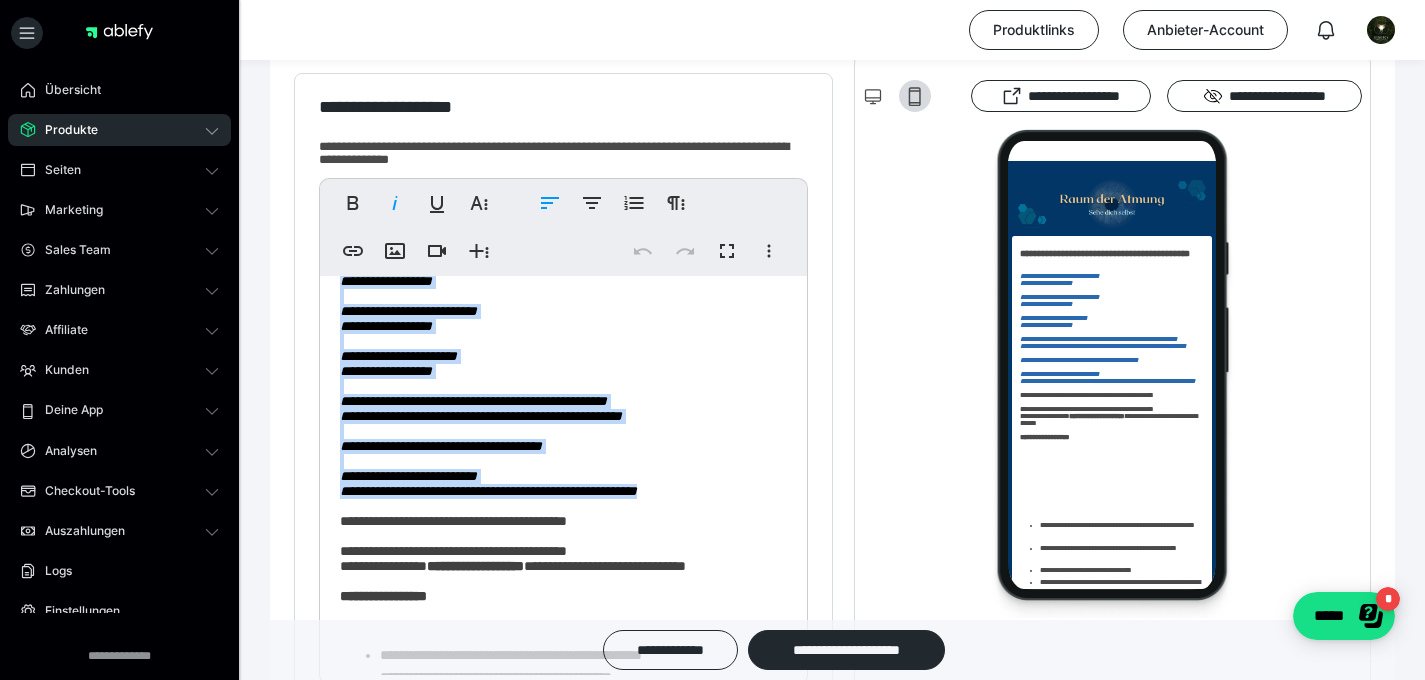 scroll, scrollTop: 0, scrollLeft: 0, axis: both 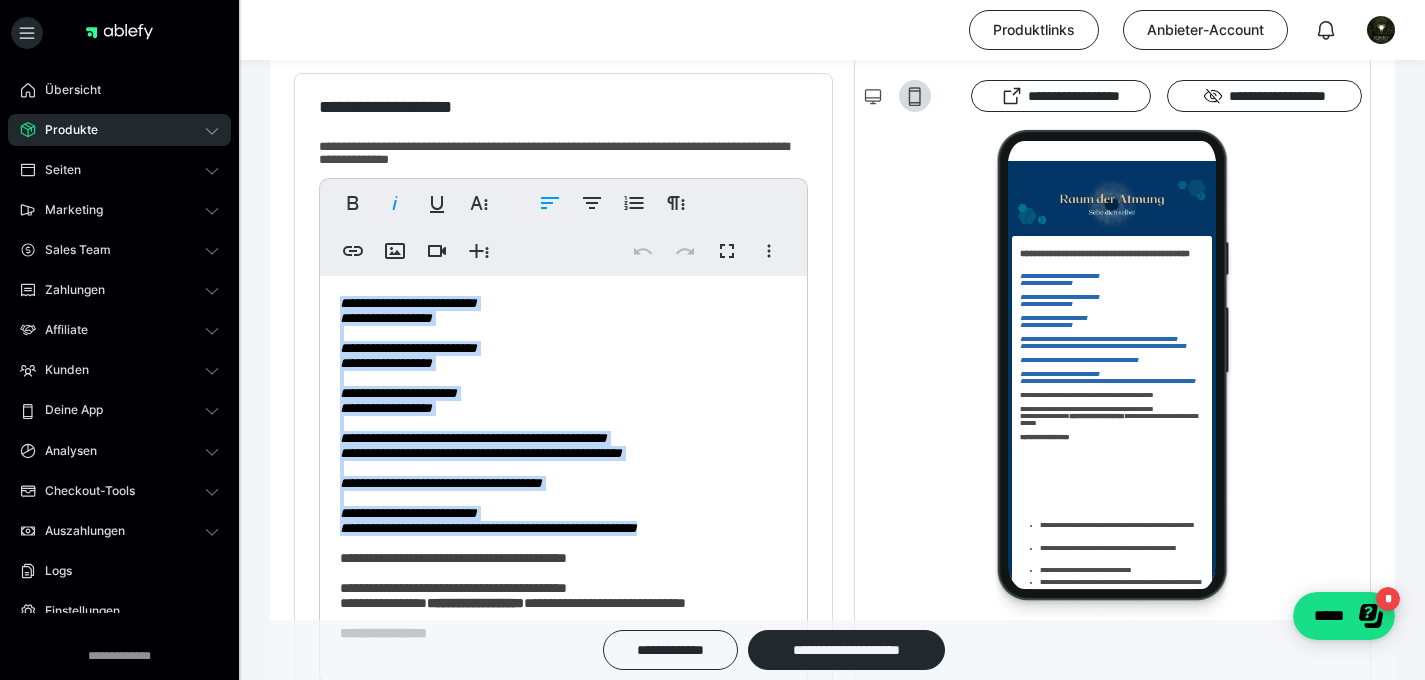 drag, startPoint x: 709, startPoint y: 507, endPoint x: 200, endPoint y: 115, distance: 642.45233 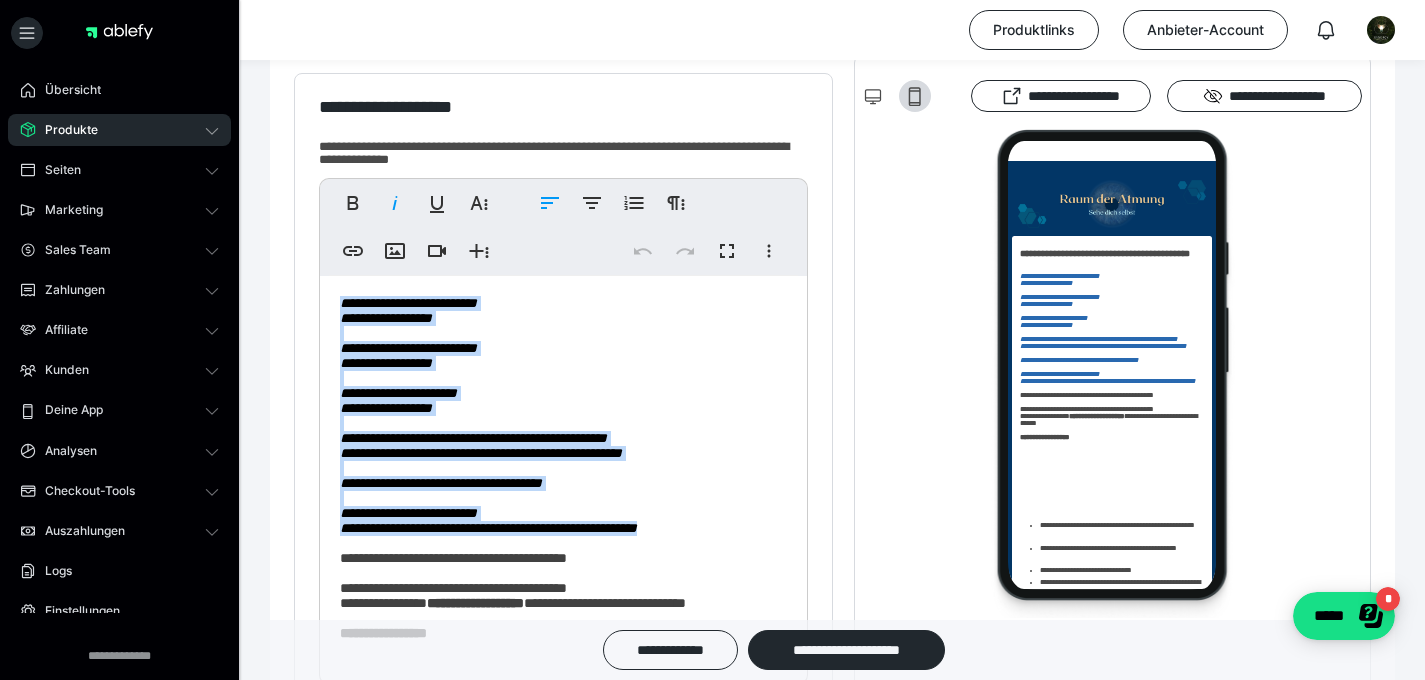 type 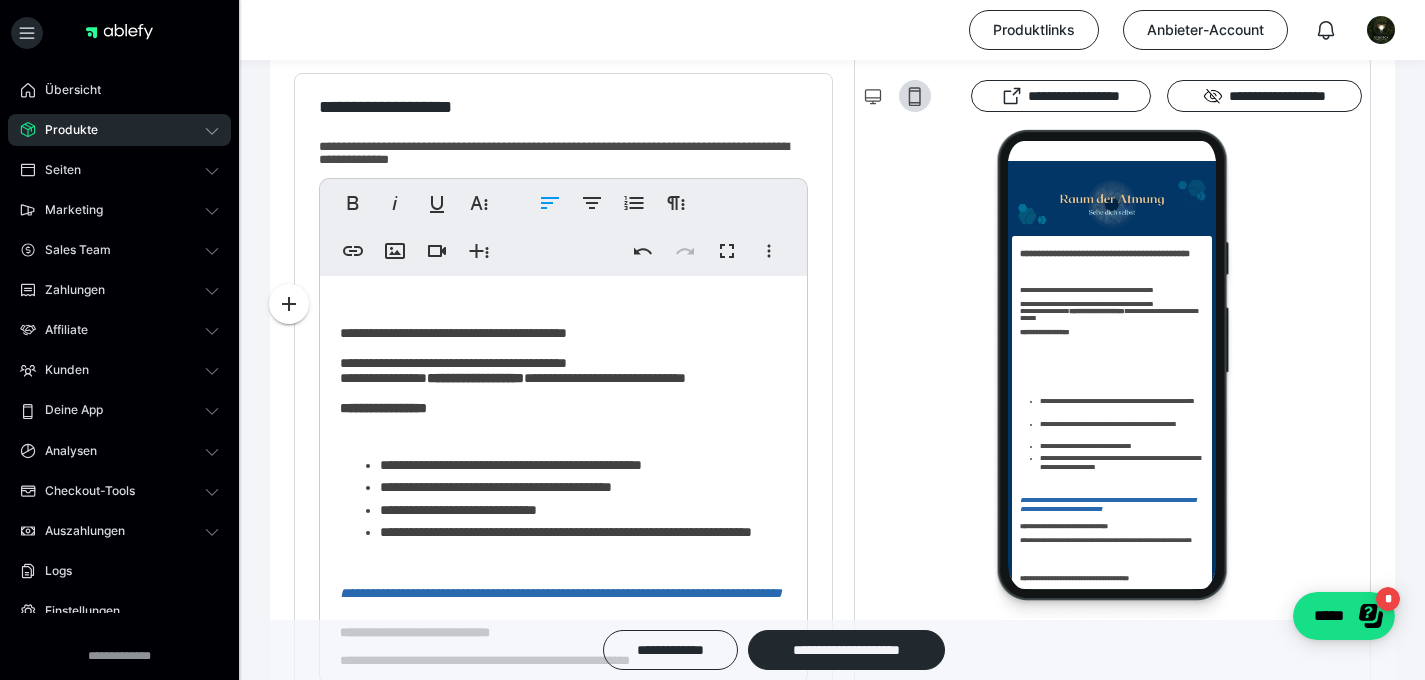 click on "**********" at bounding box center (563, 679) 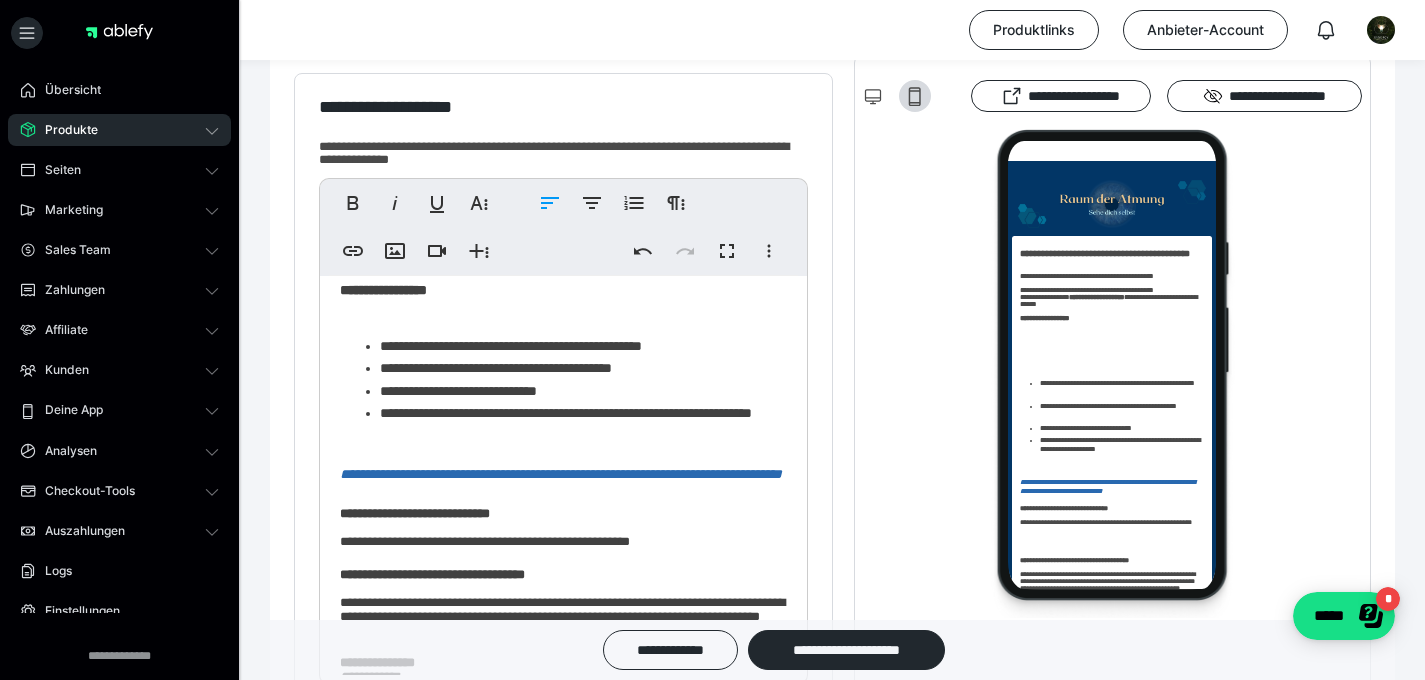 scroll, scrollTop: 92, scrollLeft: 0, axis: vertical 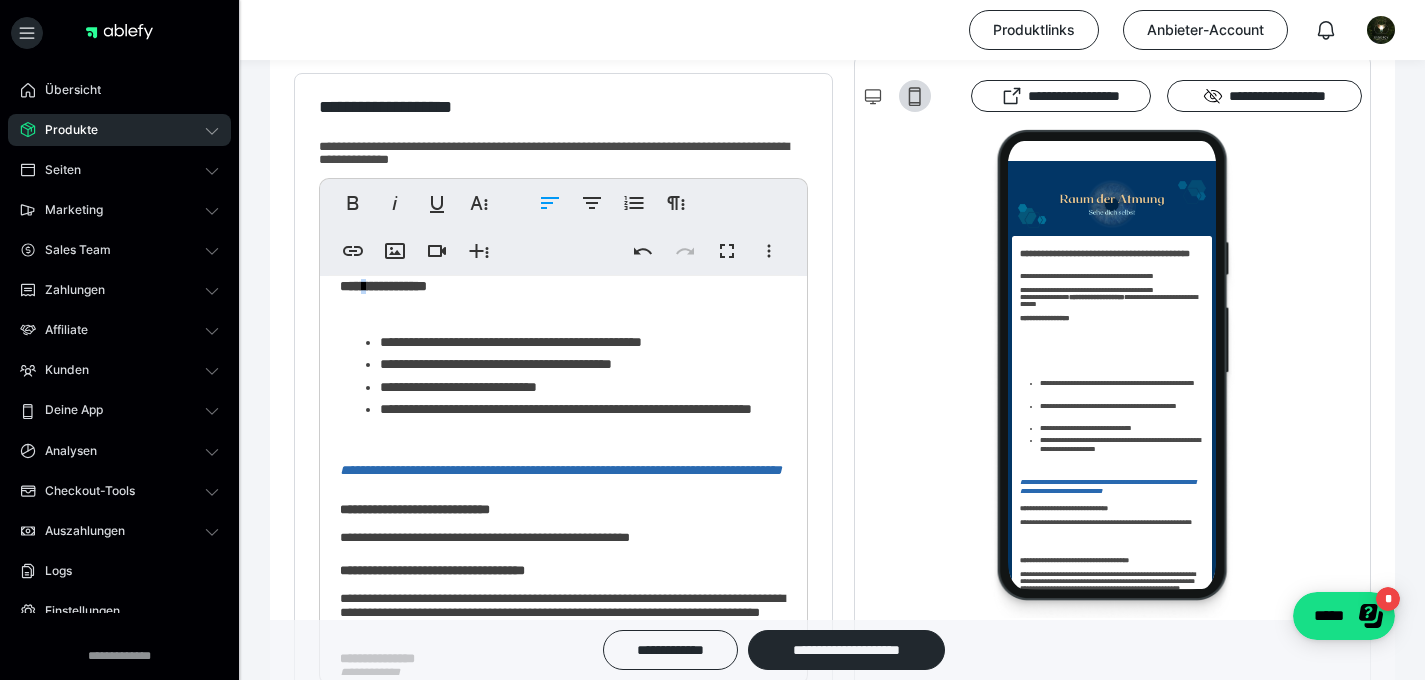 click on "**********" at bounding box center [383, 286] 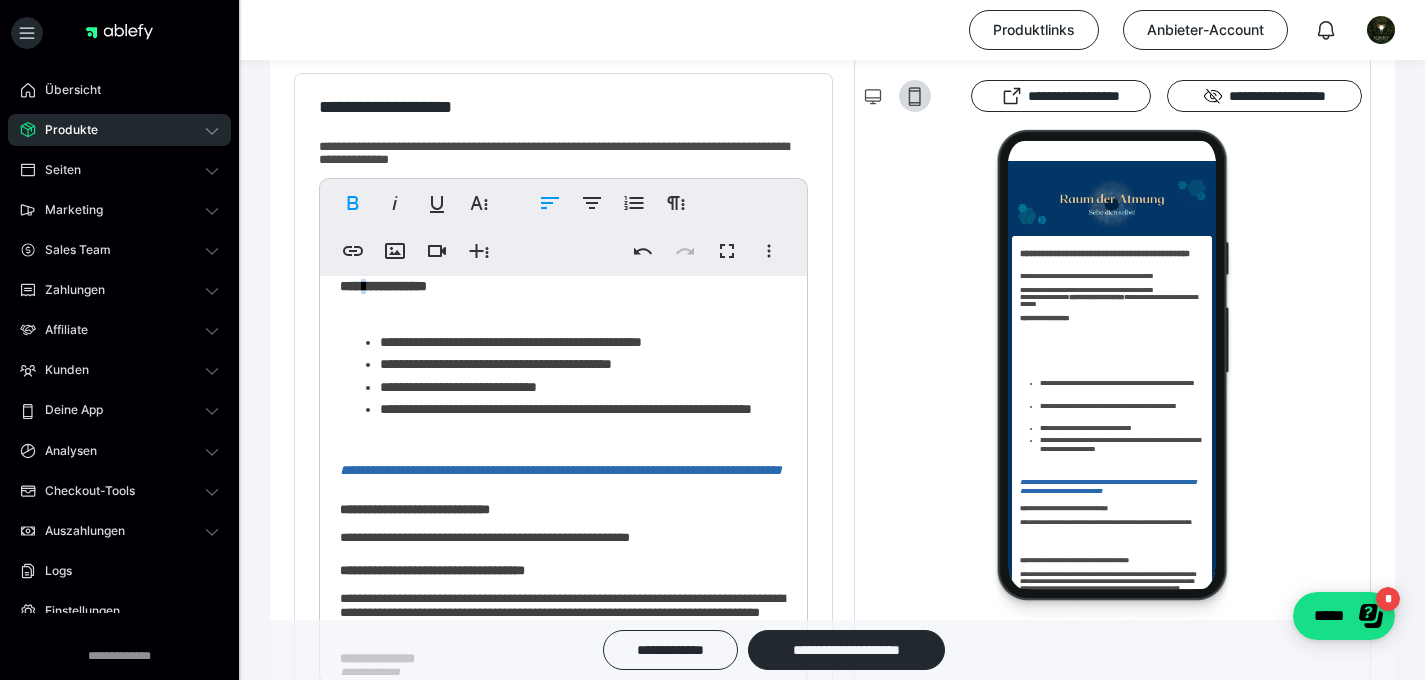 click on "**********" at bounding box center (383, 286) 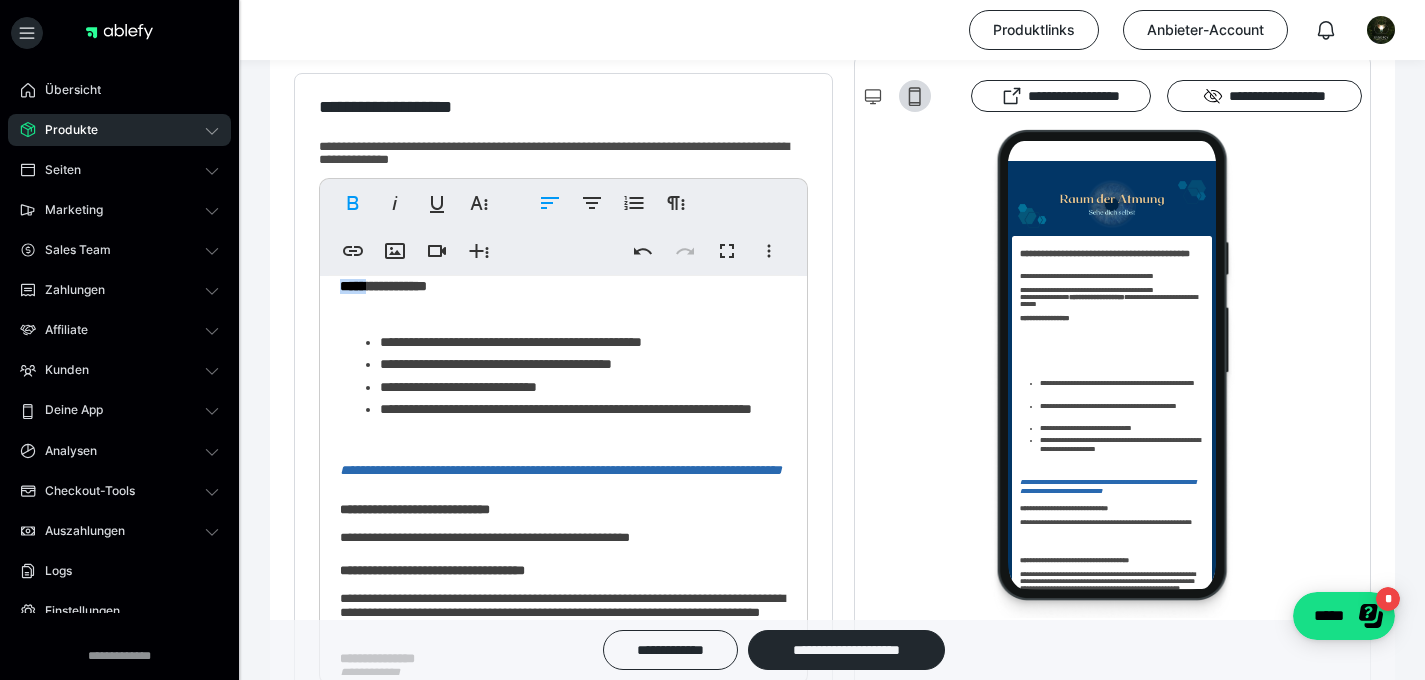 click on "**********" at bounding box center (383, 286) 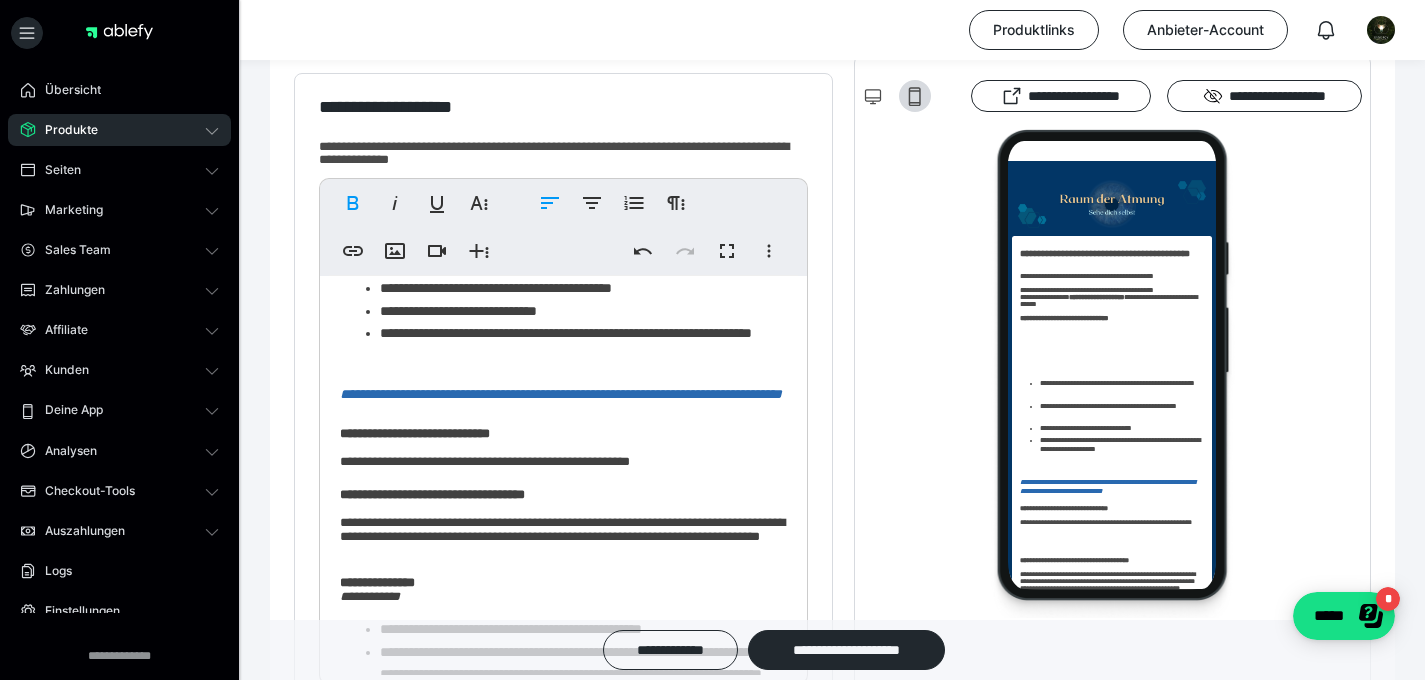 scroll, scrollTop: 180, scrollLeft: 0, axis: vertical 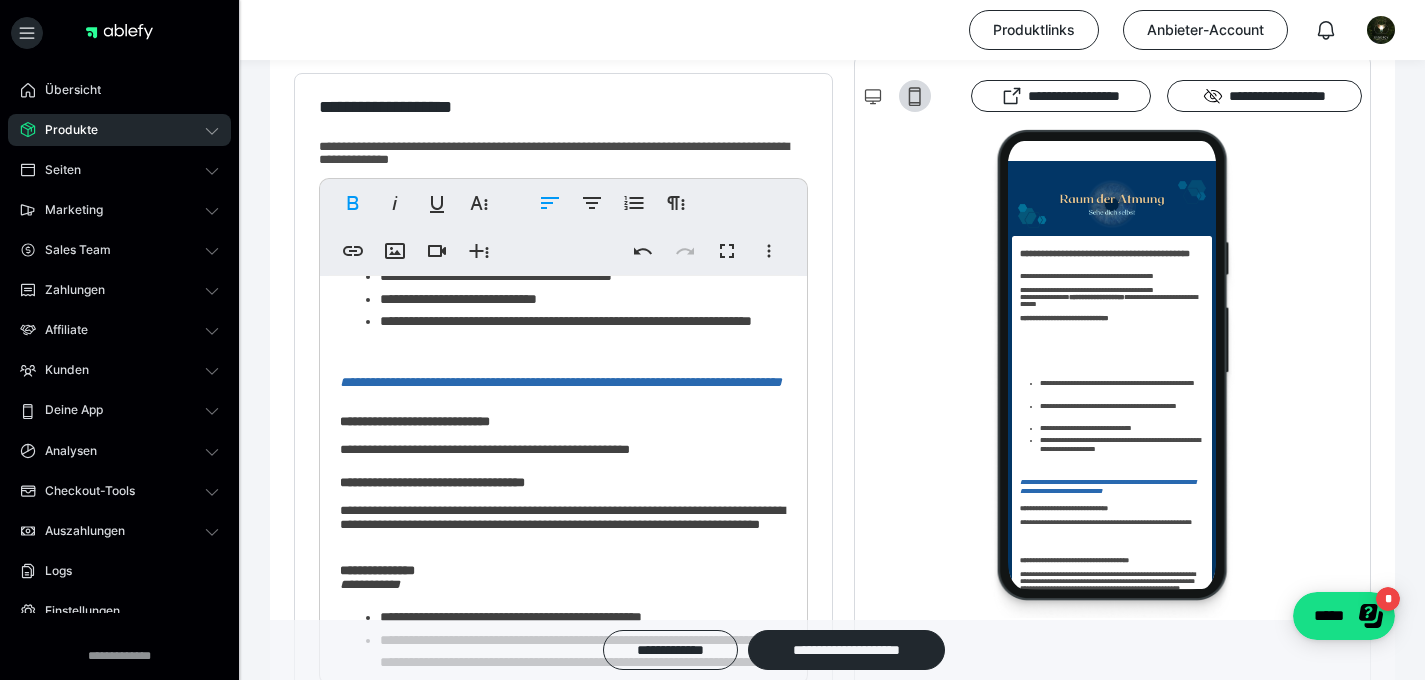 click on "**********" at bounding box center (583, 332) 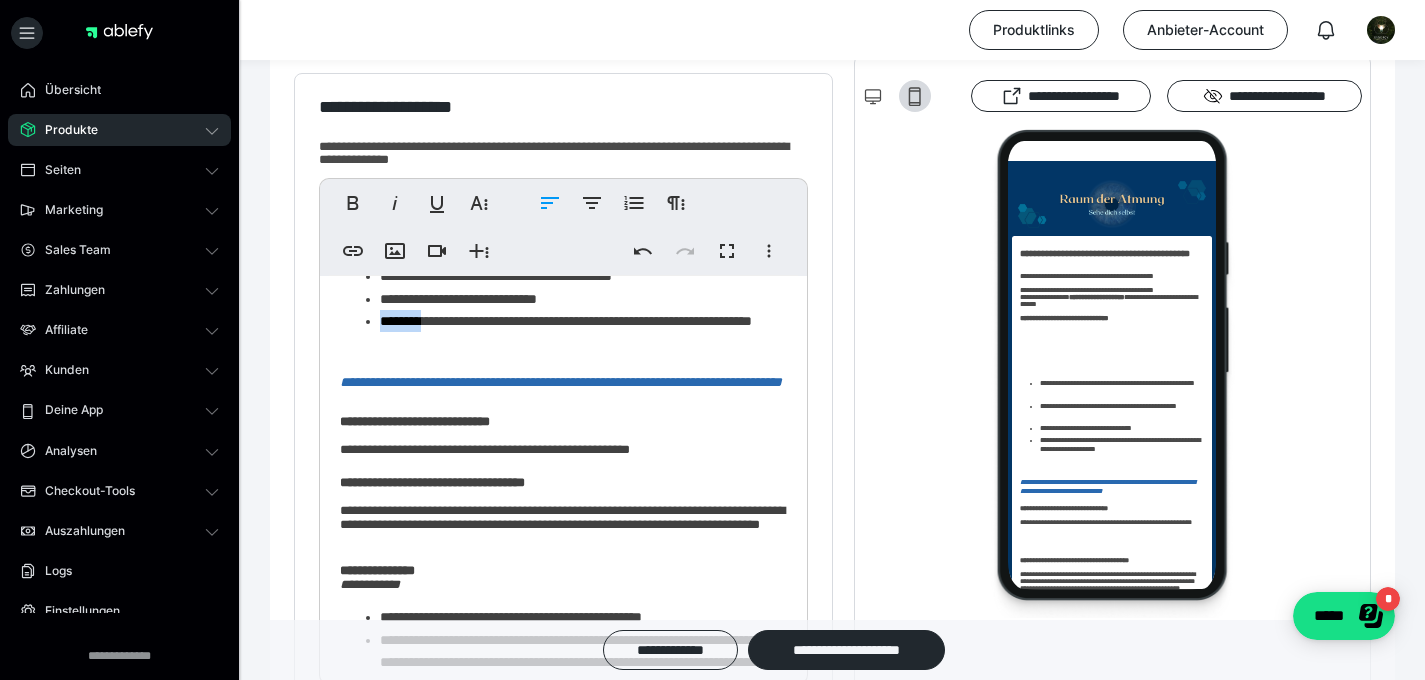 click on "**********" at bounding box center (583, 332) 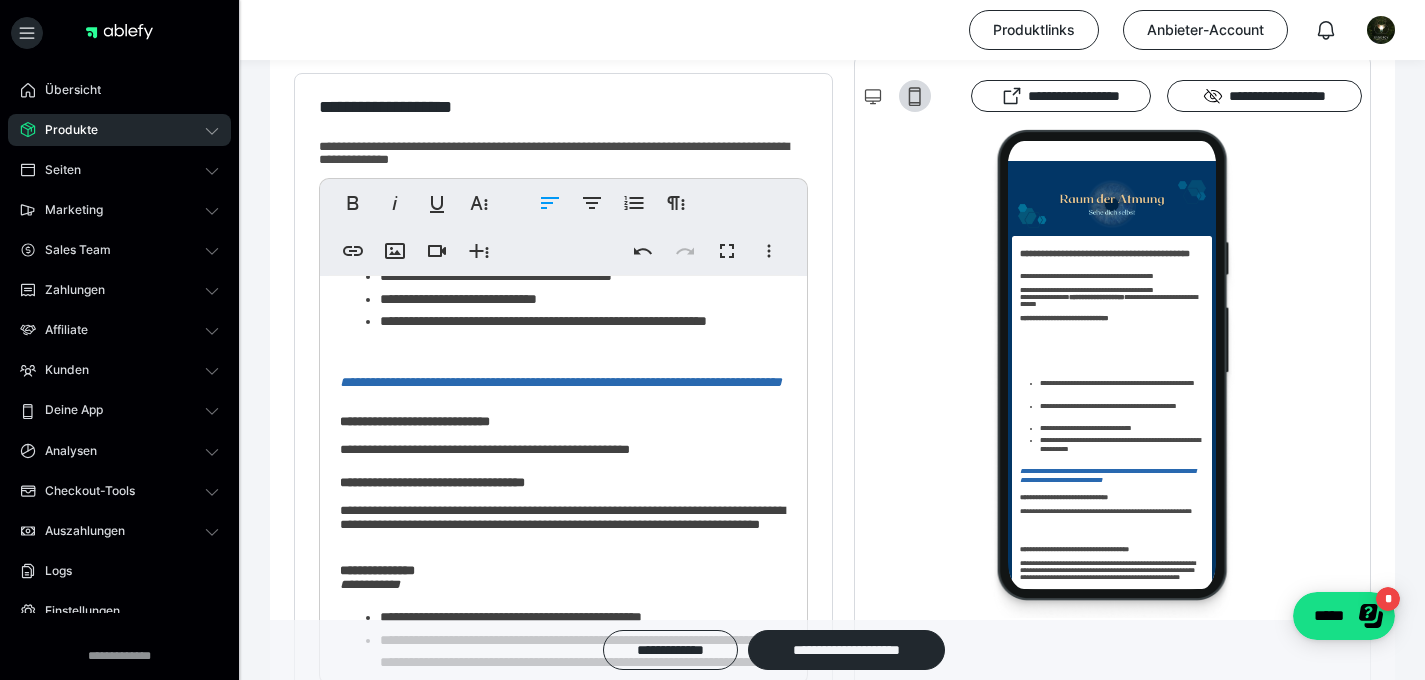 scroll, scrollTop: 193, scrollLeft: 0, axis: vertical 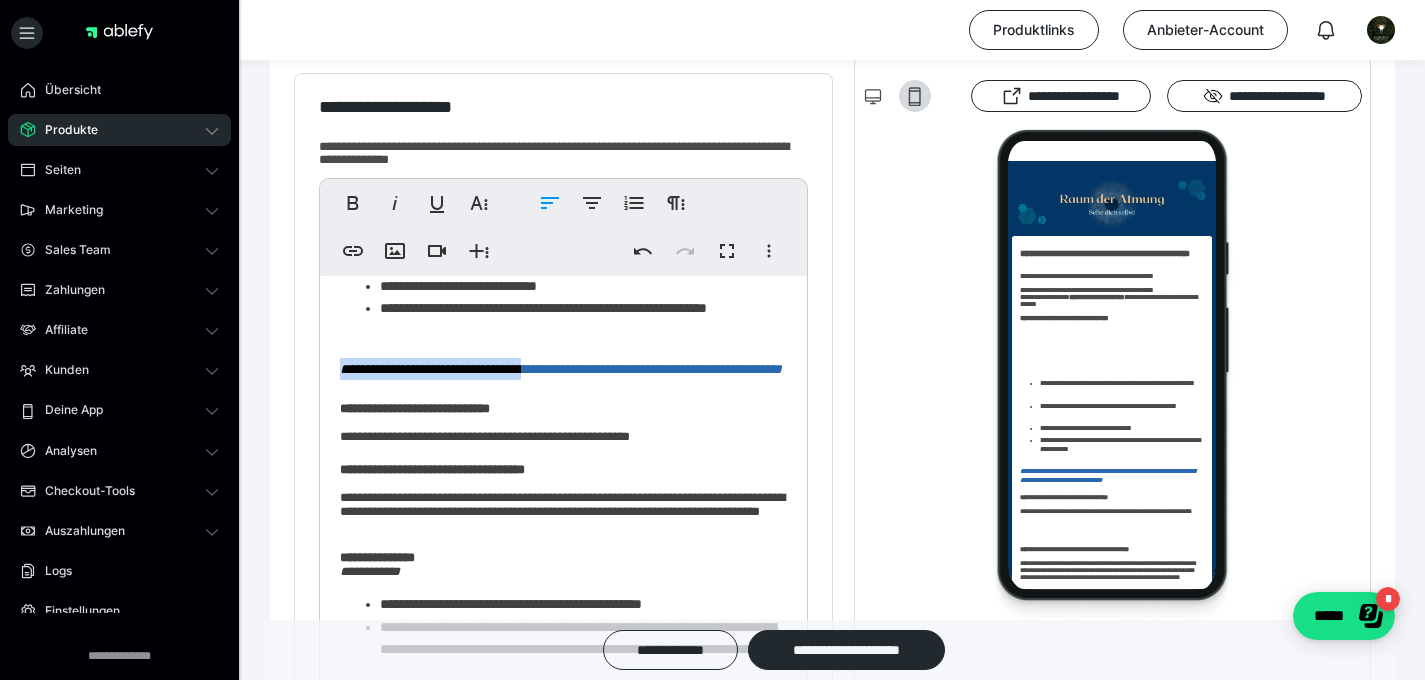 drag, startPoint x: 564, startPoint y: 366, endPoint x: 257, endPoint y: 365, distance: 307.00162 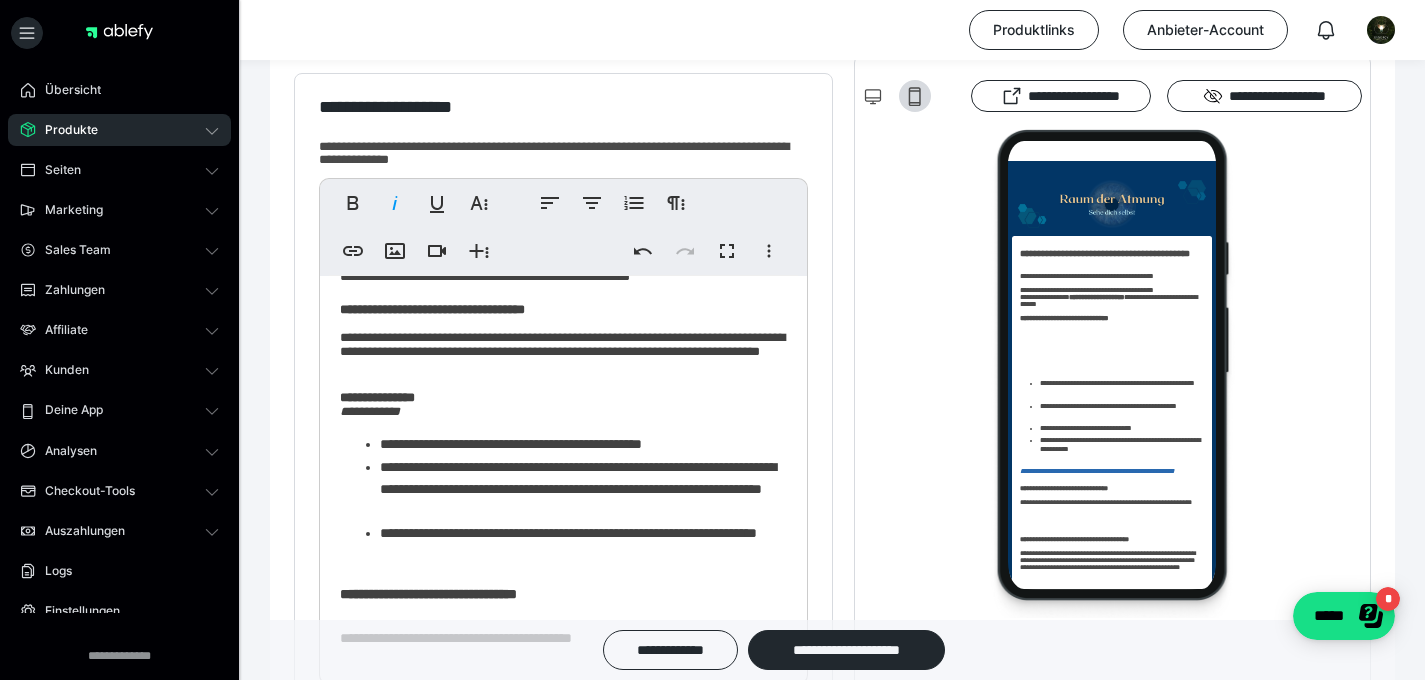 scroll, scrollTop: 353, scrollLeft: 0, axis: vertical 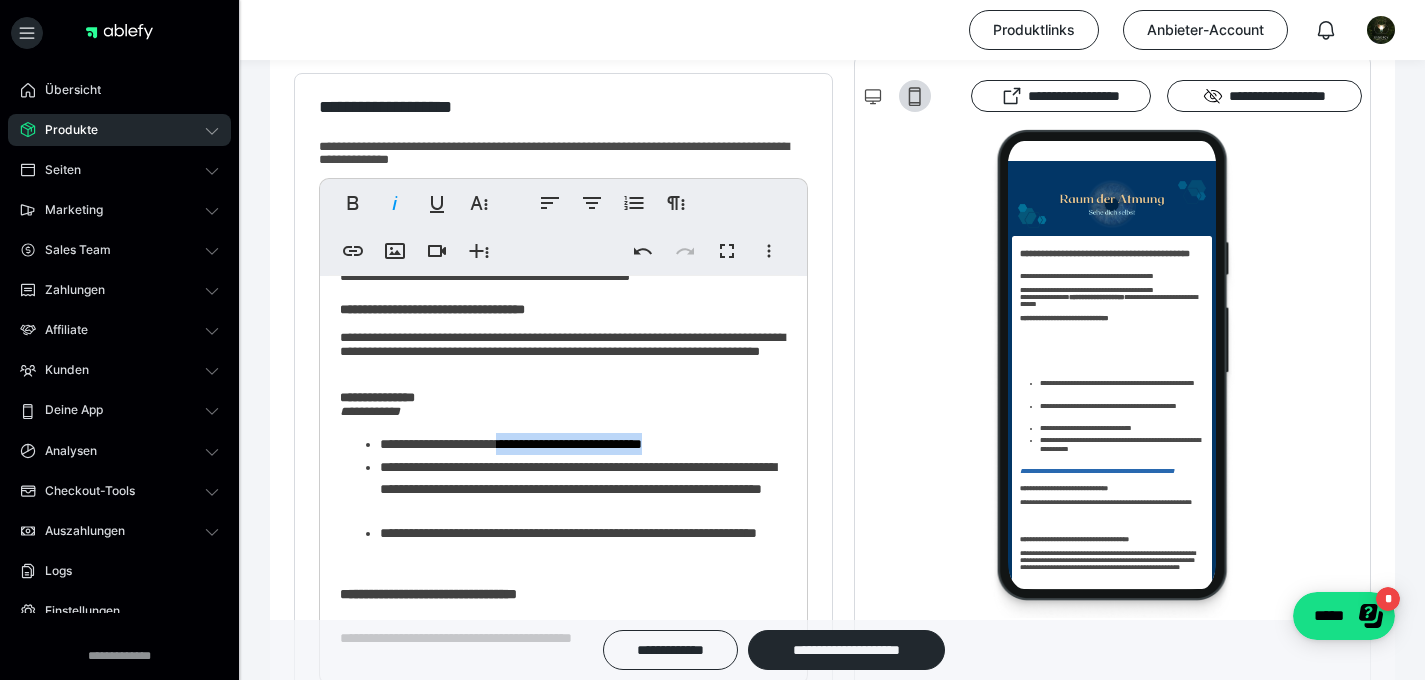 drag, startPoint x: 745, startPoint y: 448, endPoint x: 538, endPoint y: 451, distance: 207.02174 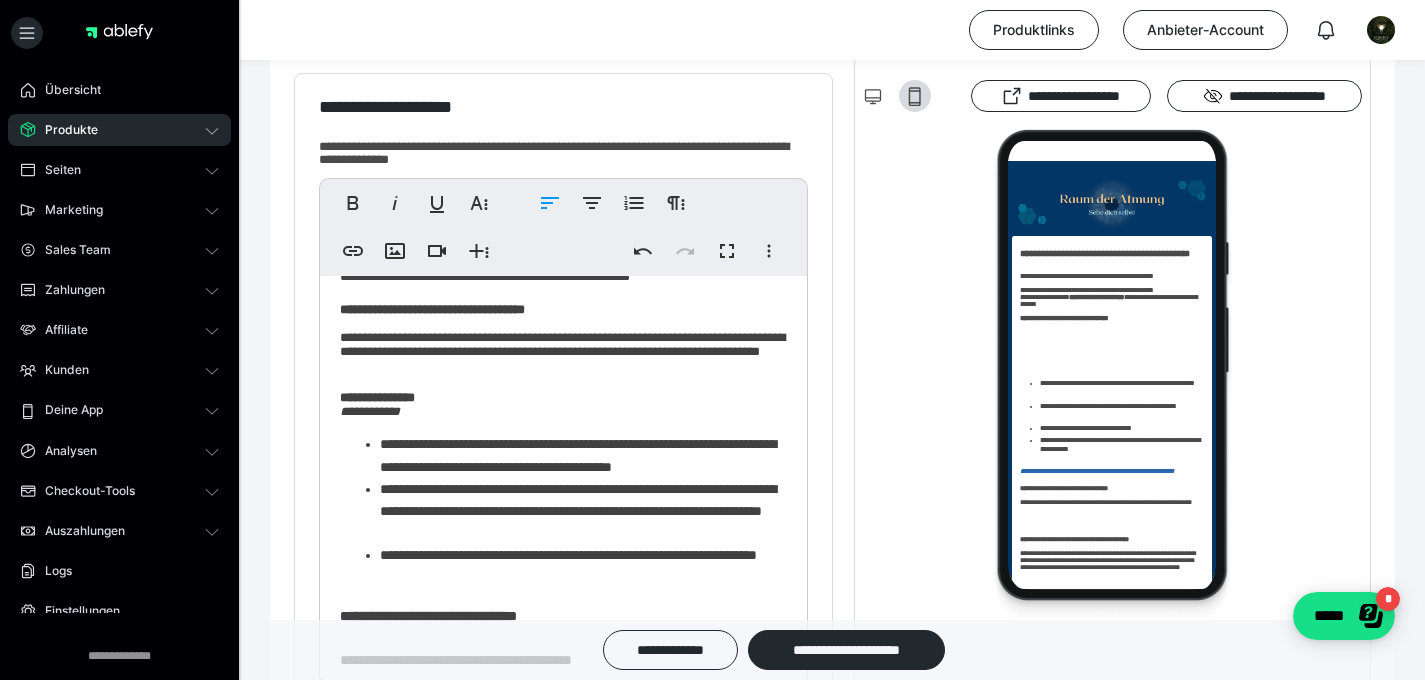 click on "**********" at bounding box center (583, 455) 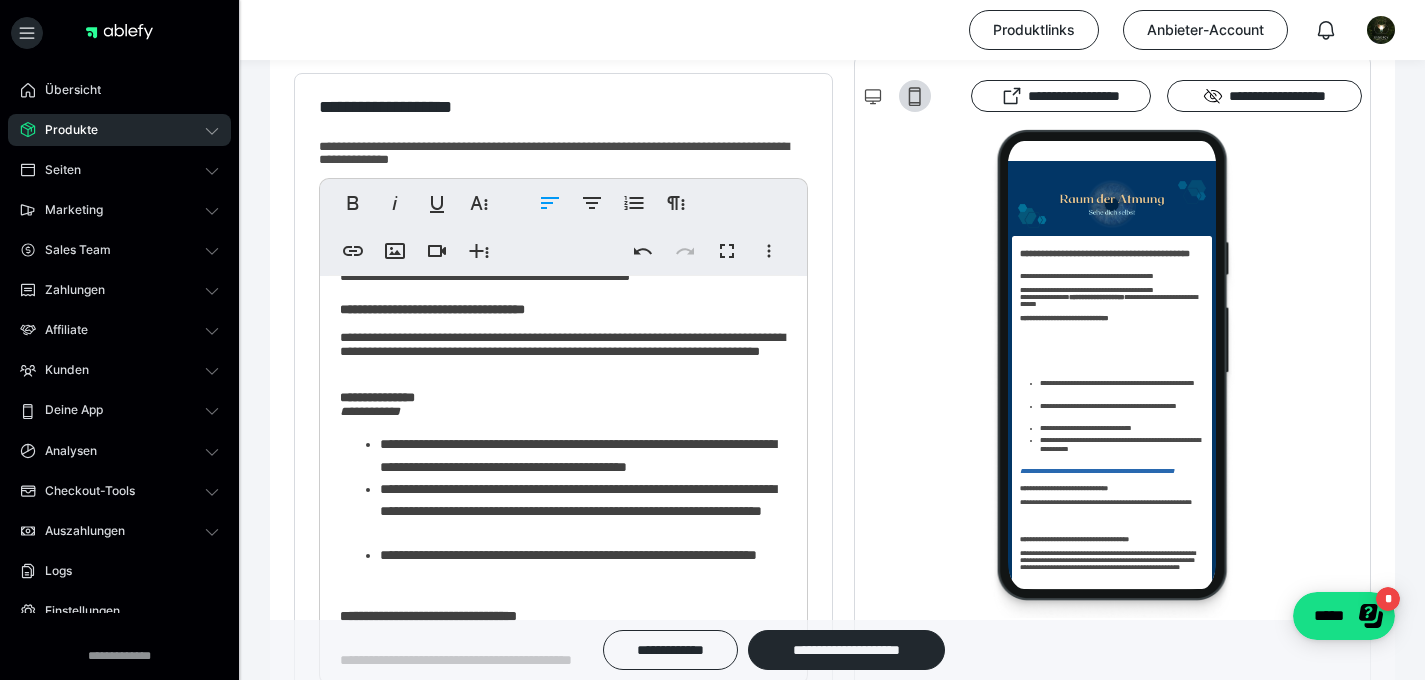 click on "**********" at bounding box center (583, 455) 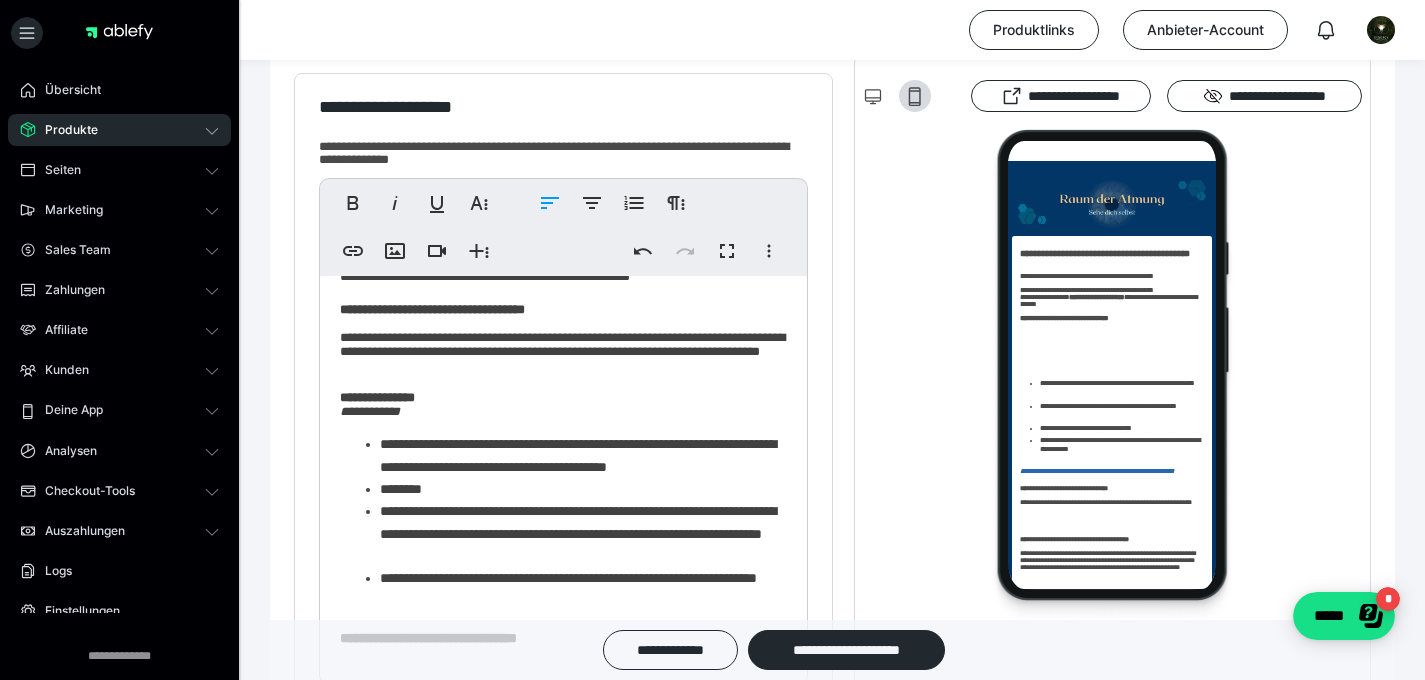 click on "**********" at bounding box center (563, 522) 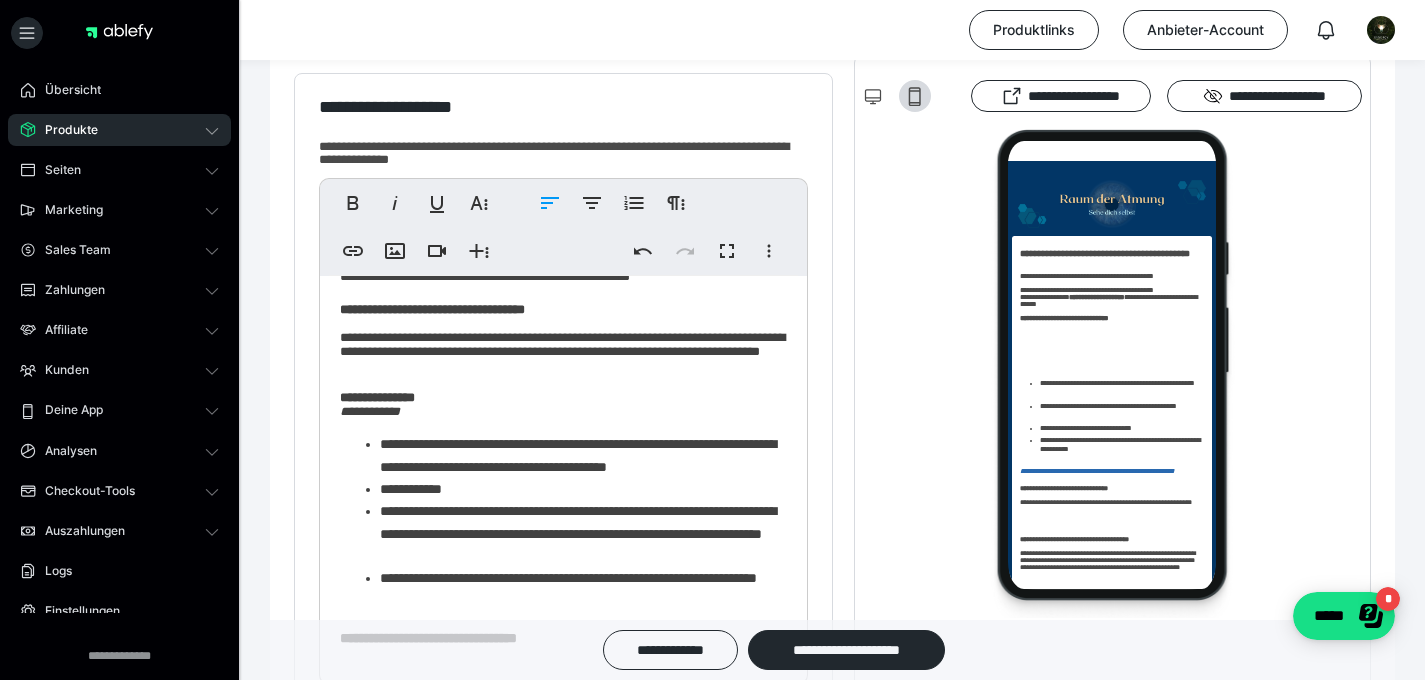 click on "*** ********" at bounding box center (583, 489) 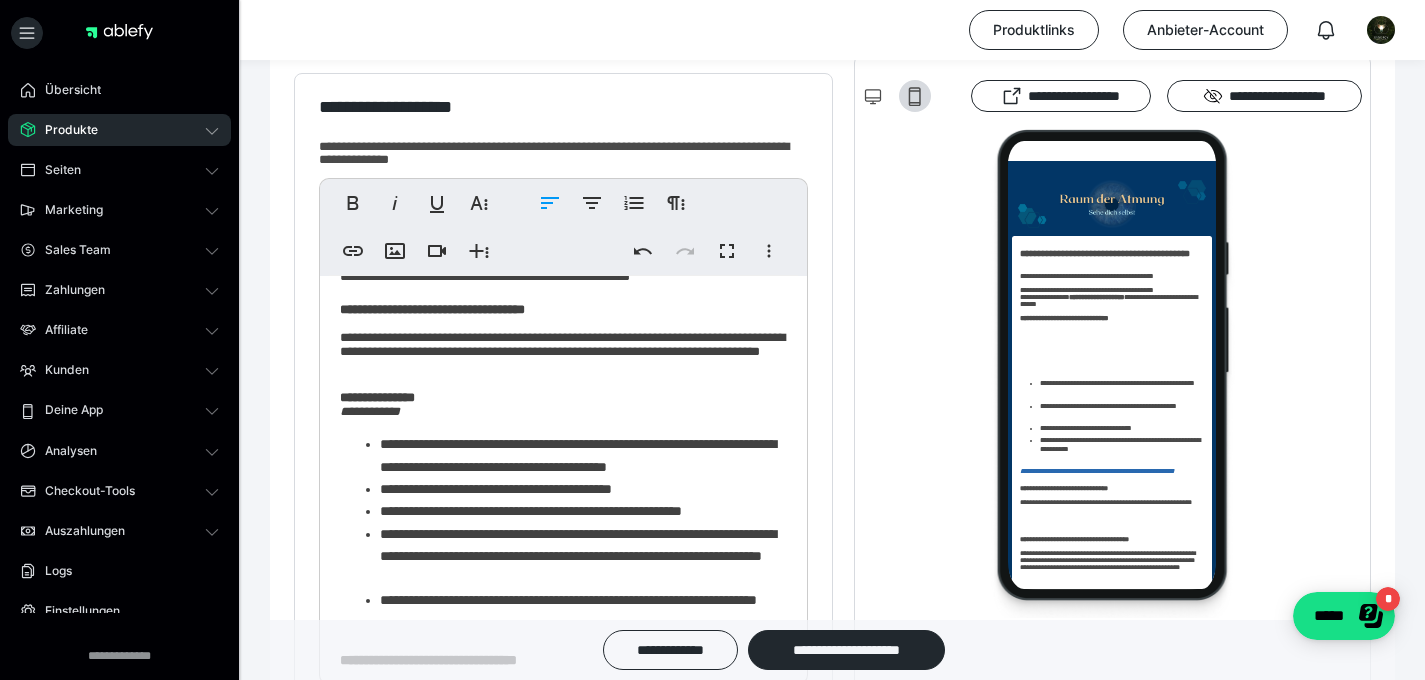 click on "**********" at bounding box center (583, 511) 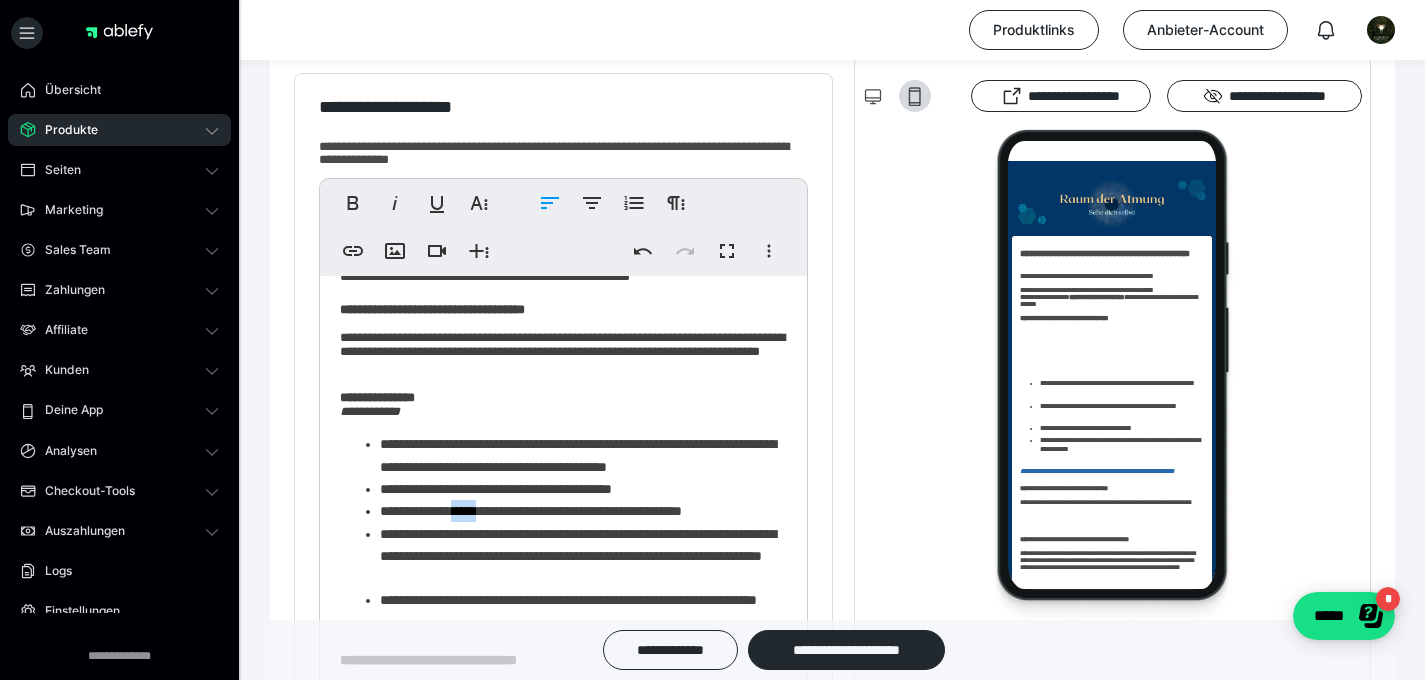 click on "**********" at bounding box center [583, 511] 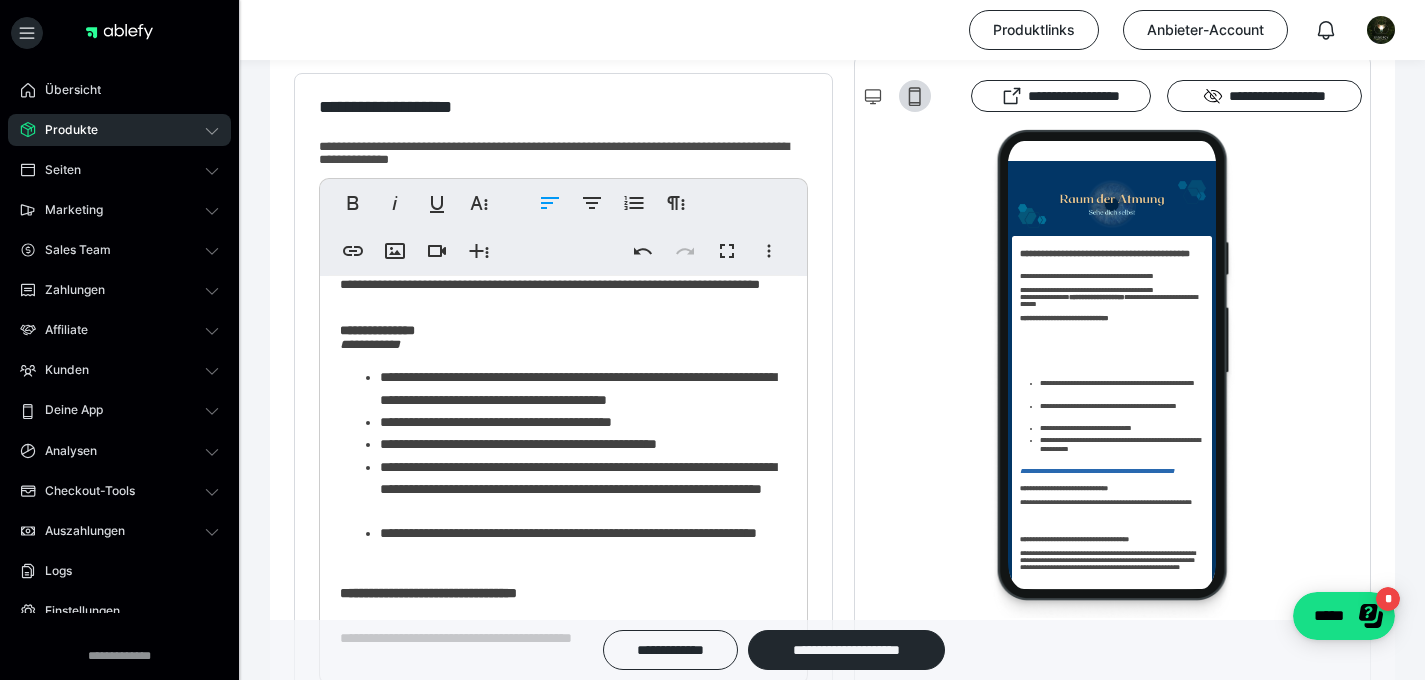 scroll, scrollTop: 420, scrollLeft: 0, axis: vertical 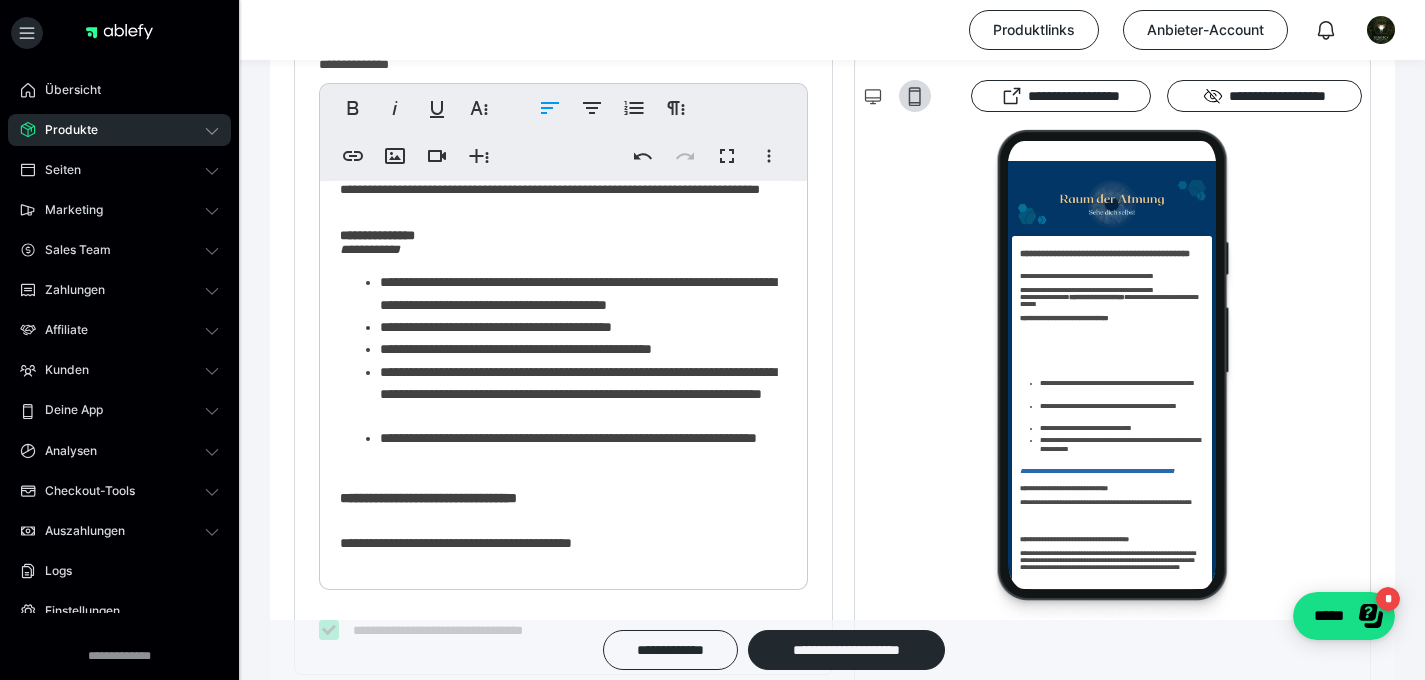 click on "**********" at bounding box center (583, 349) 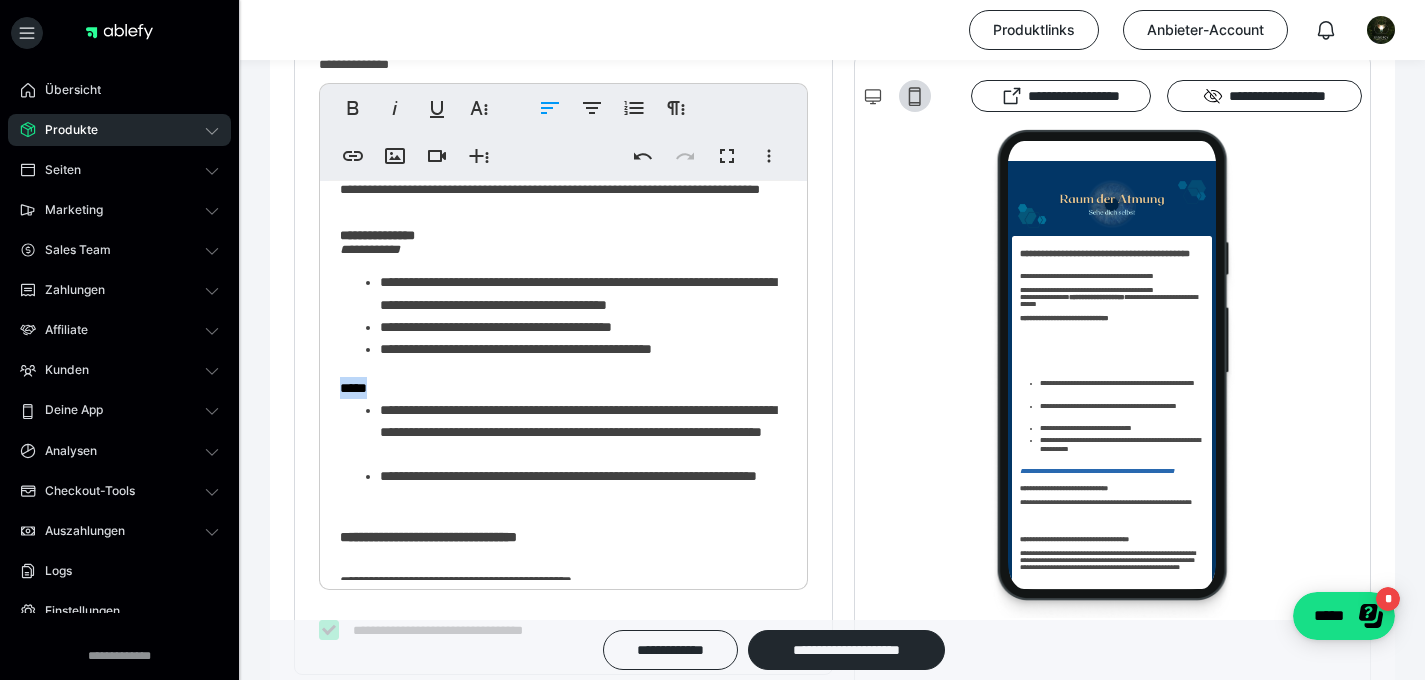 drag, startPoint x: 400, startPoint y: 389, endPoint x: 234, endPoint y: 389, distance: 166 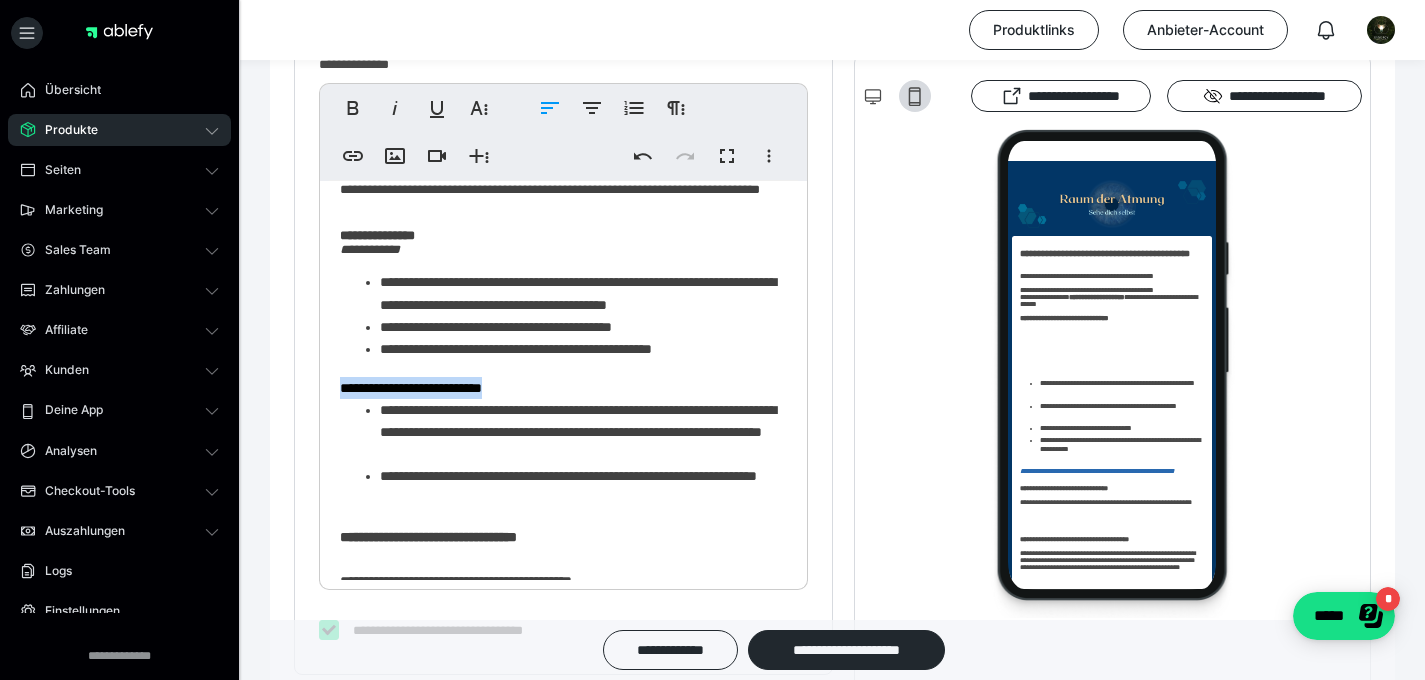 drag, startPoint x: 537, startPoint y: 390, endPoint x: 320, endPoint y: 390, distance: 217 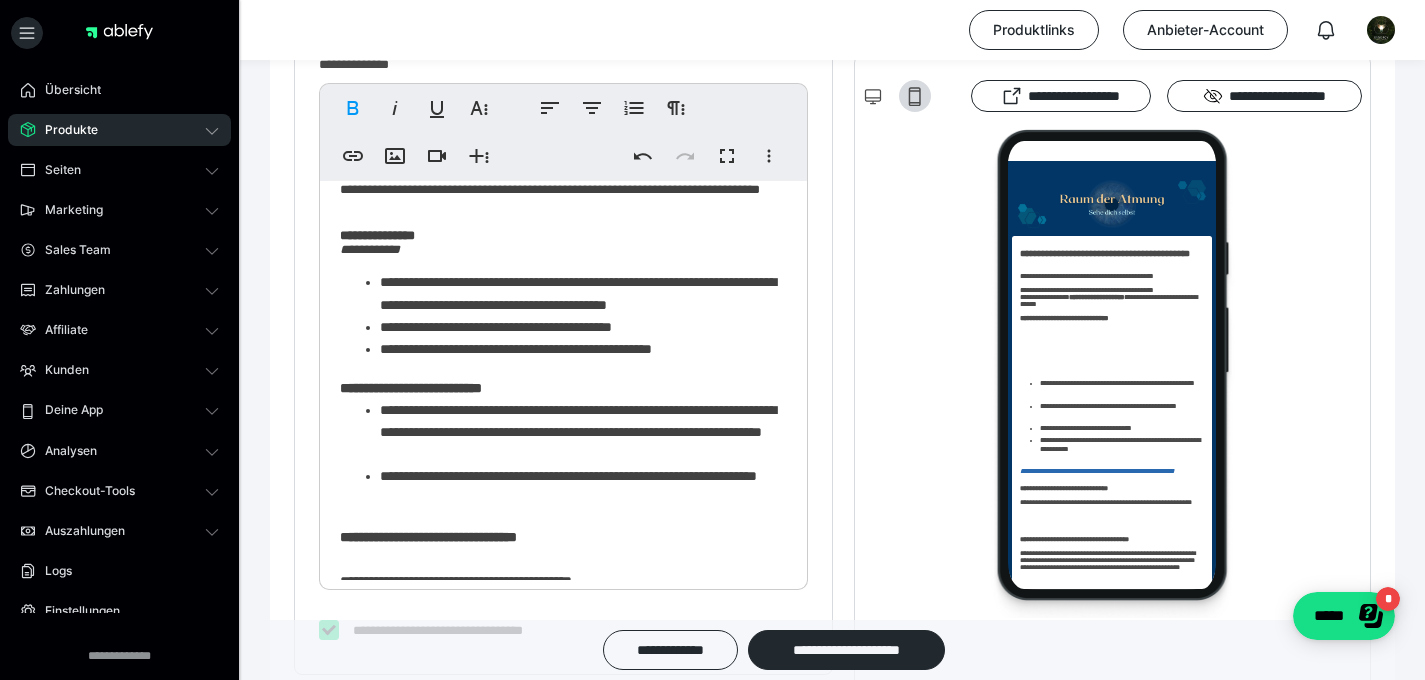 click on "**********" at bounding box center [563, 189] 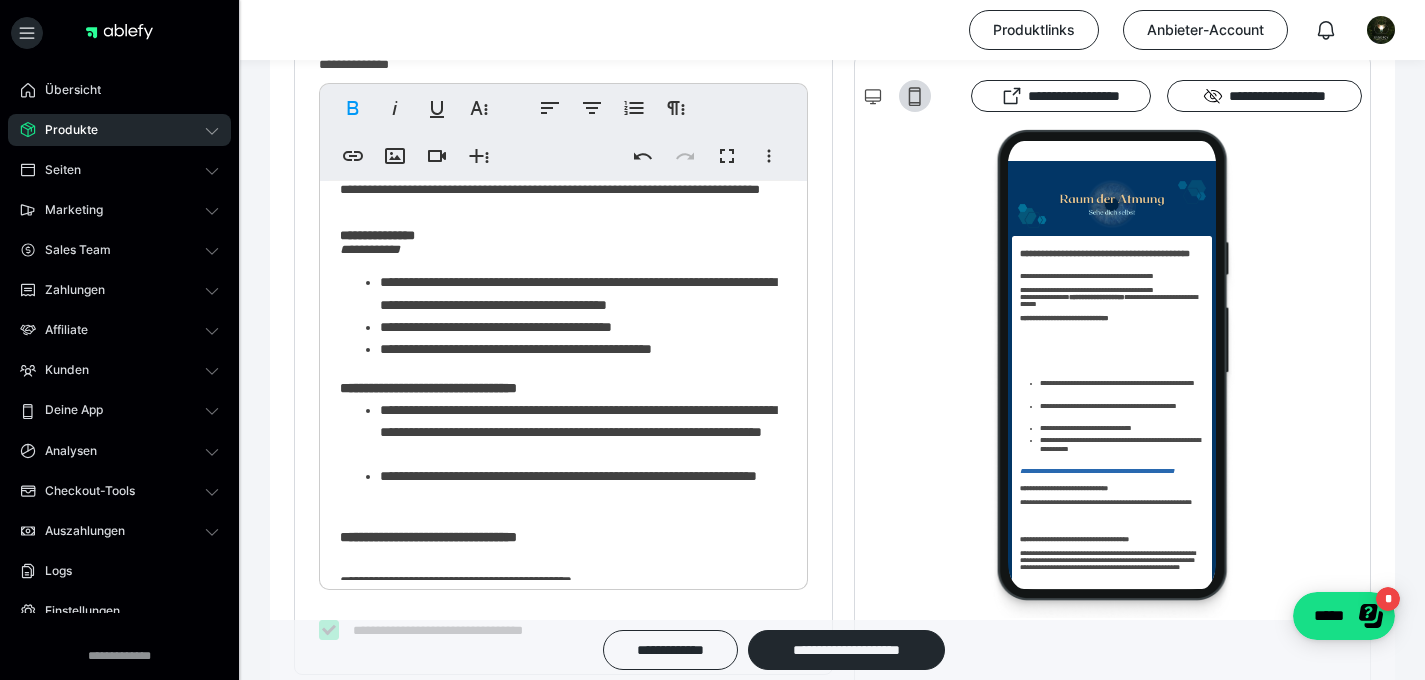 click on "**********" at bounding box center (563, 189) 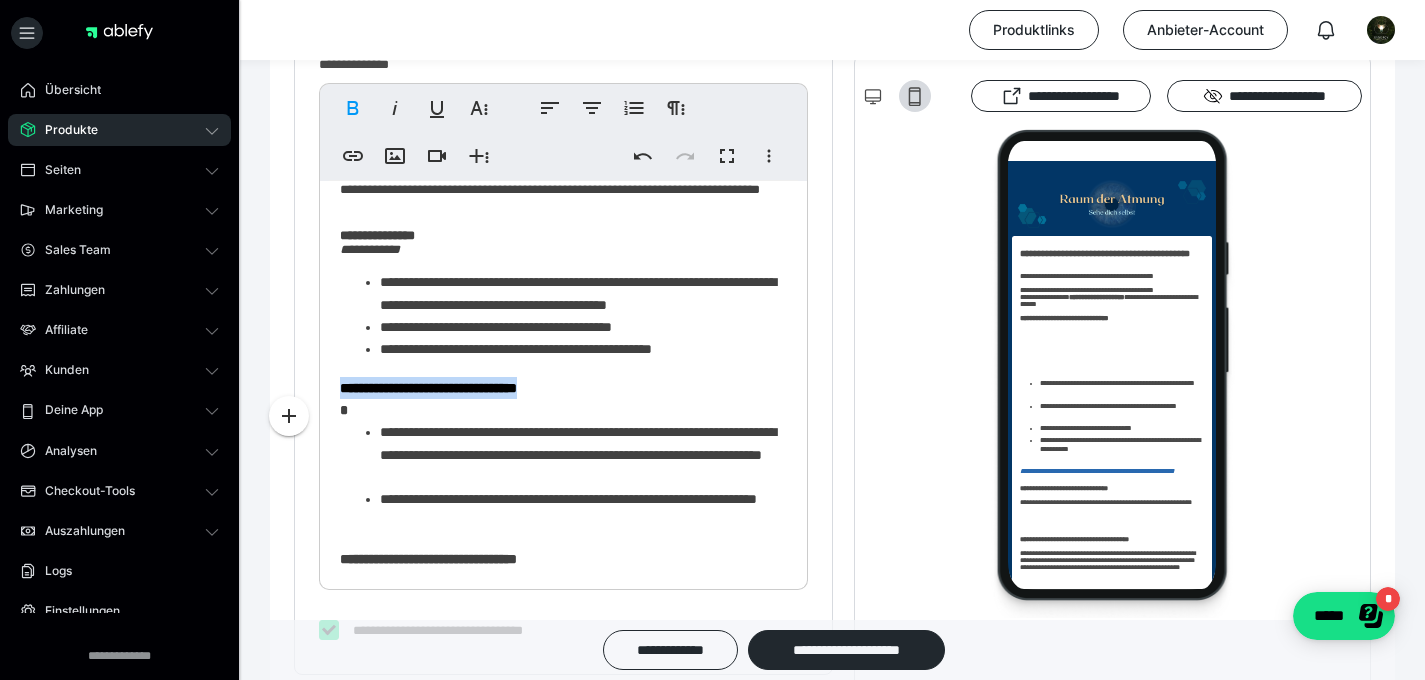 drag, startPoint x: 601, startPoint y: 392, endPoint x: 219, endPoint y: 392, distance: 382 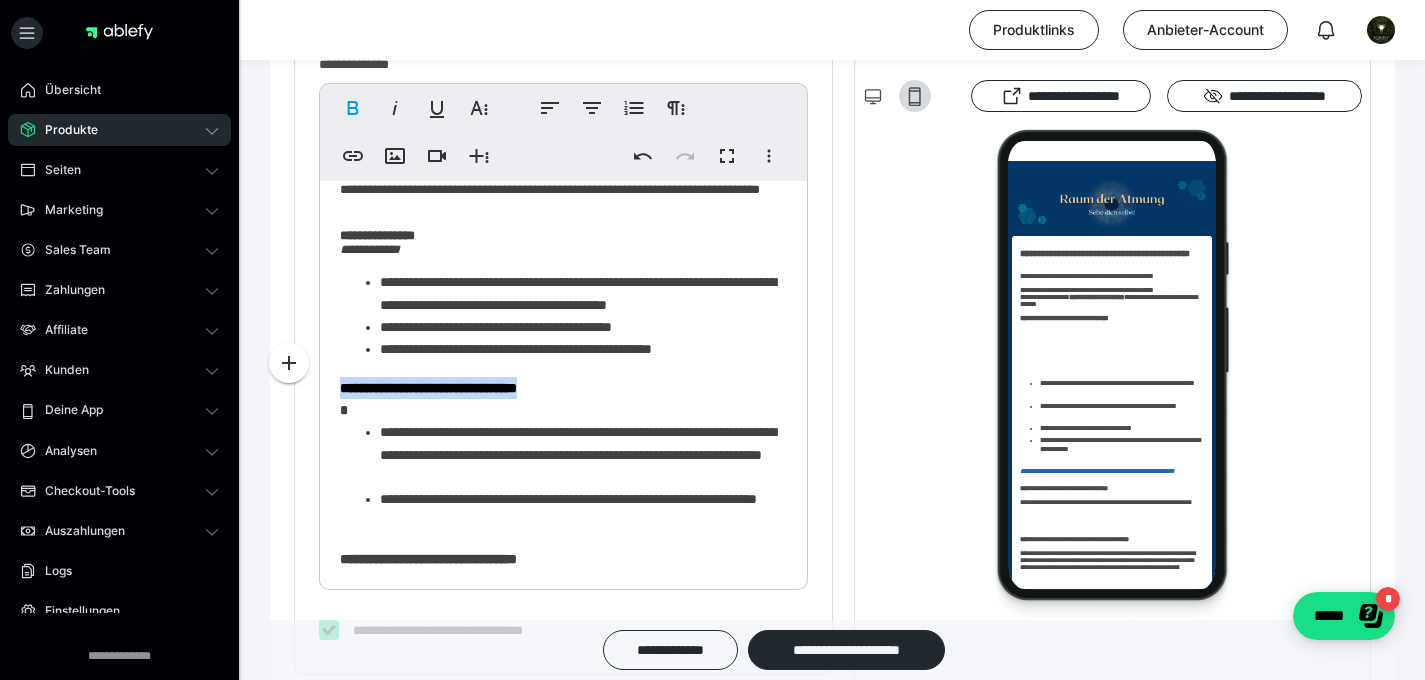 scroll, scrollTop: 479, scrollLeft: 0, axis: vertical 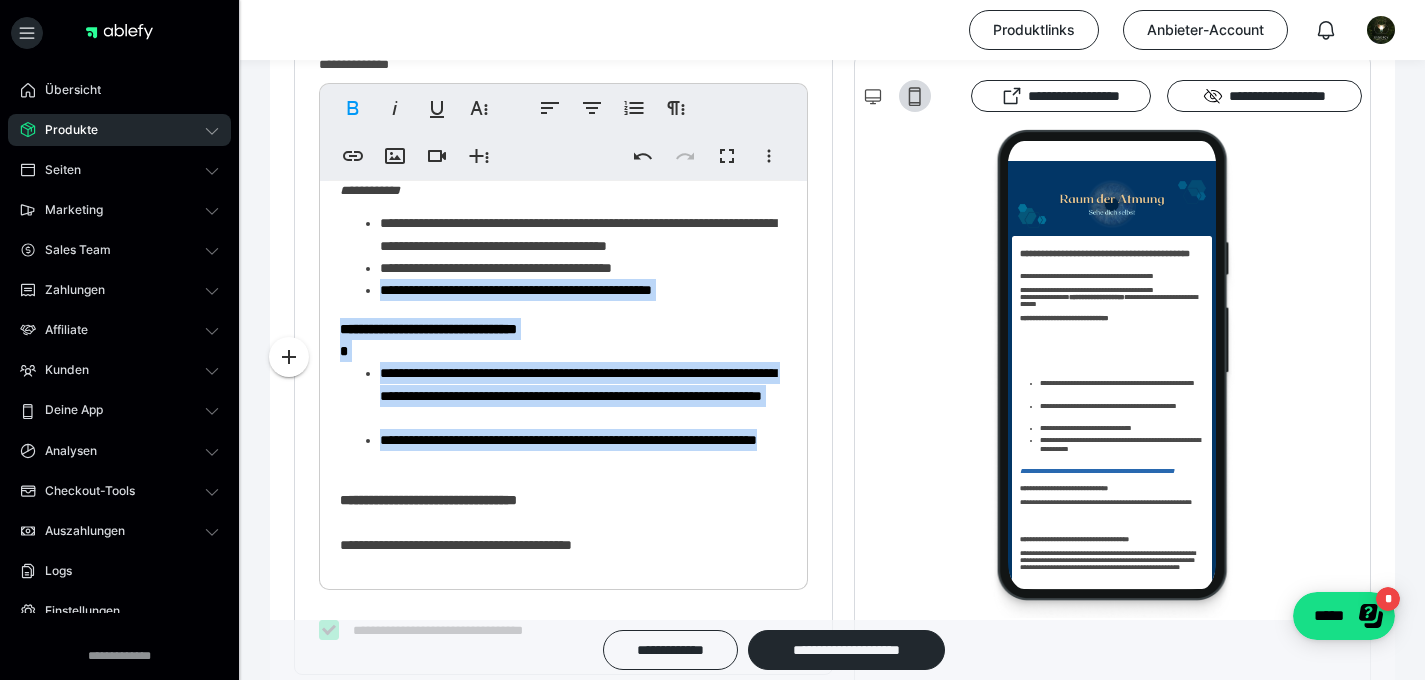 drag, startPoint x: 535, startPoint y: 473, endPoint x: 326, endPoint y: 304, distance: 268.77872 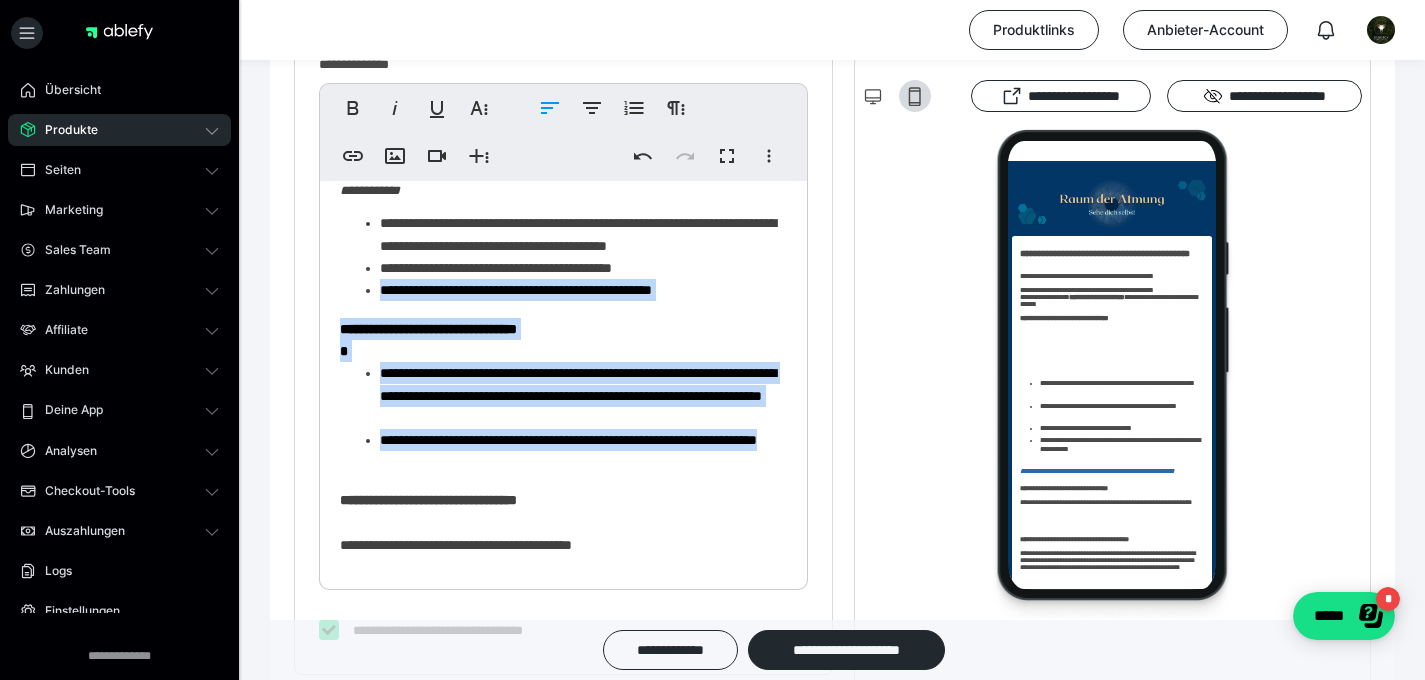 click on "**********" at bounding box center (563, 141) 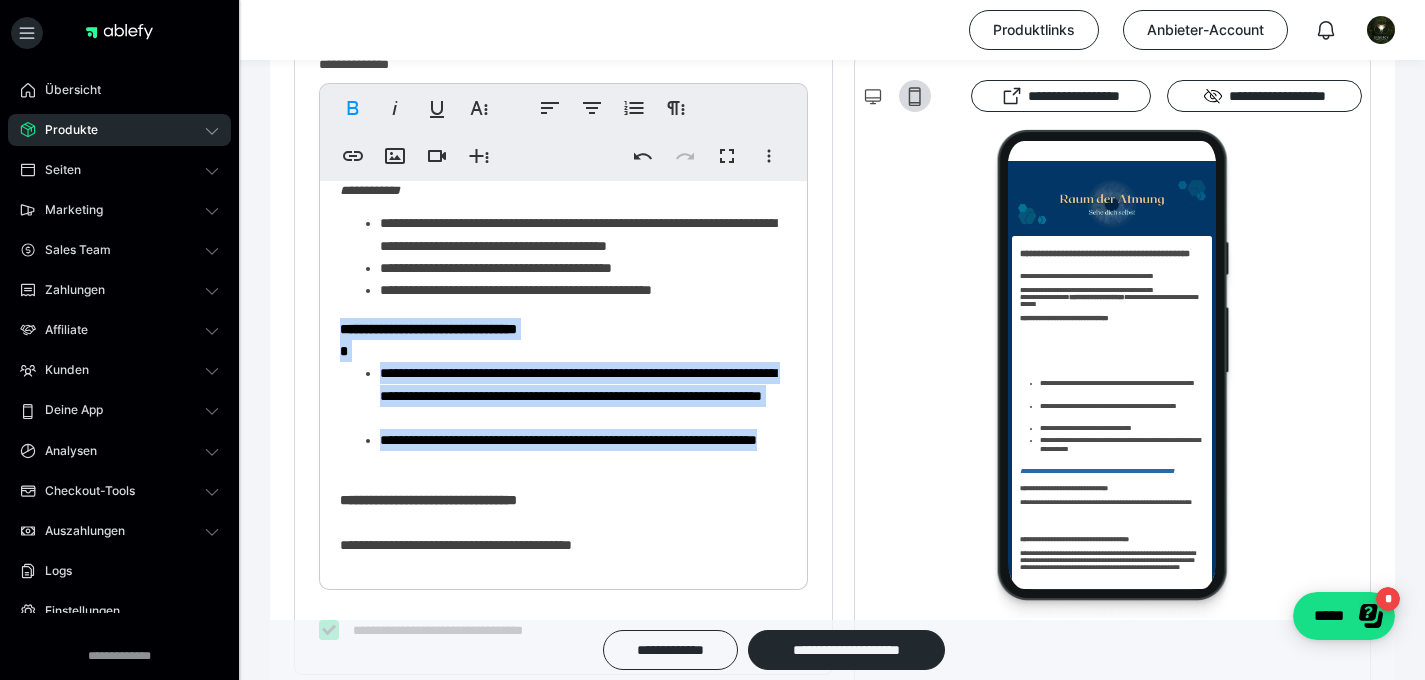 drag, startPoint x: 512, startPoint y: 473, endPoint x: 328, endPoint y: 315, distance: 242.52835 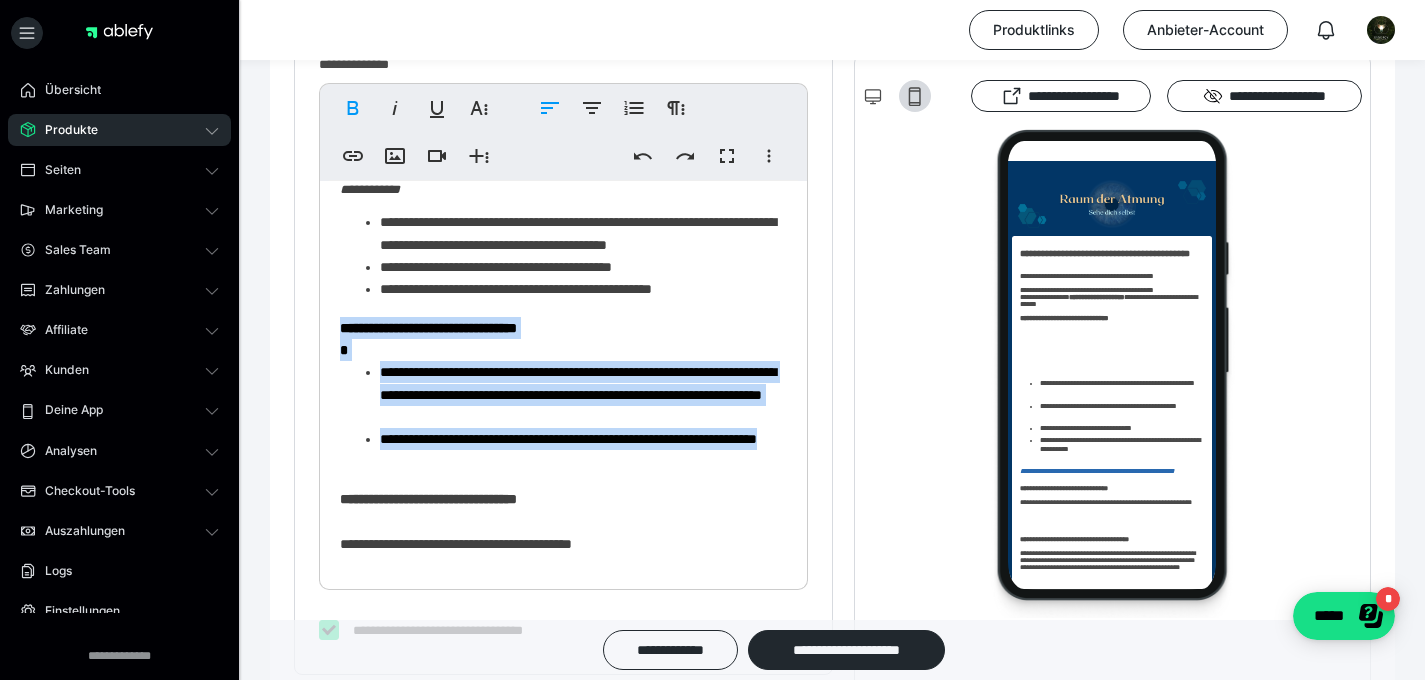 scroll, scrollTop: 480, scrollLeft: 0, axis: vertical 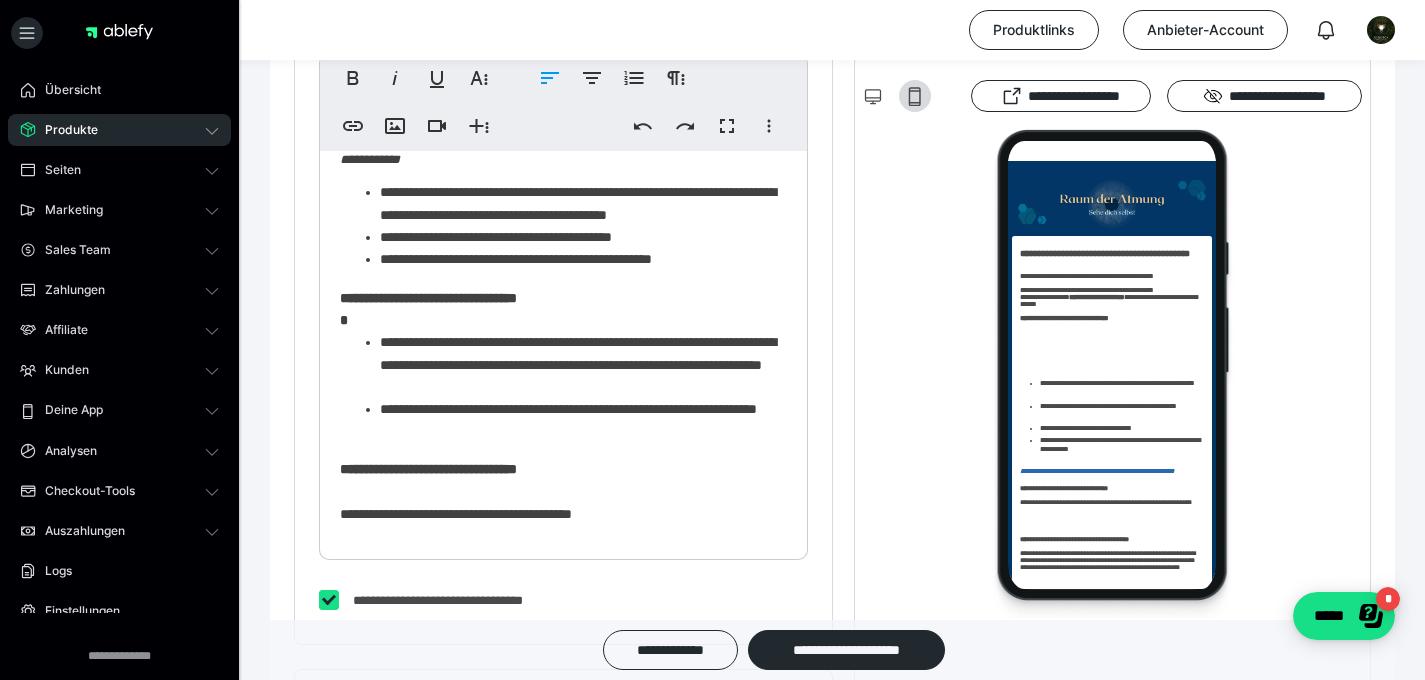 click on "**********" at bounding box center (583, 420) 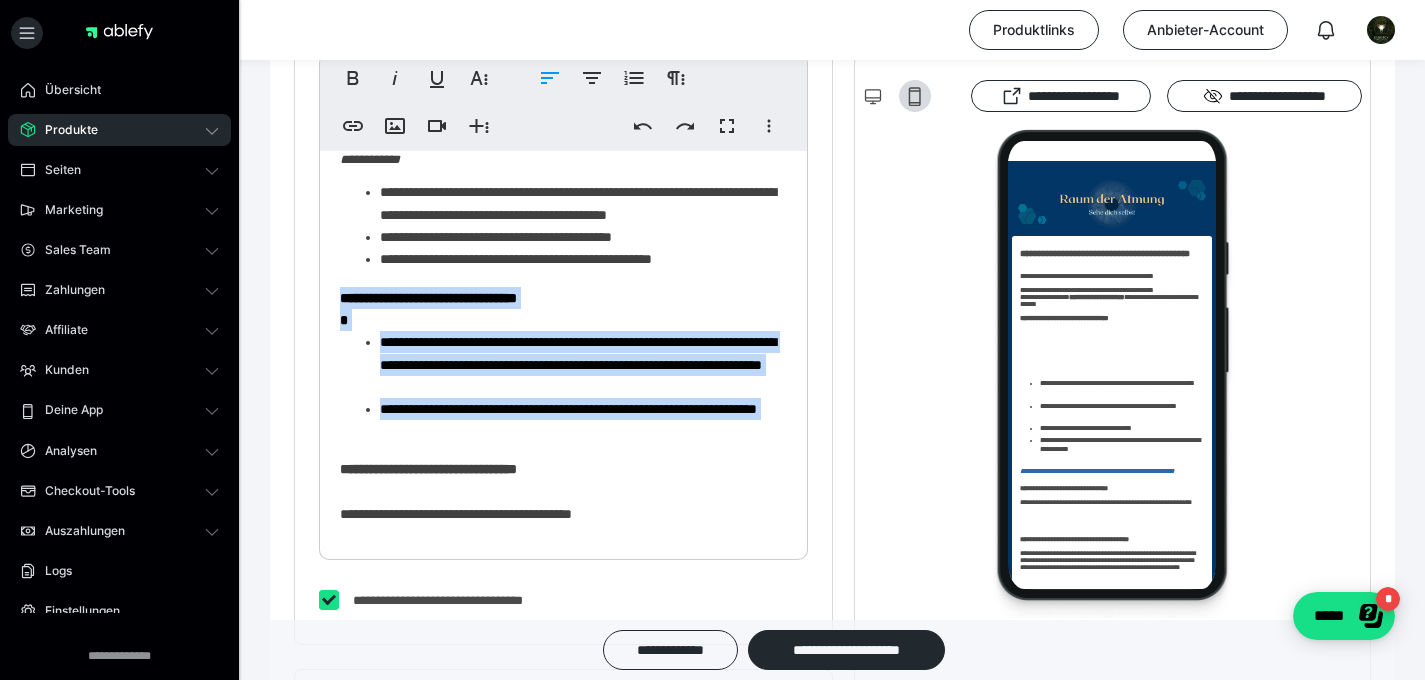 drag, startPoint x: 543, startPoint y: 432, endPoint x: 337, endPoint y: 304, distance: 242.52835 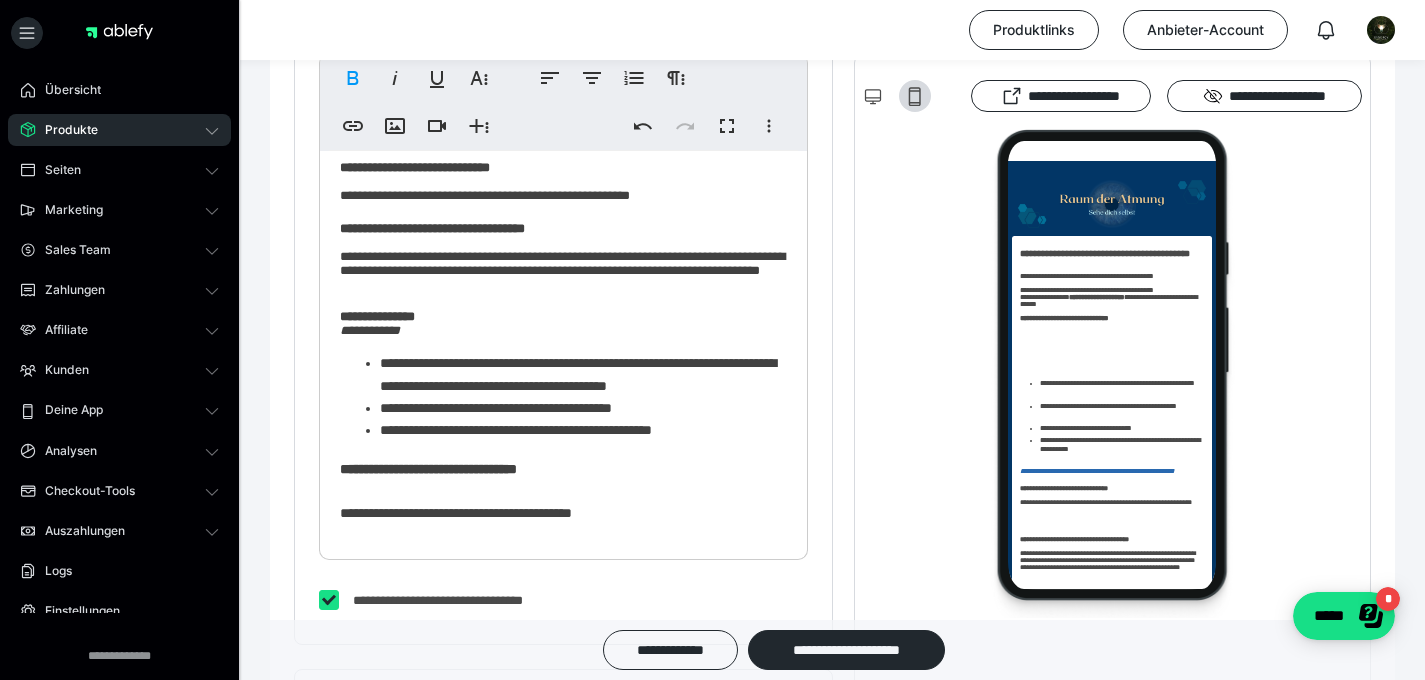 scroll, scrollTop: 309, scrollLeft: 0, axis: vertical 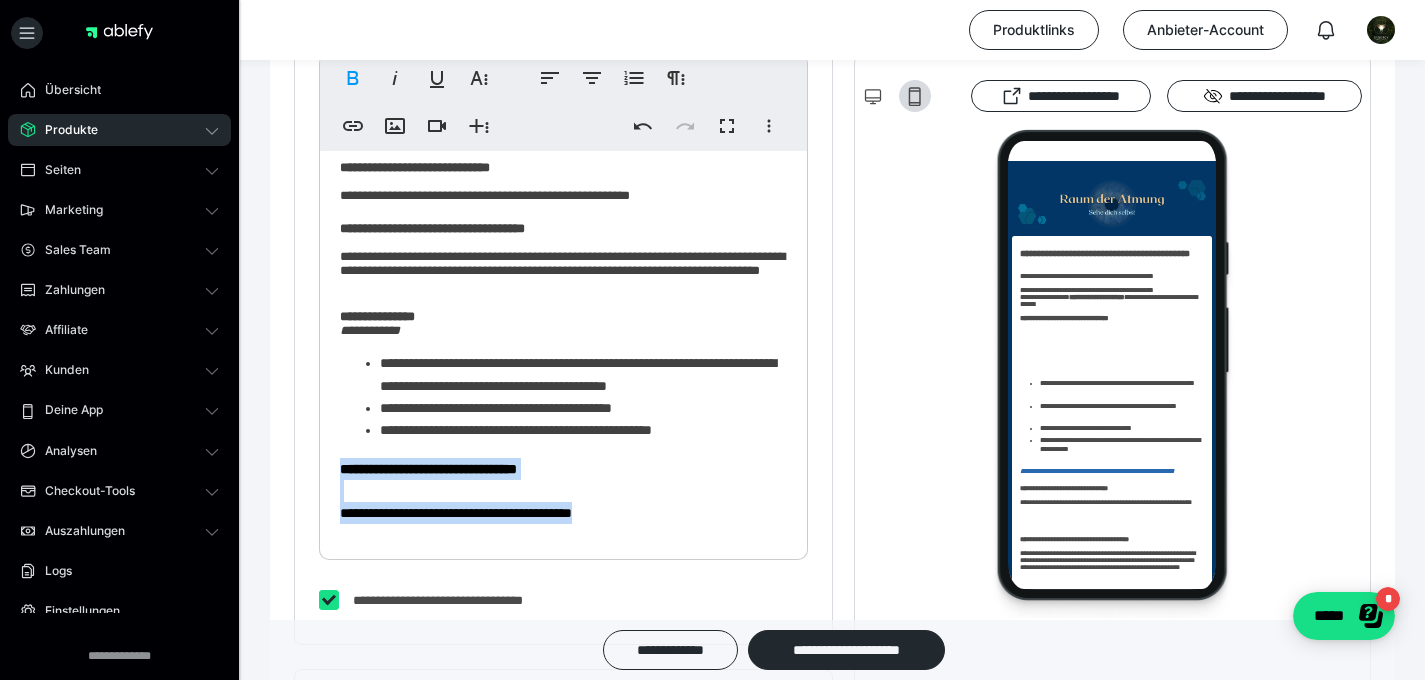 drag, startPoint x: 609, startPoint y: 514, endPoint x: 326, endPoint y: 469, distance: 286.55542 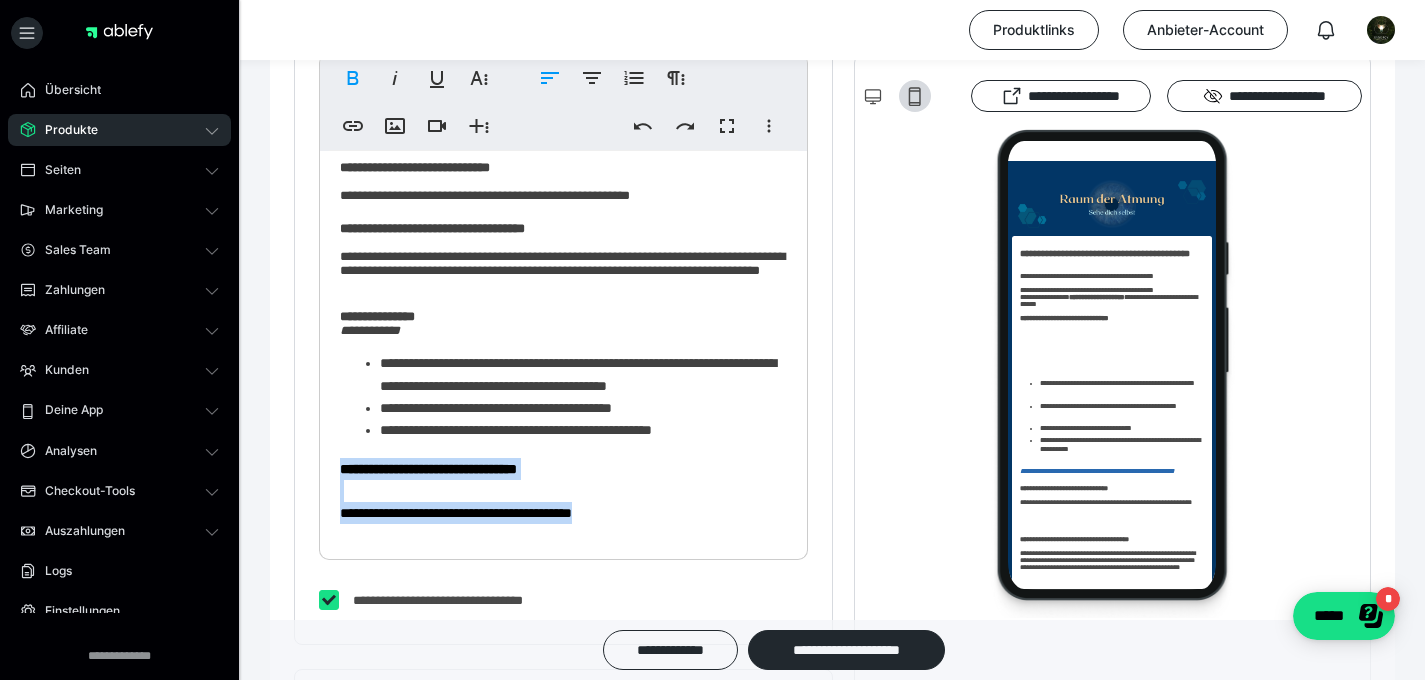 scroll, scrollTop: 309, scrollLeft: 0, axis: vertical 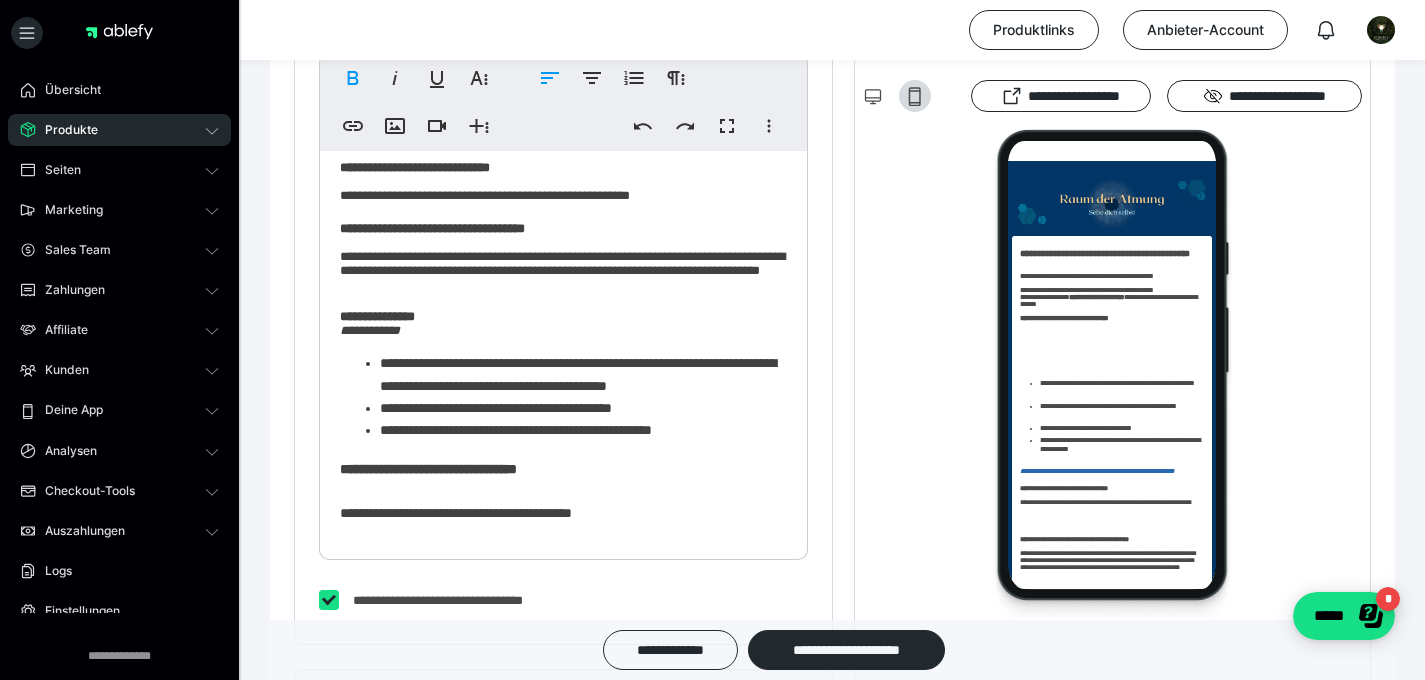 click on "**********" at bounding box center (583, 430) 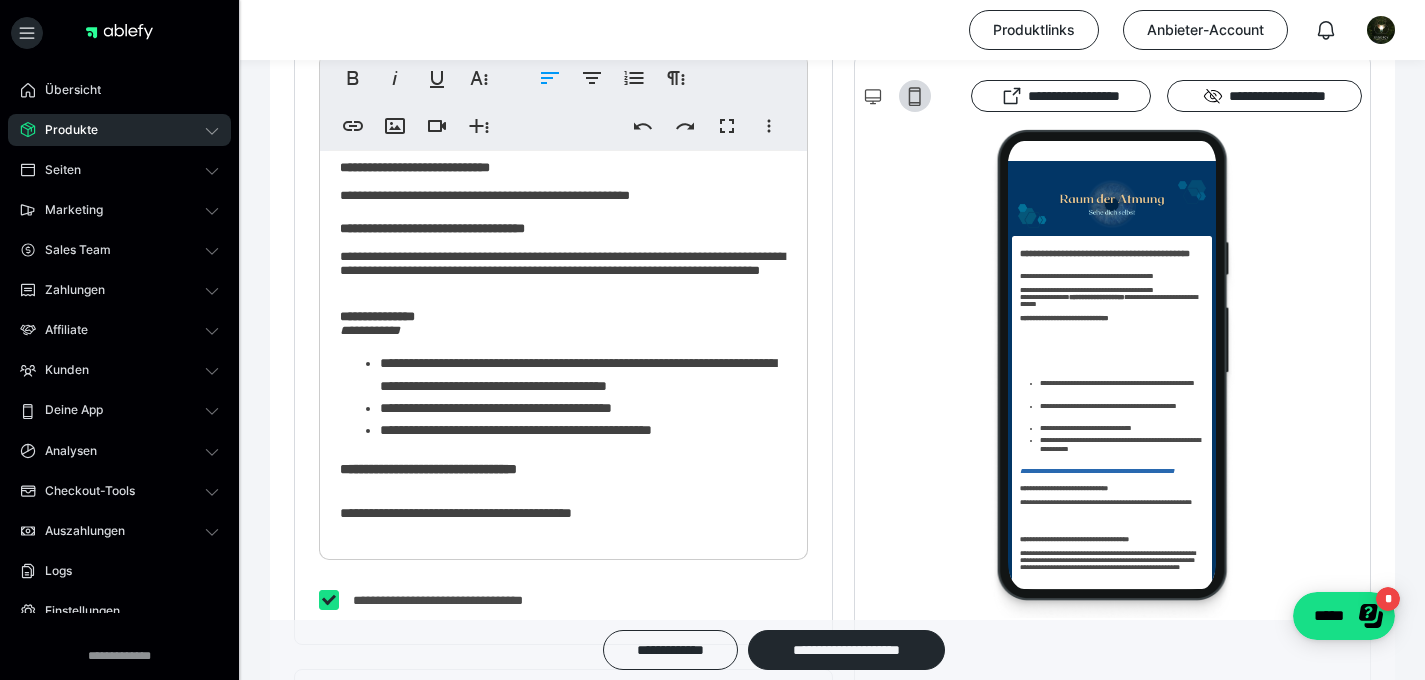 click on "**********" at bounding box center (428, 469) 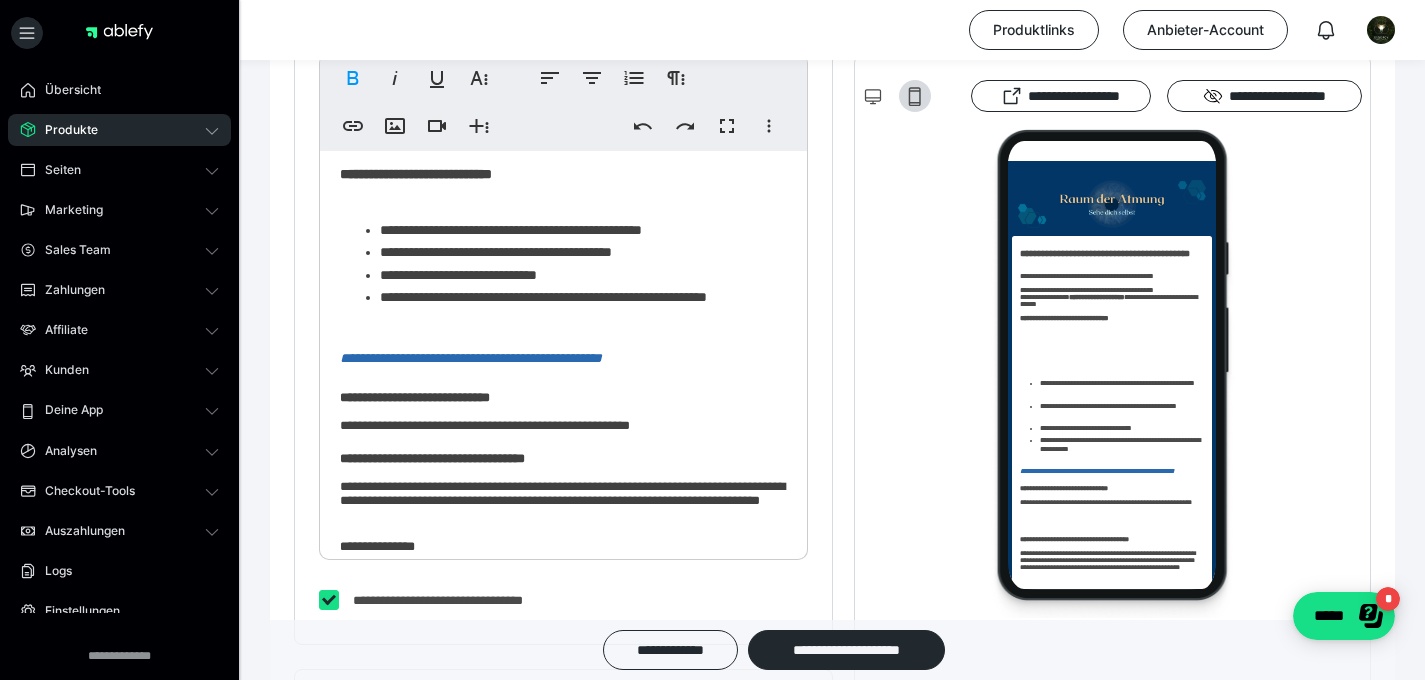 scroll, scrollTop: 175, scrollLeft: 0, axis: vertical 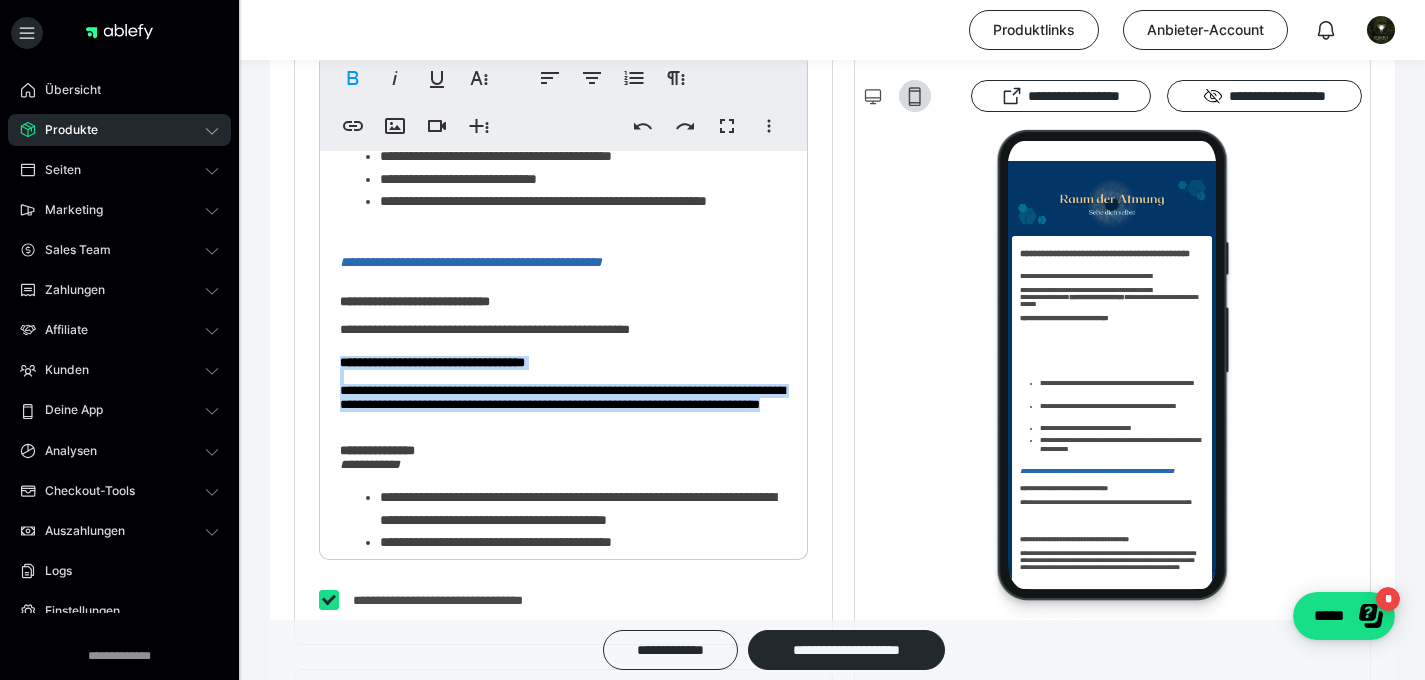 drag, startPoint x: 509, startPoint y: 423, endPoint x: 301, endPoint y: 355, distance: 218.83327 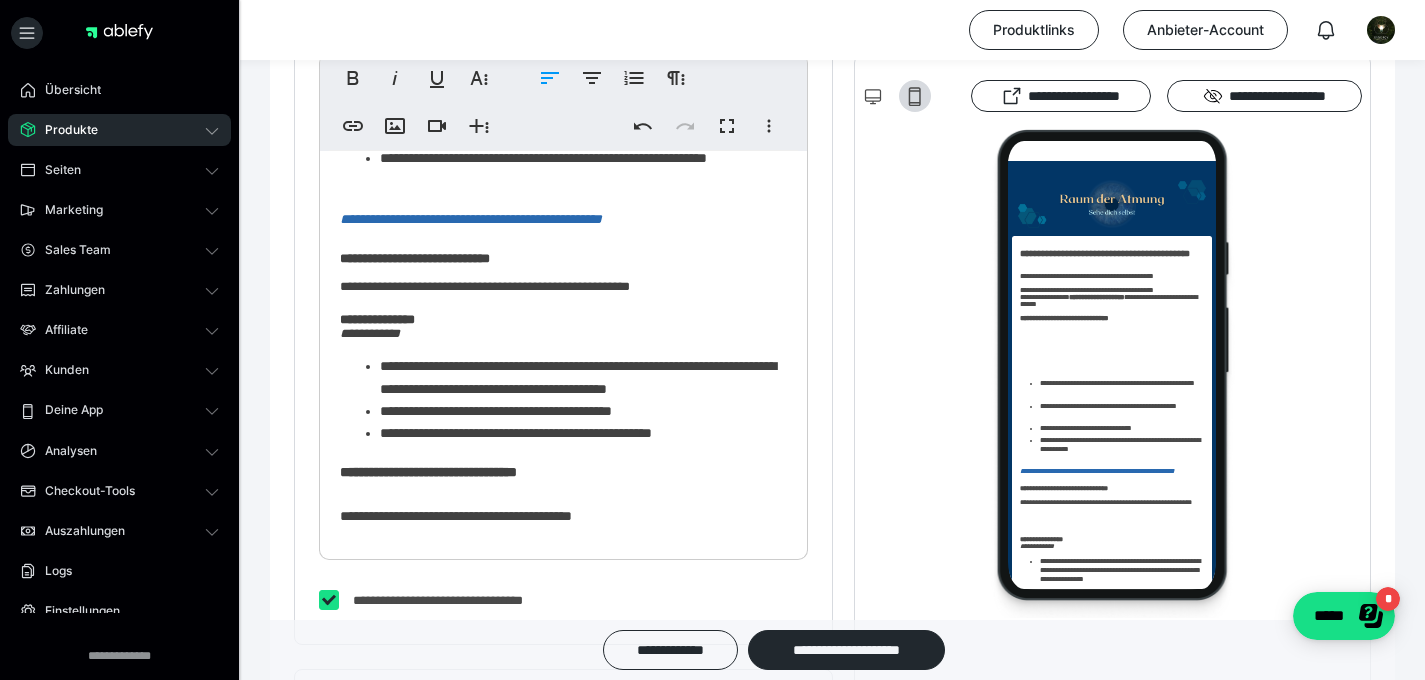 scroll, scrollTop: 218, scrollLeft: 0, axis: vertical 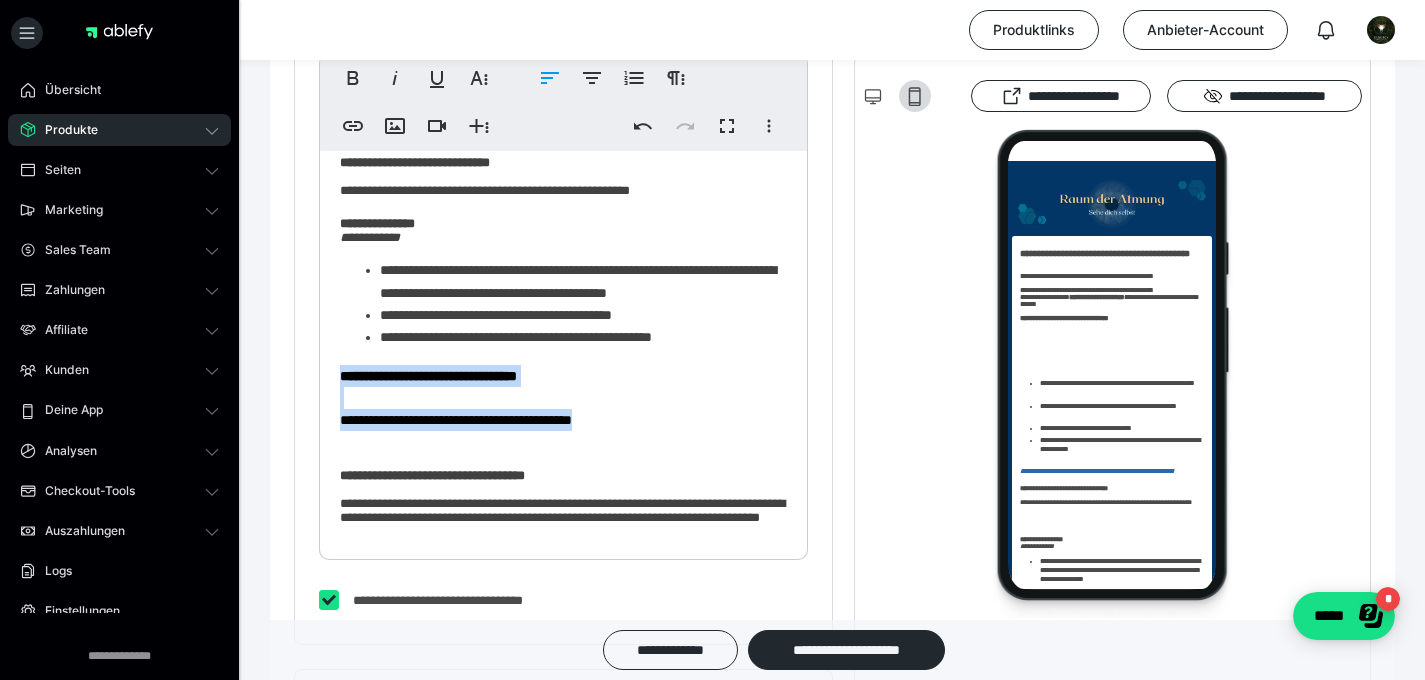 drag, startPoint x: 663, startPoint y: 419, endPoint x: 319, endPoint y: 378, distance: 346.4347 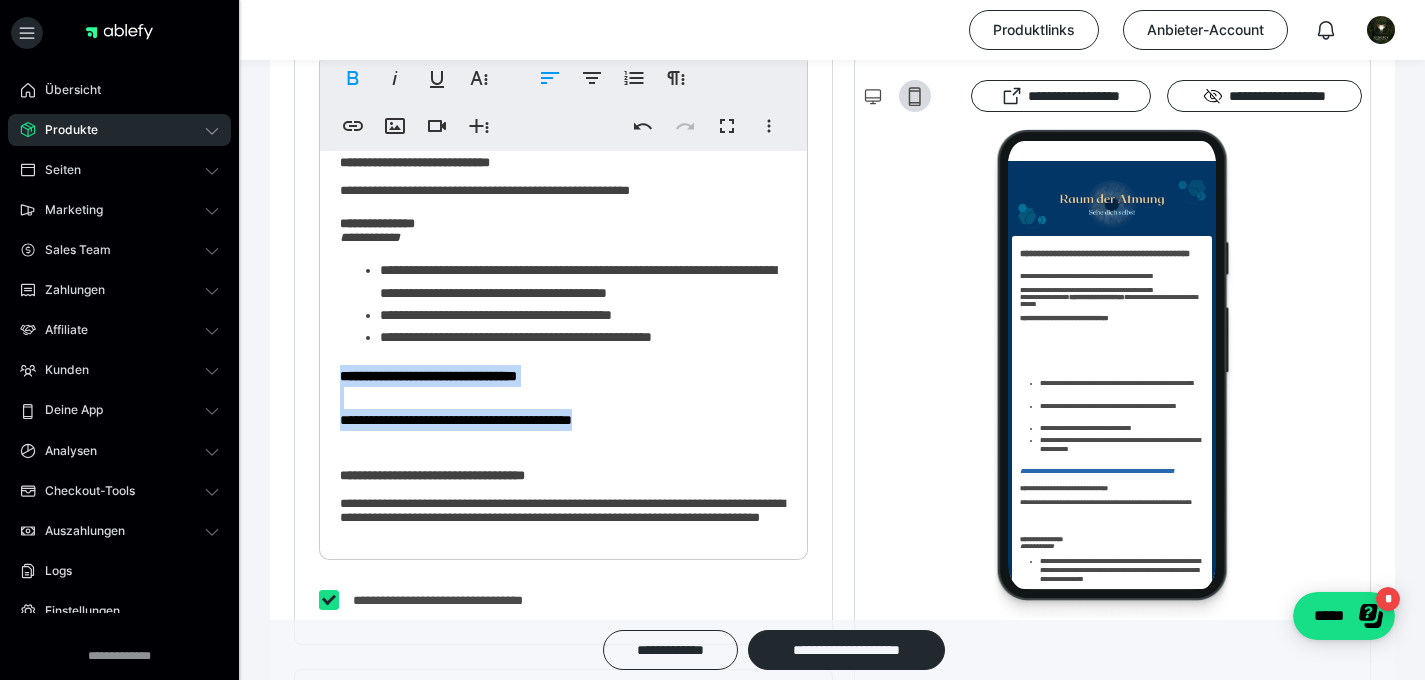click on "**********" at bounding box center (563, 213) 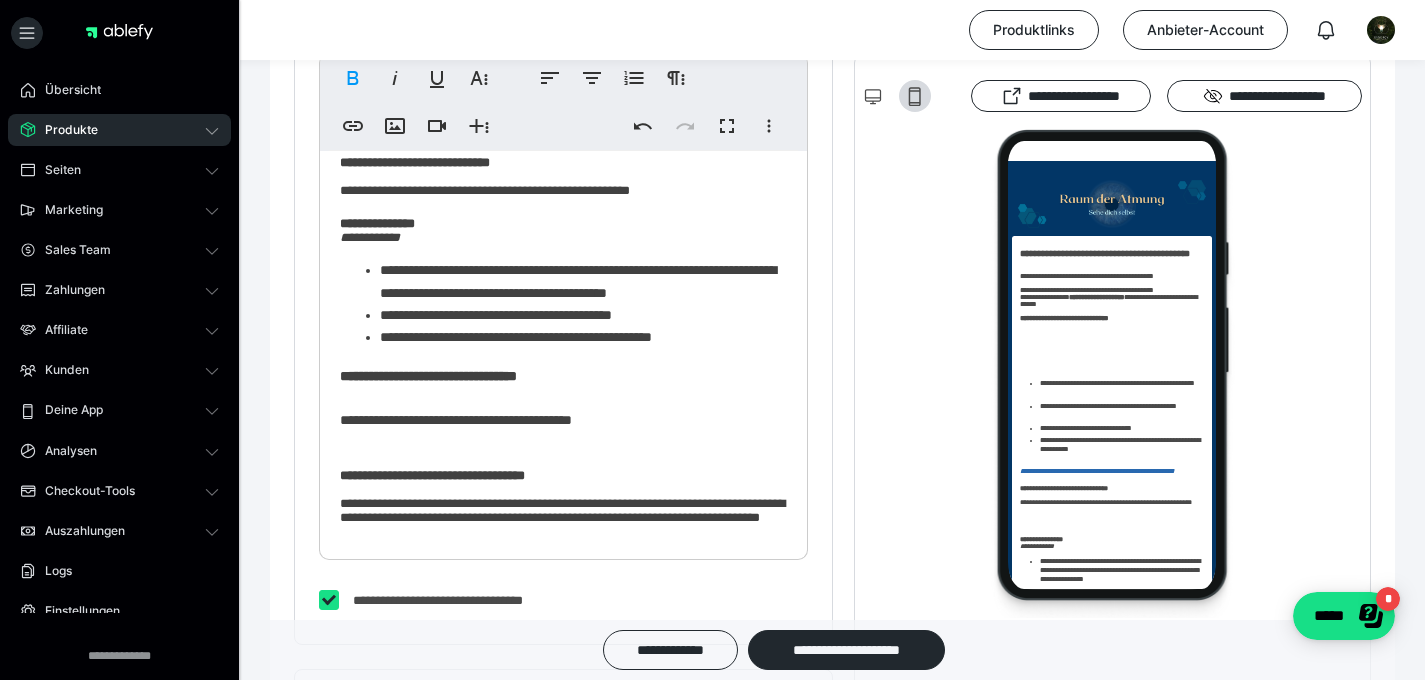 click on "**********" at bounding box center [583, 315] 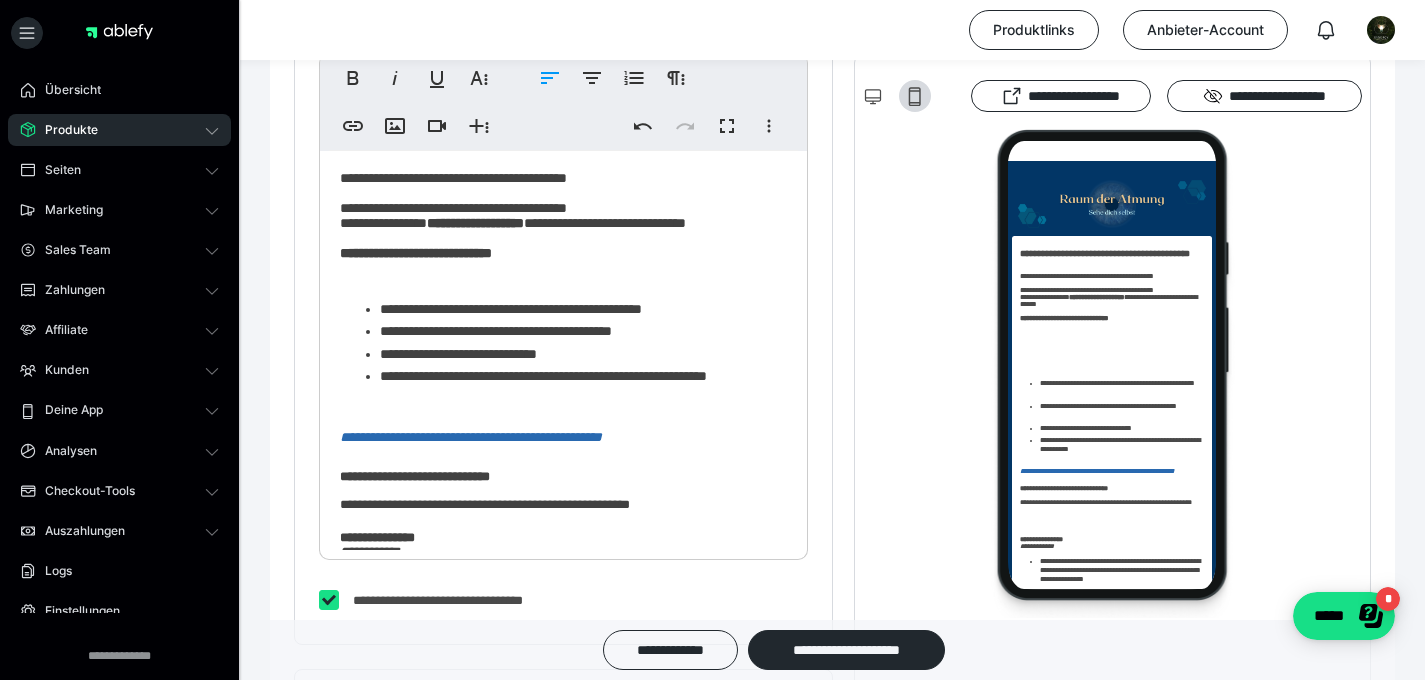 scroll, scrollTop: 0, scrollLeft: 0, axis: both 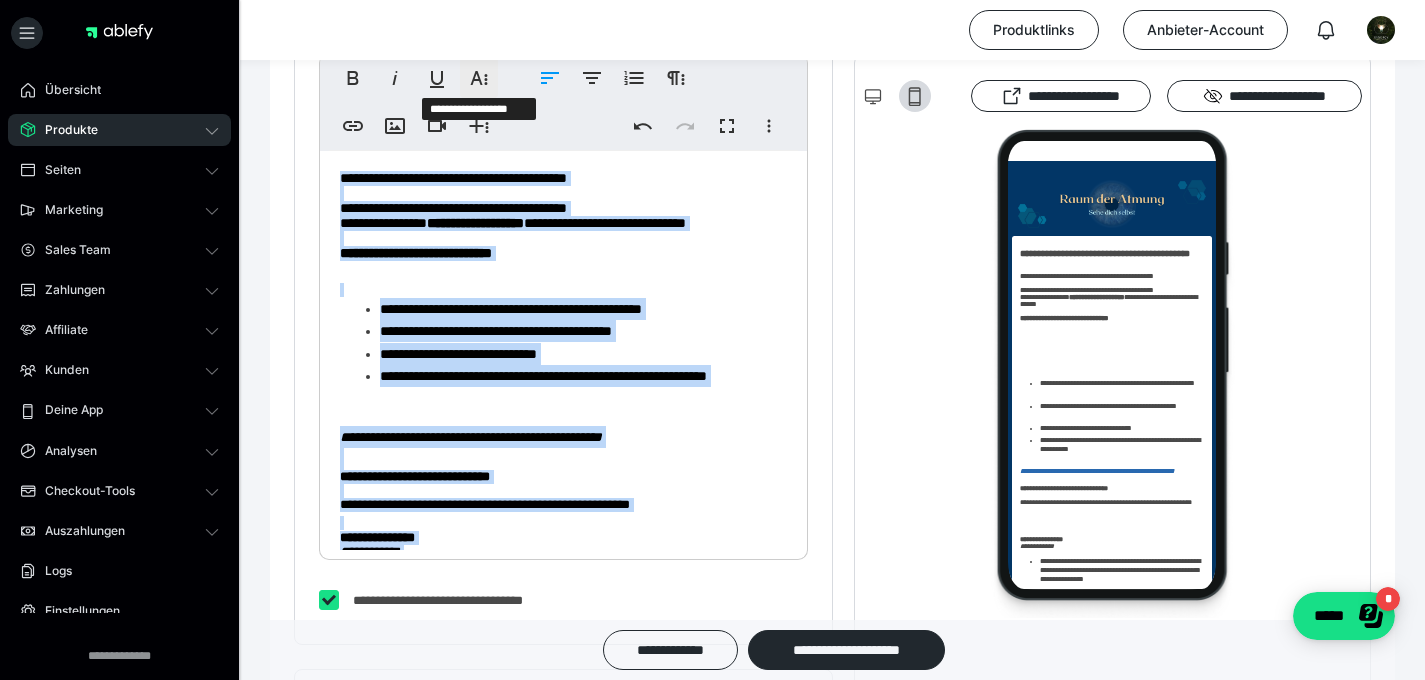 click 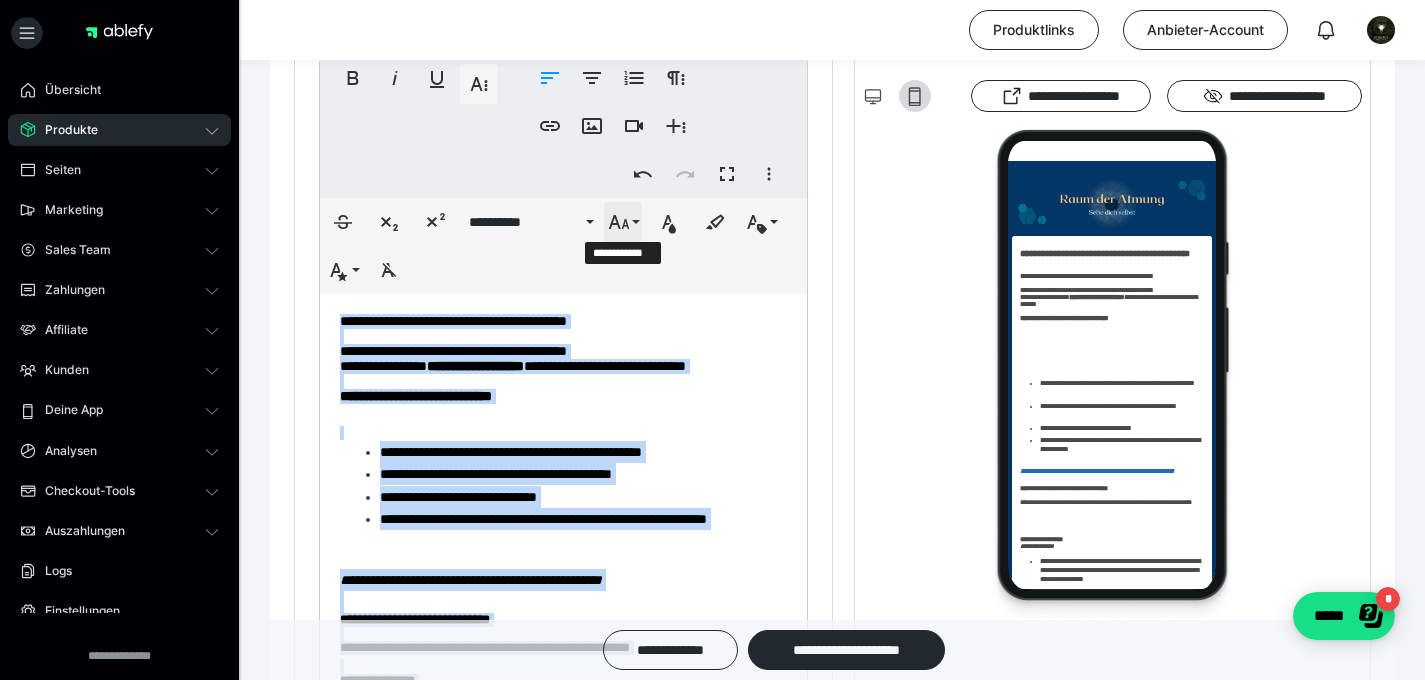 click 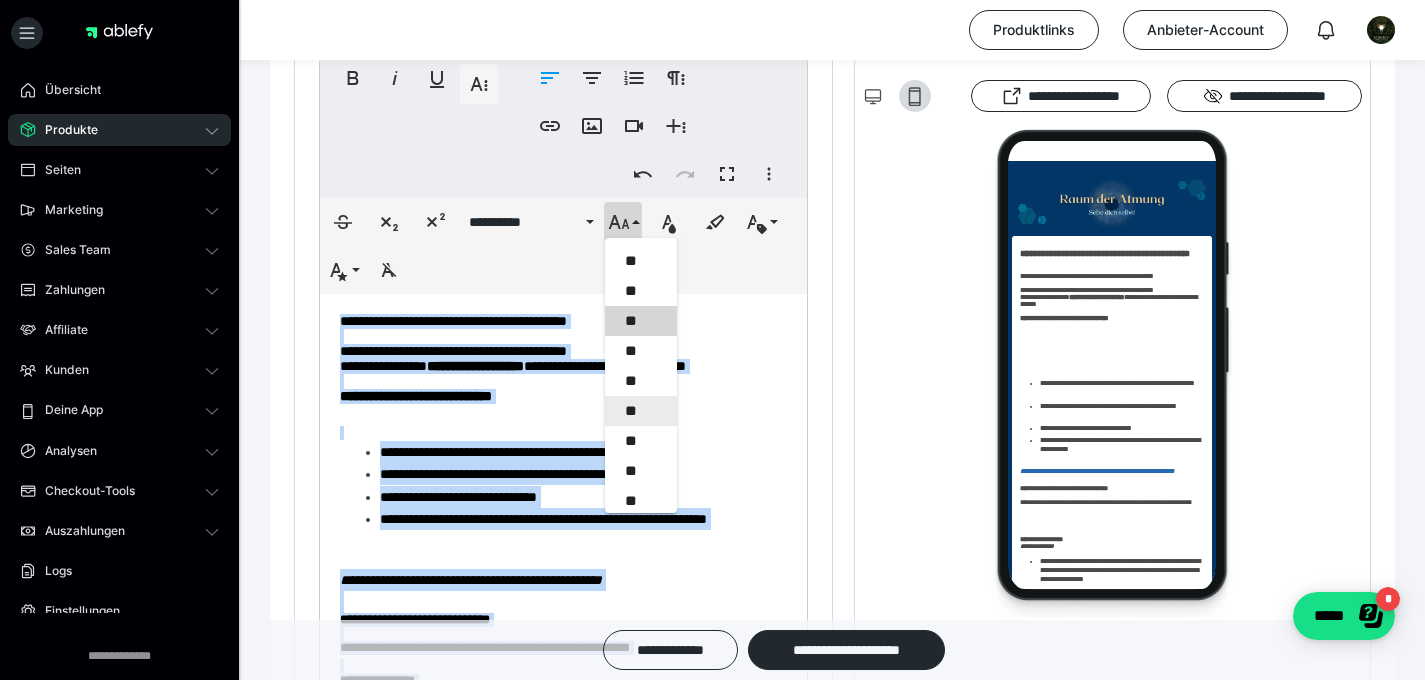 scroll, scrollTop: 309, scrollLeft: 0, axis: vertical 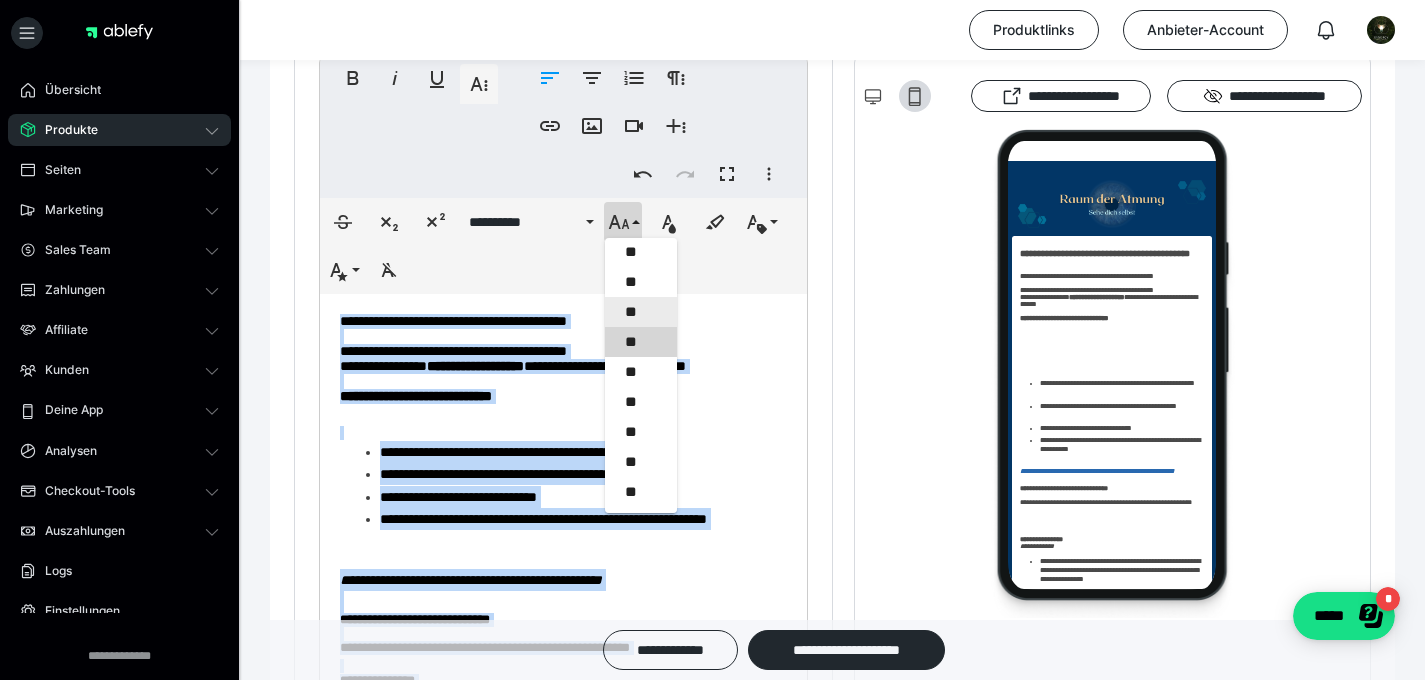 click on "**" at bounding box center (641, 312) 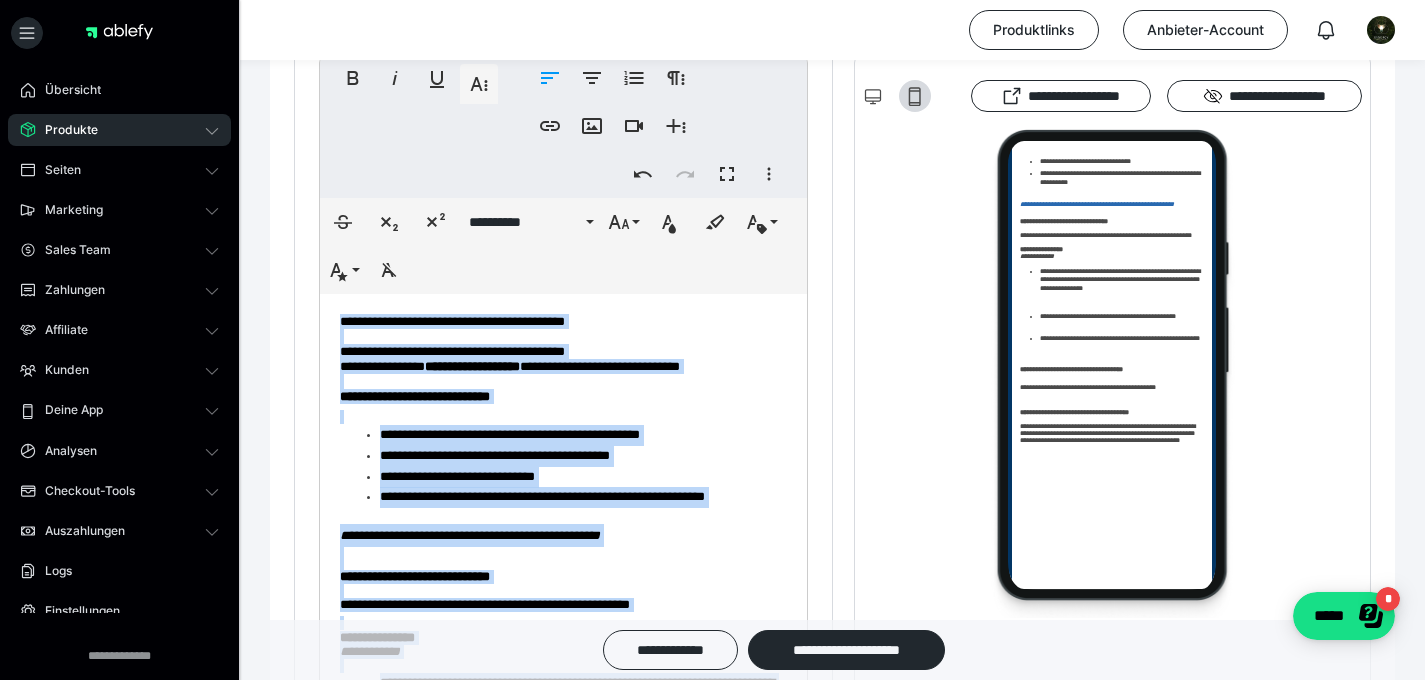 scroll, scrollTop: 435, scrollLeft: 0, axis: vertical 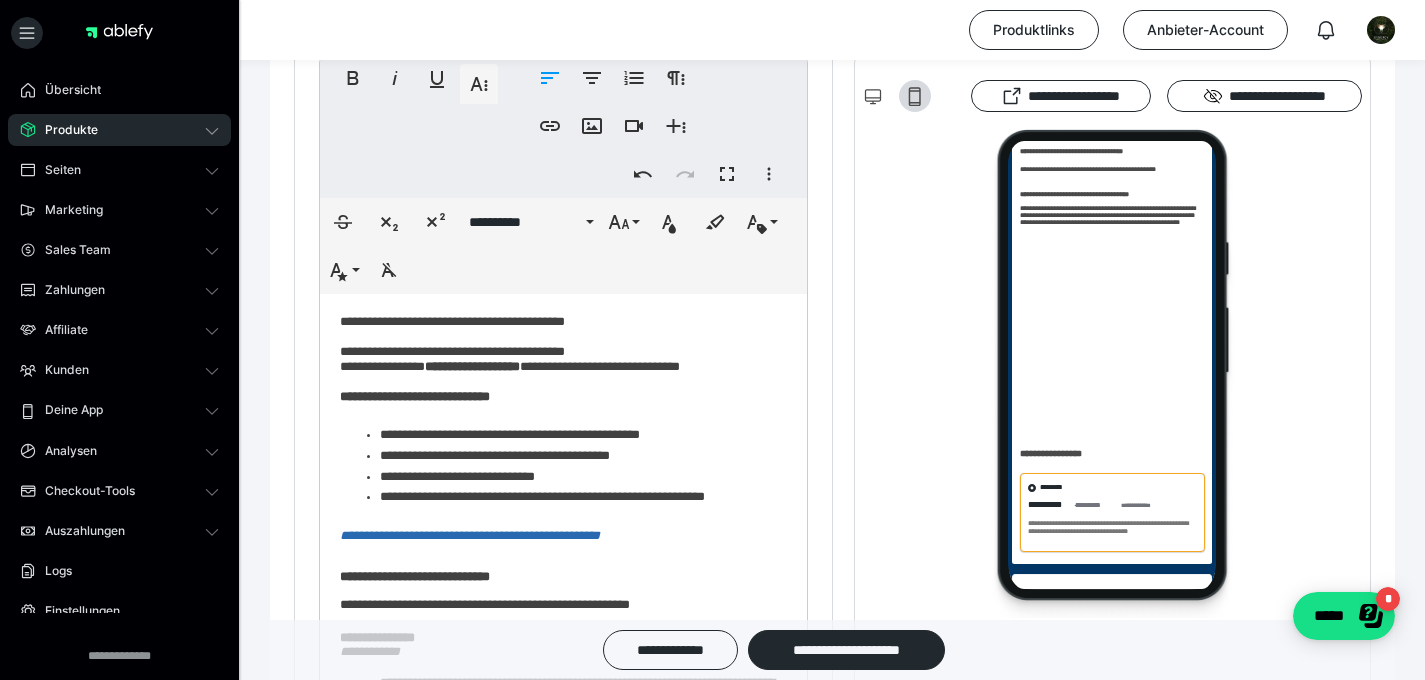 click on "**********" at bounding box center [563, 368] 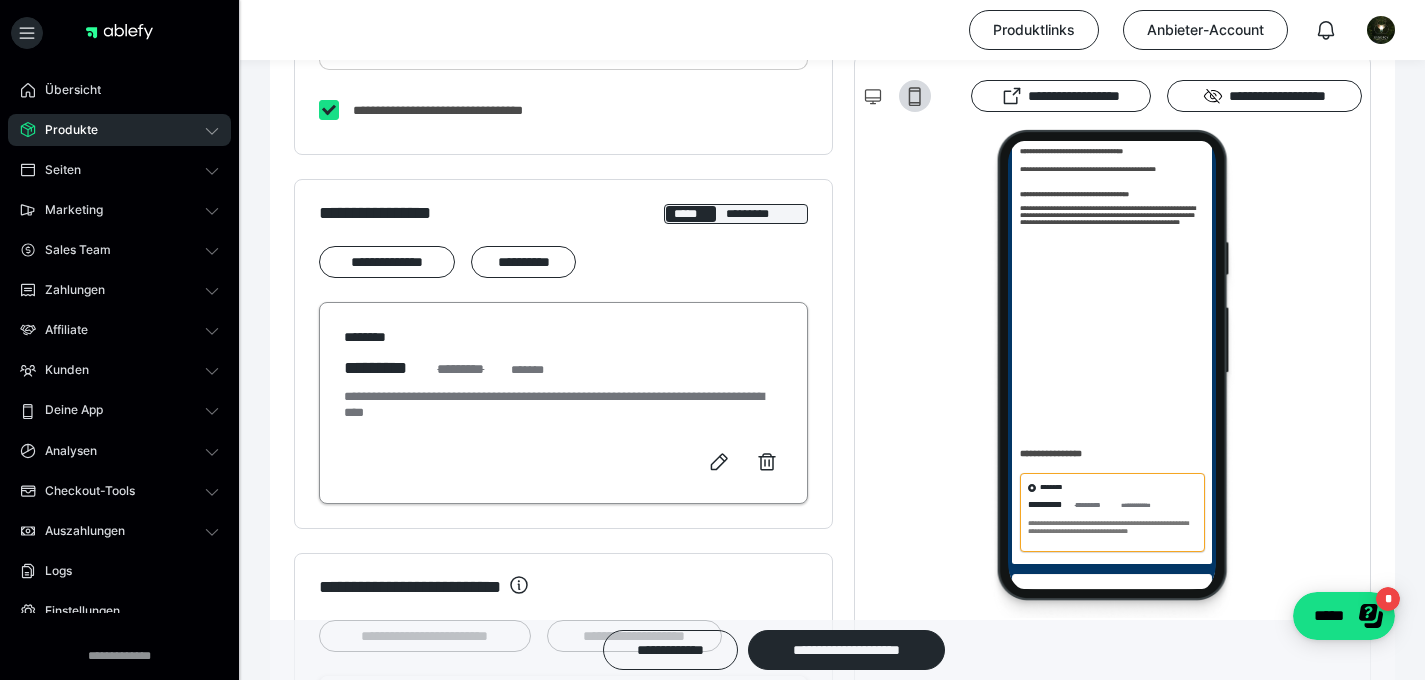 scroll, scrollTop: 1298, scrollLeft: 0, axis: vertical 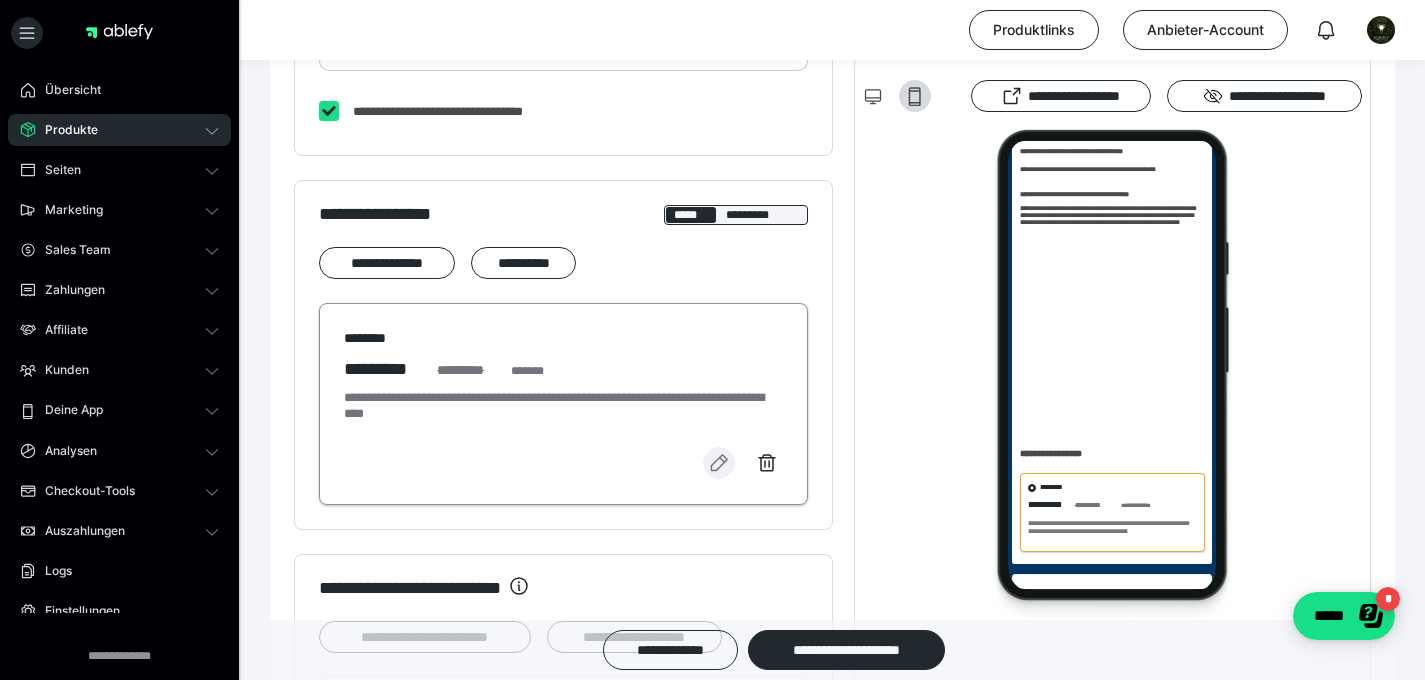 click 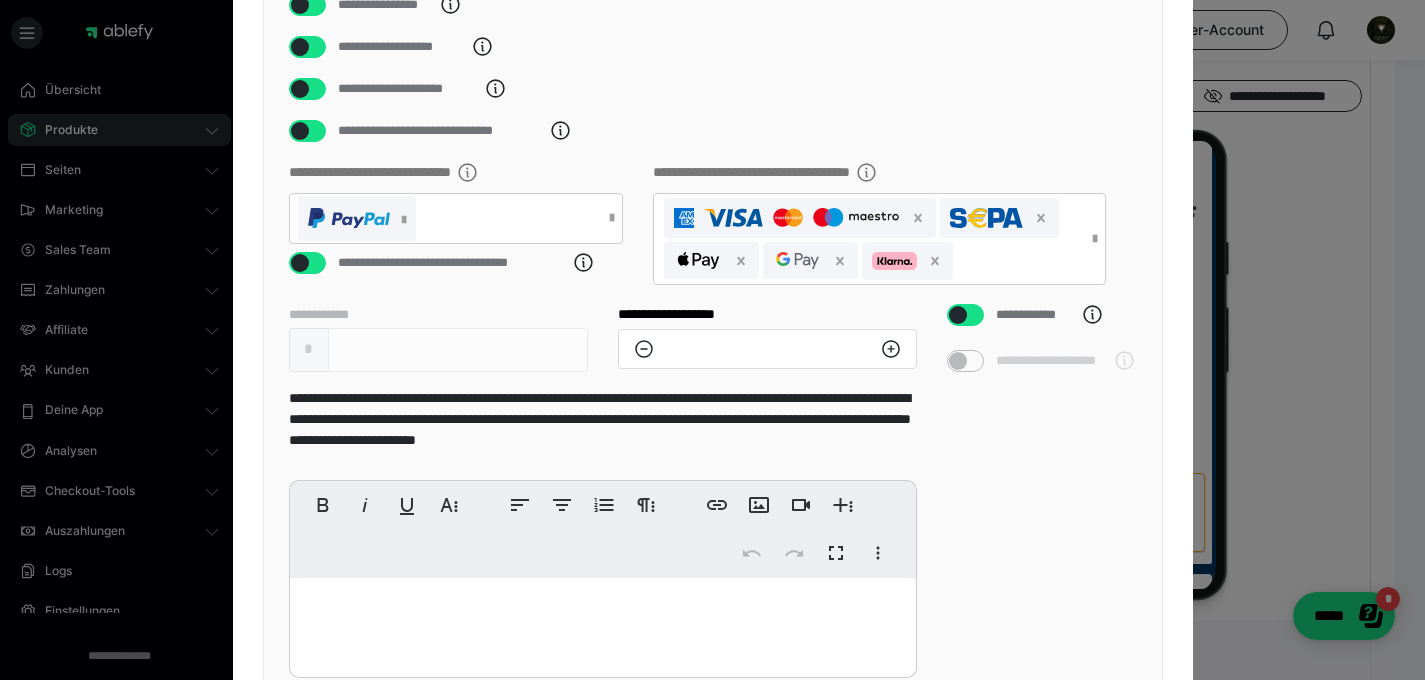 scroll, scrollTop: 334, scrollLeft: 0, axis: vertical 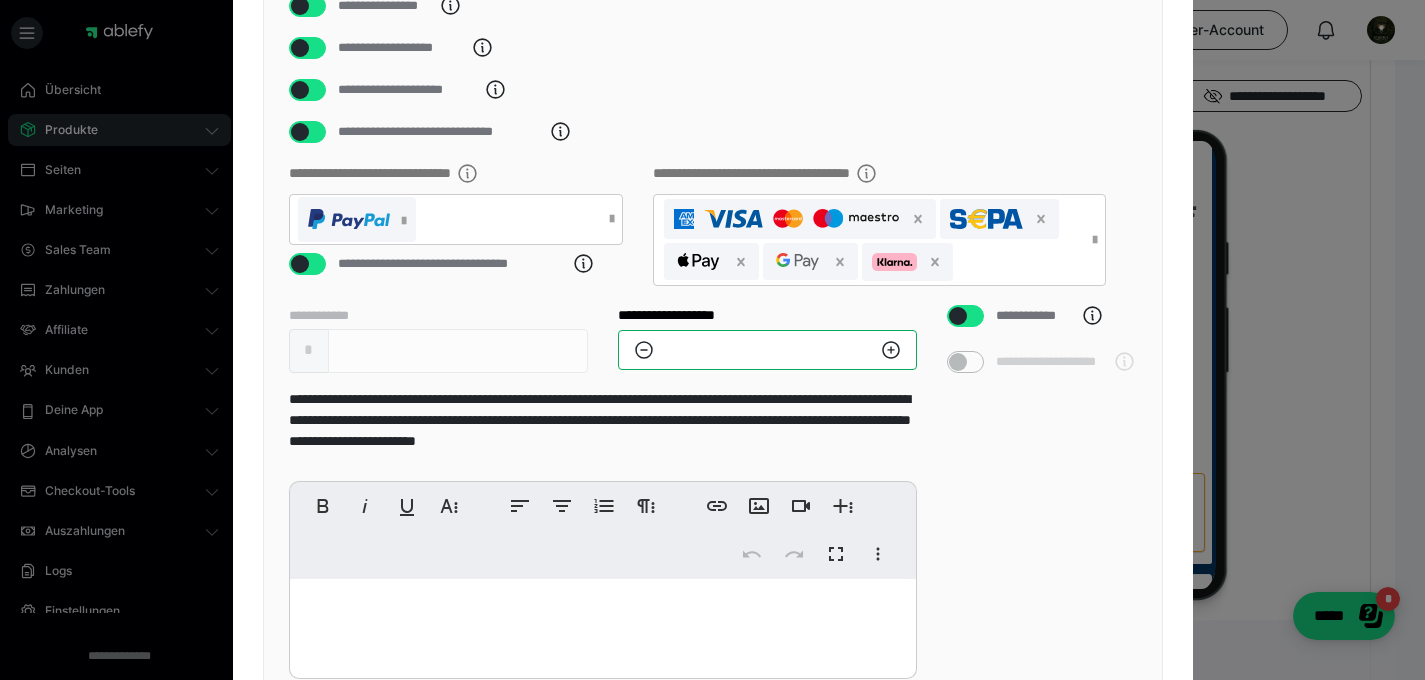 click on "**" at bounding box center (767, 350) 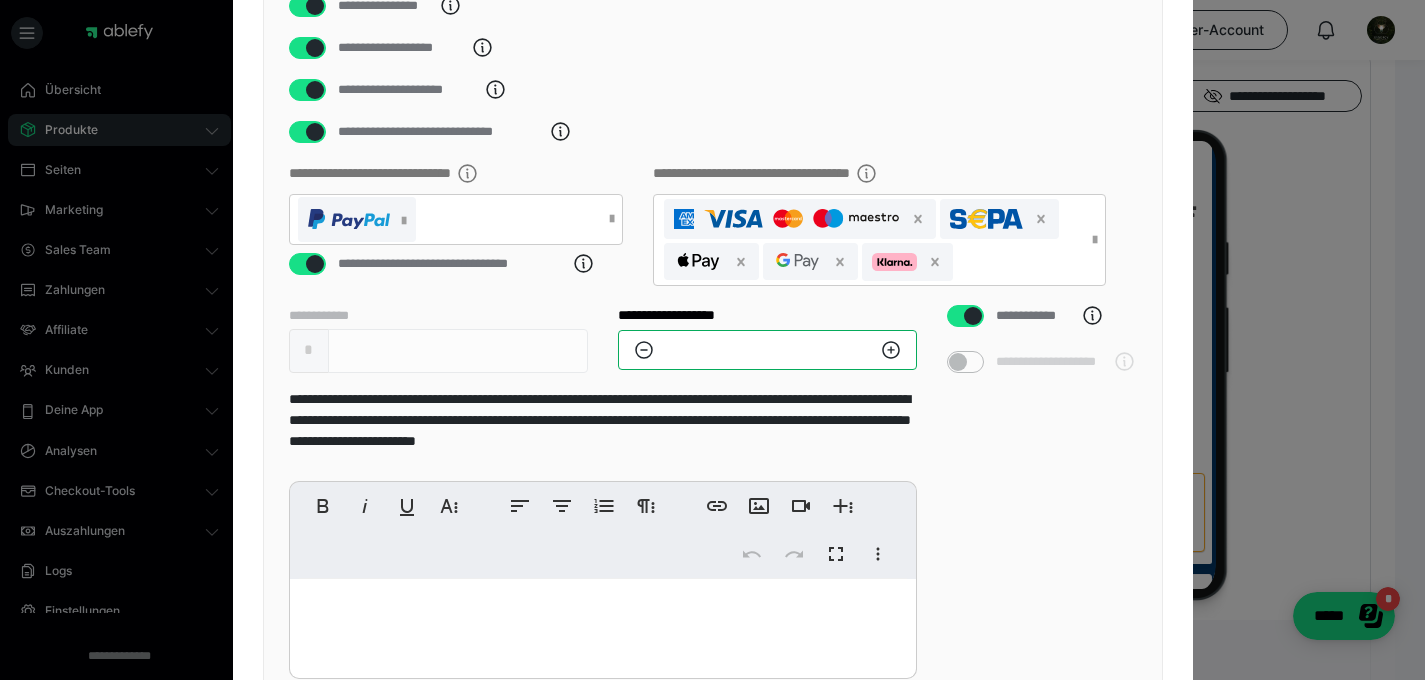 type on "*" 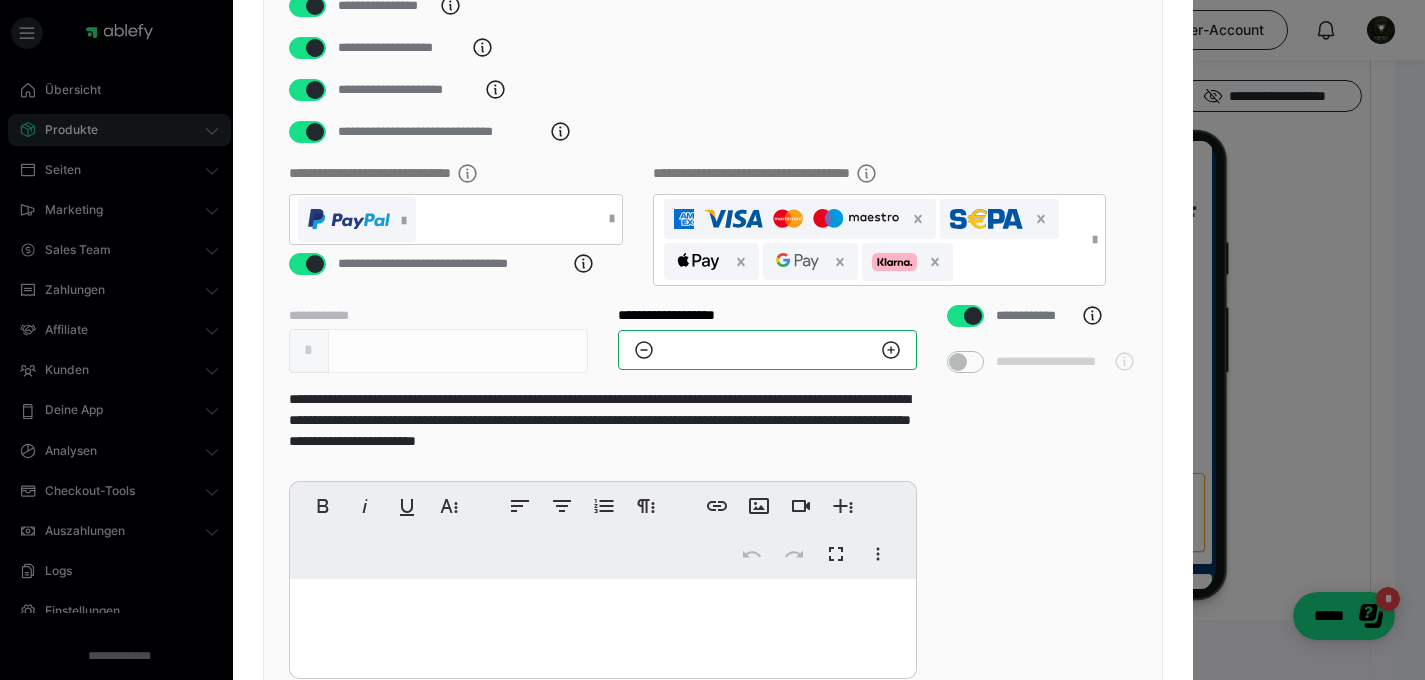 type on "**" 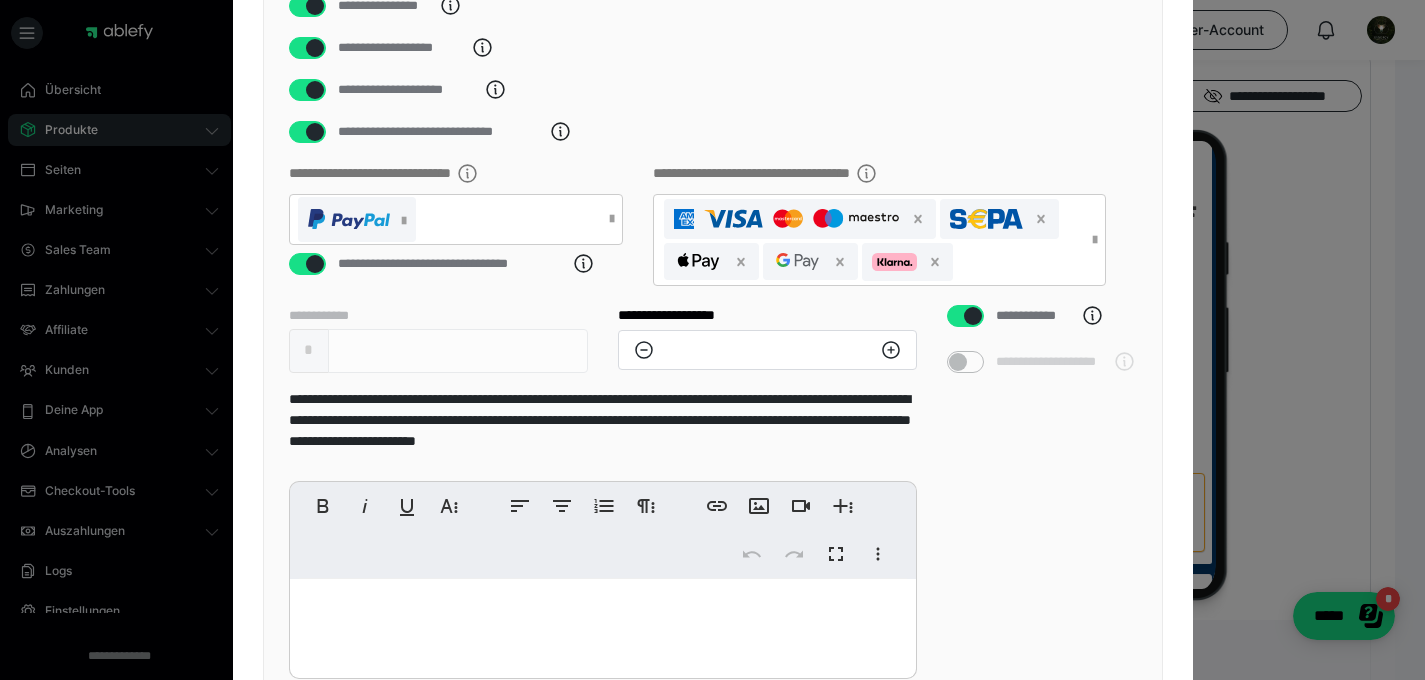 click on "**********" at bounding box center [713, 132] 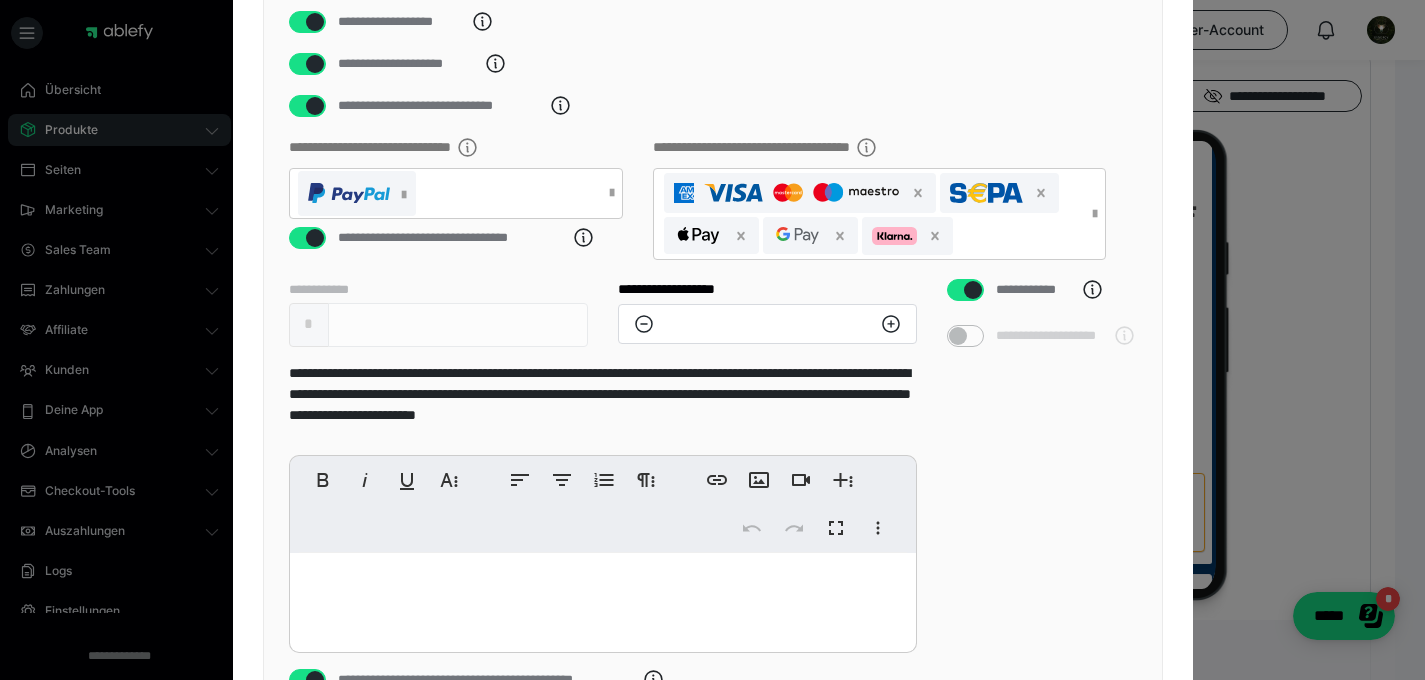 scroll, scrollTop: 135, scrollLeft: 0, axis: vertical 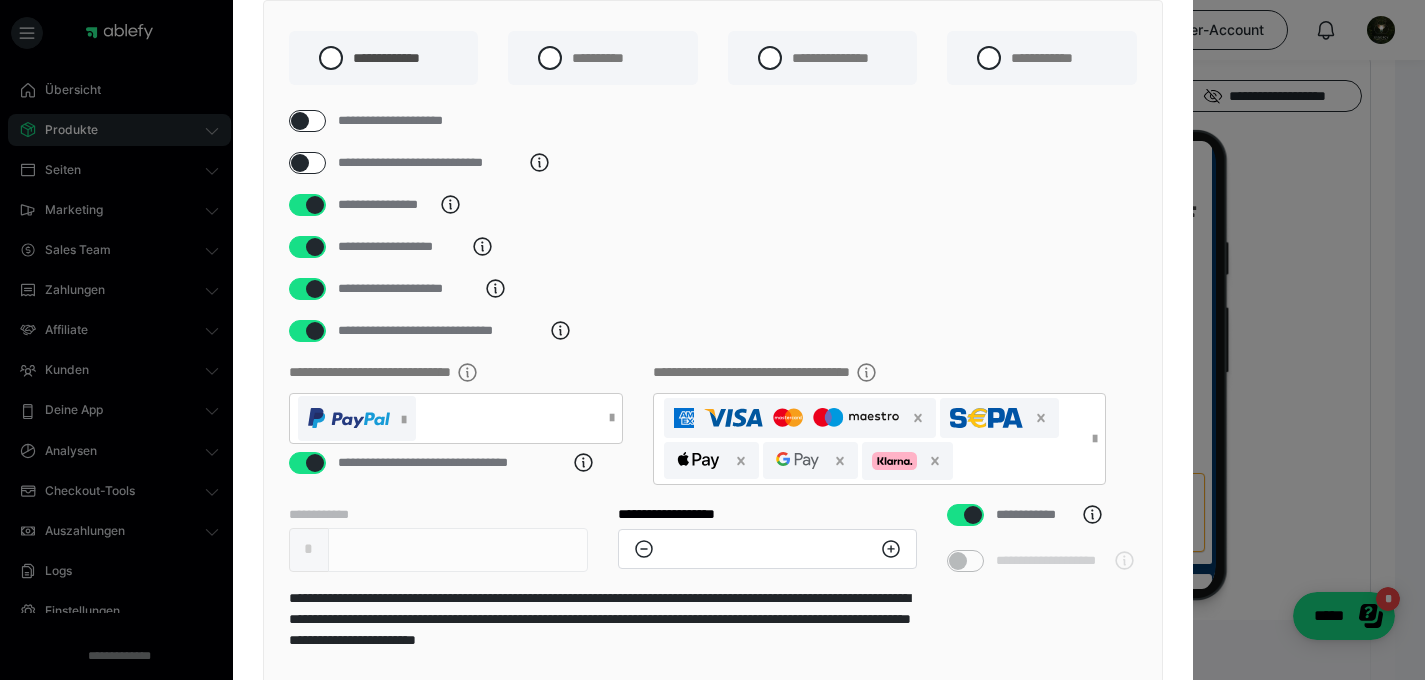 click on "**********" at bounding box center (713, 205) 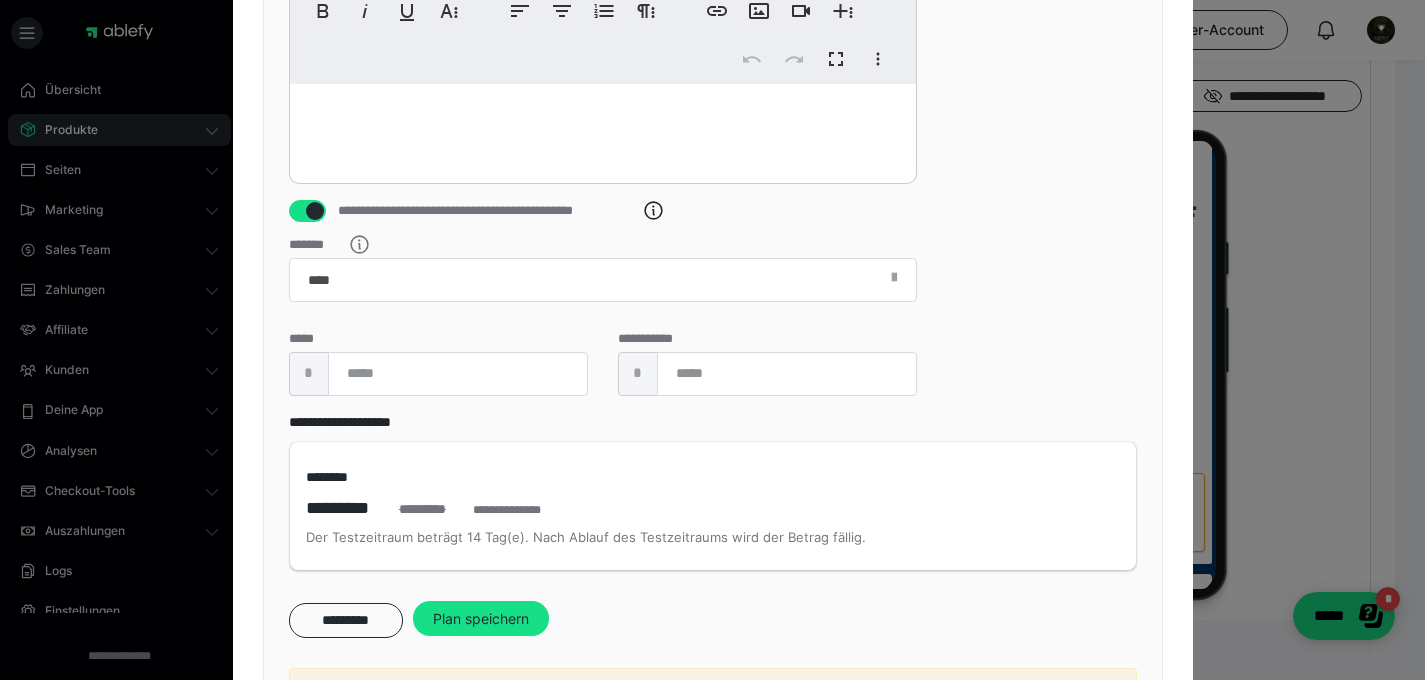 scroll, scrollTop: 827, scrollLeft: 0, axis: vertical 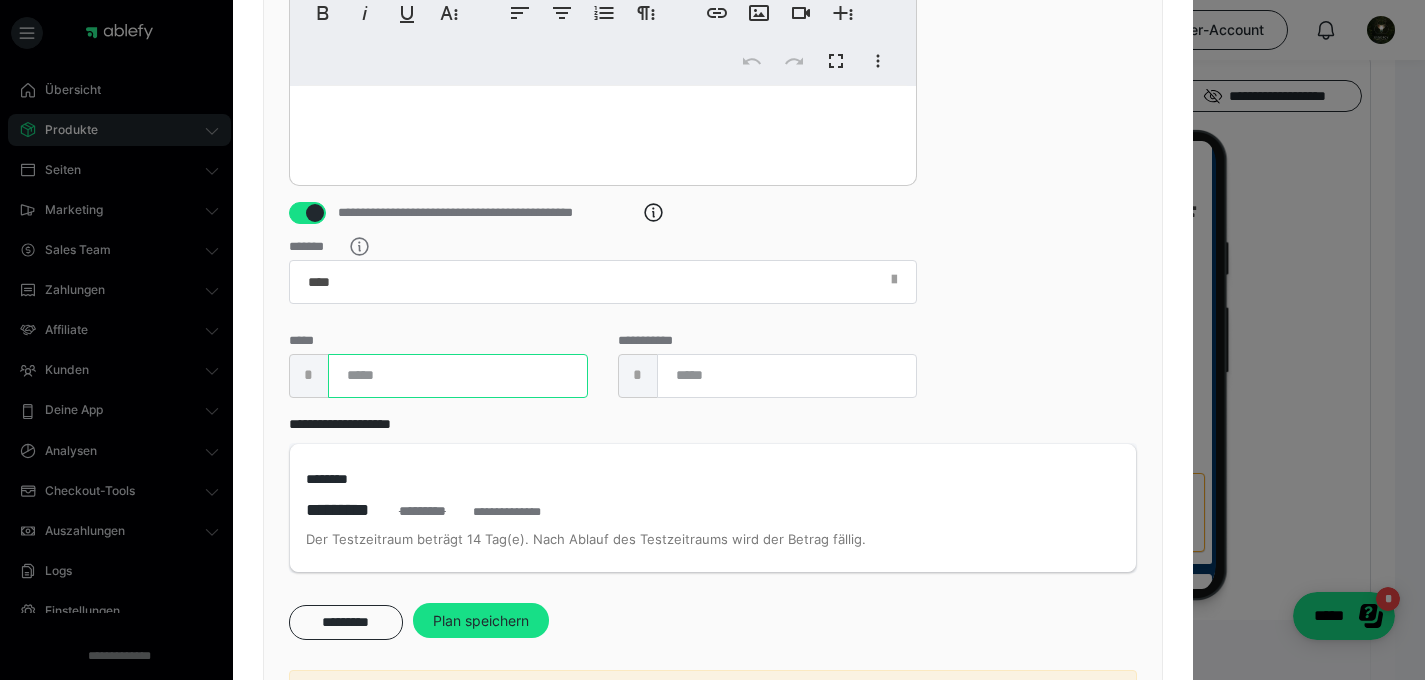 click on "****" at bounding box center [458, 376] 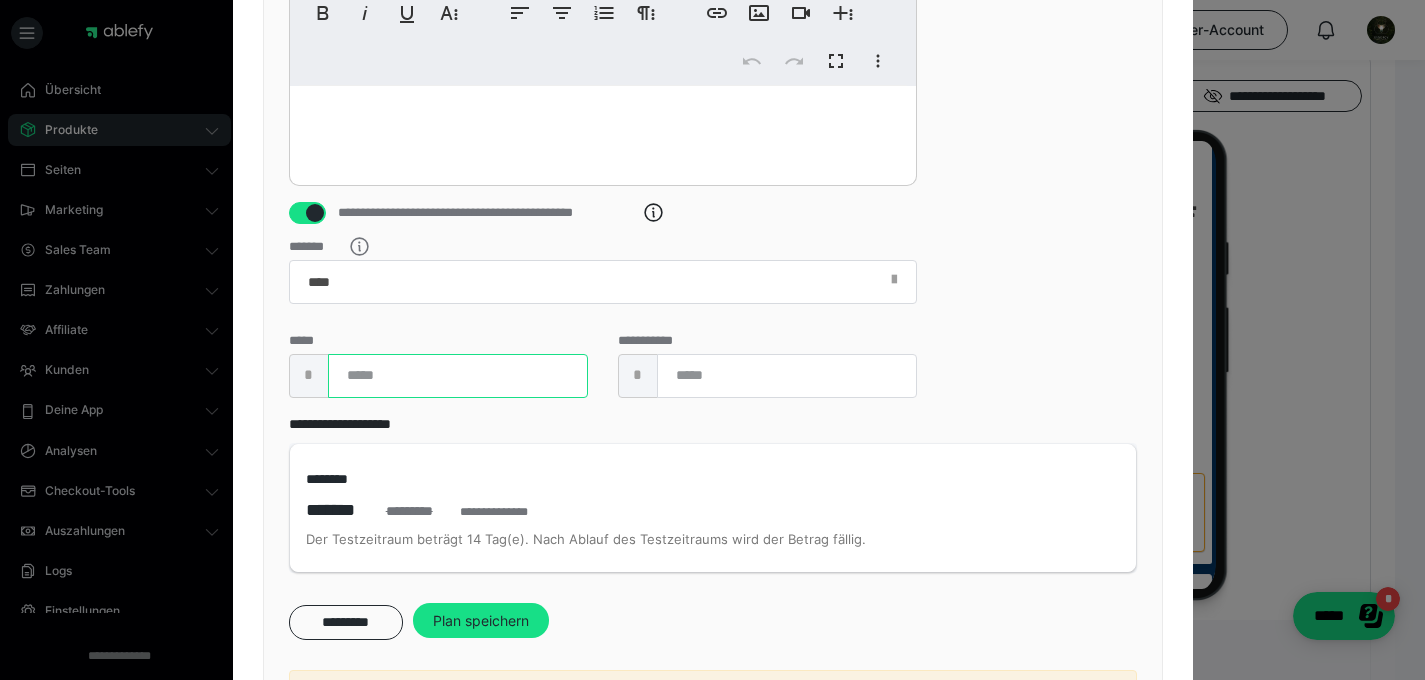 type on "***" 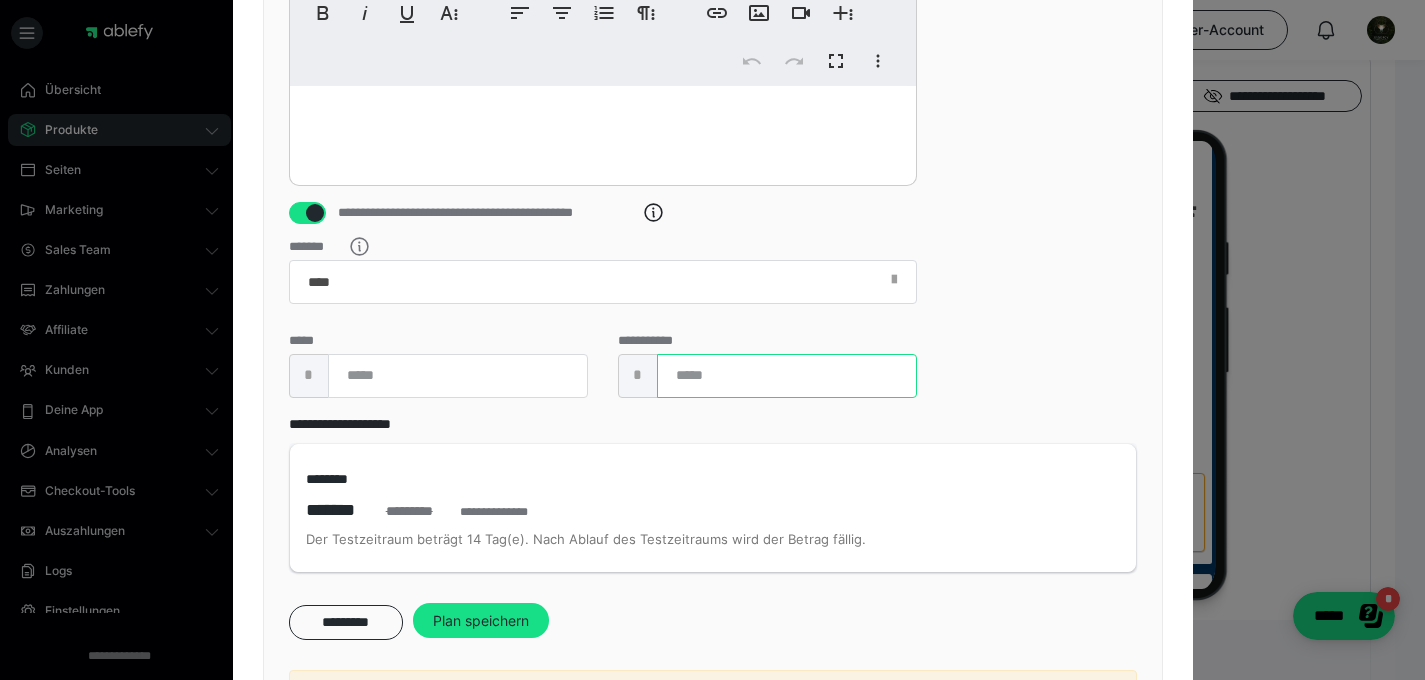 click on "****" at bounding box center (787, 376) 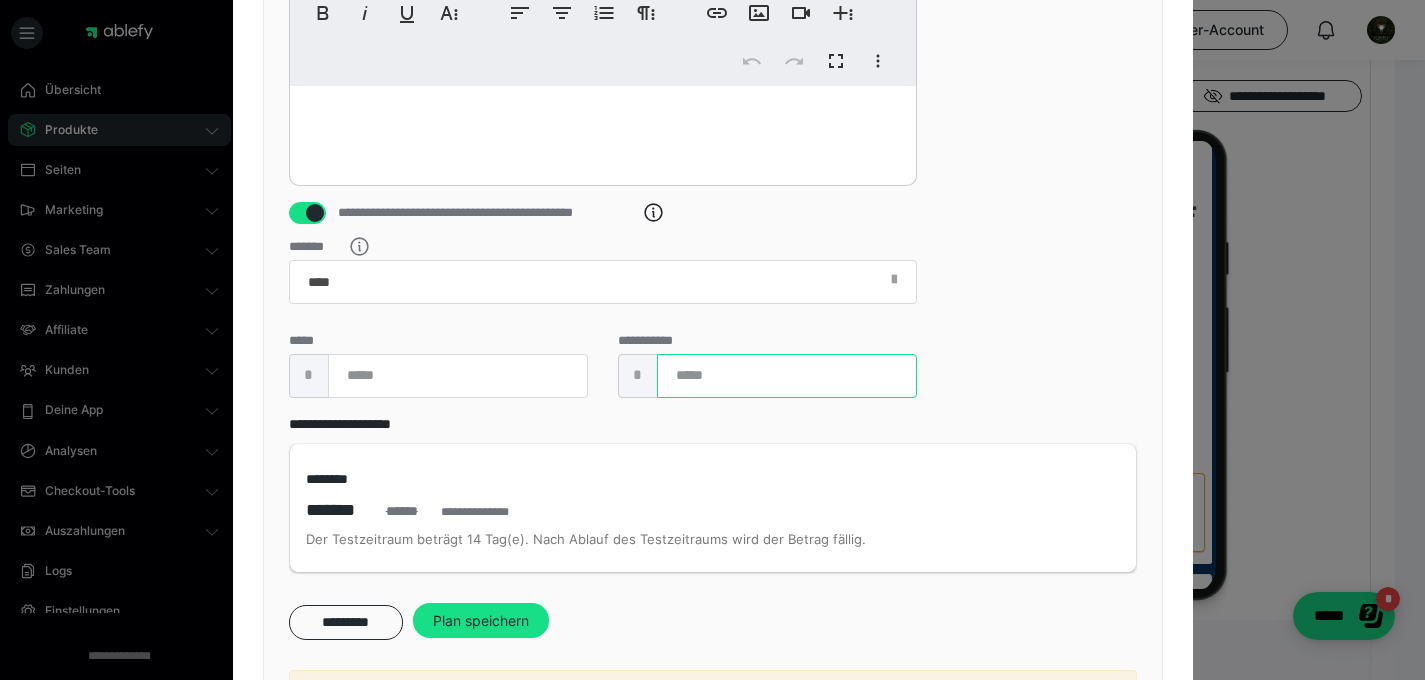 type on "*" 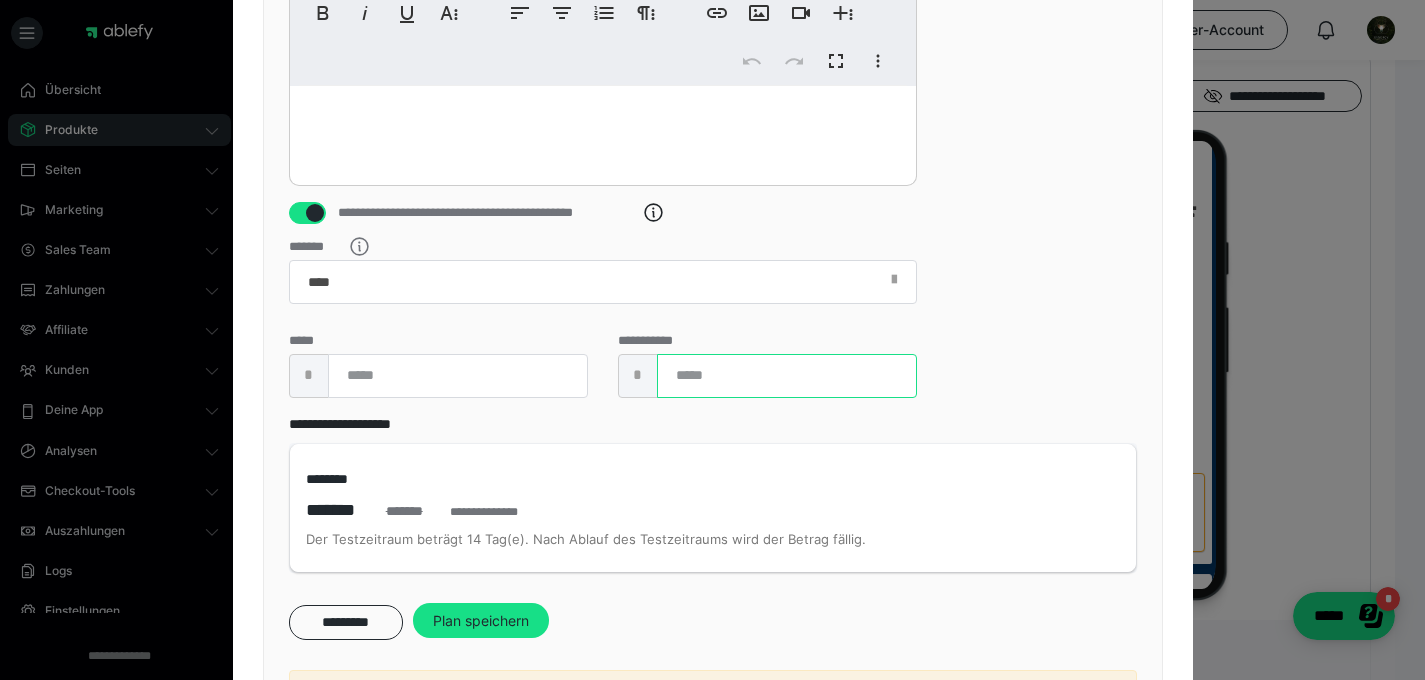 type on "****" 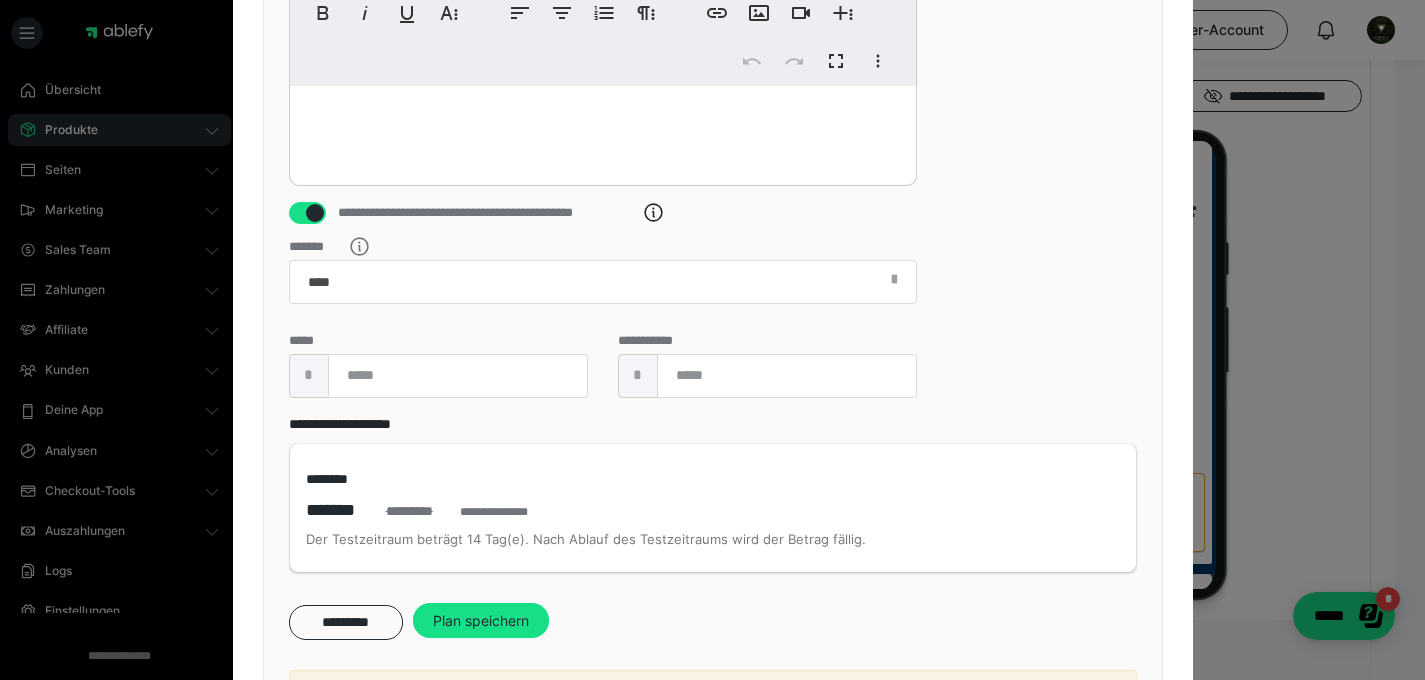 click on "**********" at bounding box center [1042, 113] 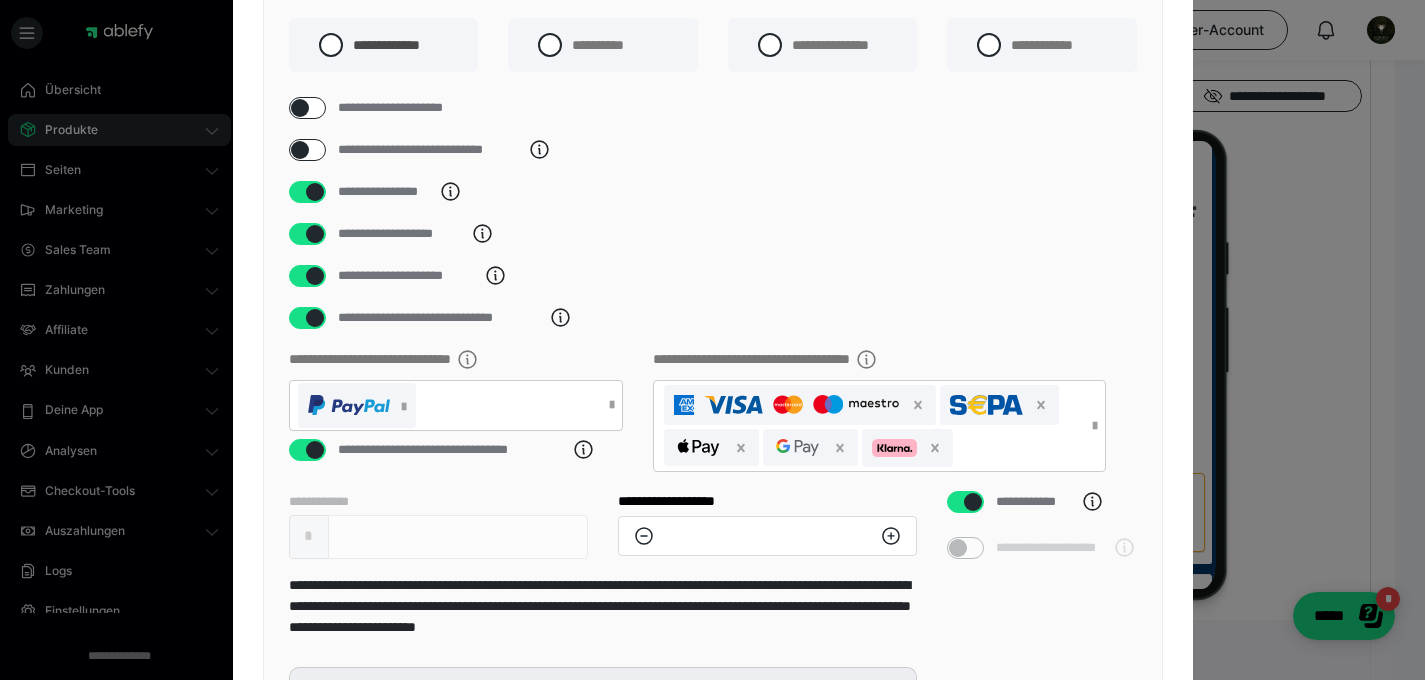 scroll, scrollTop: 147, scrollLeft: 0, axis: vertical 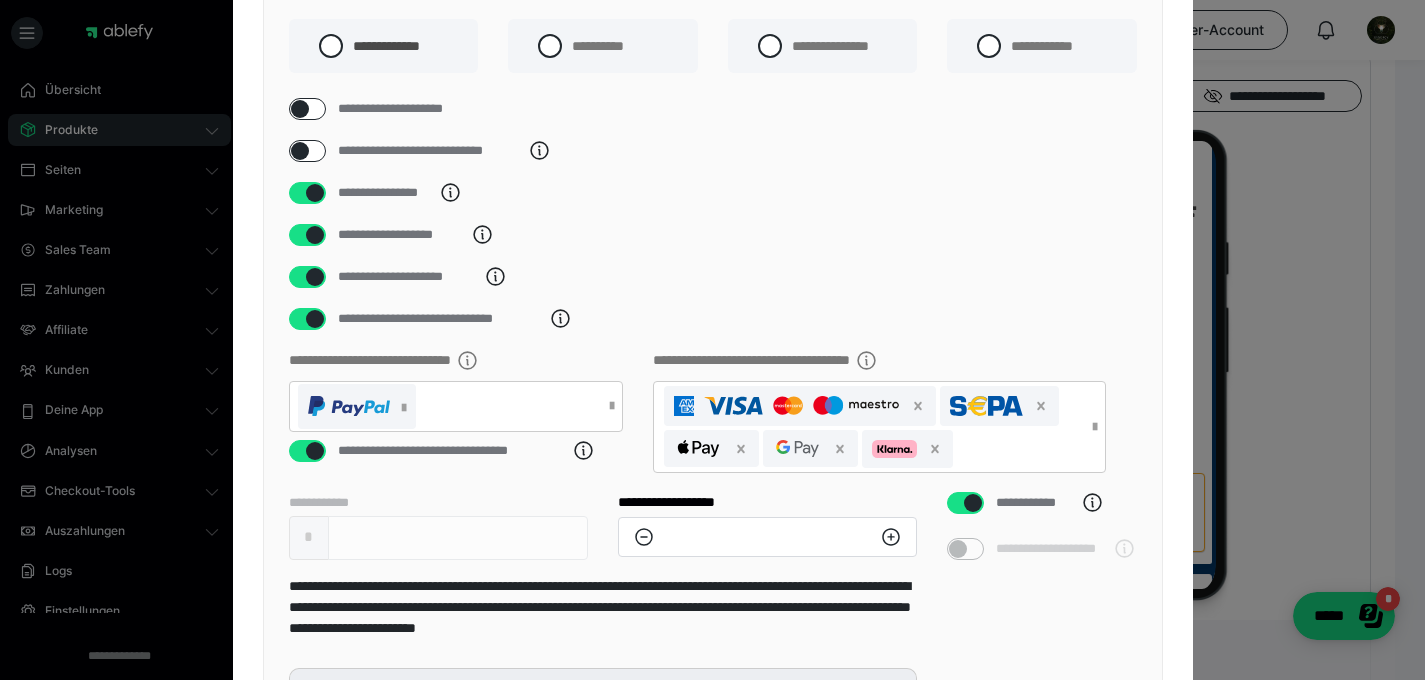 click at bounding box center [300, 151] 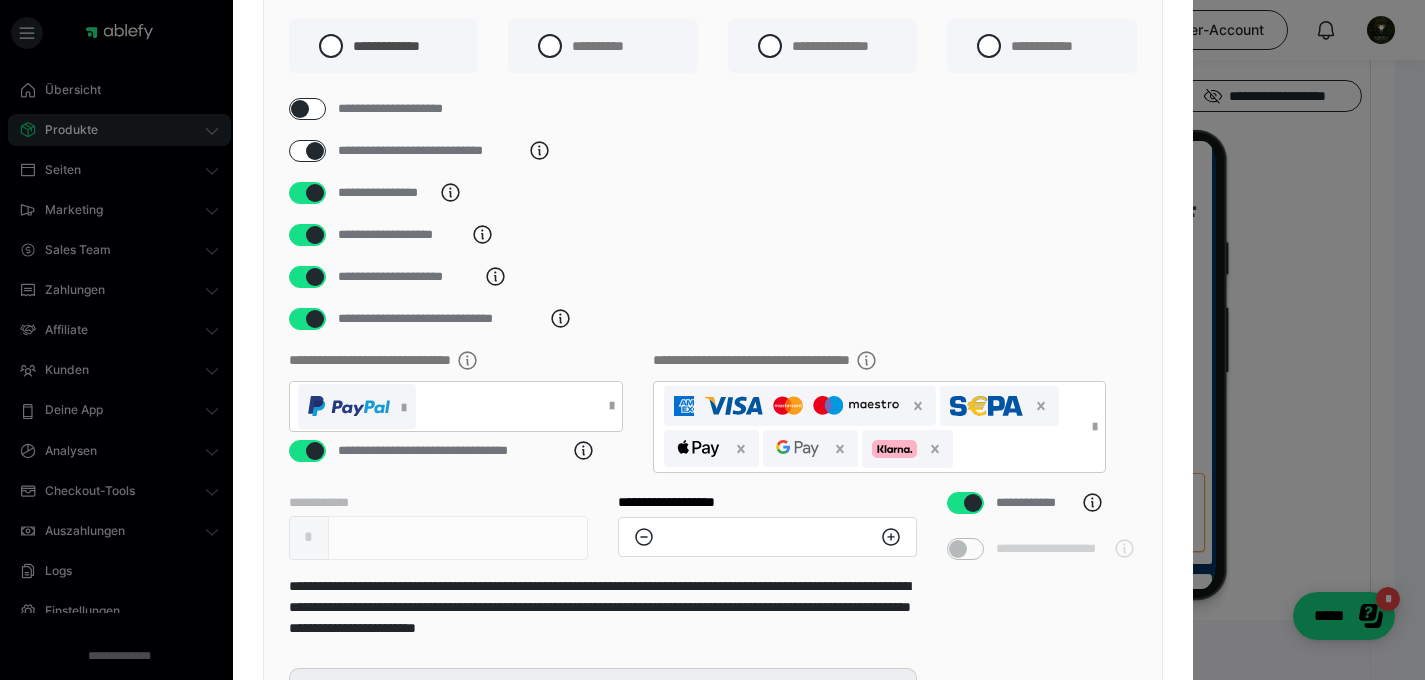 checkbox on "****" 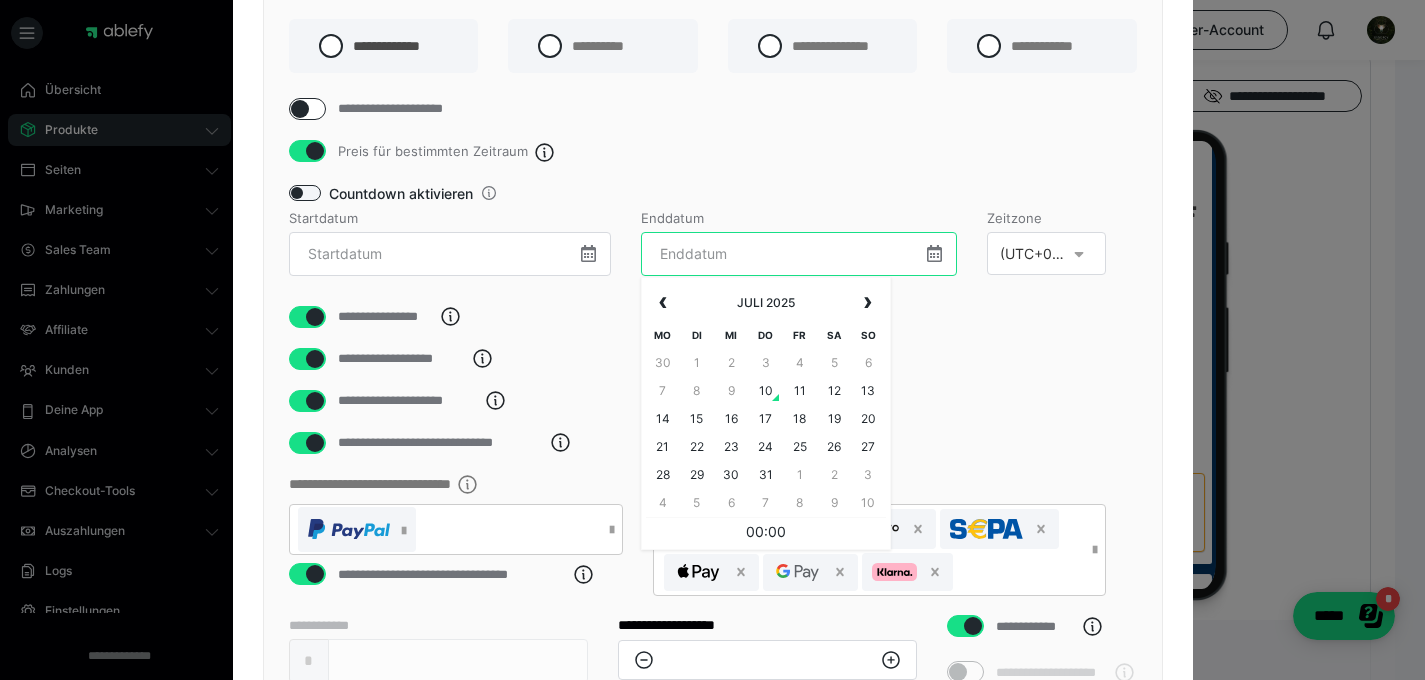 click at bounding box center (799, 254) 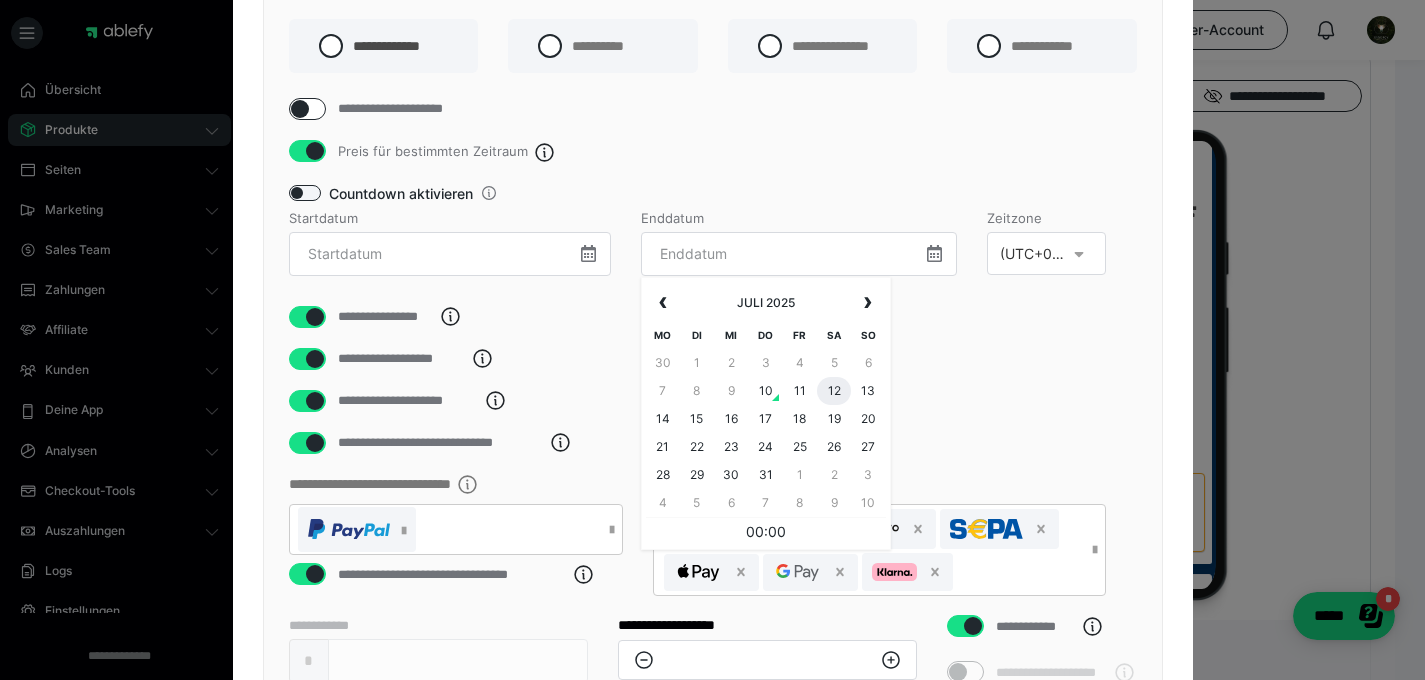 click on "12" at bounding box center (834, 391) 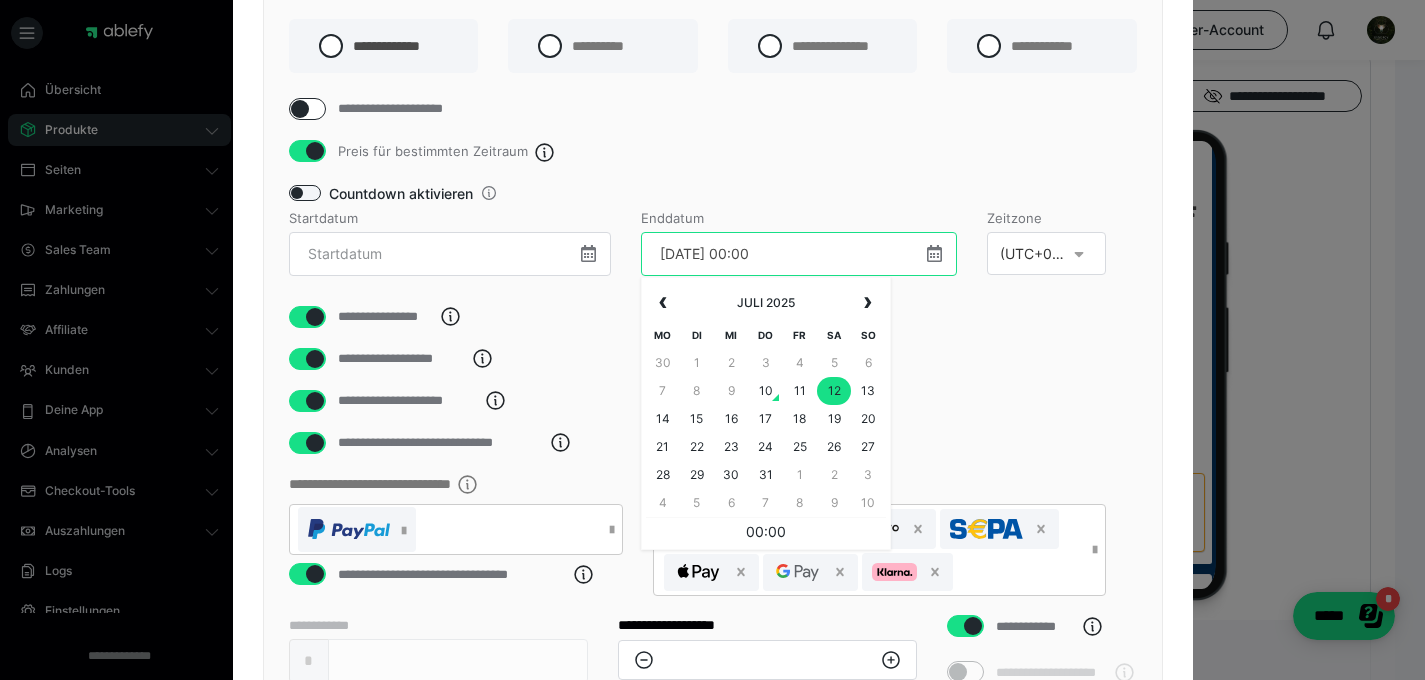 click on "[DATE] 00:00" at bounding box center [799, 254] 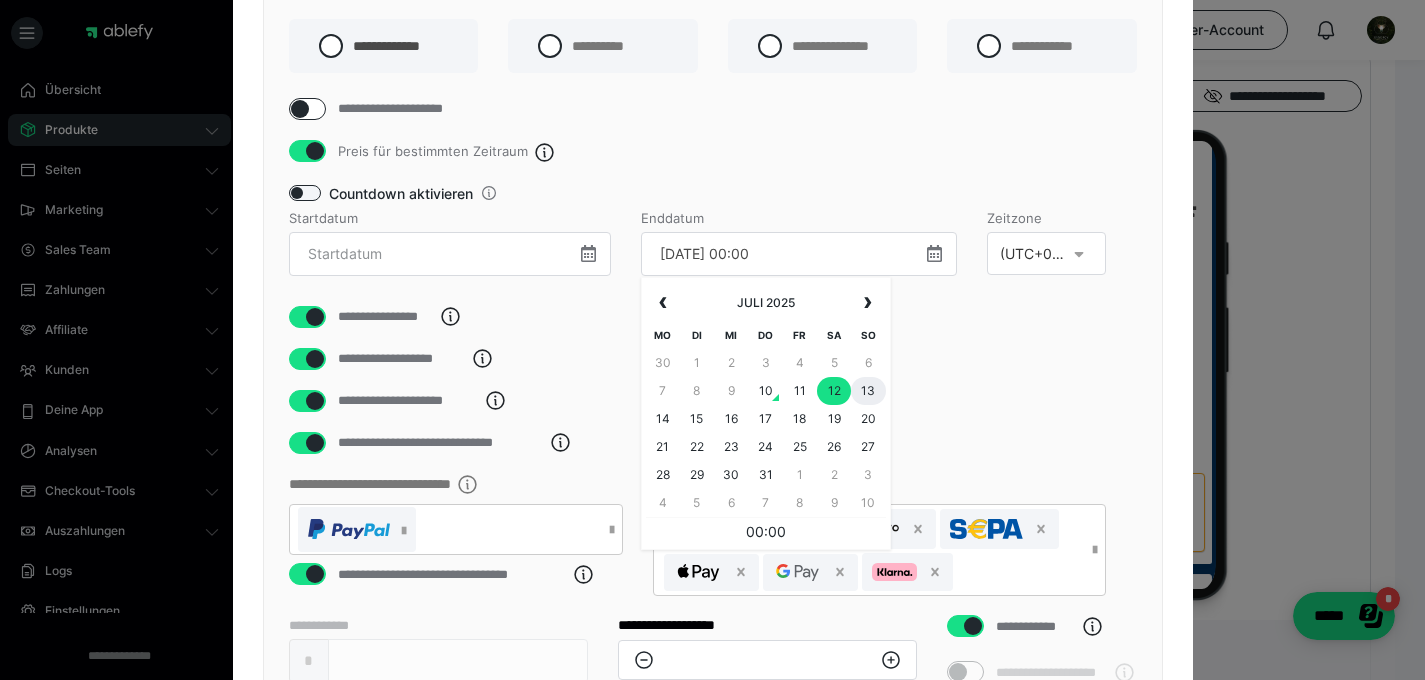 click on "13" at bounding box center (868, 391) 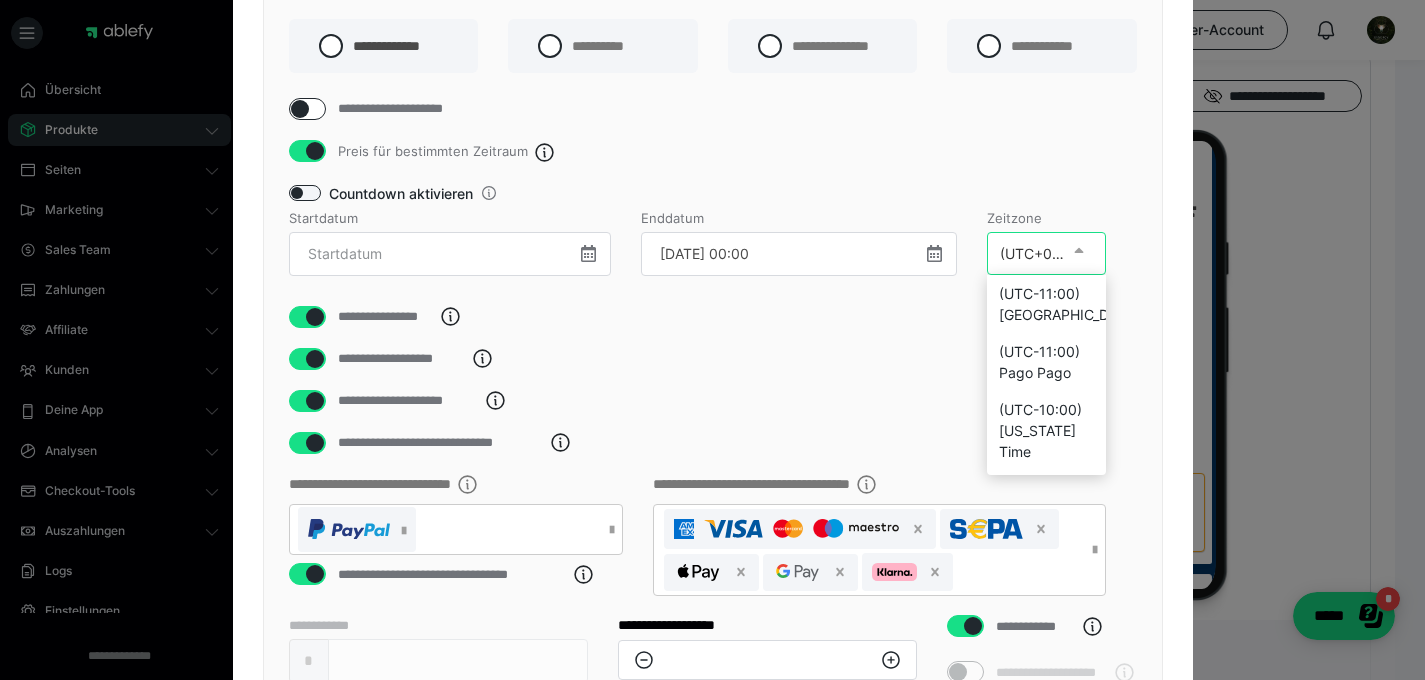 click on "(UTC+01:00) [GEOGRAPHIC_DATA]" at bounding box center [1035, 253] 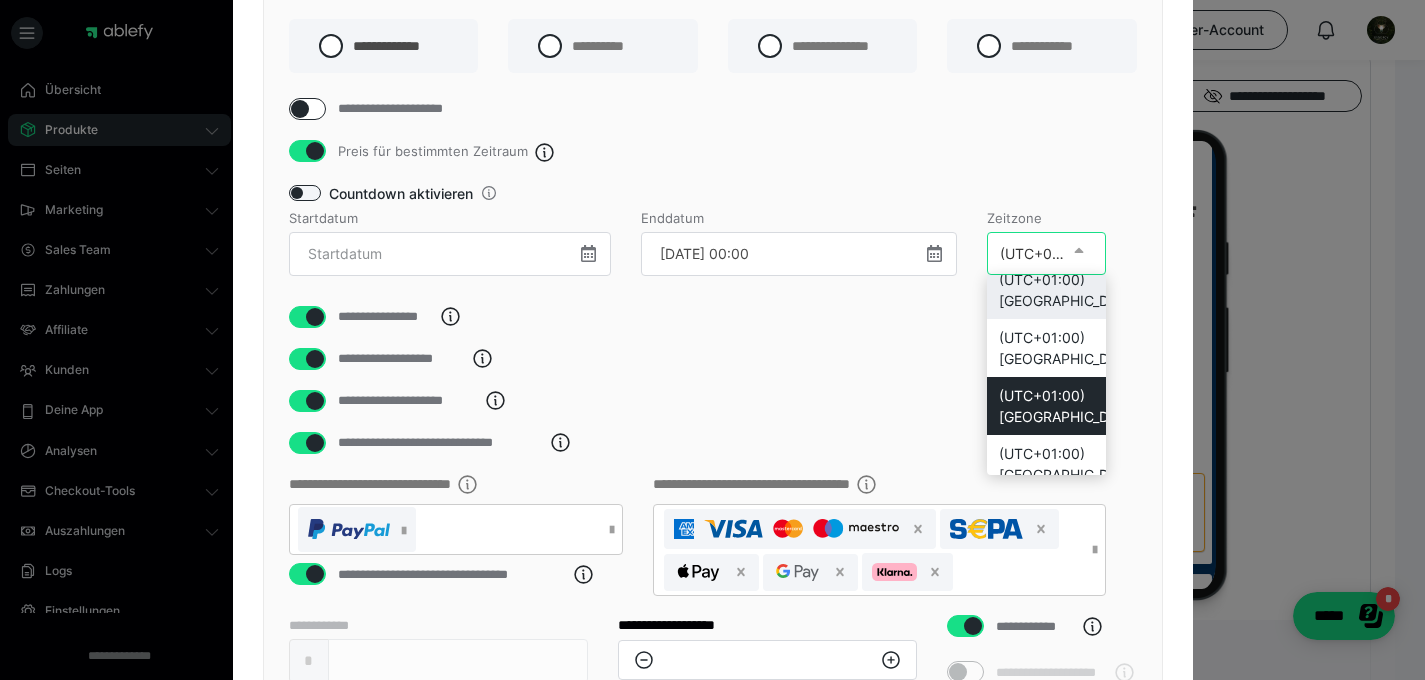click on "**********" at bounding box center [713, 359] 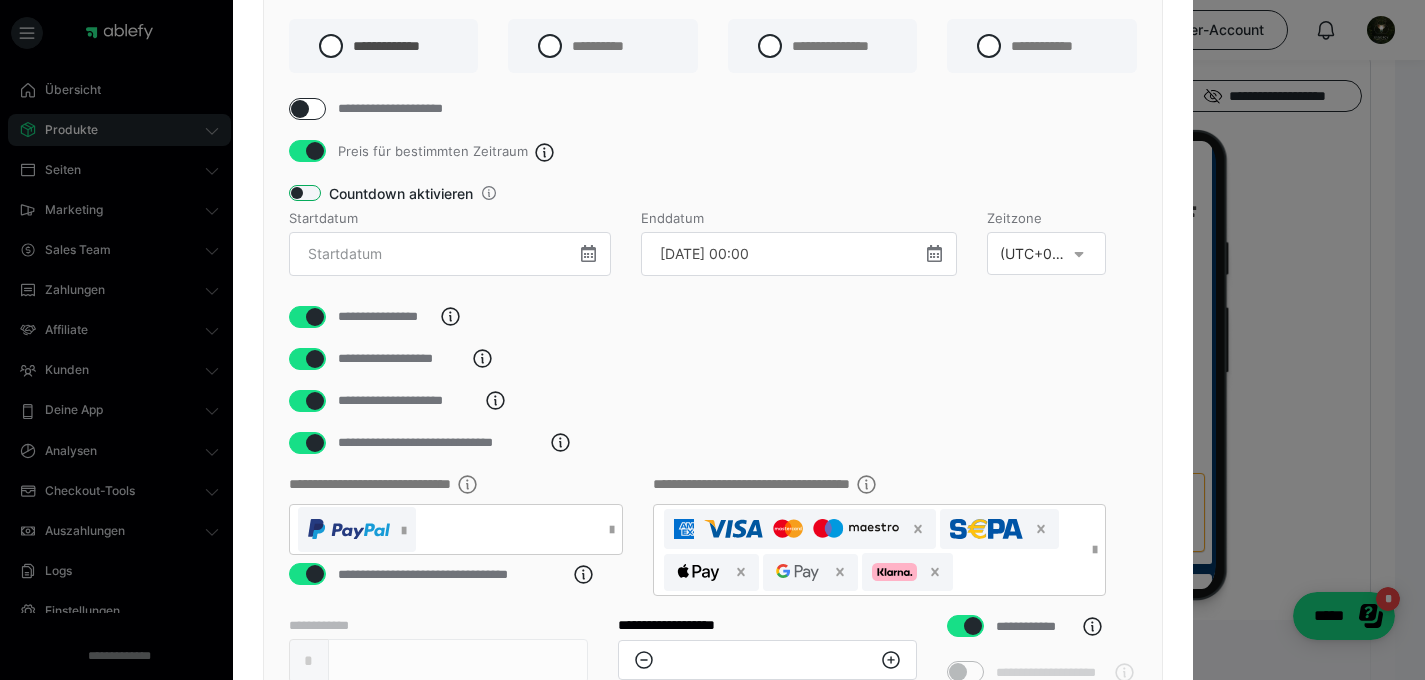 click at bounding box center [305, 193] 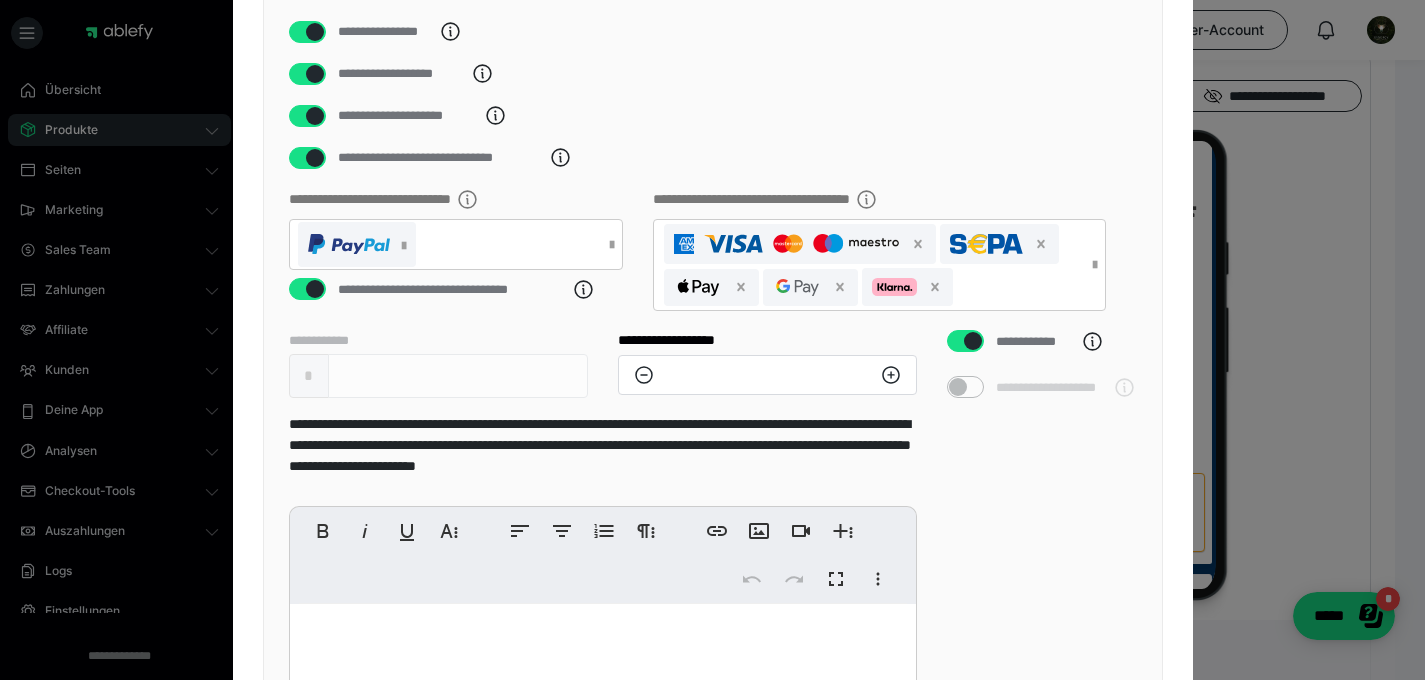 scroll, scrollTop: 494, scrollLeft: 0, axis: vertical 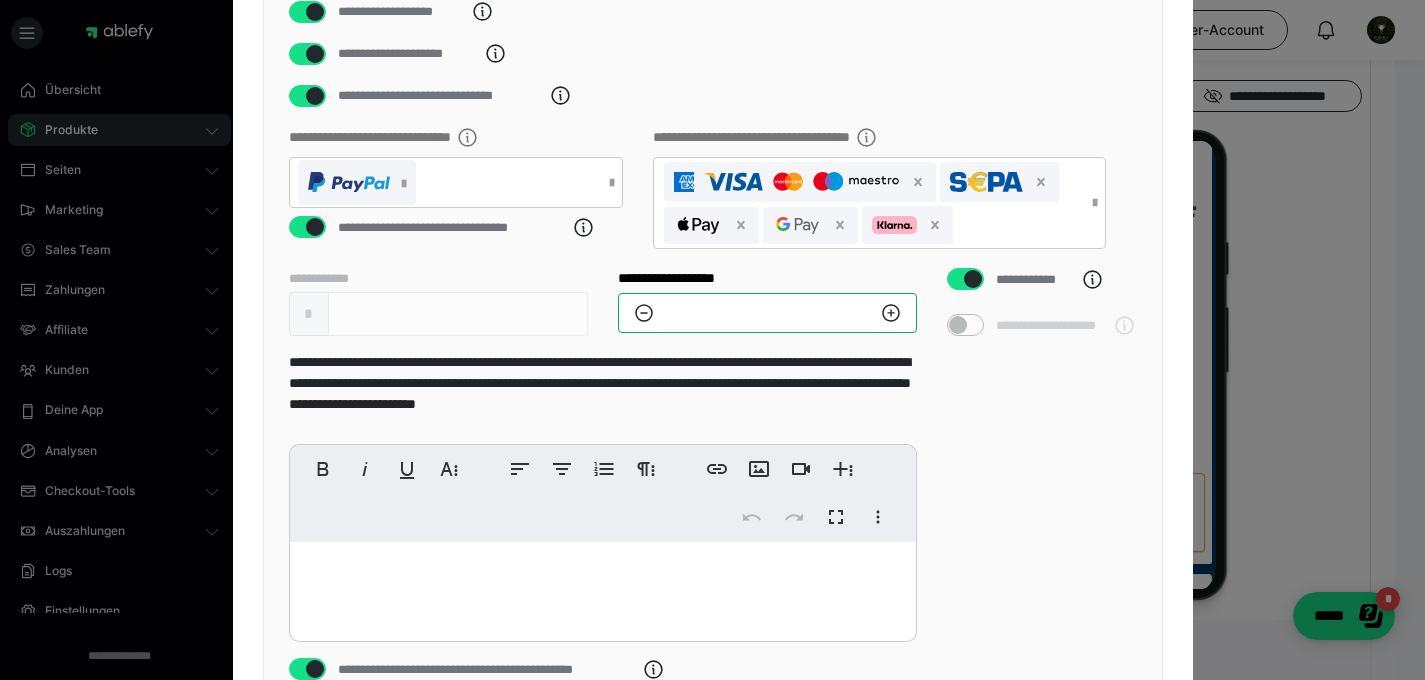 click on "**" at bounding box center (767, 313) 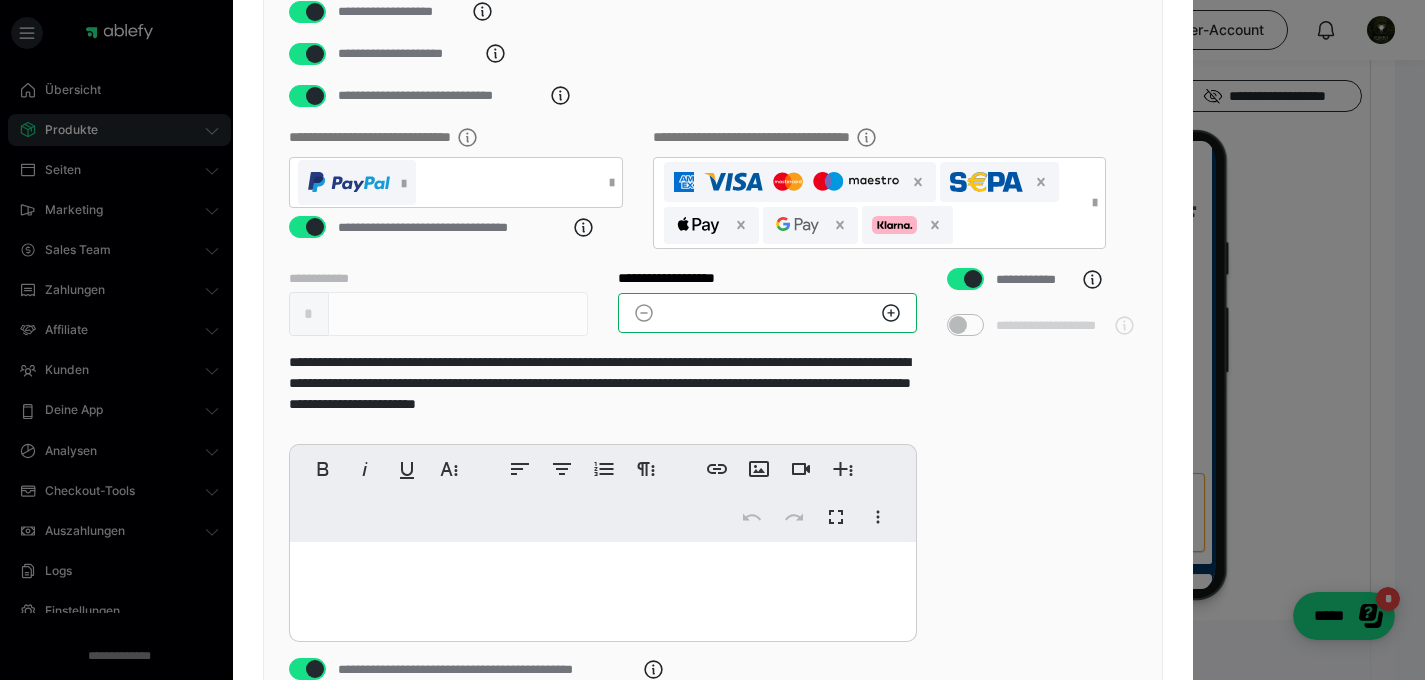 type 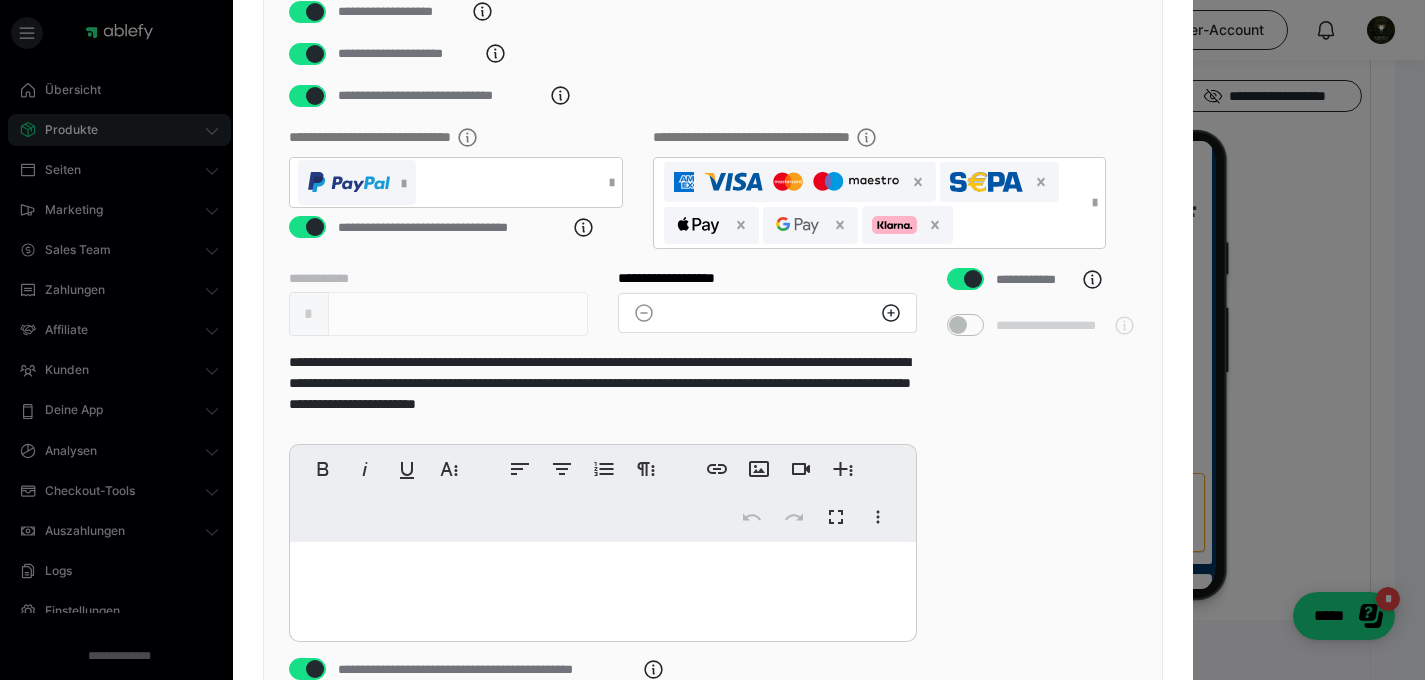 click at bounding box center (973, 279) 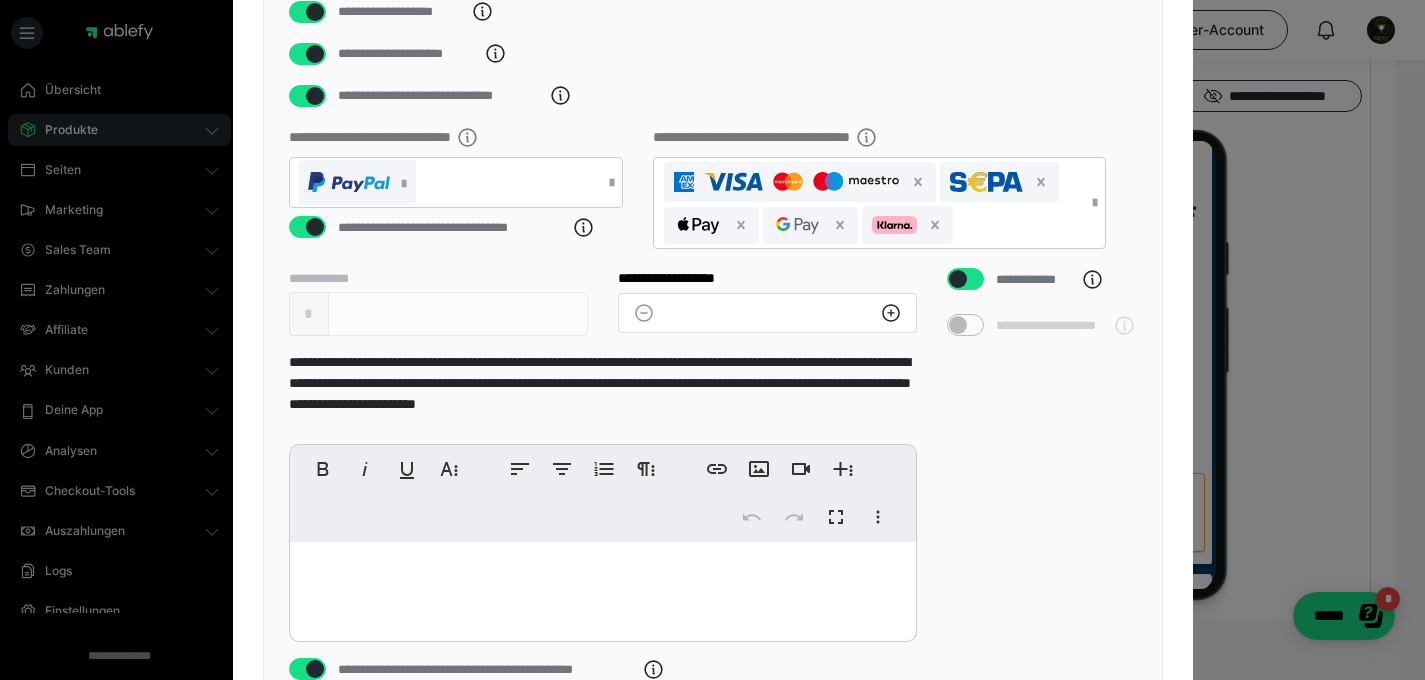 checkbox on "*****" 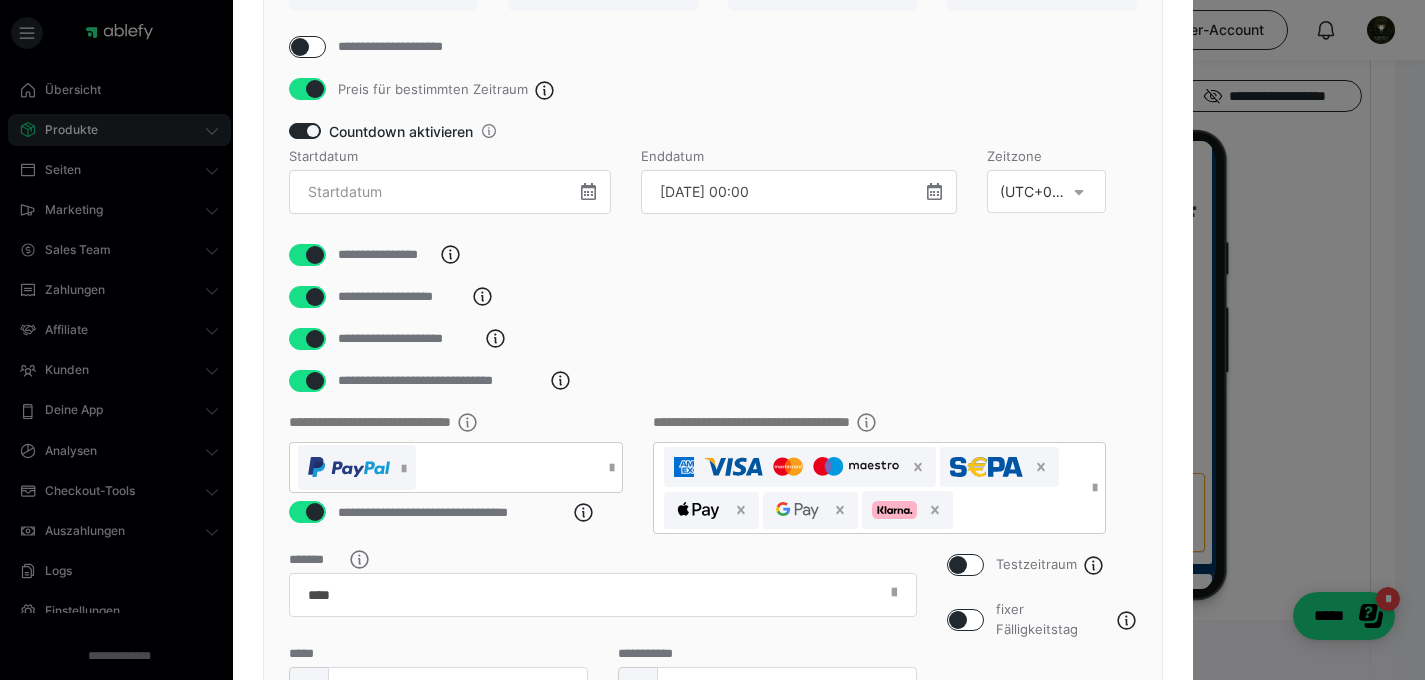 scroll, scrollTop: 211, scrollLeft: 0, axis: vertical 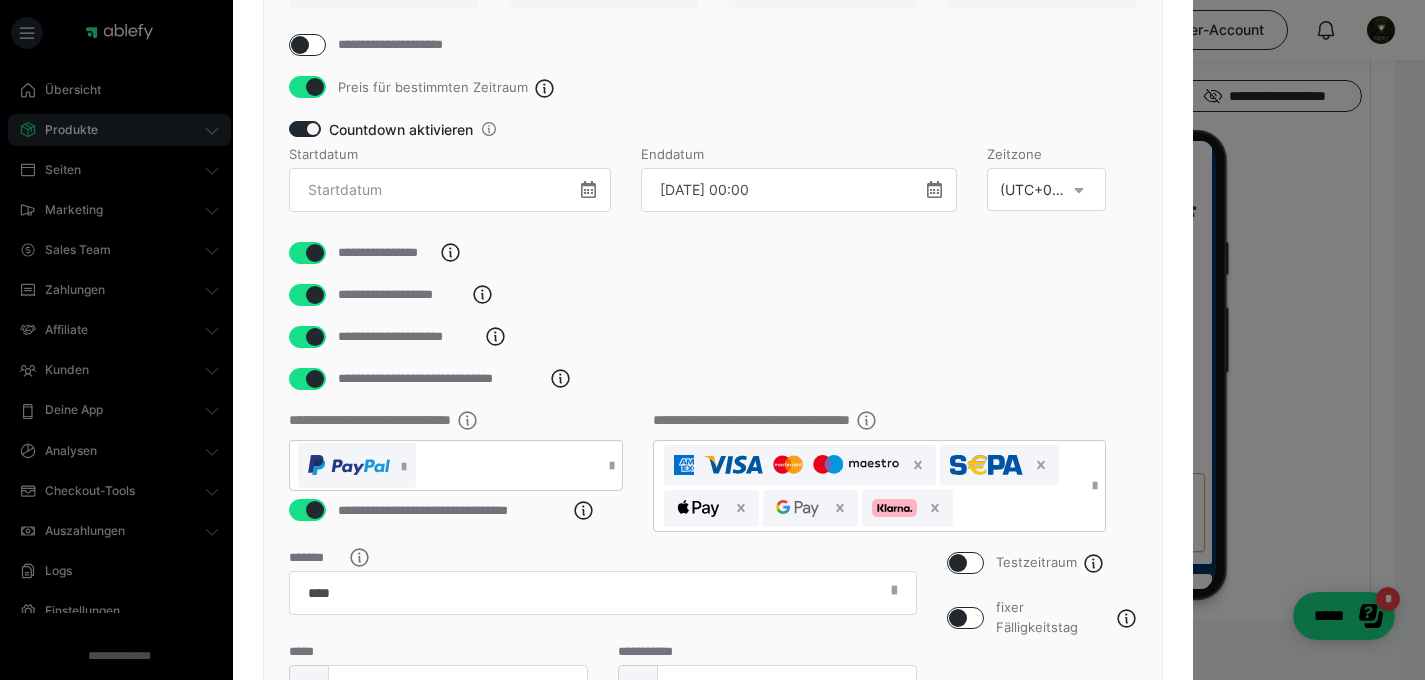 click at bounding box center [300, 45] 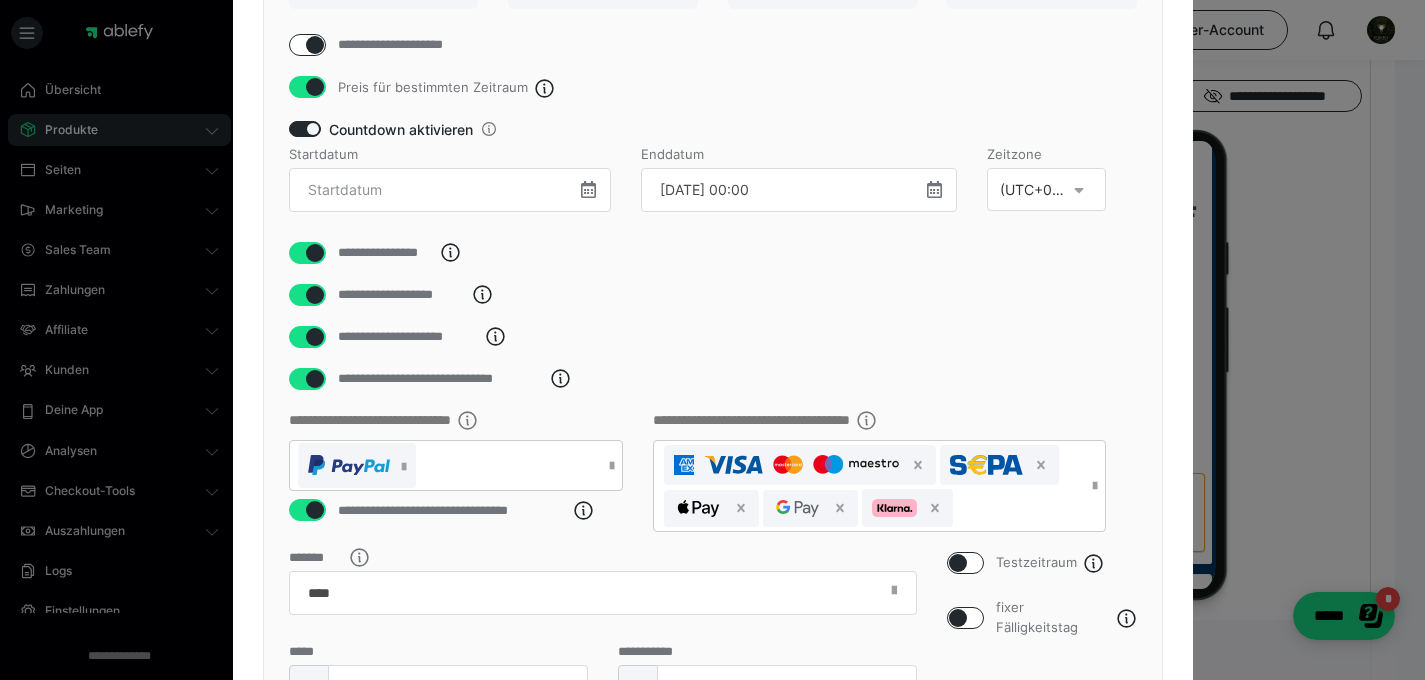 checkbox on "****" 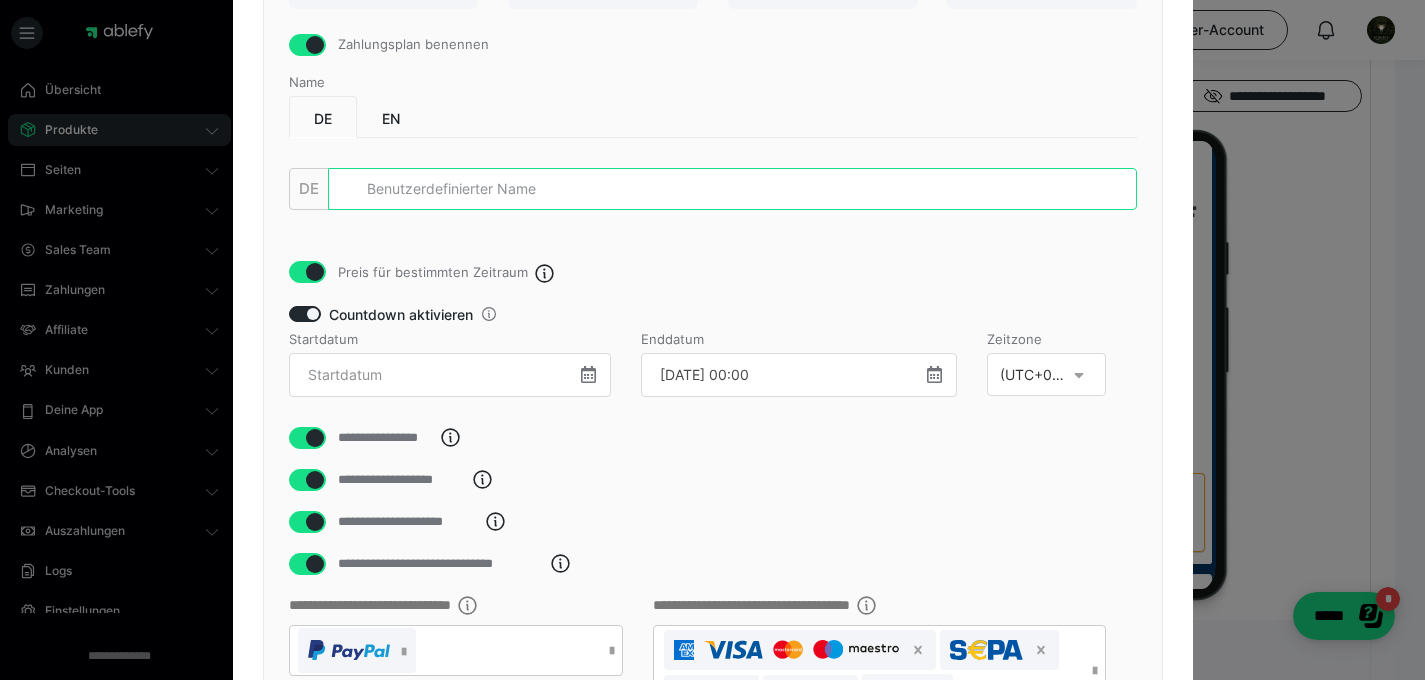 click at bounding box center (732, 189) 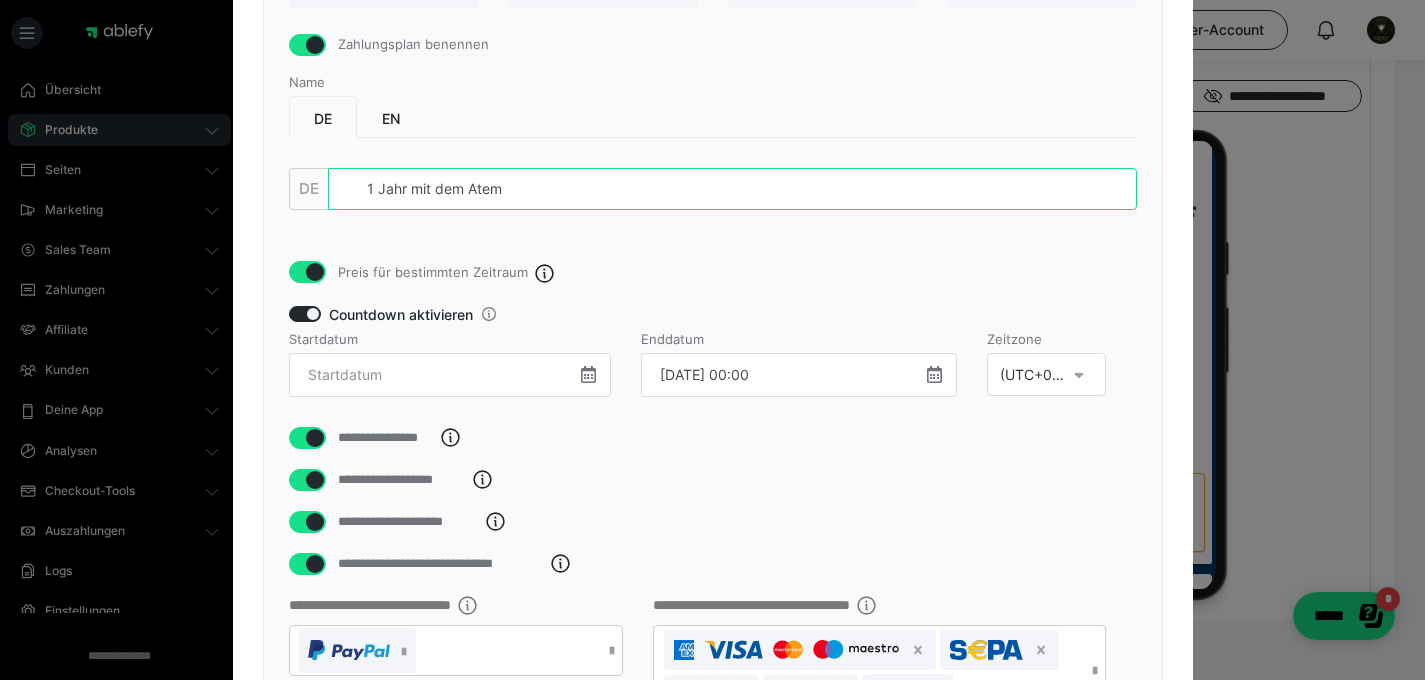 type on "1 Jahr mit dem Atem" 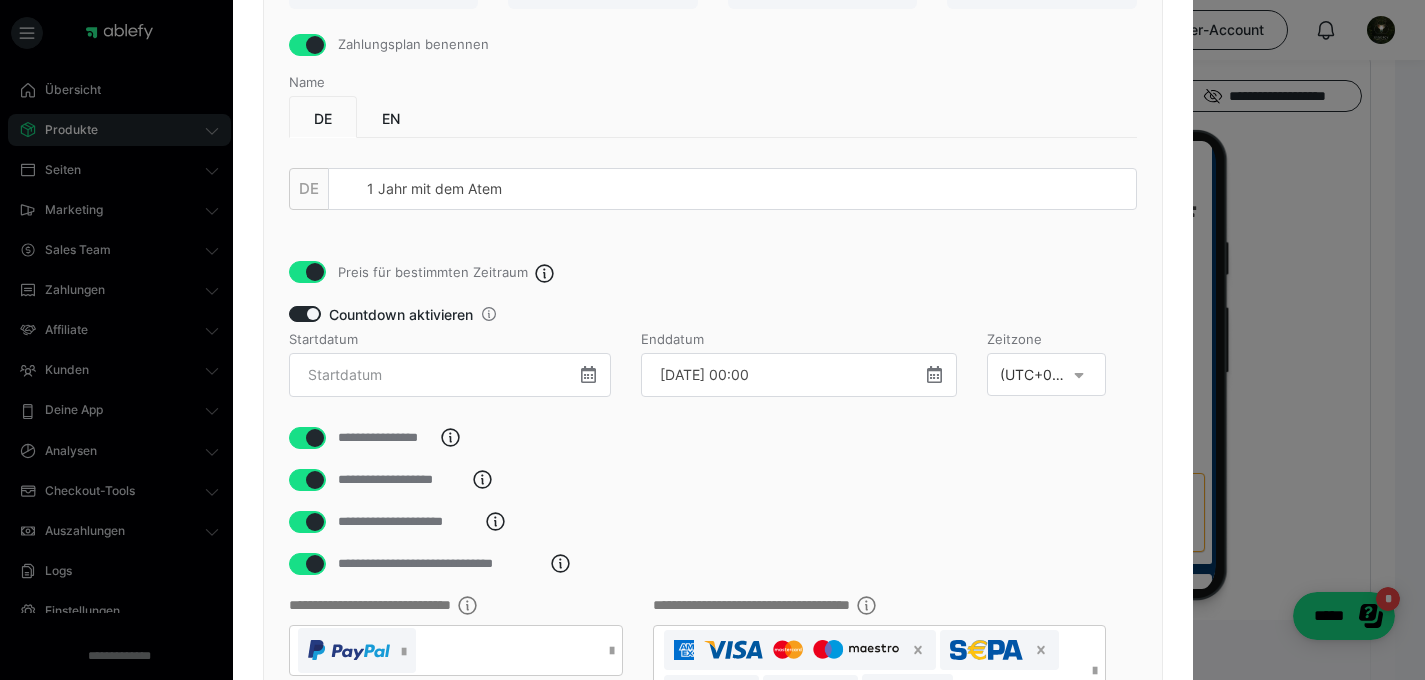 click on "DE EN DE 1 Jahr mit dem Atem" at bounding box center (713, 178) 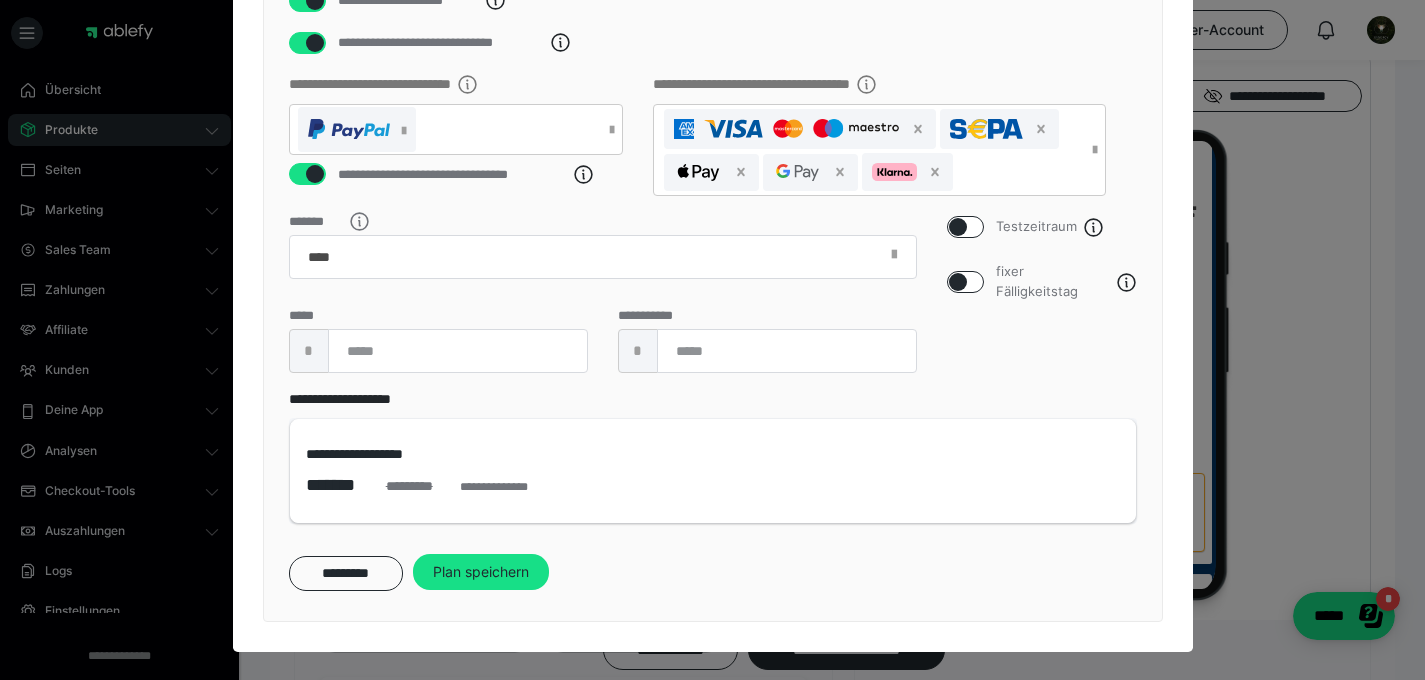 scroll, scrollTop: 761, scrollLeft: 0, axis: vertical 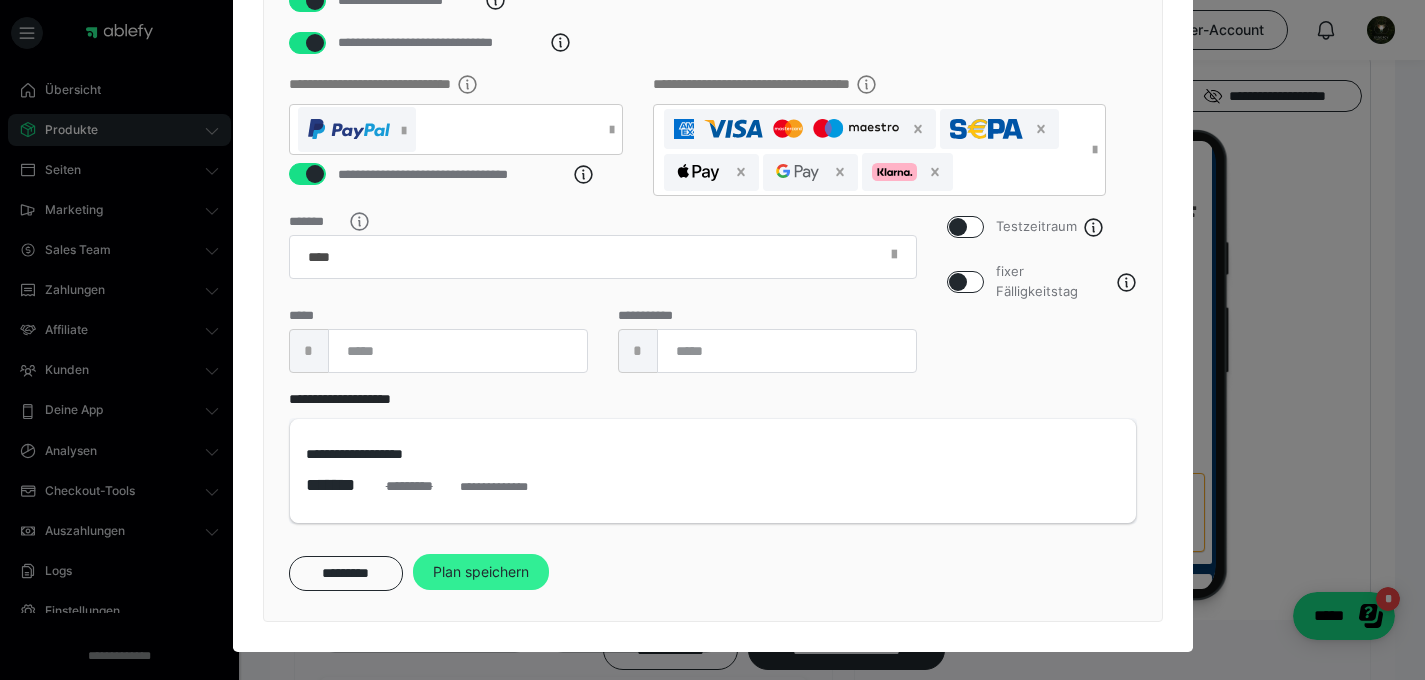 click on "Plan speichern" at bounding box center [481, 572] 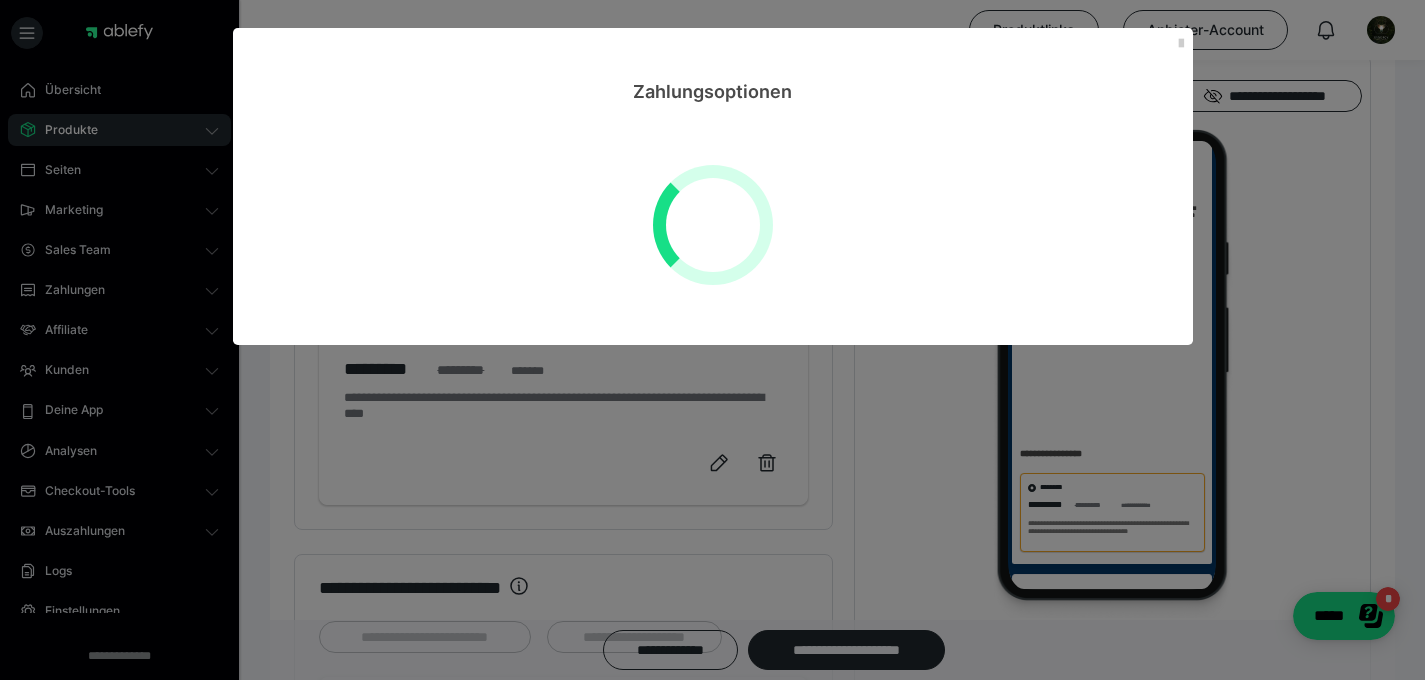 scroll, scrollTop: 0, scrollLeft: 0, axis: both 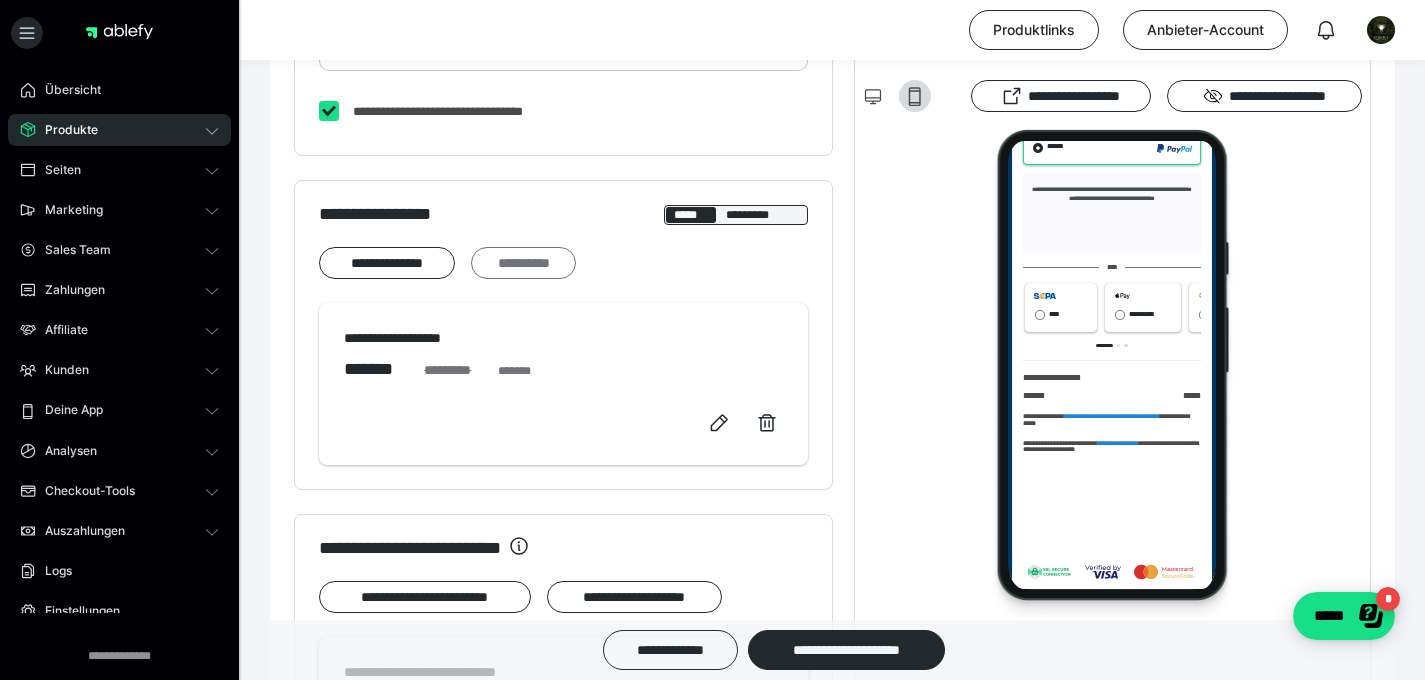 click on "**********" at bounding box center [523, 263] 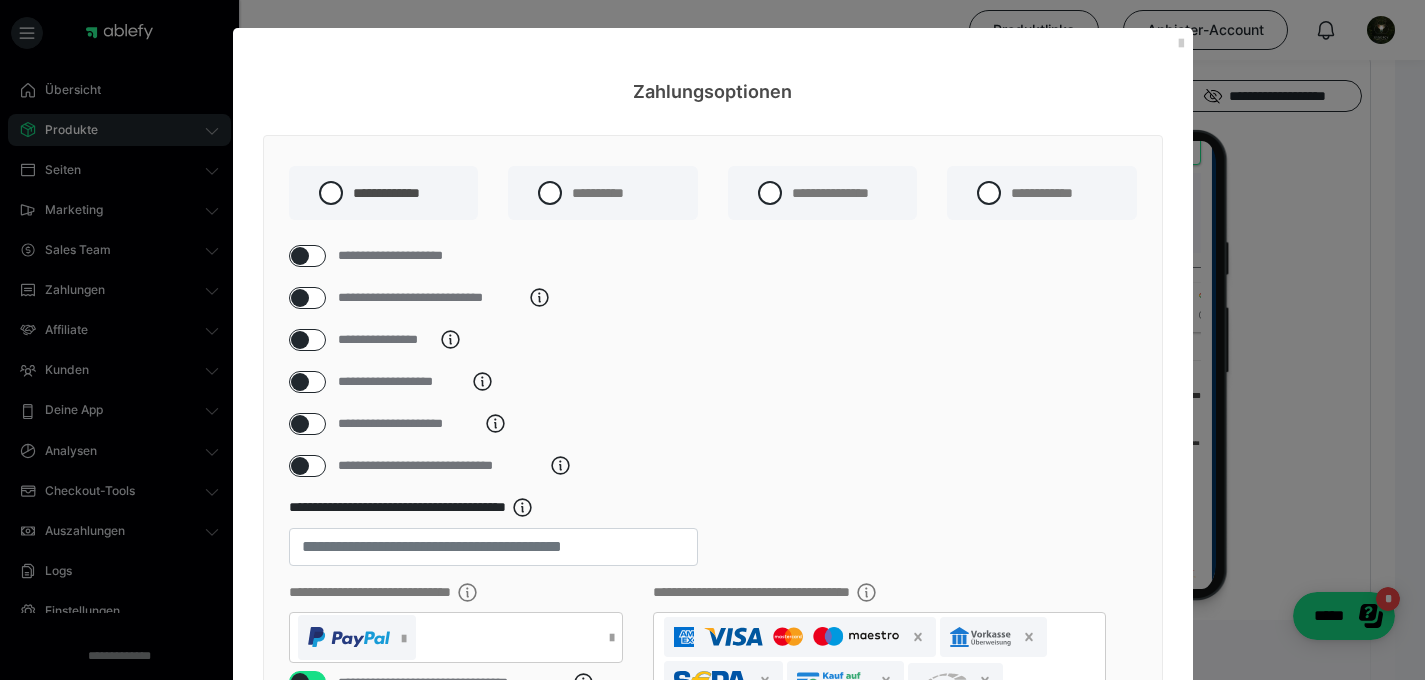 scroll, scrollTop: 336, scrollLeft: 0, axis: vertical 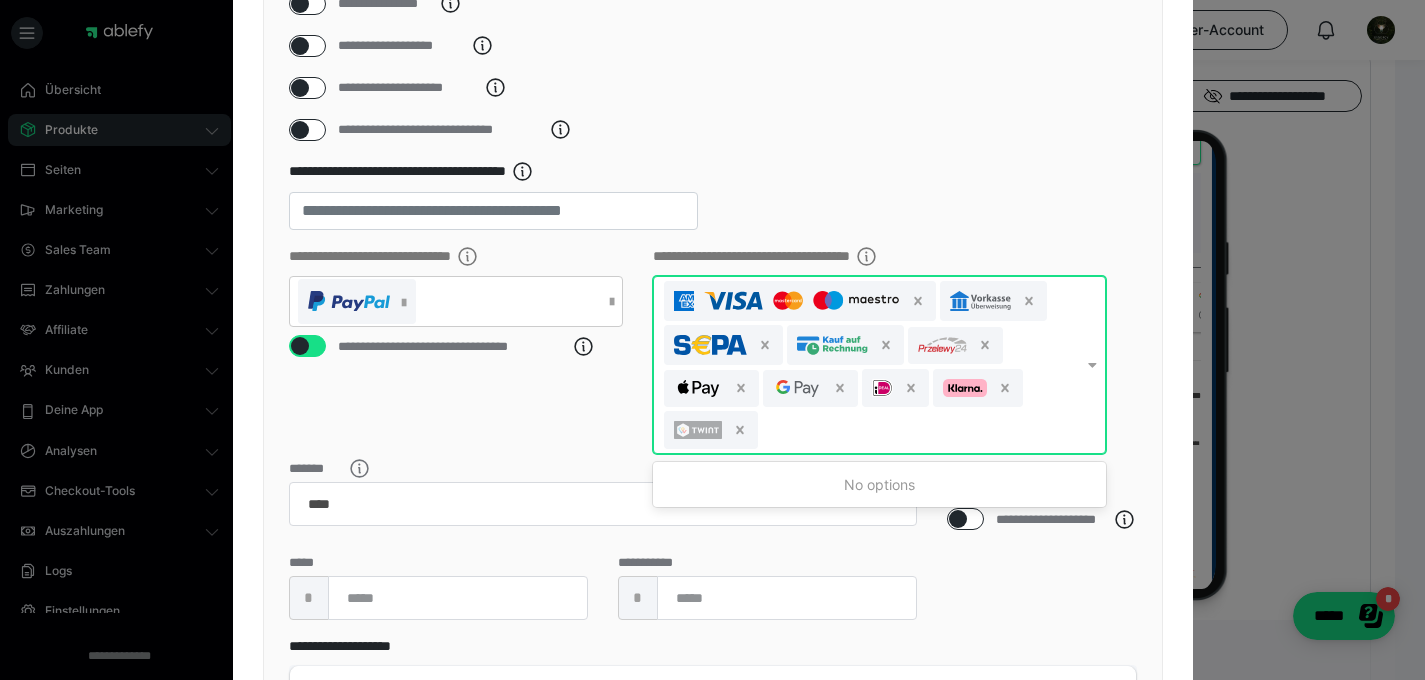 click at bounding box center (802, 301) 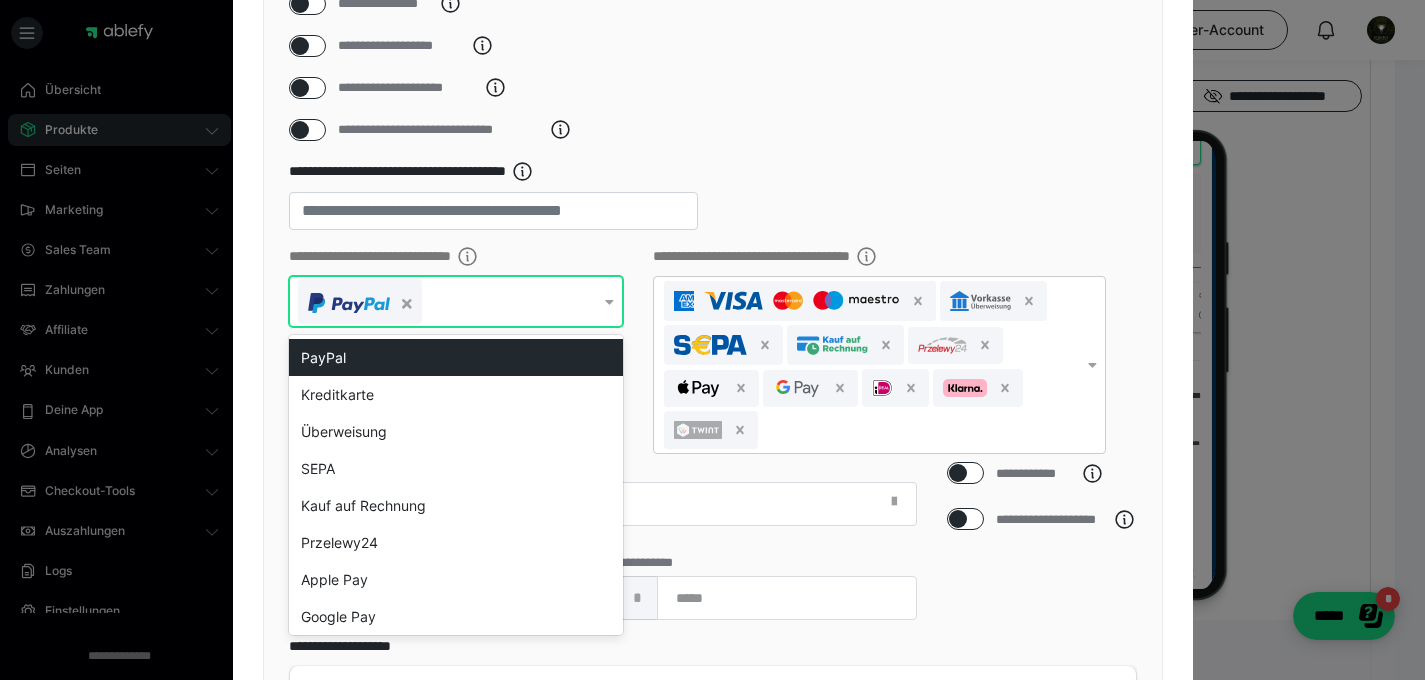 click at bounding box center (444, 301) 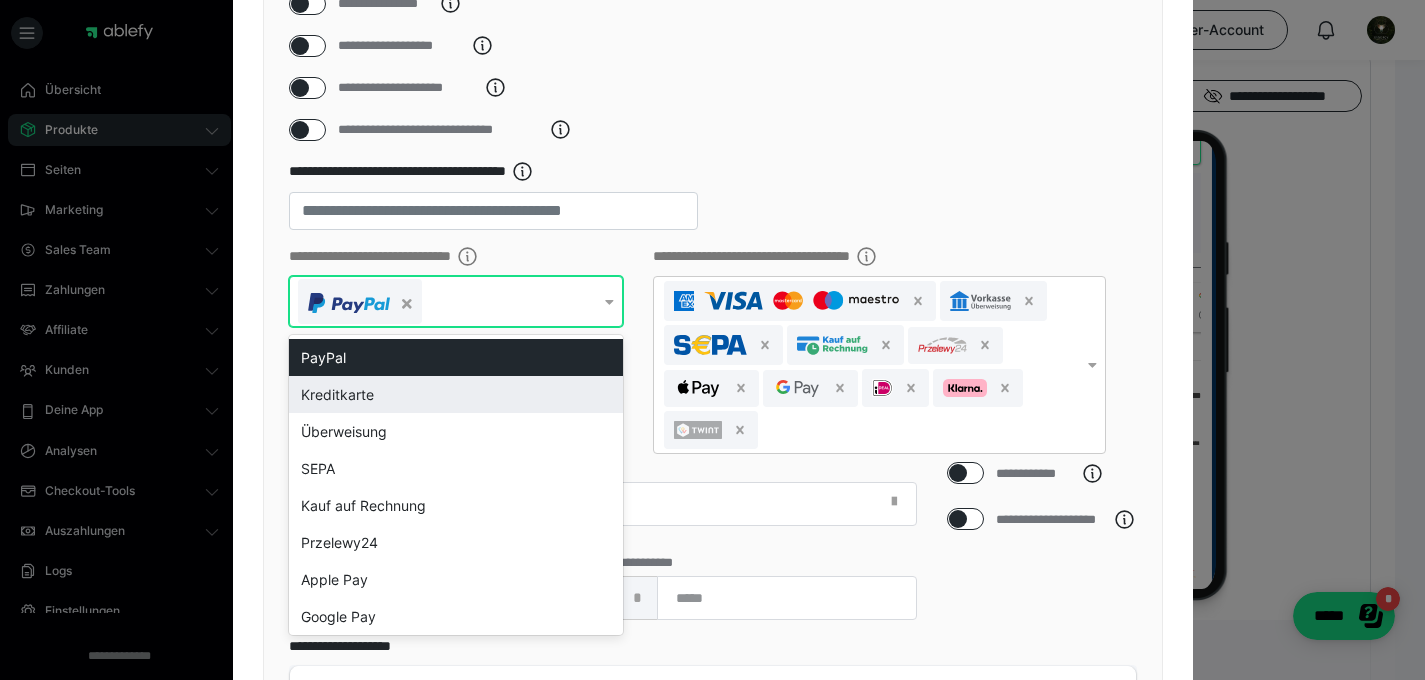 click on "Kreditkarte" at bounding box center (456, 394) 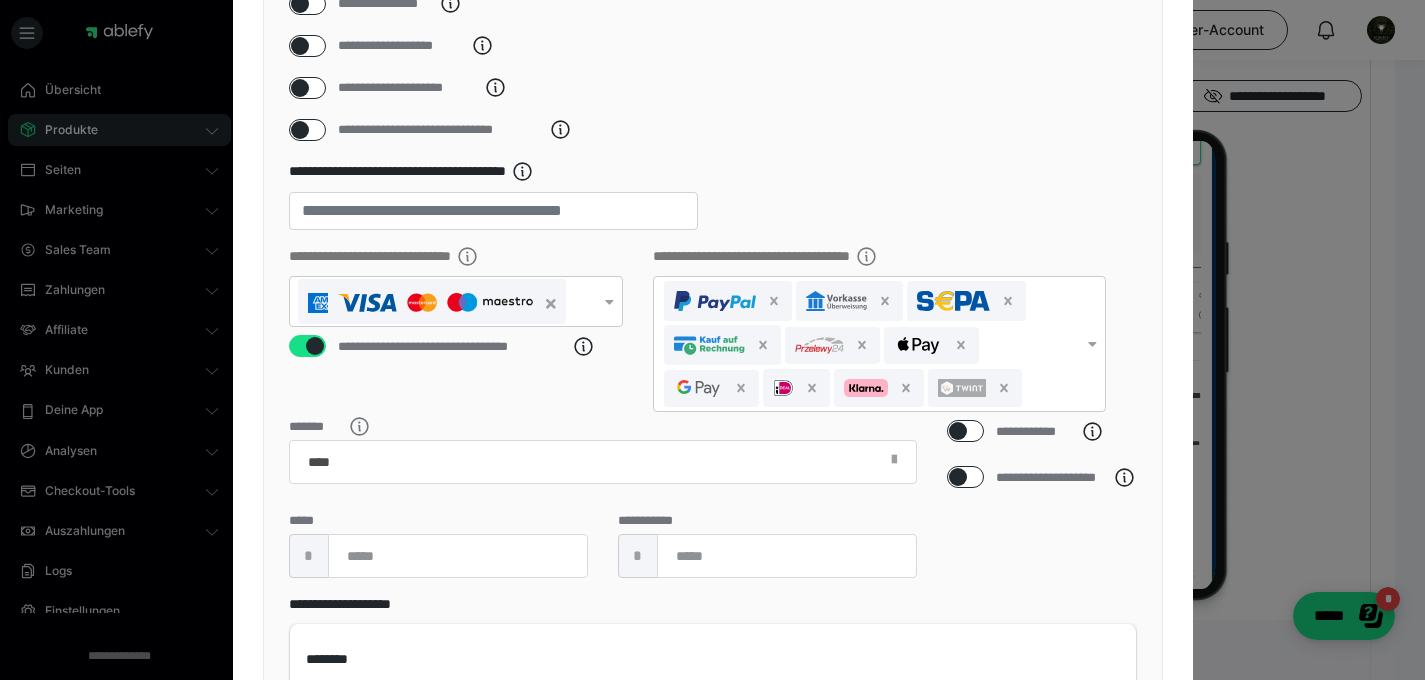 click on "*******" at bounding box center (603, 452) 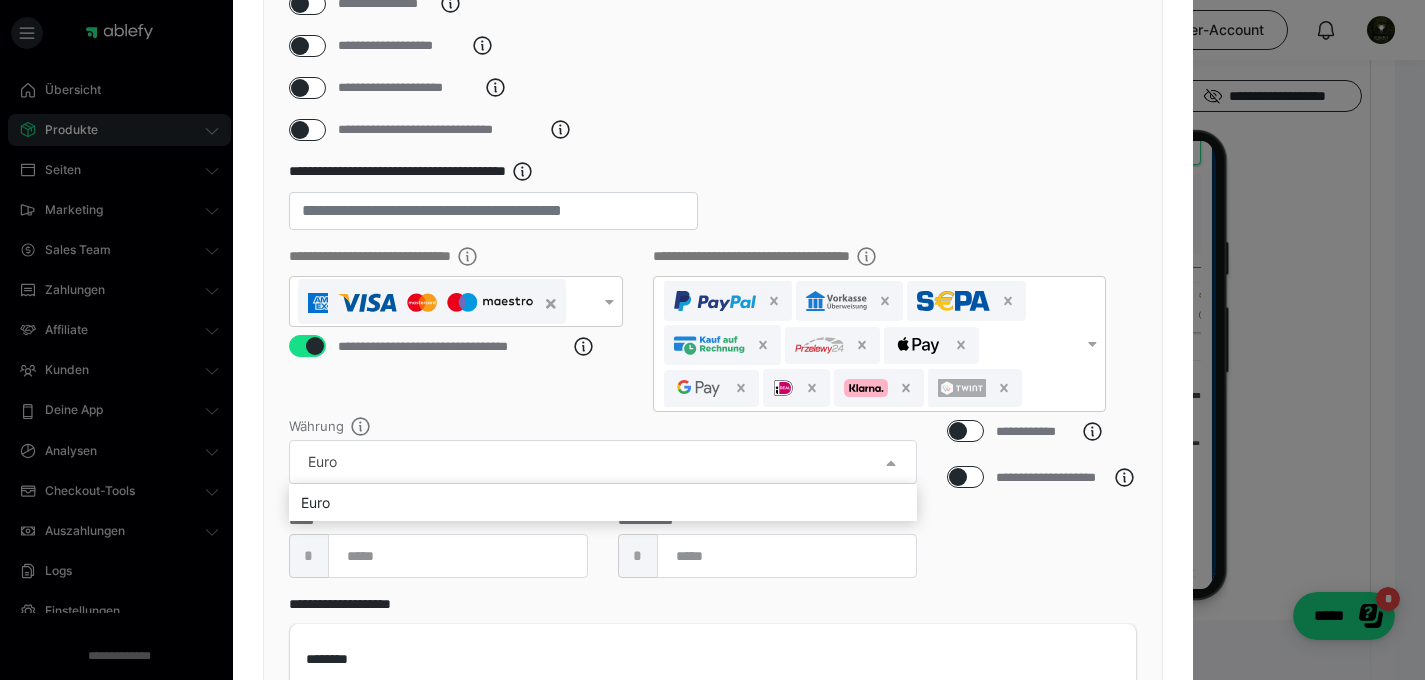 click at bounding box center [712, 340] 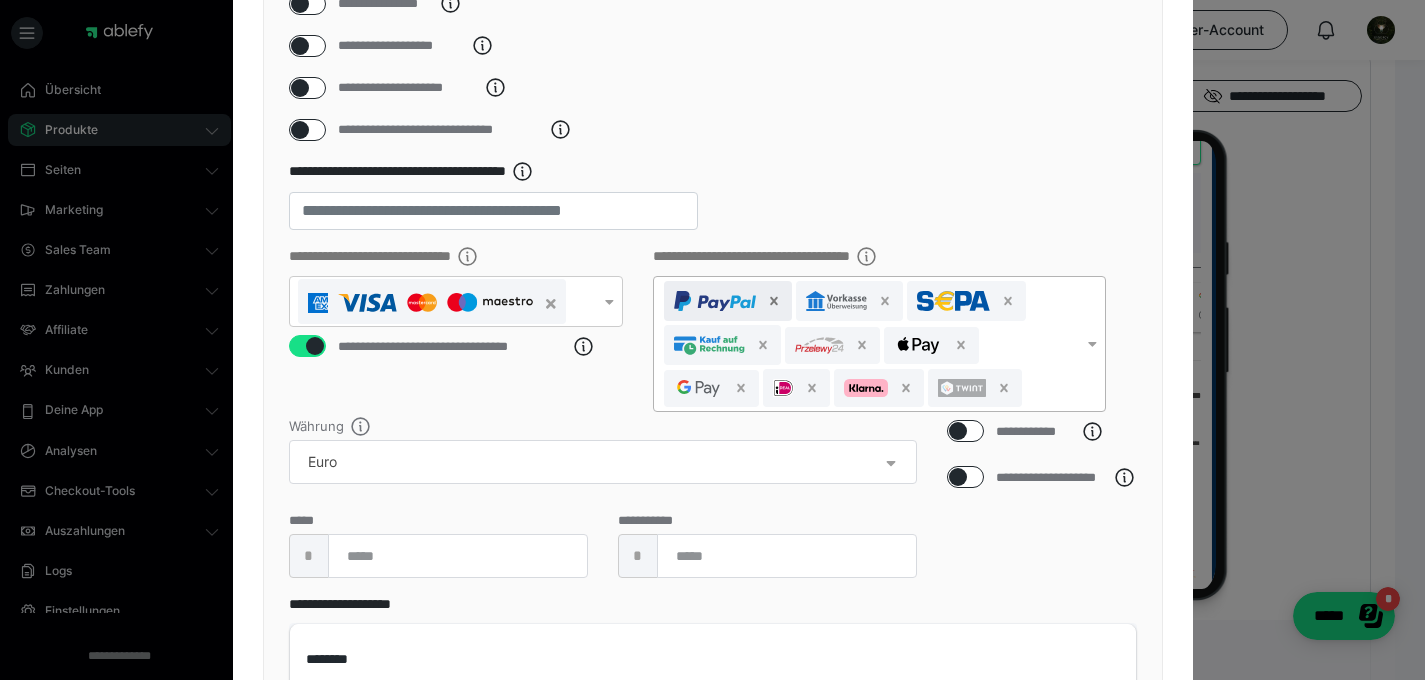 click 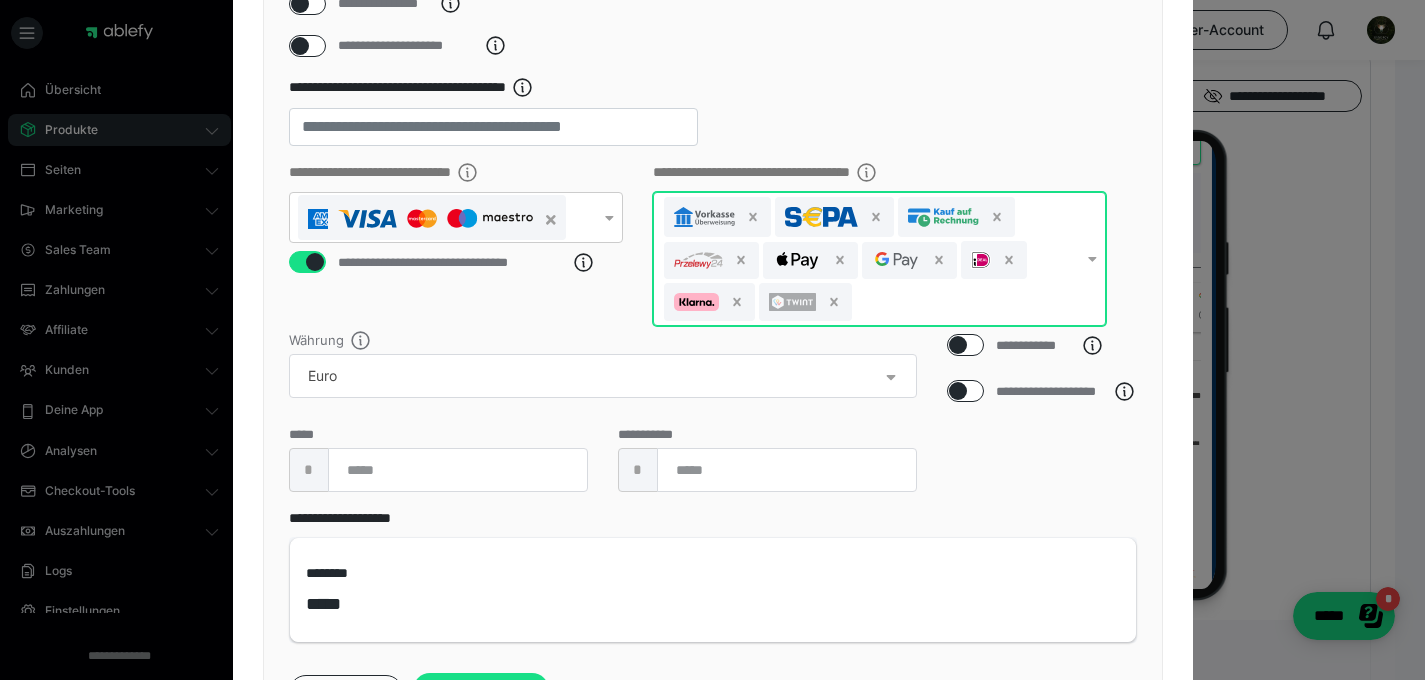 scroll, scrollTop: 367, scrollLeft: 0, axis: vertical 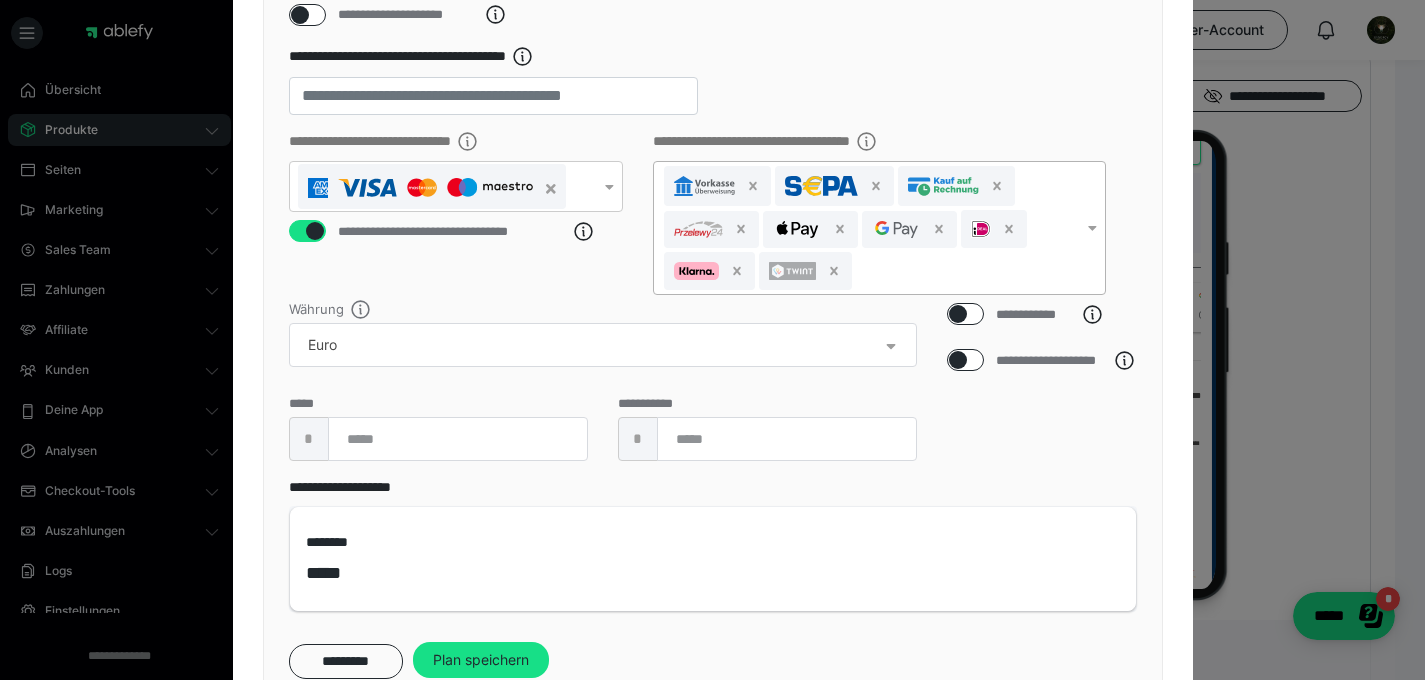 click at bounding box center [958, 314] 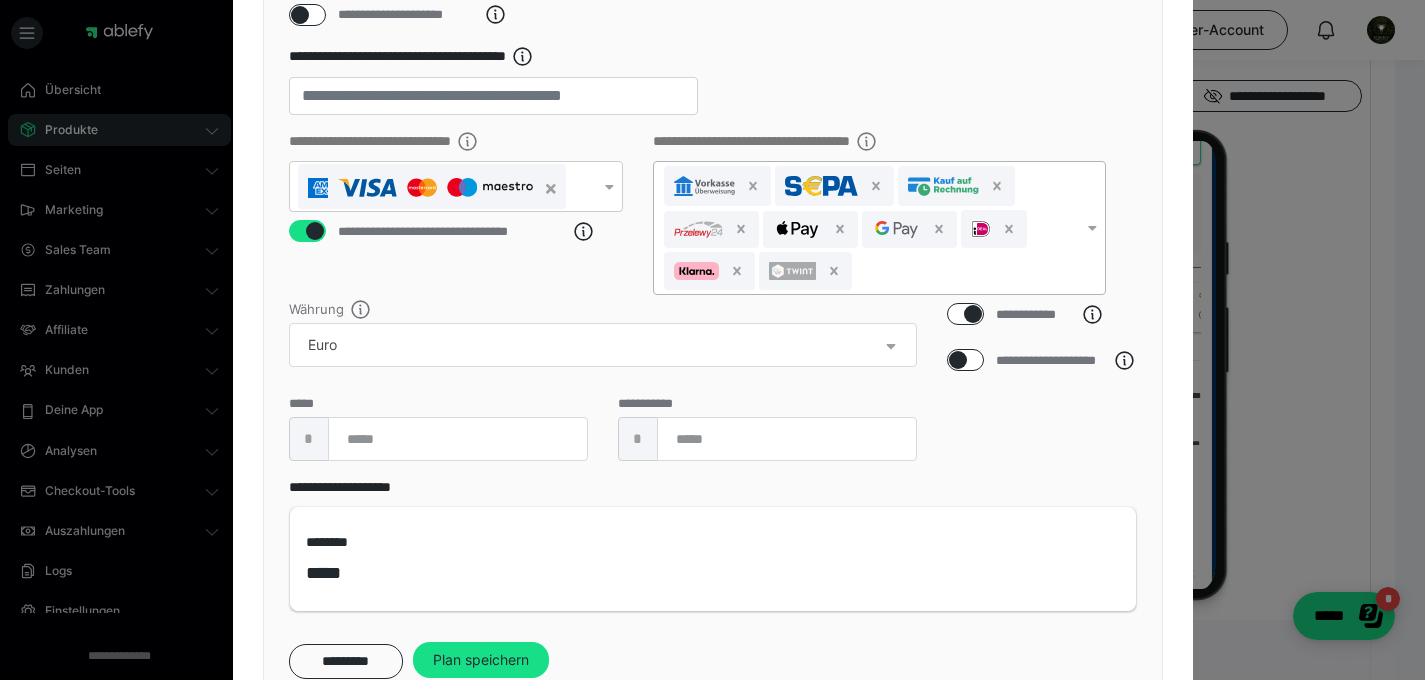 checkbox on "****" 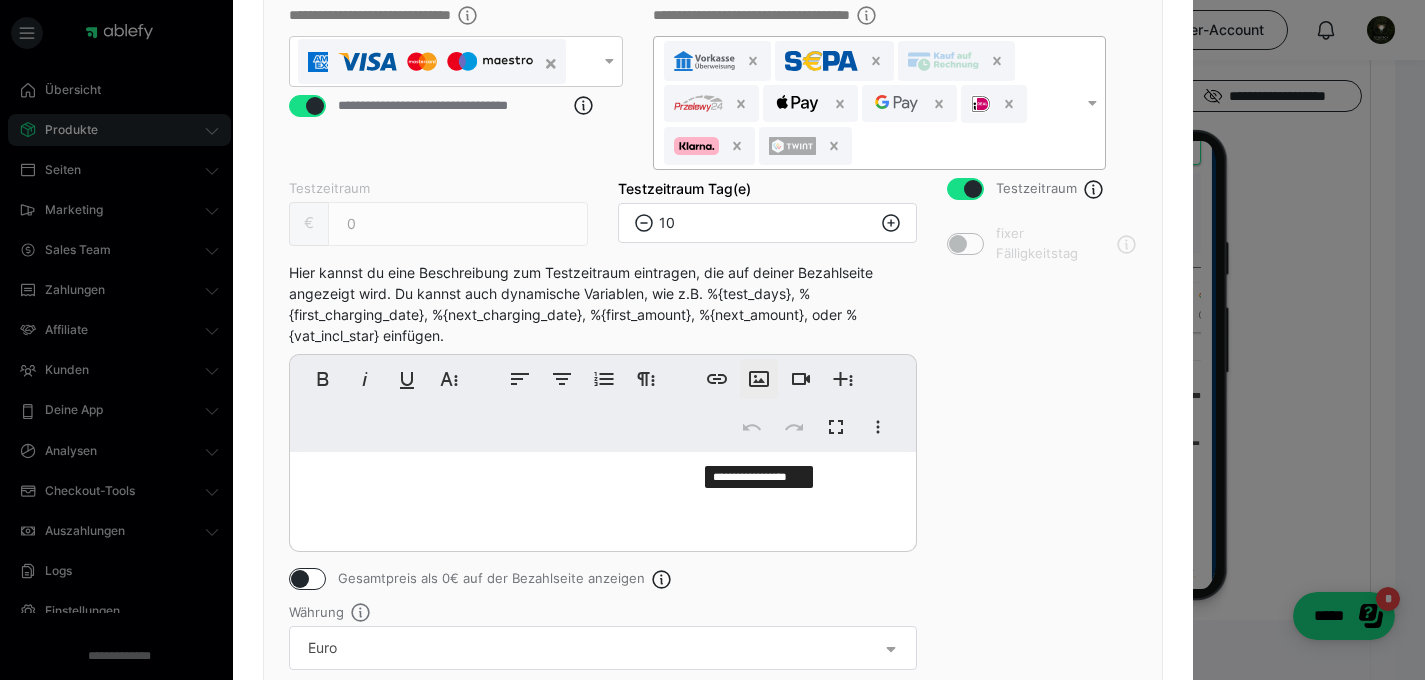 scroll, scrollTop: 411, scrollLeft: 0, axis: vertical 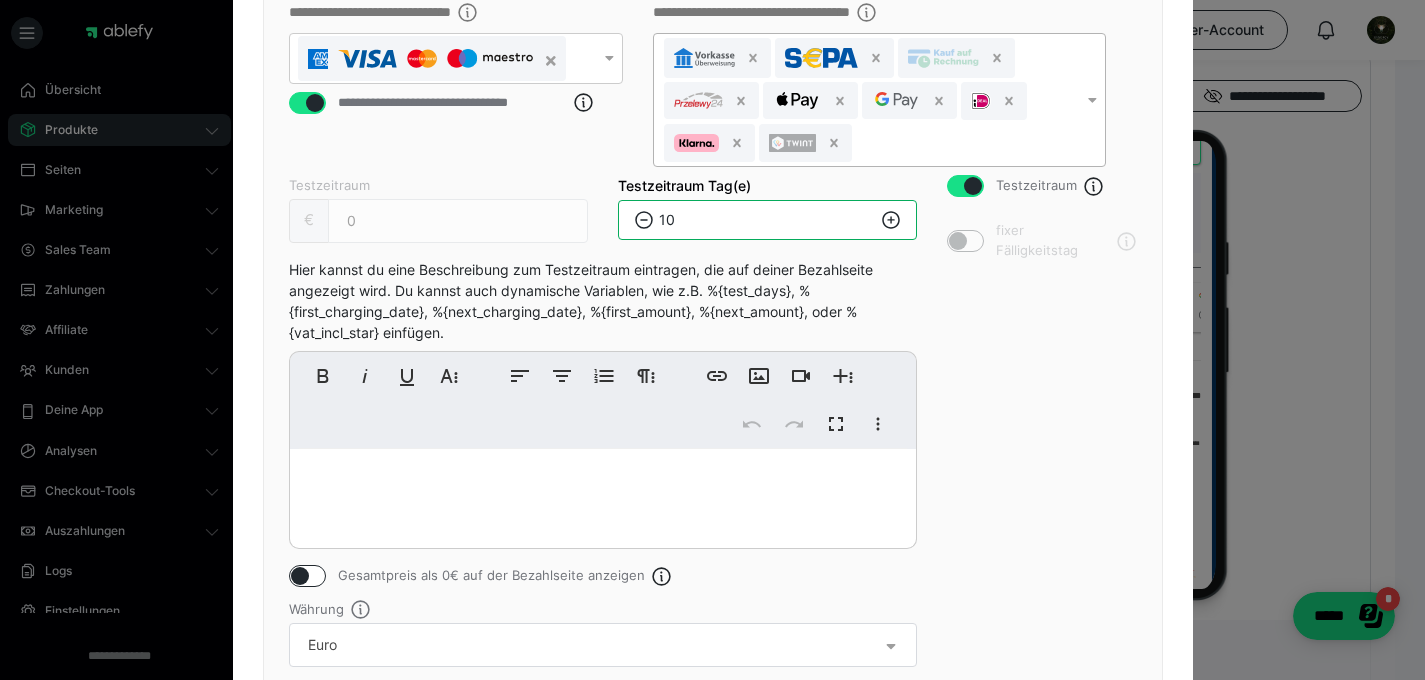click on "10" at bounding box center (767, 220) 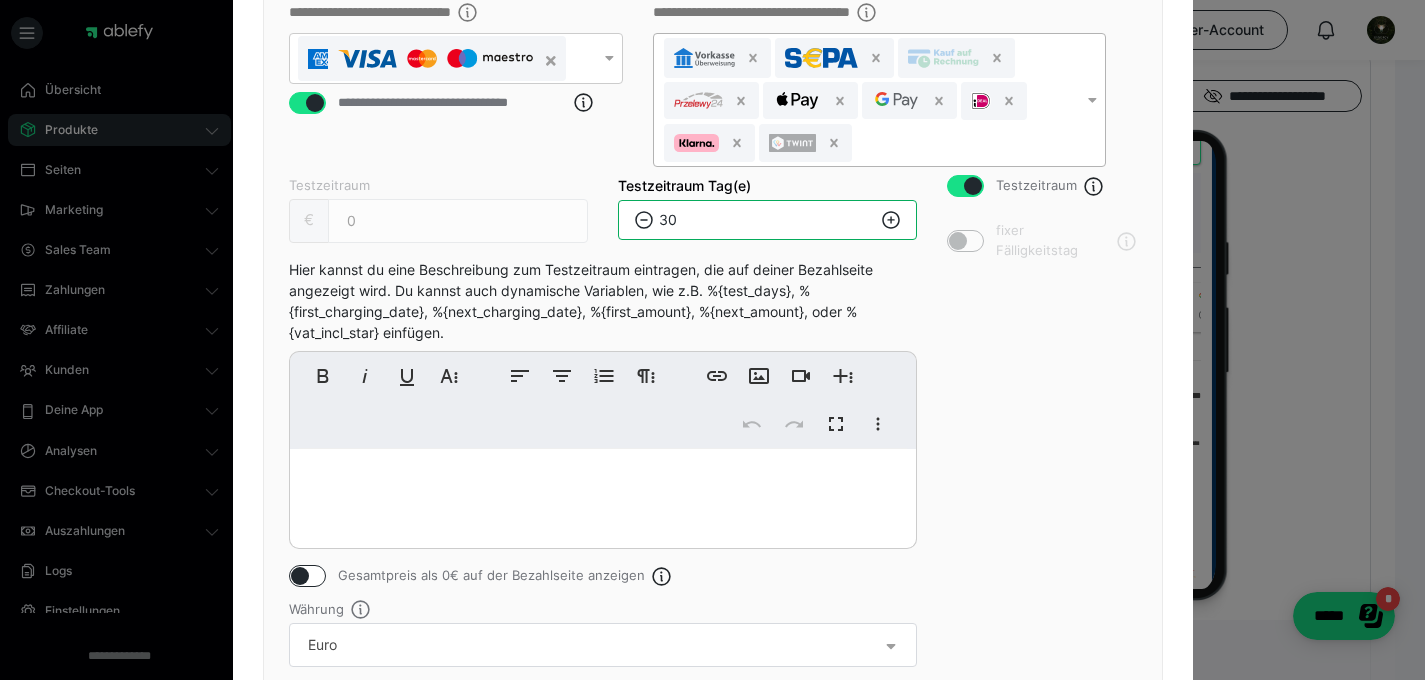 type on "30" 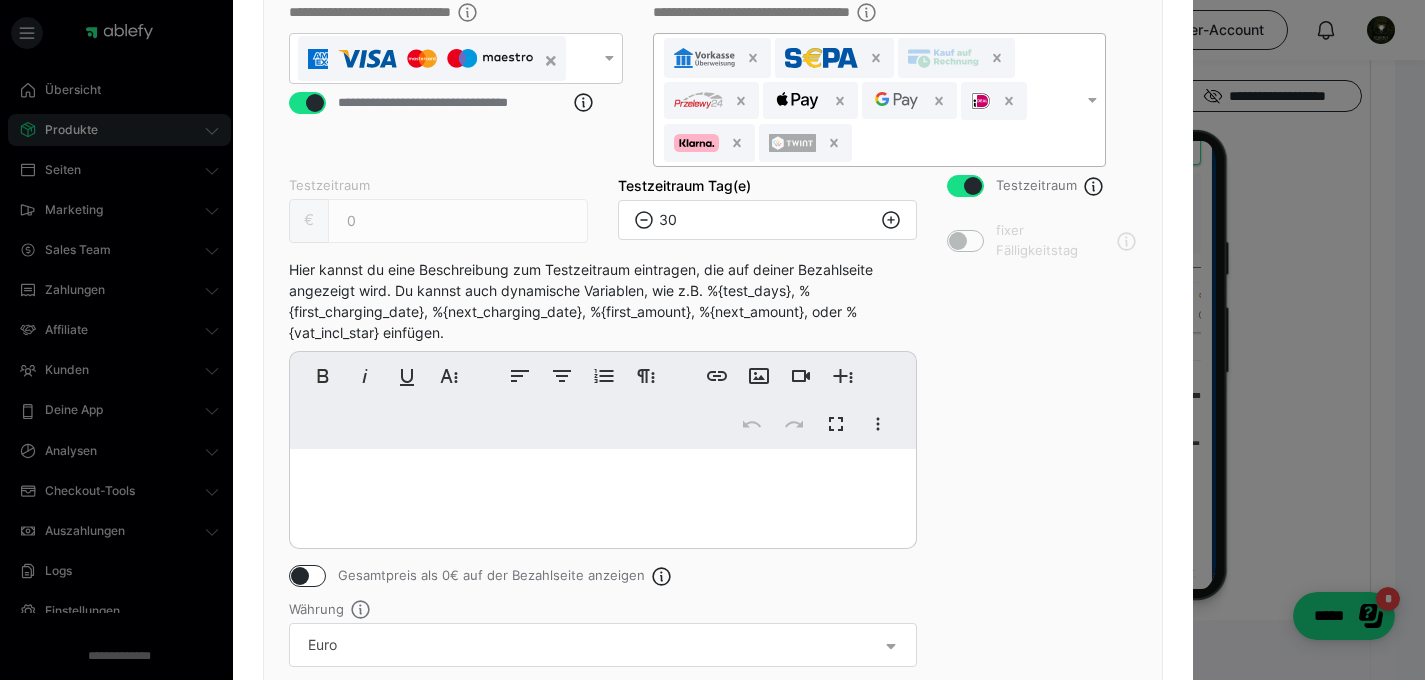 click on "**********" at bounding box center (471, 73) 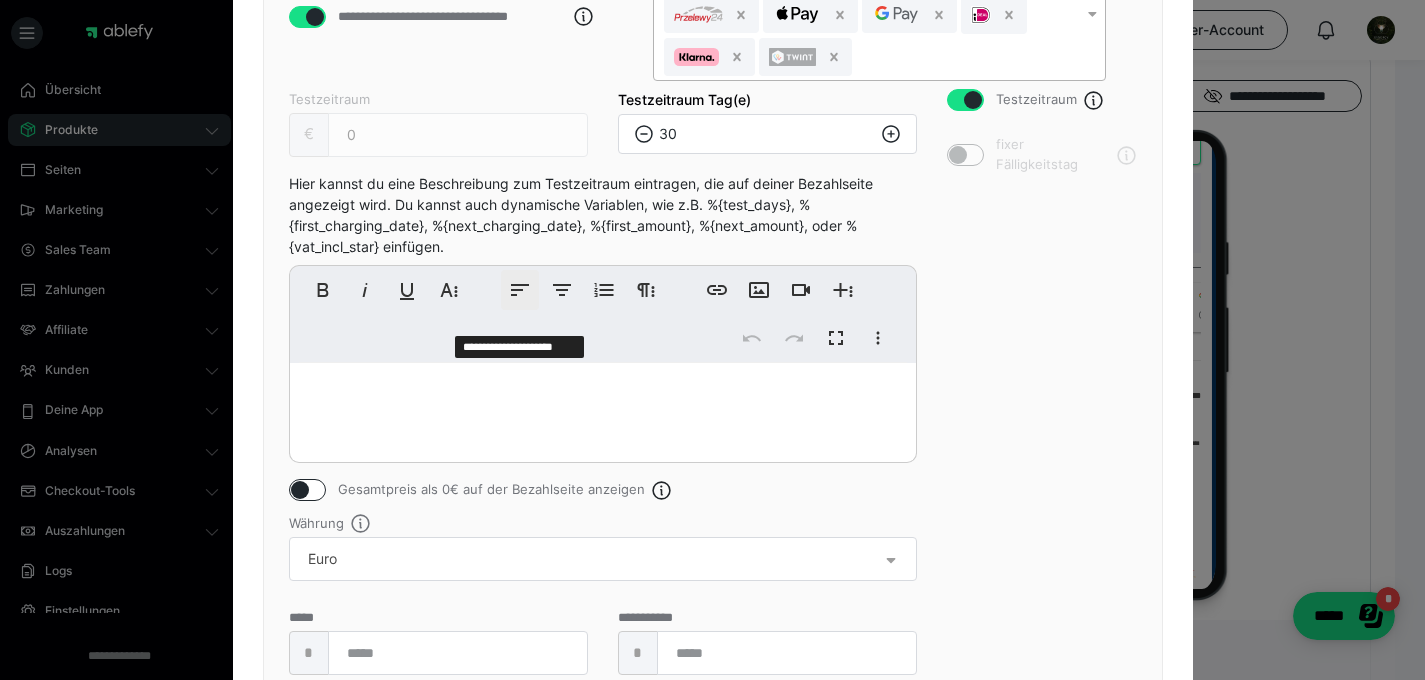 scroll, scrollTop: 606, scrollLeft: 0, axis: vertical 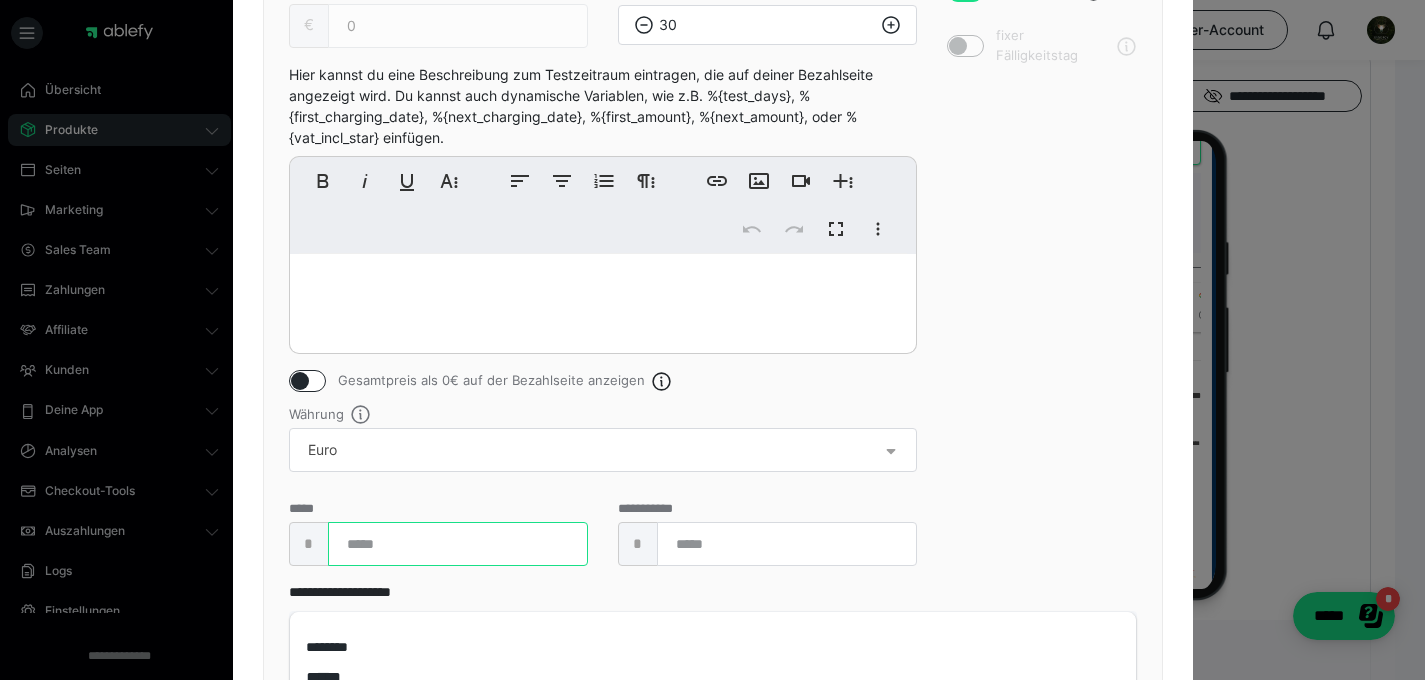 click at bounding box center (458, 544) 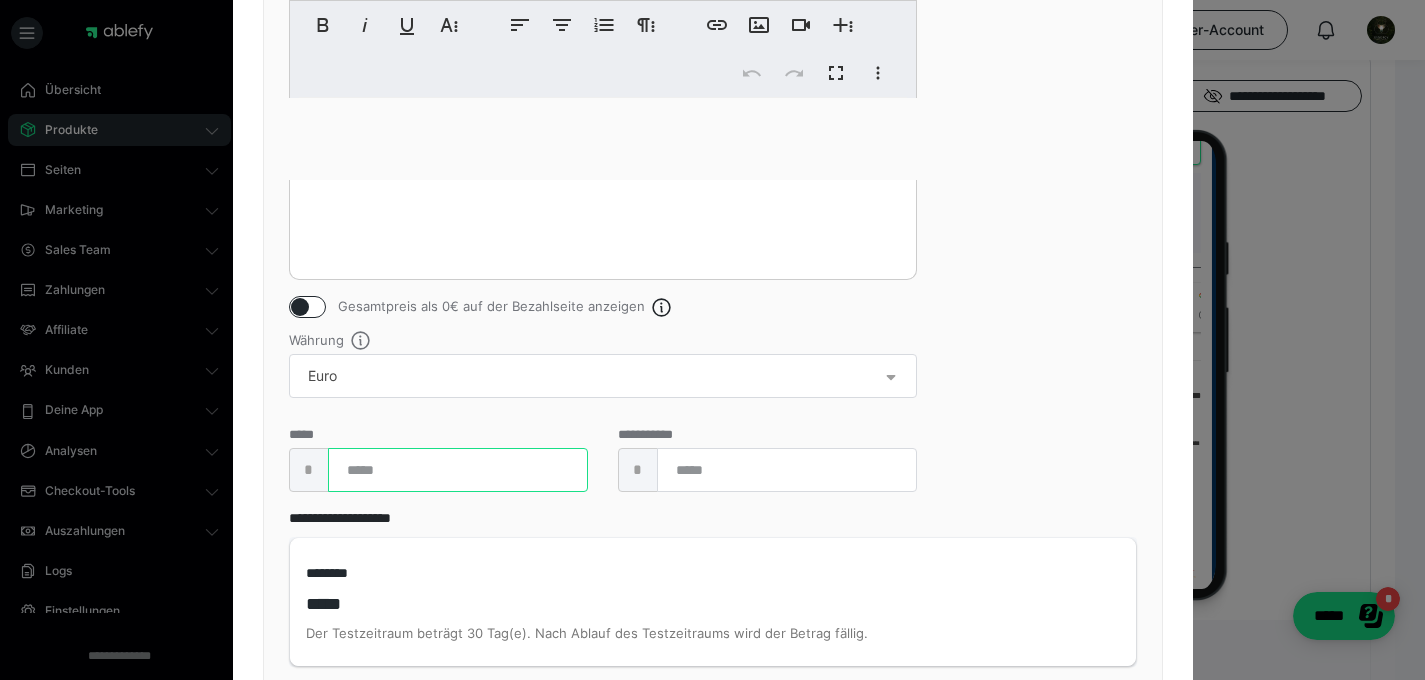 scroll, scrollTop: 814, scrollLeft: 0, axis: vertical 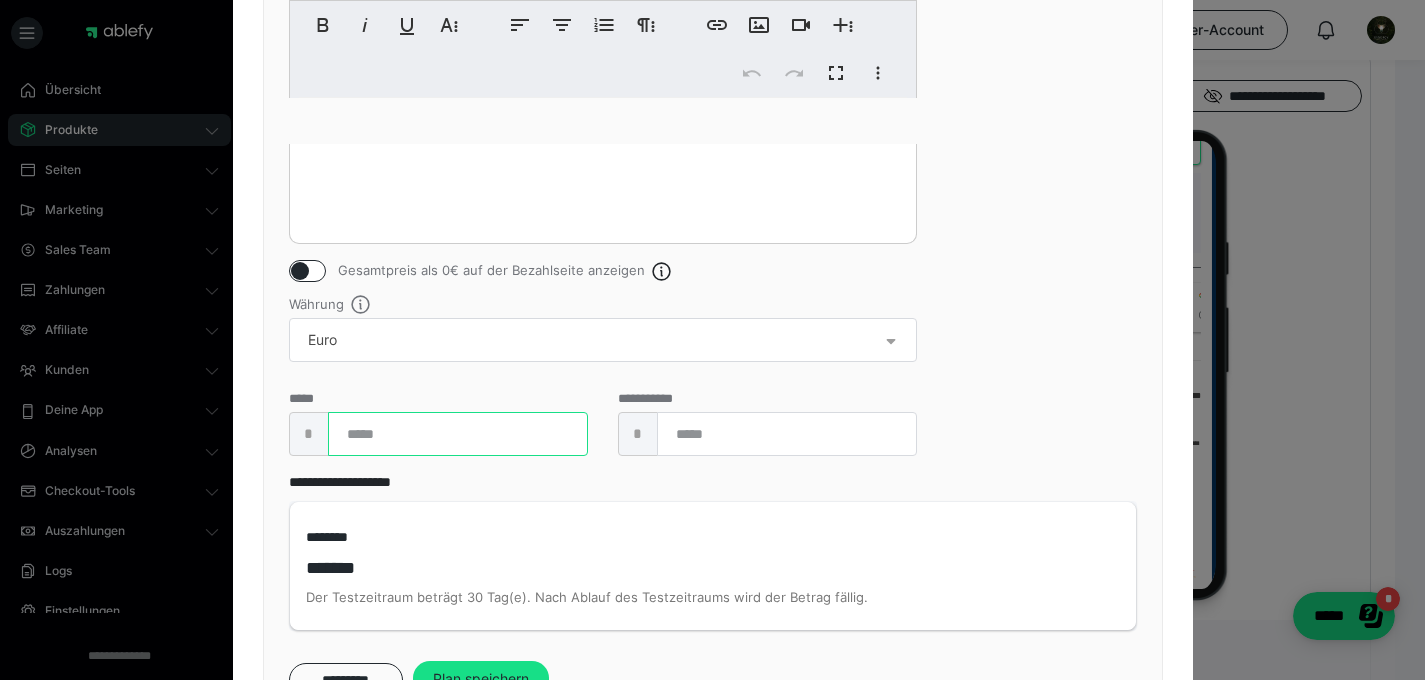 type on "***" 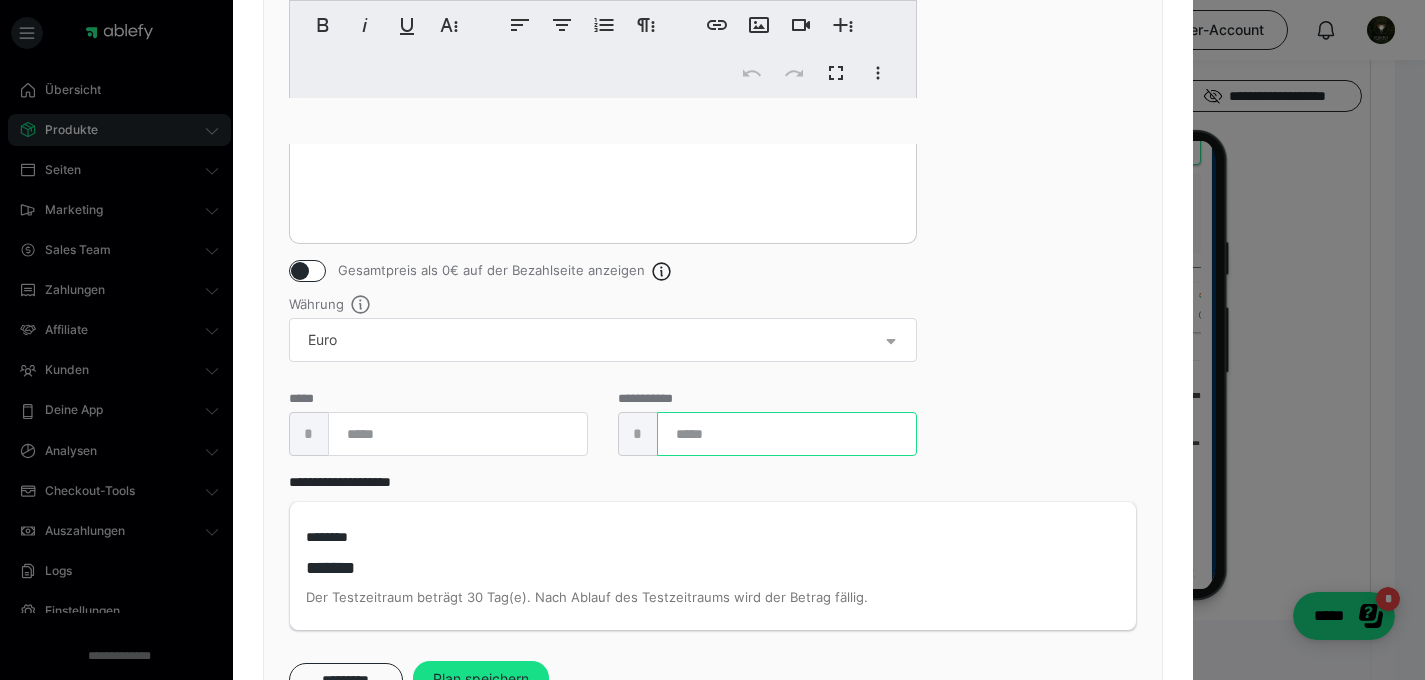 click at bounding box center [787, 434] 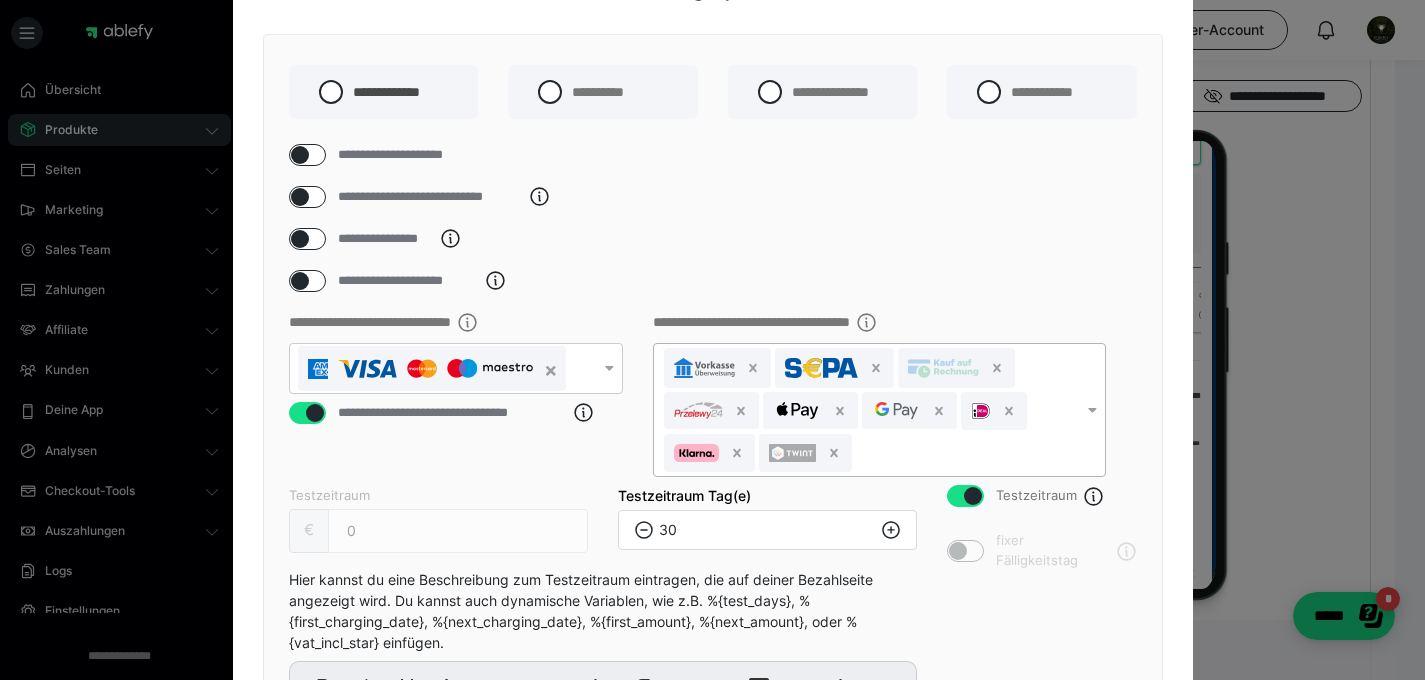 scroll, scrollTop: 100, scrollLeft: 0, axis: vertical 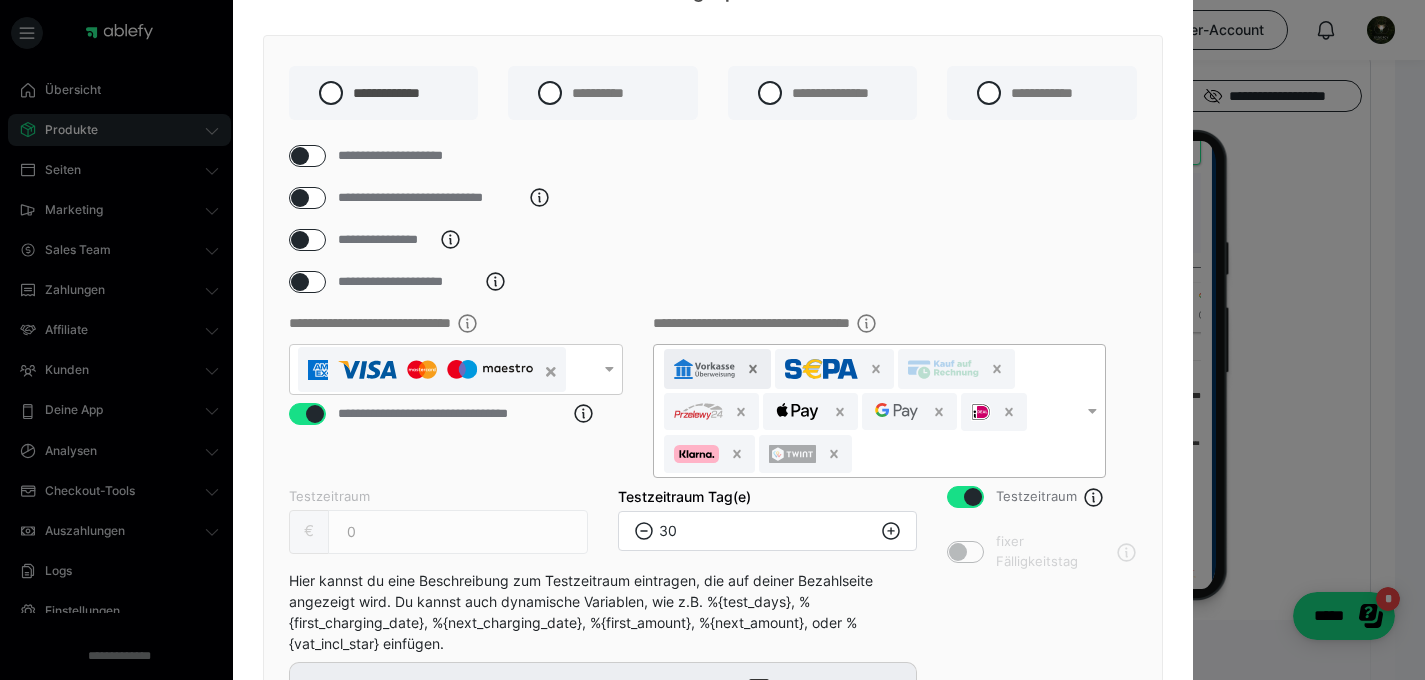 click 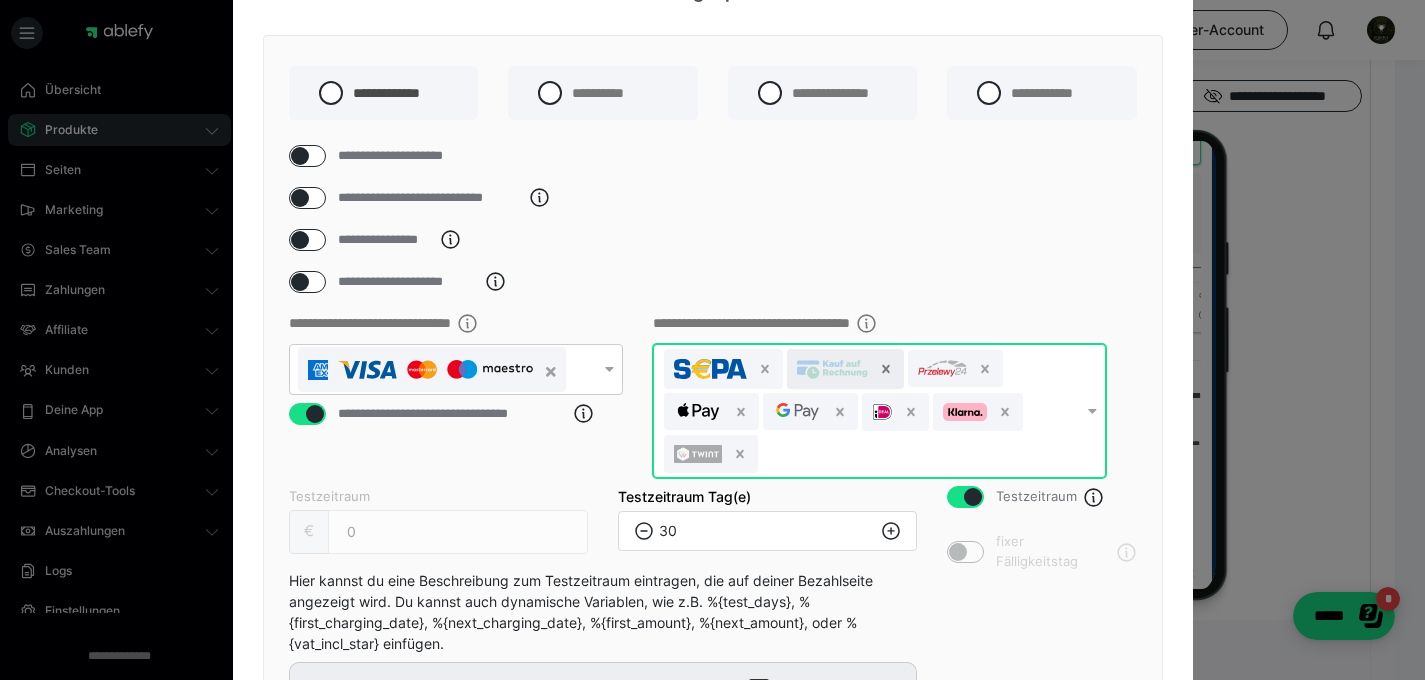click 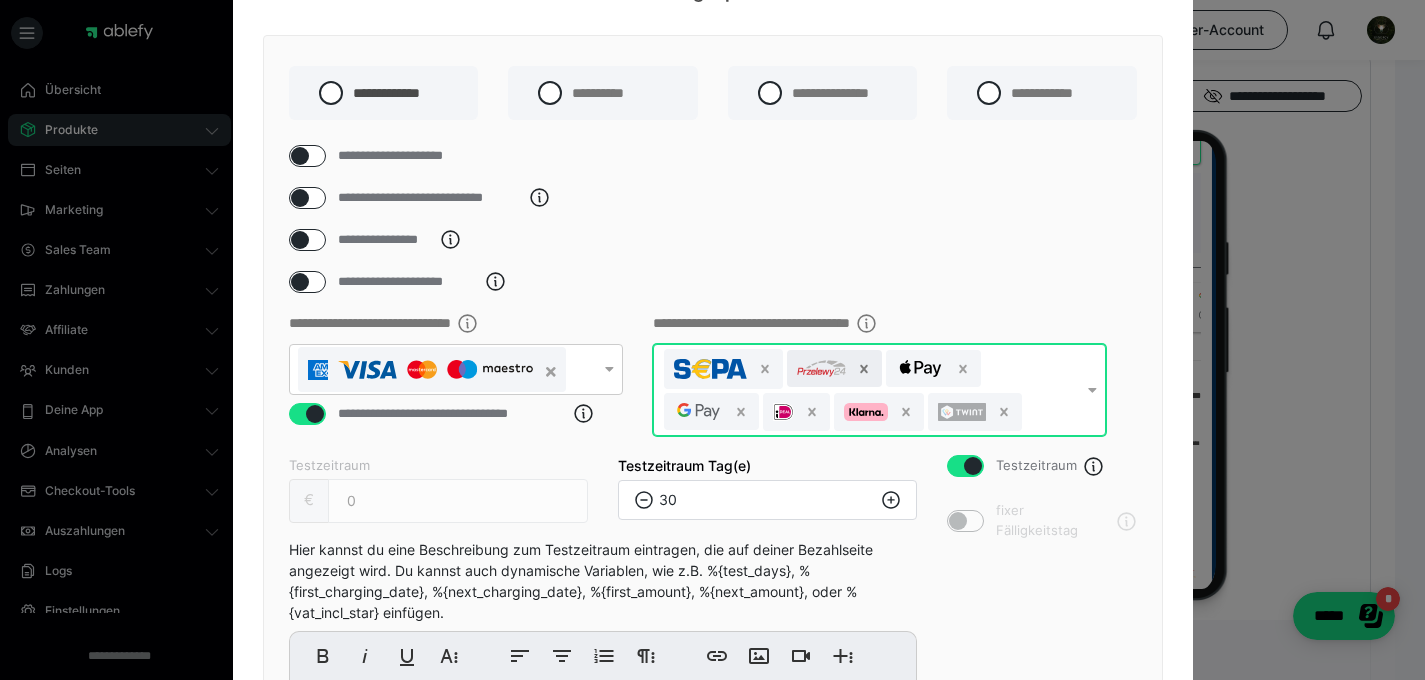 click 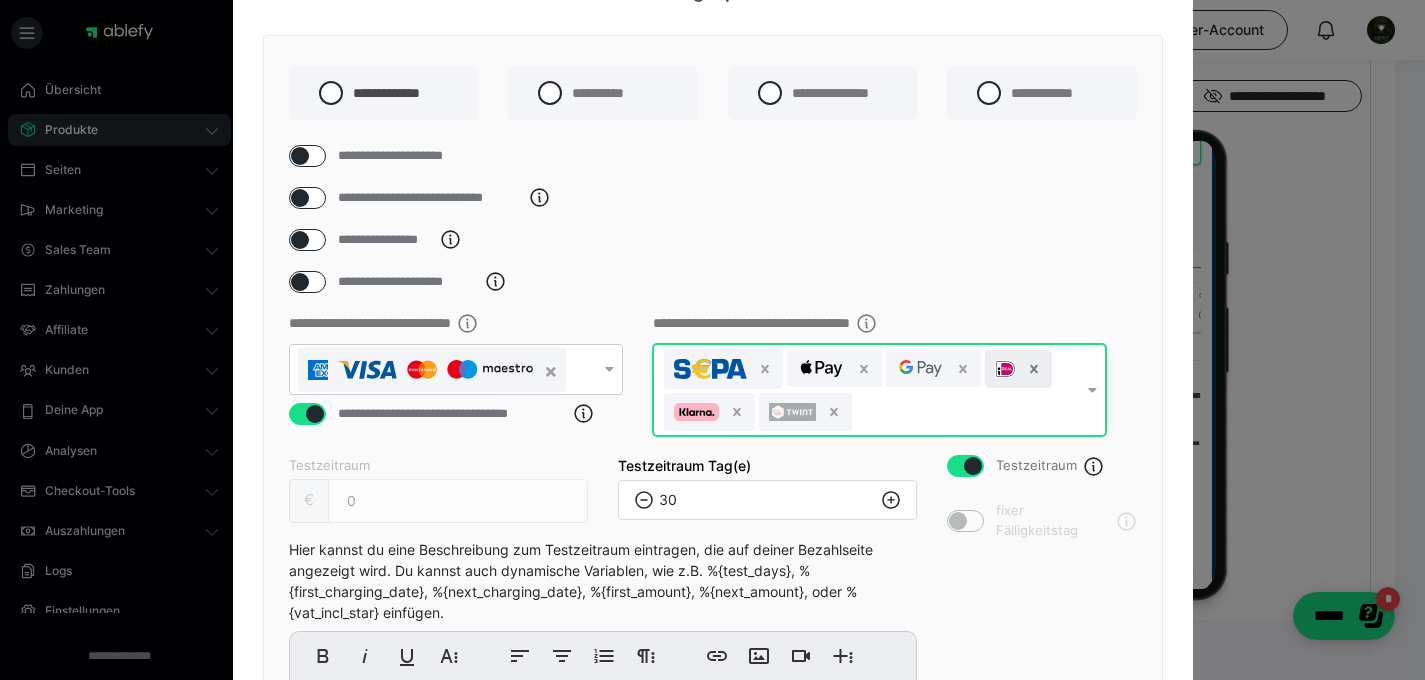 click 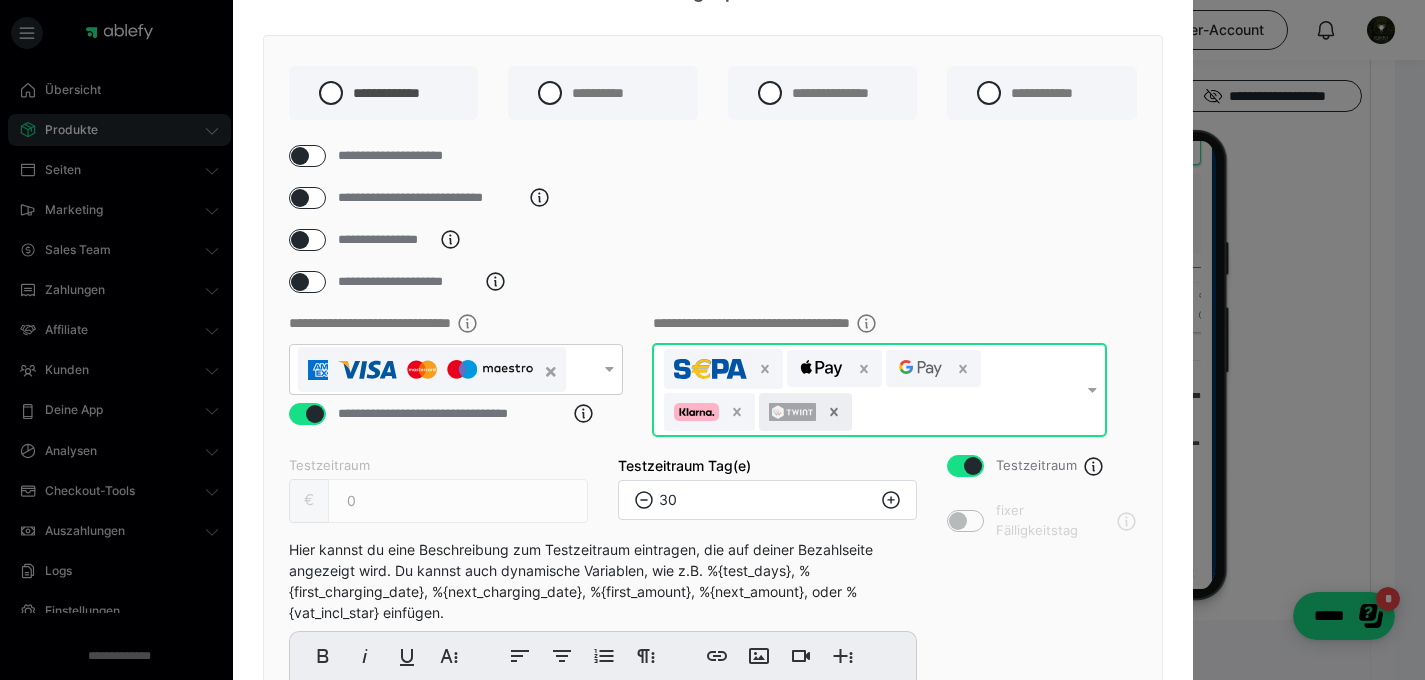 click 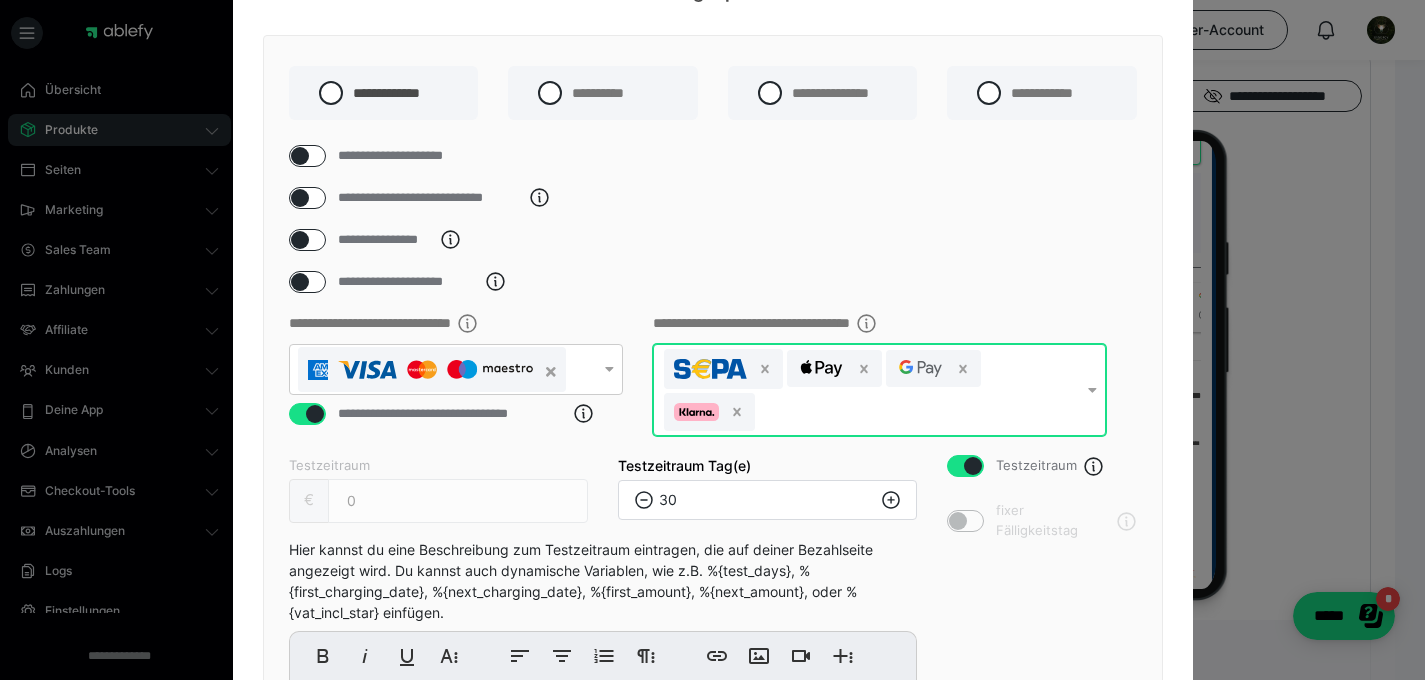 scroll, scrollTop: 131, scrollLeft: 0, axis: vertical 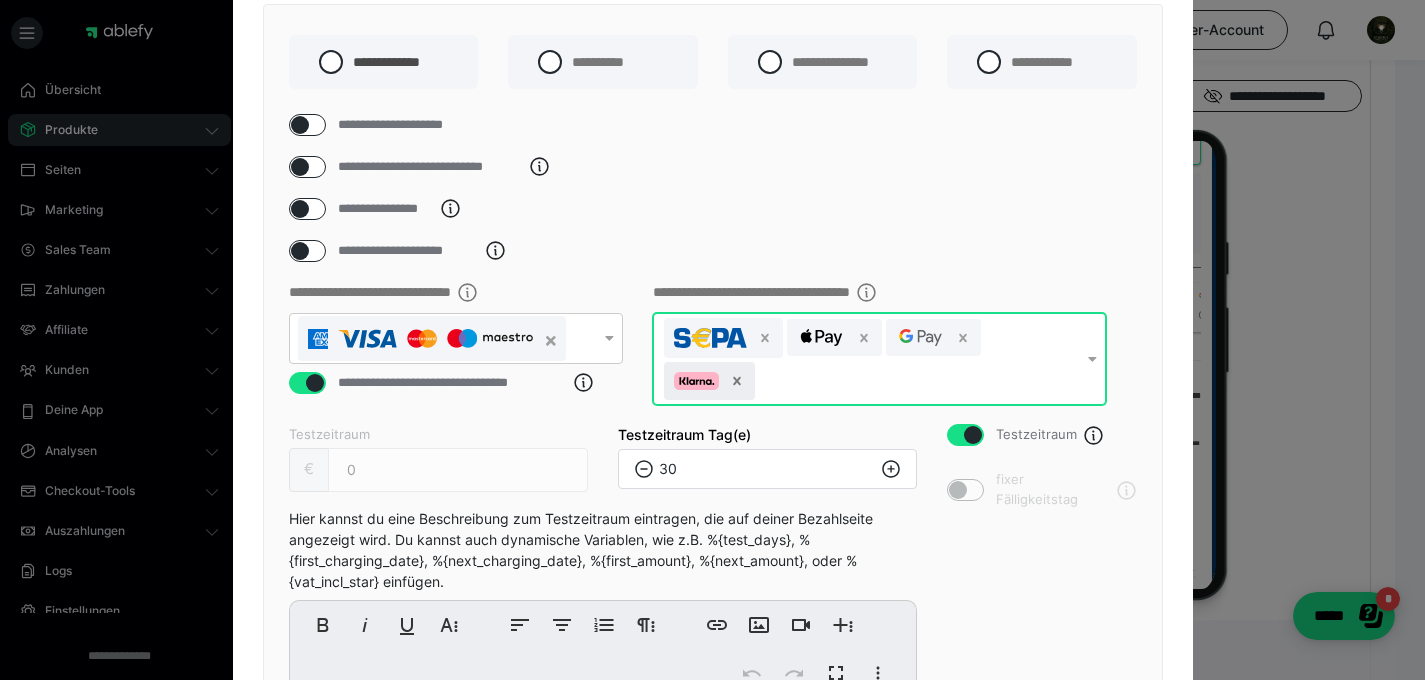 click 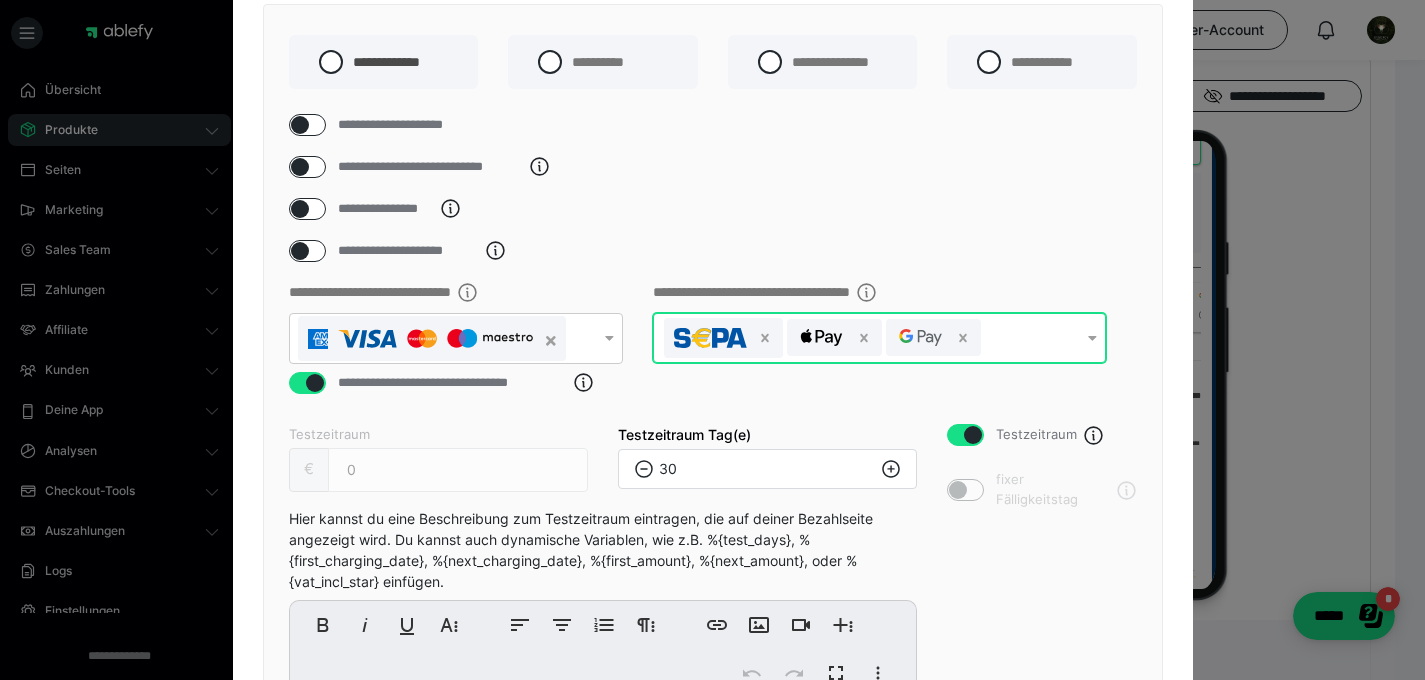 click at bounding box center (300, 125) 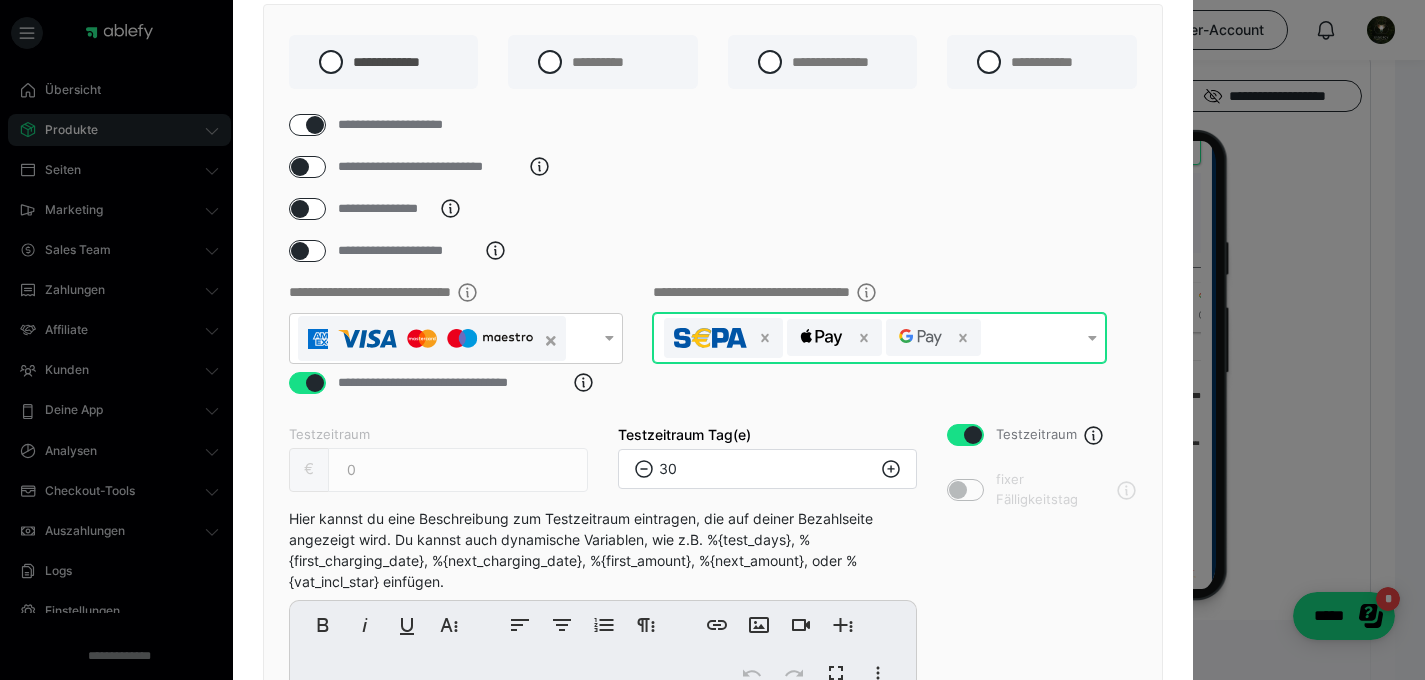 checkbox on "****" 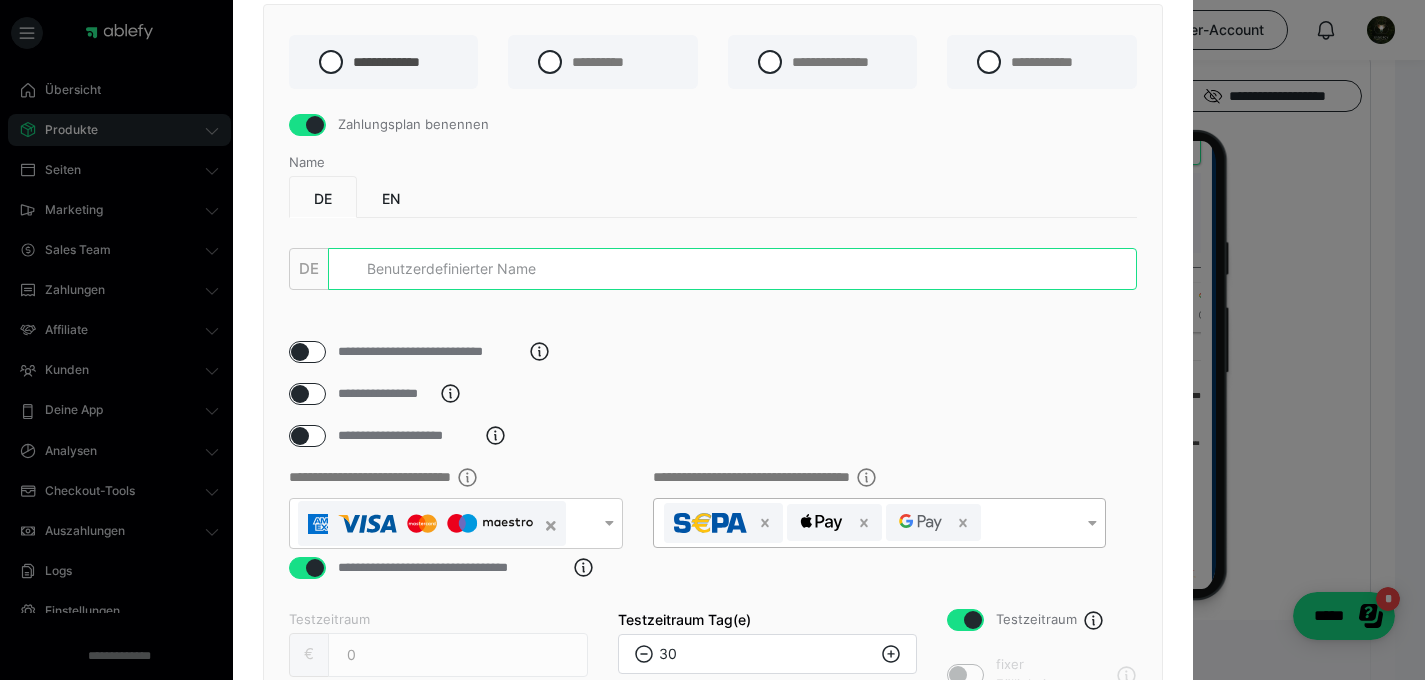 click at bounding box center (732, 269) 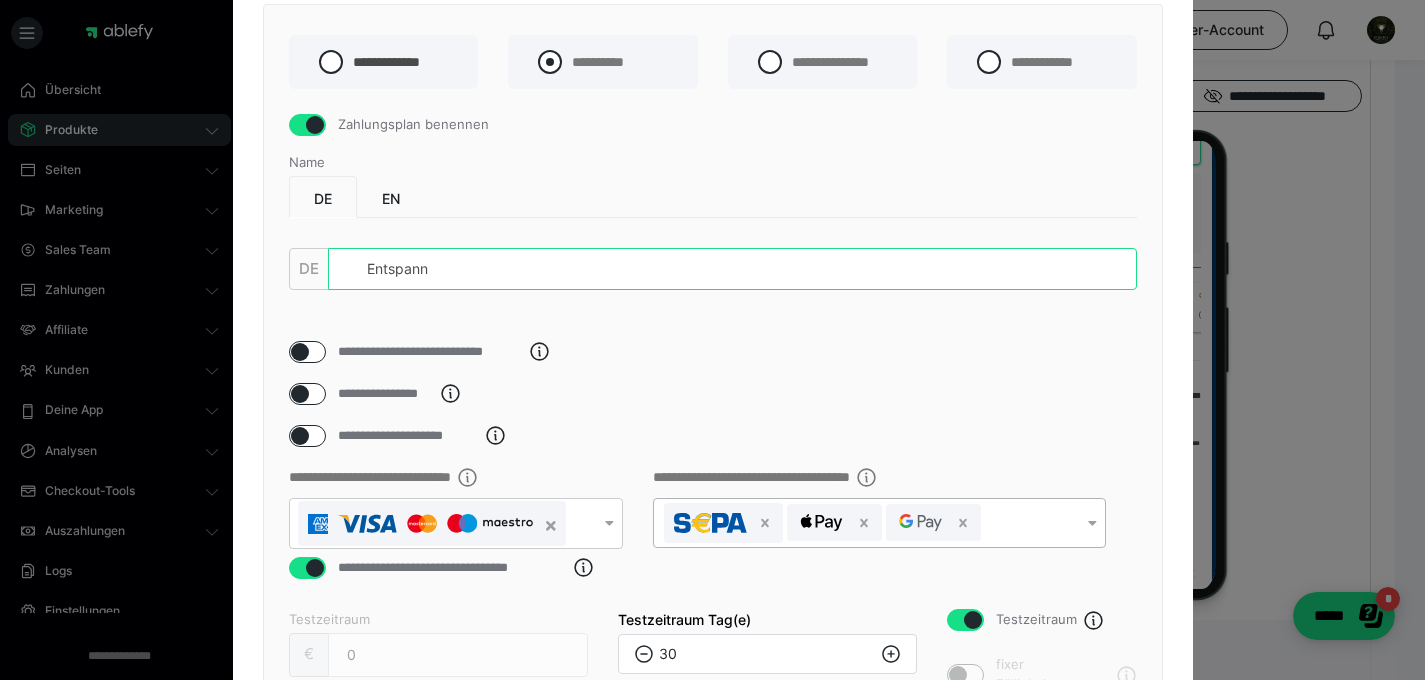 type on "Entspann" 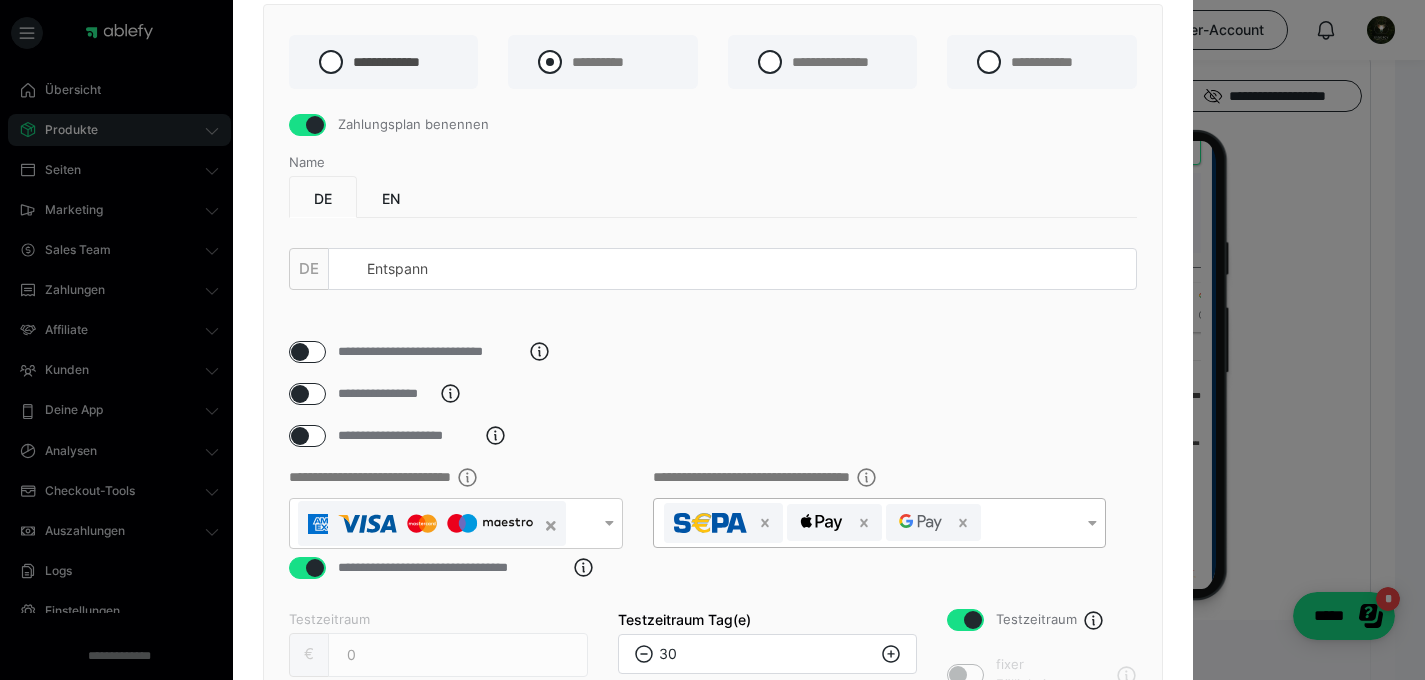 click on "**********" at bounding box center [581, 62] 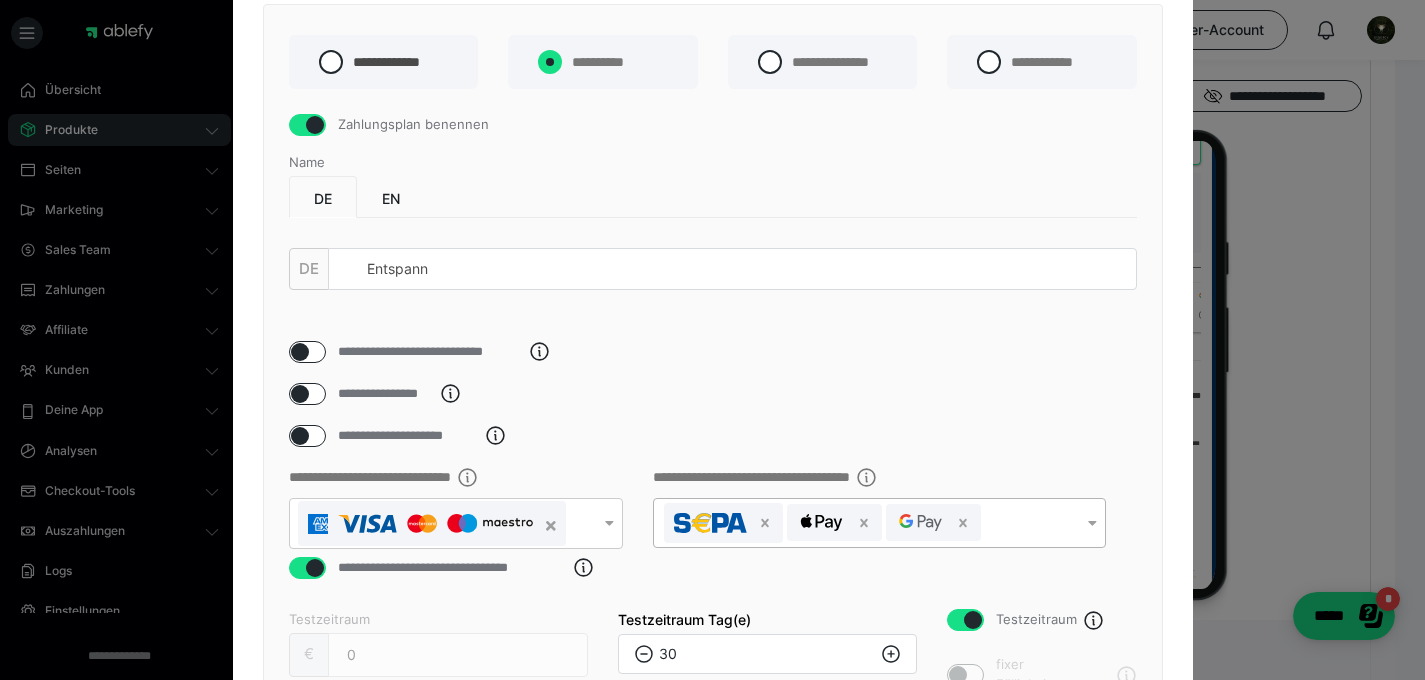radio on "****" 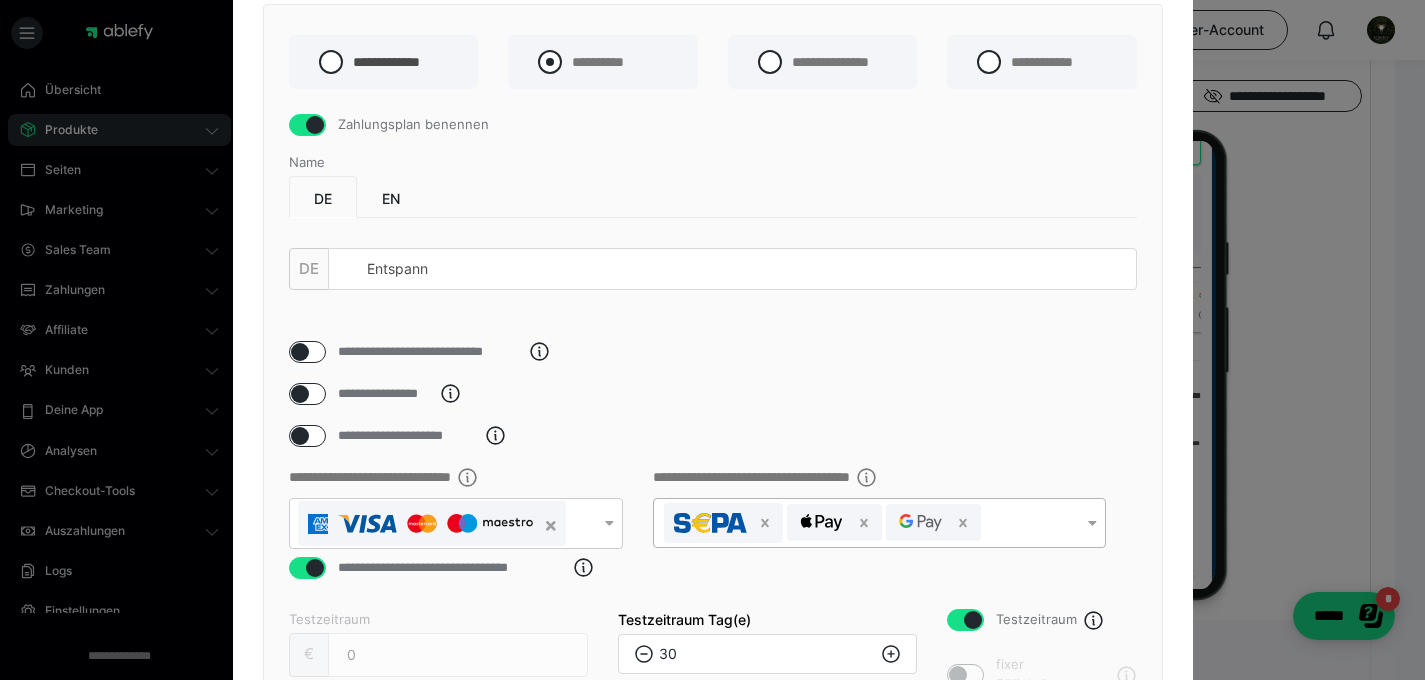 radio on "*****" 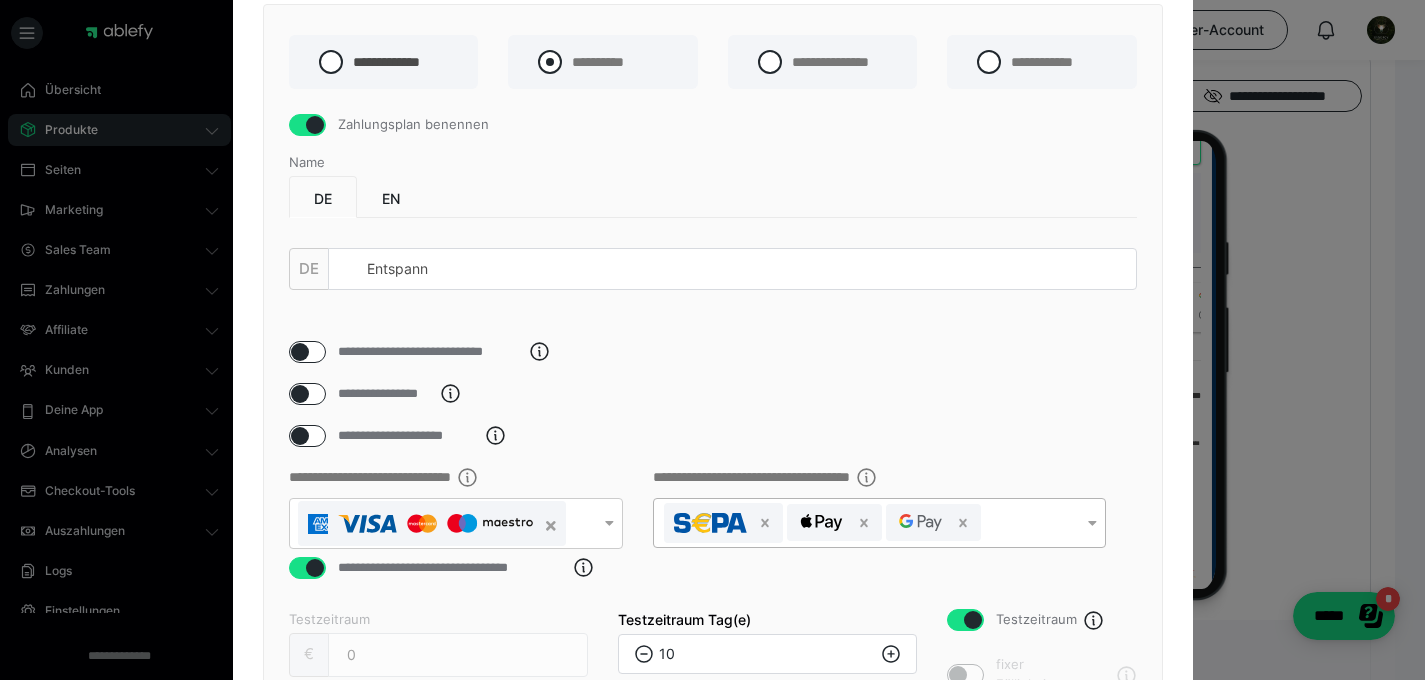 select on "1m" 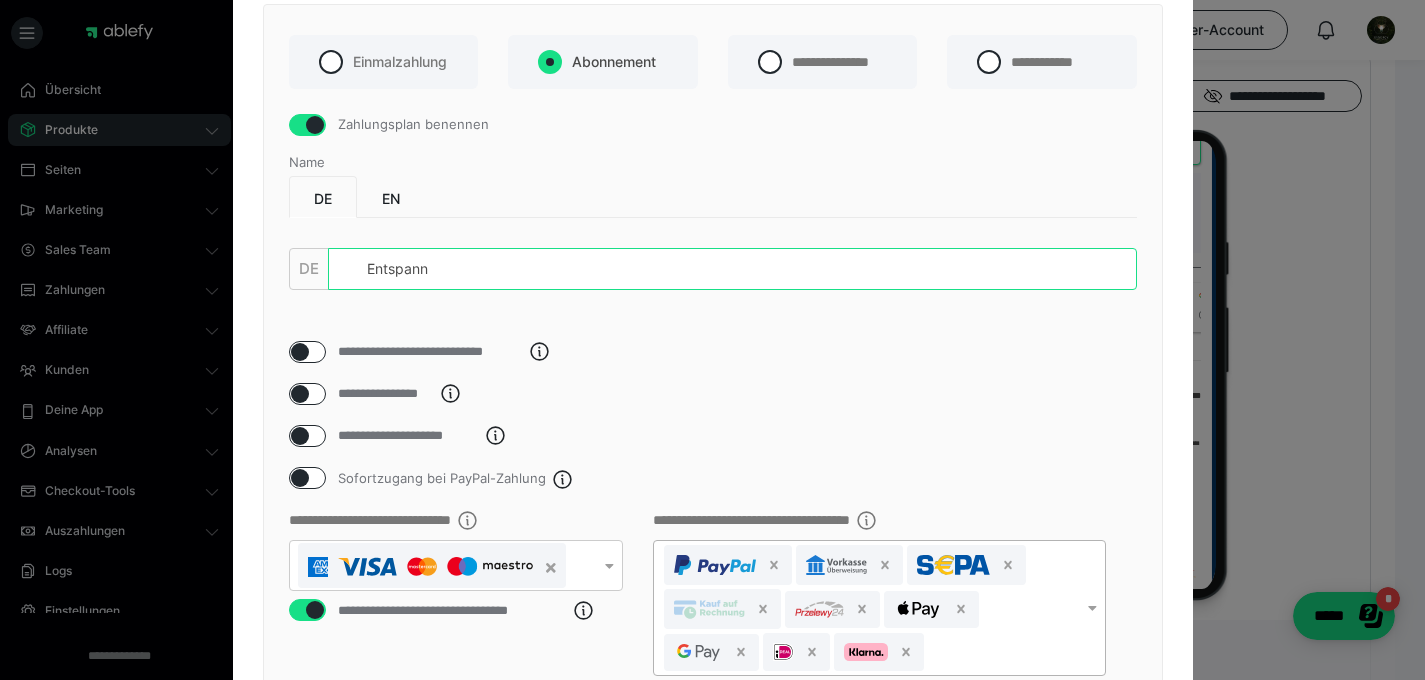click on "Entspann" at bounding box center (732, 269) 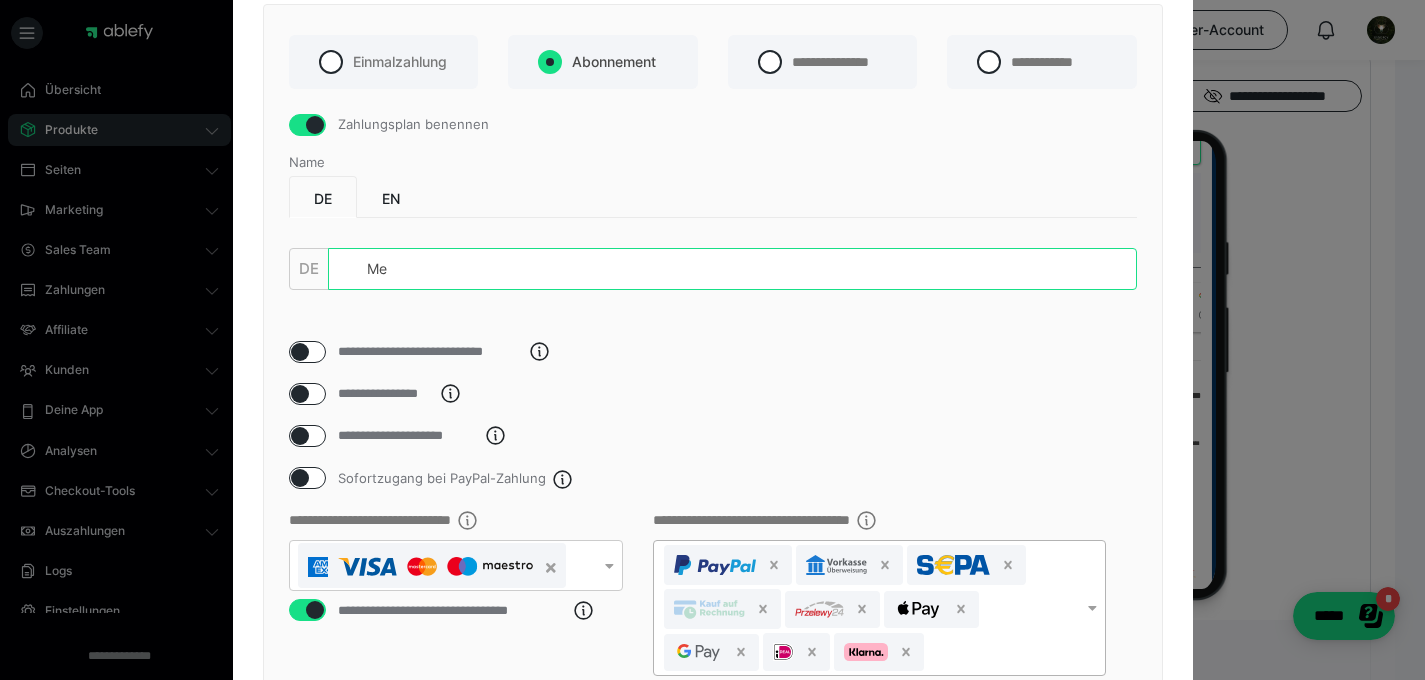 type on "M" 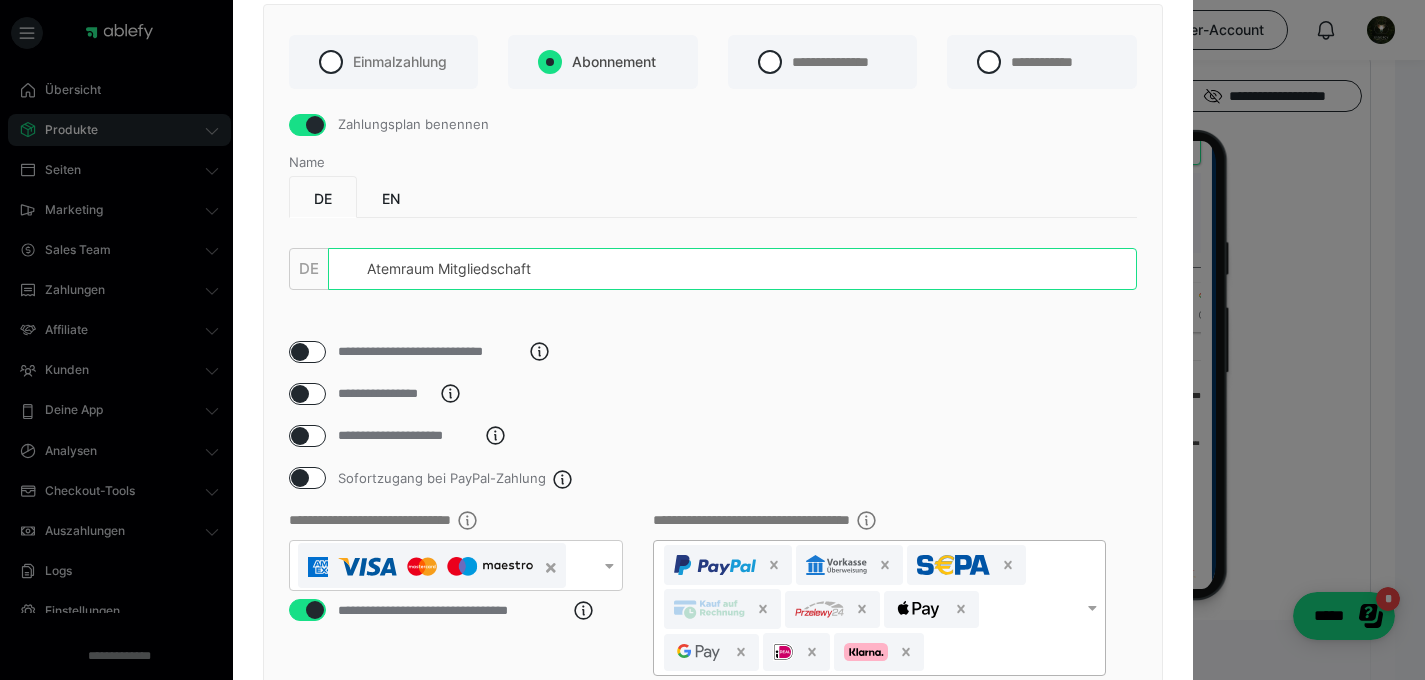 type on "Atemraum Mitgliedschaft" 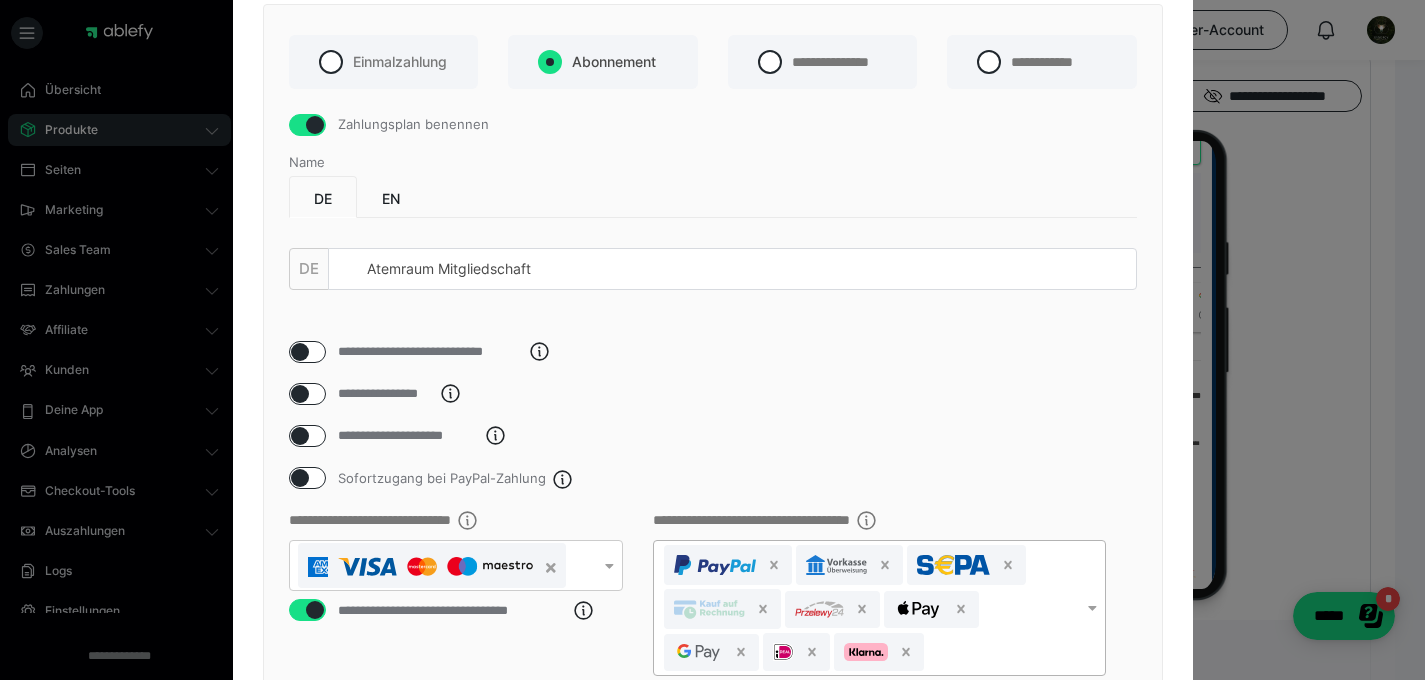 click on "DE EN DE Atemraum Mitgliedschaft" at bounding box center (713, 258) 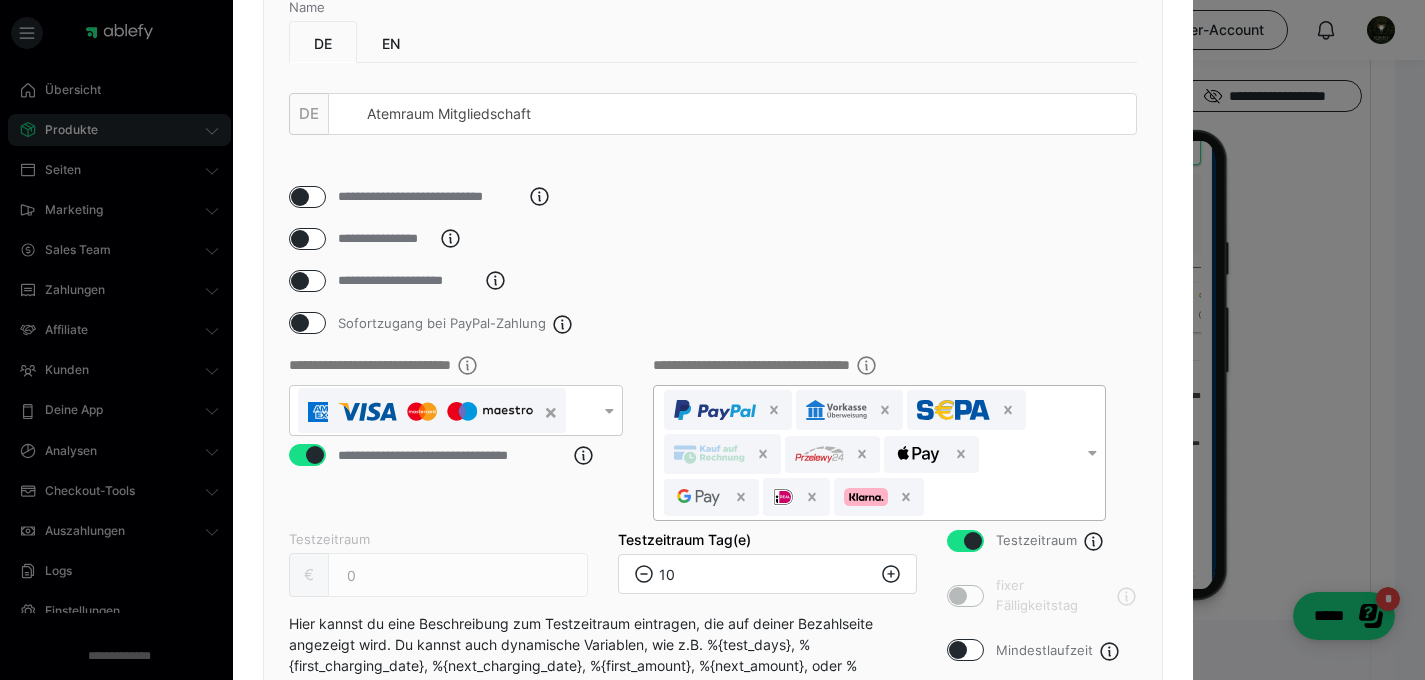 scroll, scrollTop: 136, scrollLeft: 0, axis: vertical 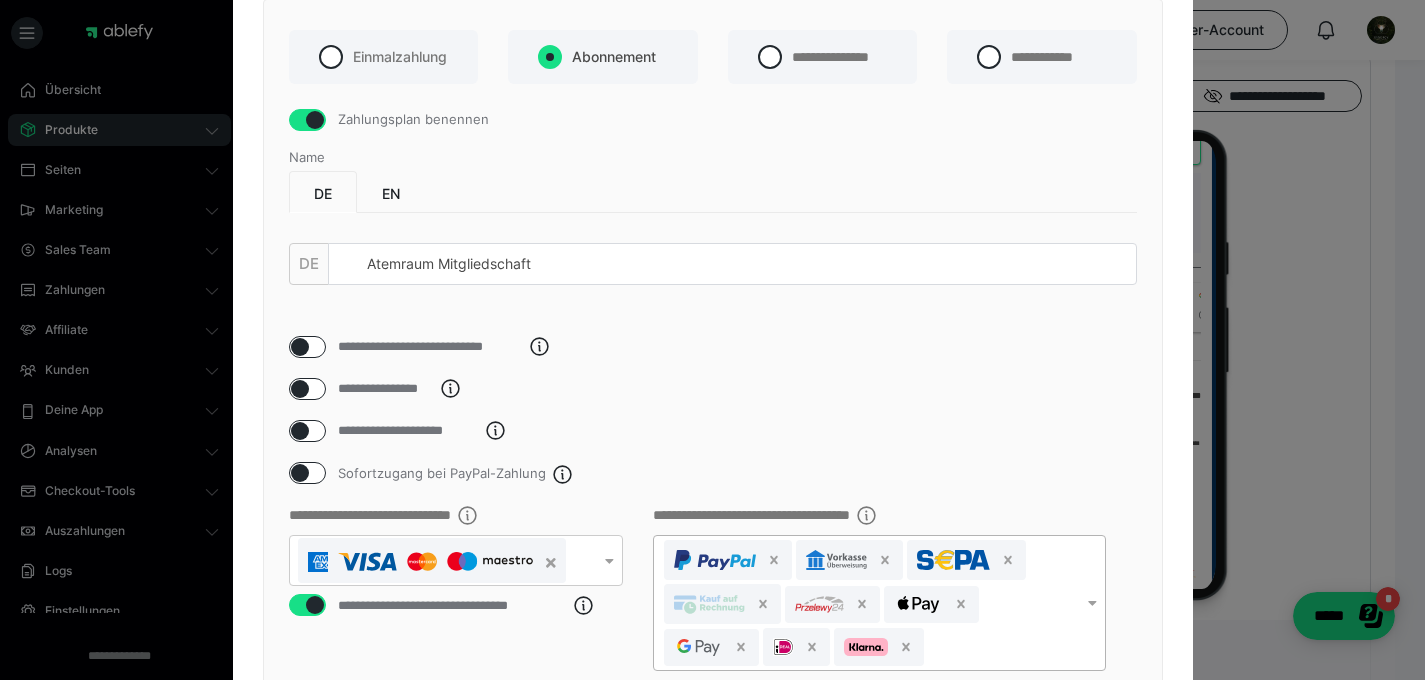 click at bounding box center [300, 347] 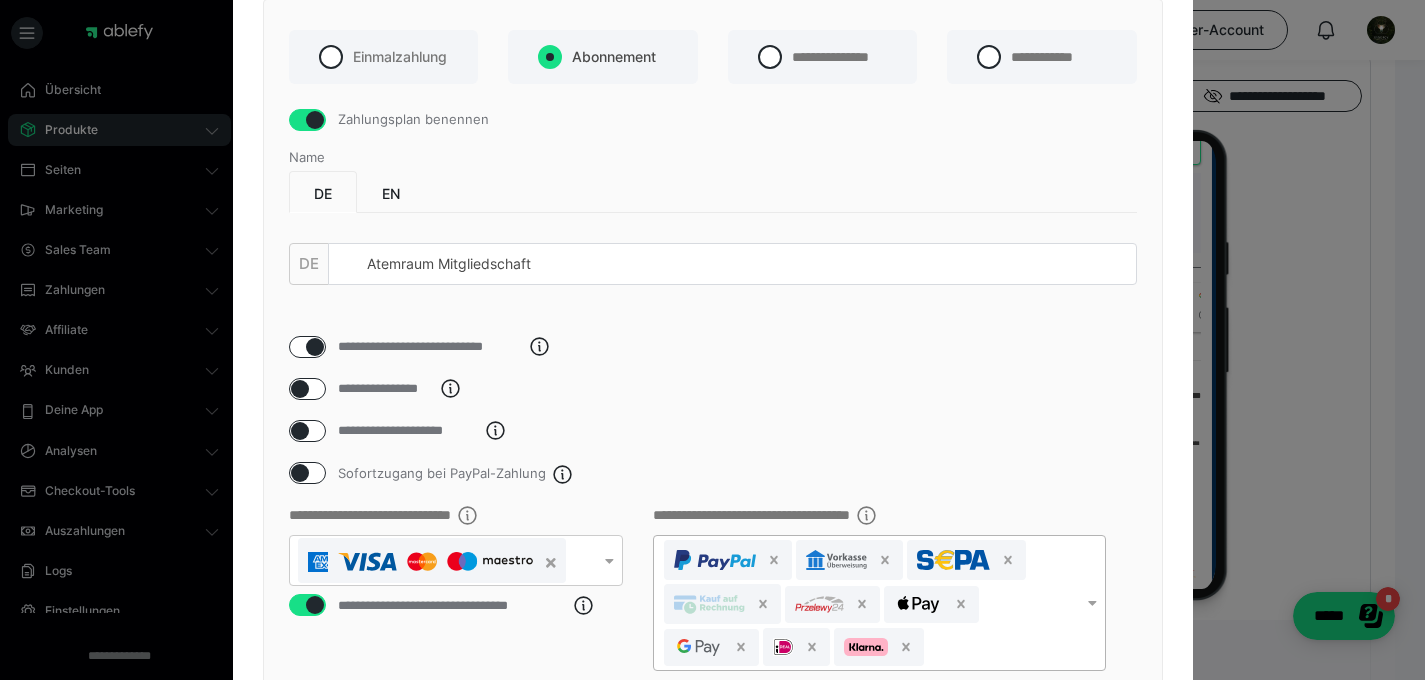 checkbox on "****" 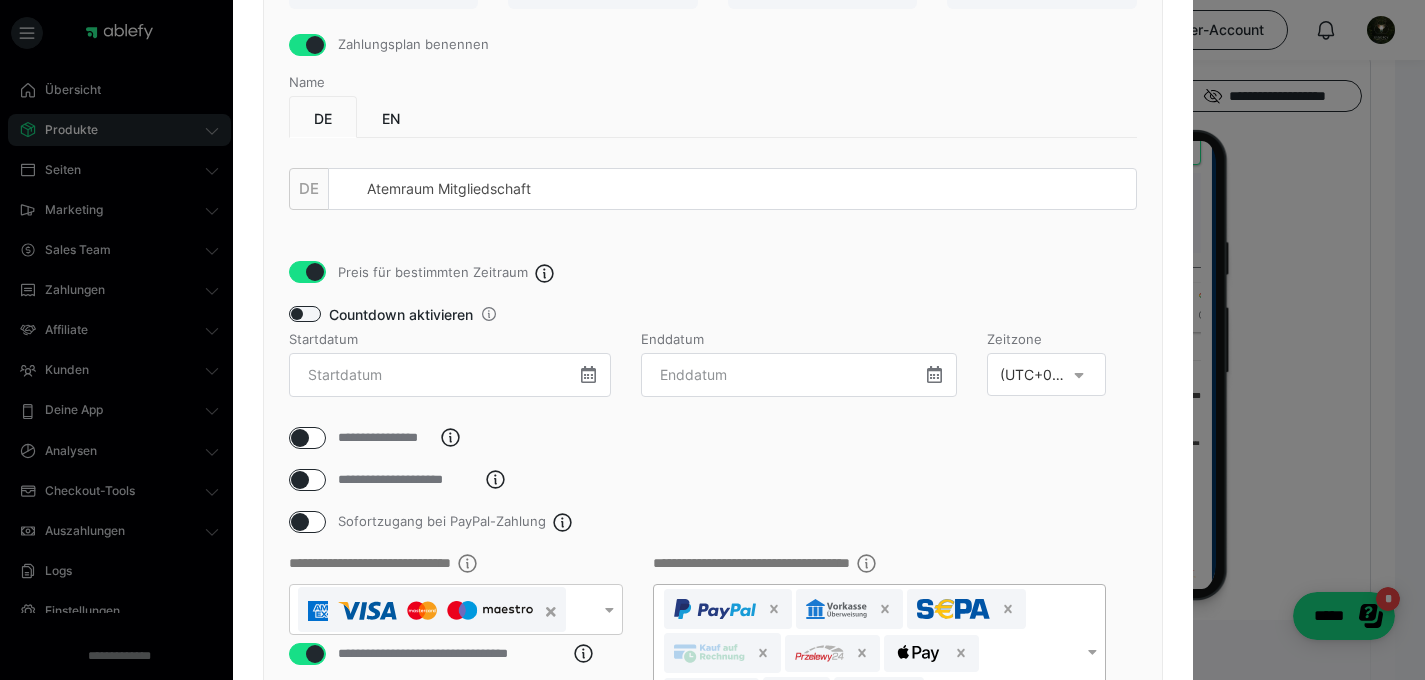 scroll, scrollTop: 181, scrollLeft: 0, axis: vertical 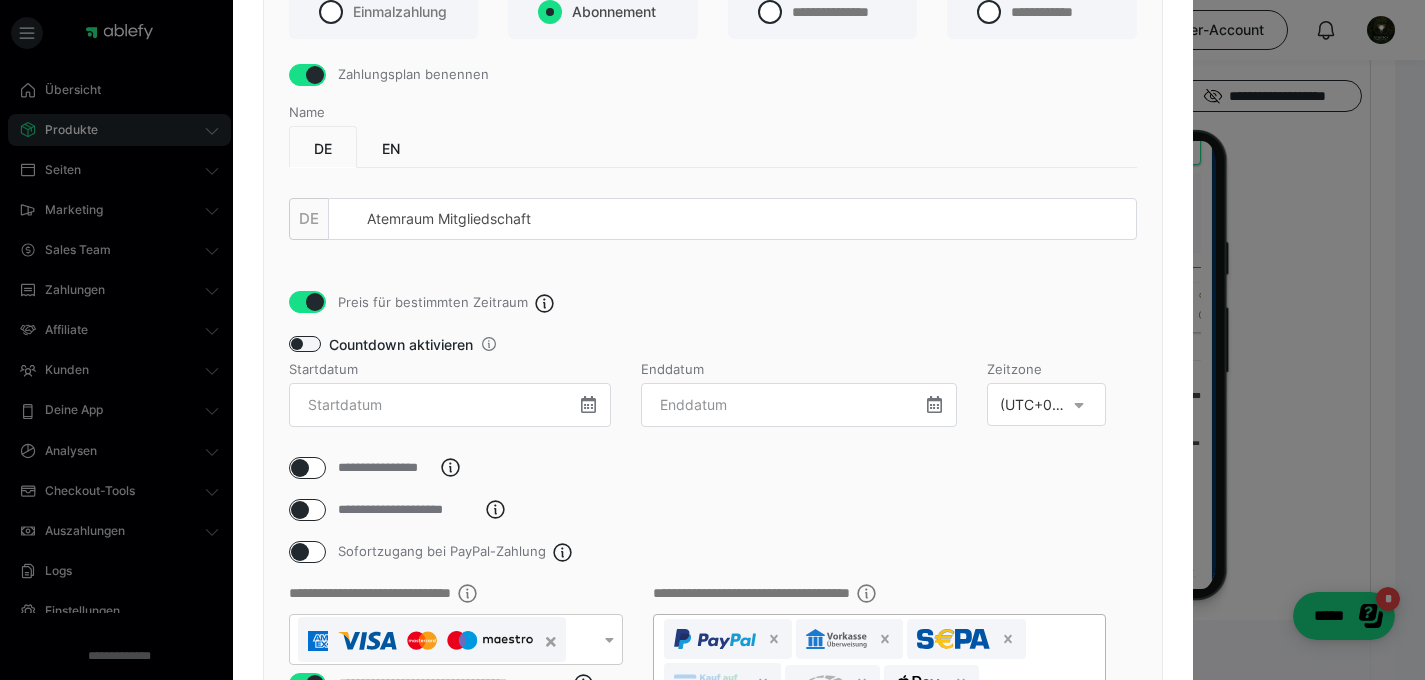 click at bounding box center [315, 302] 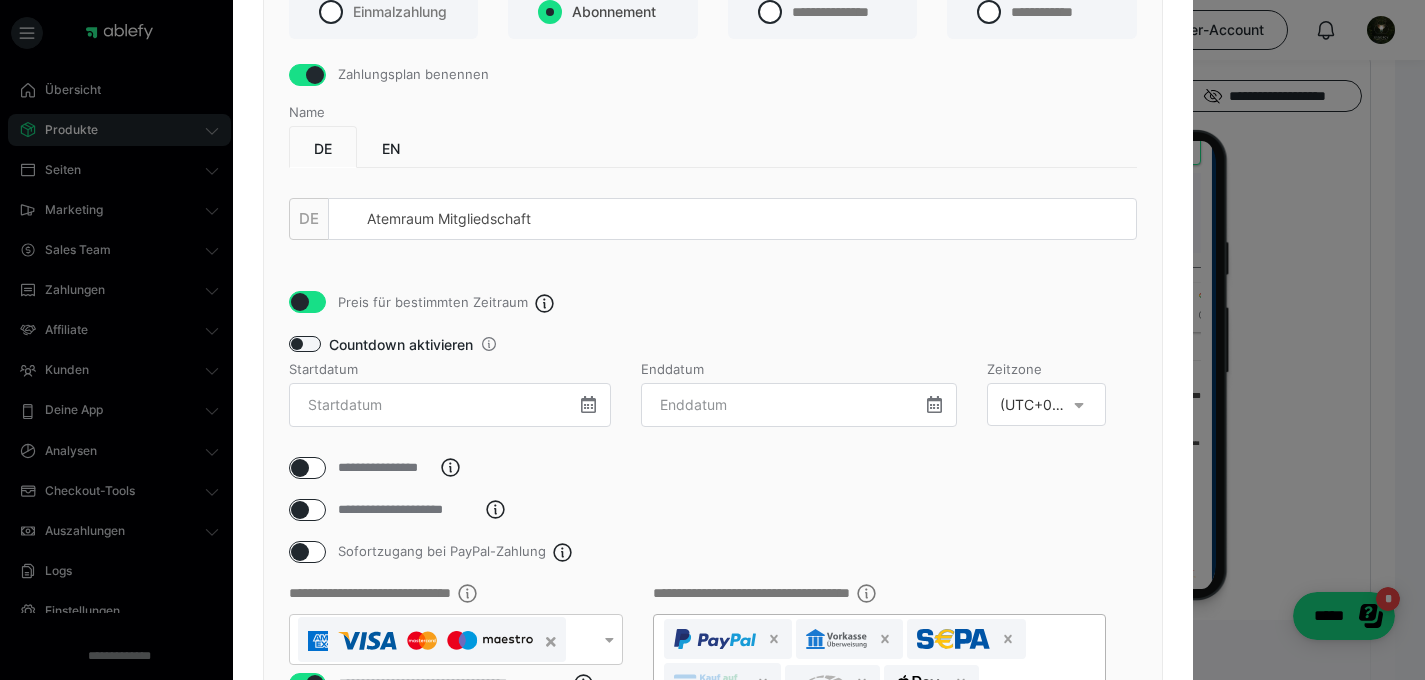 checkbox on "false" 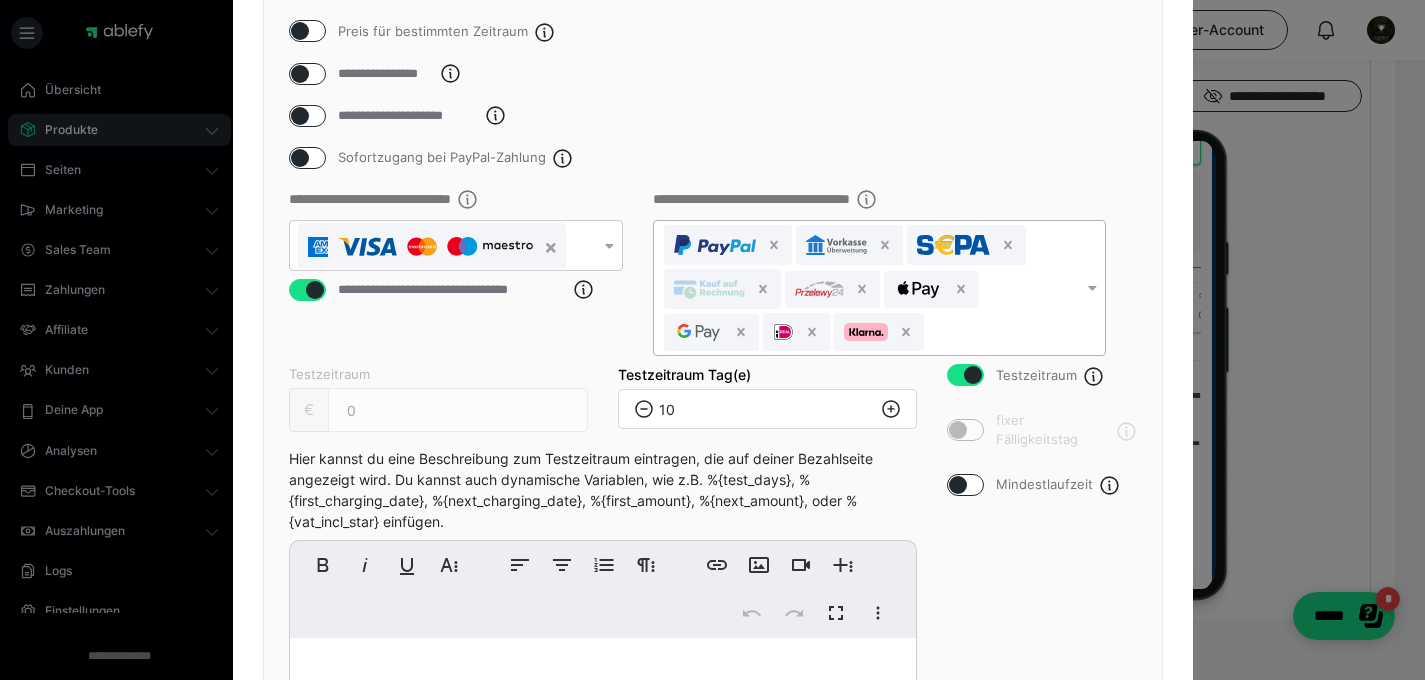scroll, scrollTop: 479, scrollLeft: 0, axis: vertical 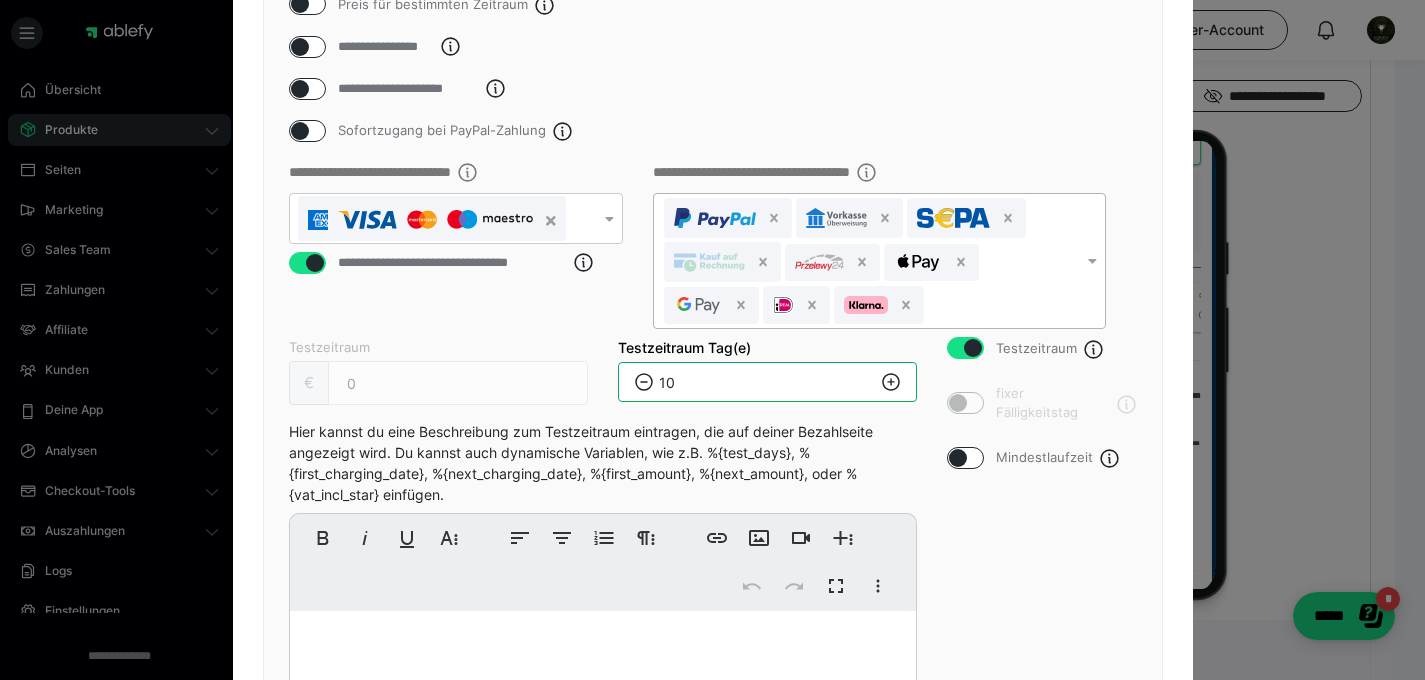 click on "10" at bounding box center [767, 382] 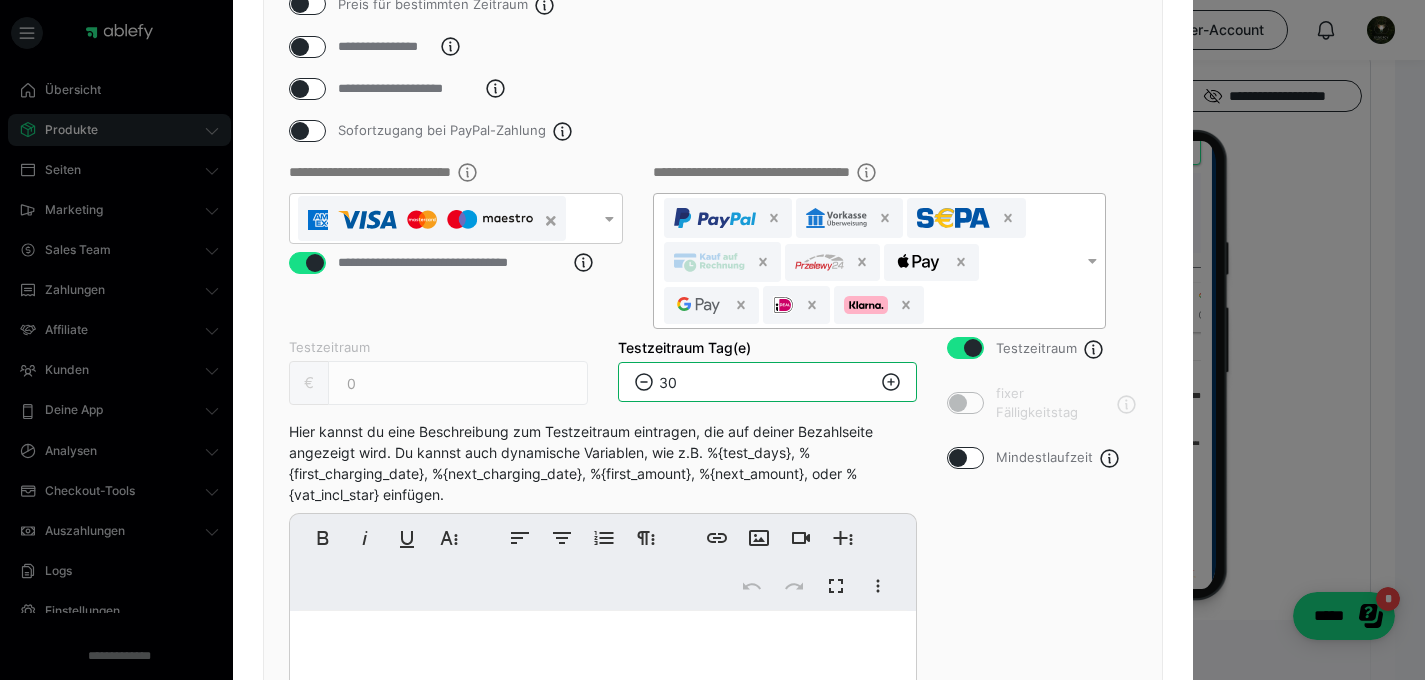 type on "30" 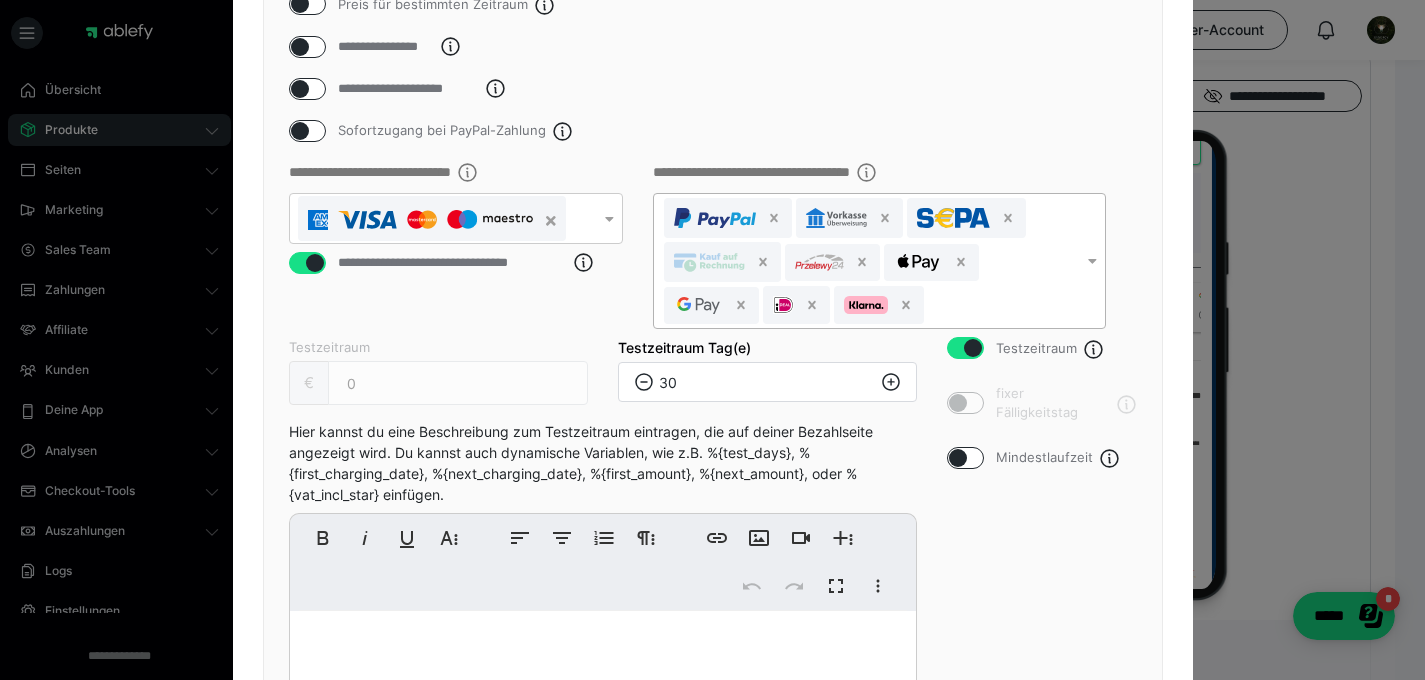 click on "**********" at bounding box center (713, 249) 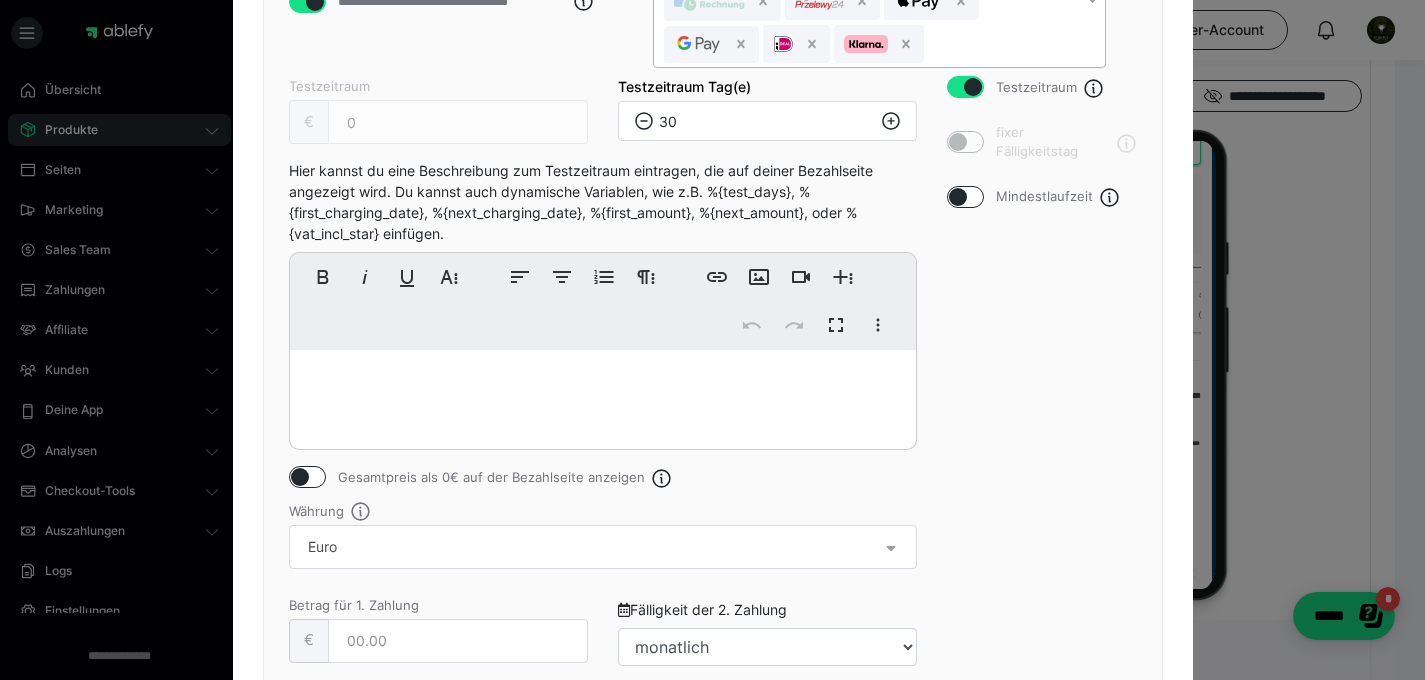 scroll, scrollTop: 739, scrollLeft: 0, axis: vertical 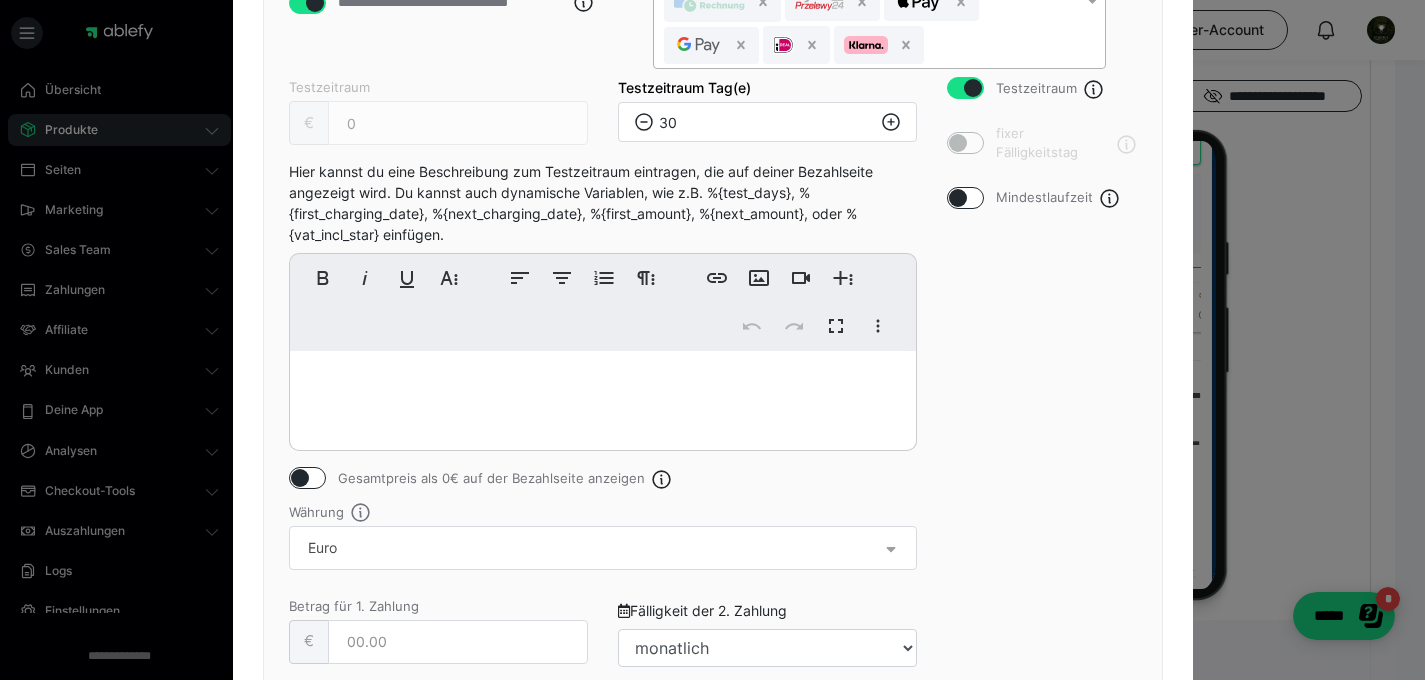 click at bounding box center [603, 396] 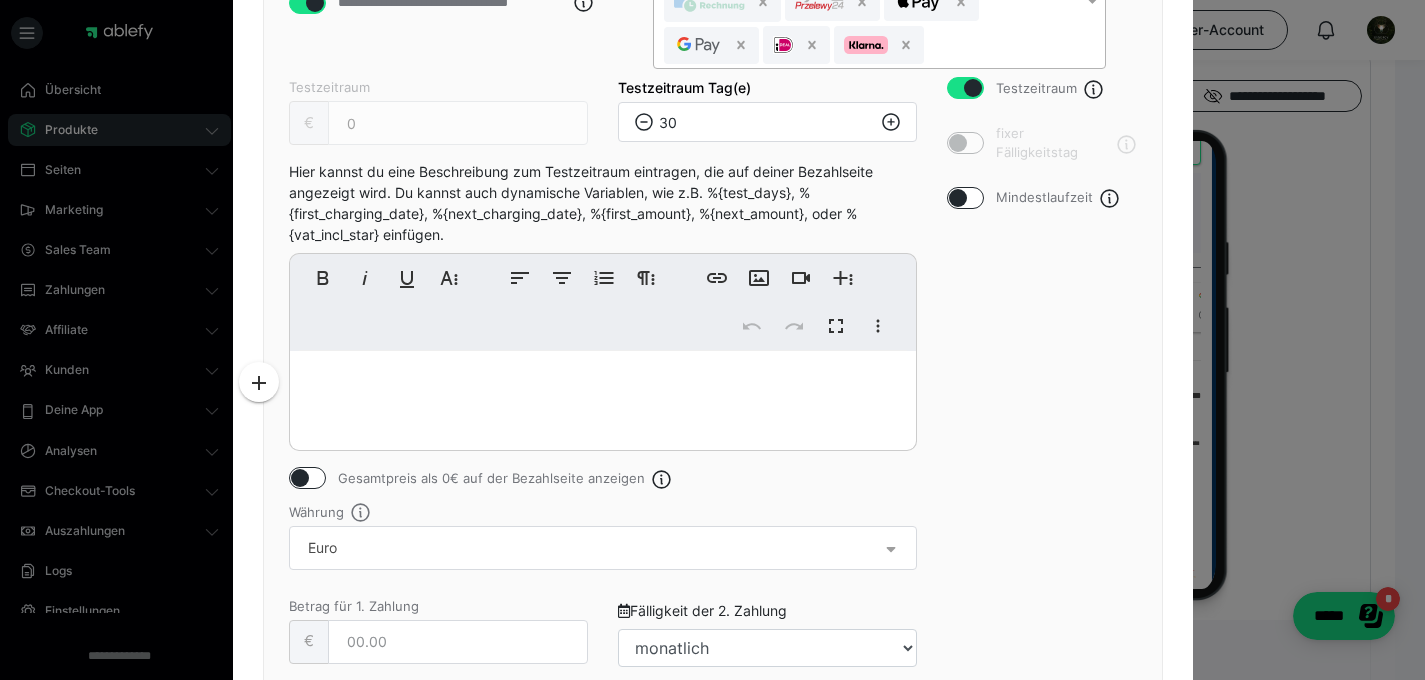 type 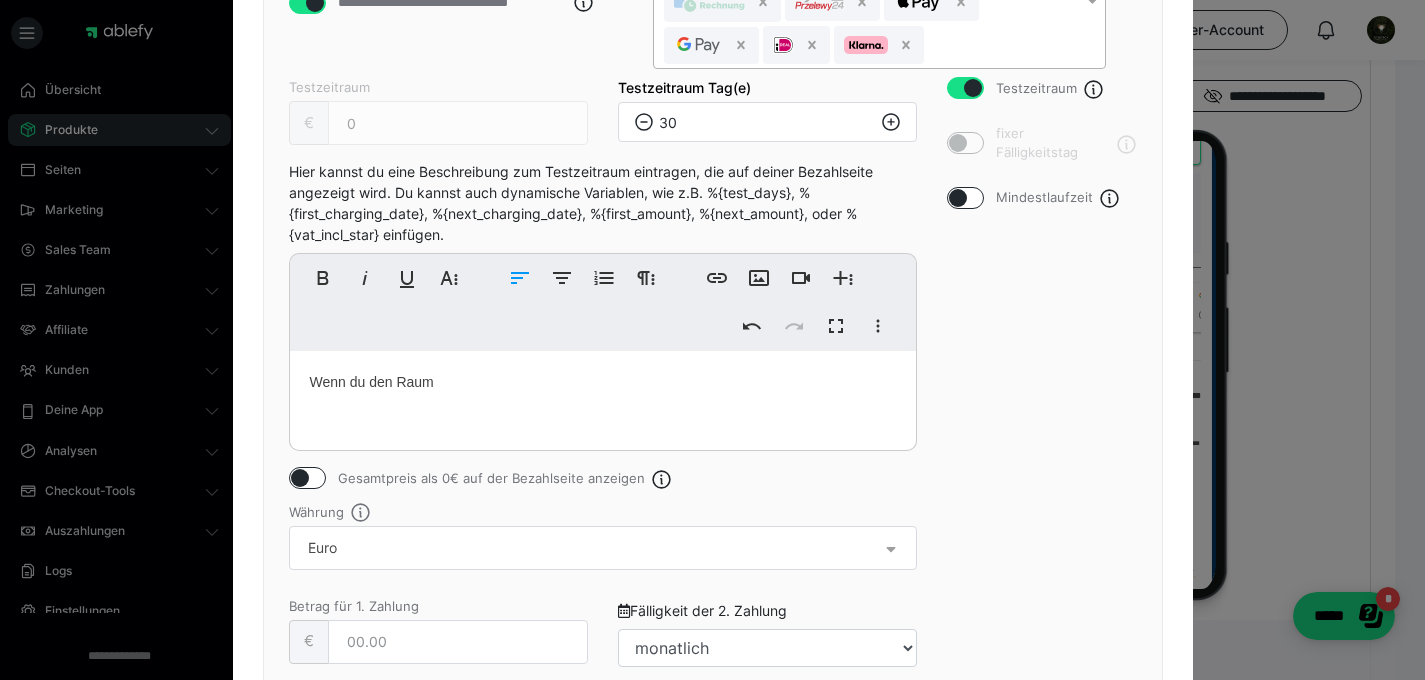 scroll, scrollTop: 899, scrollLeft: 0, axis: vertical 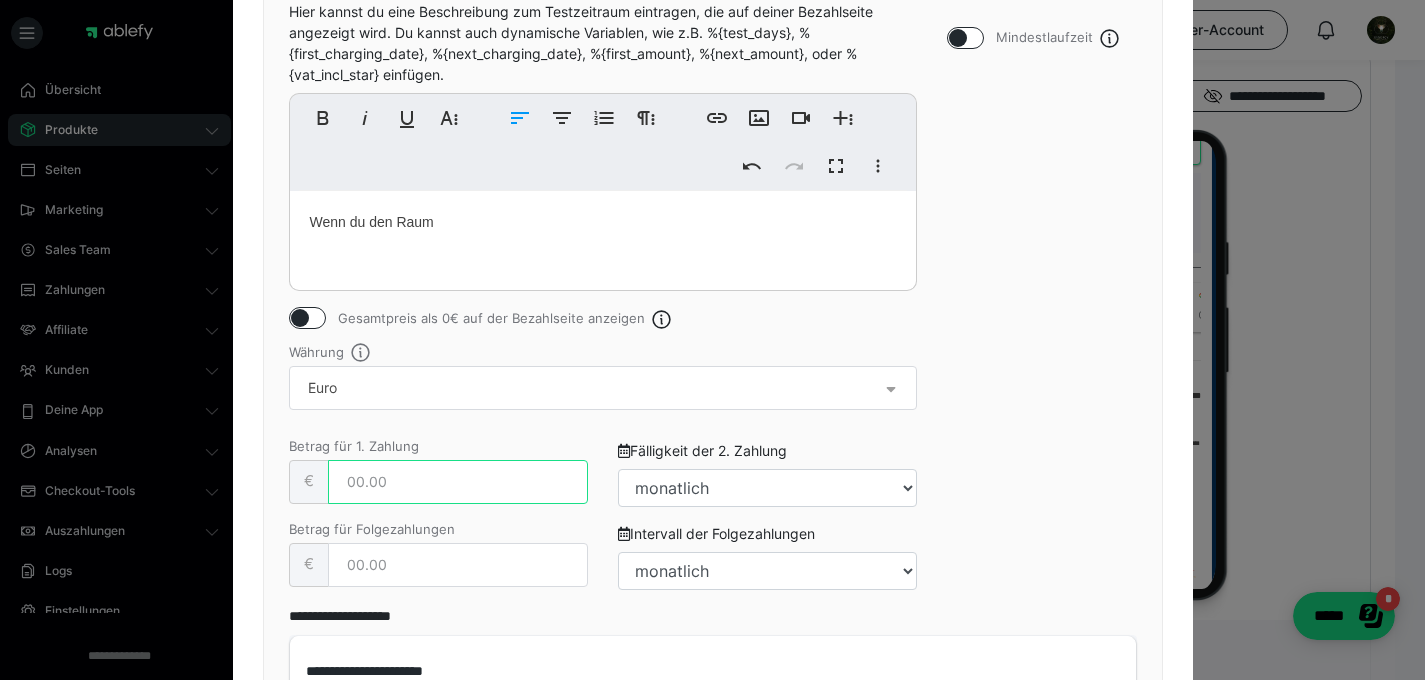 click at bounding box center [458, 482] 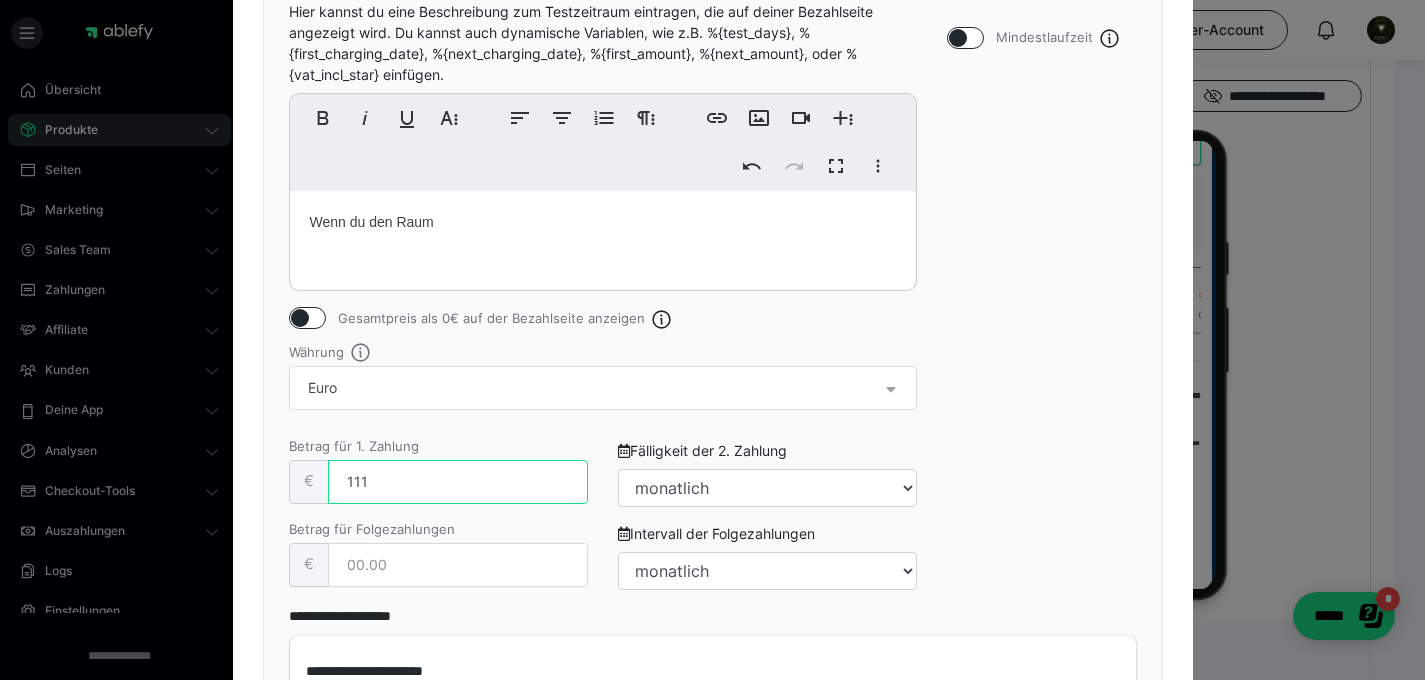 type on "111" 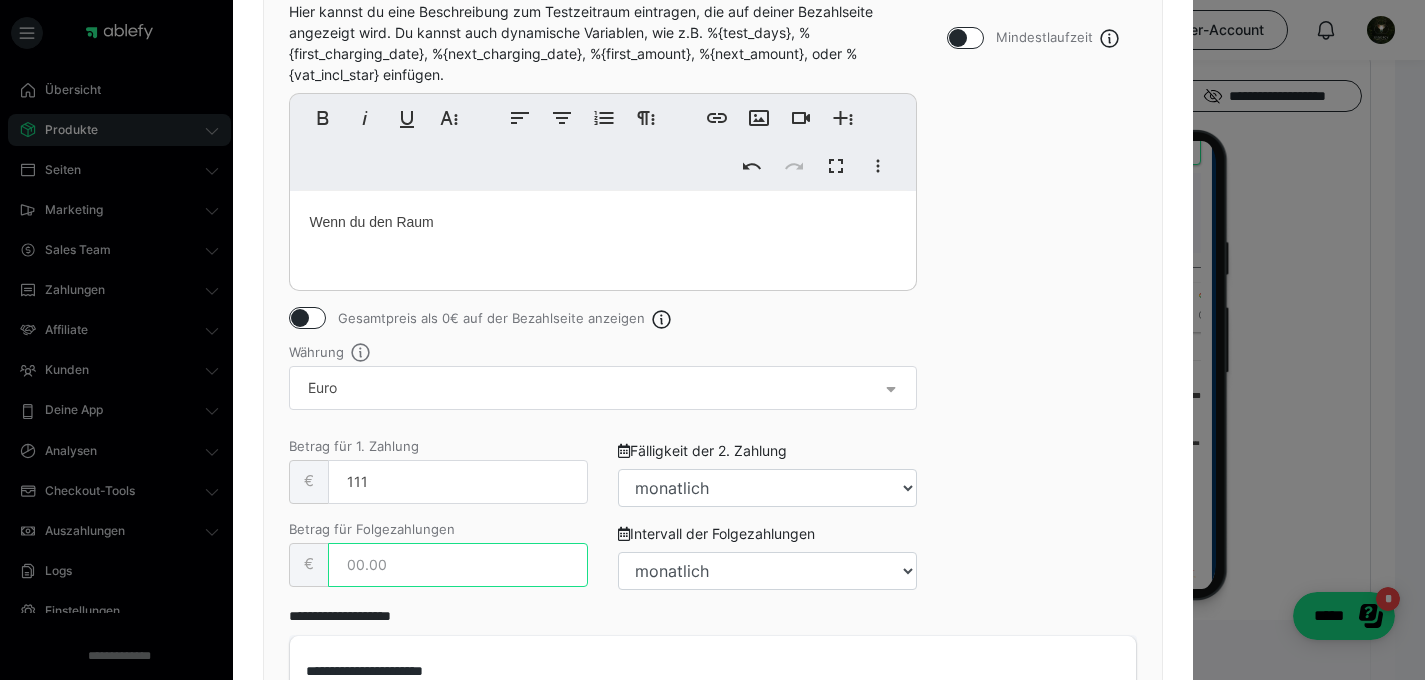 click at bounding box center [458, 565] 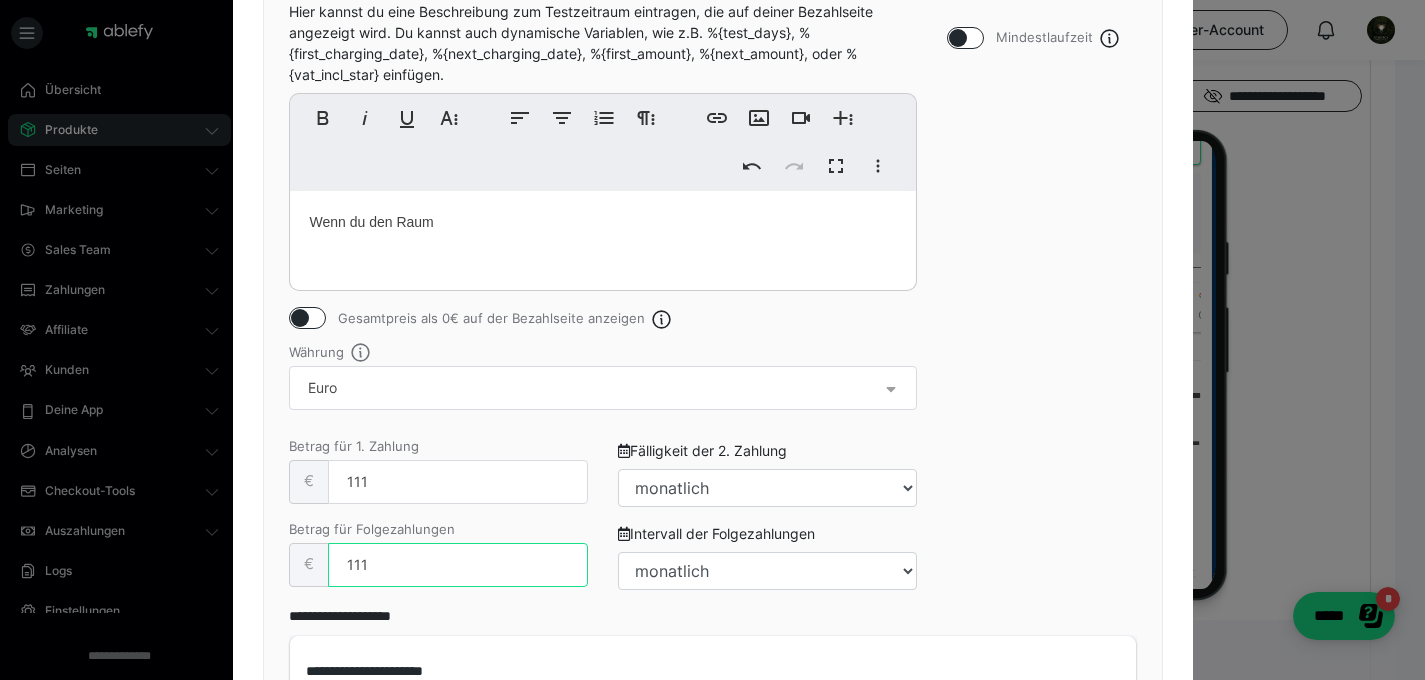 type on "111" 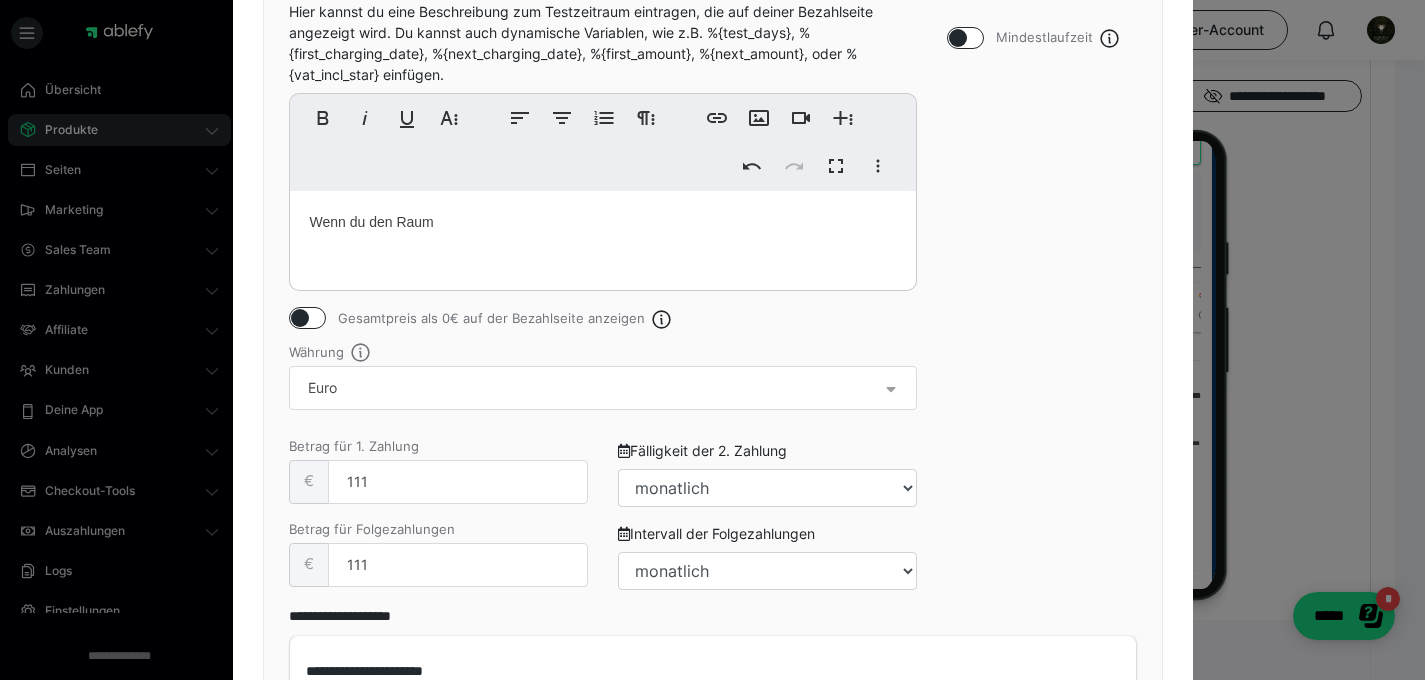 click on "Währung Betrag für 1. Zahlung € 111 Fälligkeit der 2. Zahlung täglich jeden 2. Tag jeden 3. Tag jeden 4. Tag jeden 5. Tag jeden 6. Tag wöchentlich jeden 8. Tag jeden 9. Tag jeden 10. Tag jeden 11. Tag jeden 12. Tag jeden 13. Tag 14-tägig jeden 15. Tag jeden 16. Tag jeden 17. Tag jeden 18. Tag jeden 19. Tag jeden 20. Tag jede 3. Woche jeden 22. Tag jeden 23. Tag jeden 24. Tag jeden 25. Tag jeden 26. Tag jeden 27. Tag jede 4. Woche monatlich jeden 2. Monat vierteljährlich jeden 4. Monat jeden 5. Monat halbjährlich jeden 7. Monat jeden 8. Monat jeden 9. Monat jeden 10. Monat jeden 11. Monat jährlich jedes 2. Jahr Betrag für Folgezahlungen € 111 Intervall der Folgezahlungen täglich jeden 2. Tag jeden 3. Tag jeden 4. Tag jeden 5. Tag jeden 6. Tag wöchentlich jeden 8. Tag jeden 9. Tag jeden 10. Tag jeden 11. Tag jeden 12. Tag jeden 13. Tag 14-tägig jeden 15. Tag jeden 16. Tag jeden 17. Tag jeden 18. Tag jeden 19. Tag jeden 20. Tag jede 3. Woche jeden 22. Tag jeden 23. Tag jeden 24. Tag monatlich" at bounding box center [603, 476] 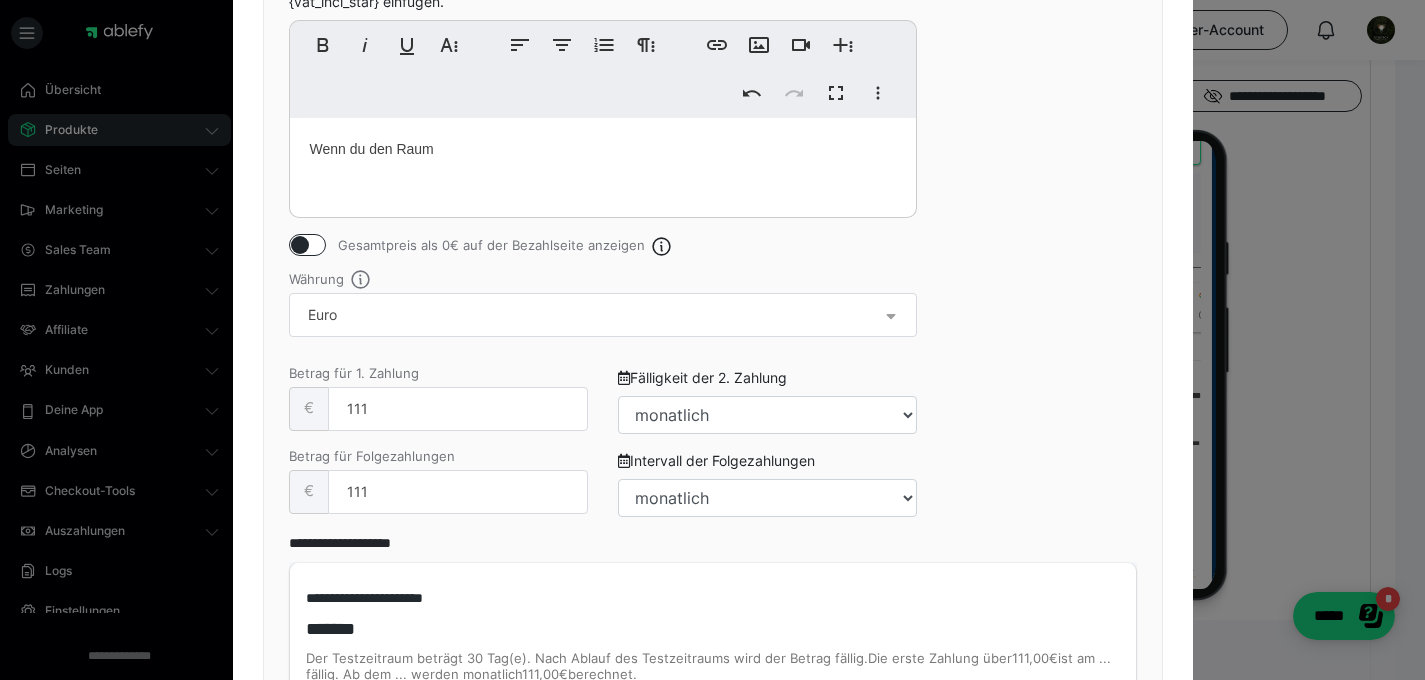 scroll, scrollTop: 971, scrollLeft: 0, axis: vertical 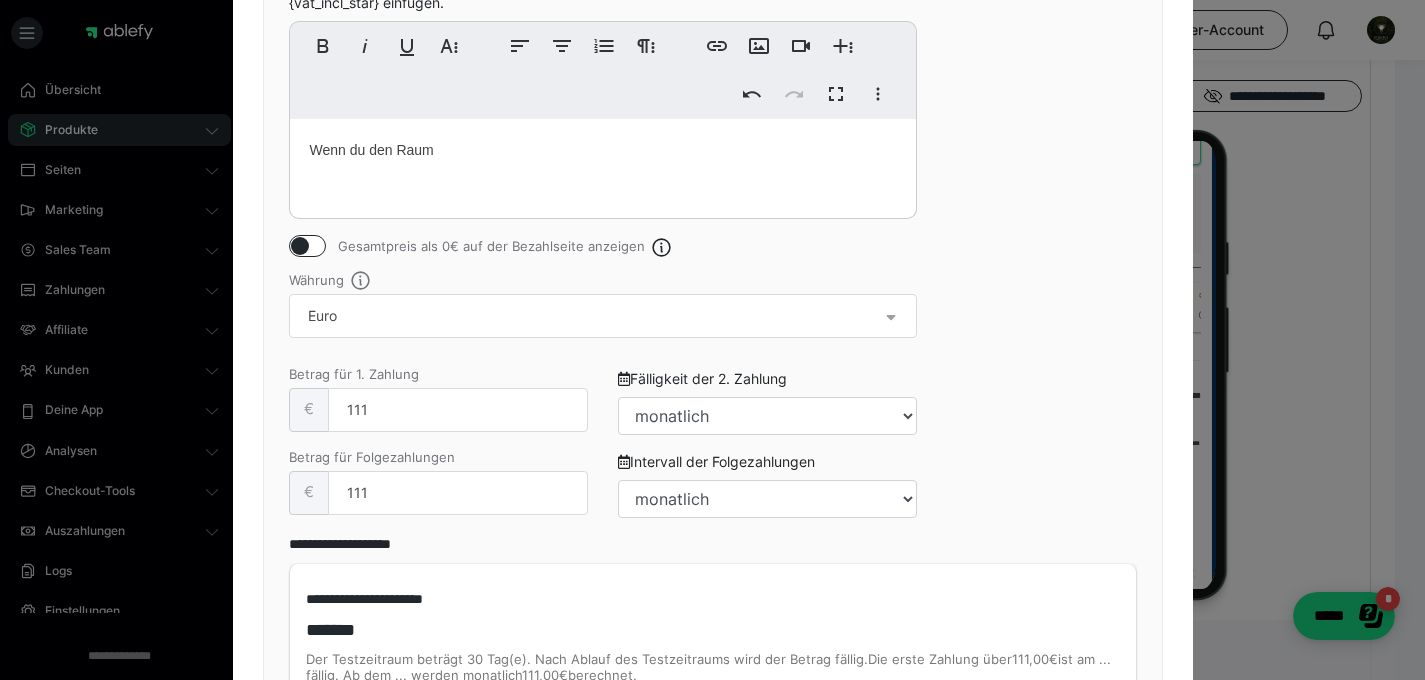 click on "Wenn du den Raum" at bounding box center [603, 164] 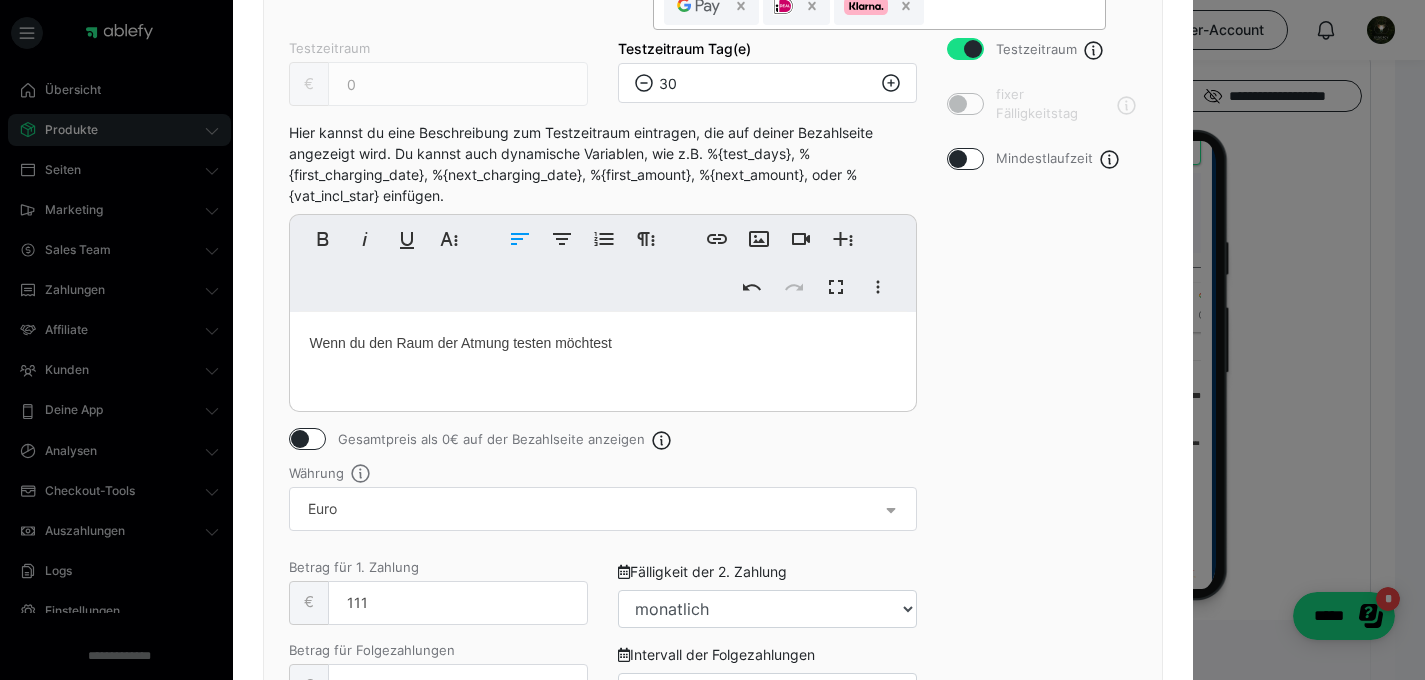 scroll, scrollTop: 785, scrollLeft: 0, axis: vertical 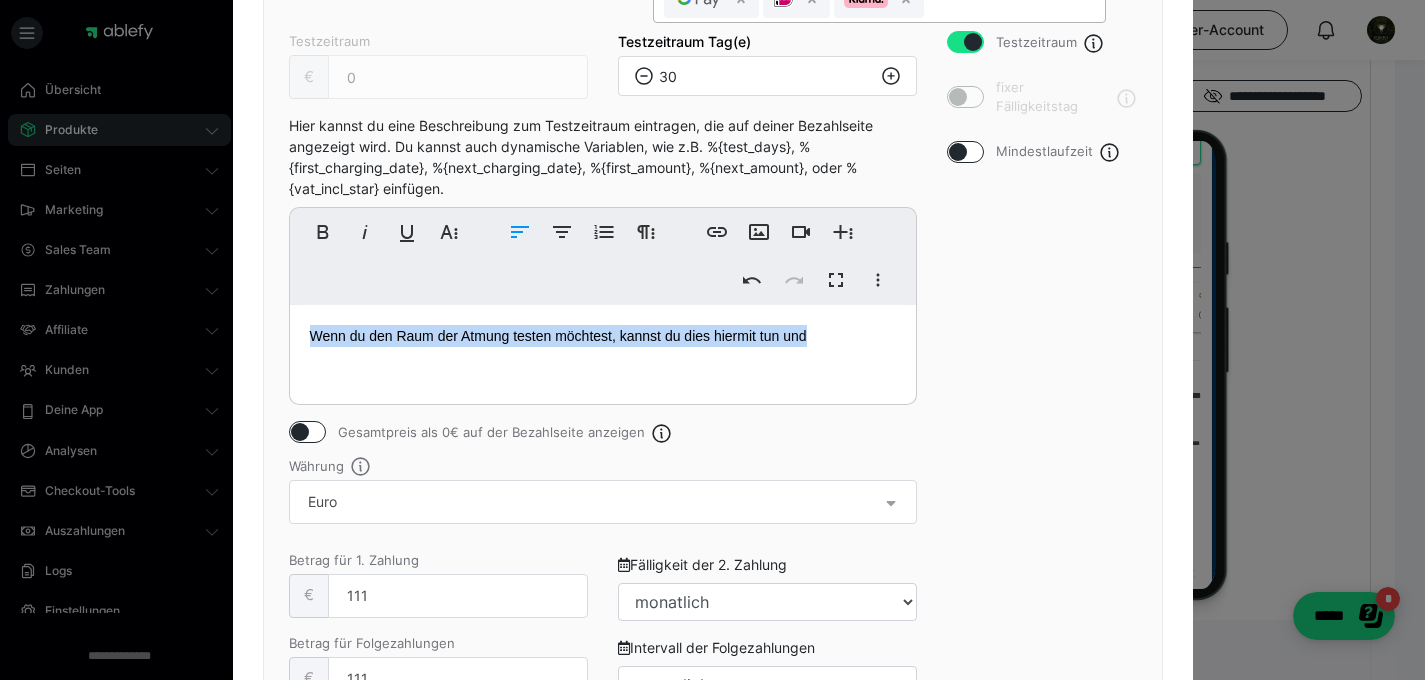 drag, startPoint x: 856, startPoint y: 356, endPoint x: 216, endPoint y: 354, distance: 640.0031 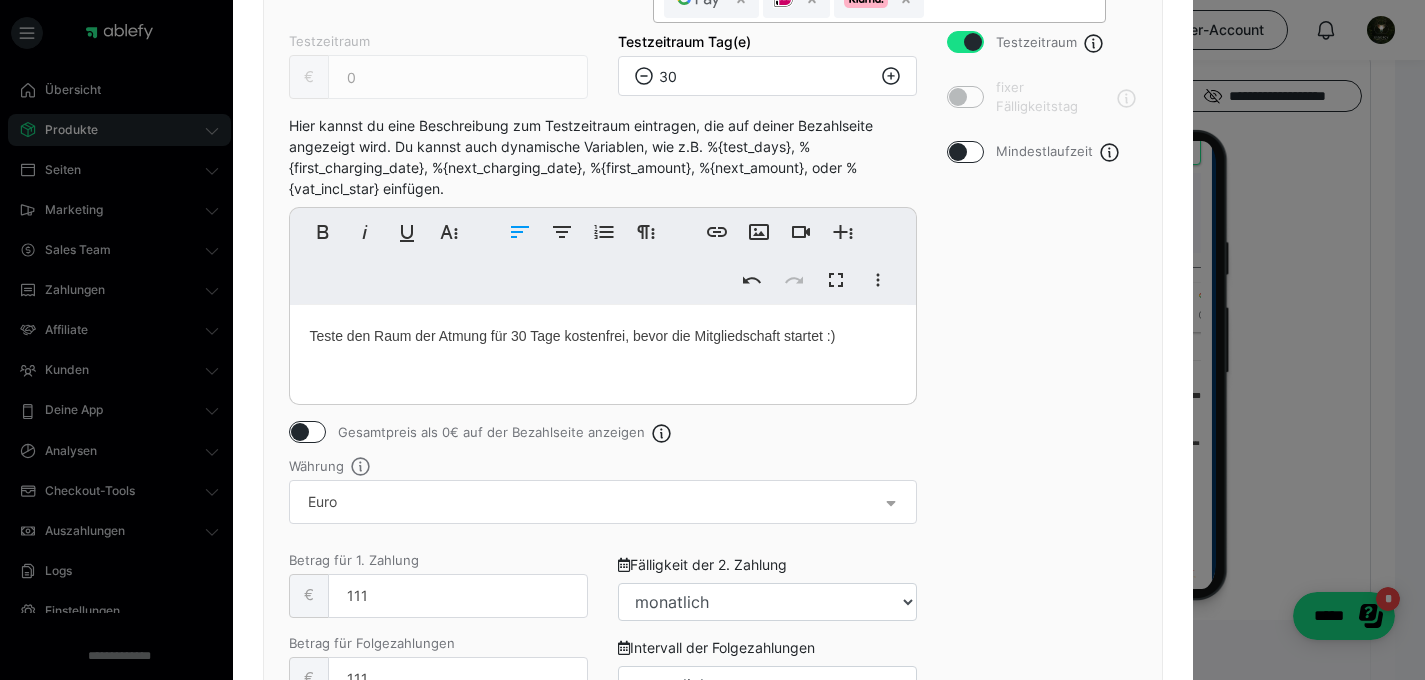 click at bounding box center [965, 152] 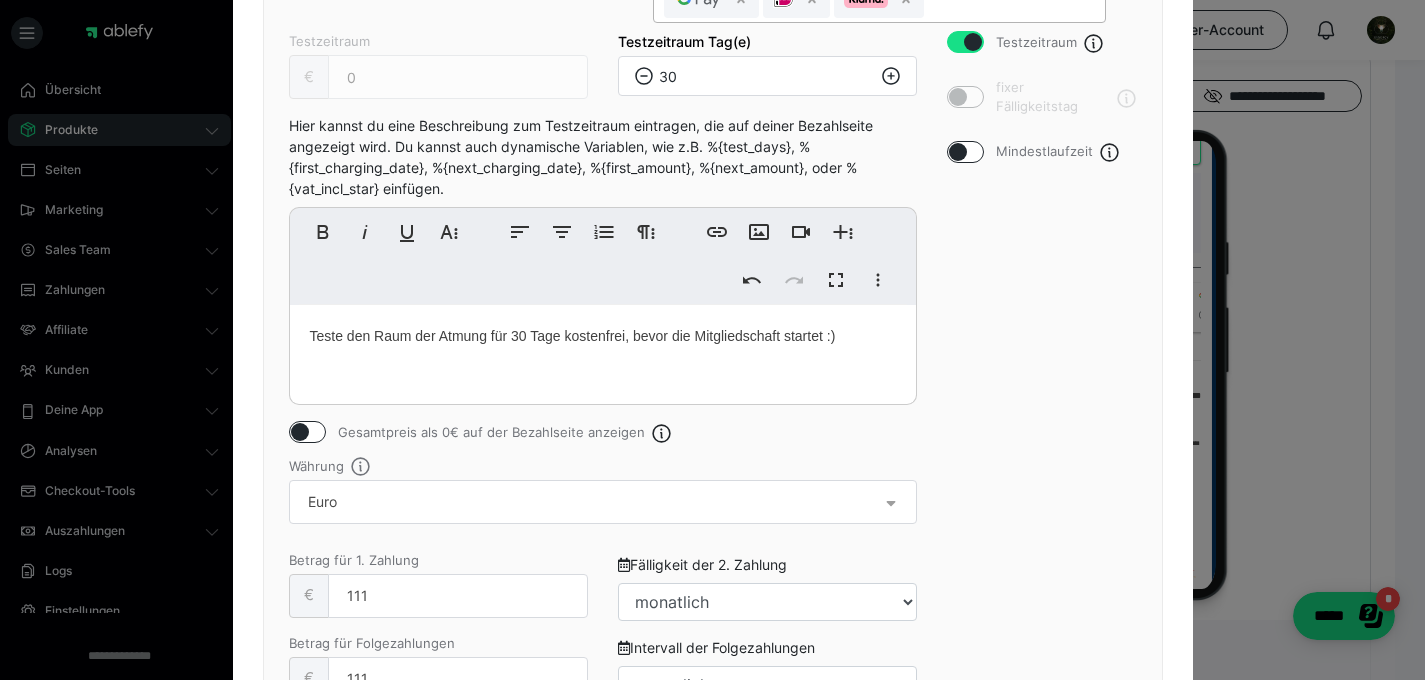 click at bounding box center (958, 152) 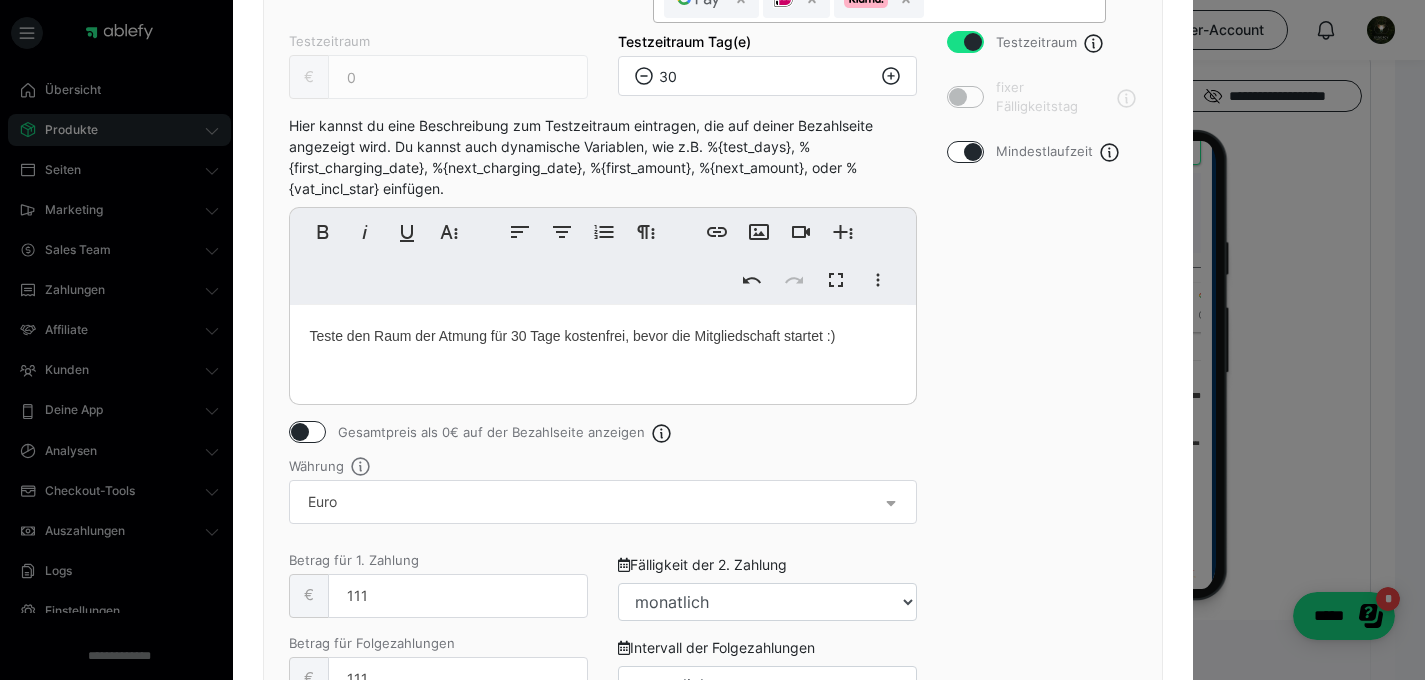 checkbox on "true" 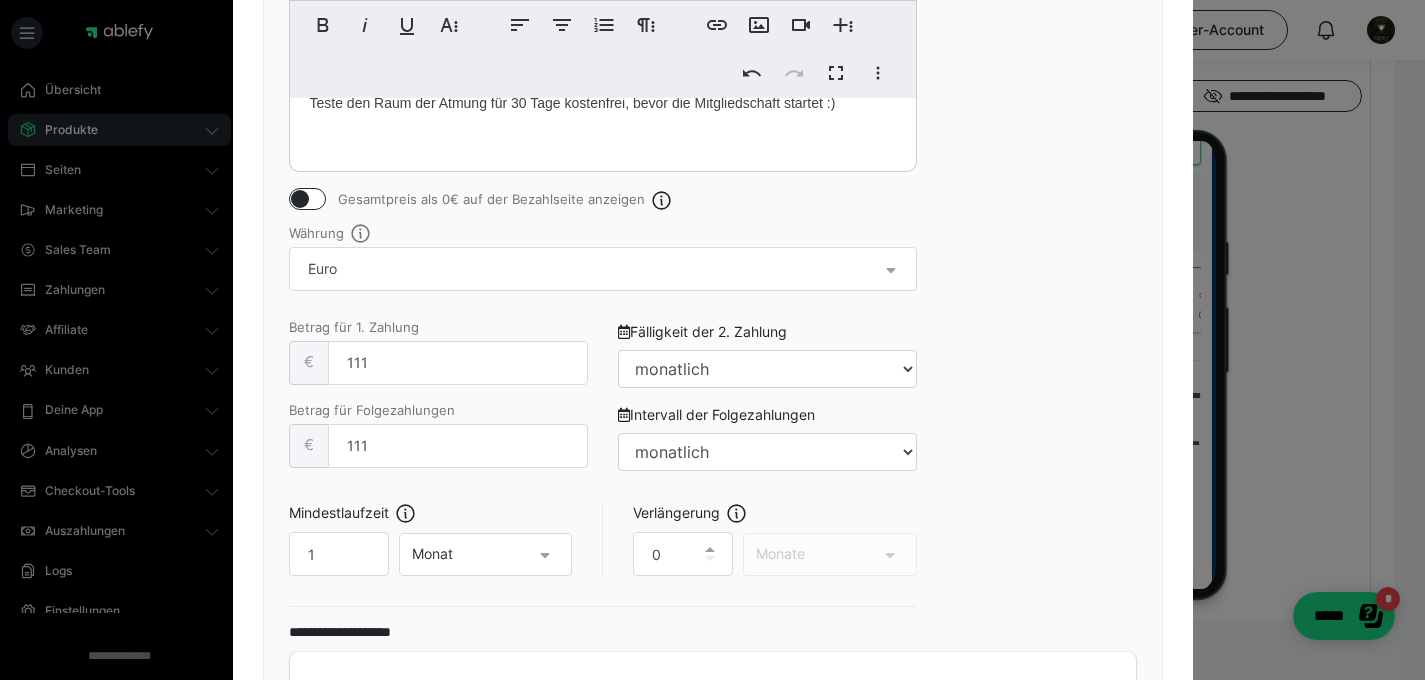 scroll, scrollTop: 1125, scrollLeft: 0, axis: vertical 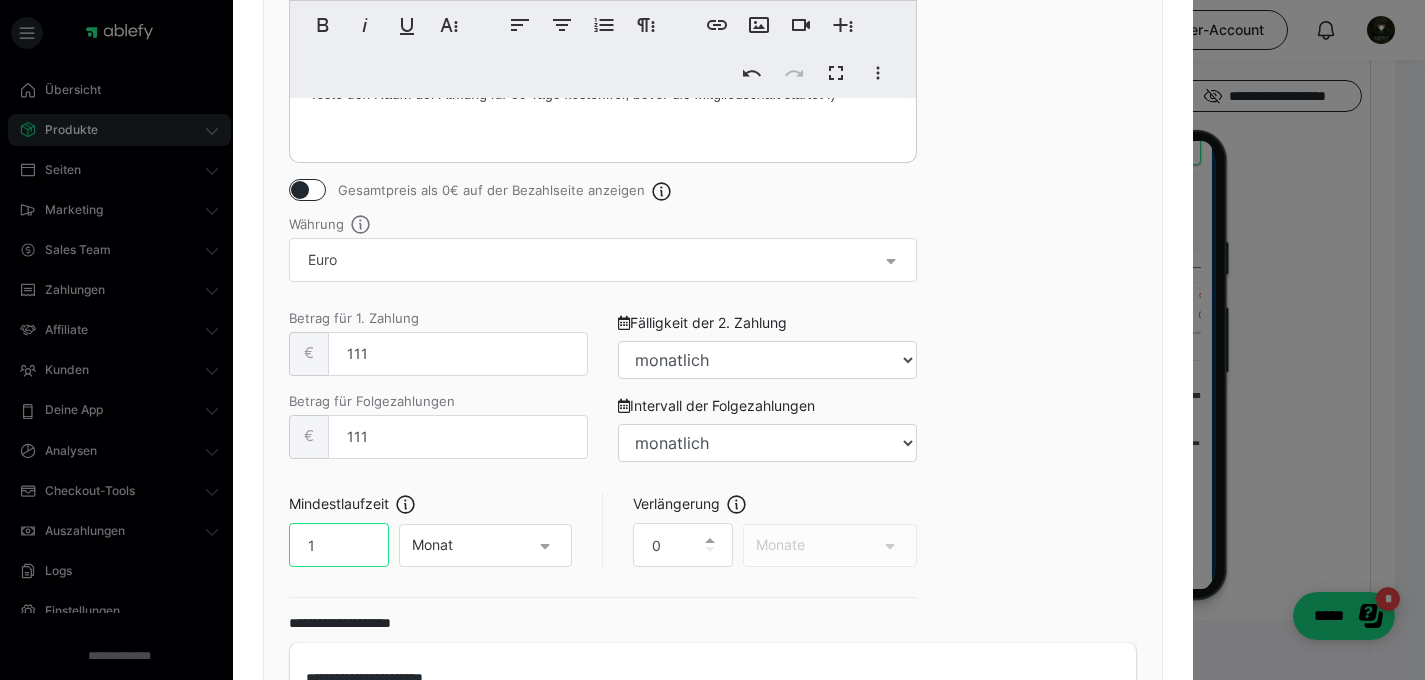 click on "1" at bounding box center [339, 545] 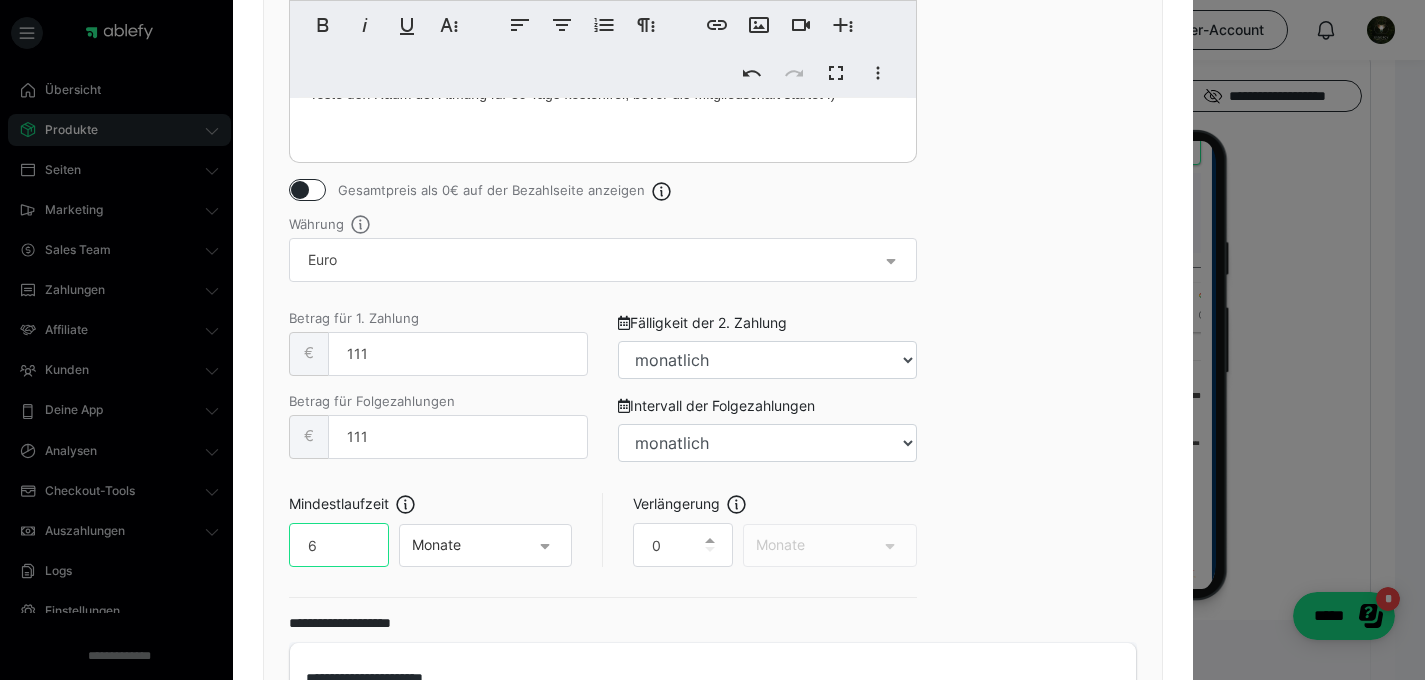 type on "6" 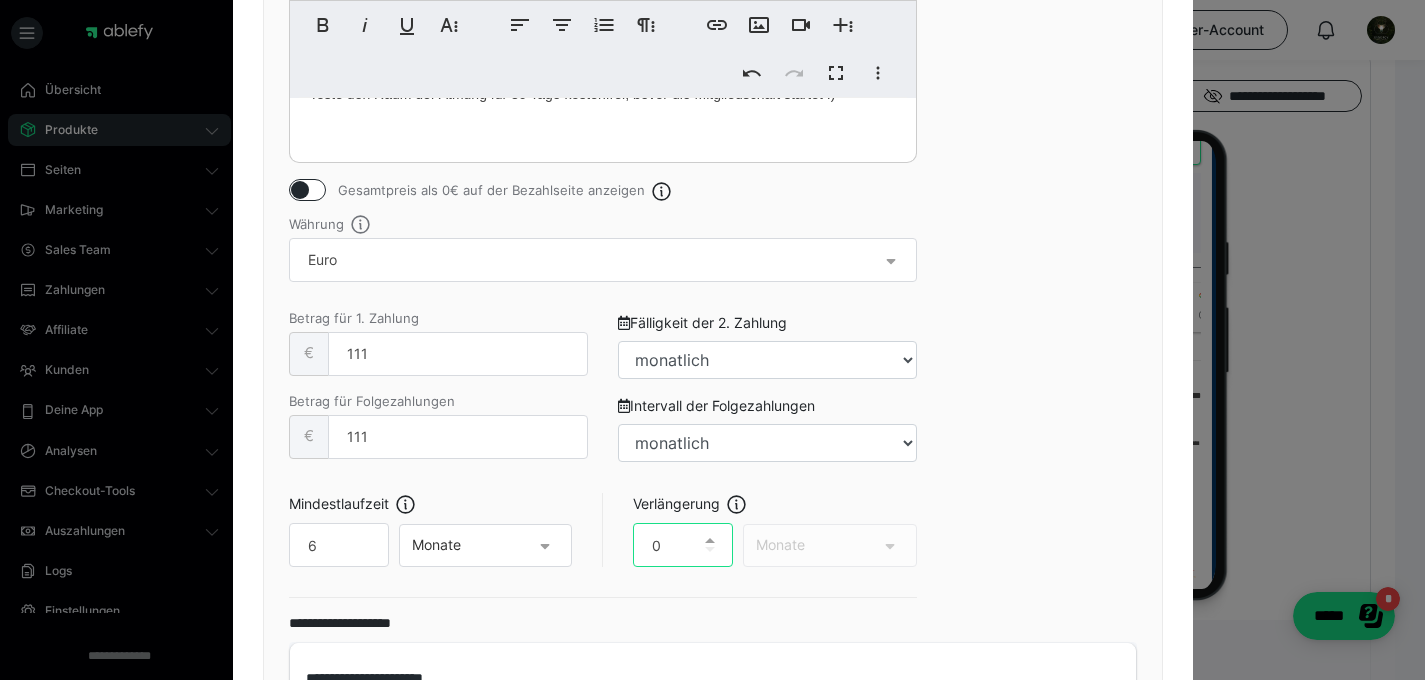 click on "0" at bounding box center (683, 545) 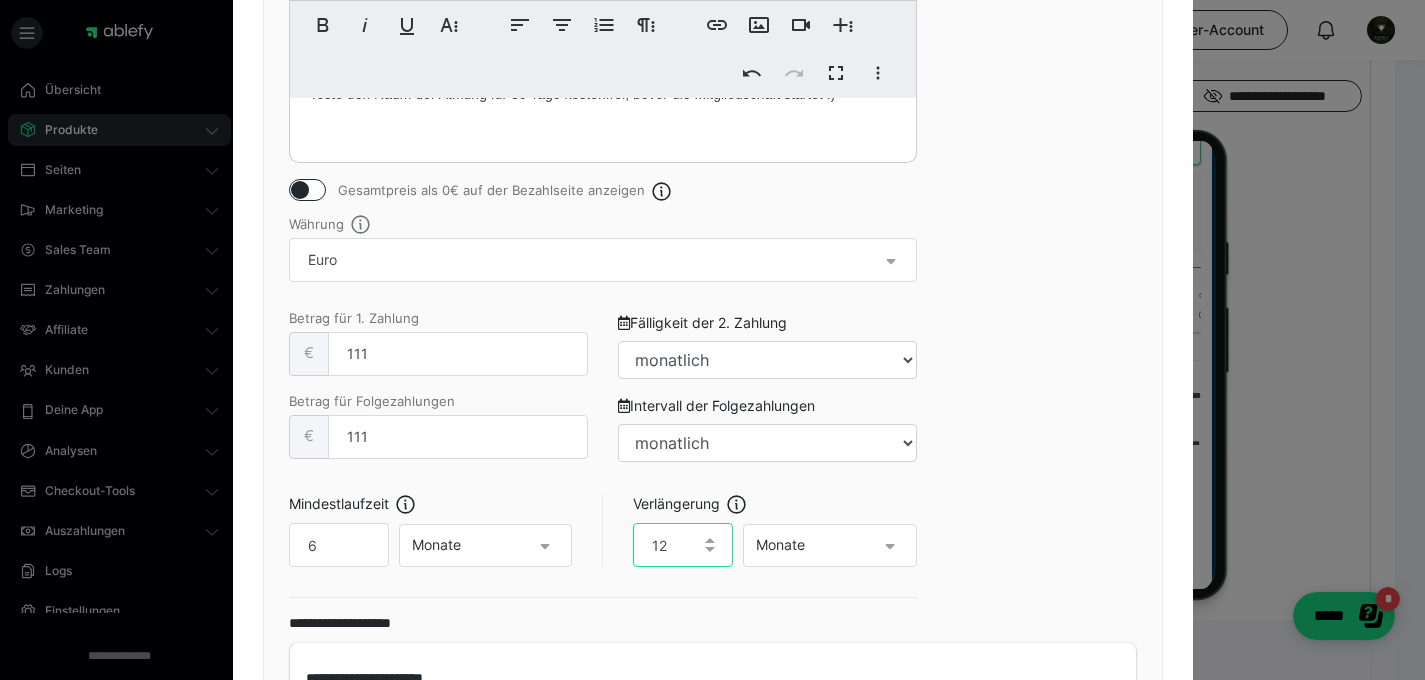 type on "12" 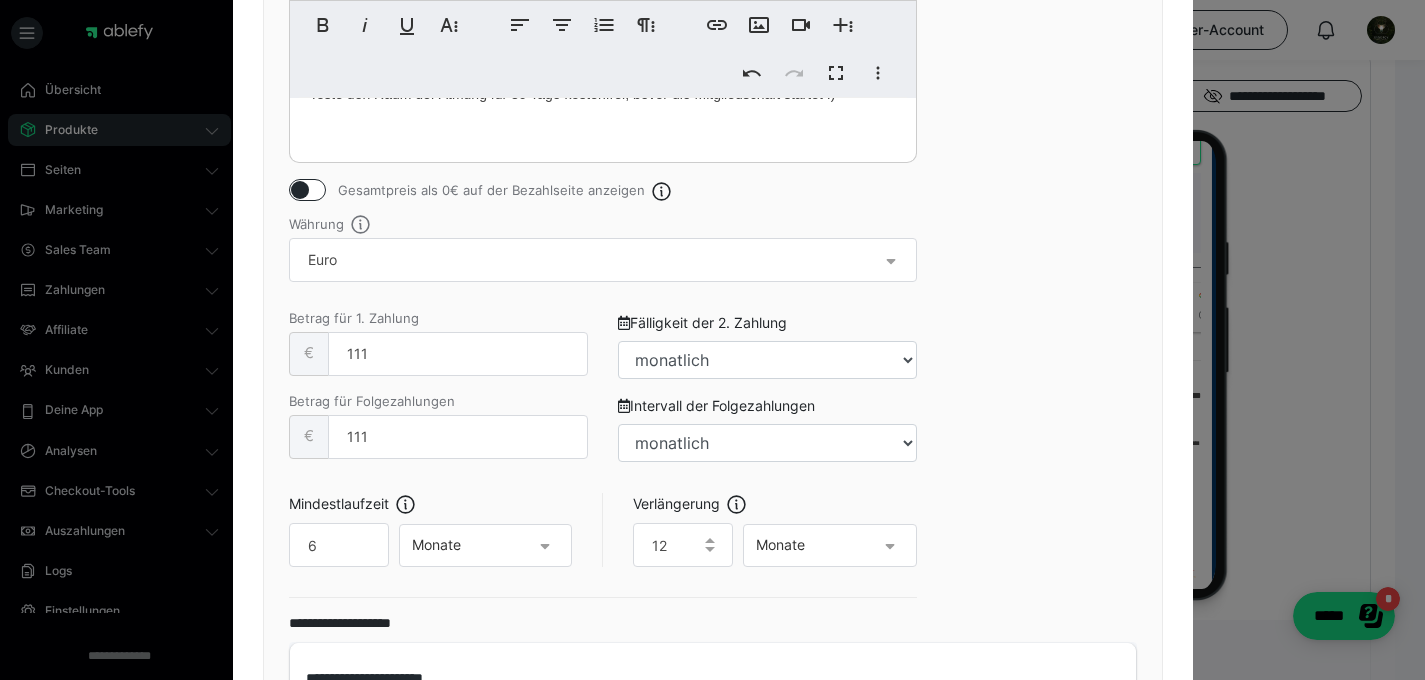 click on "Testzeitraum fixer Fälligkeitstag Mindestlaufzeit" at bounding box center (1042, 152) 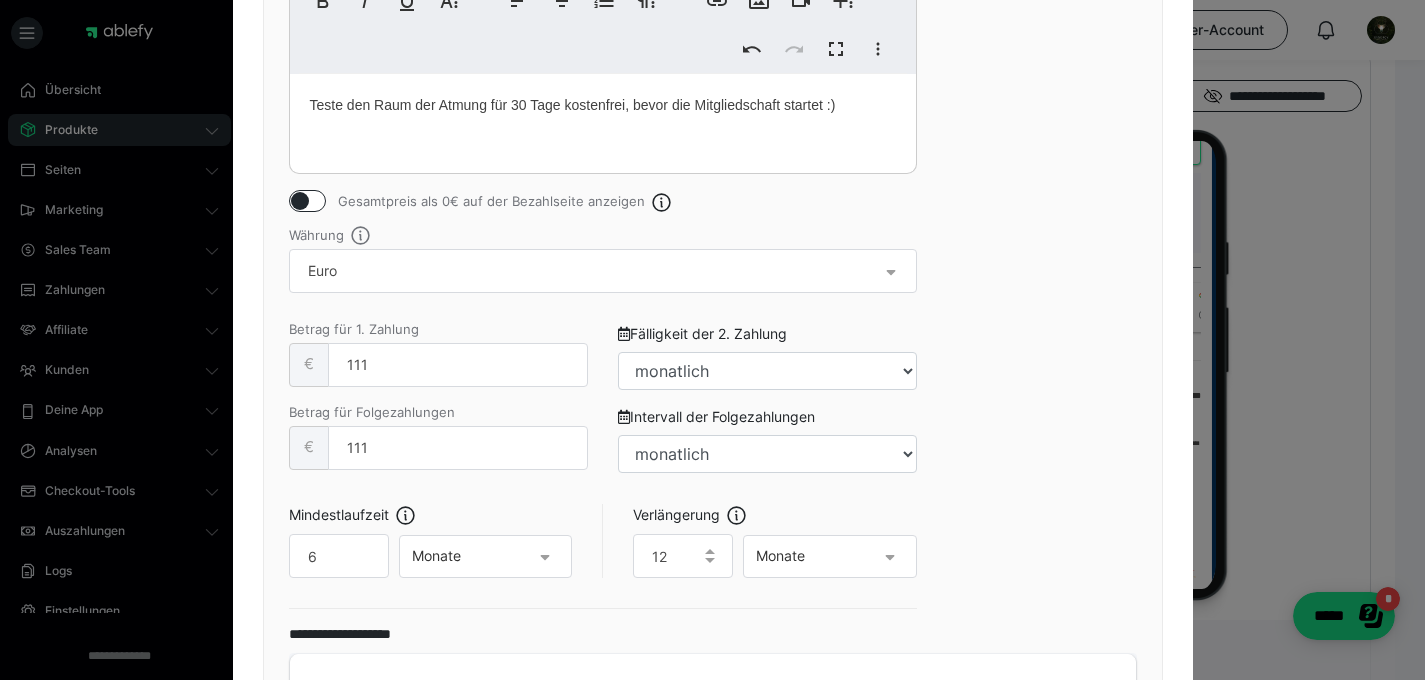 scroll, scrollTop: 977, scrollLeft: 0, axis: vertical 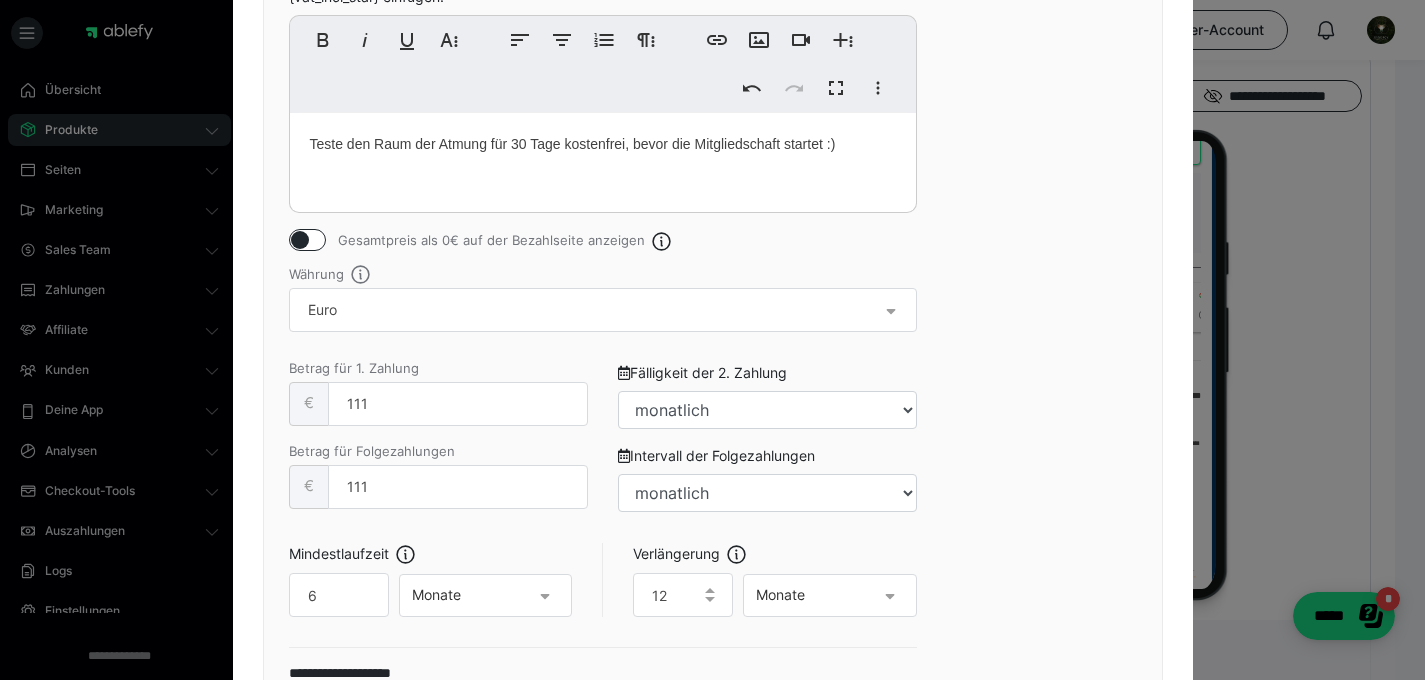 click on "Teste den Raum der Atmung für 30 Tage kostenfrei, bevor die Mitgliedschaft startet :)" at bounding box center [603, 158] 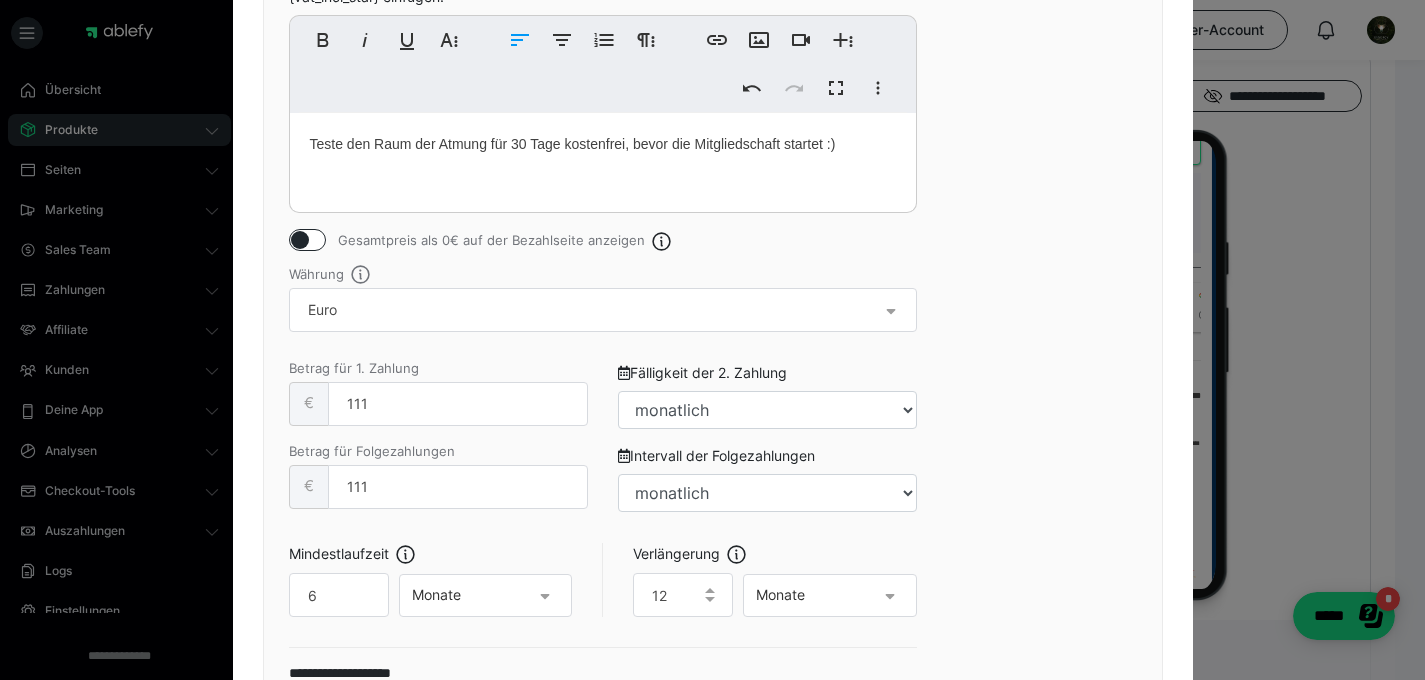 click on "Teste den Raum der Atmung für 30 Tage kostenfrei, bevor die Mitgliedschaft startet :)" at bounding box center (603, 158) 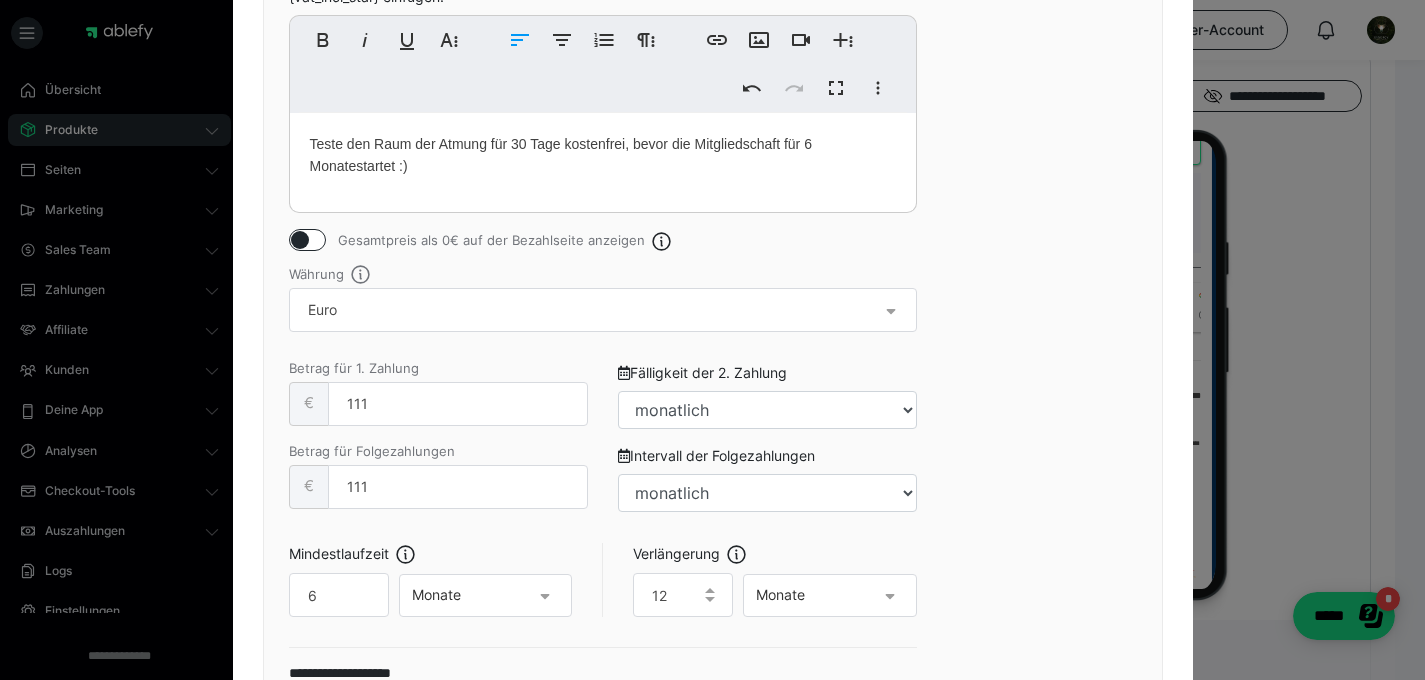 click on "Testzeitraum fixer Fälligkeitstag Mindestlaufzeit" at bounding box center (1042, 251) 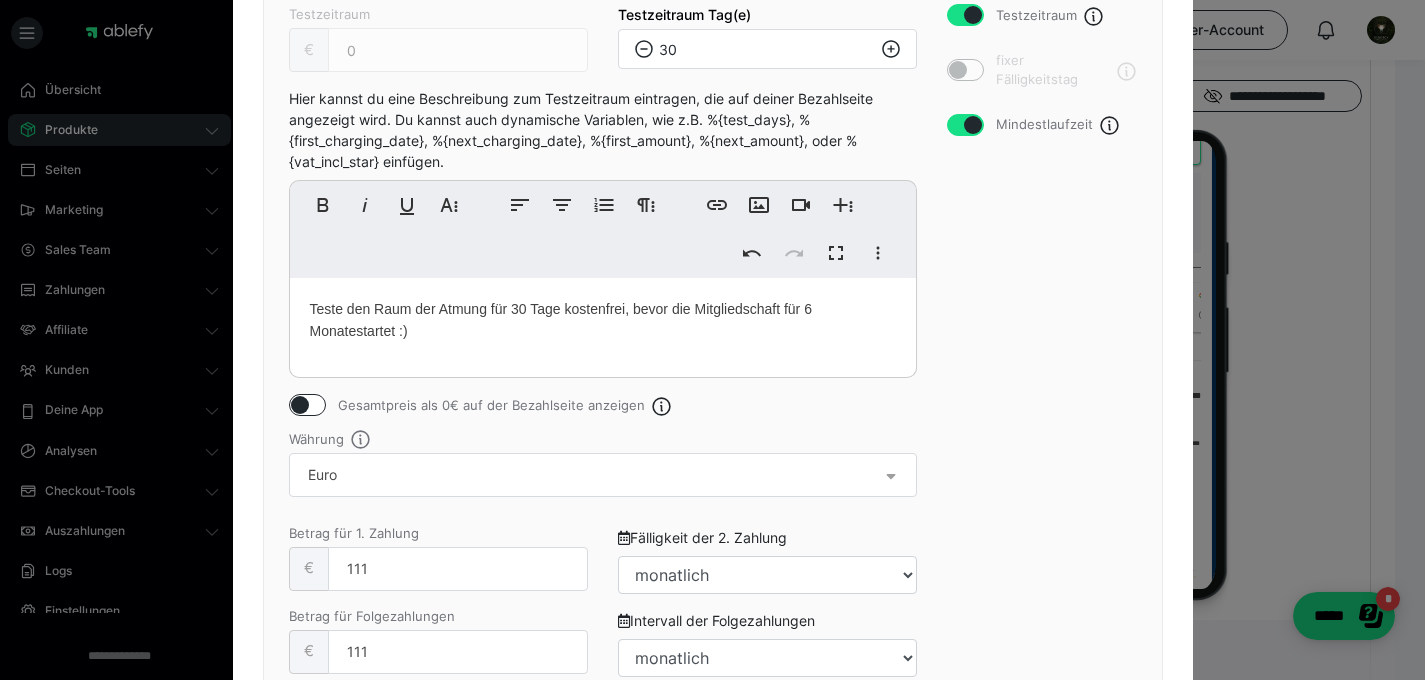 scroll, scrollTop: 541, scrollLeft: 0, axis: vertical 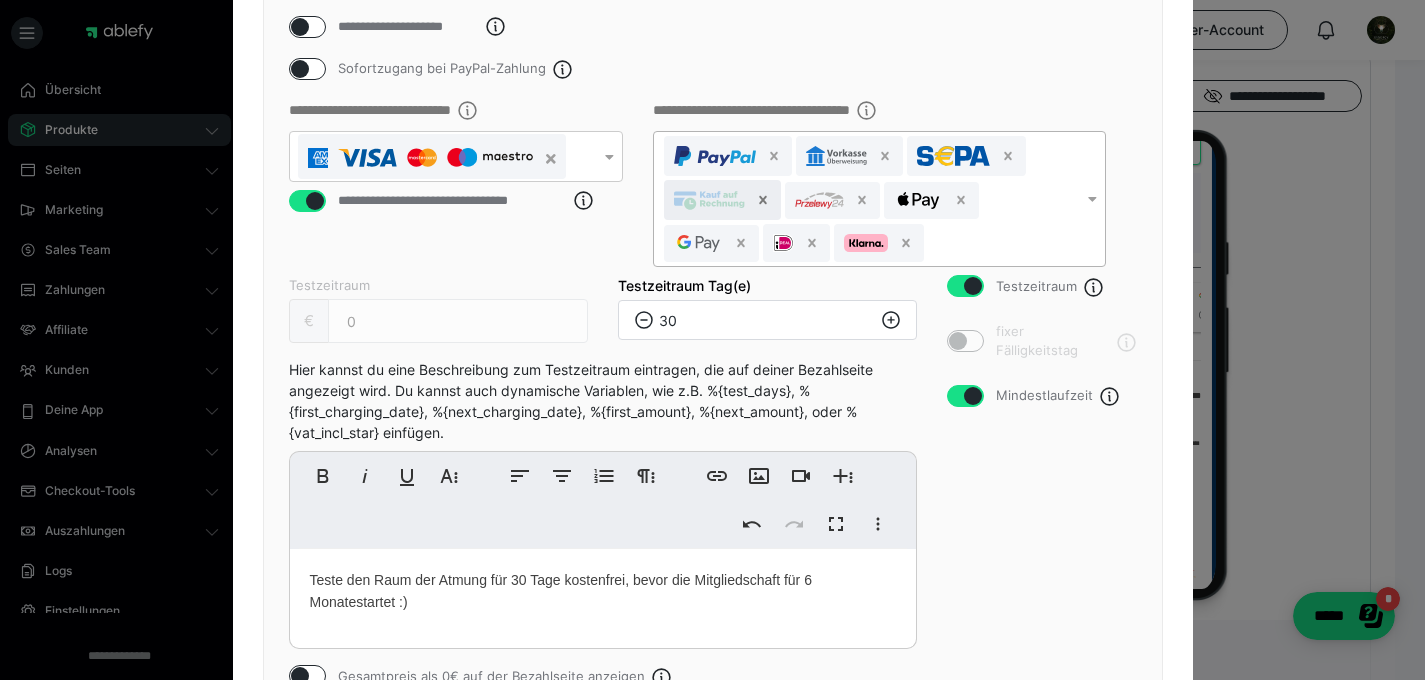 click 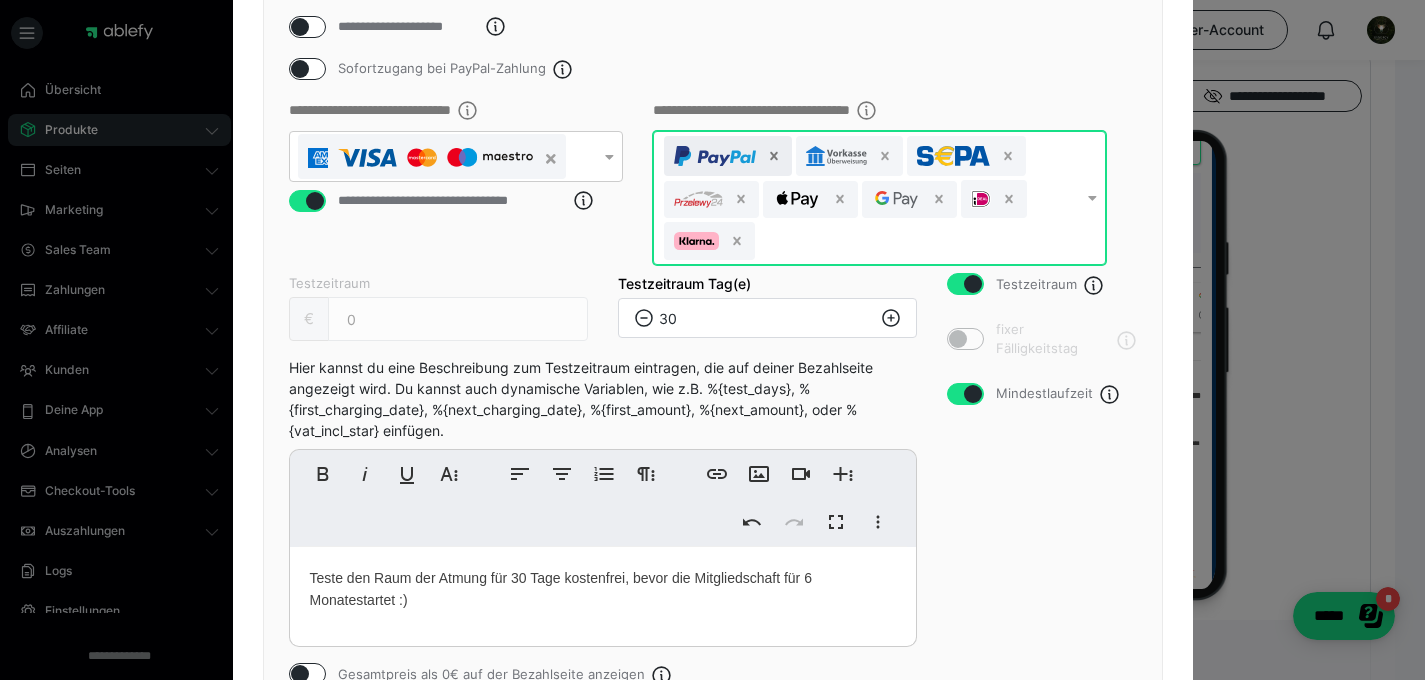 click 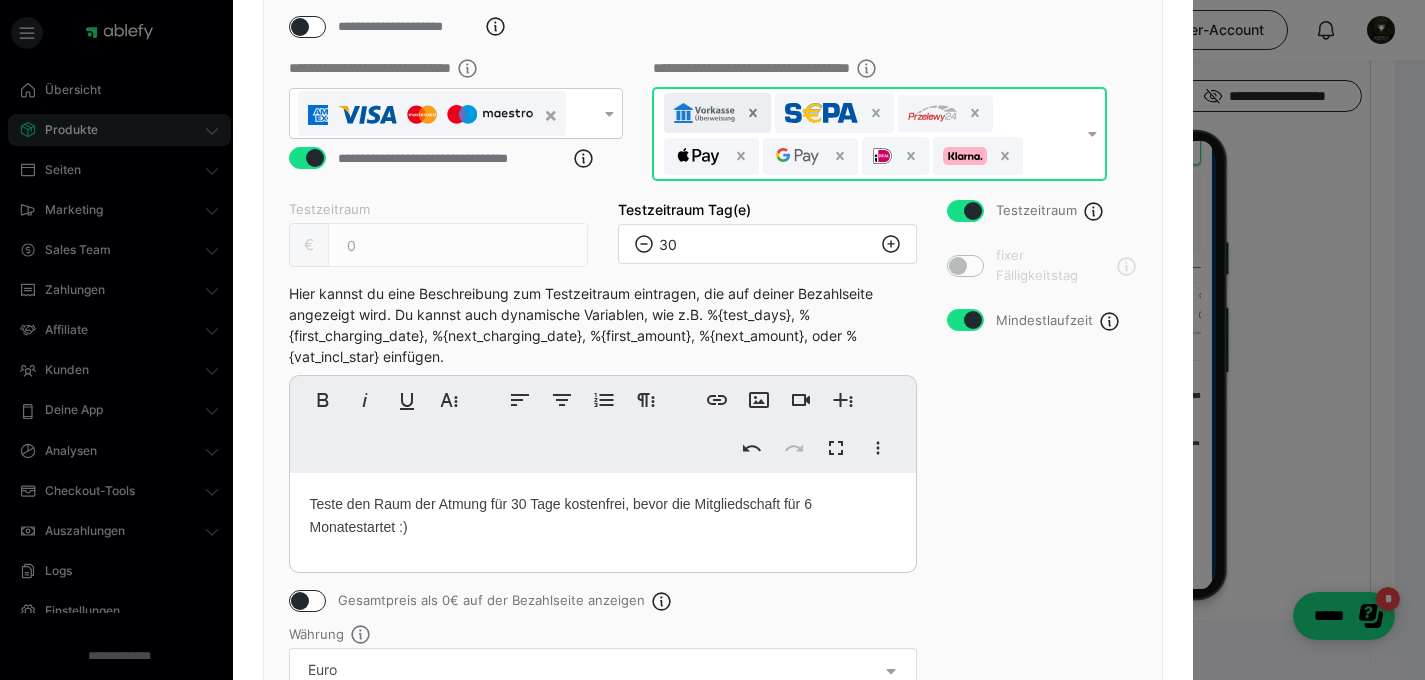 click 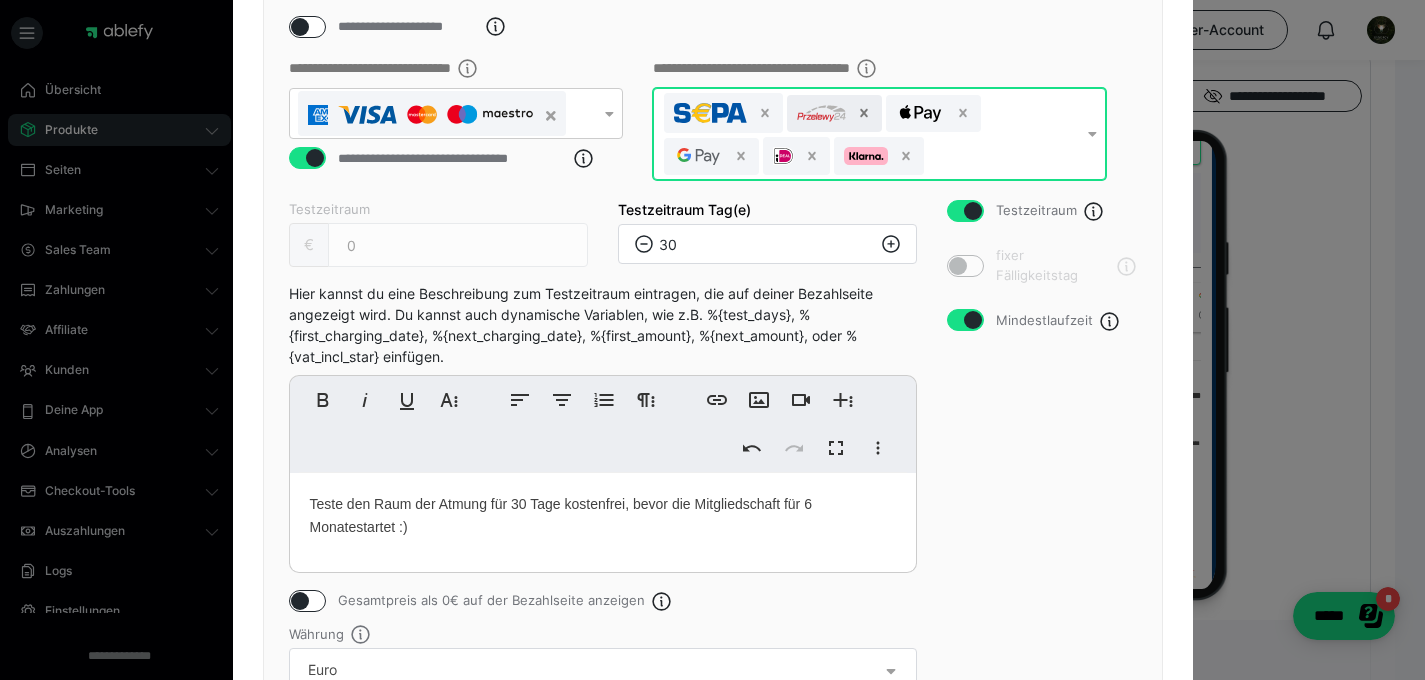 click 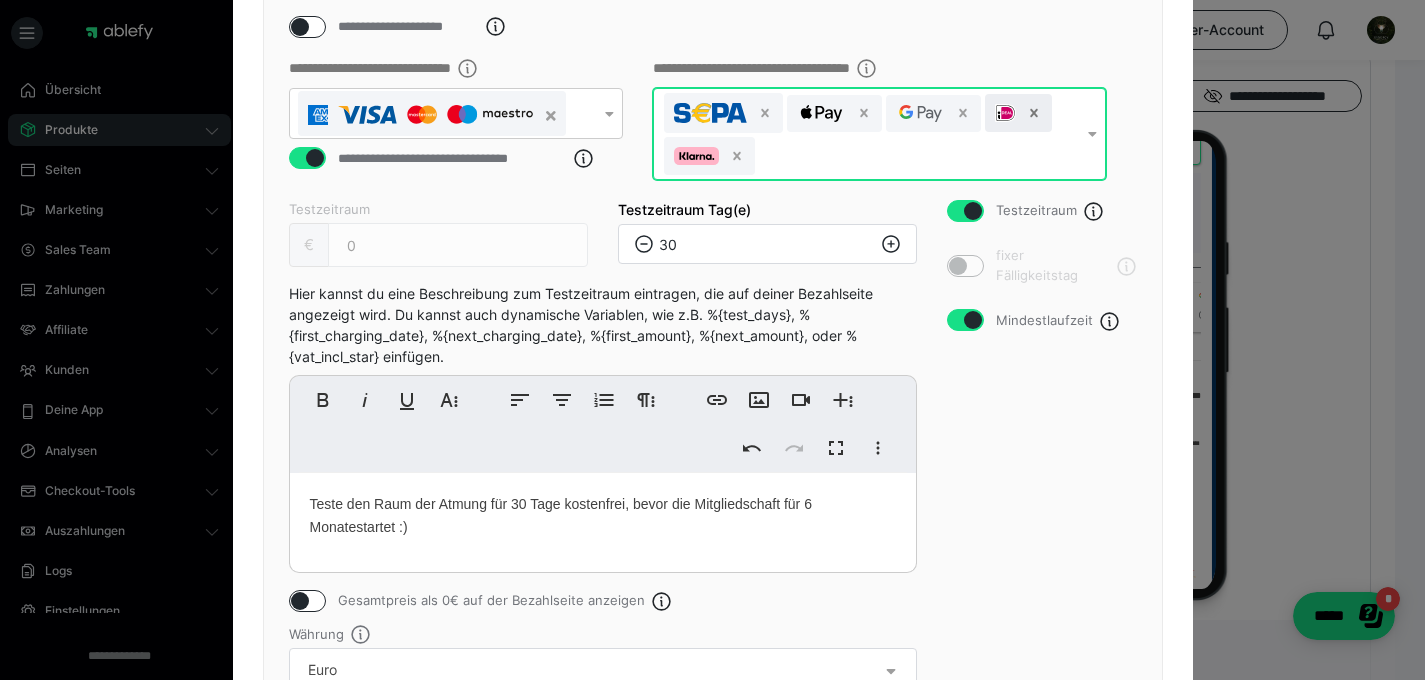 click 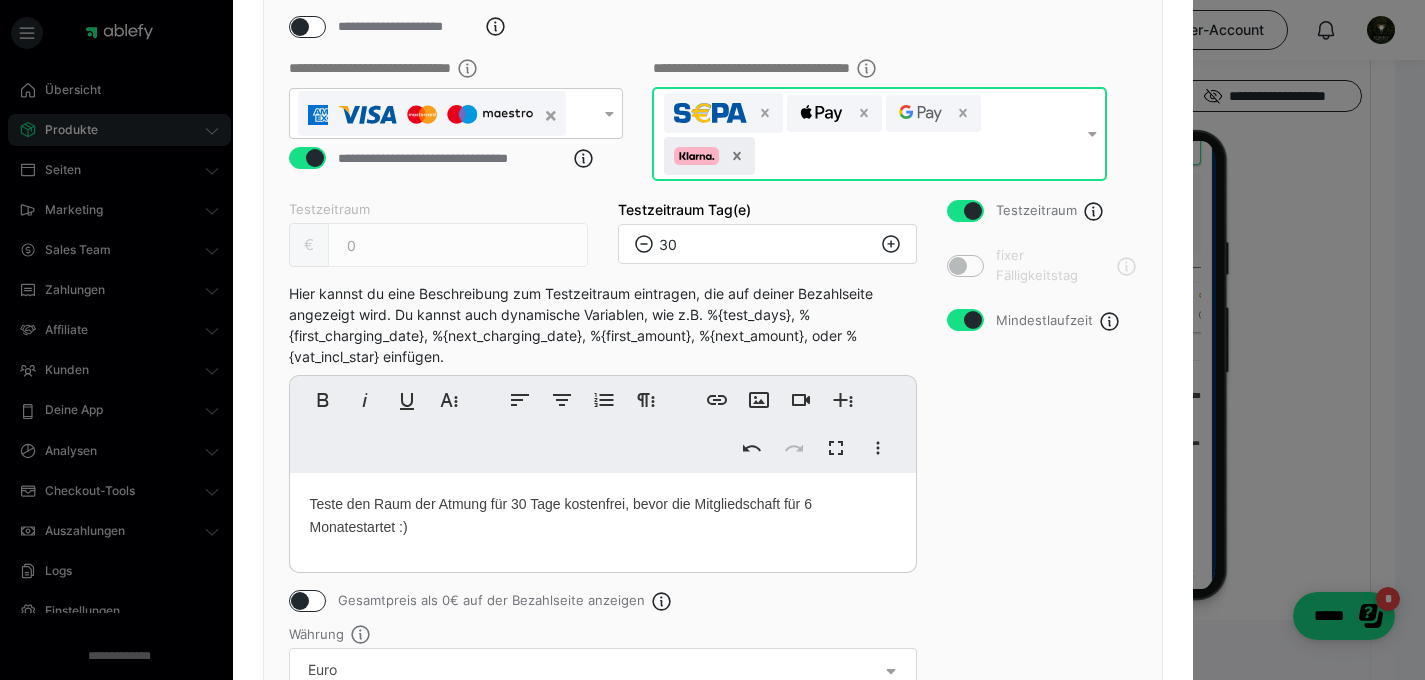 click 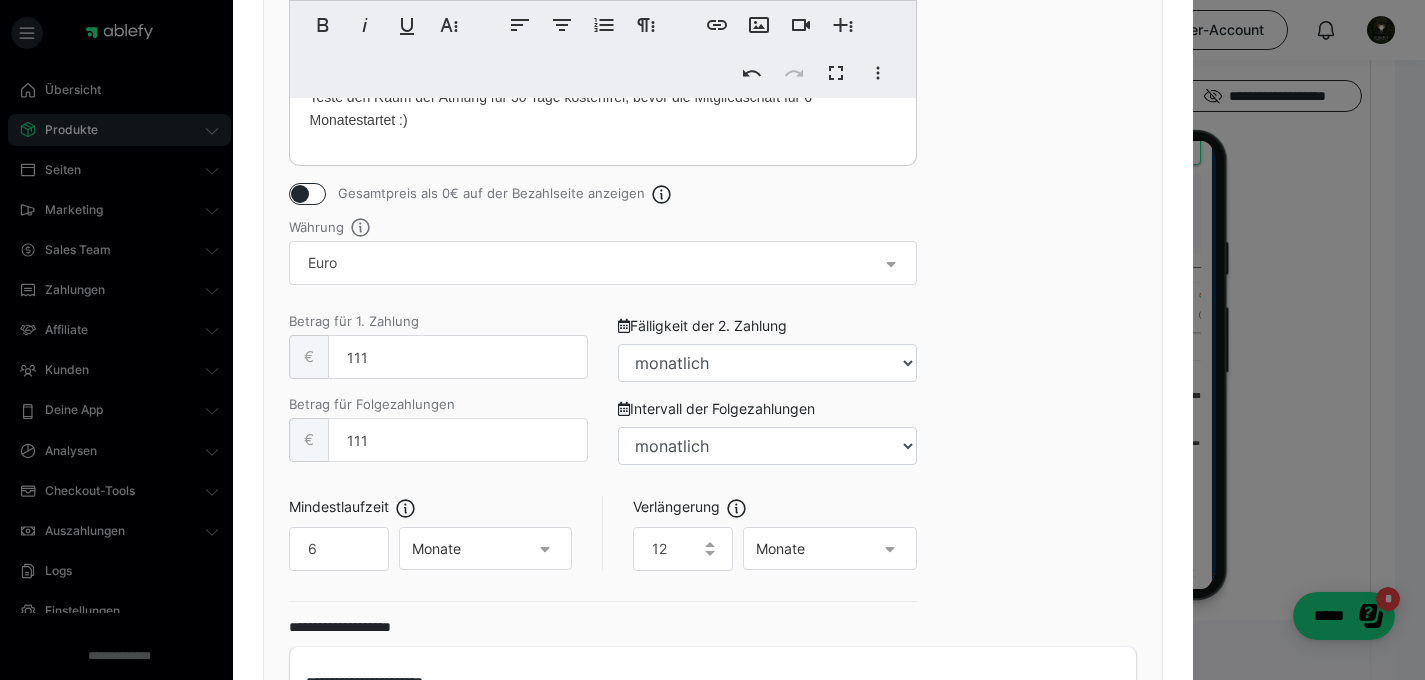 scroll, scrollTop: 1303, scrollLeft: 0, axis: vertical 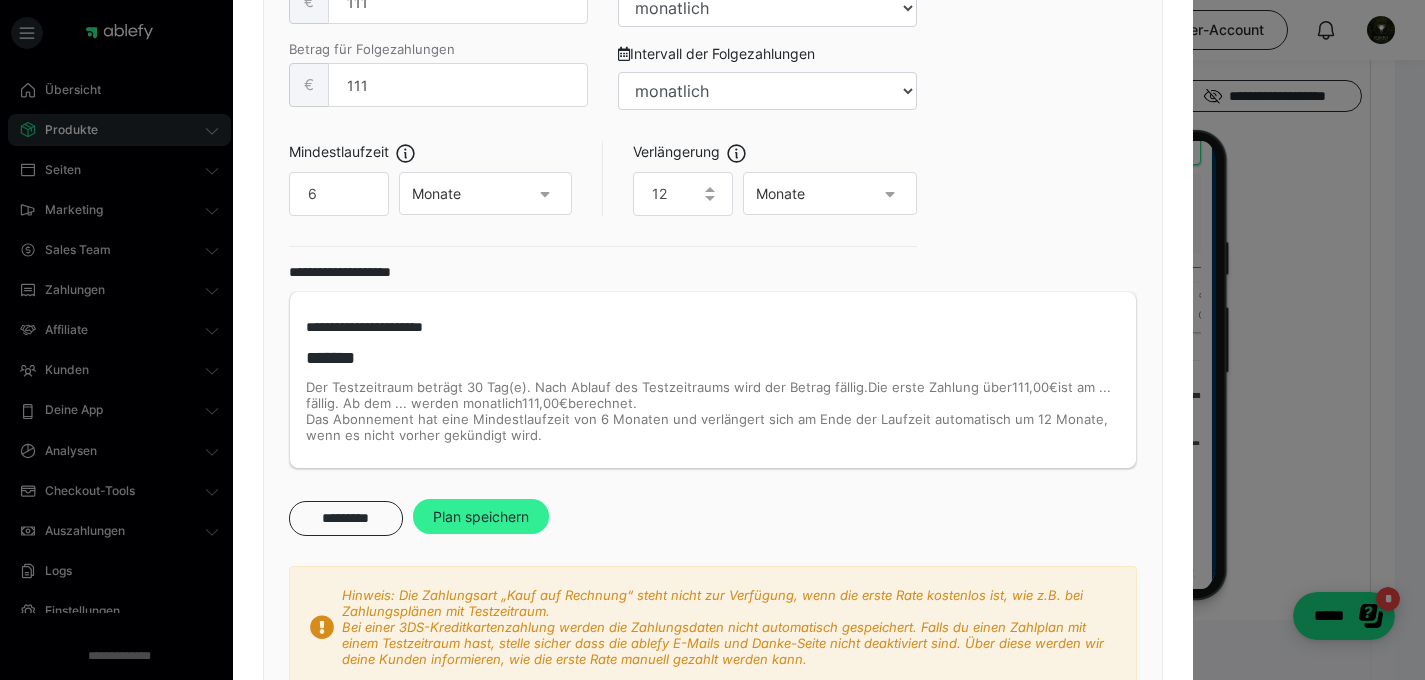 click on "Plan speichern" at bounding box center (481, 517) 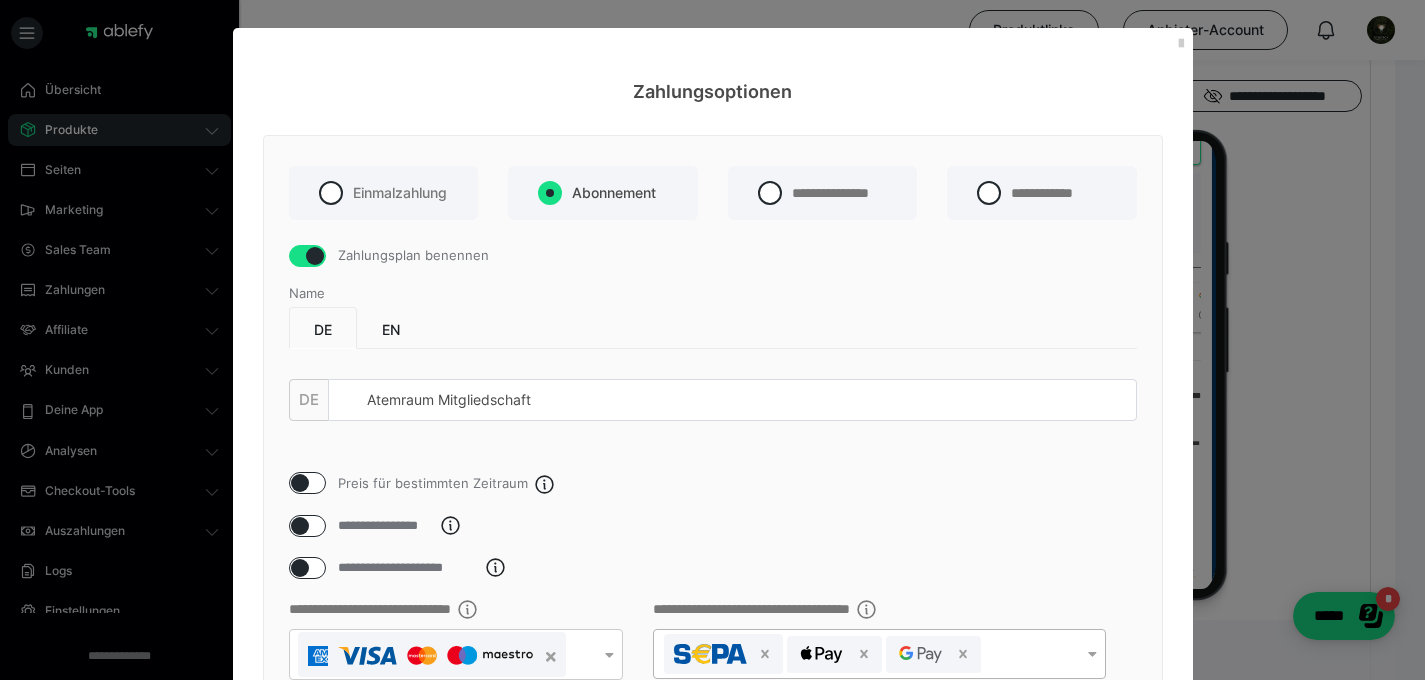 select on "**" 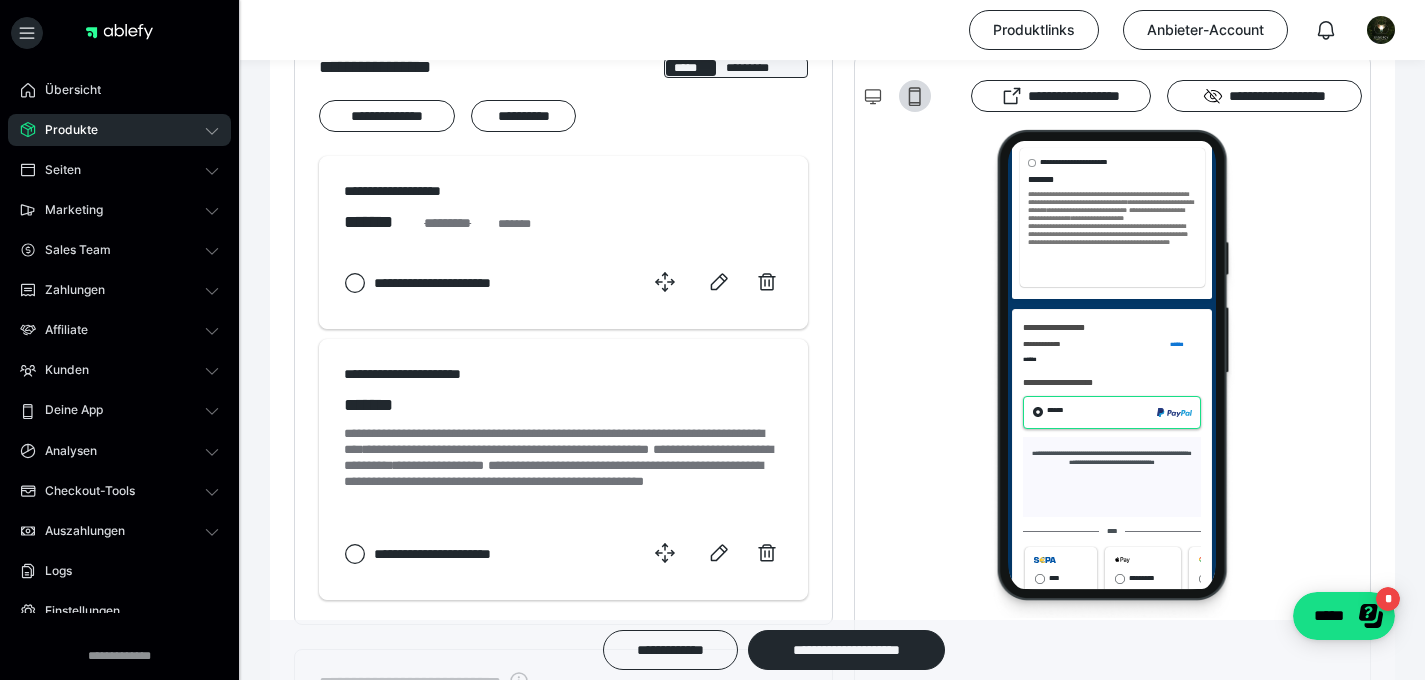 scroll, scrollTop: 708, scrollLeft: 0, axis: vertical 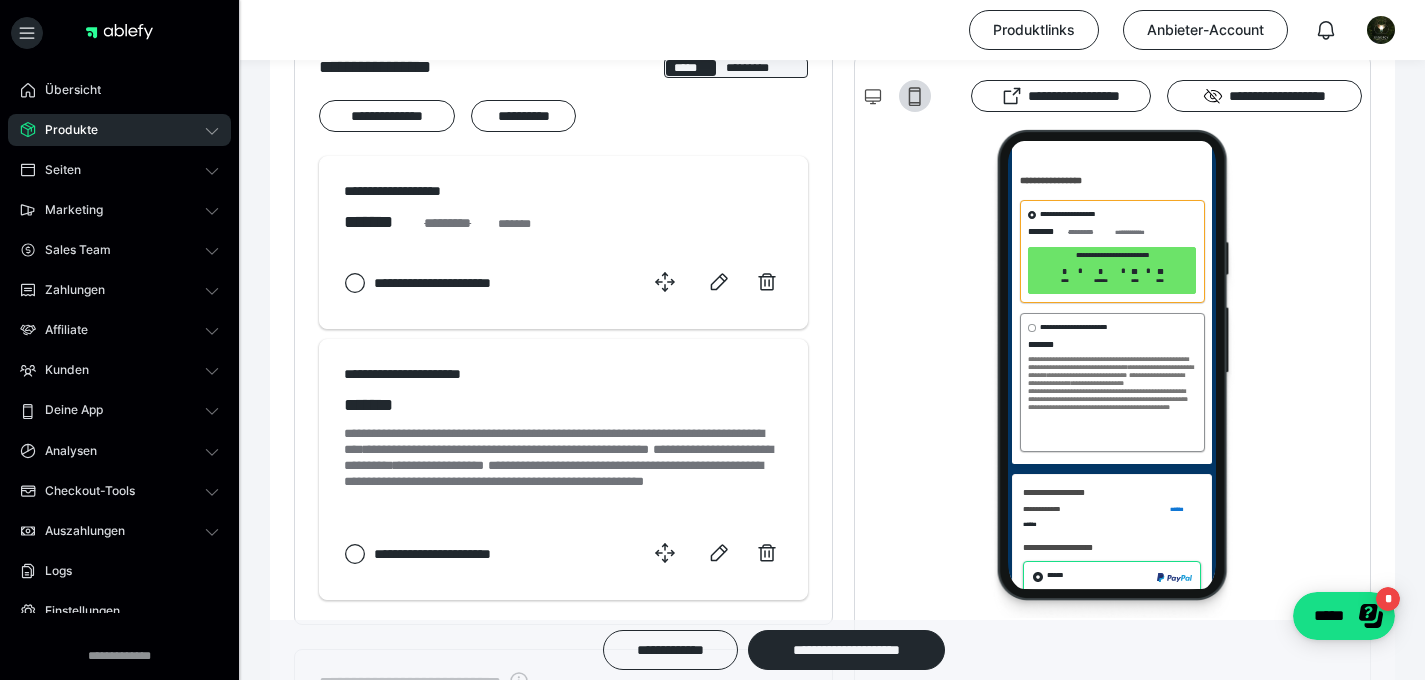 click on "**********" at bounding box center [1091, 386] 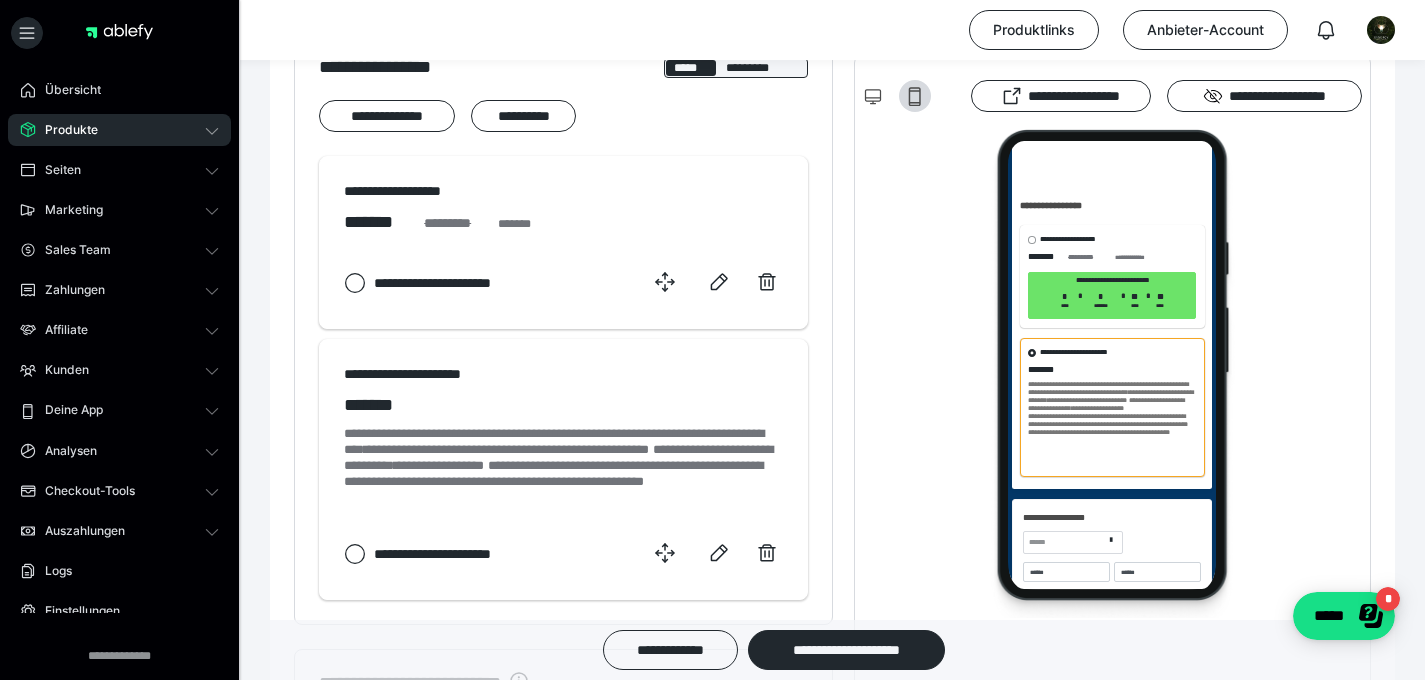 scroll, scrollTop: 663, scrollLeft: 0, axis: vertical 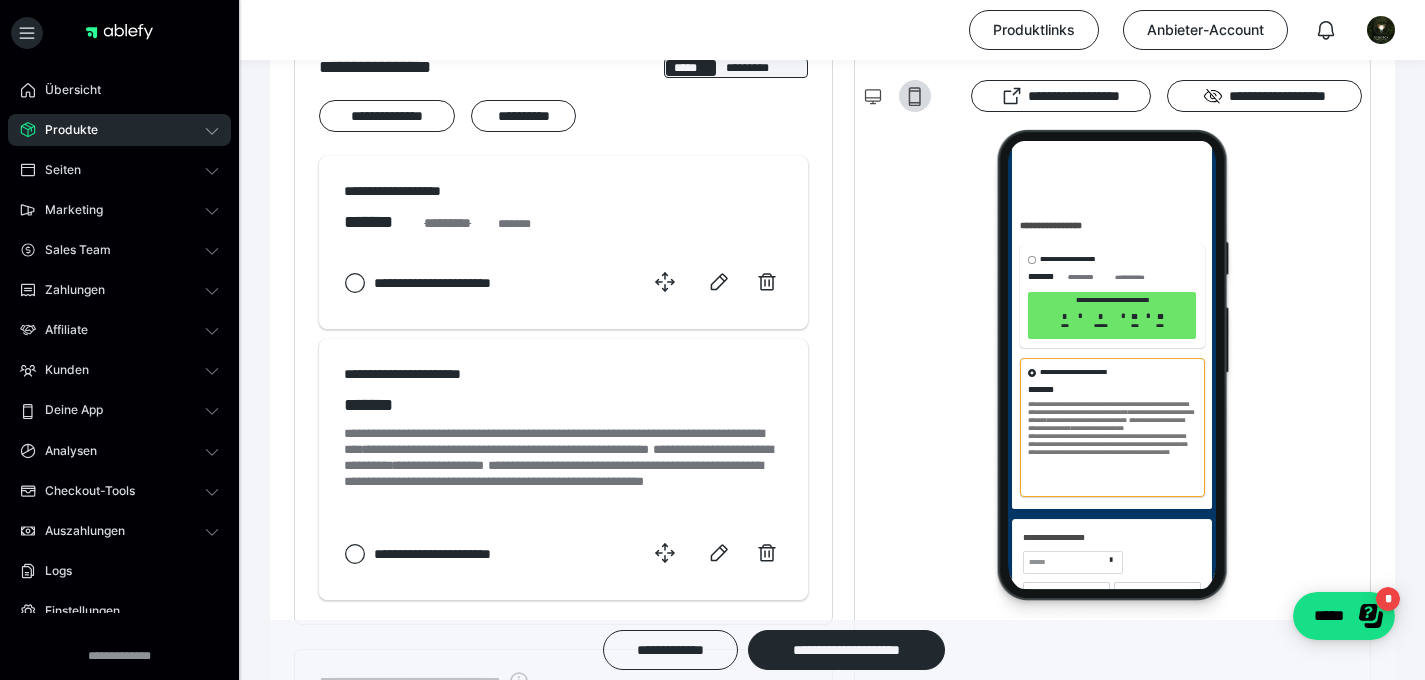 click on "**********" at bounding box center [1091, 220] 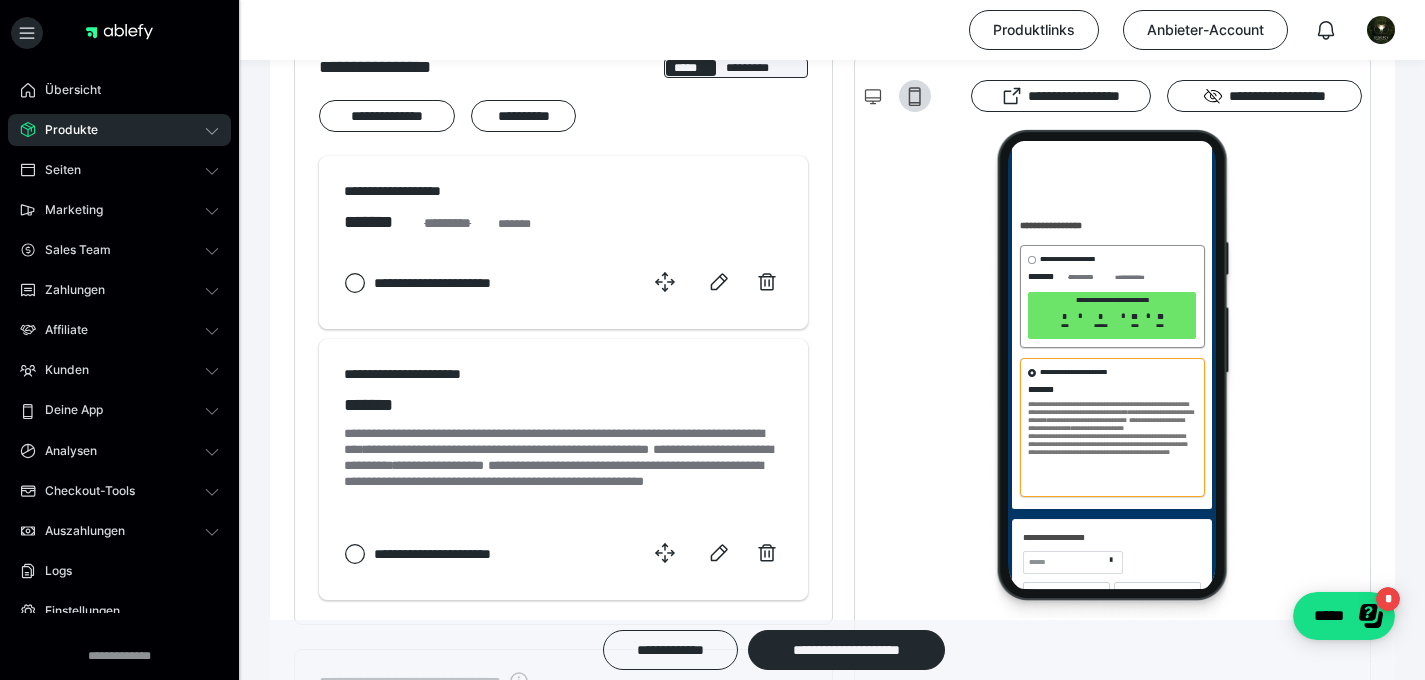 click on "*********" at bounding box center (1068, 265) 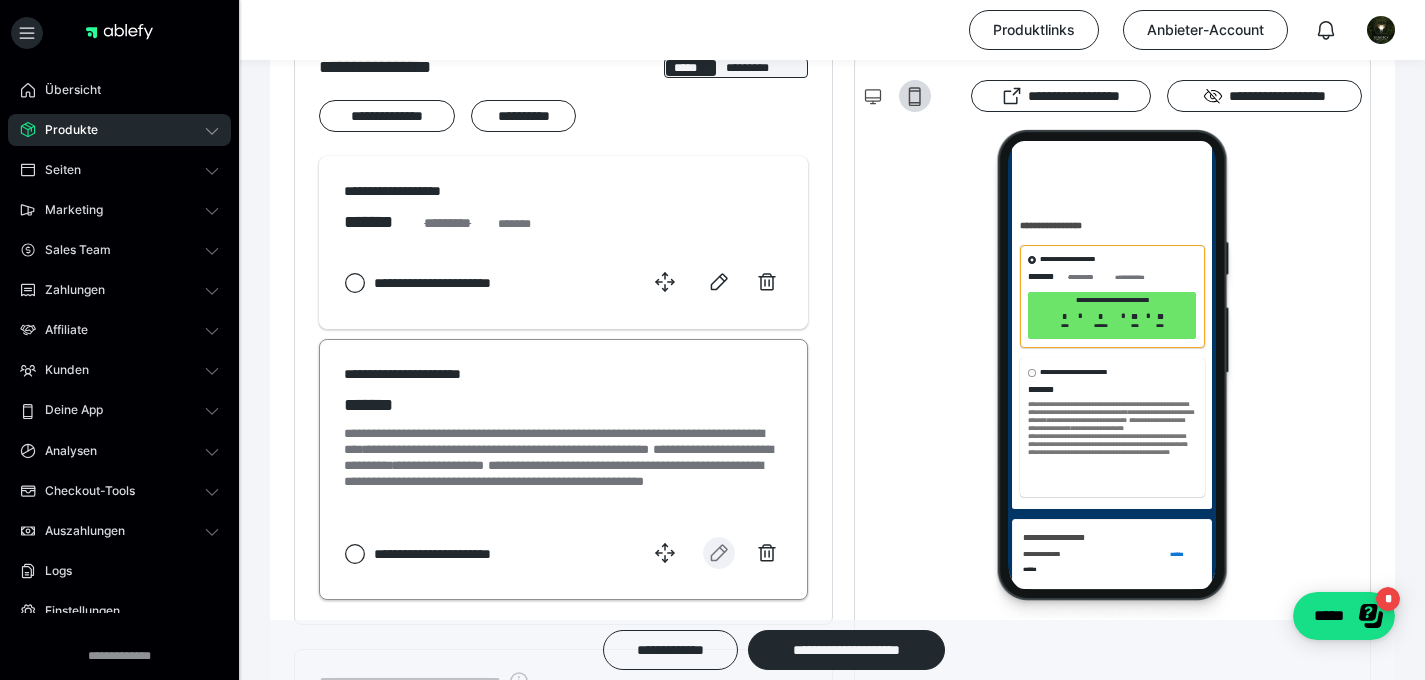 click 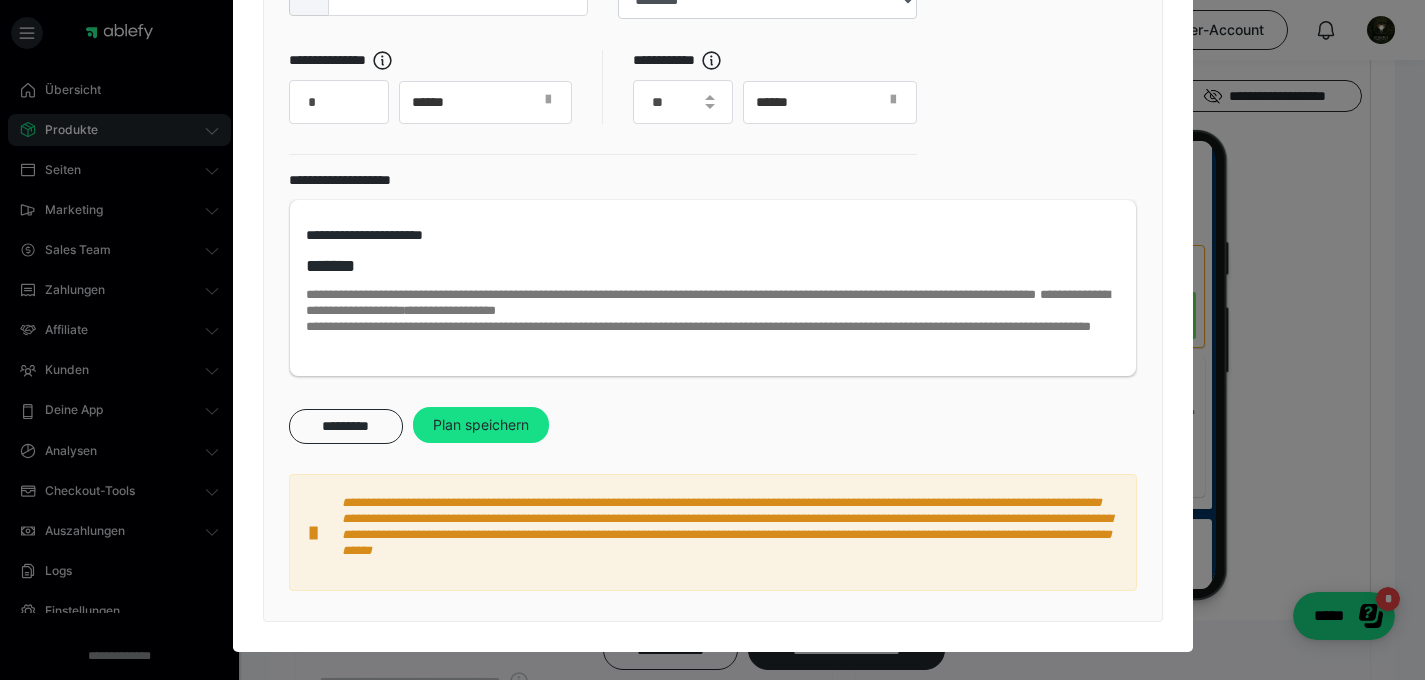 scroll, scrollTop: 1422, scrollLeft: 0, axis: vertical 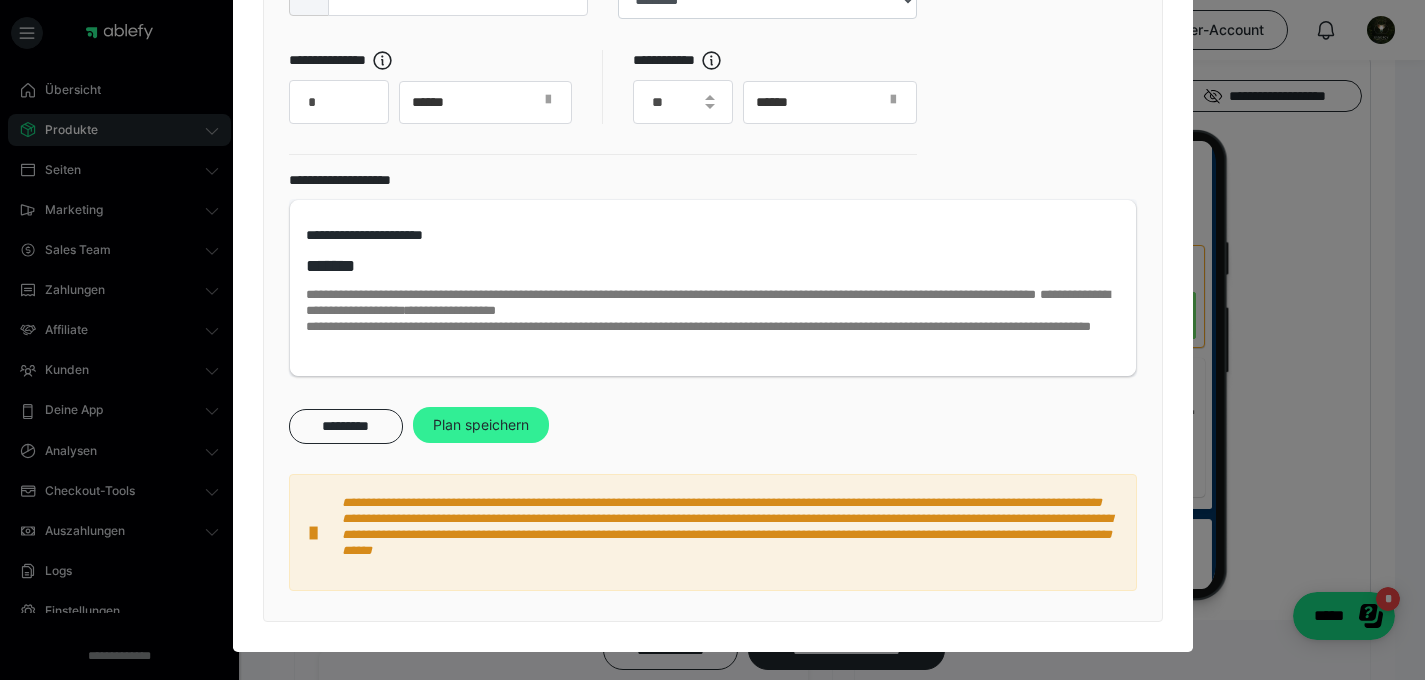 click on "Plan speichern" at bounding box center [481, 425] 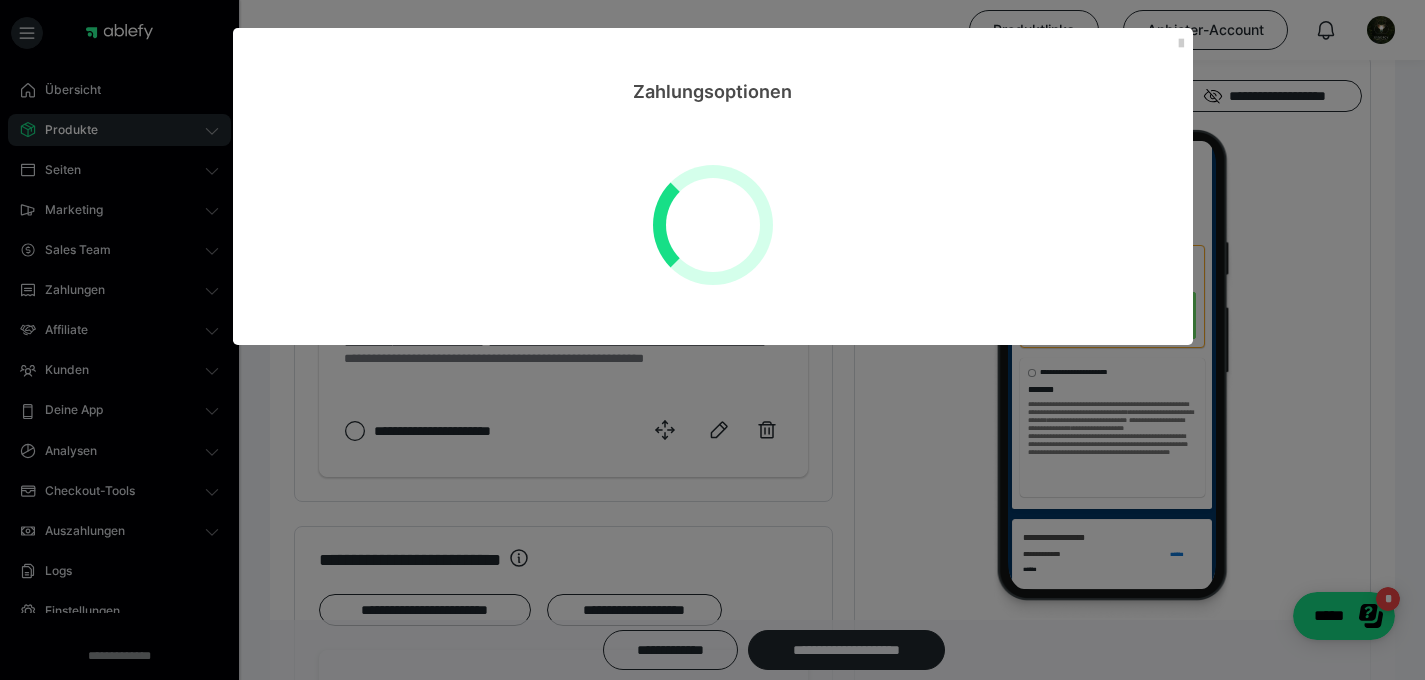 scroll, scrollTop: 1224, scrollLeft: 0, axis: vertical 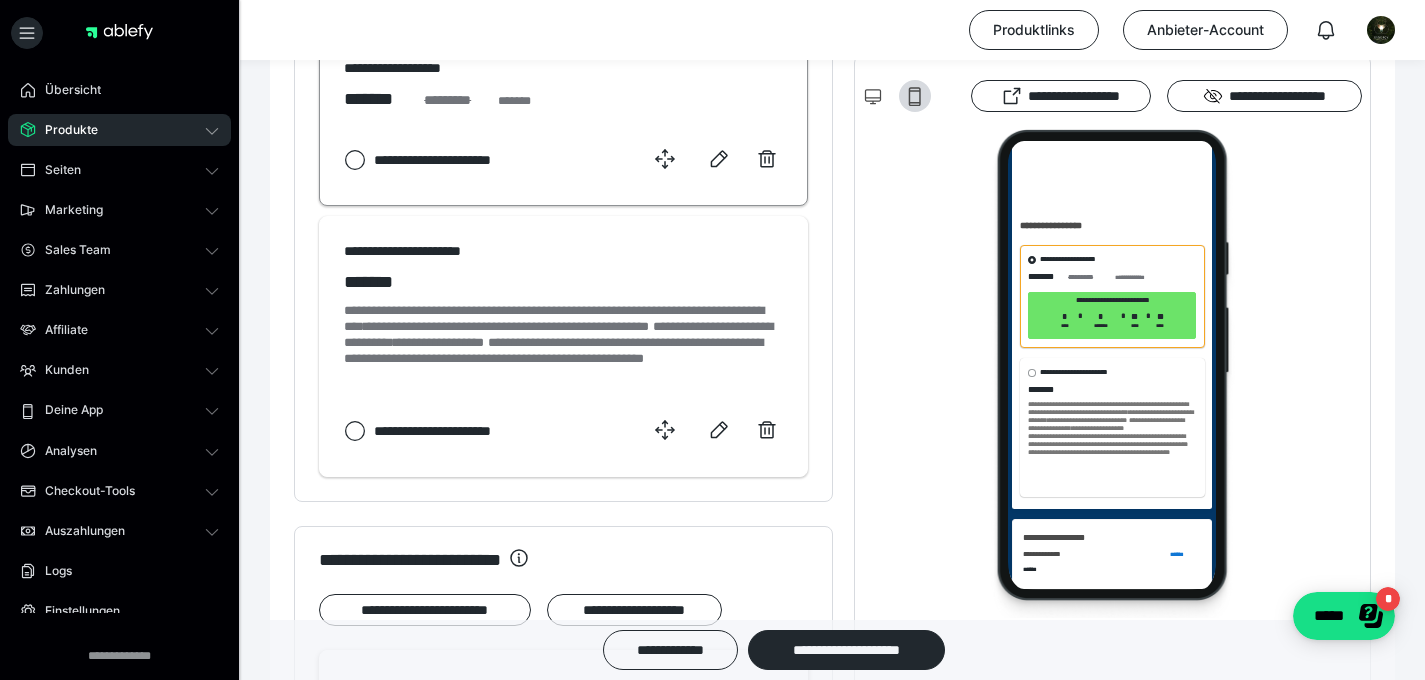 click on "**********" at bounding box center (563, 159) 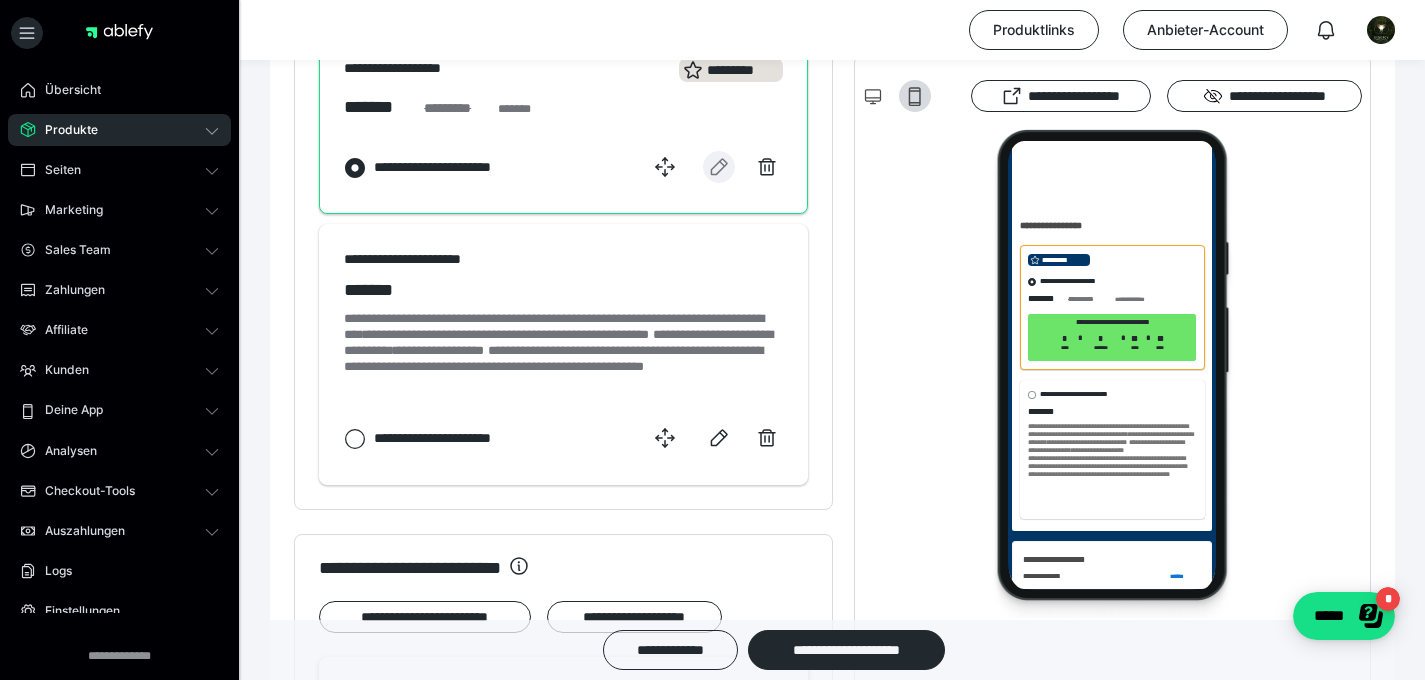 click 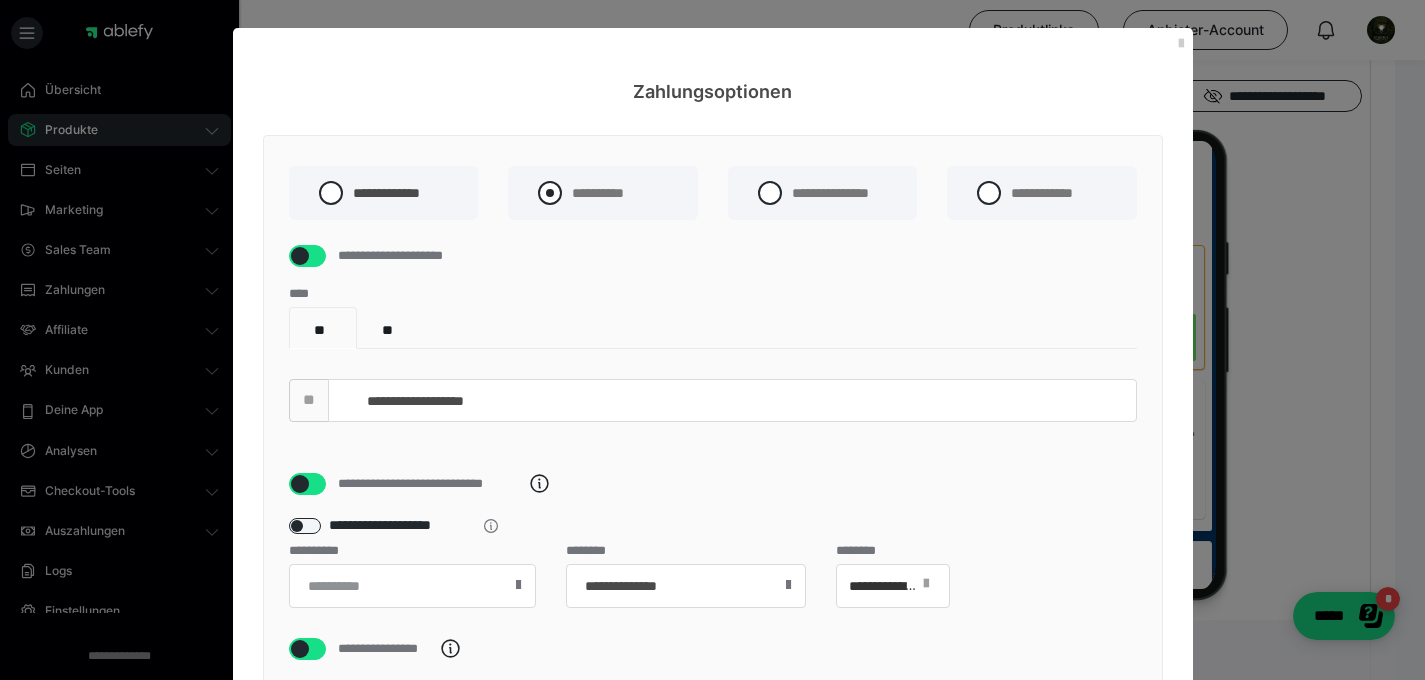 click at bounding box center [550, 193] 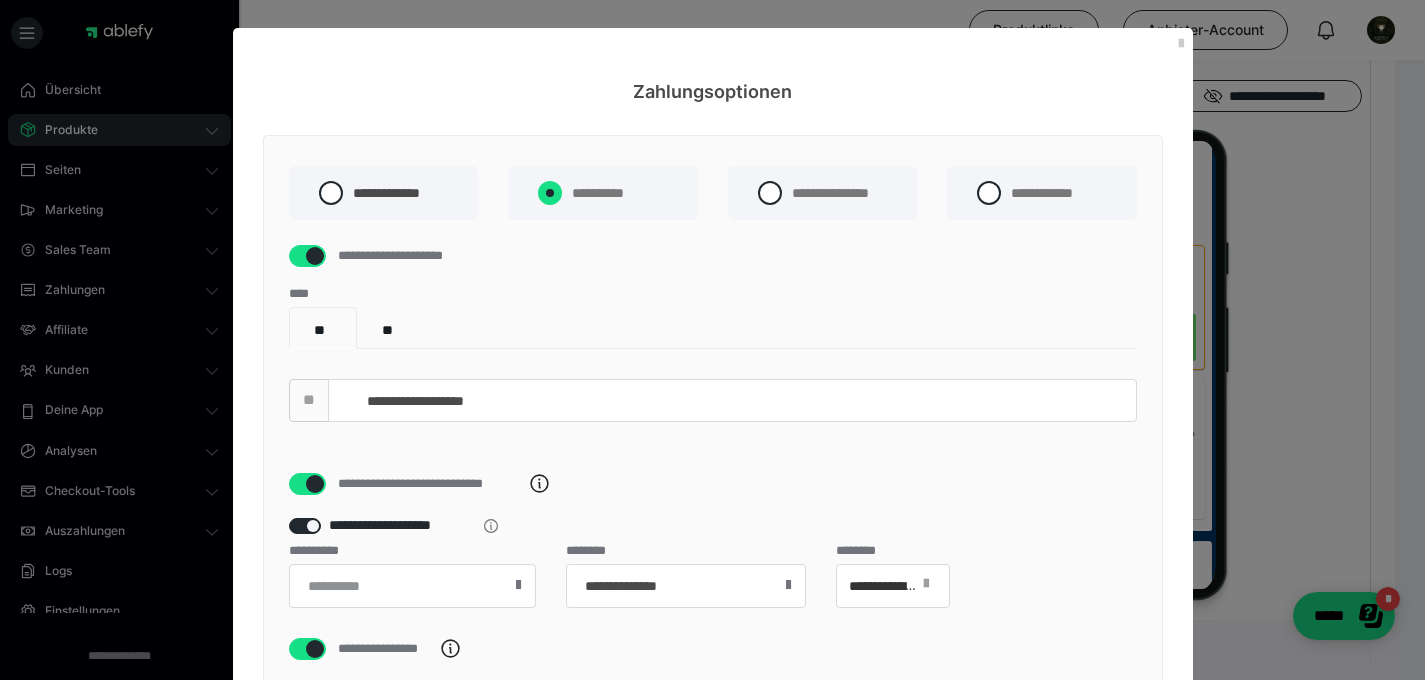 radio on "****" 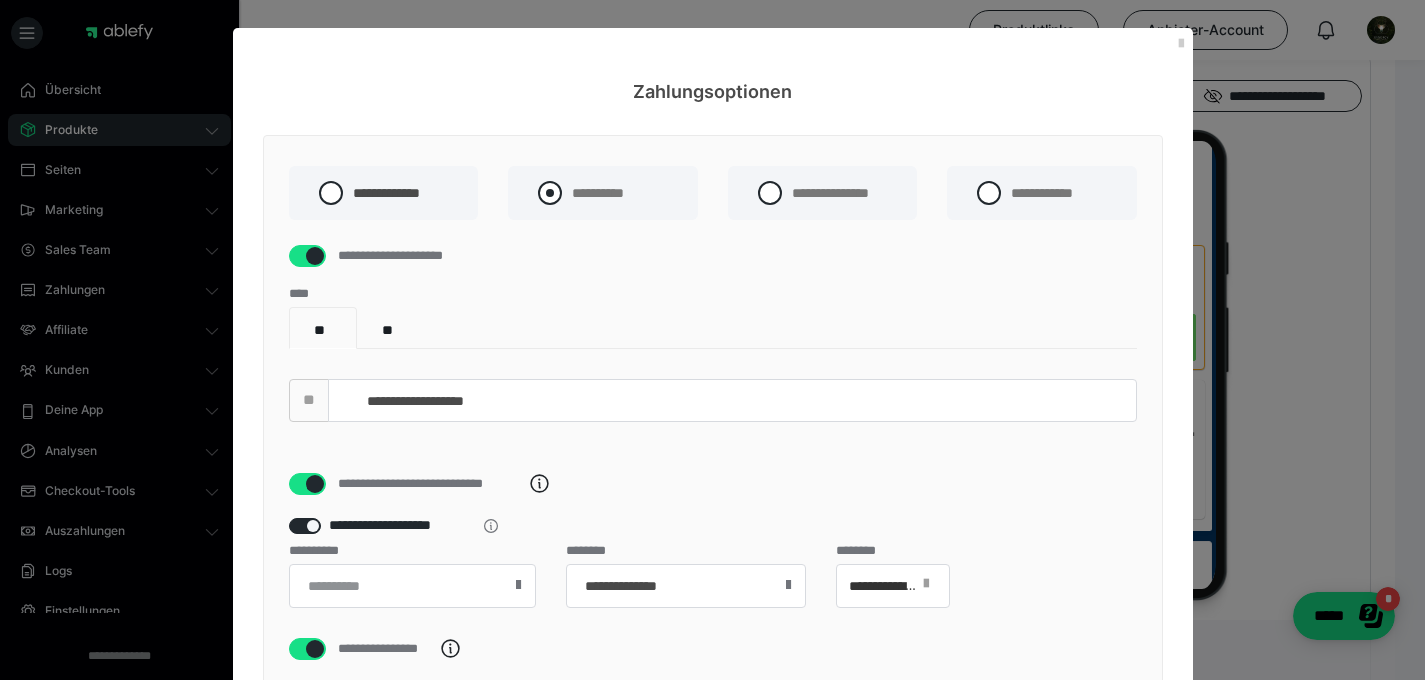 radio on "*****" 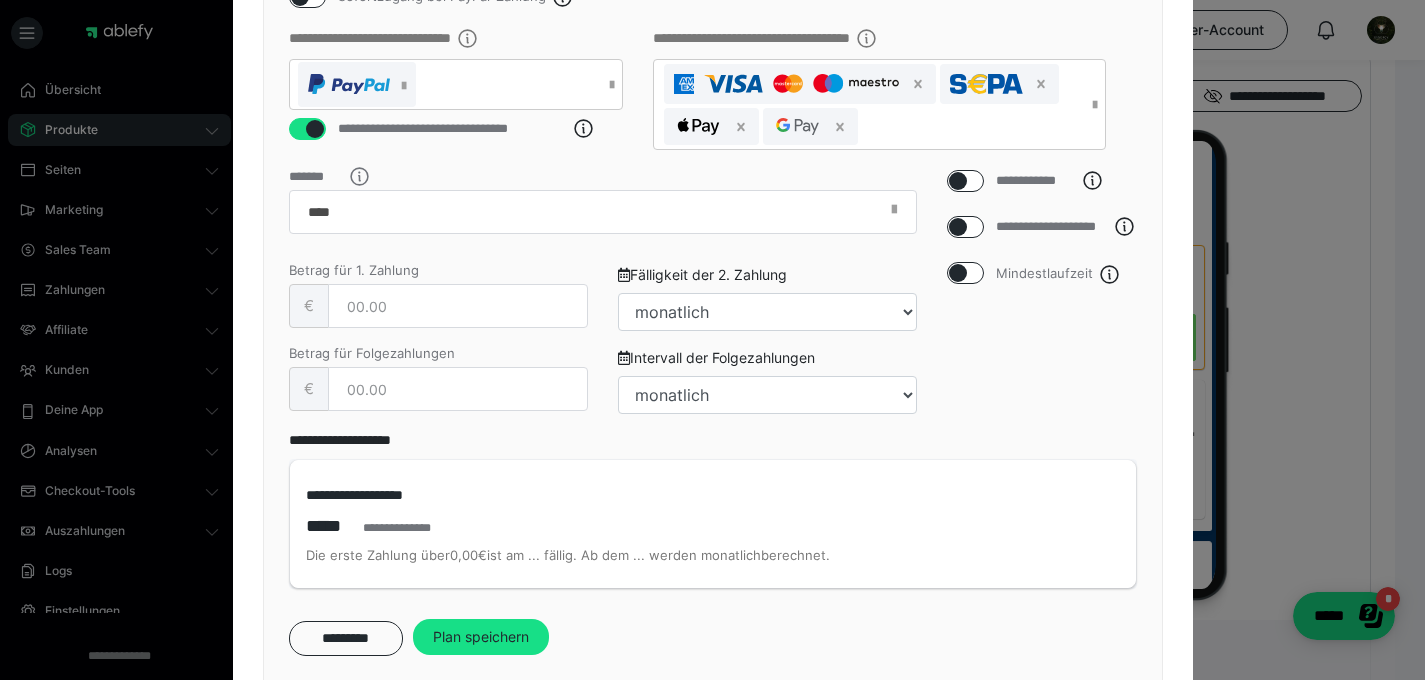 scroll, scrollTop: 737, scrollLeft: 0, axis: vertical 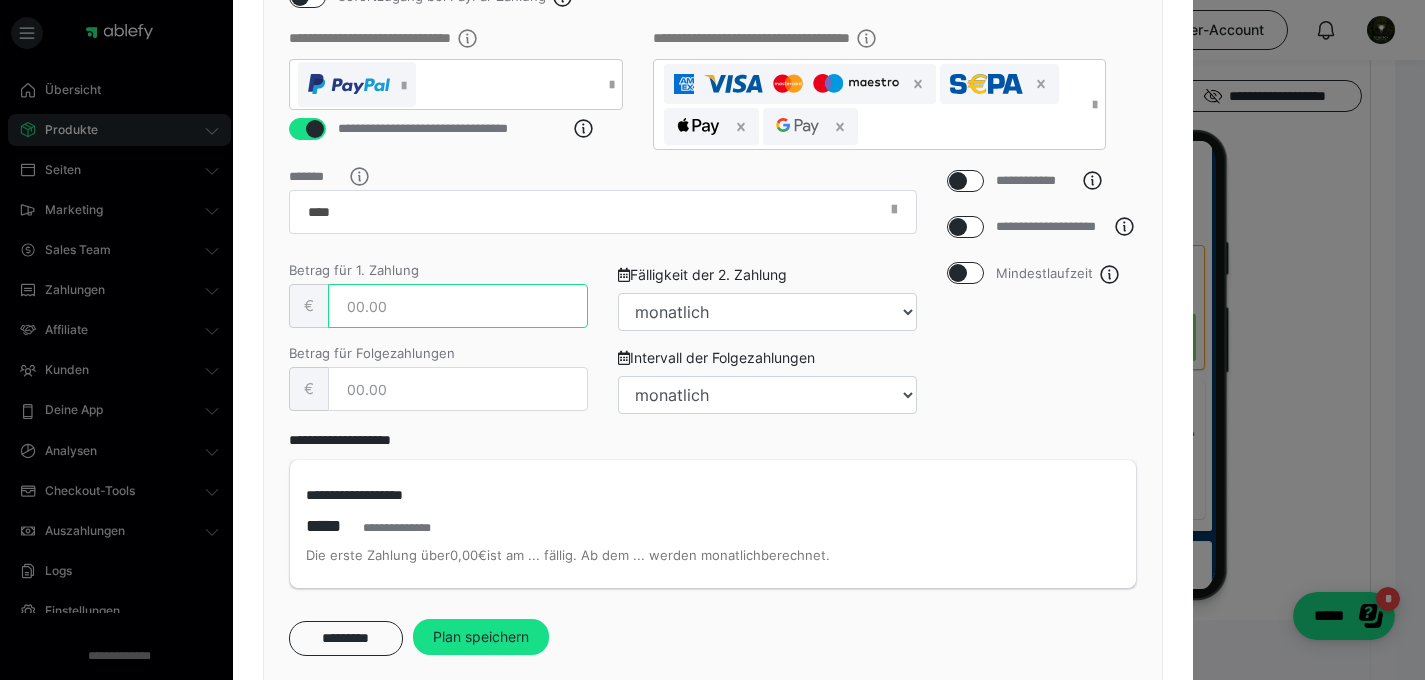 click at bounding box center (458, 306) 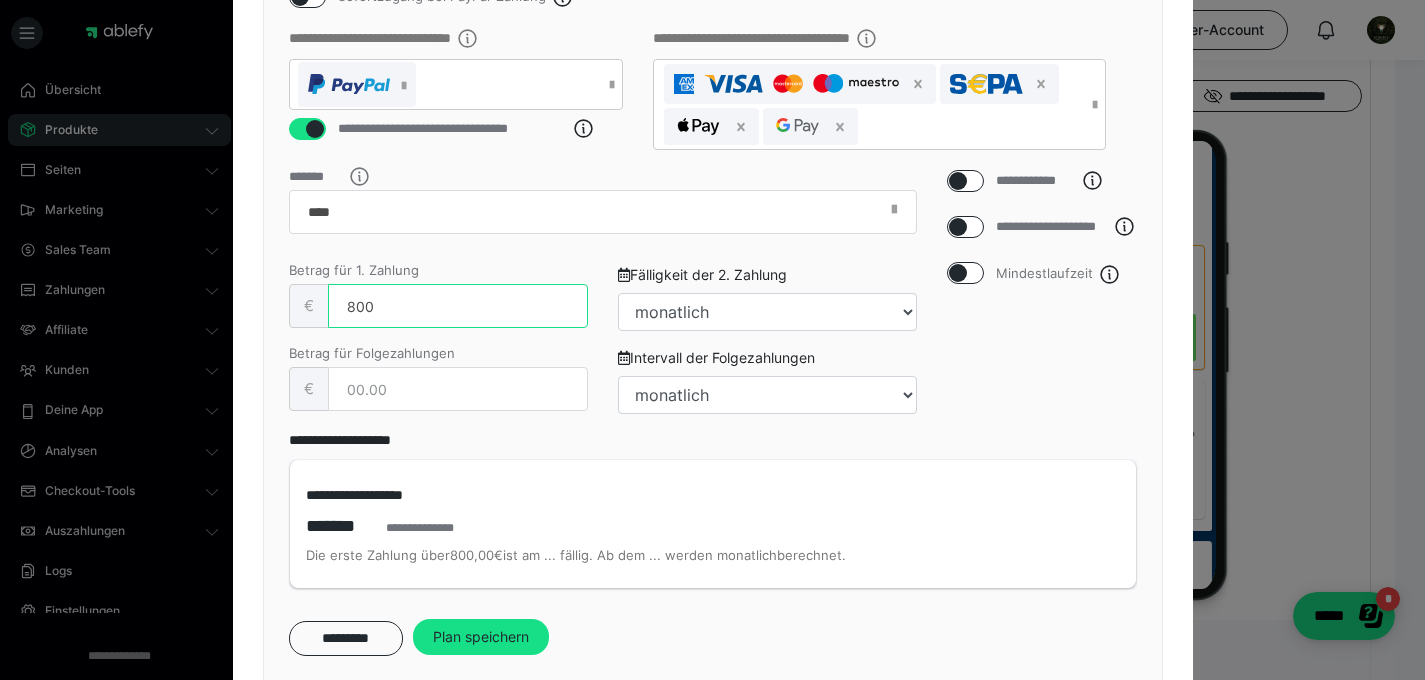 type on "800" 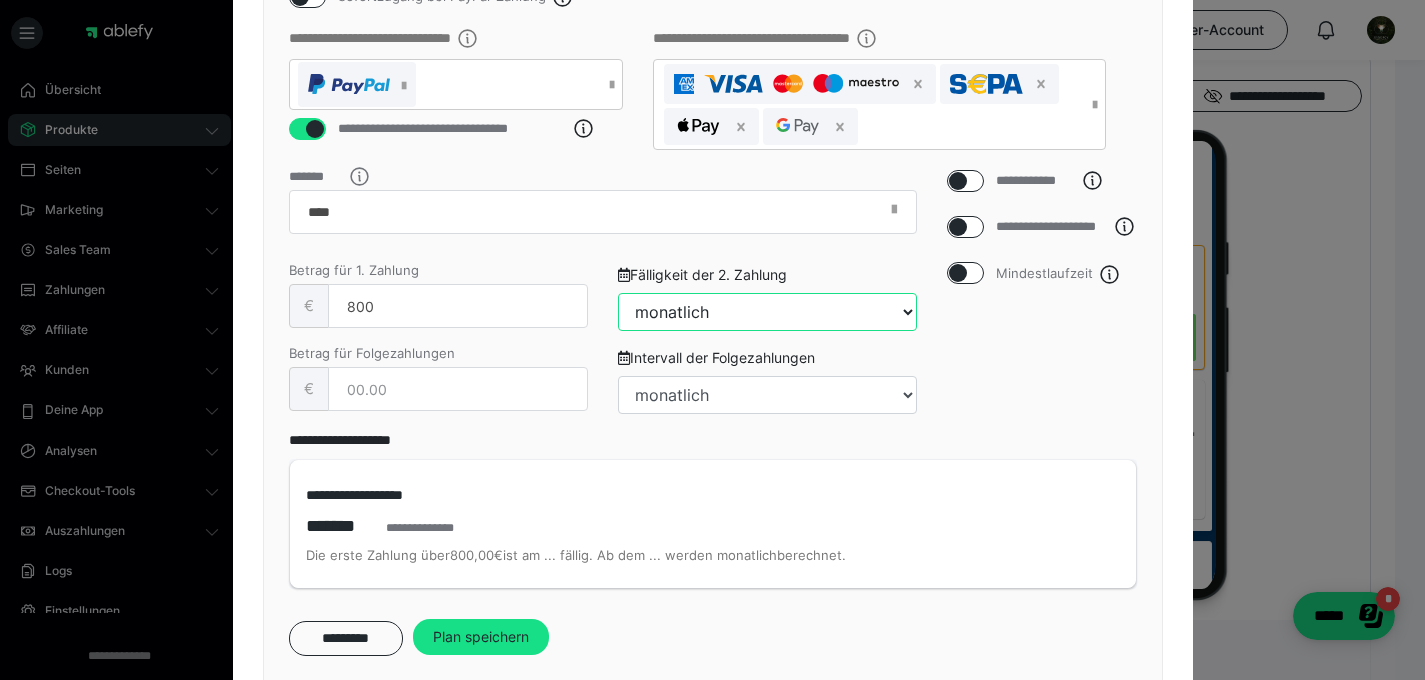select on "1y" 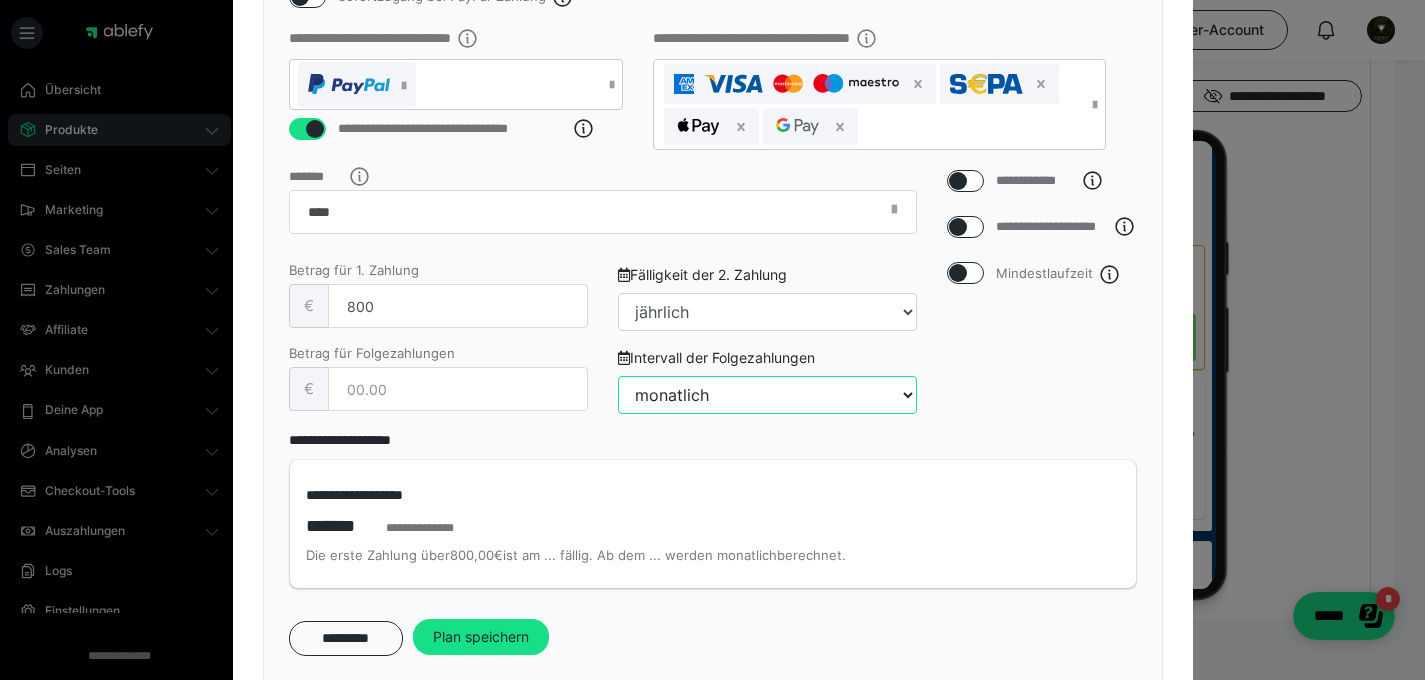 select on "1y" 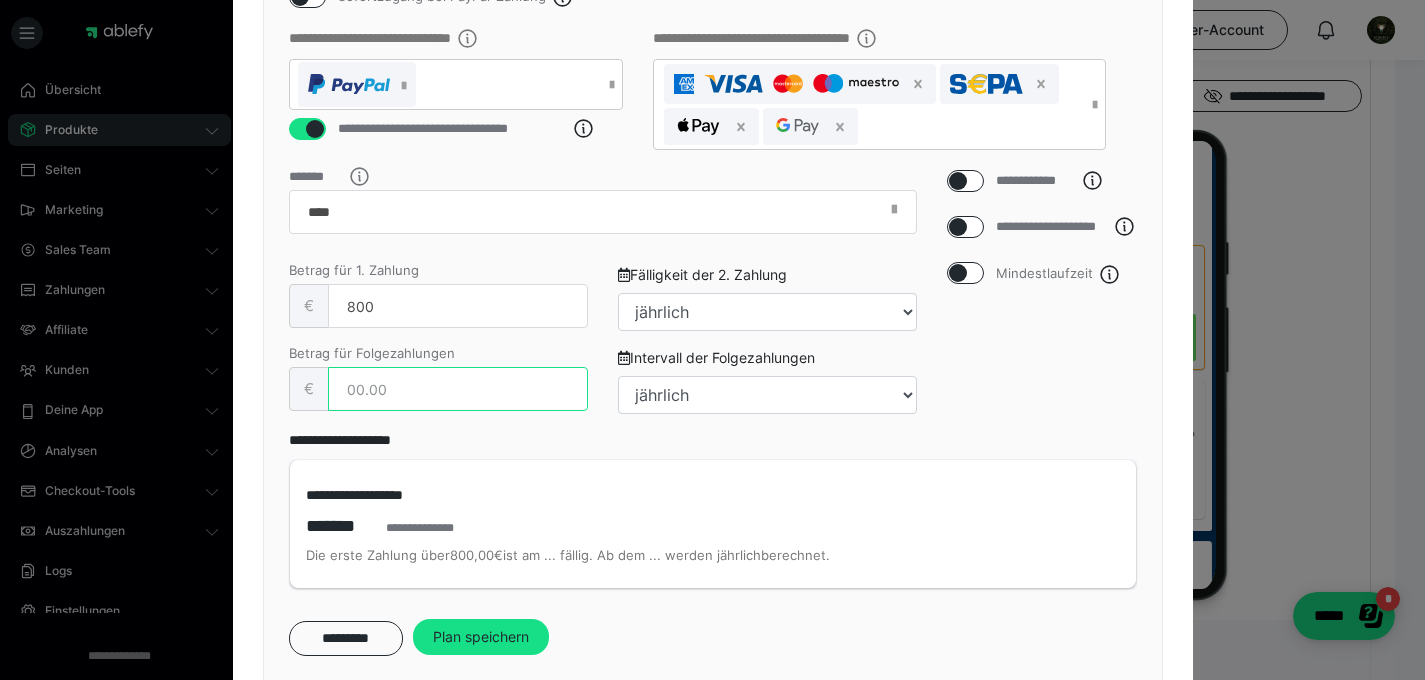 click at bounding box center [458, 389] 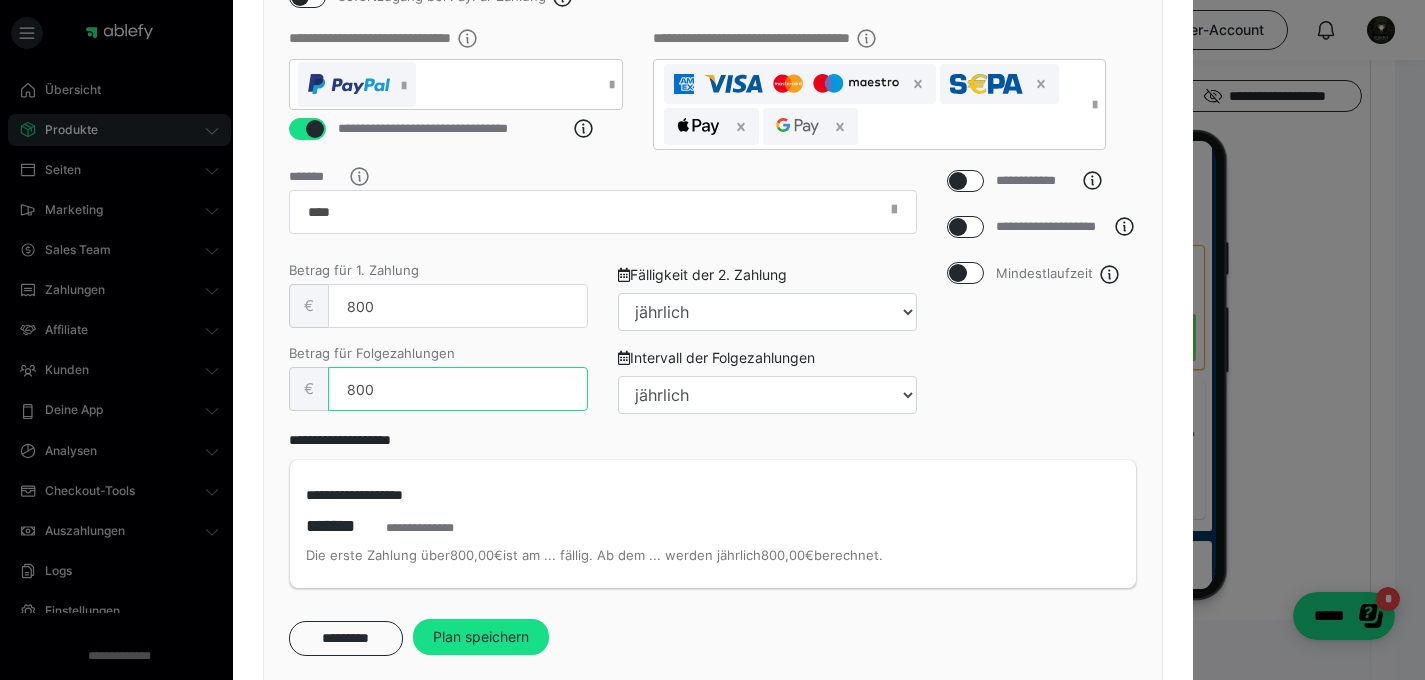 click on "800" at bounding box center (458, 389) 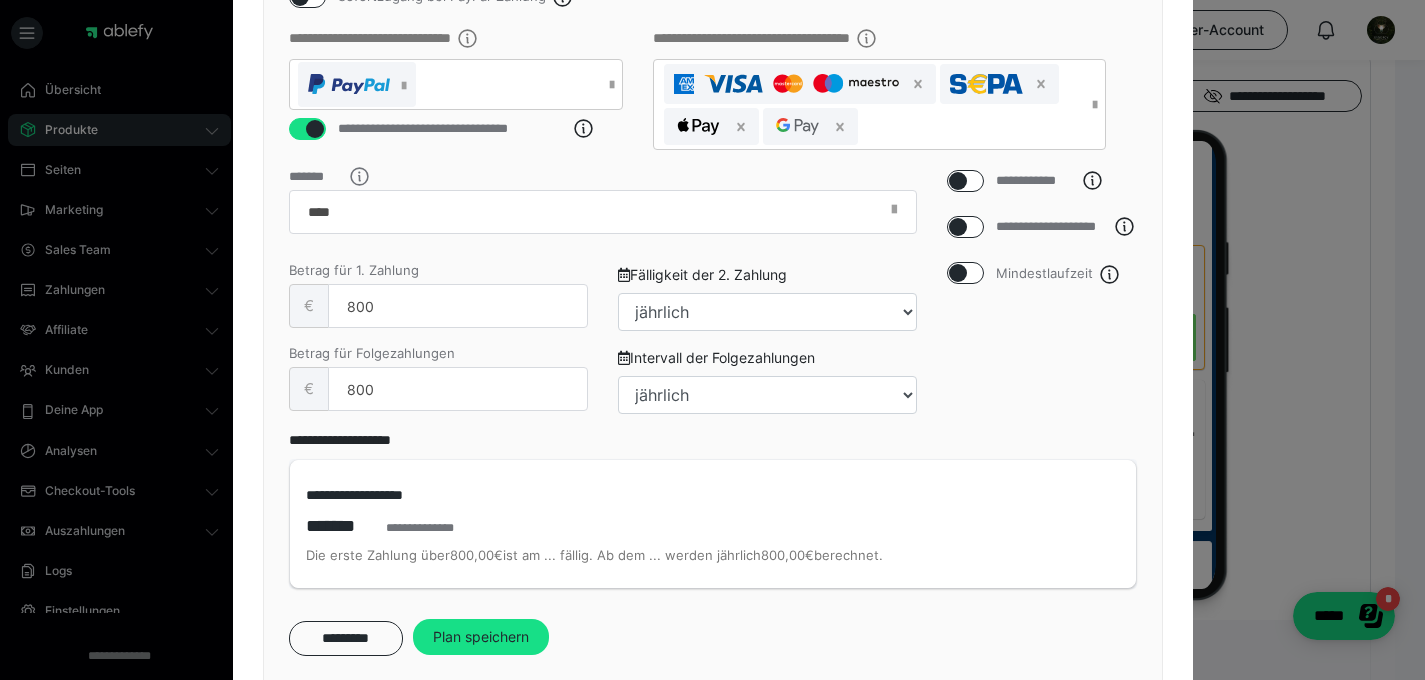 click on "**********" at bounding box center (1042, 300) 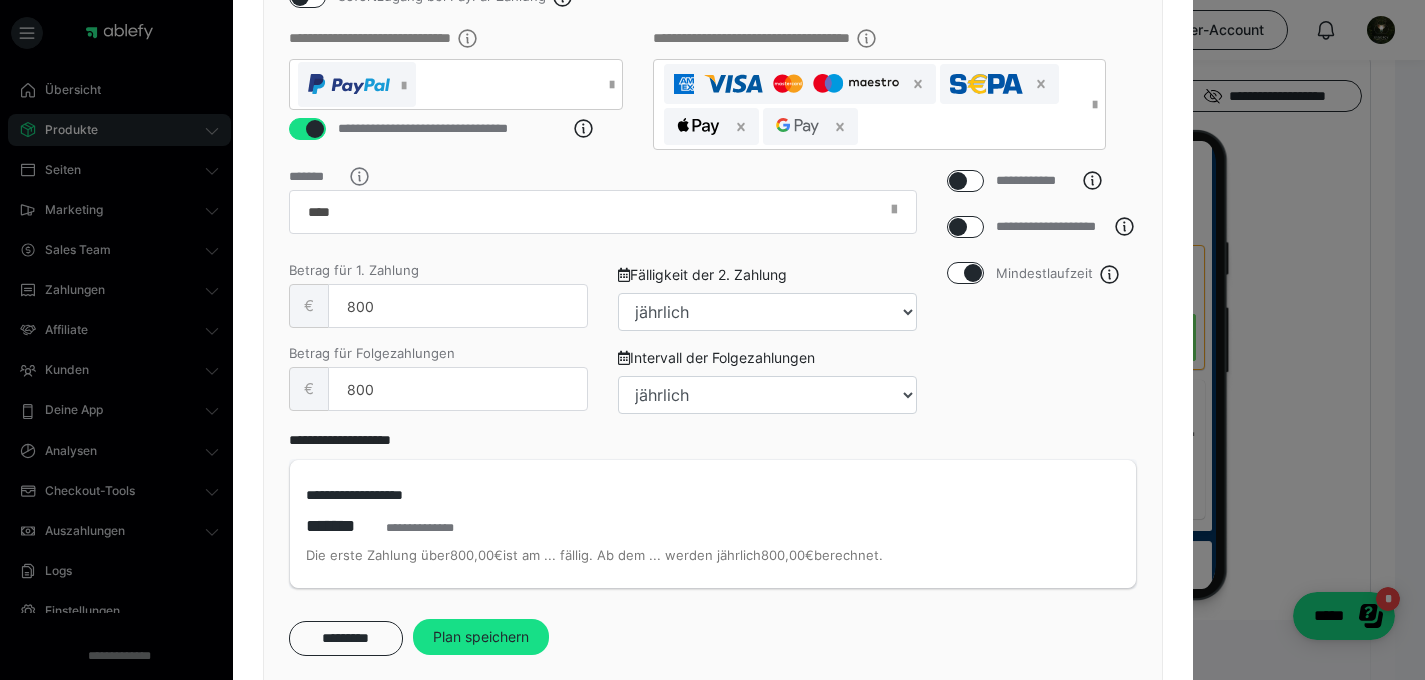 checkbox on "true" 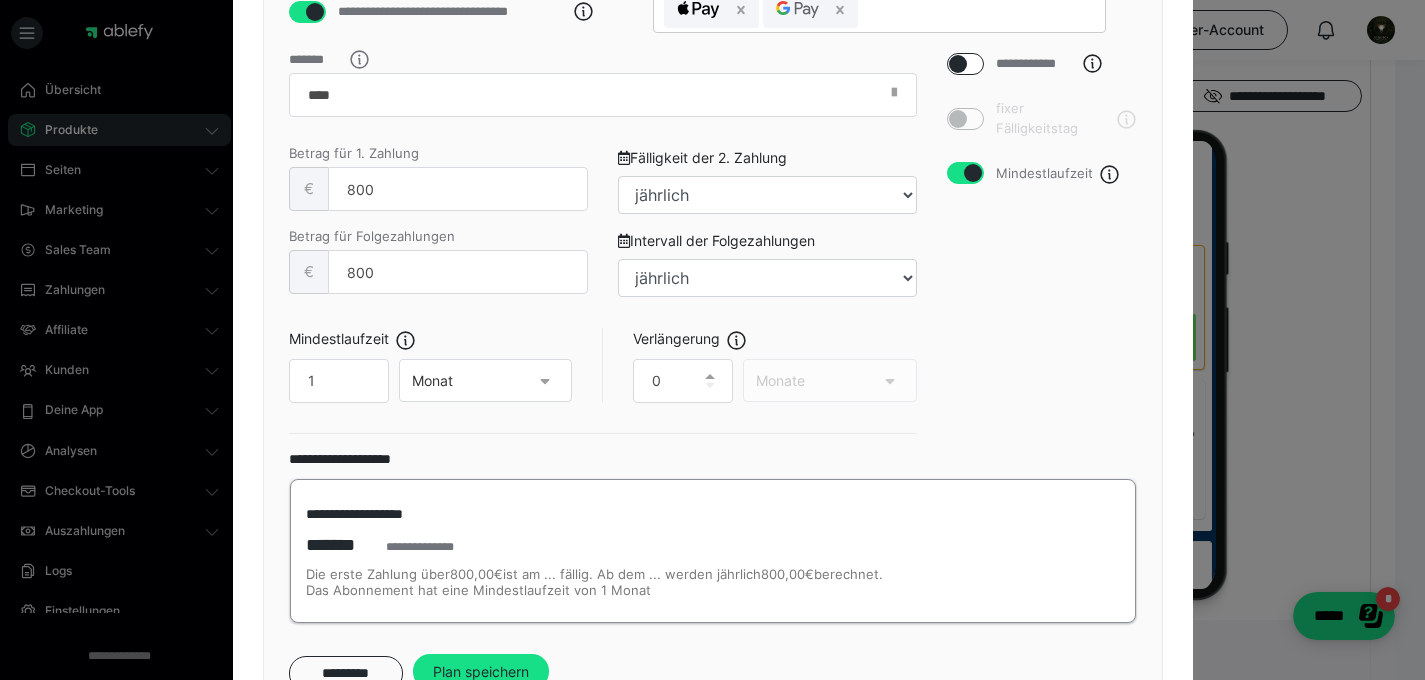 scroll, scrollTop: 841, scrollLeft: 0, axis: vertical 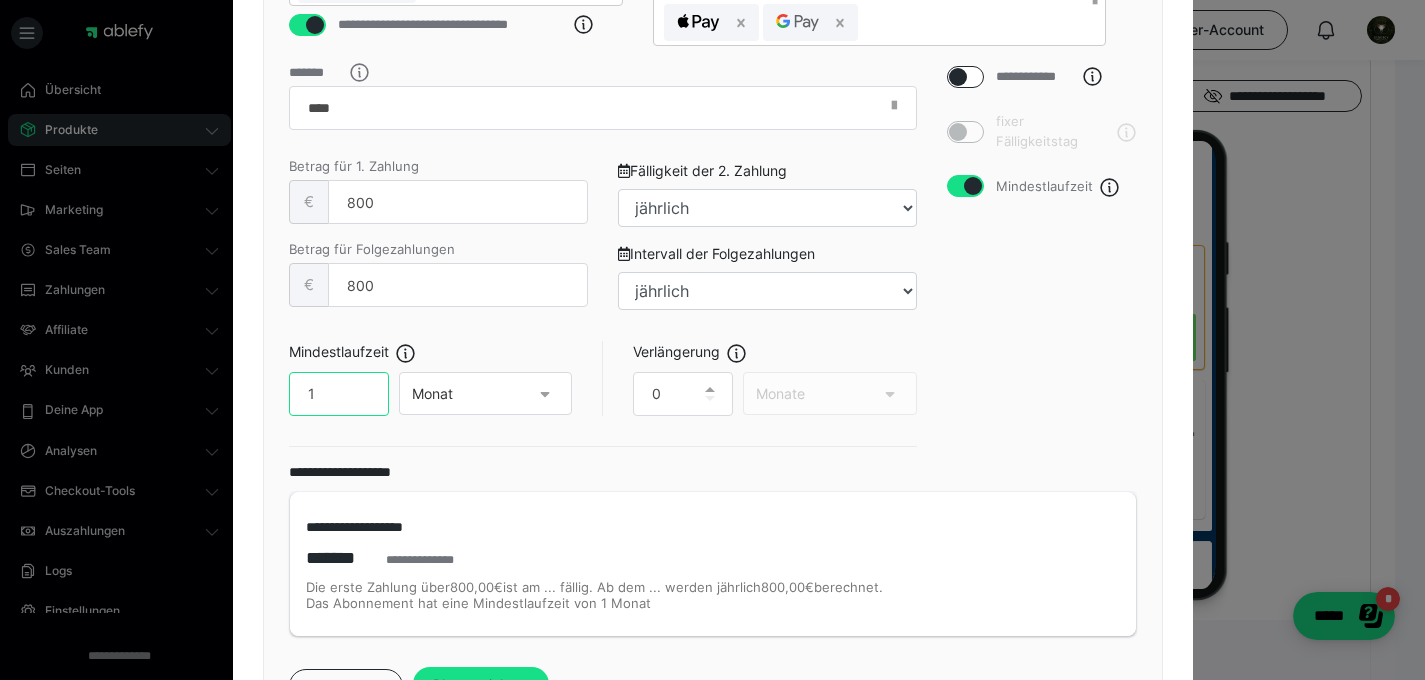 click on "1" at bounding box center (339, 394) 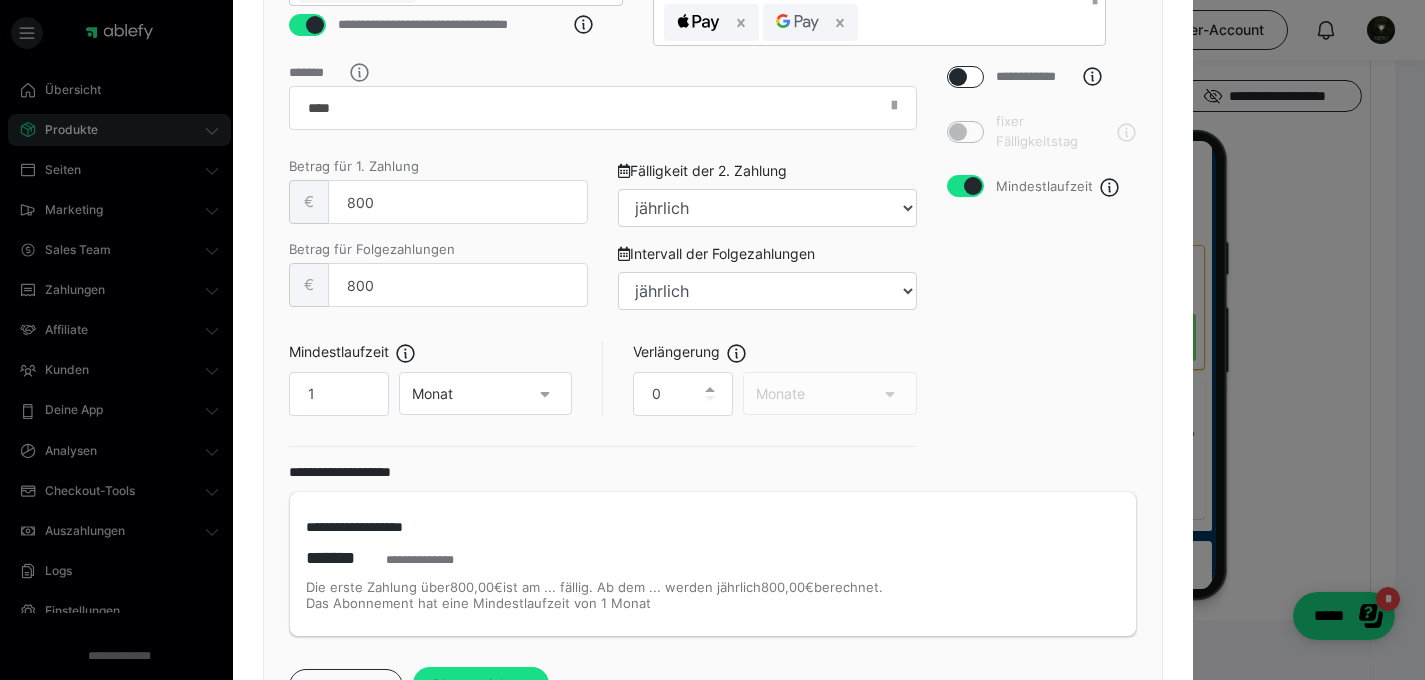 click on "Monat" at bounding box center (466, 393) 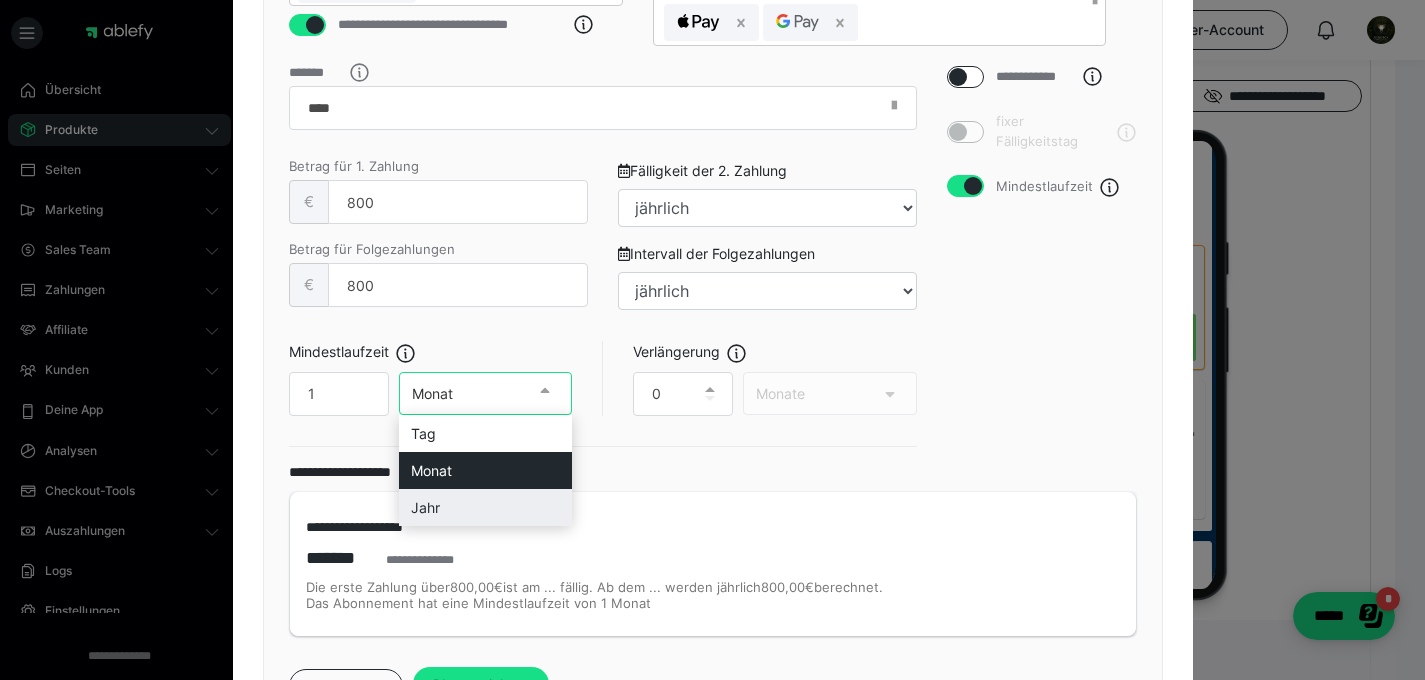 click on "Jahr" at bounding box center (485, 507) 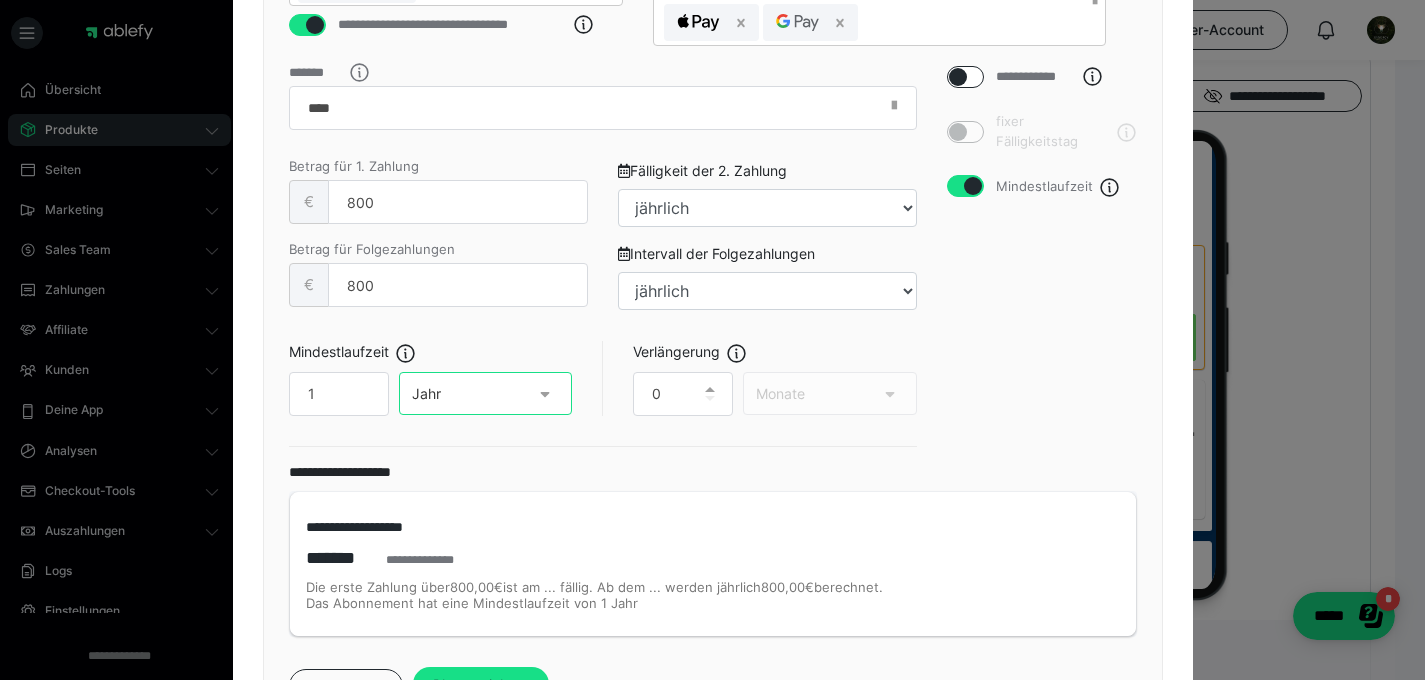click on "**********" at bounding box center (1042, 264) 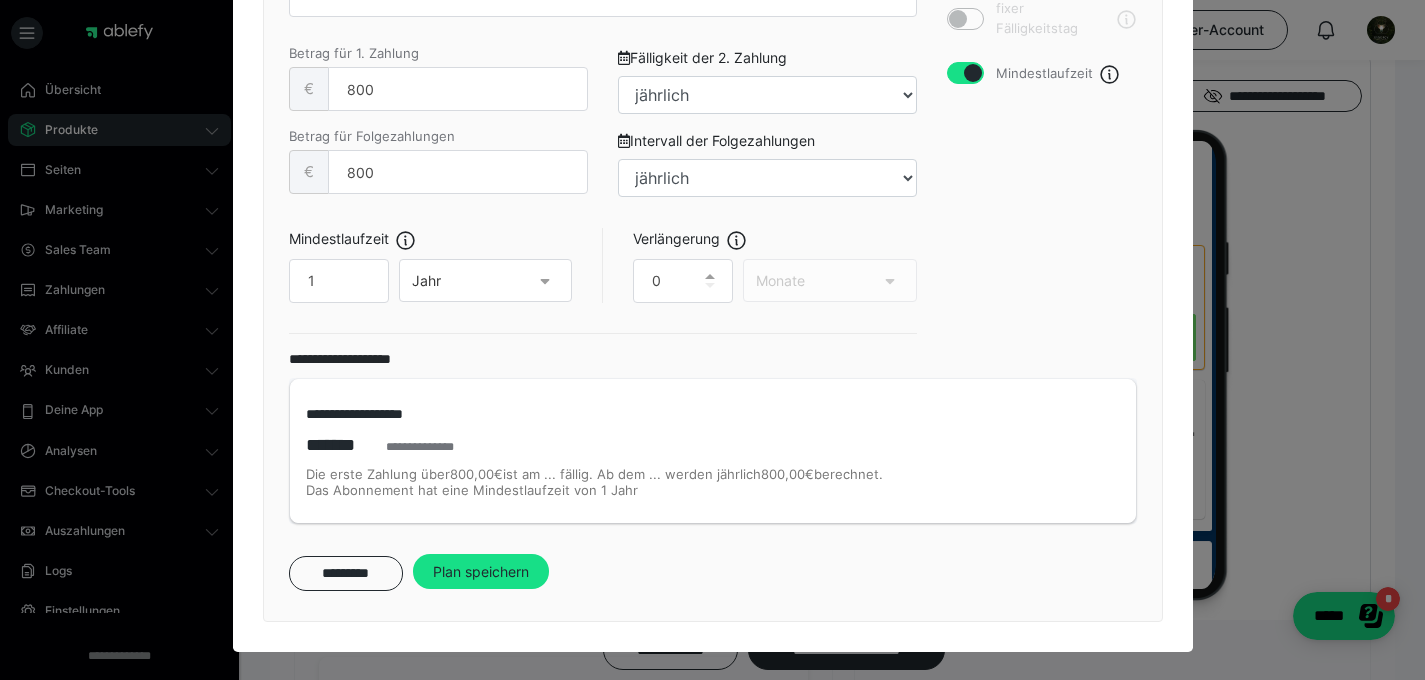 scroll, scrollTop: 981, scrollLeft: 0, axis: vertical 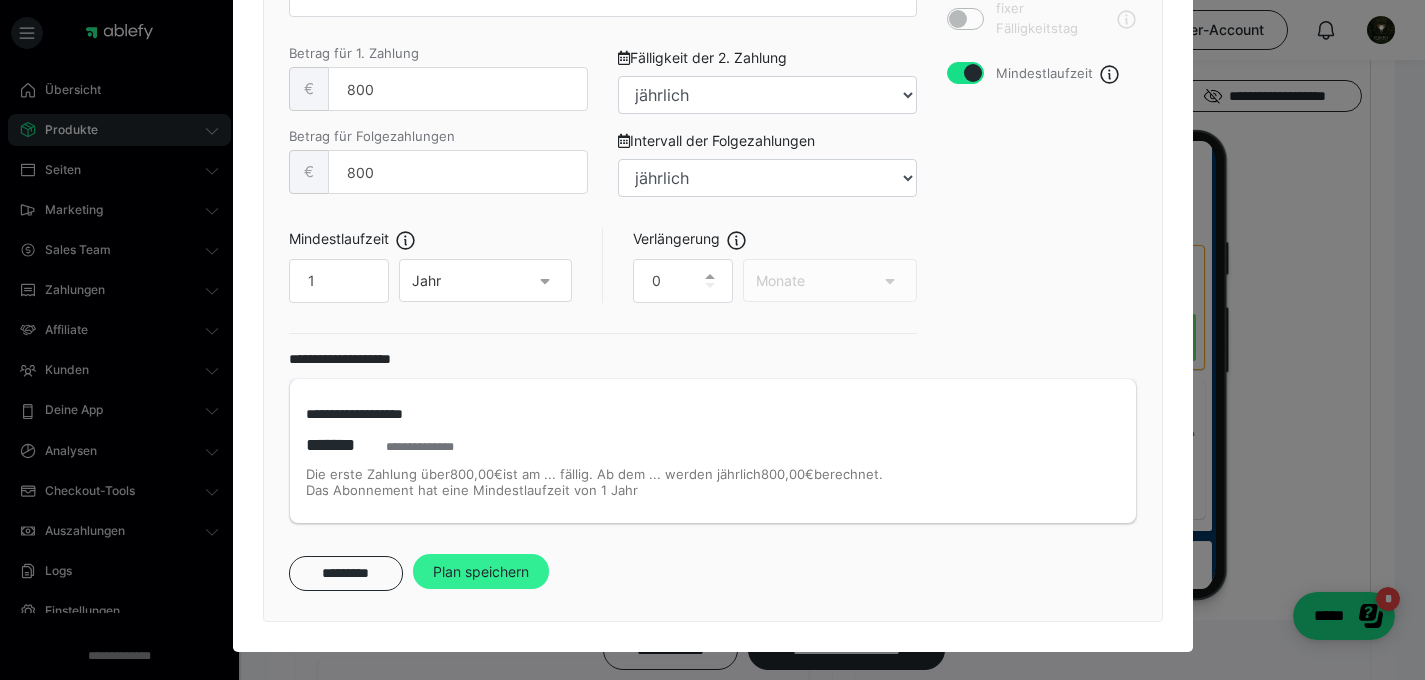 click on "Plan speichern" at bounding box center (481, 572) 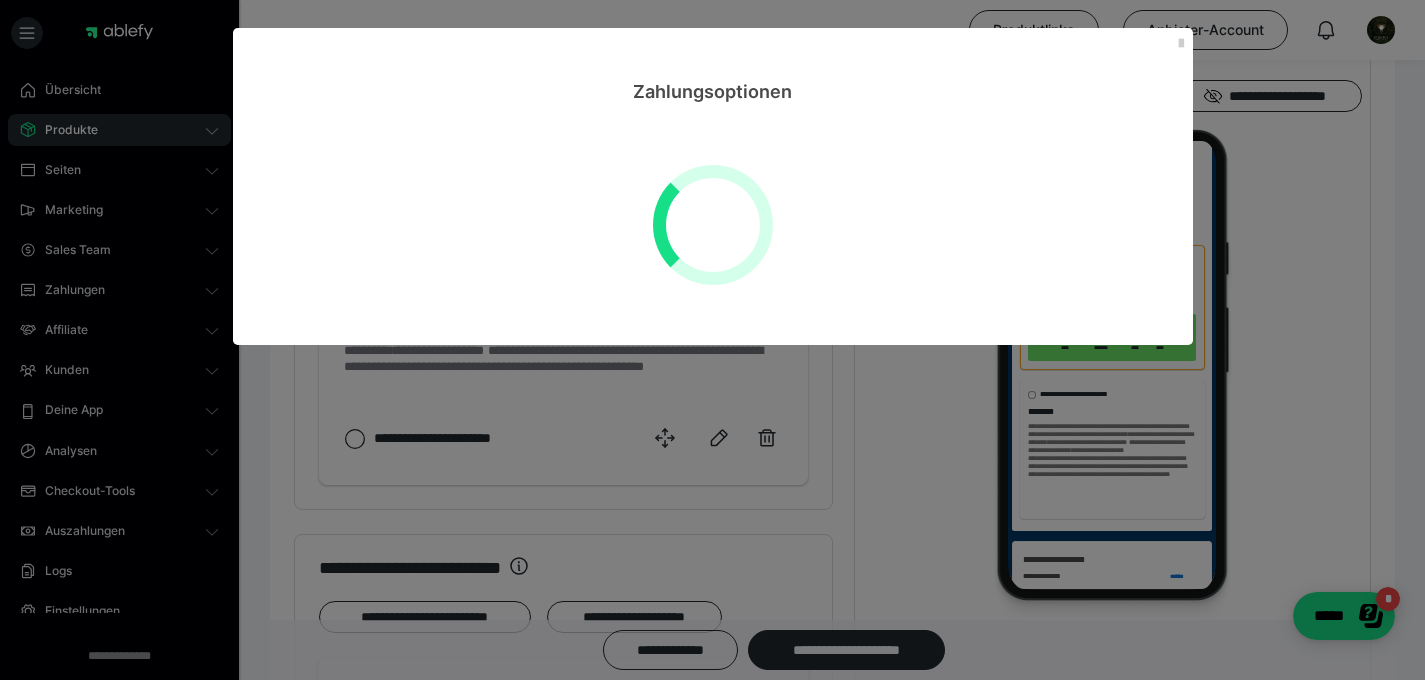scroll, scrollTop: 0, scrollLeft: 0, axis: both 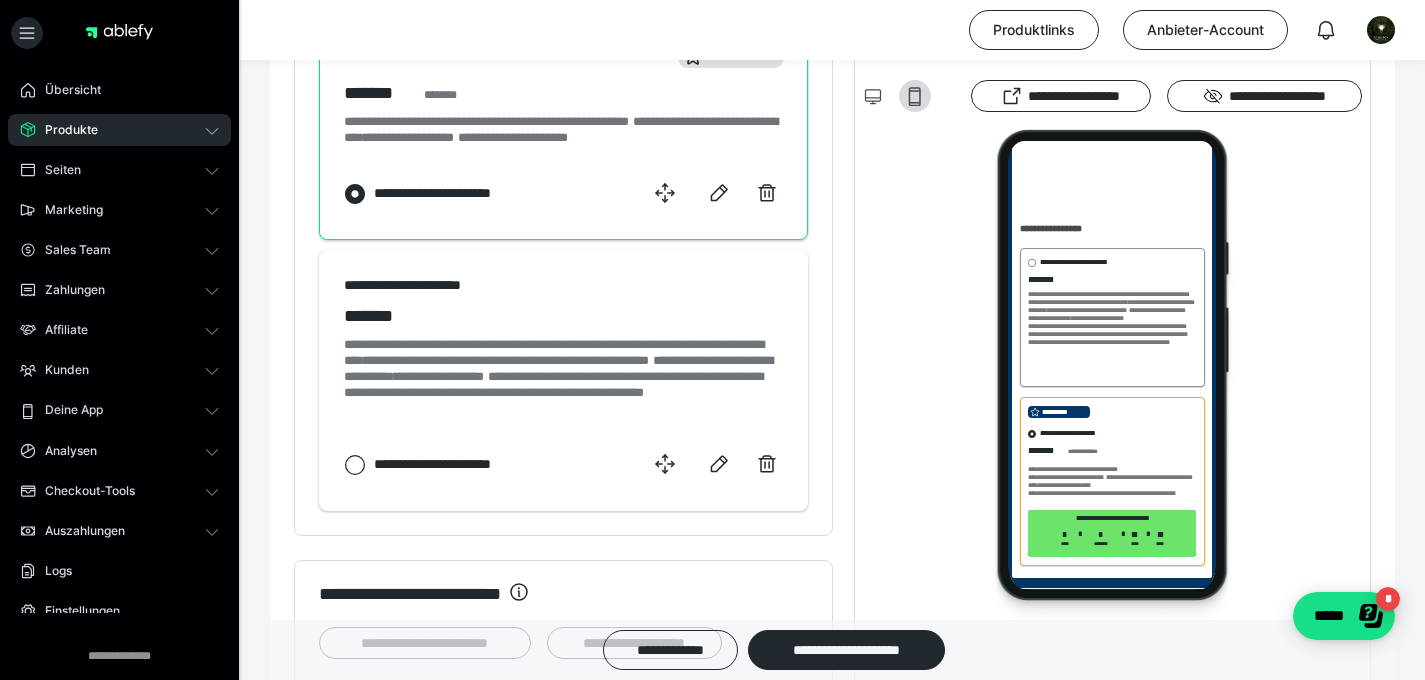 click on "**********" at bounding box center [1091, 258] 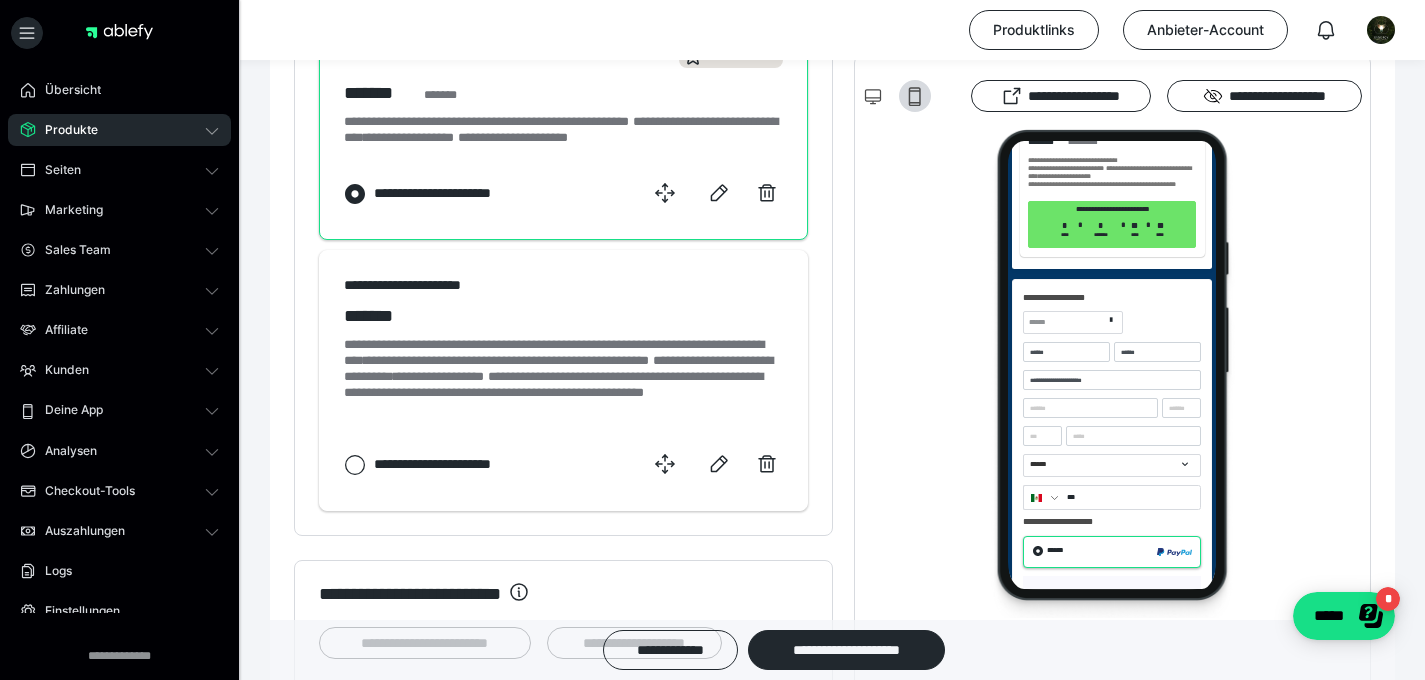 scroll, scrollTop: 933, scrollLeft: 0, axis: vertical 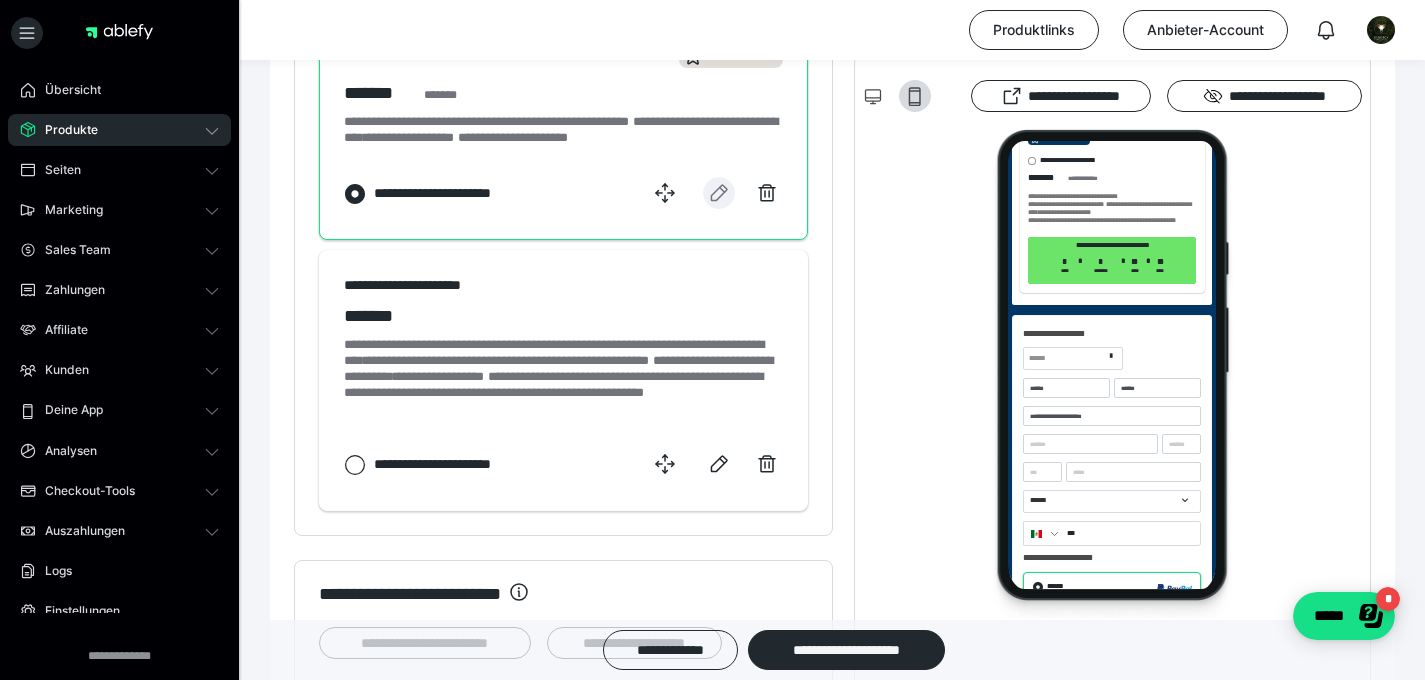 click 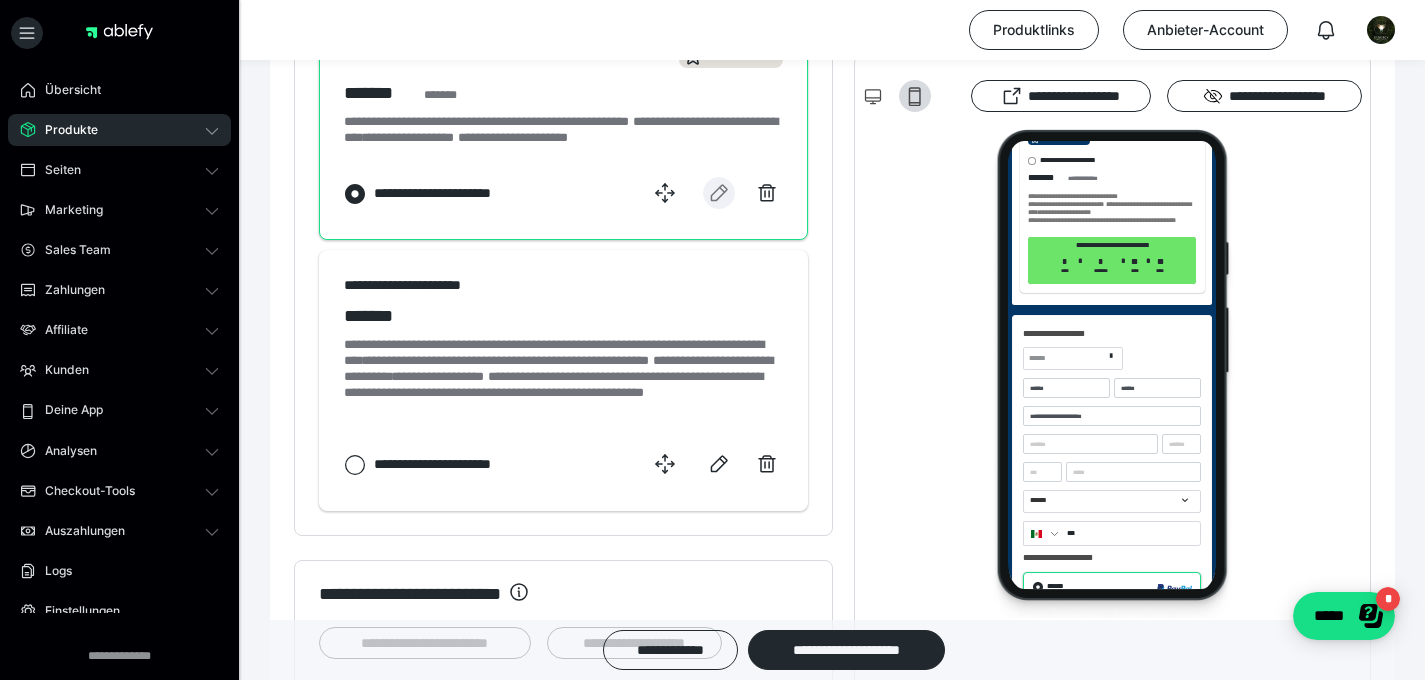 select on "**" 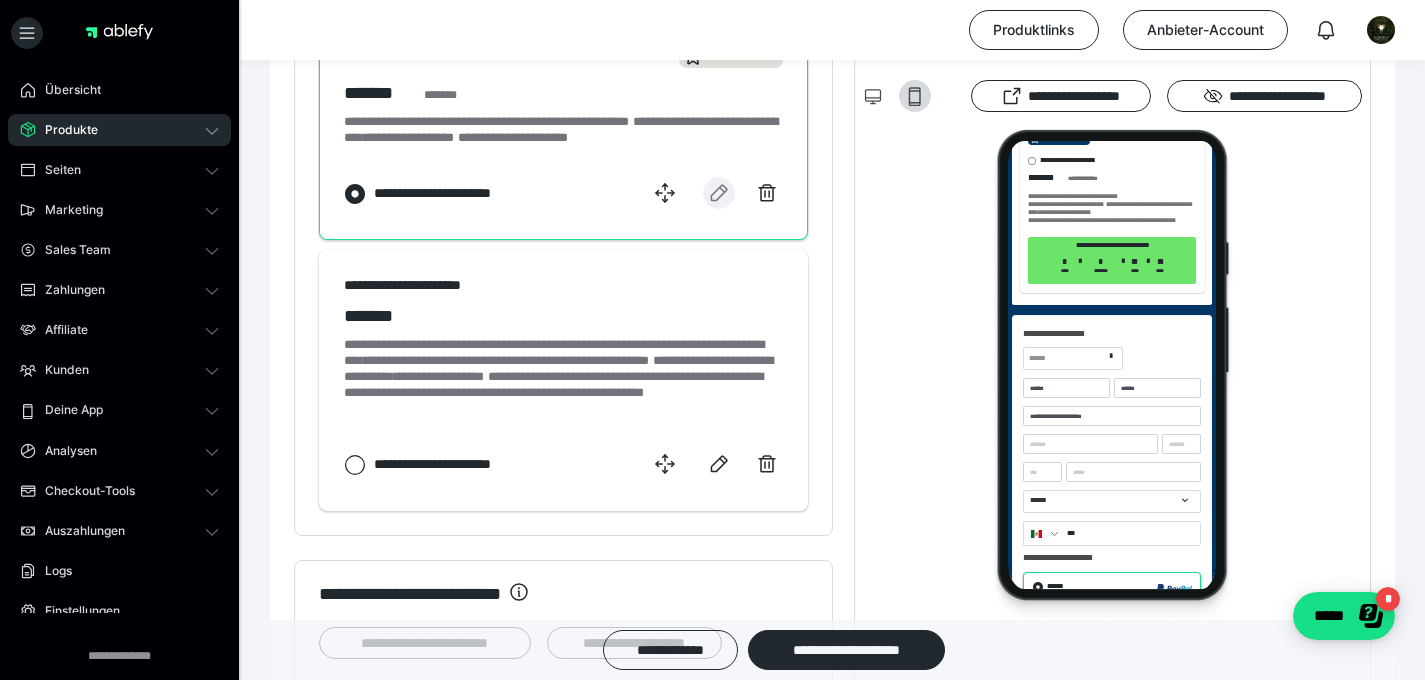 select on "**" 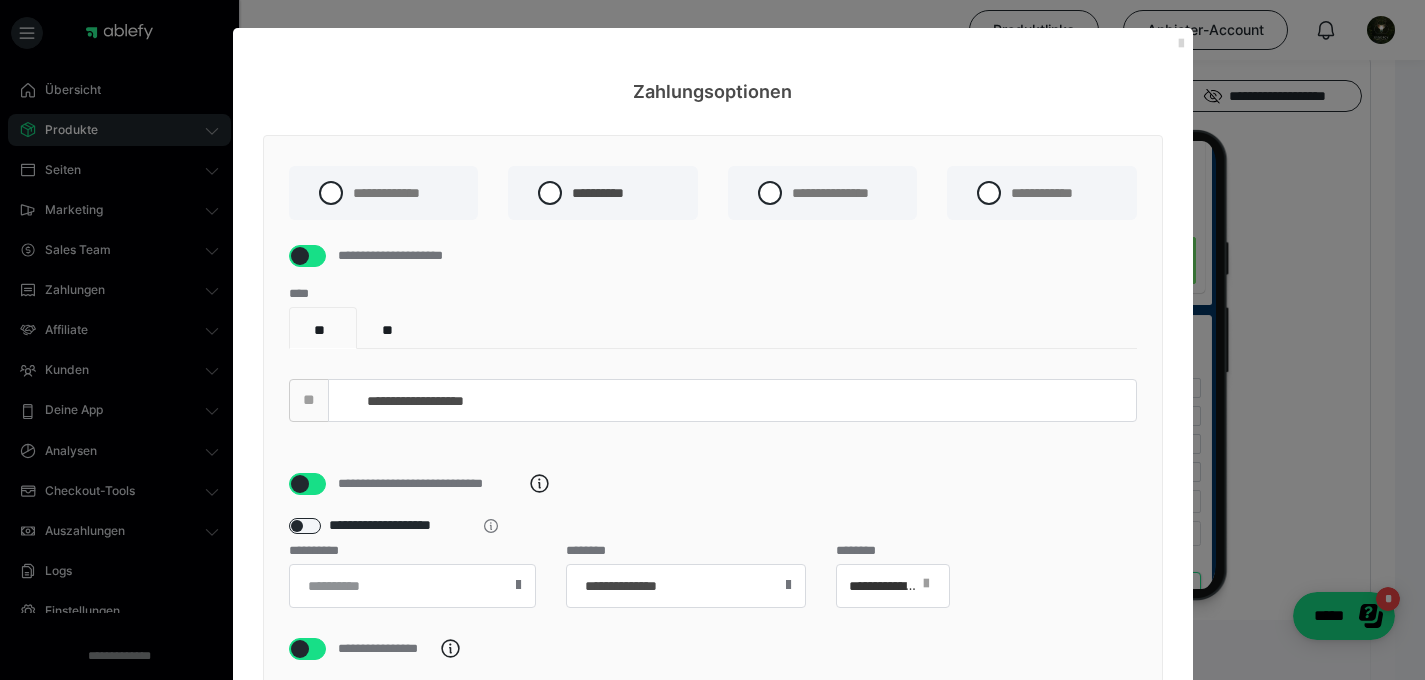 click at bounding box center (1181, 44) 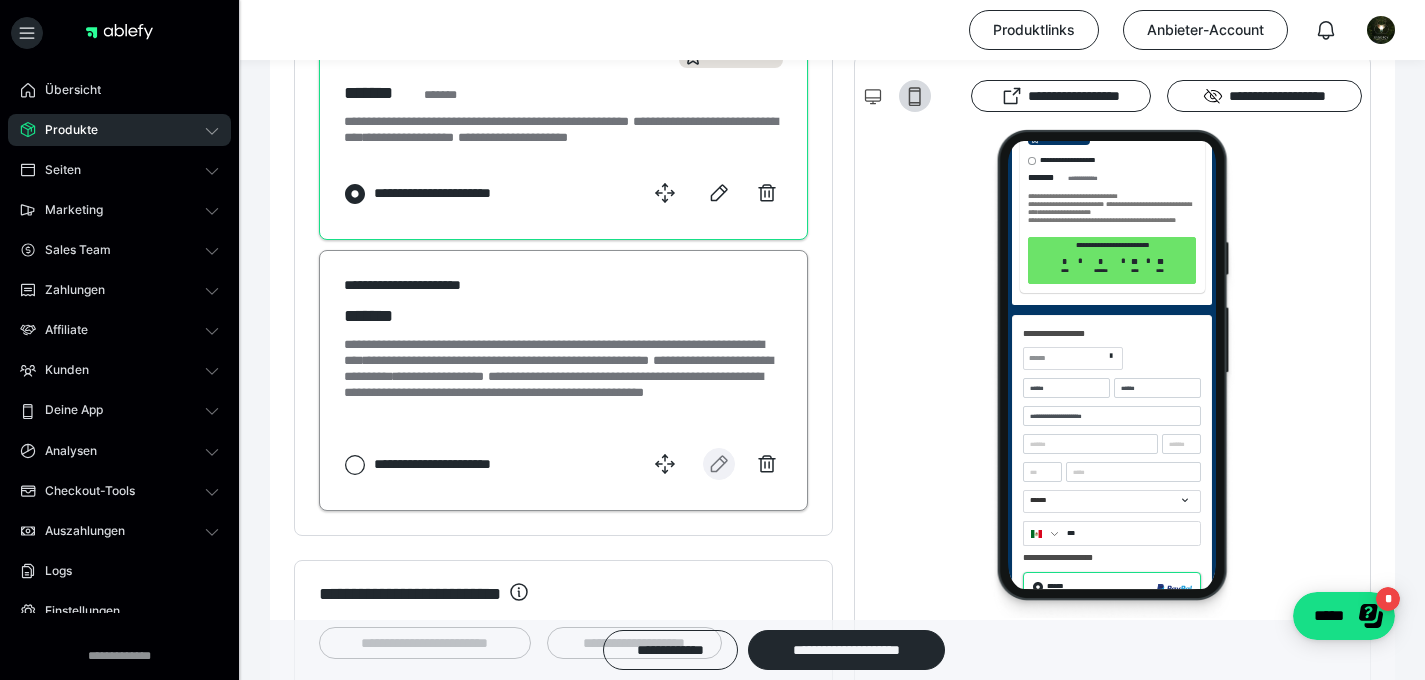 click 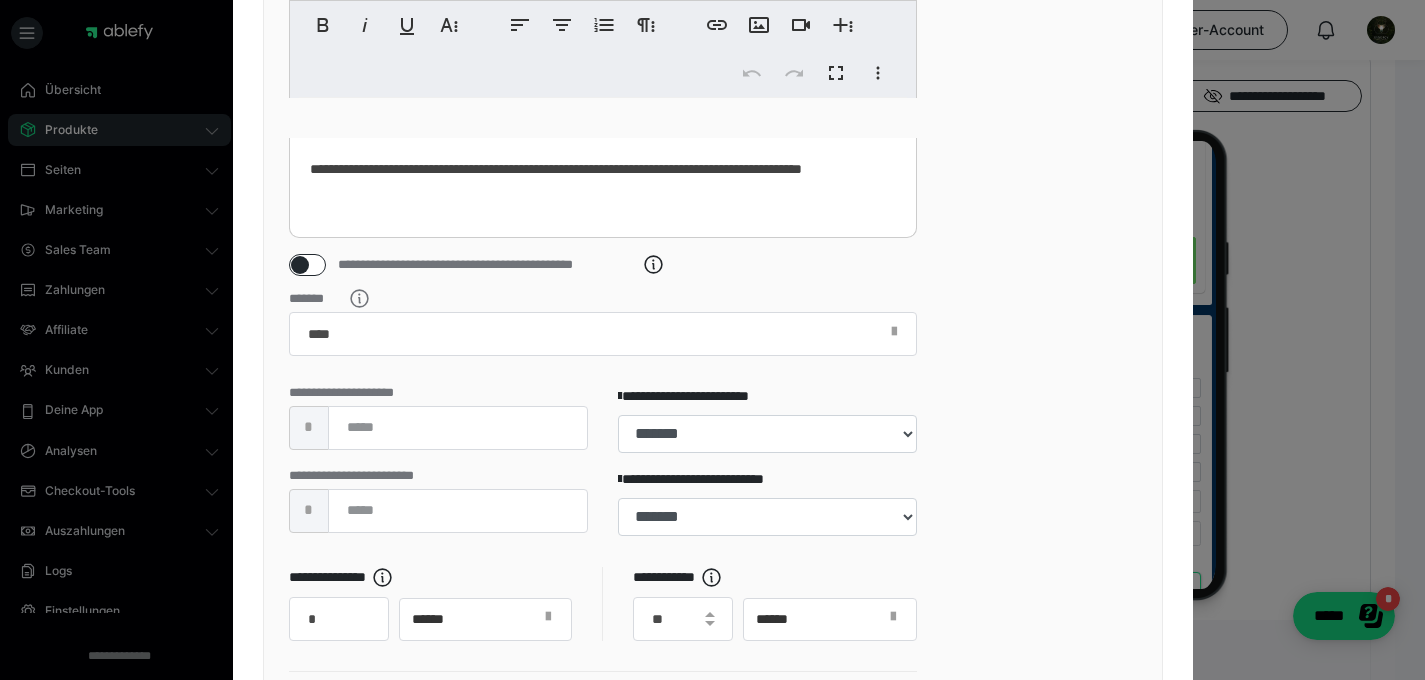 scroll, scrollTop: 973, scrollLeft: 0, axis: vertical 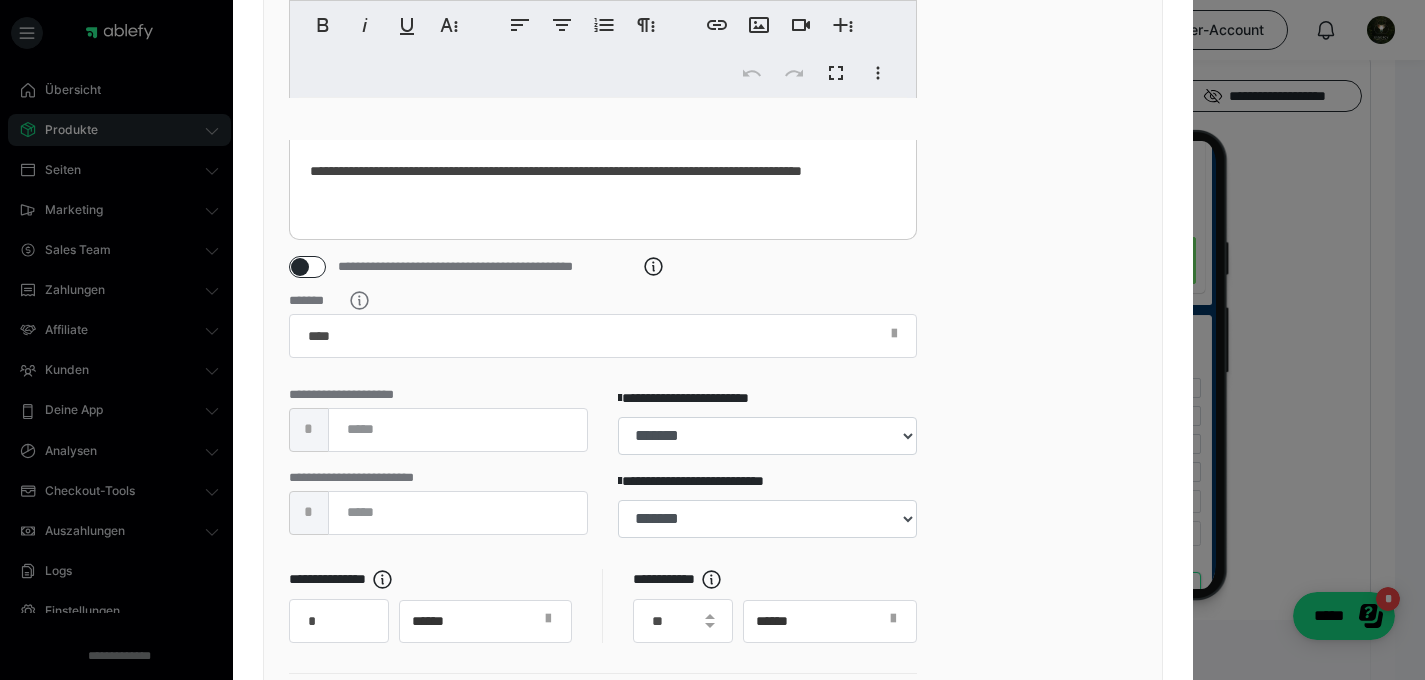click at bounding box center (300, 267) 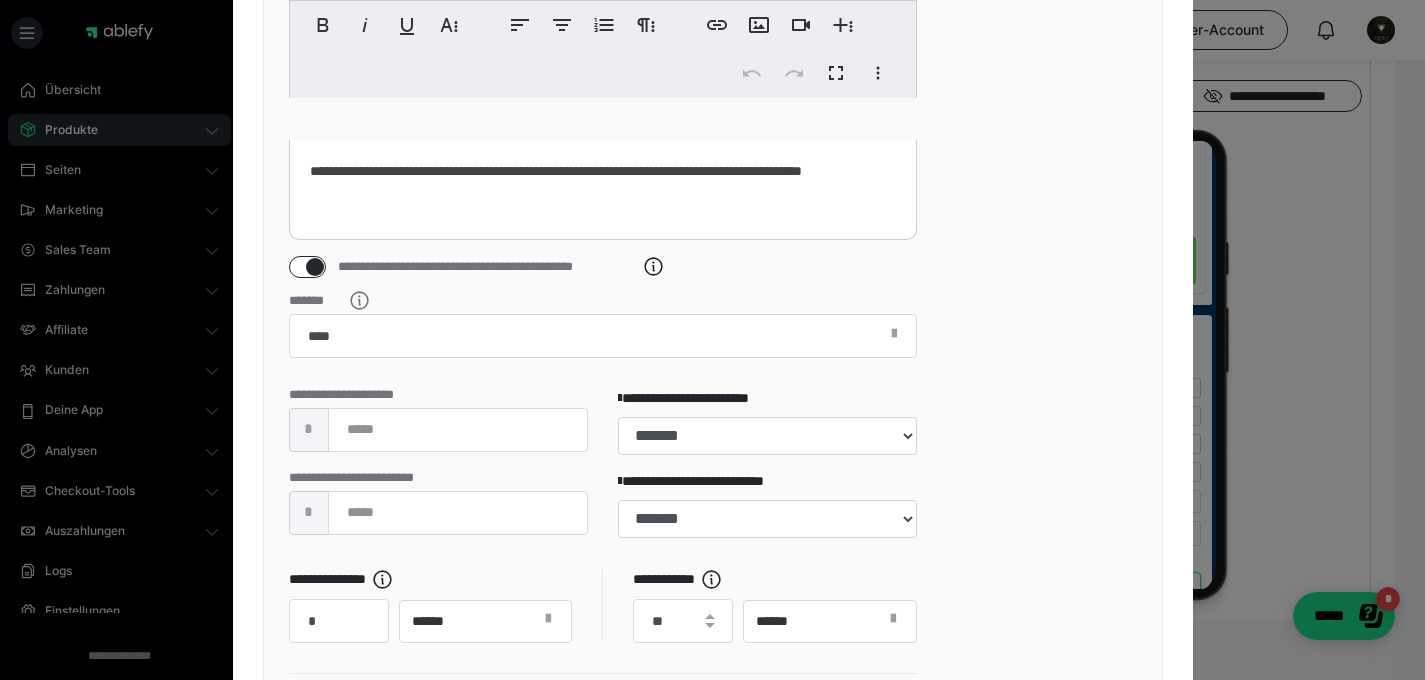 checkbox on "****" 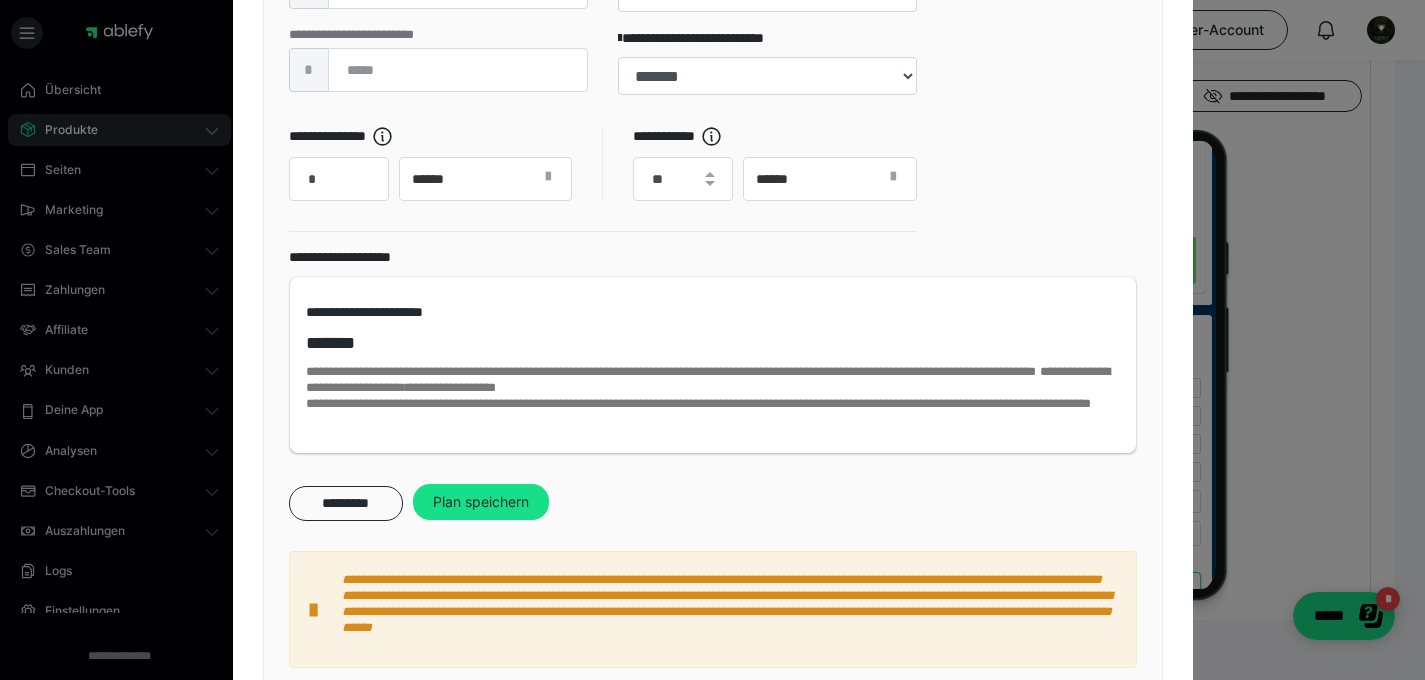 scroll, scrollTop: 1322, scrollLeft: 0, axis: vertical 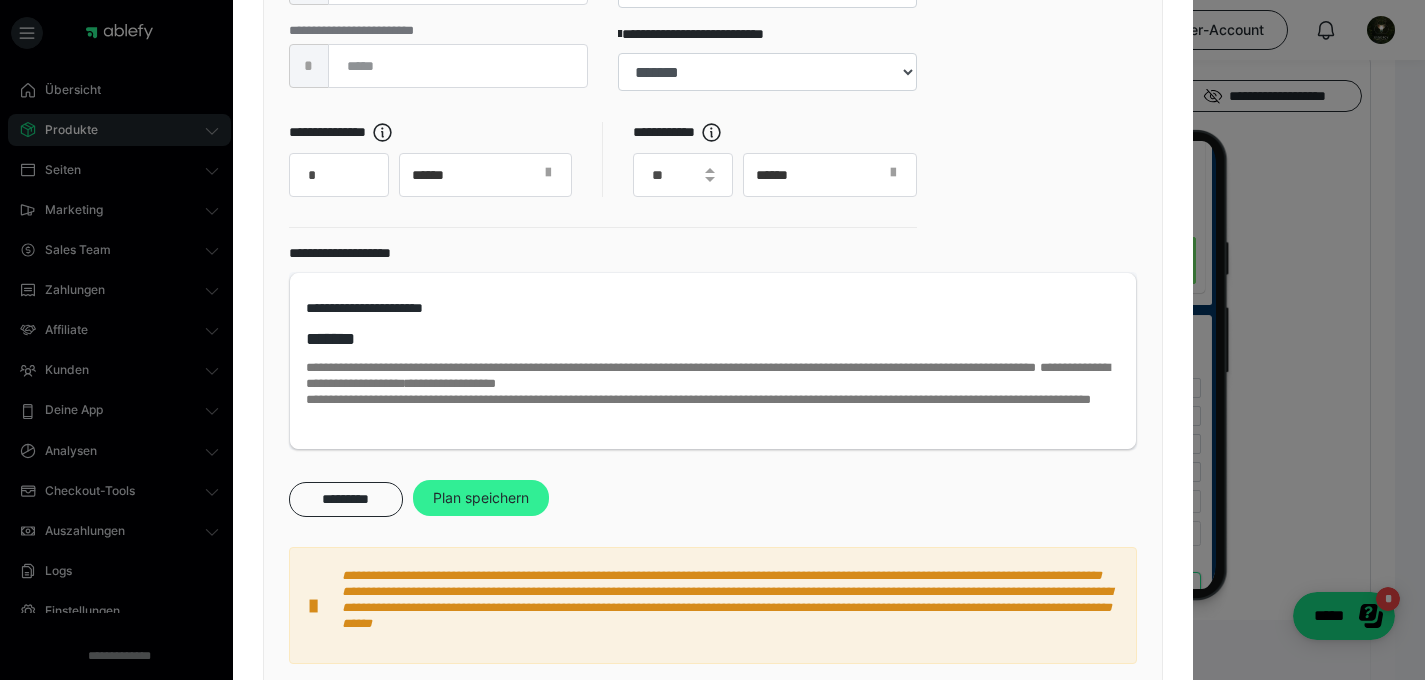 click on "Plan speichern" at bounding box center (481, 498) 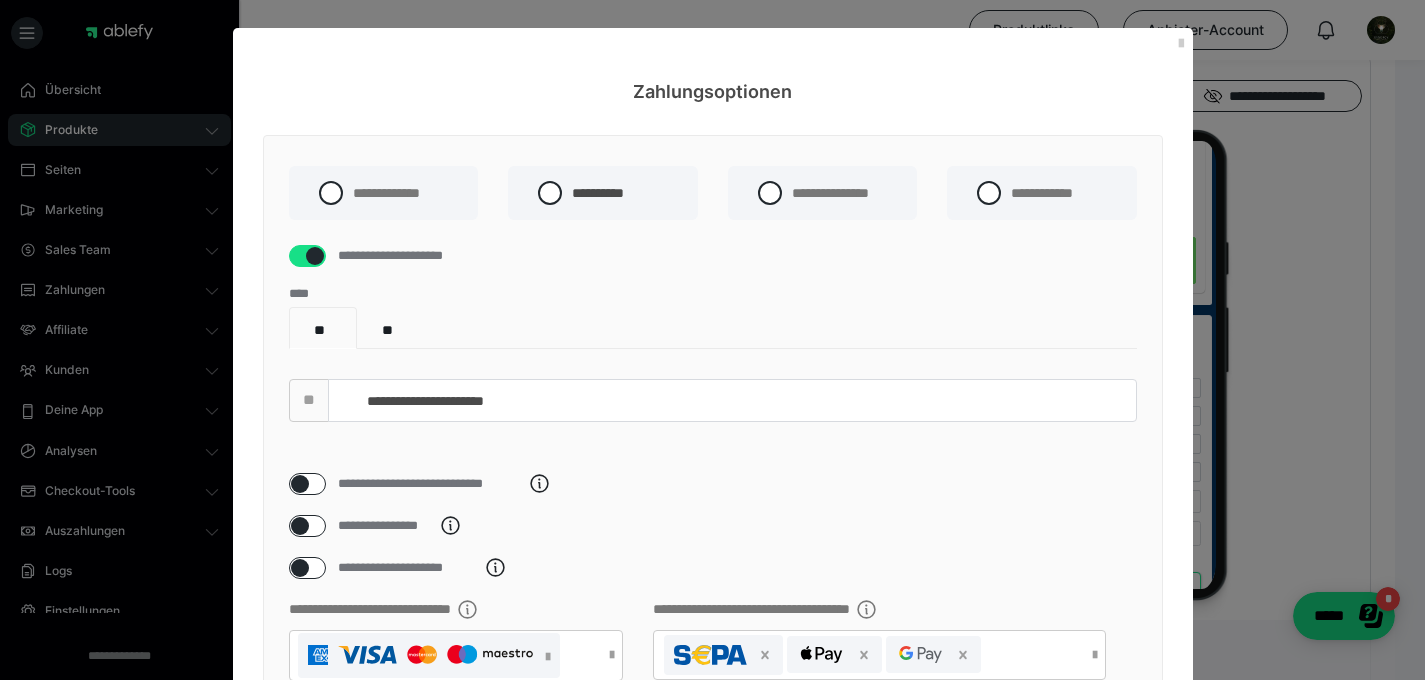select on "**" 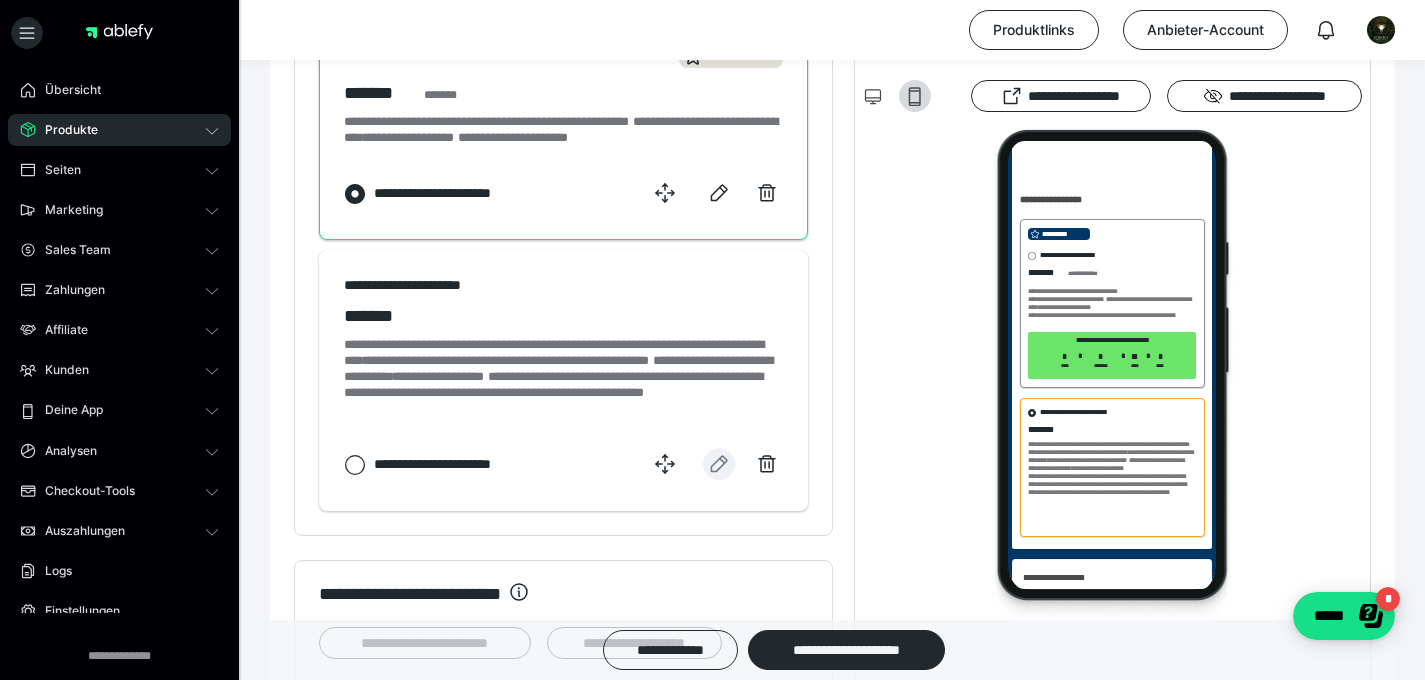 scroll, scrollTop: 614, scrollLeft: 0, axis: vertical 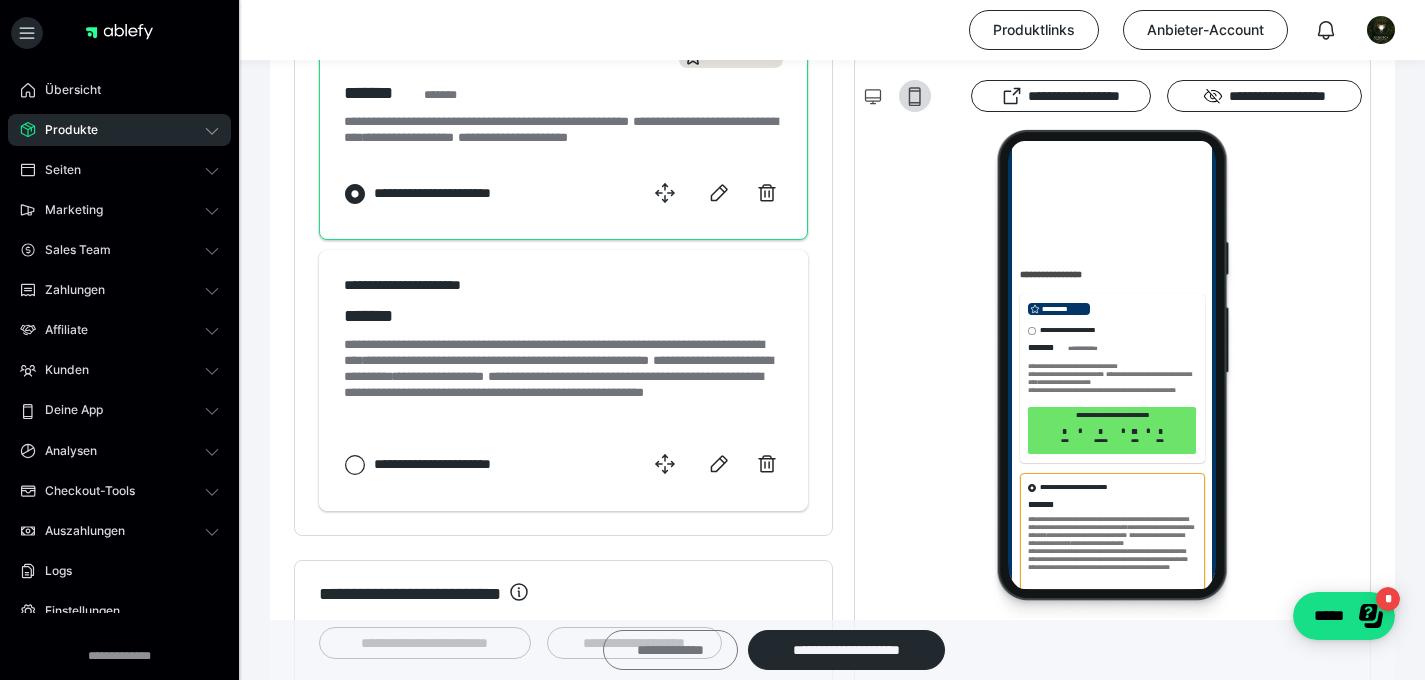 click on "**********" at bounding box center (670, 650) 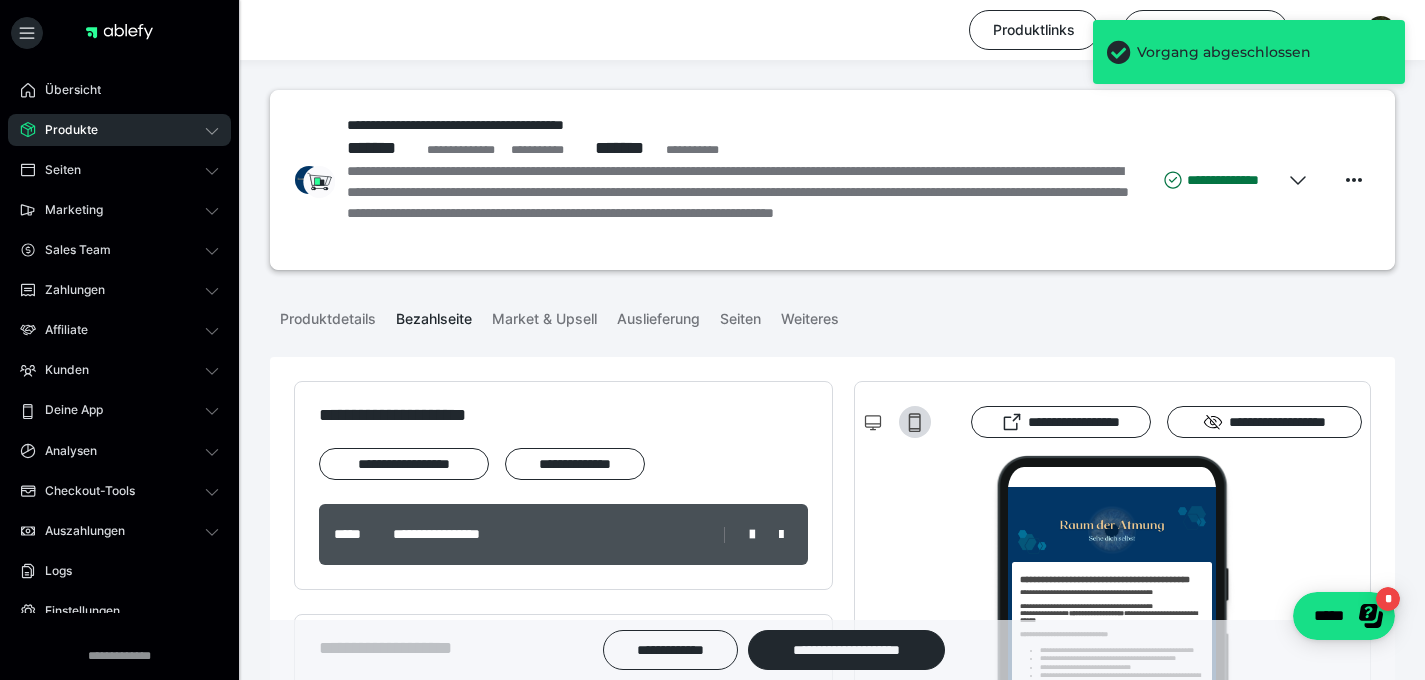 scroll, scrollTop: 0, scrollLeft: 0, axis: both 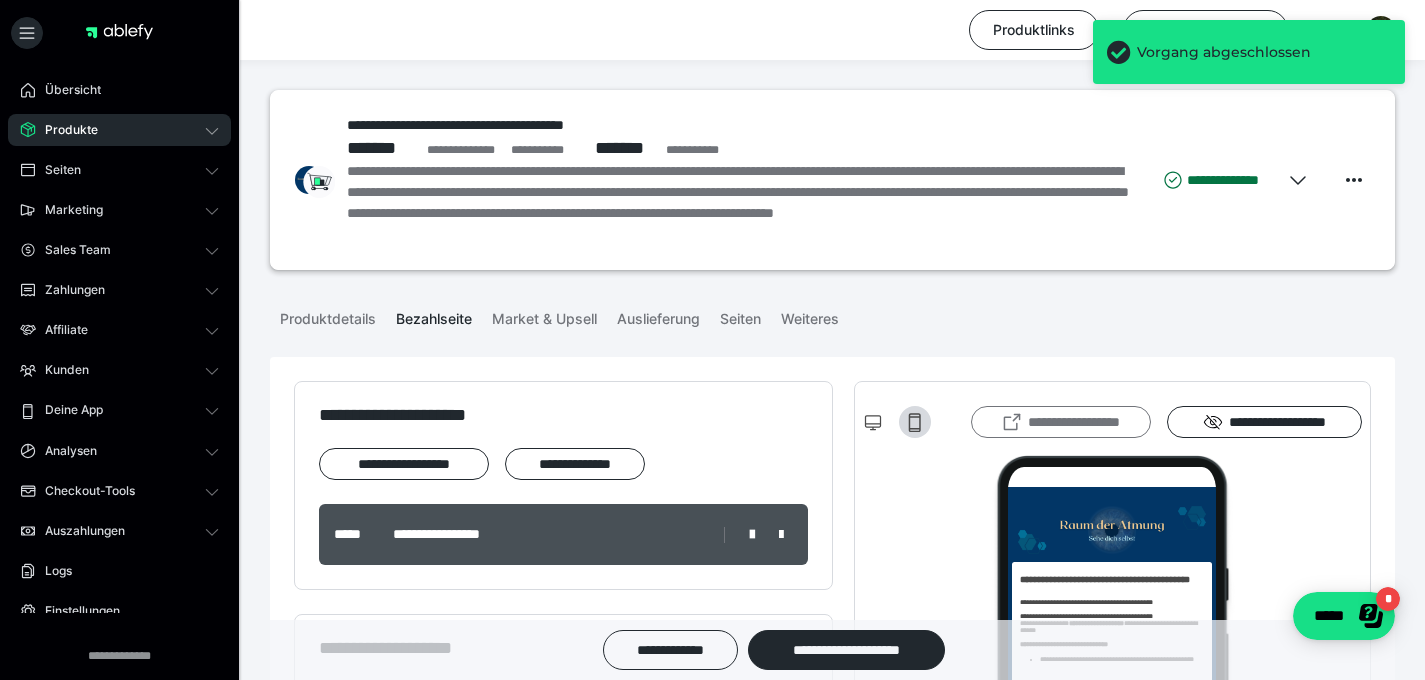 click on "**********" at bounding box center (1061, 422) 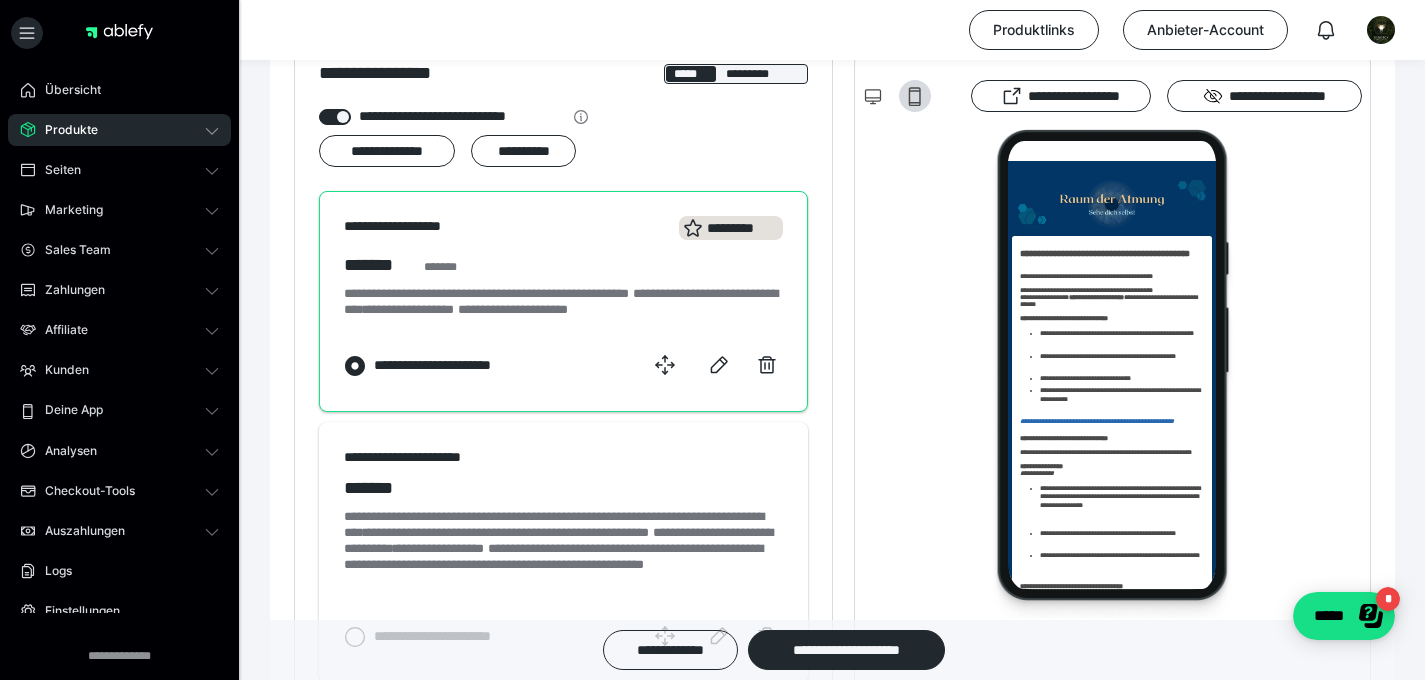 scroll, scrollTop: 1328, scrollLeft: 0, axis: vertical 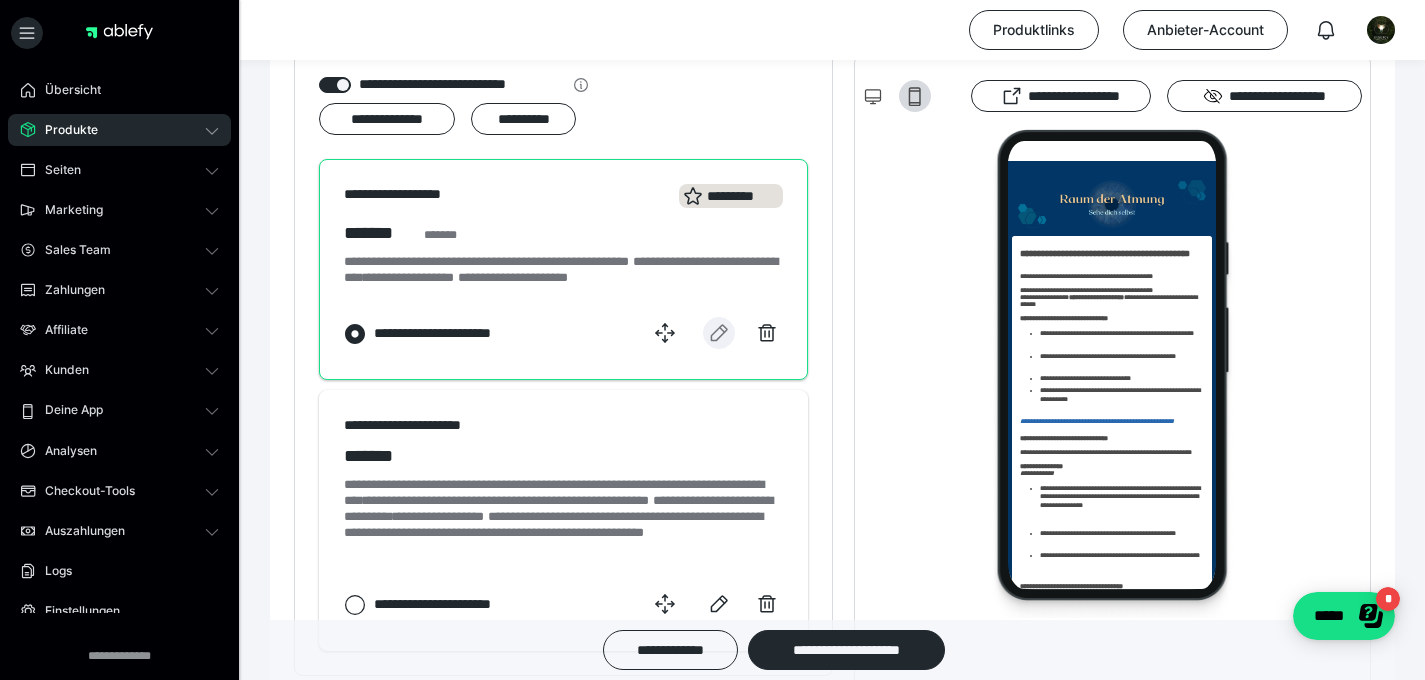 click 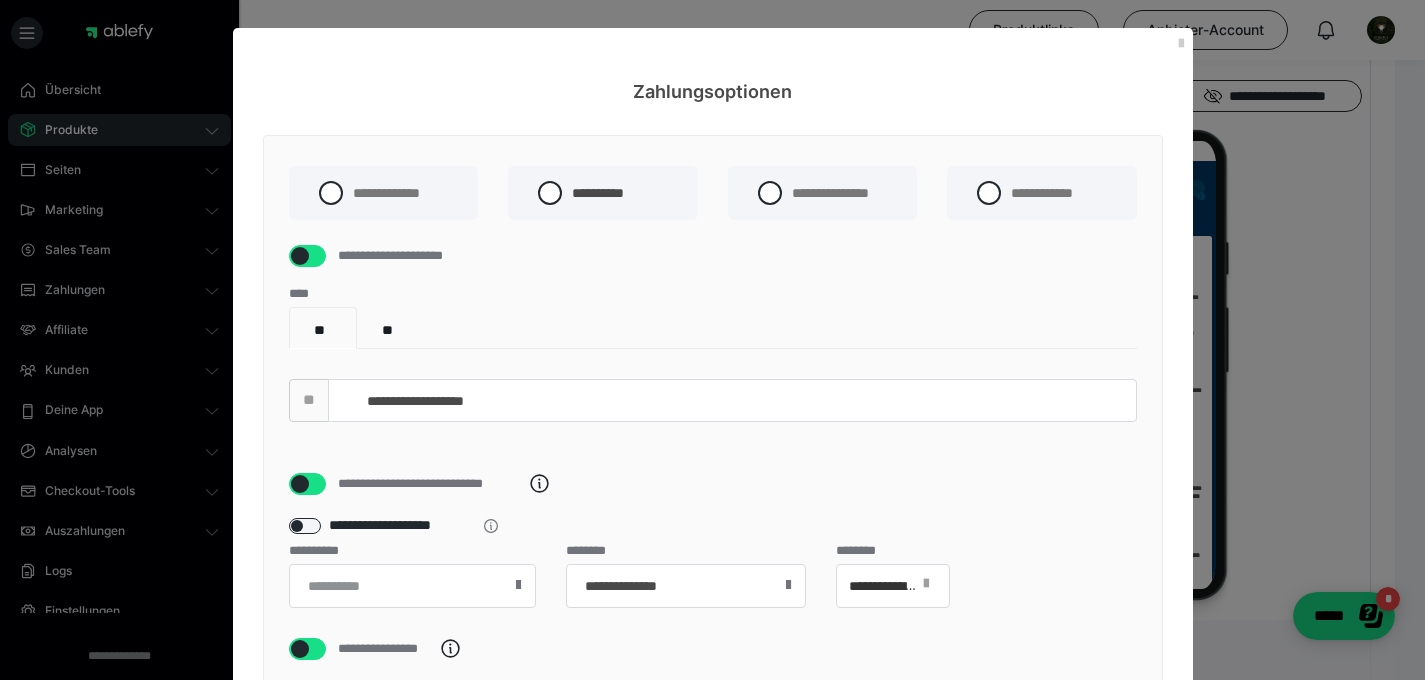 scroll, scrollTop: 97, scrollLeft: 0, axis: vertical 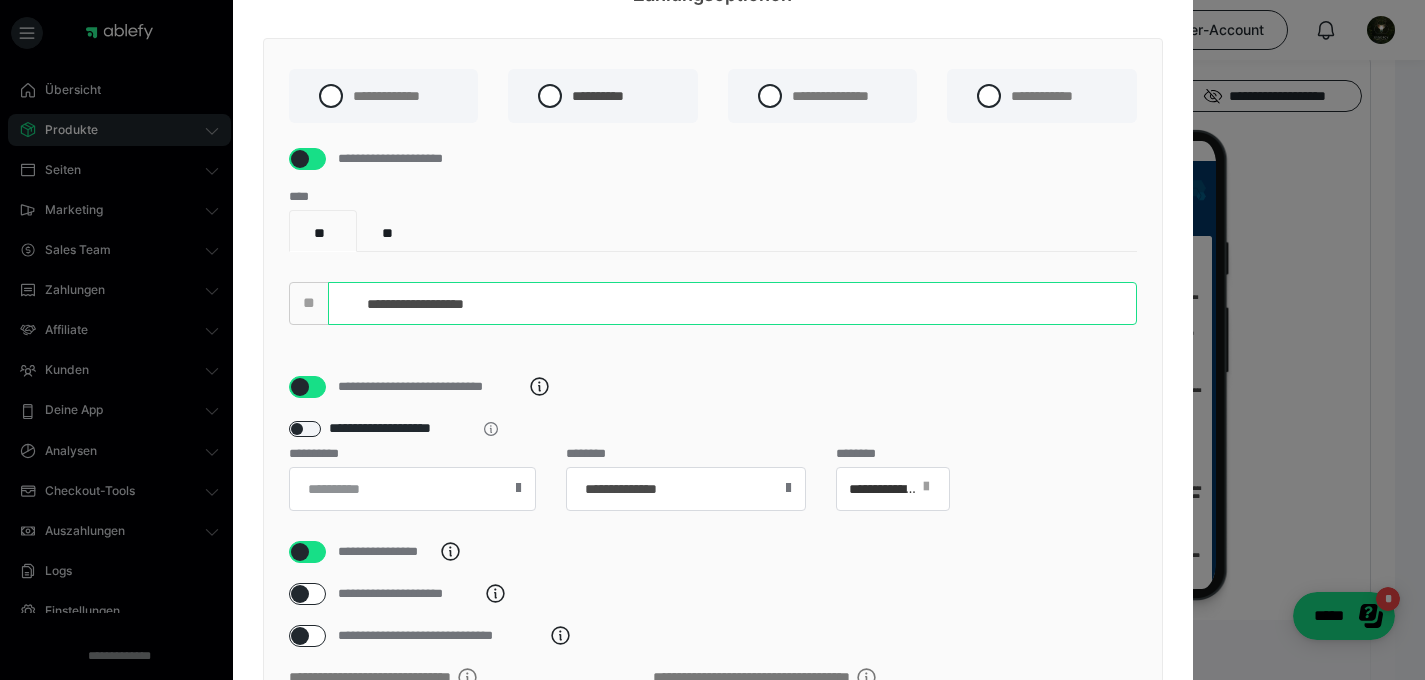 click on "**********" at bounding box center (732, 303) 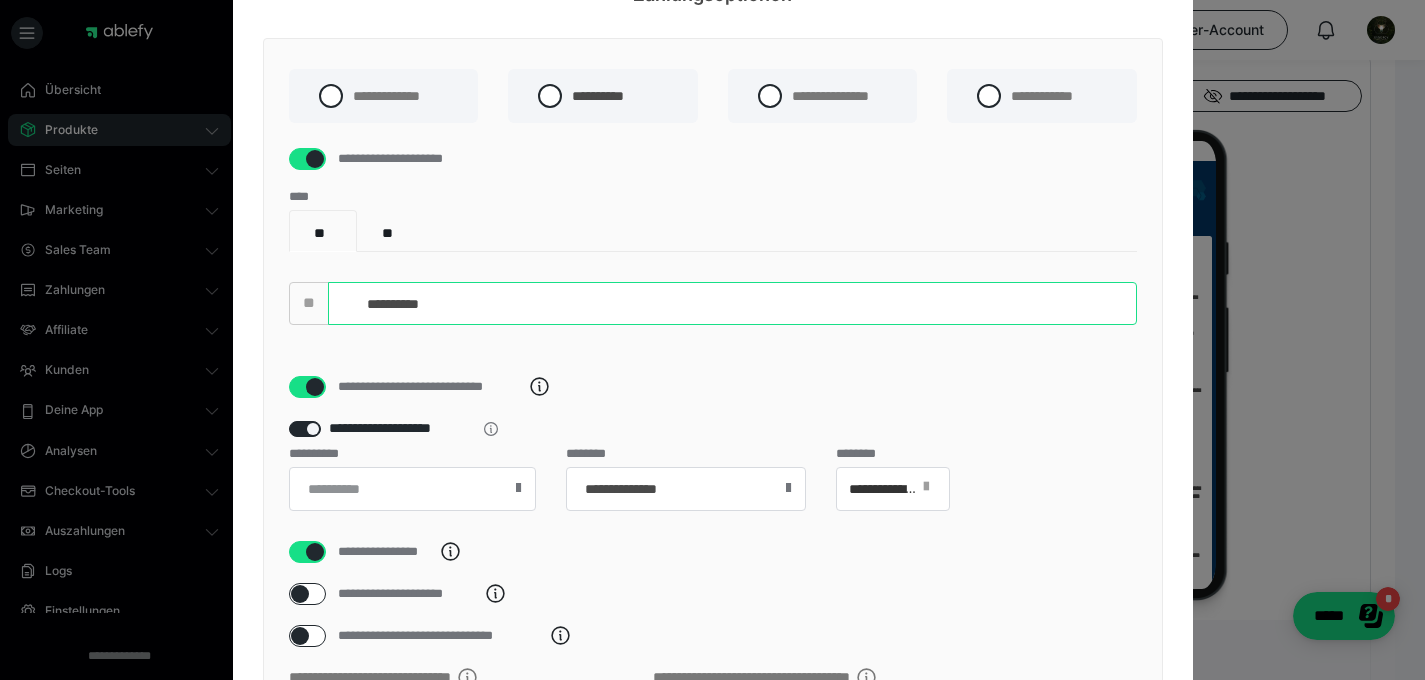 click on "**********" at bounding box center [732, 303] 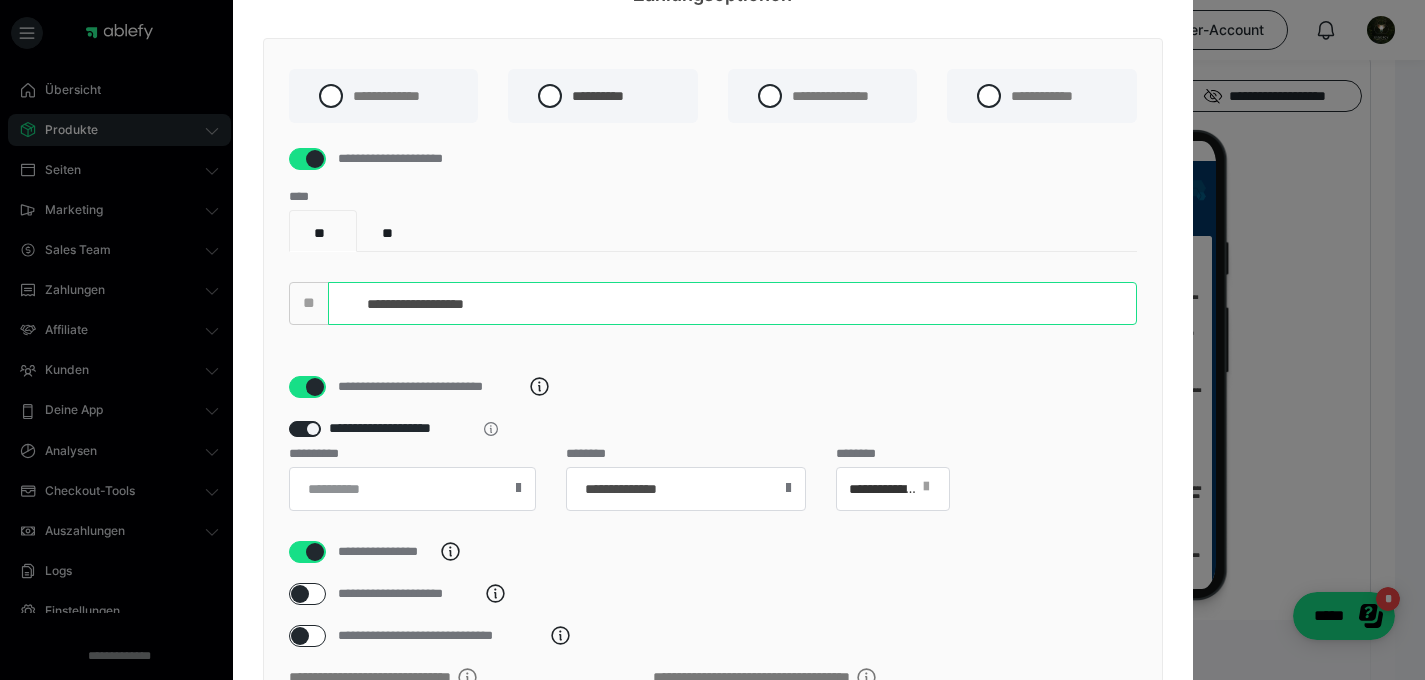 drag, startPoint x: 562, startPoint y: 327, endPoint x: 337, endPoint y: 327, distance: 225 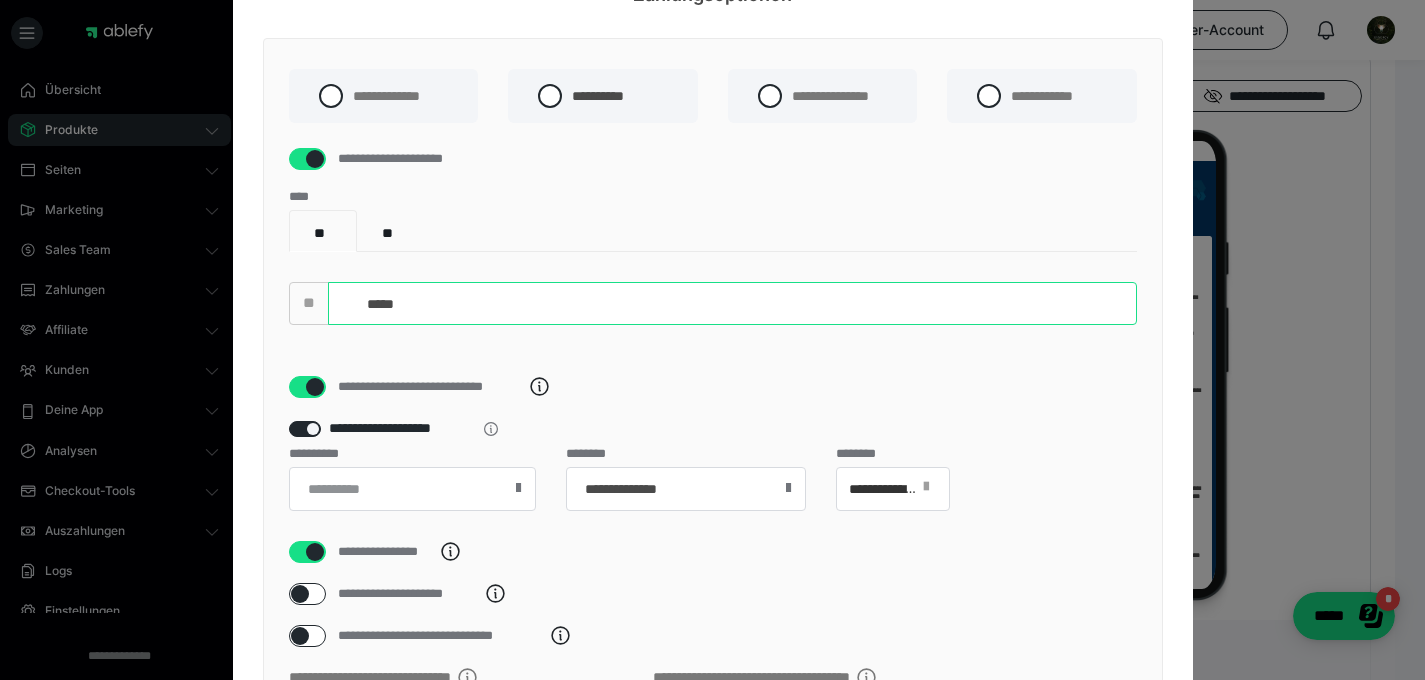 type on "******" 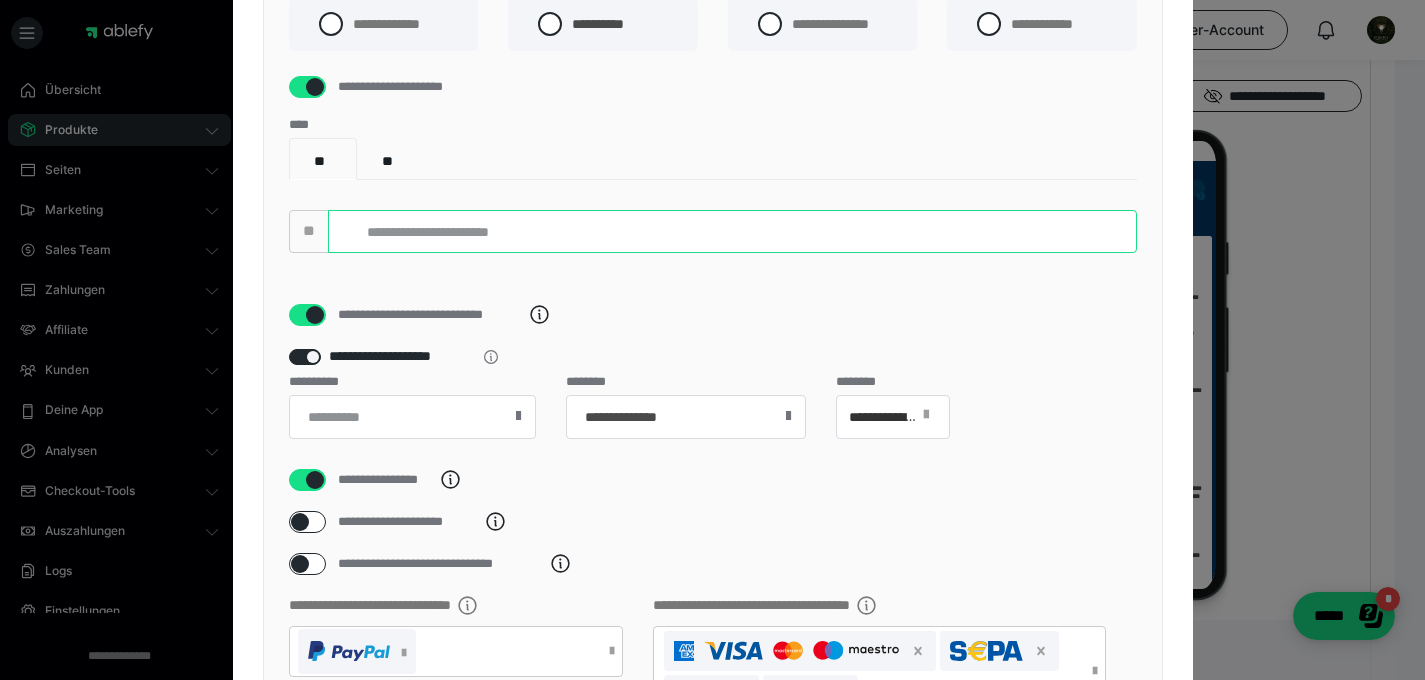 scroll, scrollTop: 177, scrollLeft: 0, axis: vertical 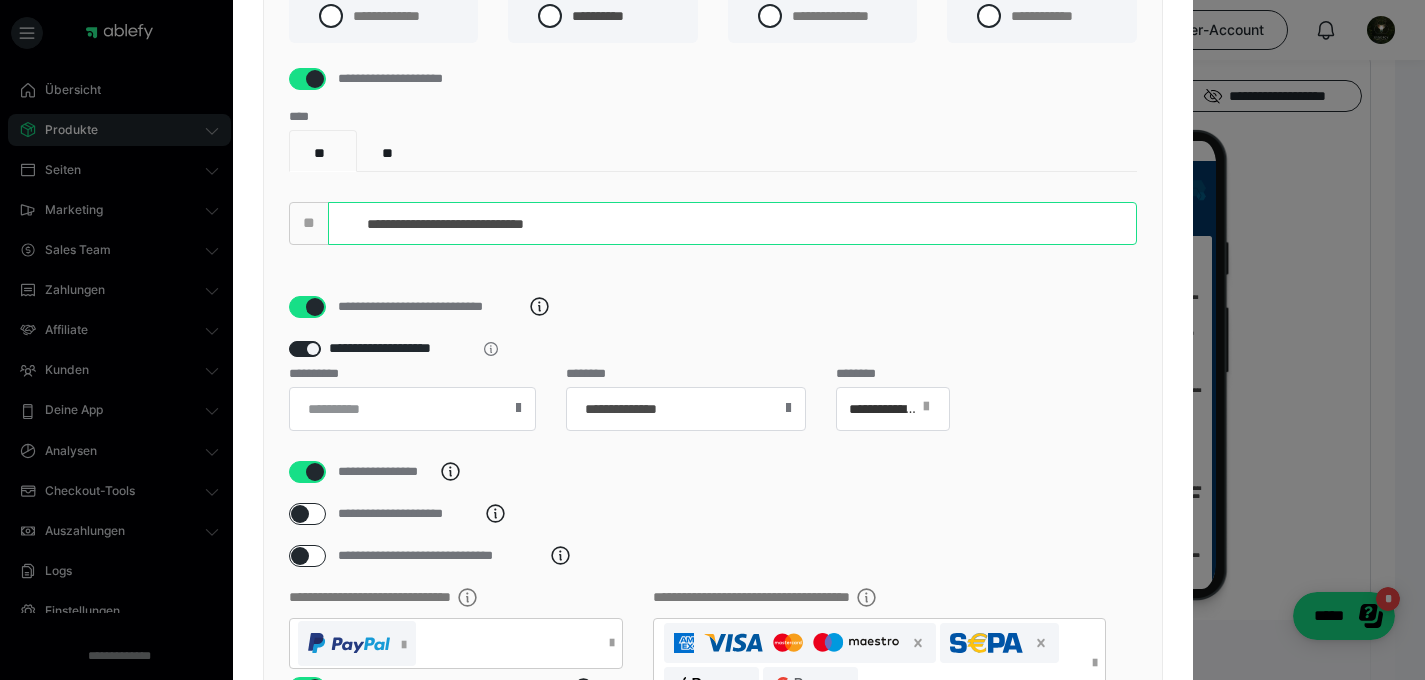 drag, startPoint x: 604, startPoint y: 243, endPoint x: 227, endPoint y: 243, distance: 377 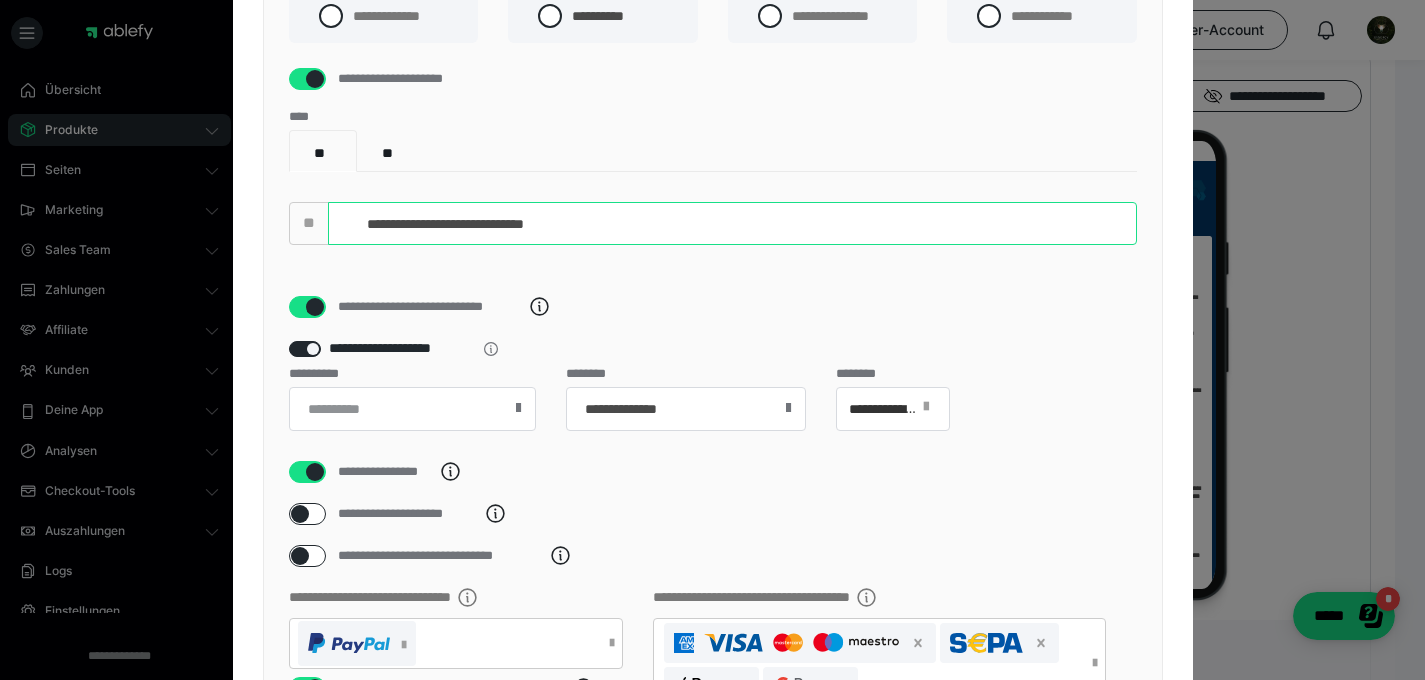 type on "**********" 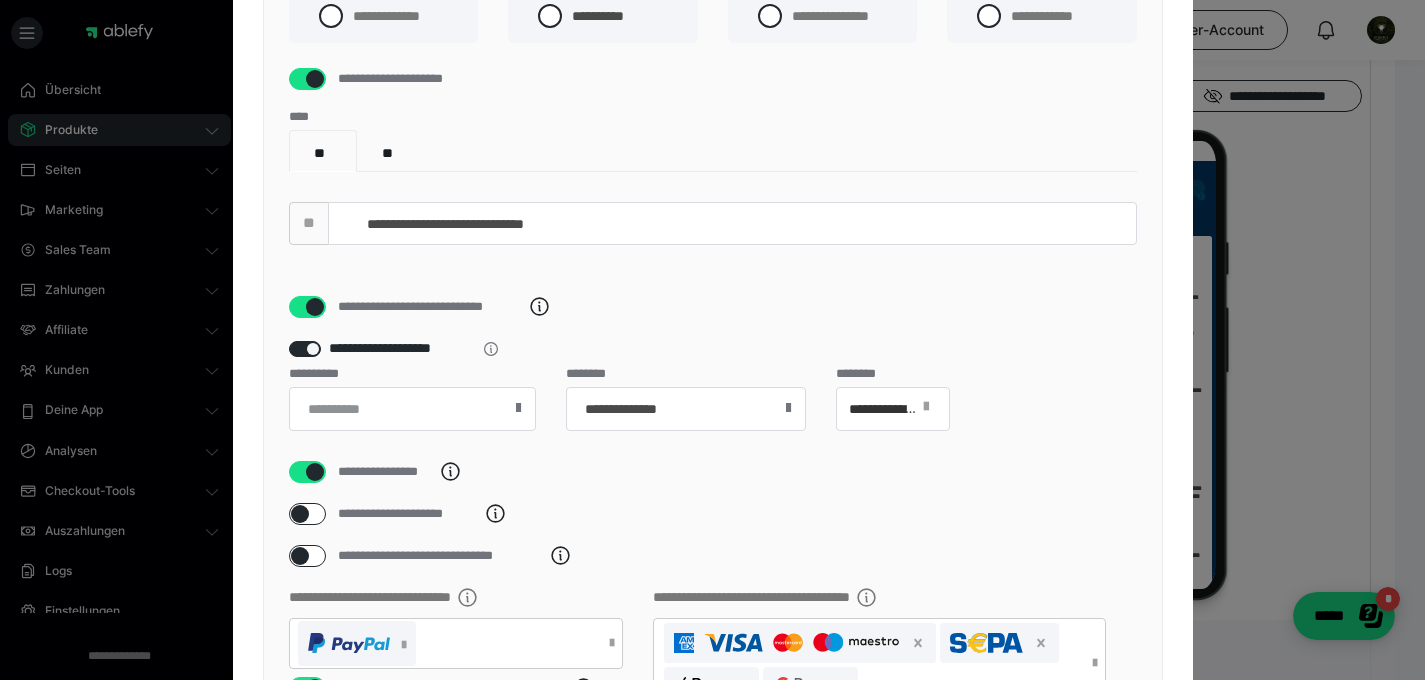 click on "**********" at bounding box center (713, 213) 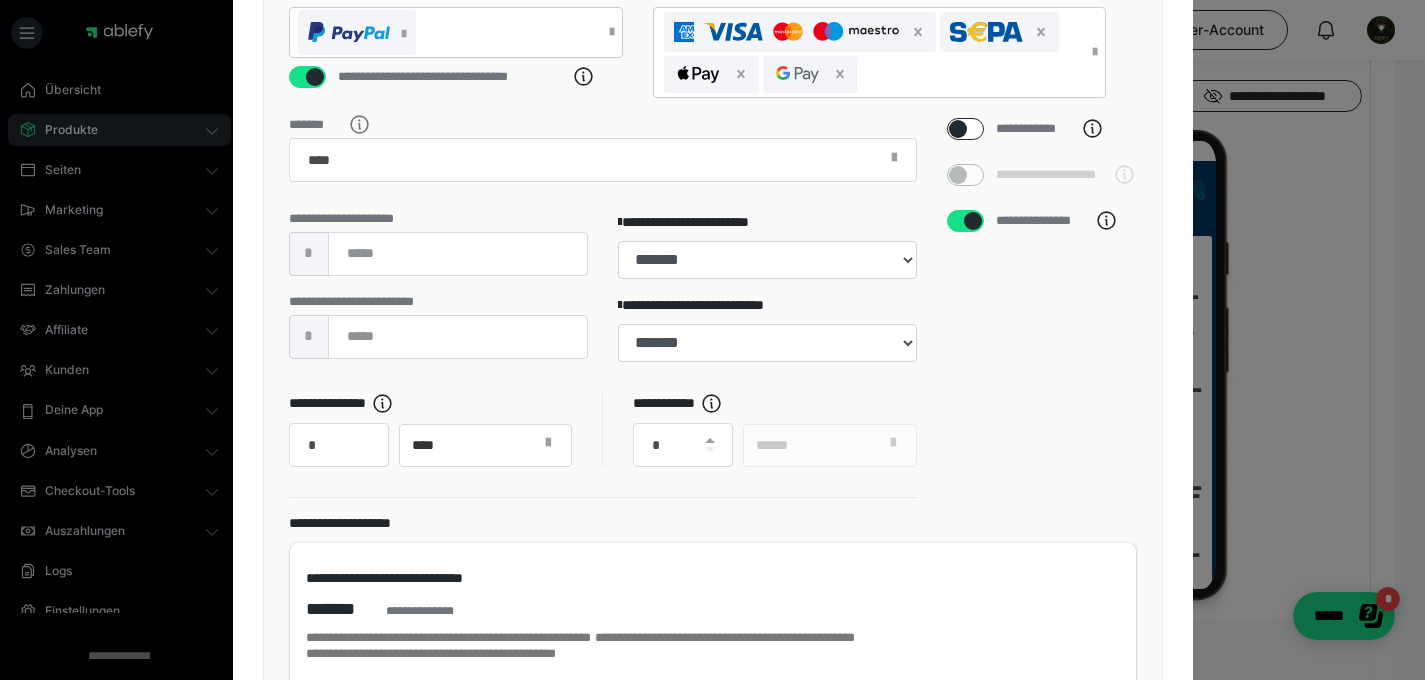 scroll, scrollTop: 788, scrollLeft: 0, axis: vertical 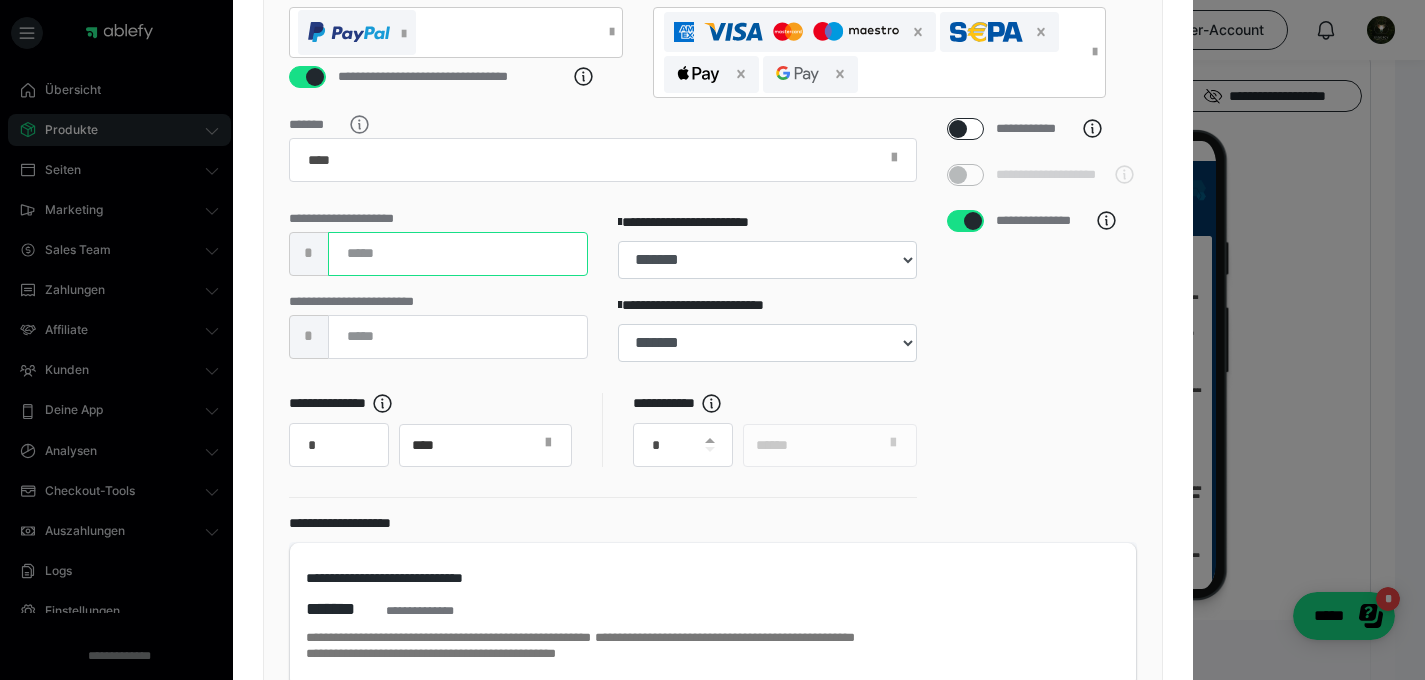 click on "***" at bounding box center (458, 254) 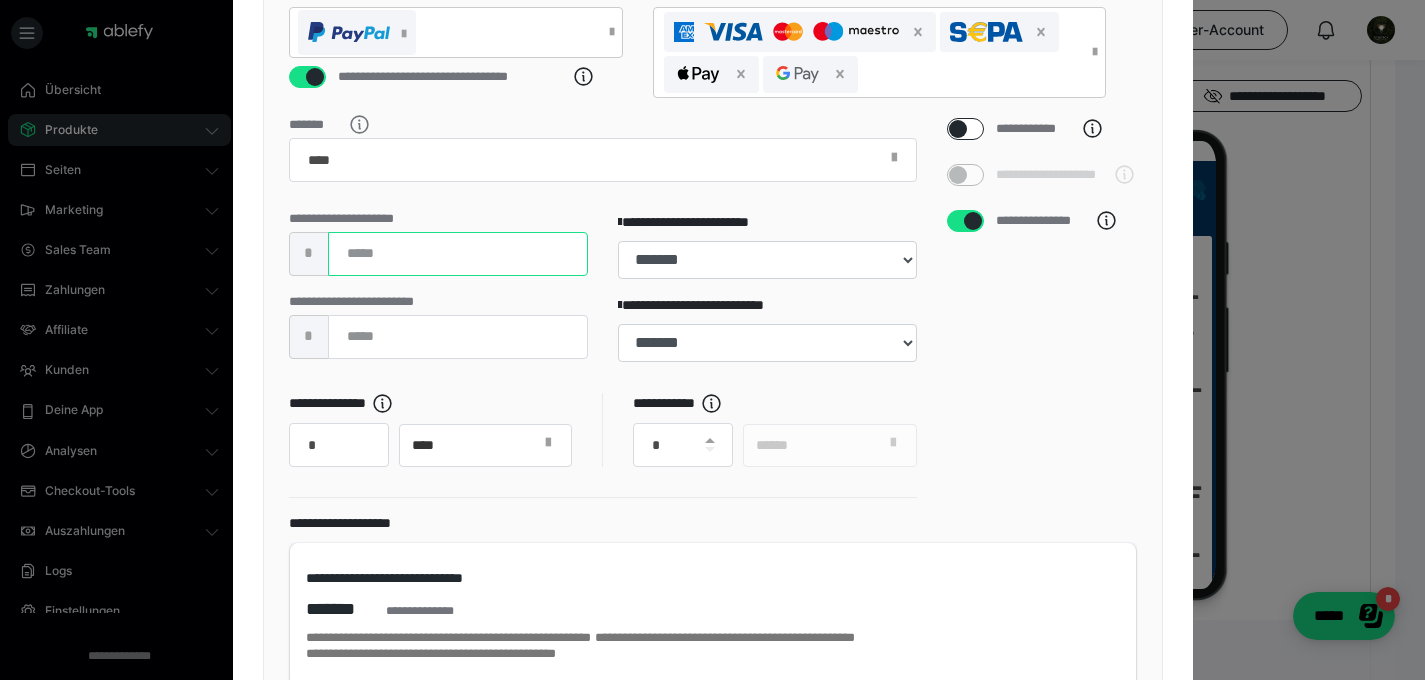 type on "***" 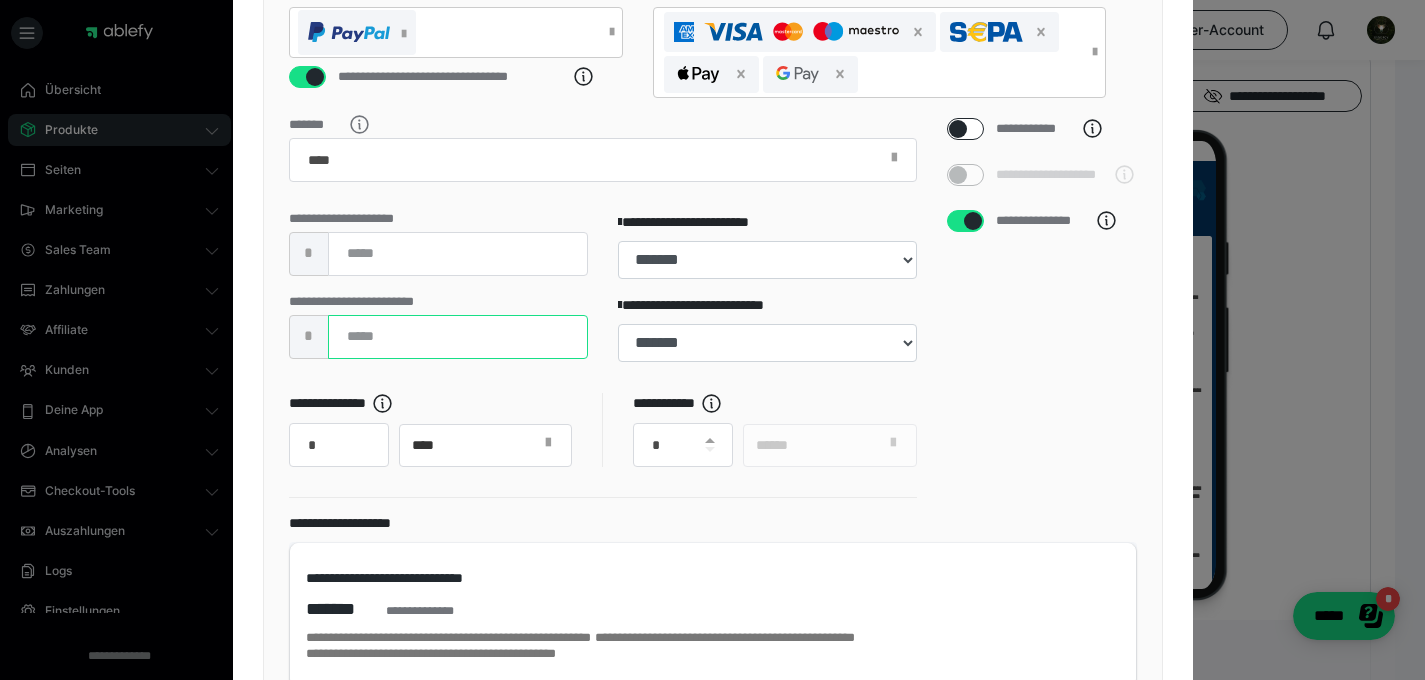 click on "***" at bounding box center [458, 337] 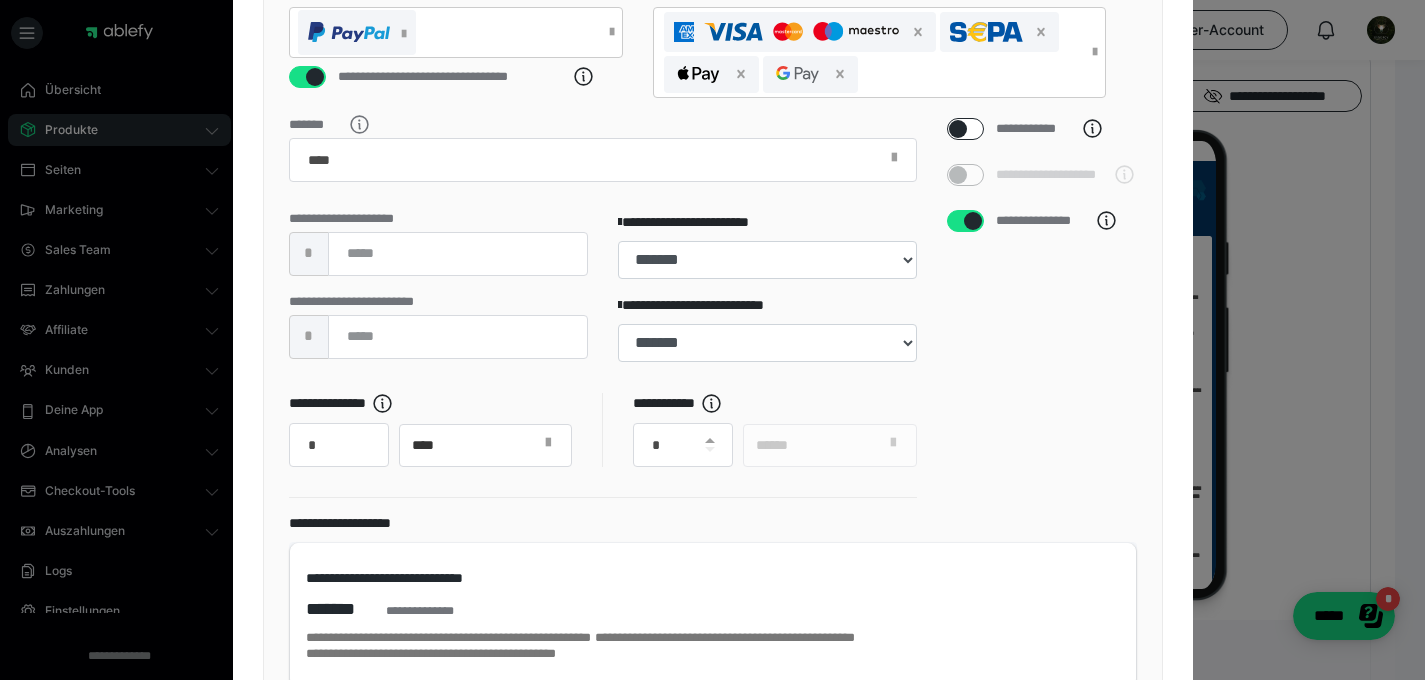 click on "**********" at bounding box center (603, 446) 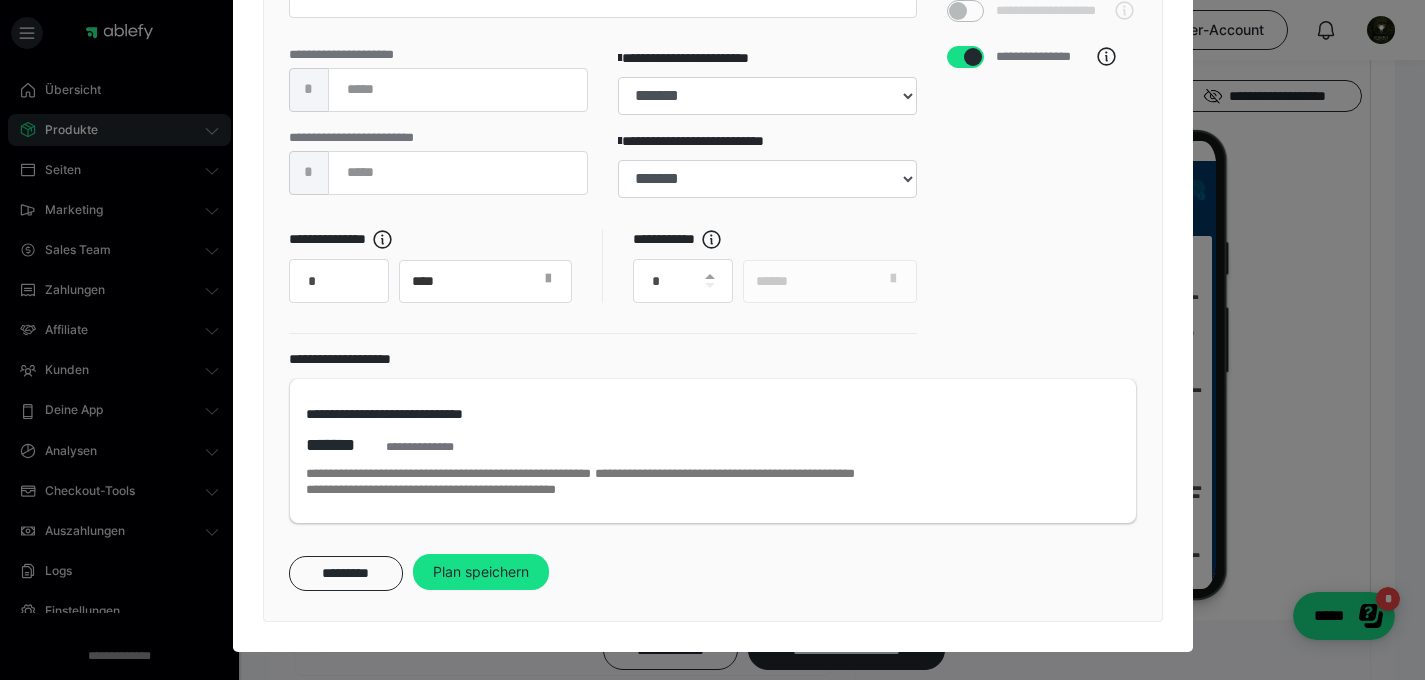 scroll, scrollTop: 981, scrollLeft: 0, axis: vertical 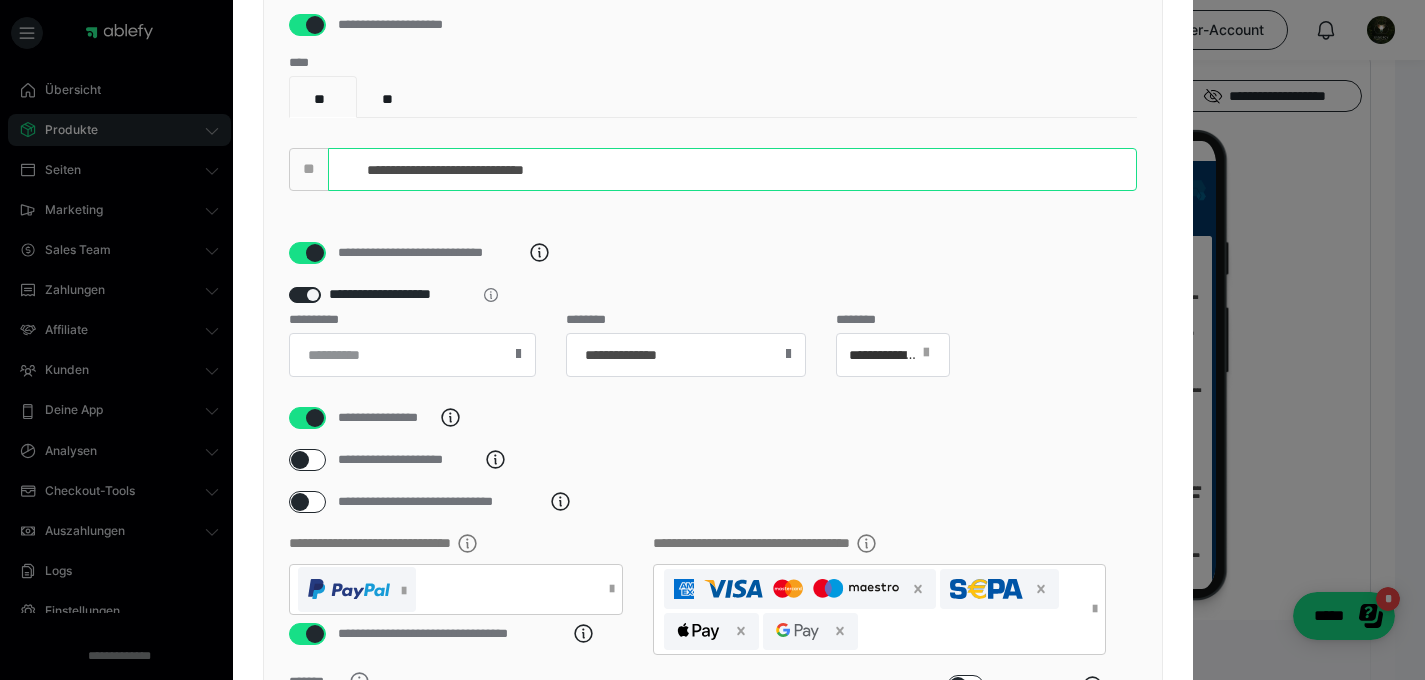 click on "**********" at bounding box center (732, 169) 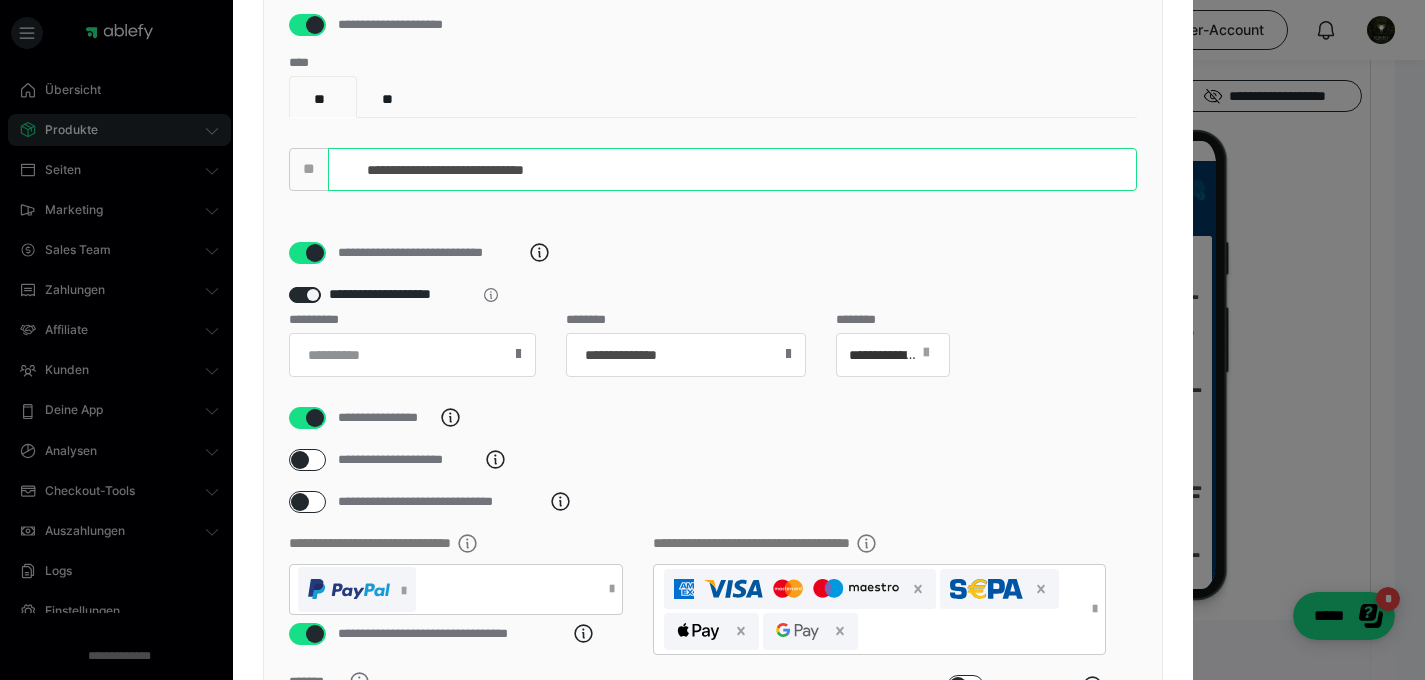 drag, startPoint x: 477, startPoint y: 193, endPoint x: 666, endPoint y: 193, distance: 189 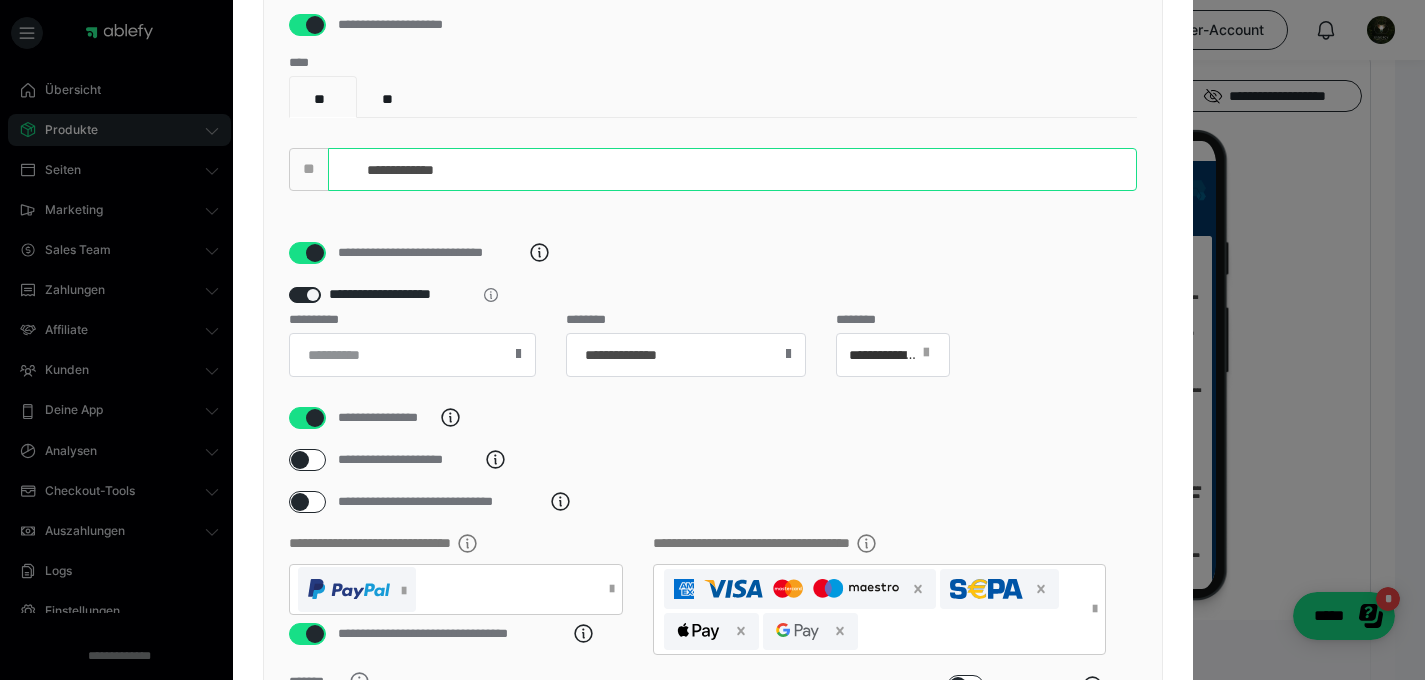 type on "**********" 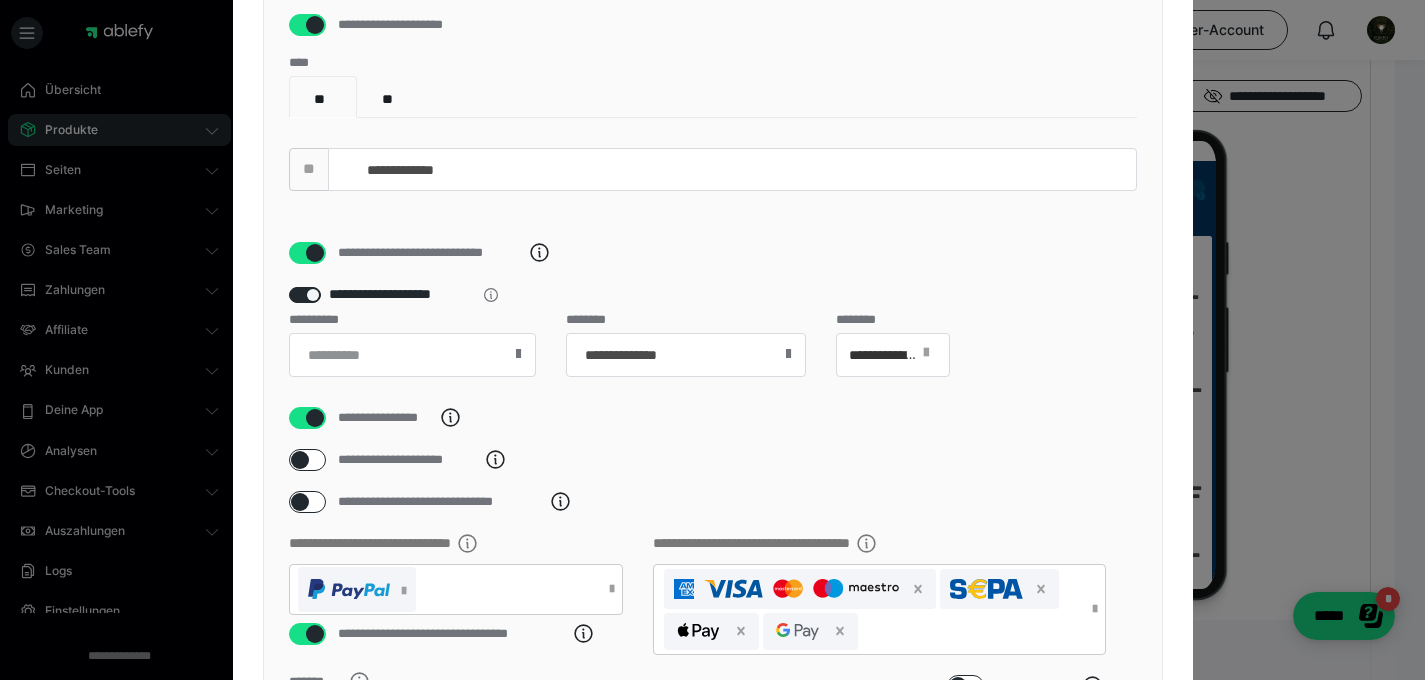 click on "**********" at bounding box center [713, 159] 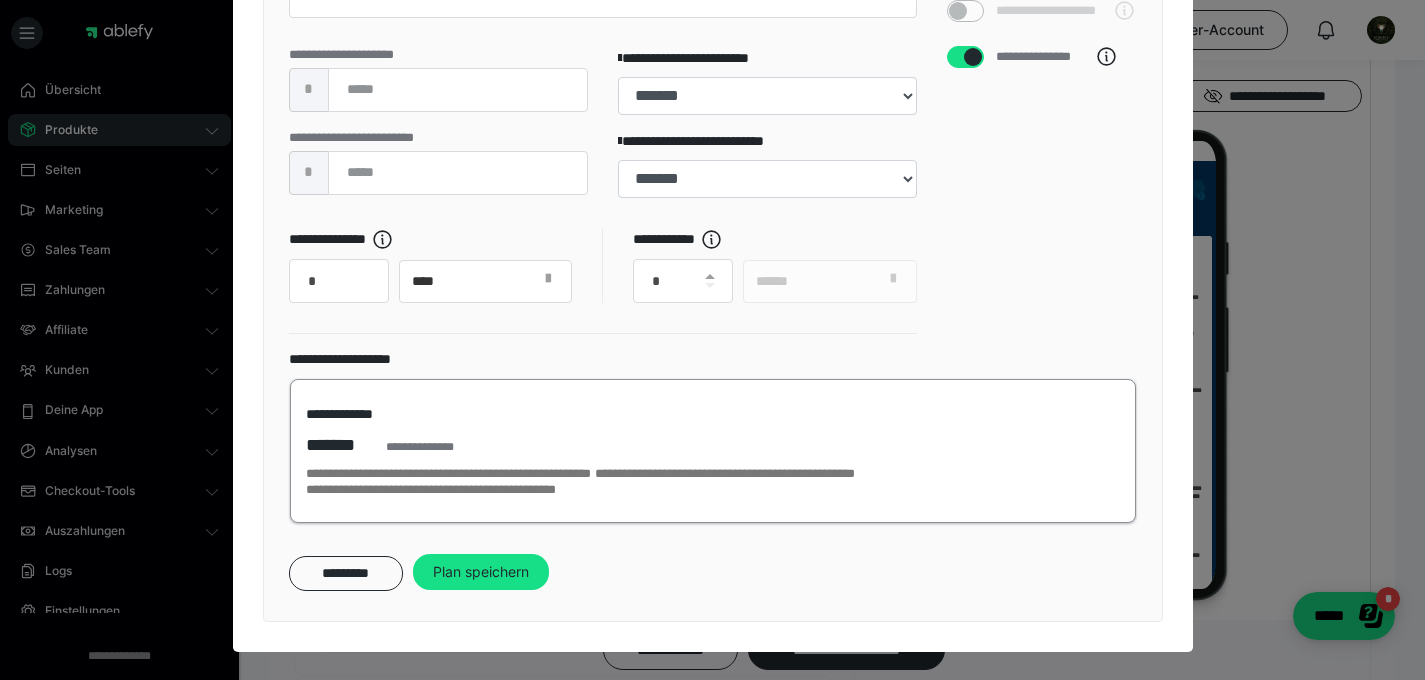 scroll, scrollTop: 981, scrollLeft: 0, axis: vertical 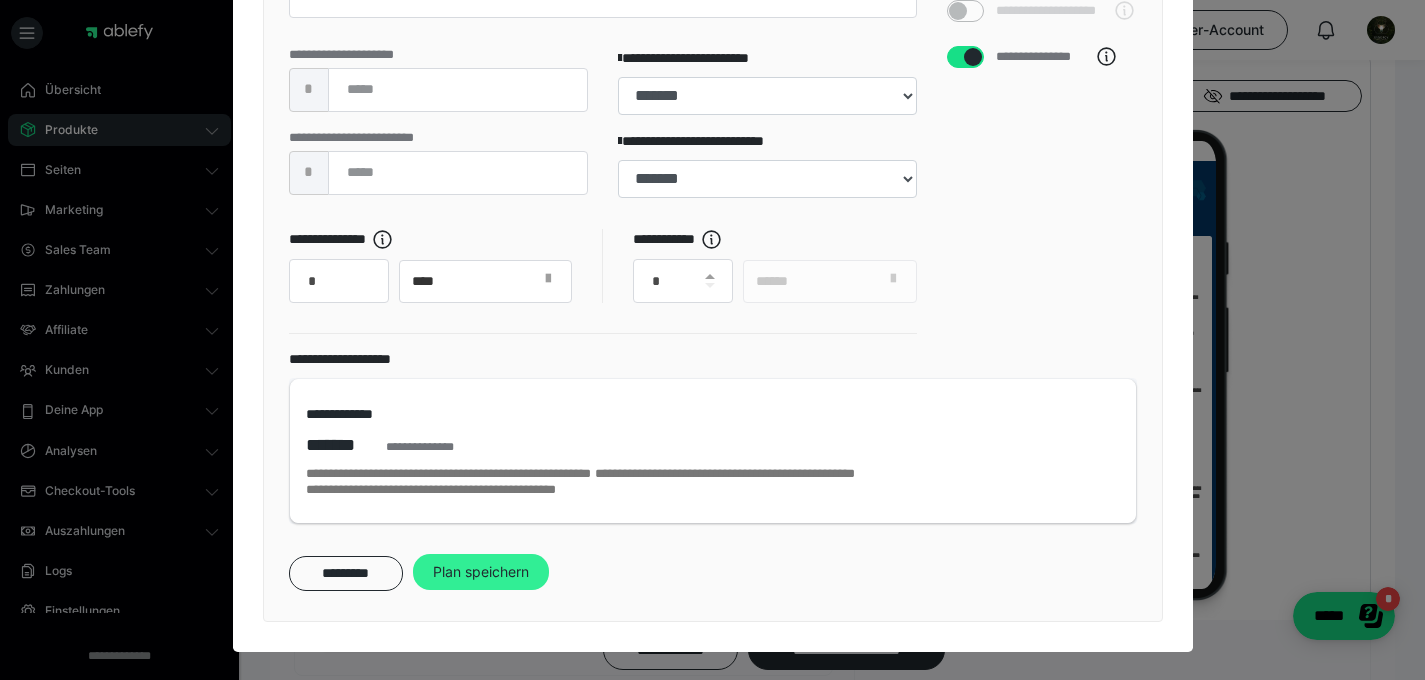 click on "Plan speichern" at bounding box center [481, 572] 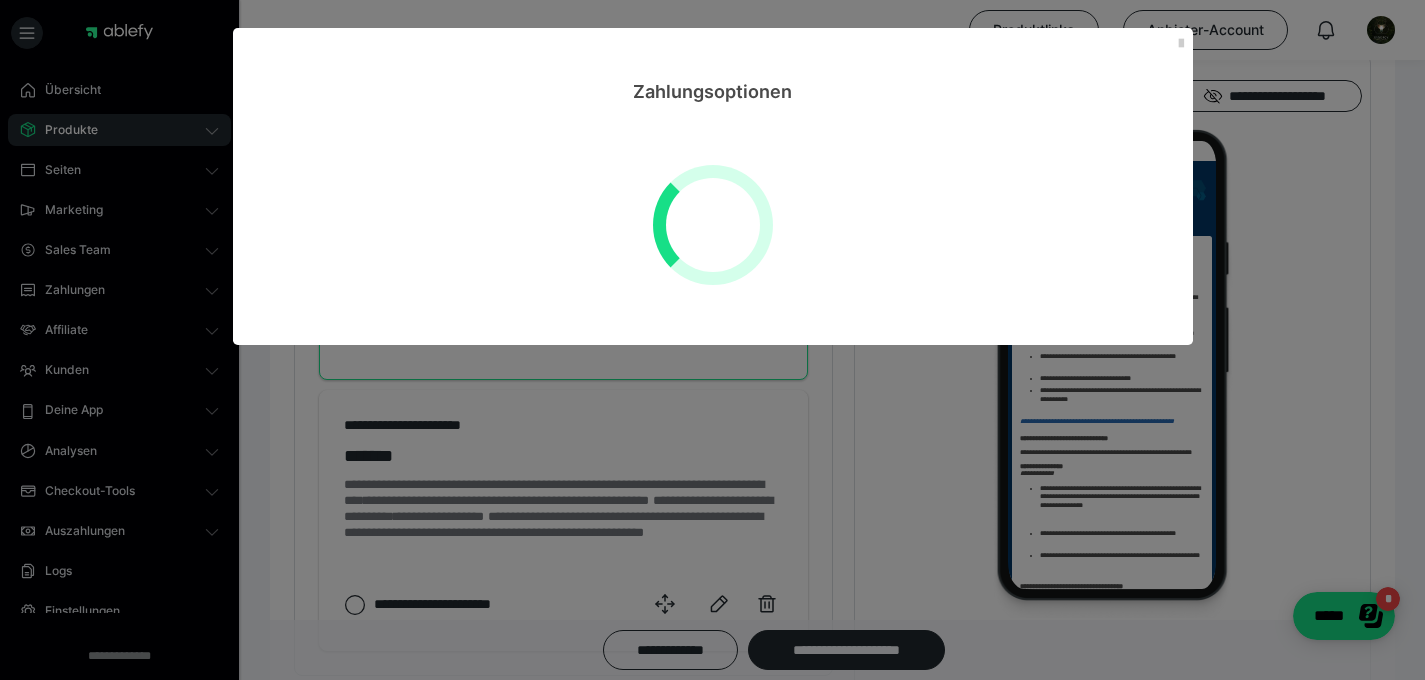 scroll, scrollTop: 0, scrollLeft: 0, axis: both 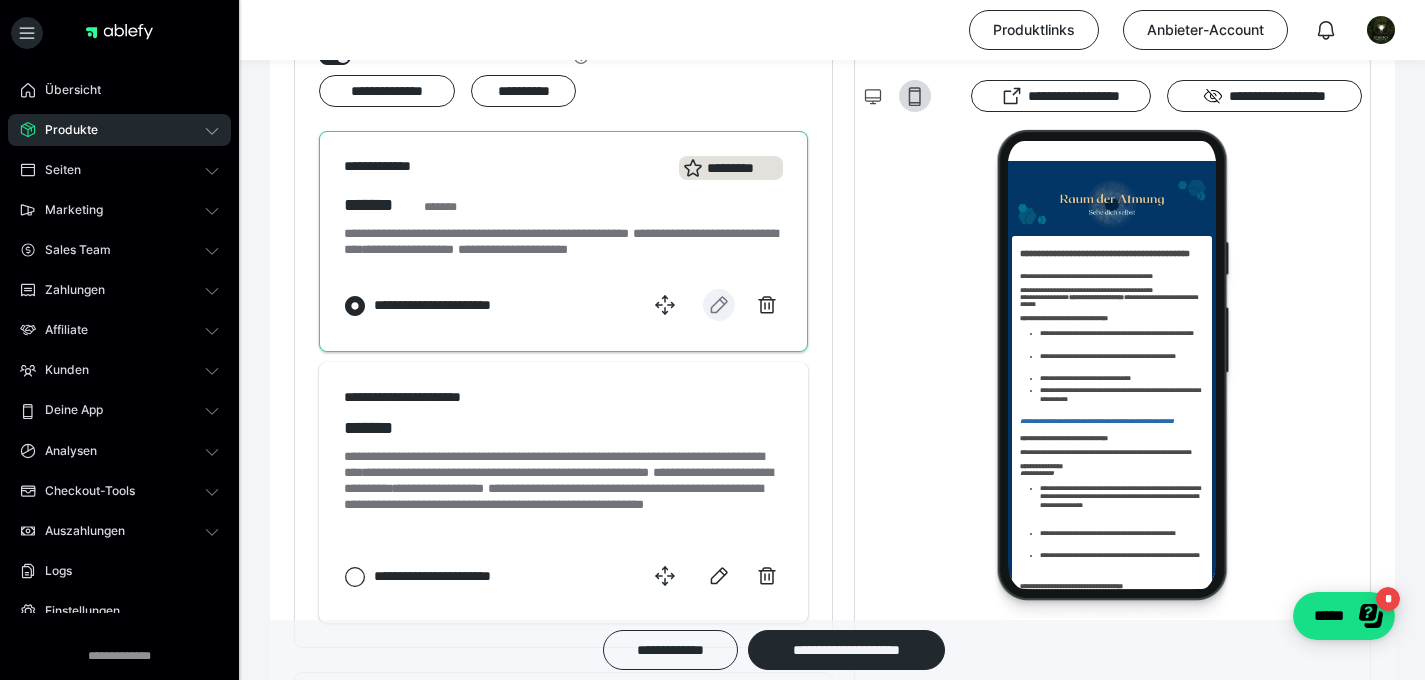 click 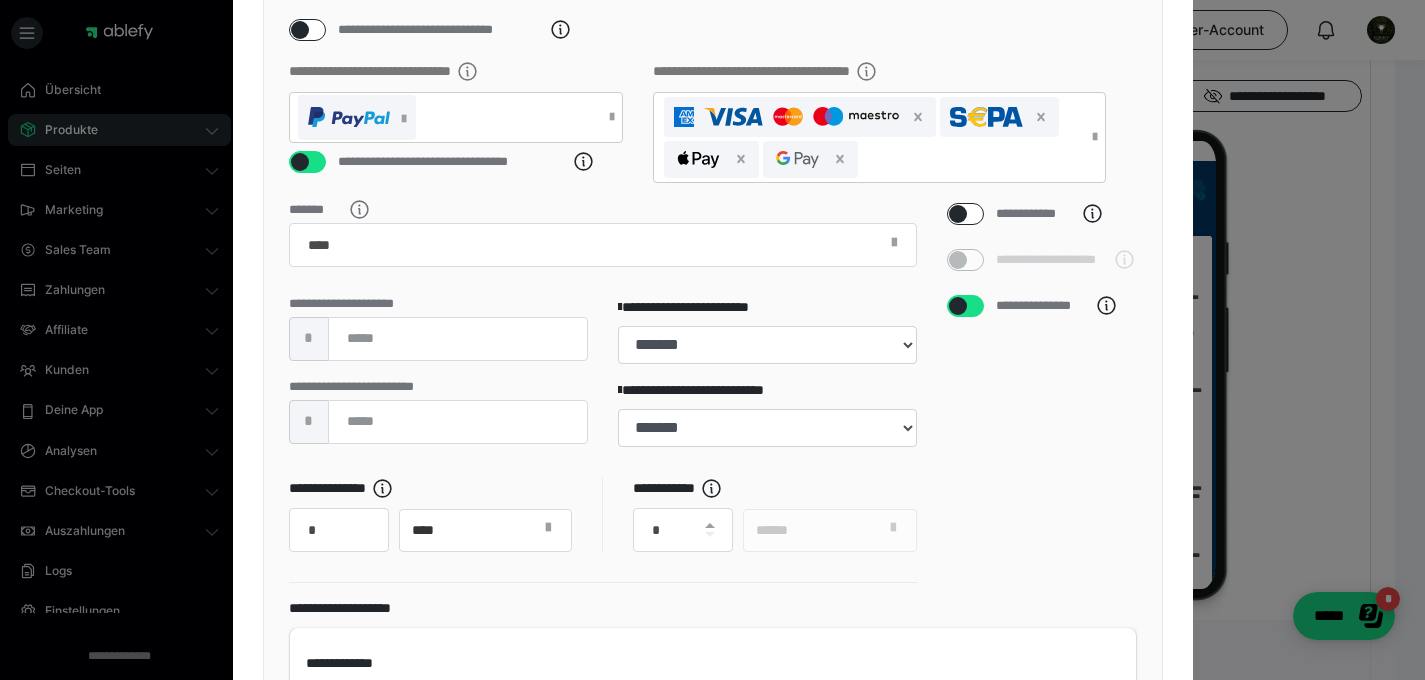 scroll, scrollTop: 738, scrollLeft: 0, axis: vertical 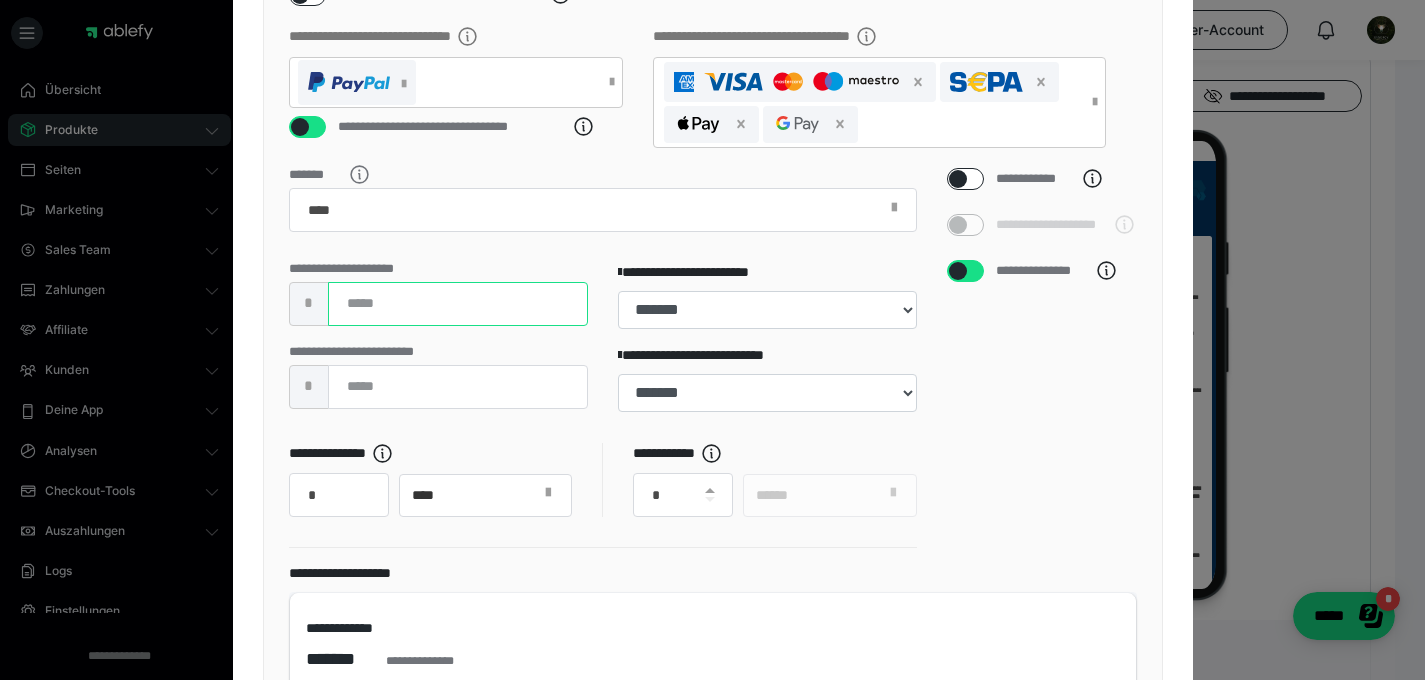 click on "***" at bounding box center (458, 304) 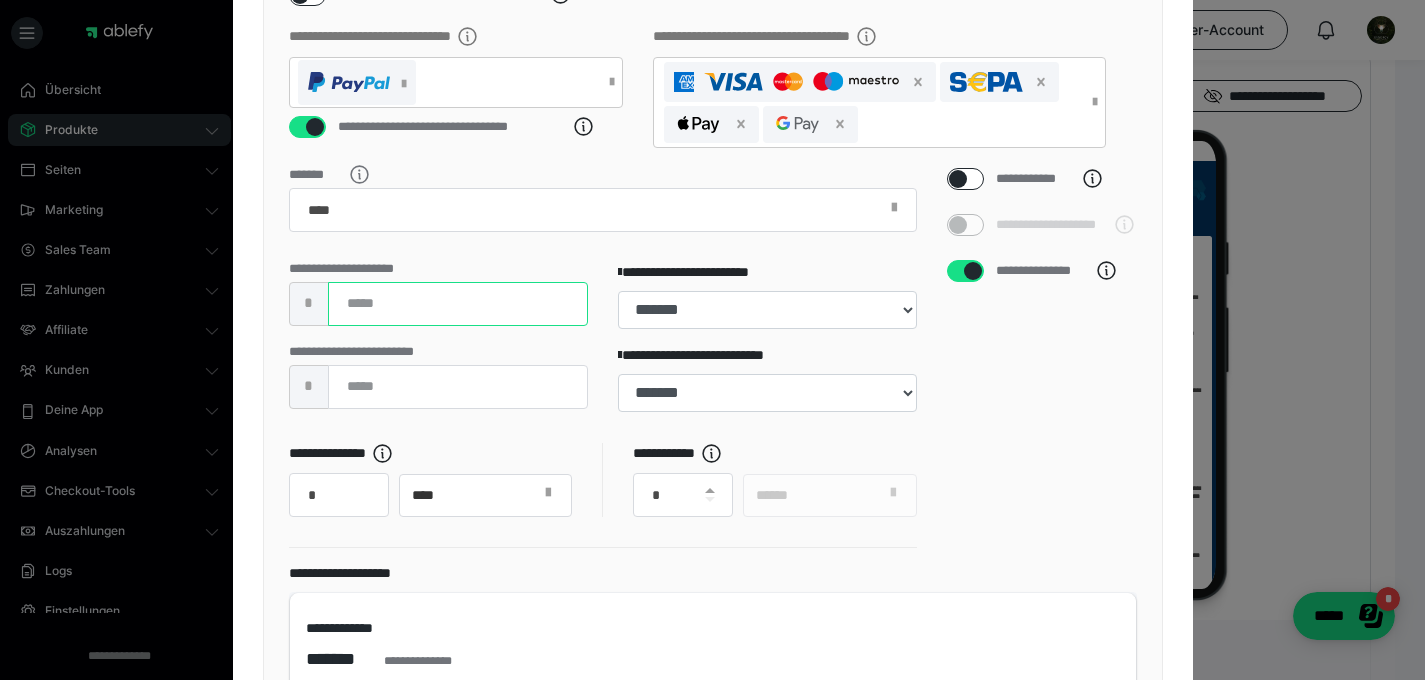 type on "***" 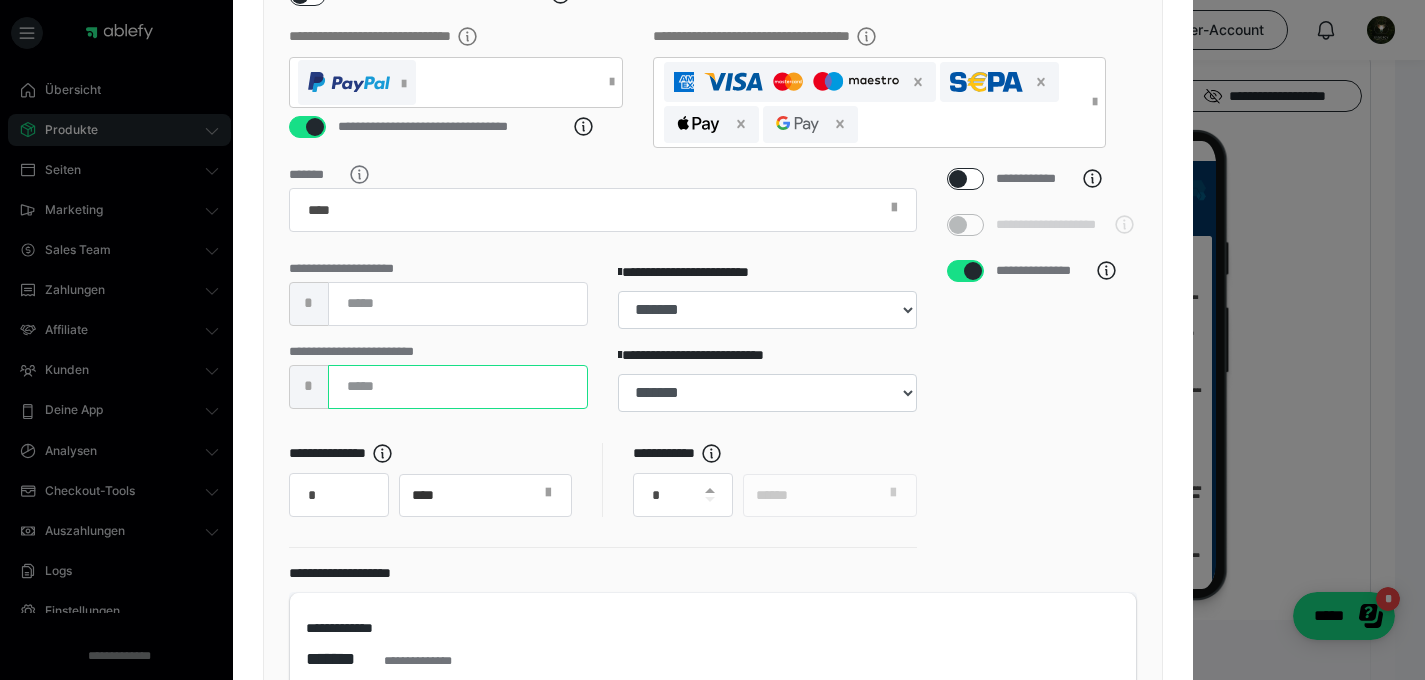 click on "***" at bounding box center (458, 387) 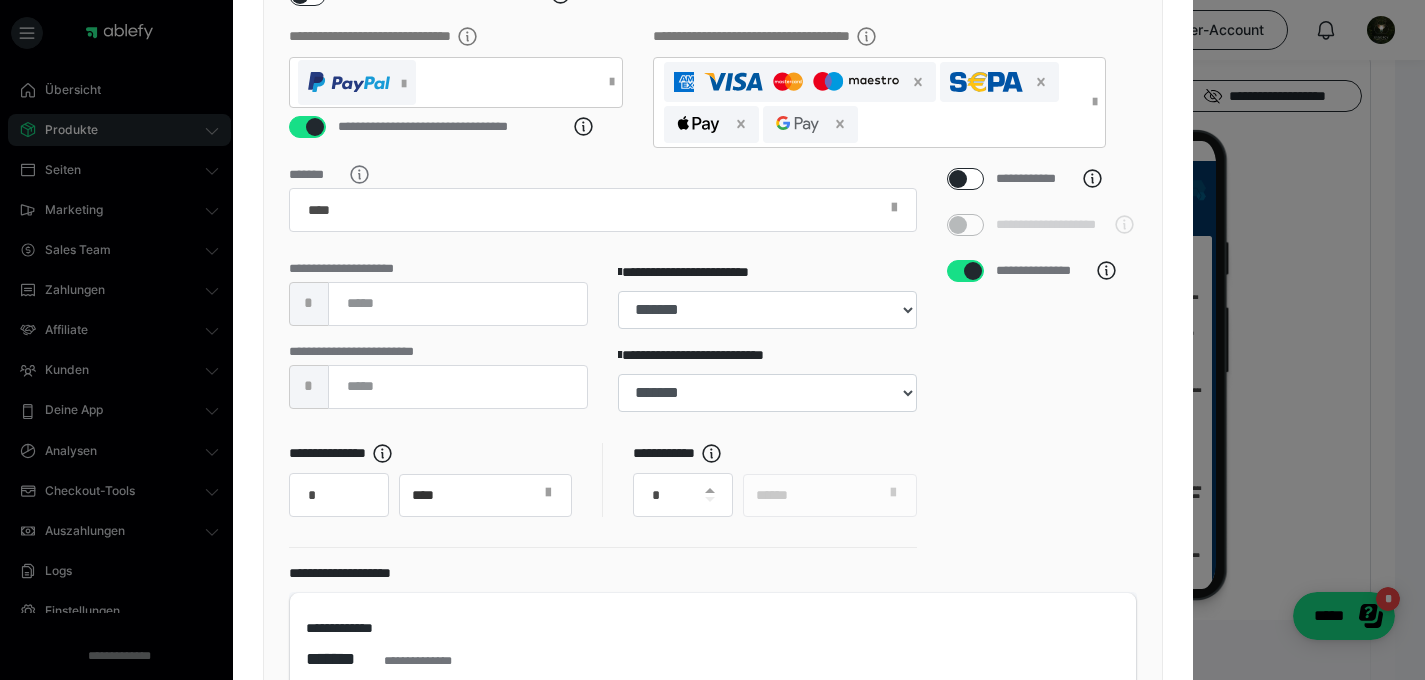 click on "**********" at bounding box center (1042, 366) 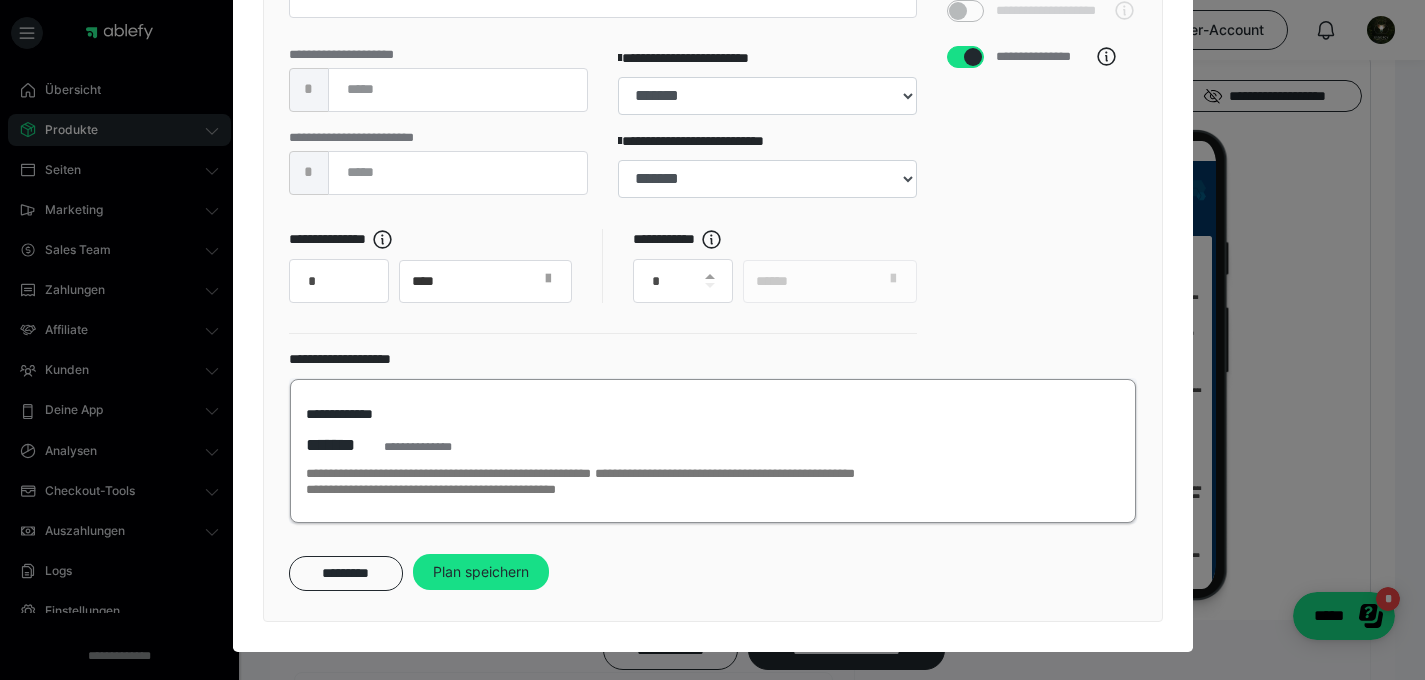 scroll, scrollTop: 981, scrollLeft: 0, axis: vertical 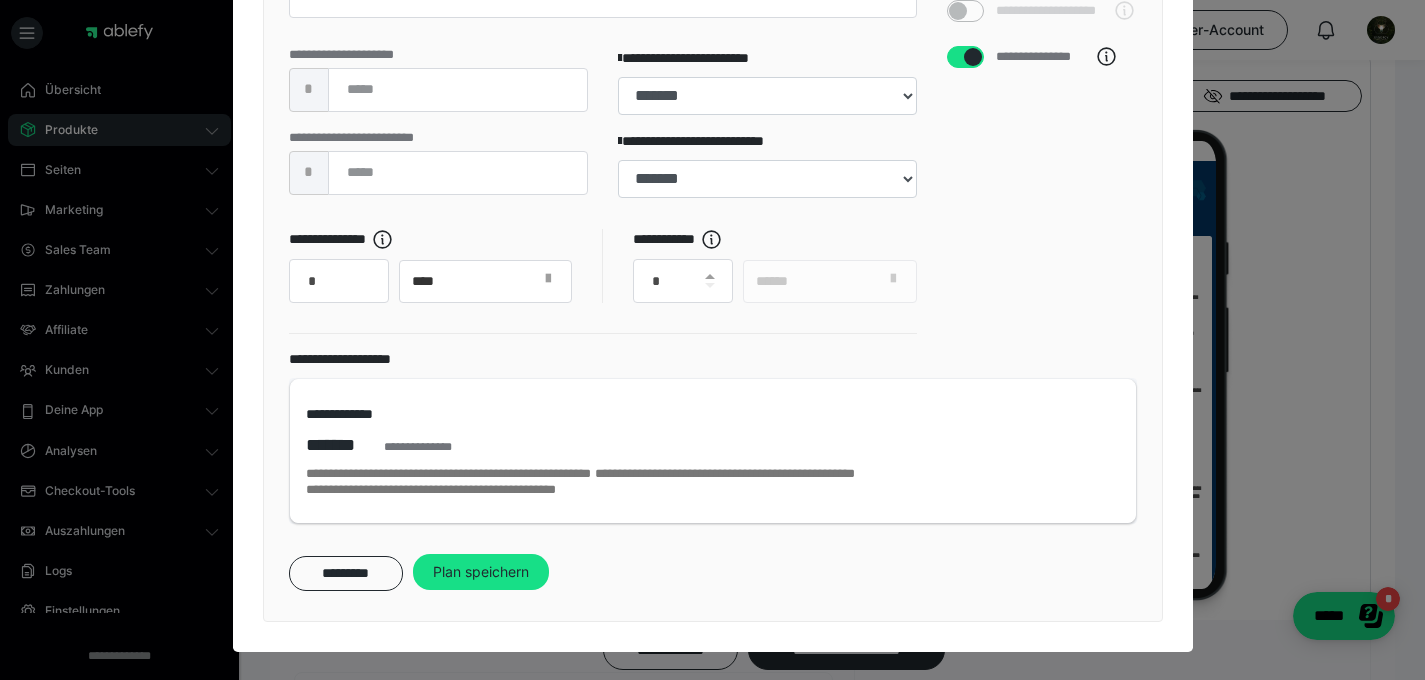 click on "**********" at bounding box center [713, -98] 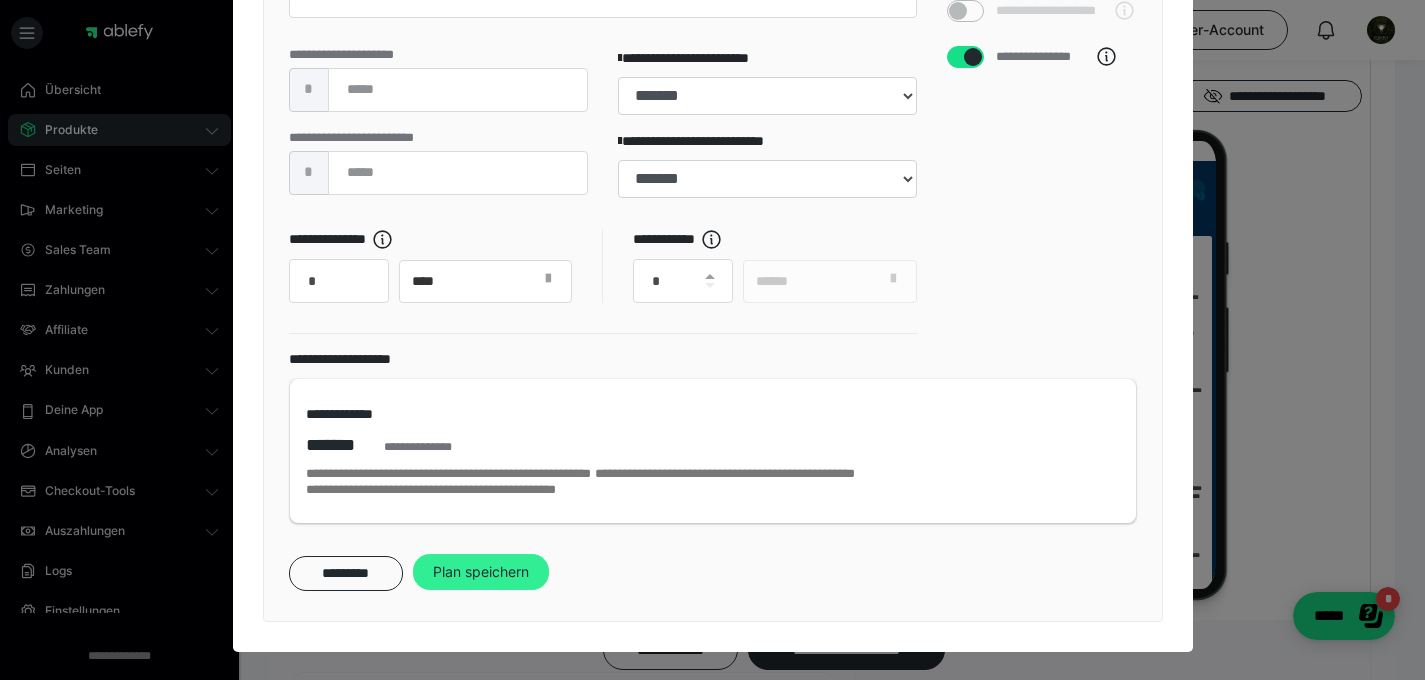 click on "Plan speichern" at bounding box center [481, 572] 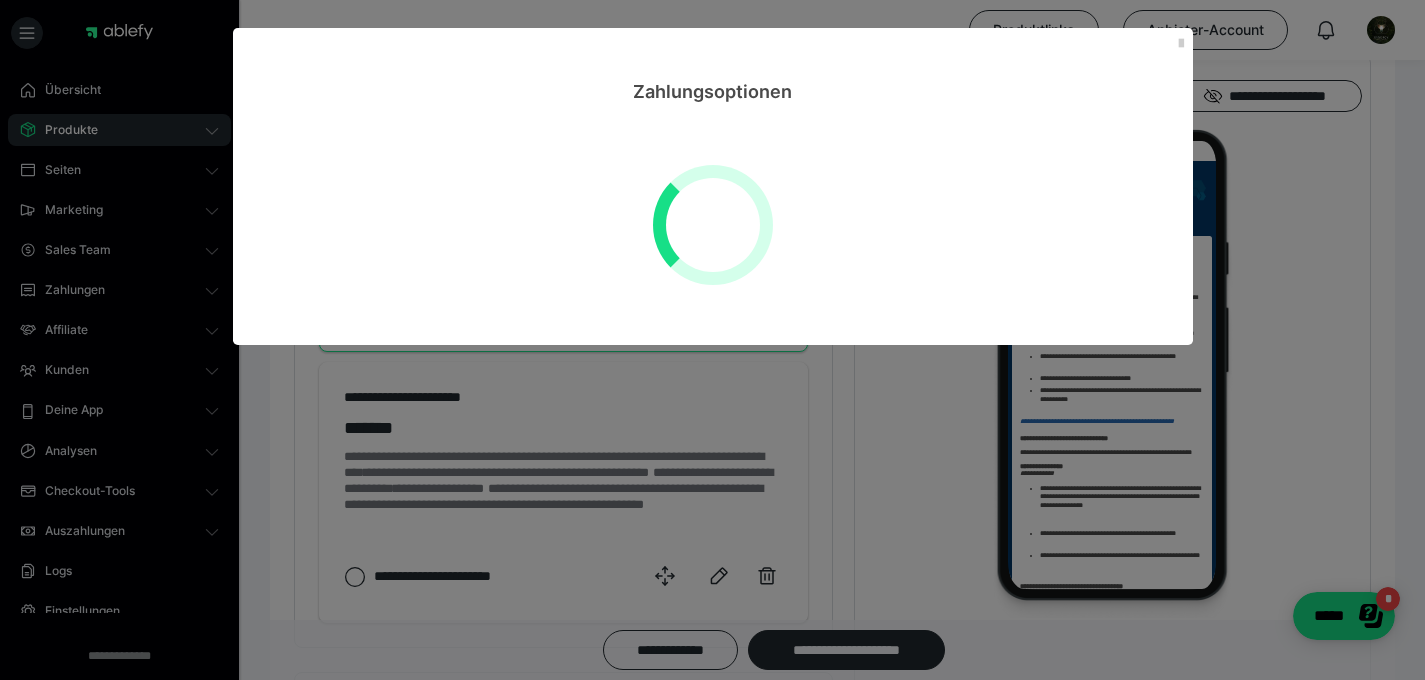 select on "**" 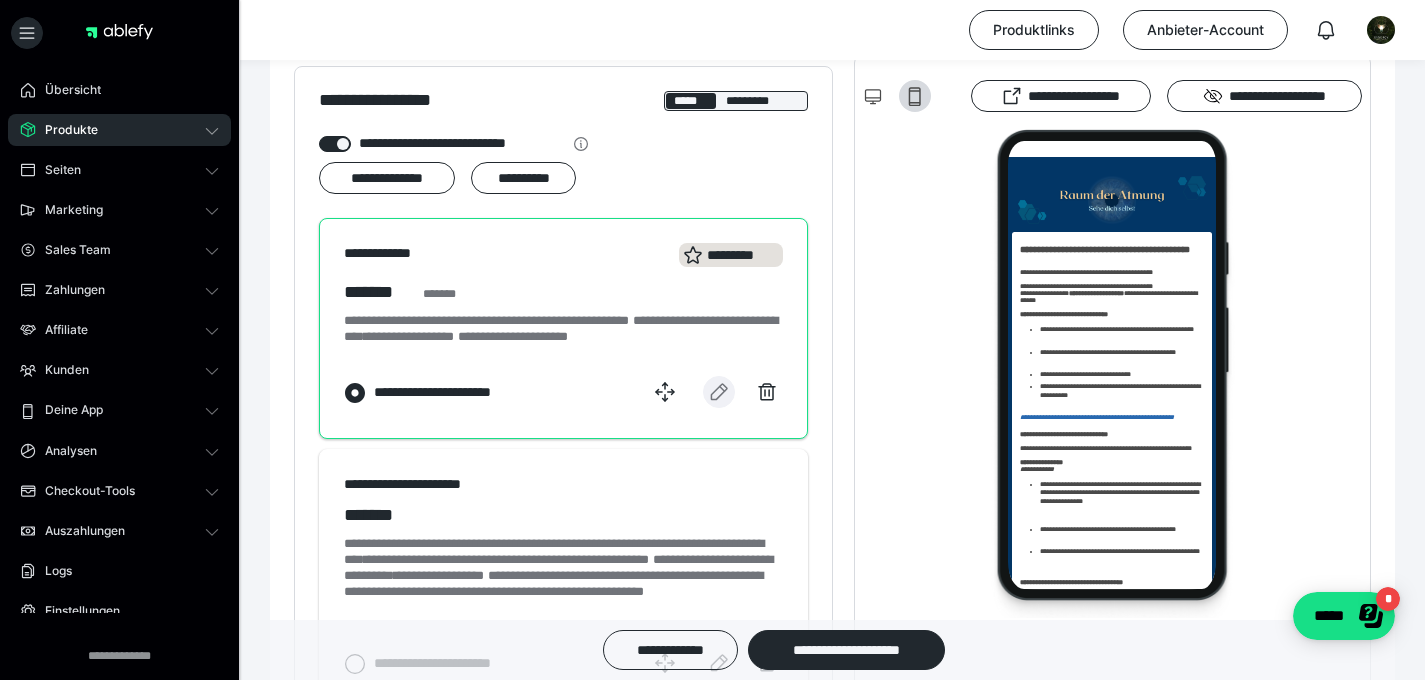 scroll, scrollTop: 1189, scrollLeft: 0, axis: vertical 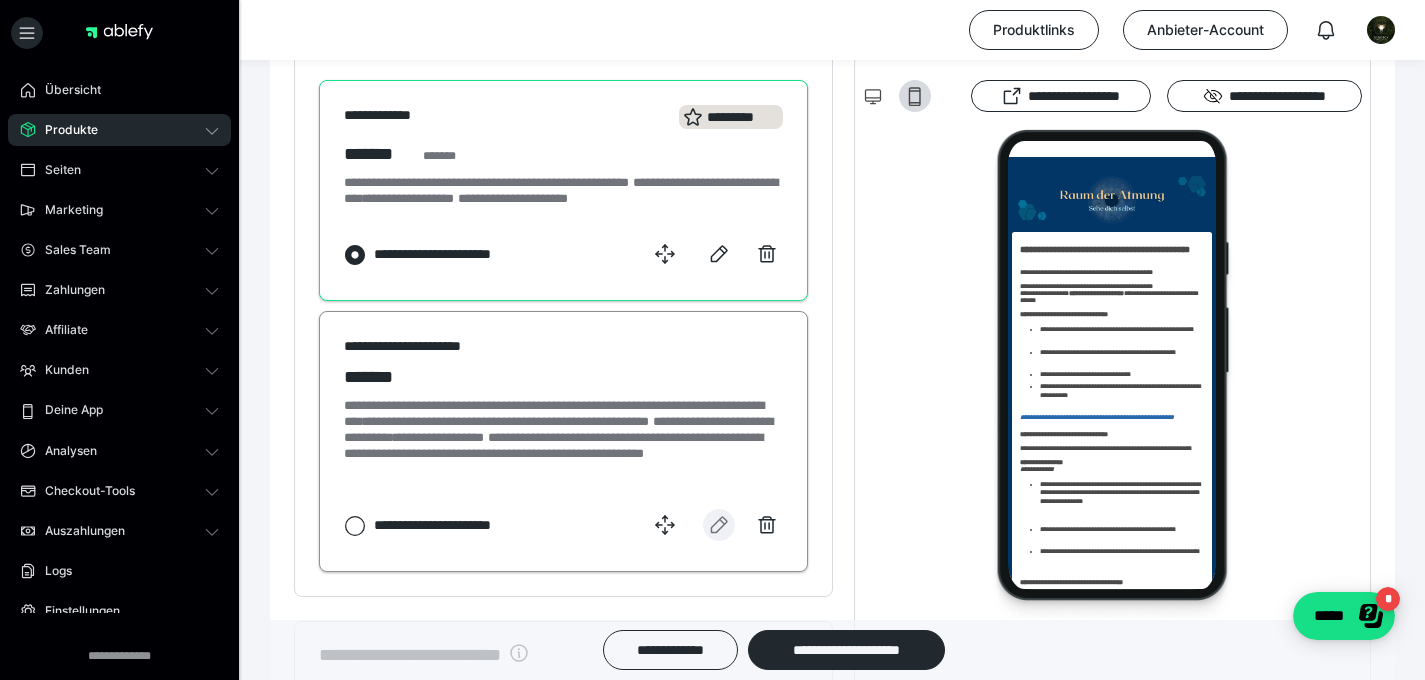 click 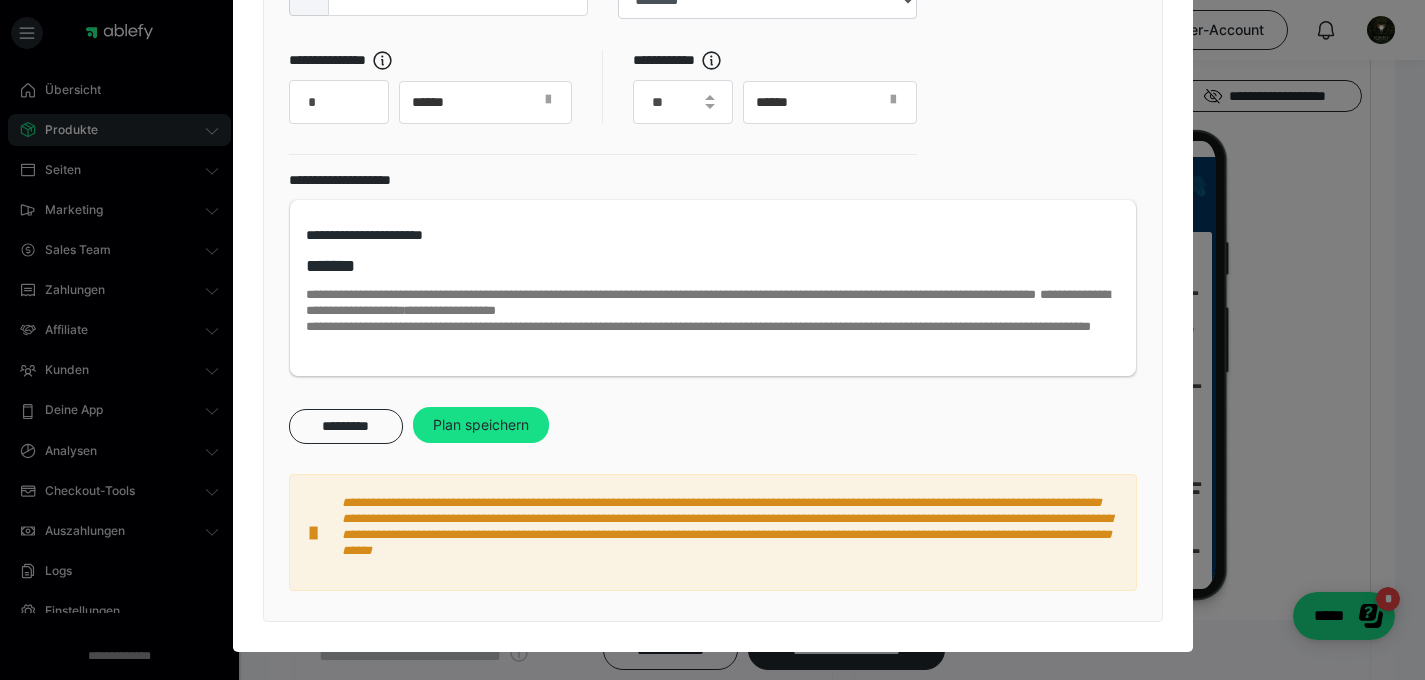 scroll, scrollTop: 1422, scrollLeft: 0, axis: vertical 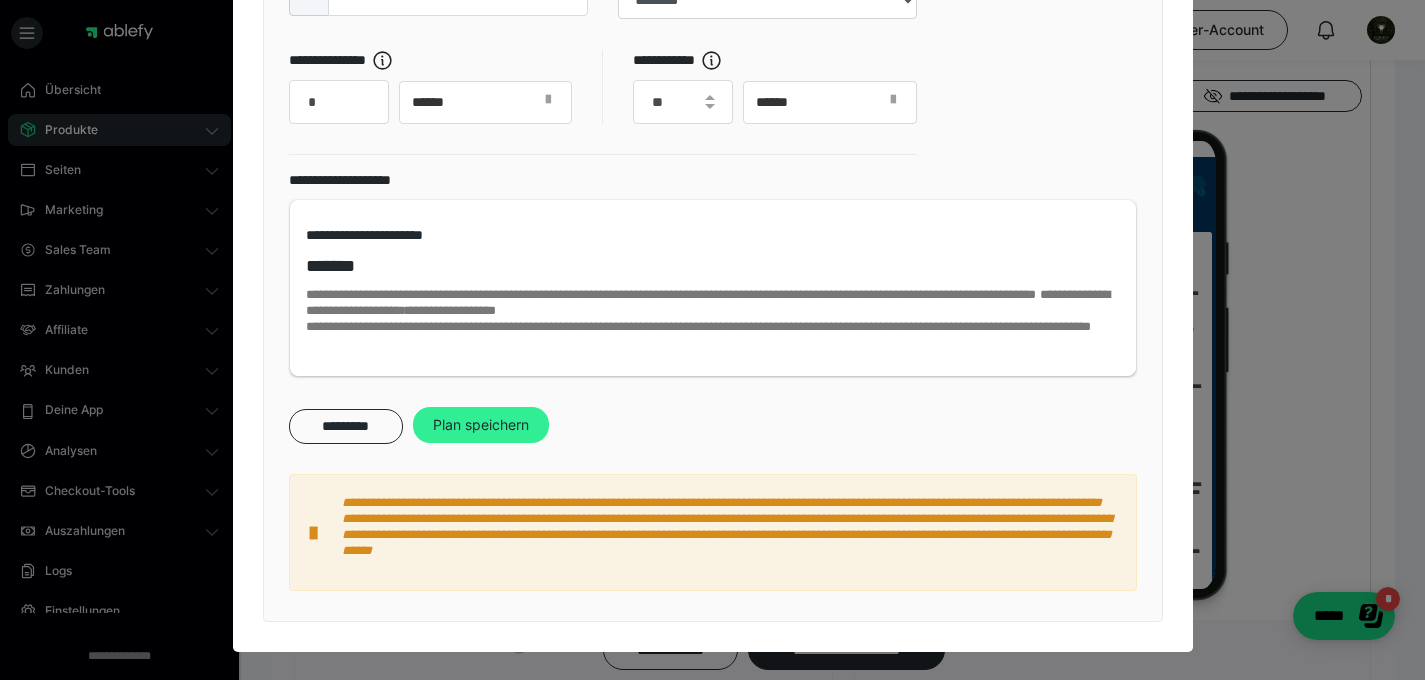 click on "Plan speichern" at bounding box center [481, 425] 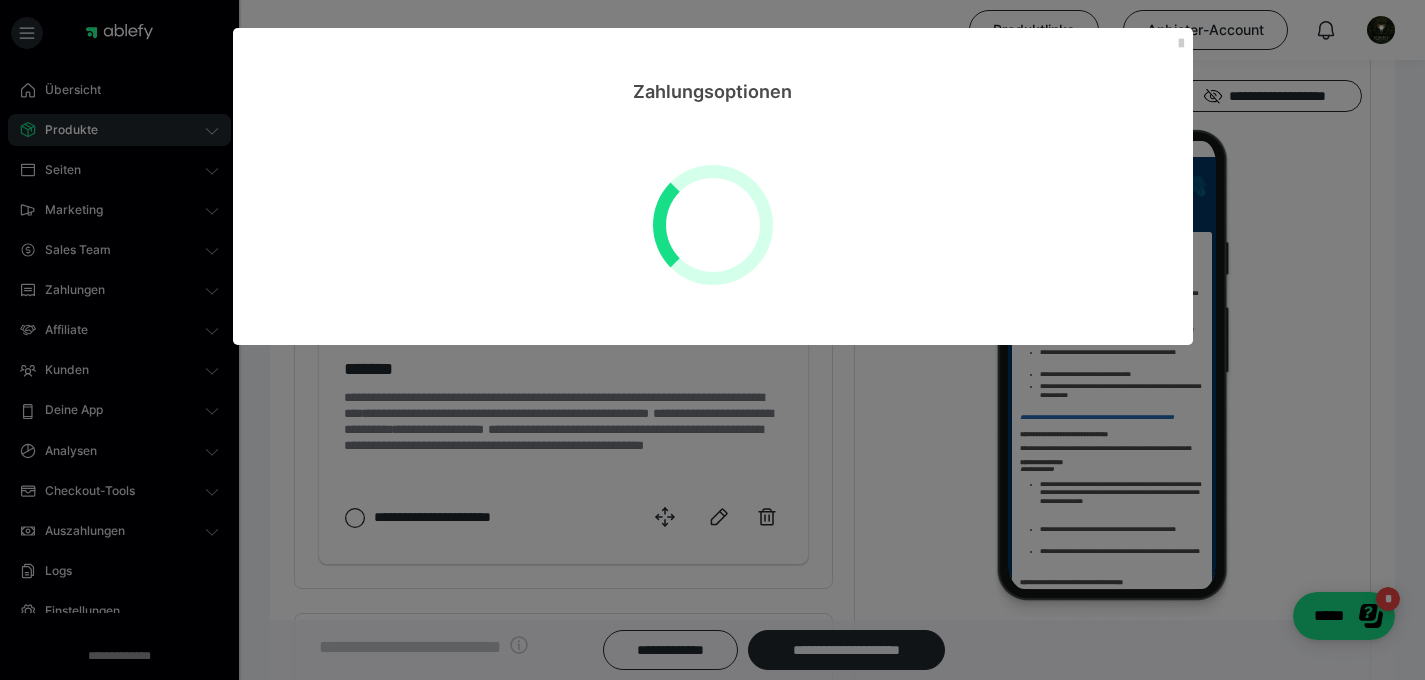 scroll, scrollTop: 0, scrollLeft: 0, axis: both 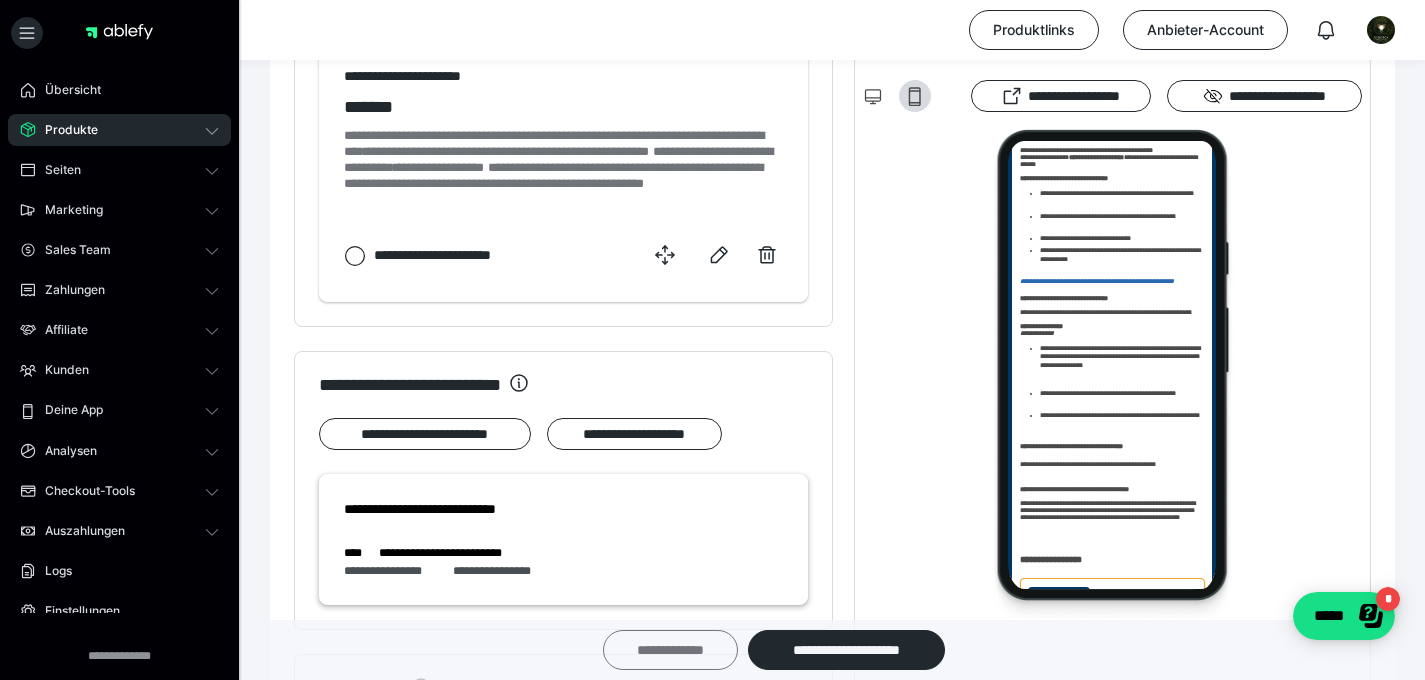 click on "**********" at bounding box center (670, 650) 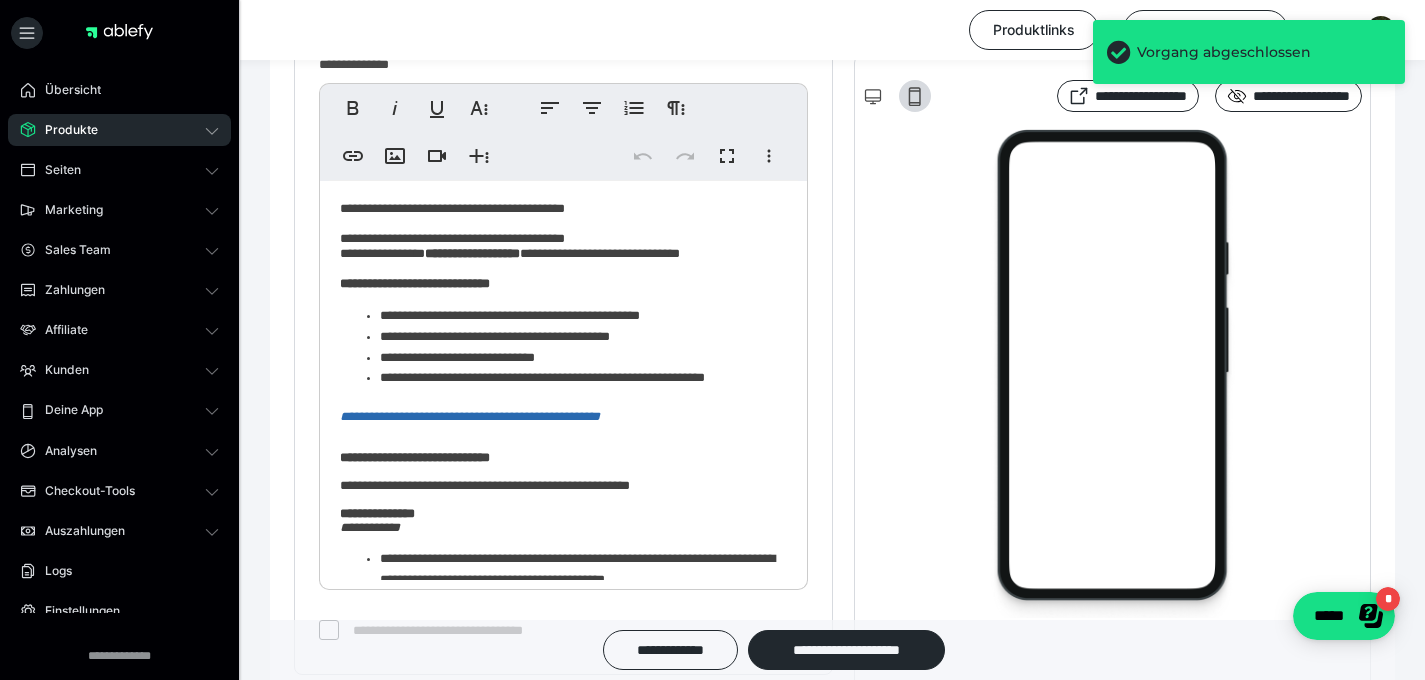scroll, scrollTop: 640, scrollLeft: 0, axis: vertical 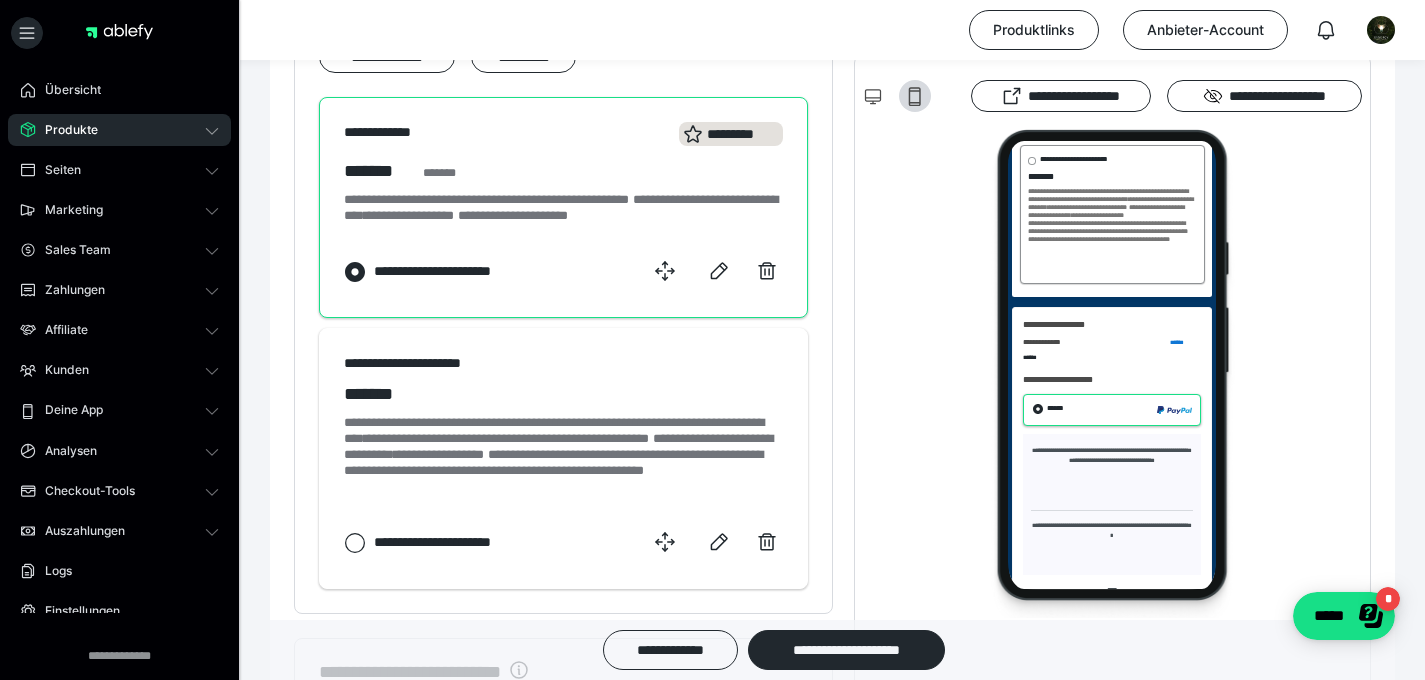 click on "**********" at bounding box center (1091, 201) 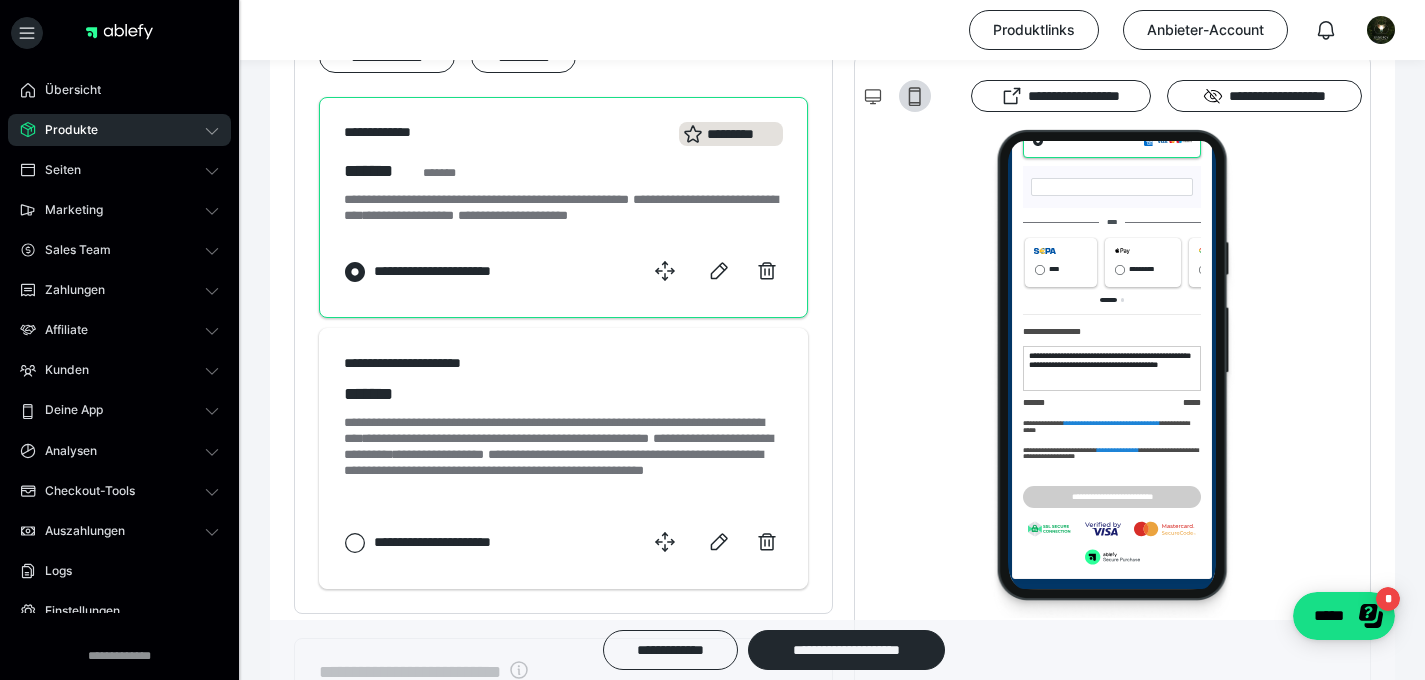 scroll, scrollTop: 1395, scrollLeft: 0, axis: vertical 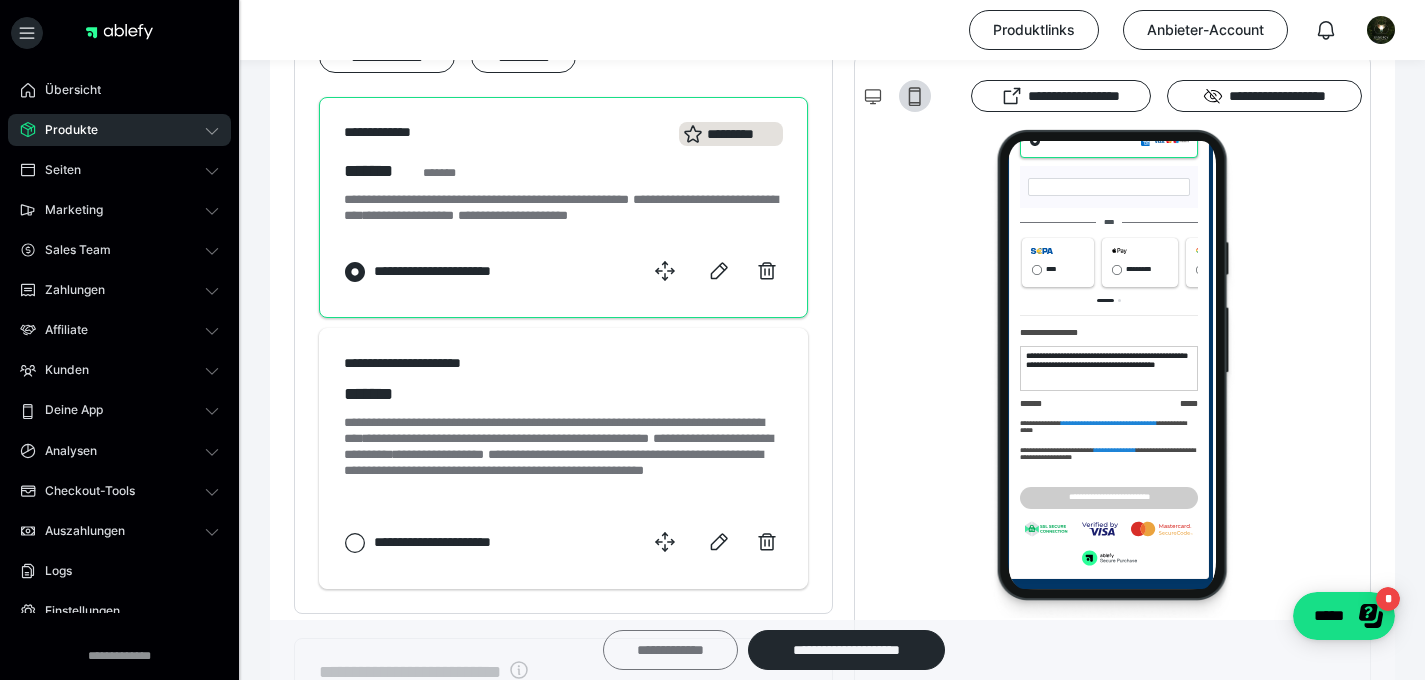 click on "**********" at bounding box center (670, 650) 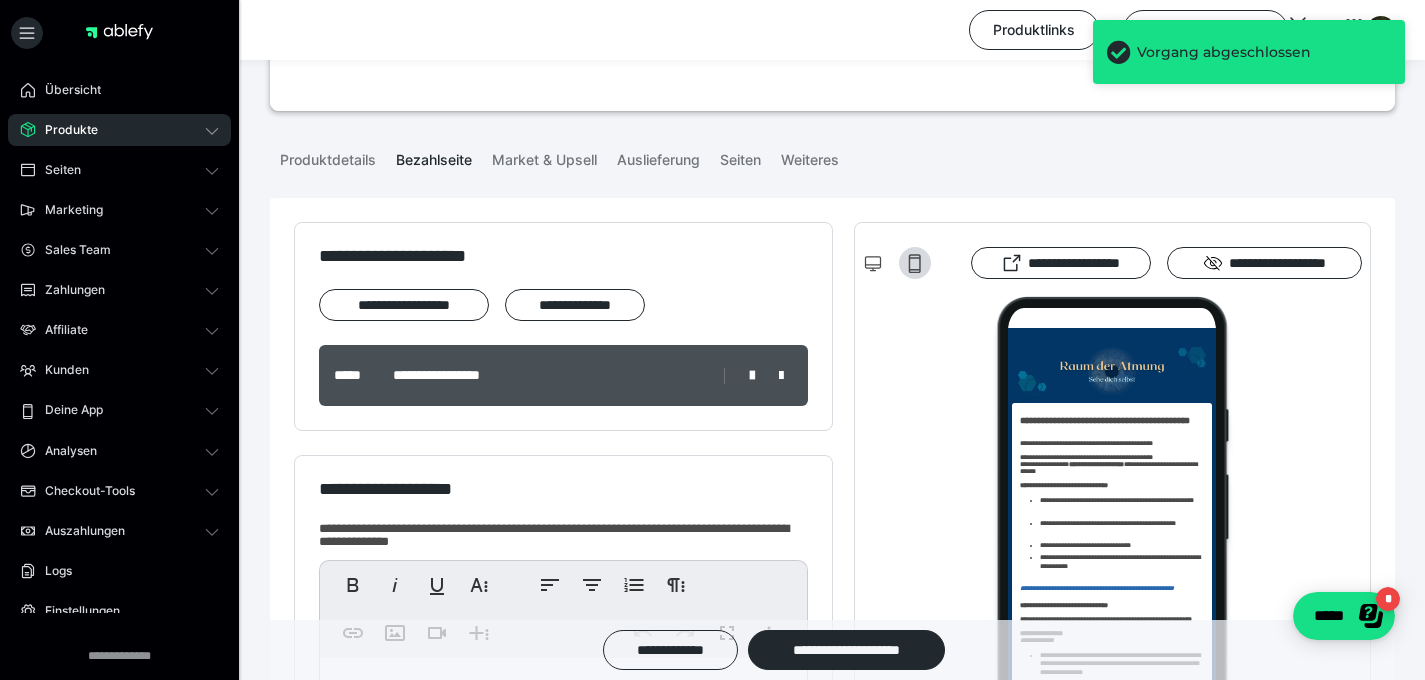 scroll, scrollTop: 162, scrollLeft: 0, axis: vertical 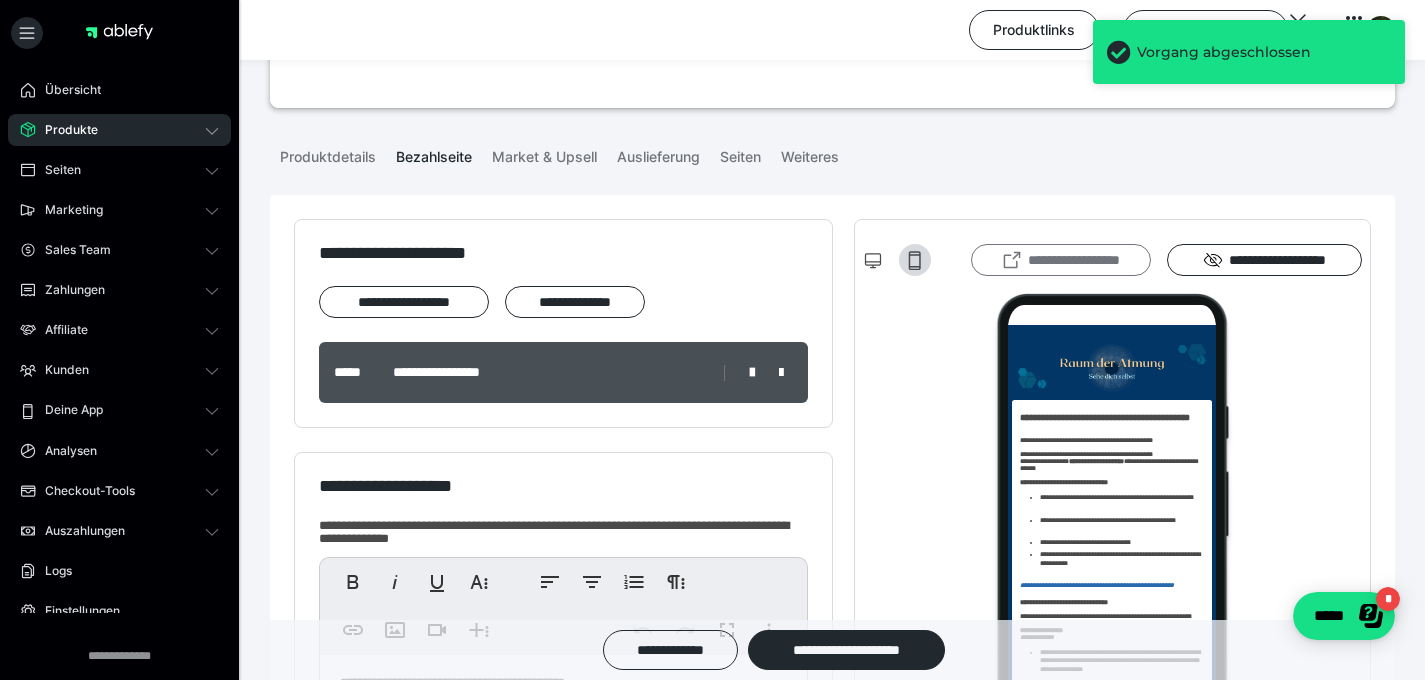 click on "**********" at bounding box center (1061, 260) 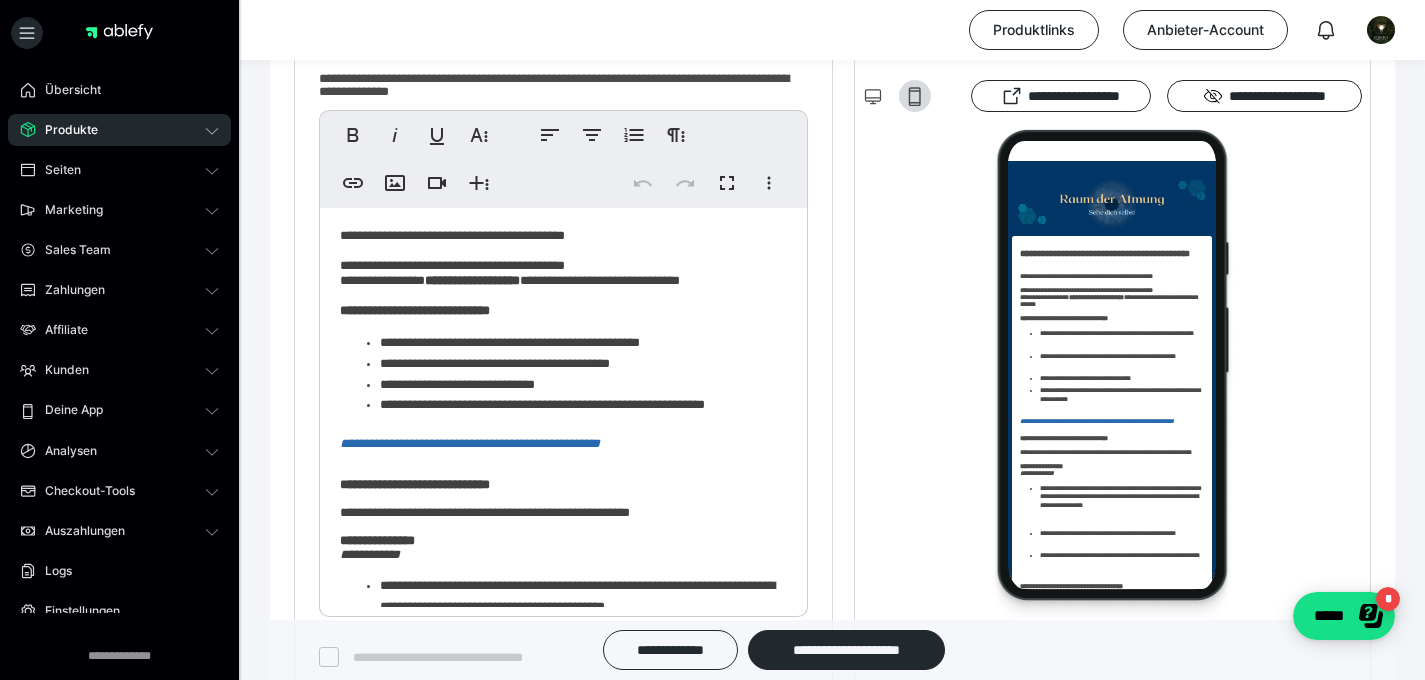 scroll, scrollTop: 654, scrollLeft: 0, axis: vertical 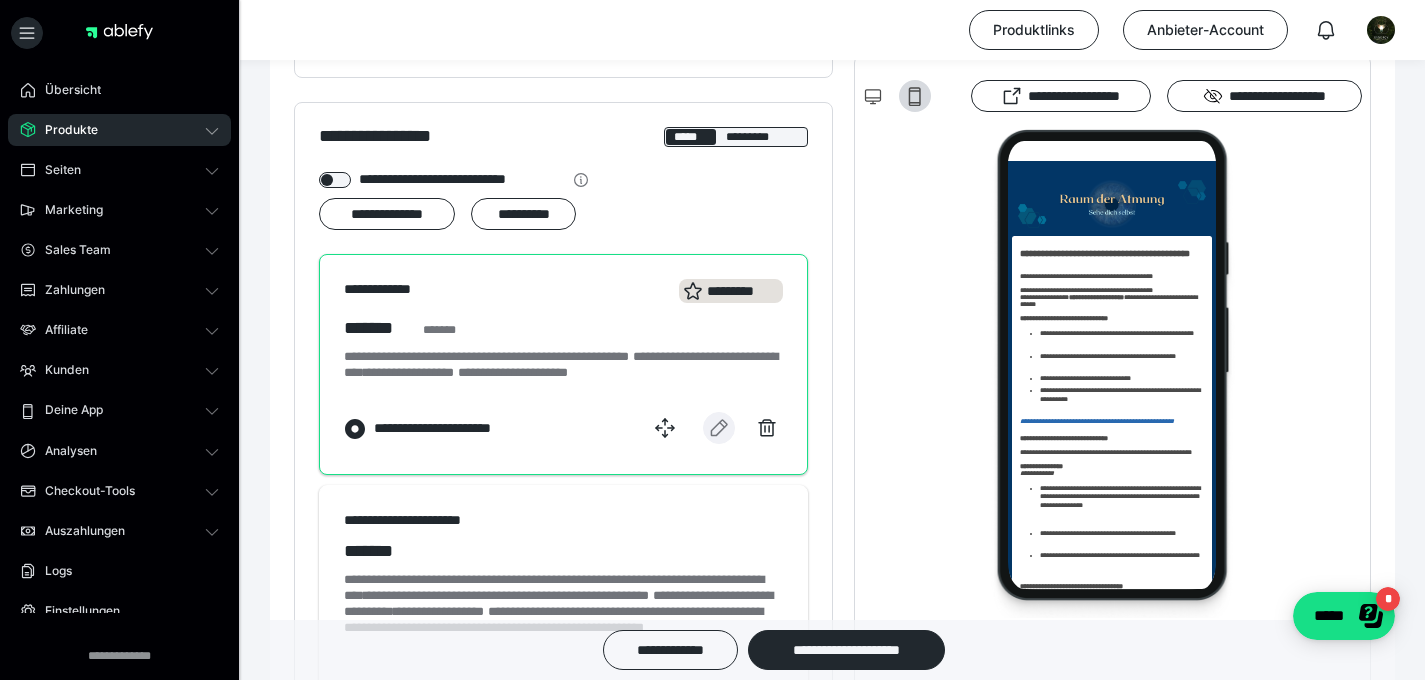 click at bounding box center (719, 428) 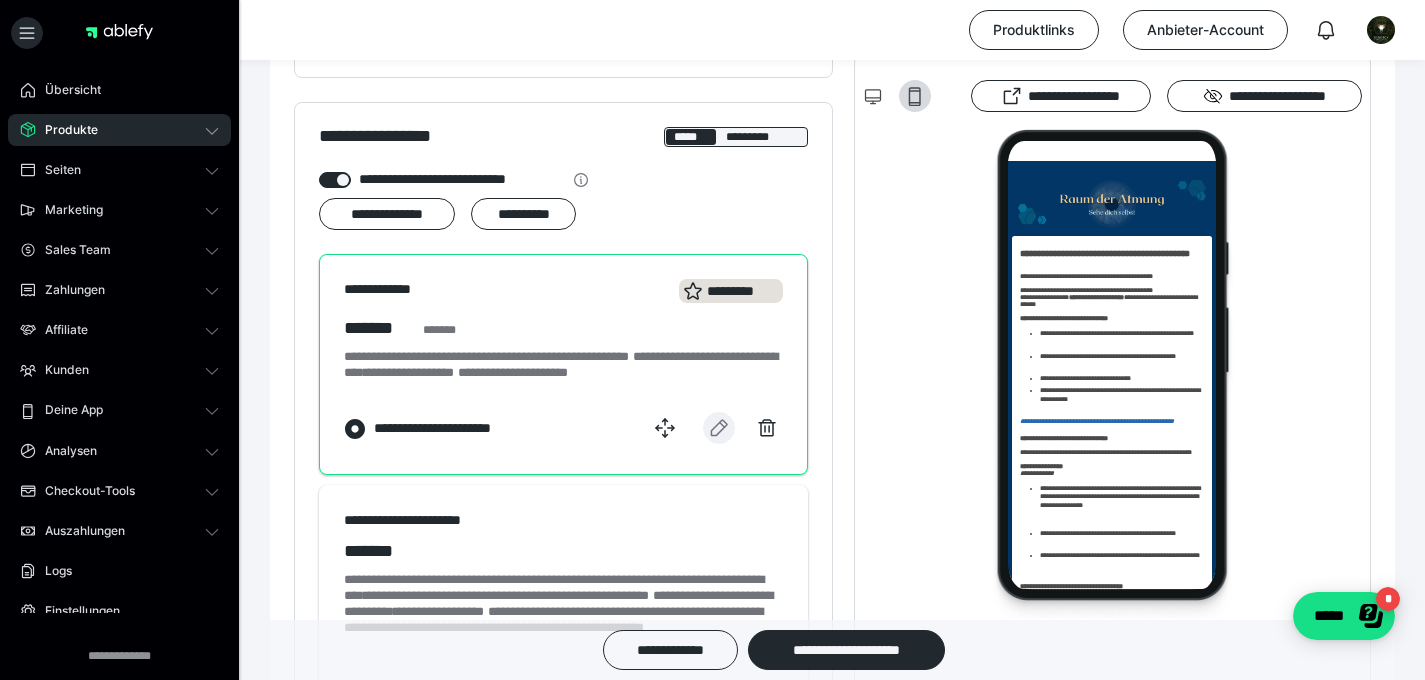 select on "**" 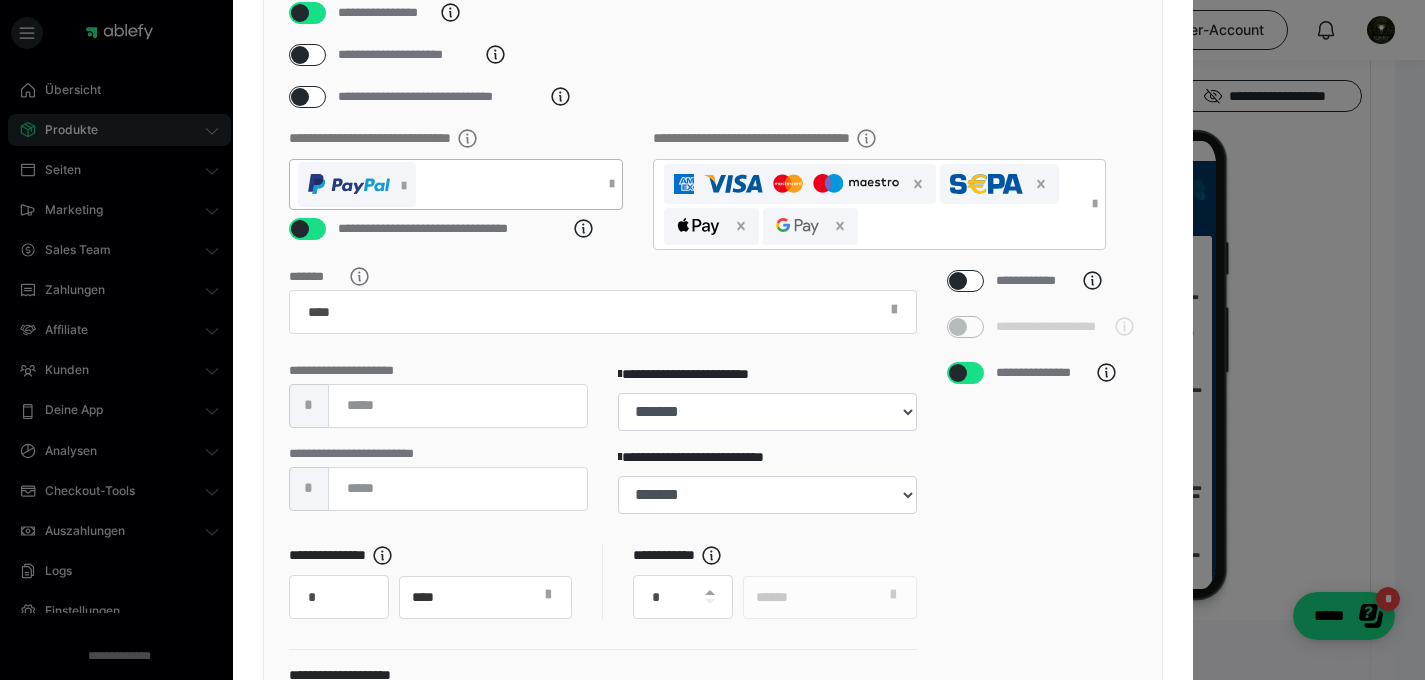 scroll, scrollTop: 637, scrollLeft: 0, axis: vertical 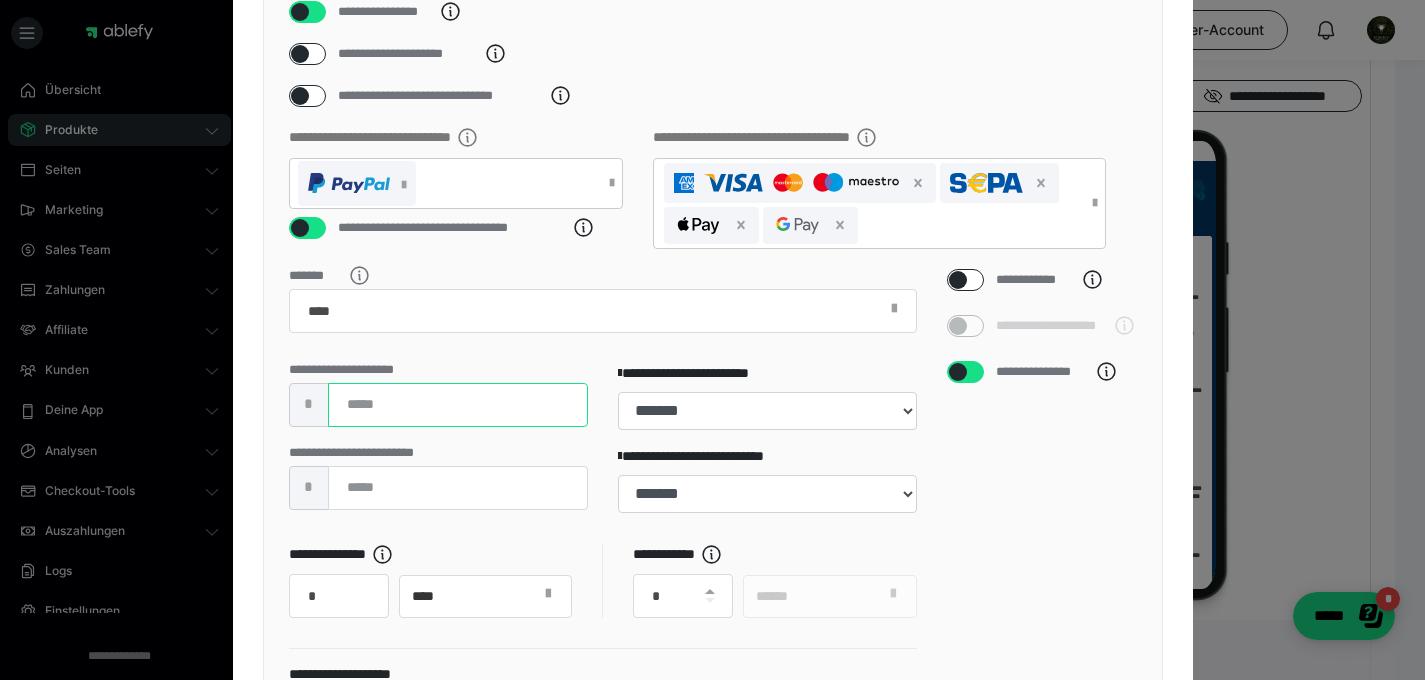 click on "***" at bounding box center (458, 405) 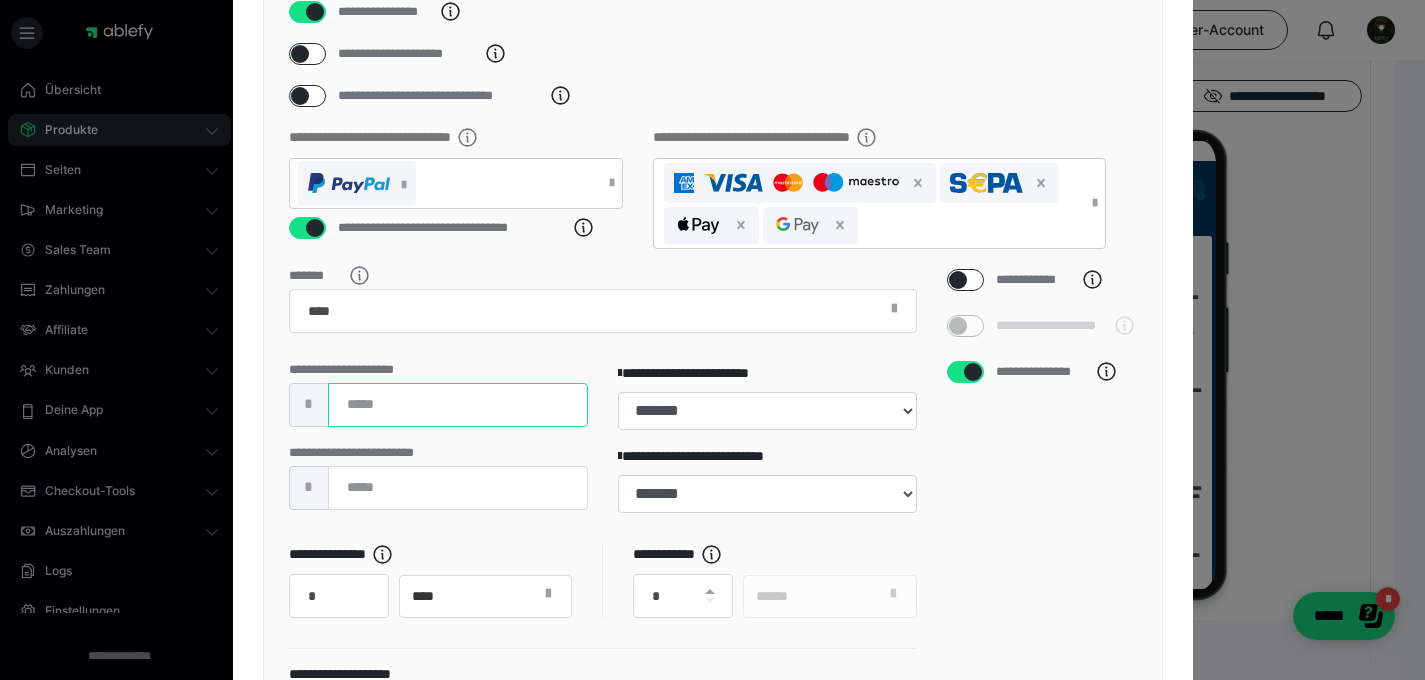 type on "***" 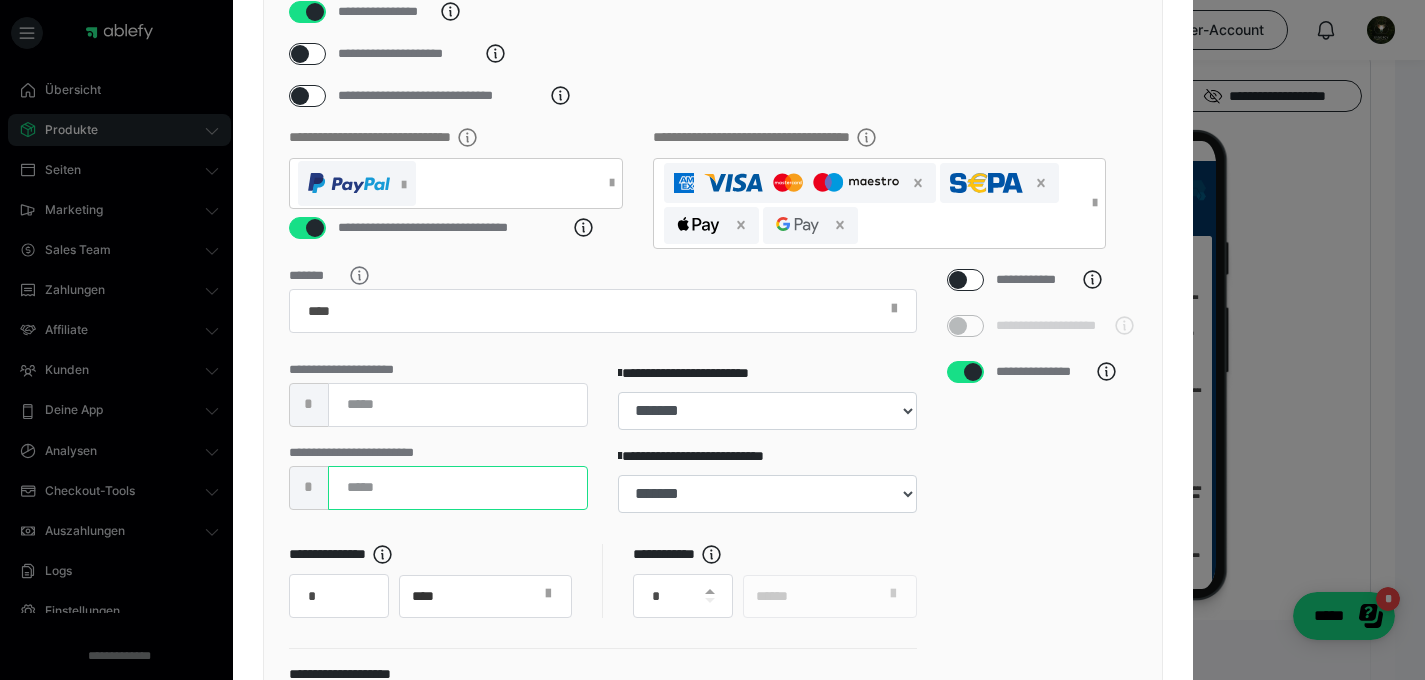 click on "***" at bounding box center [458, 488] 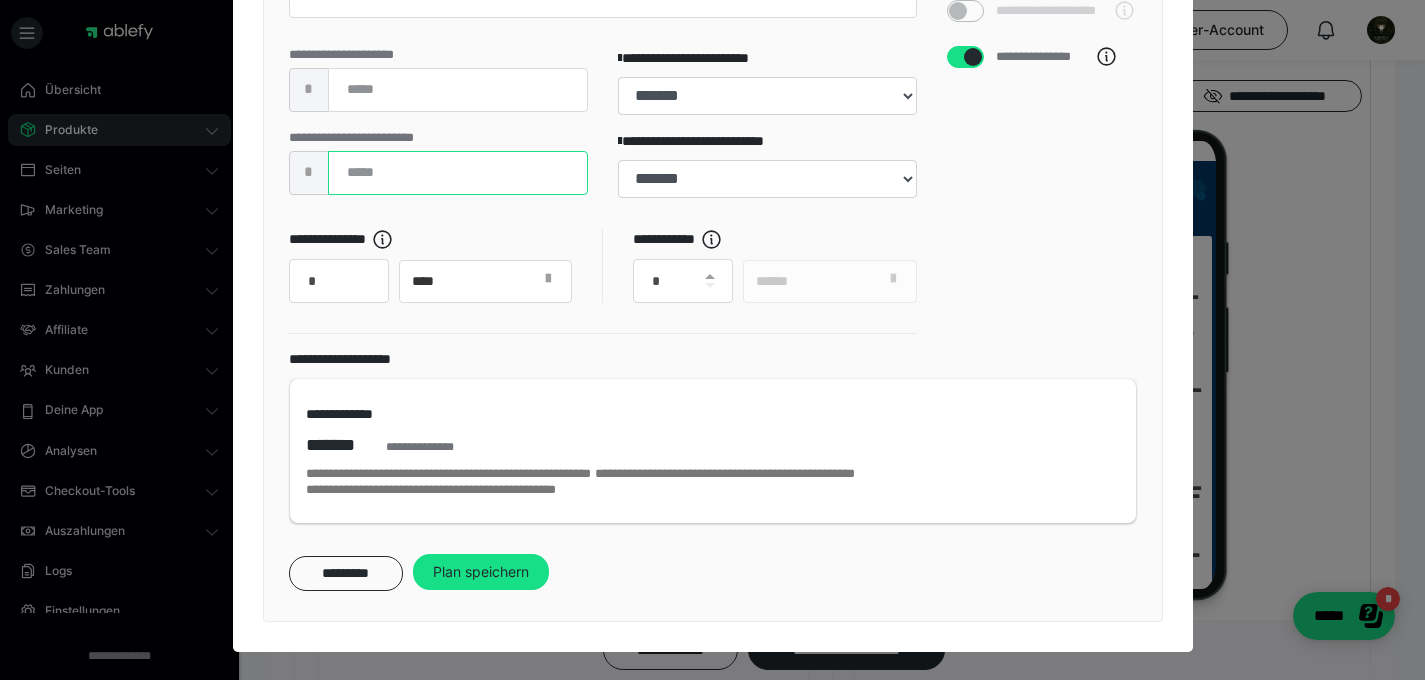scroll, scrollTop: 981, scrollLeft: 0, axis: vertical 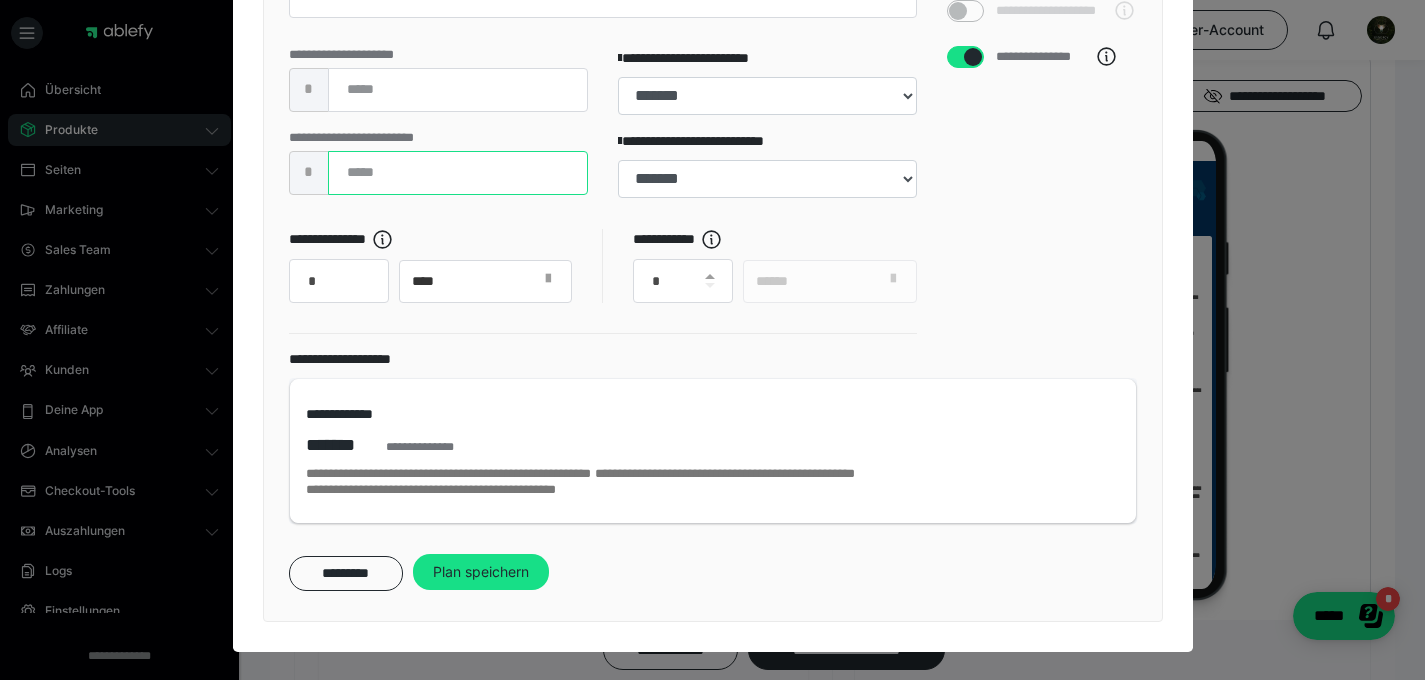 type on "***" 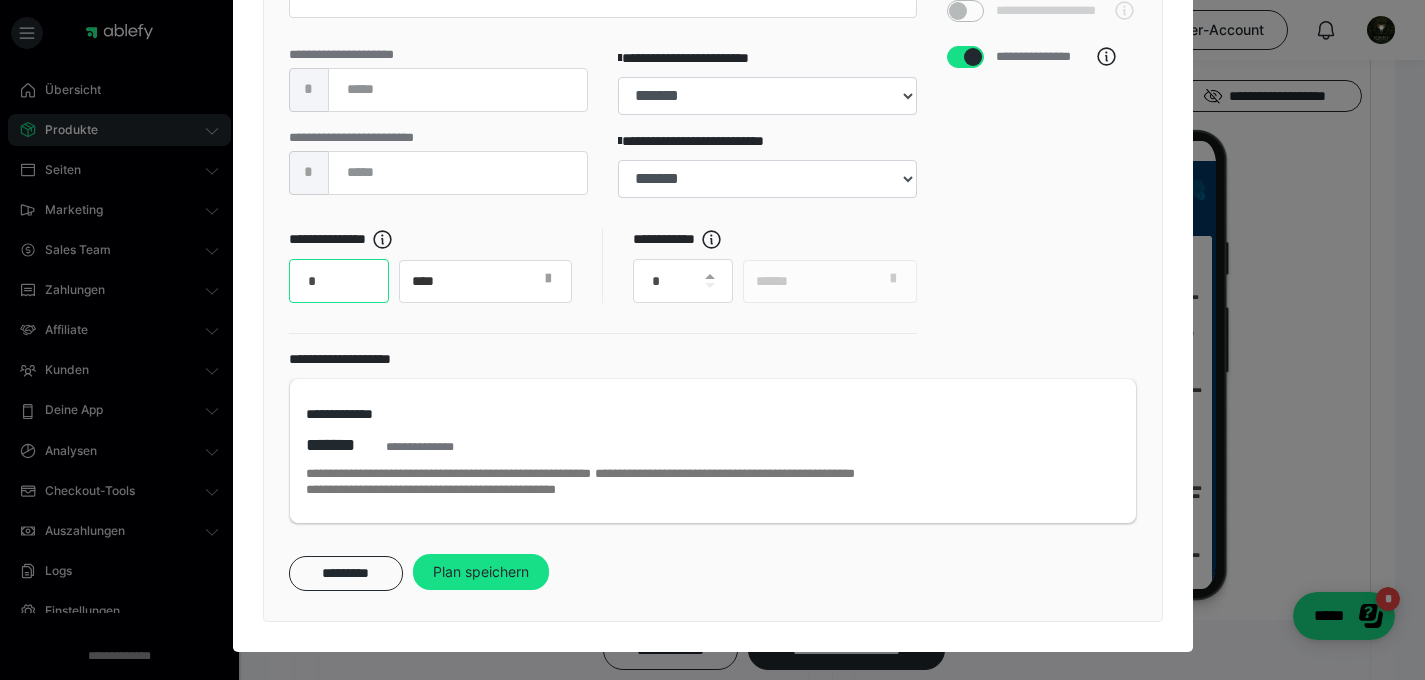 click on "*" at bounding box center [339, 281] 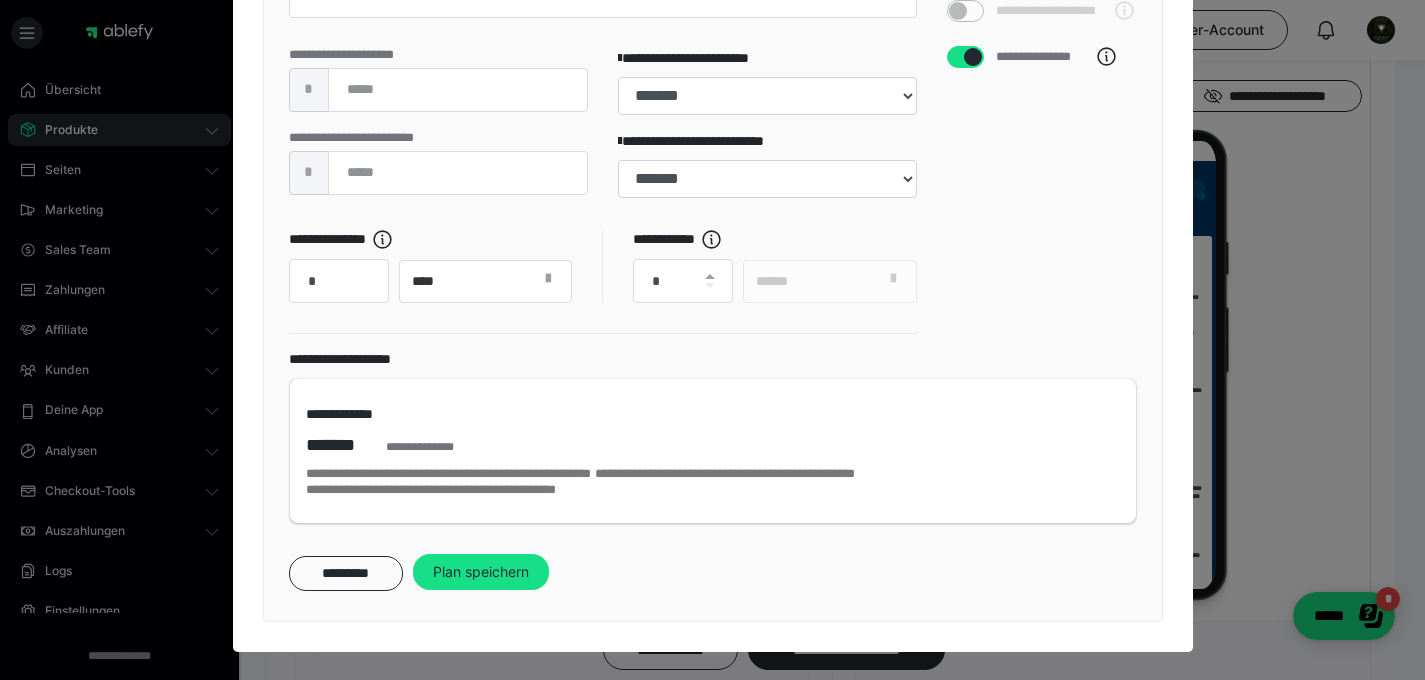 click on "****" at bounding box center (469, 281) 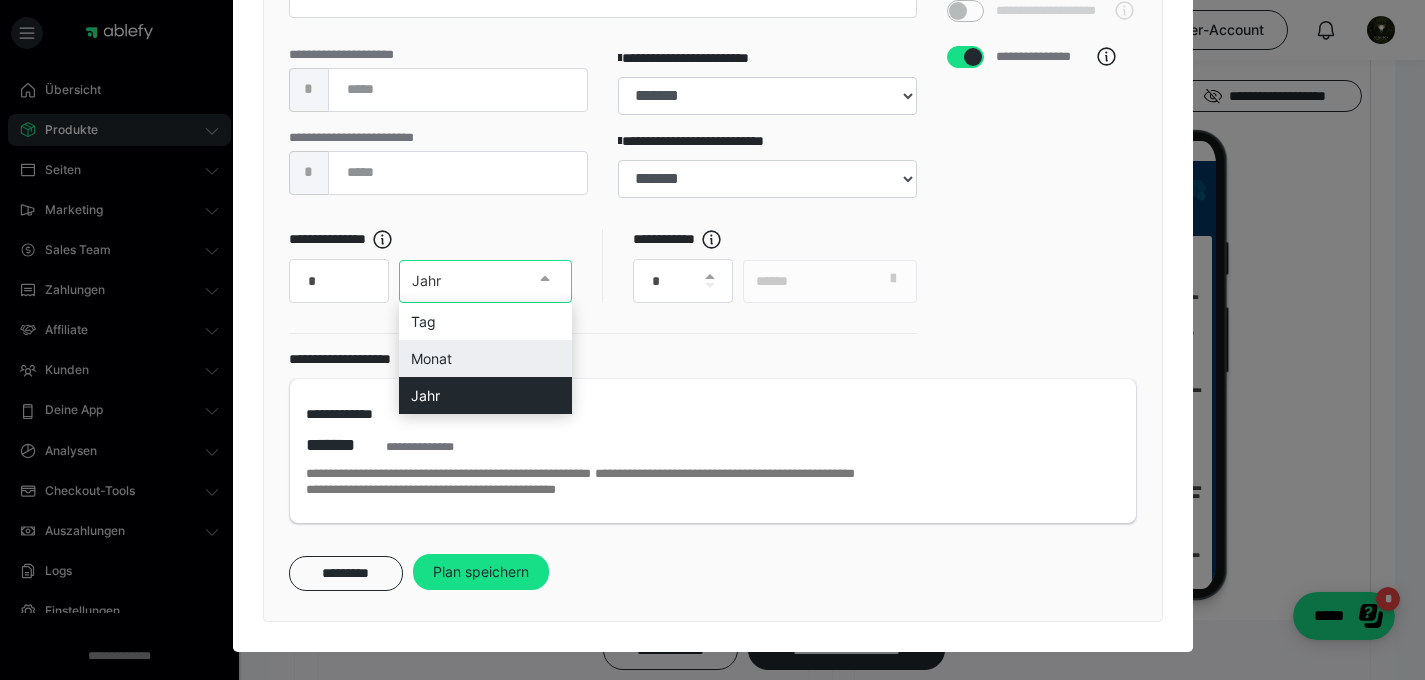 click on "Monat" at bounding box center (485, 358) 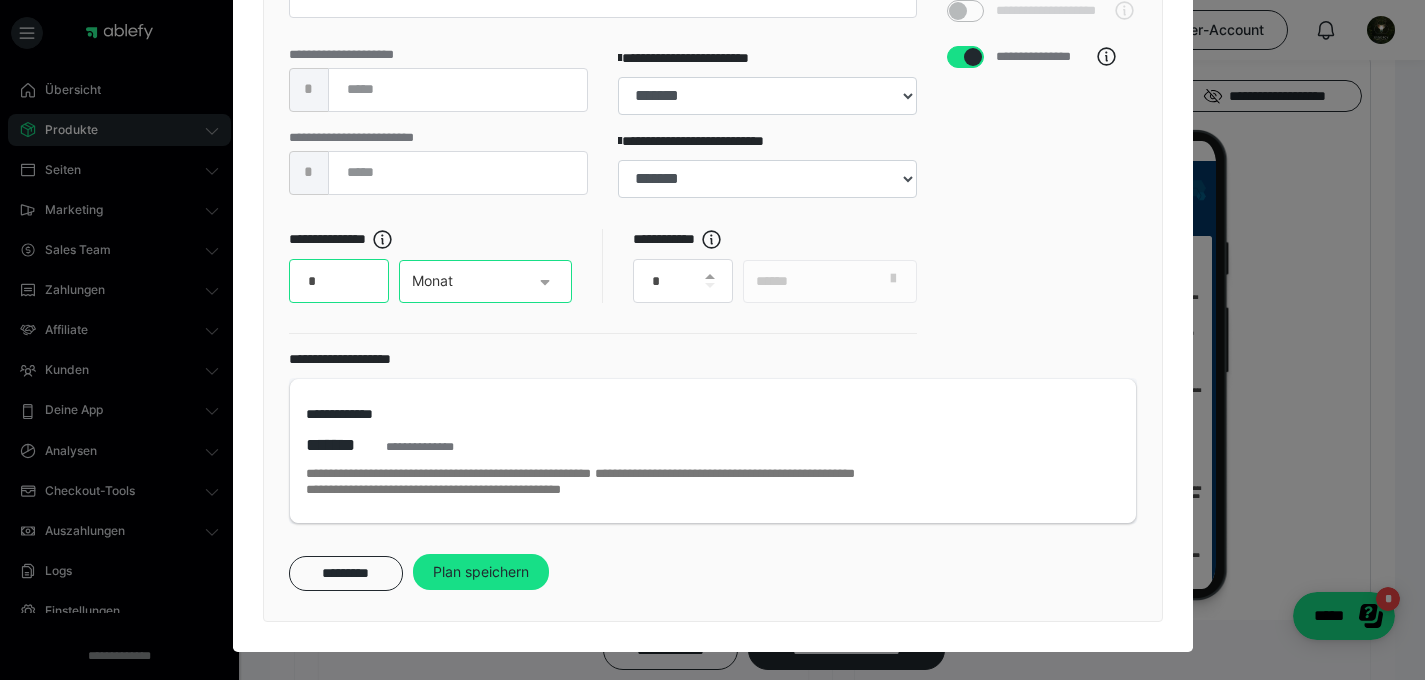 click on "*" at bounding box center [339, 281] 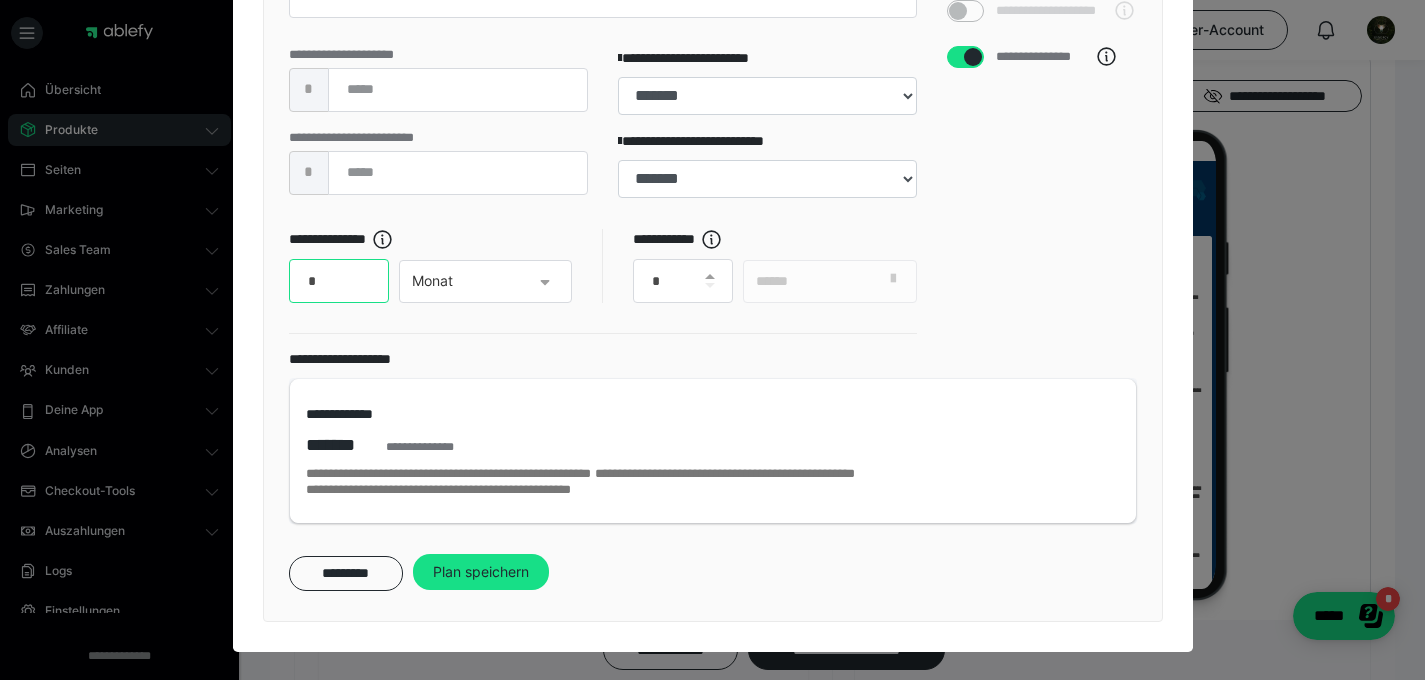 type on "*" 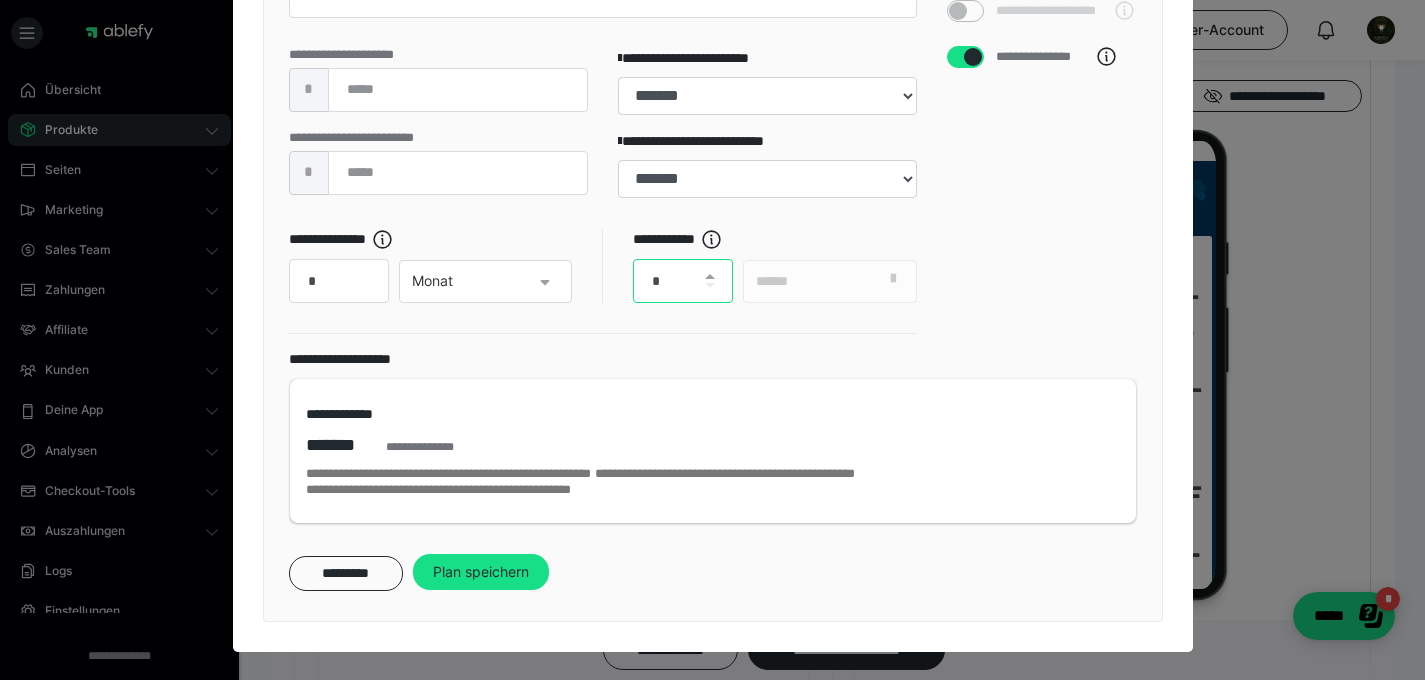 click on "*" at bounding box center [683, 281] 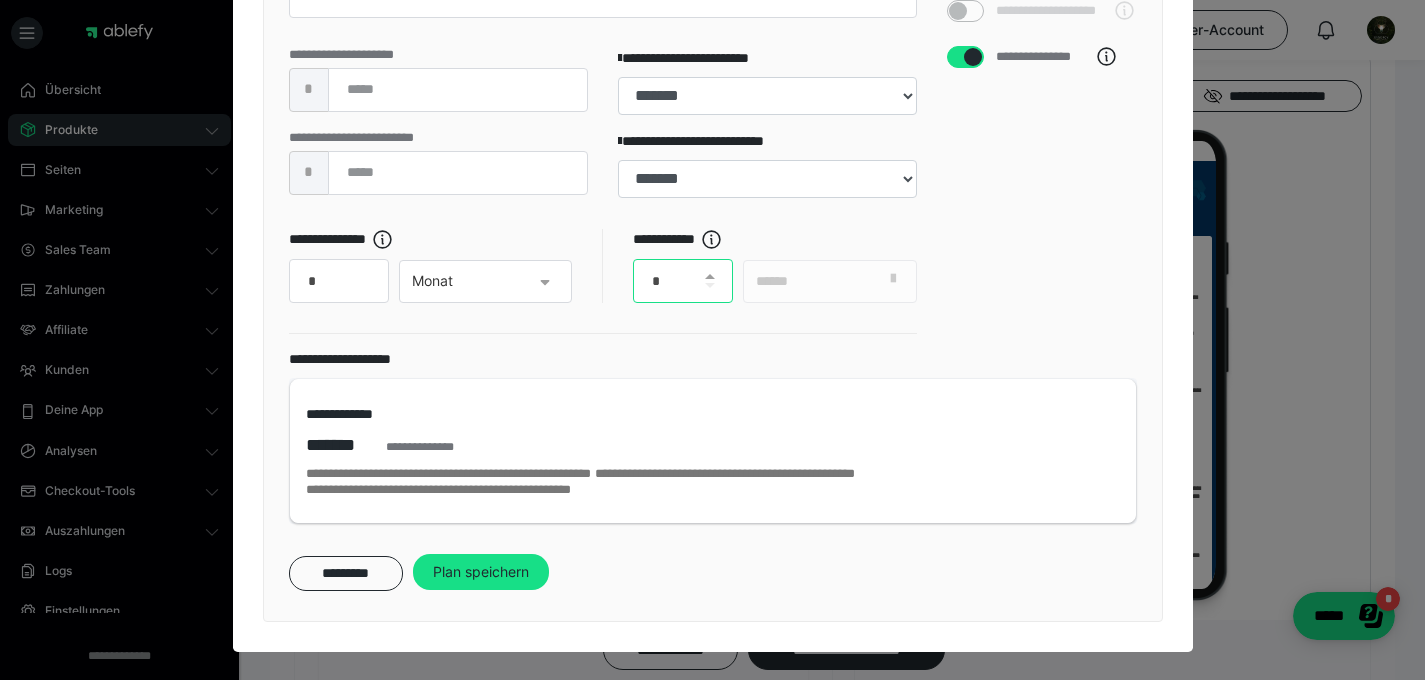 click on "*" at bounding box center (683, 281) 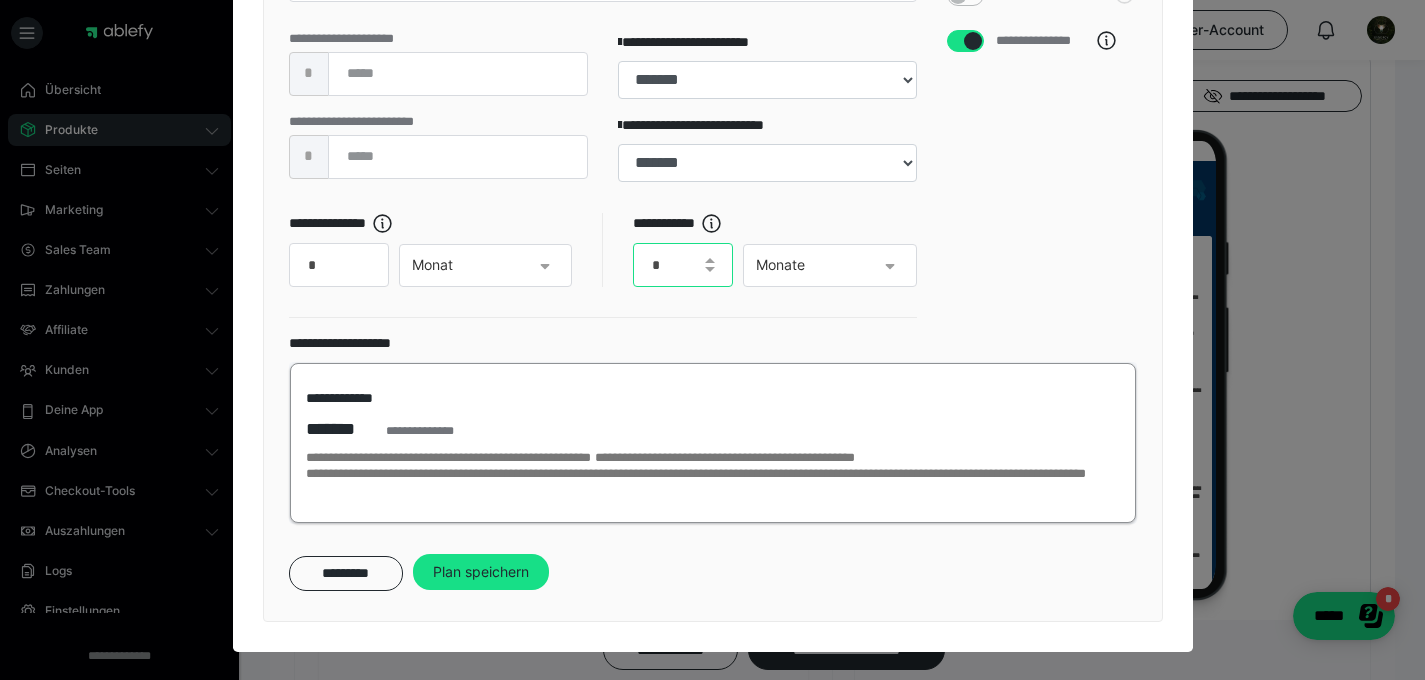 scroll, scrollTop: 997, scrollLeft: 0, axis: vertical 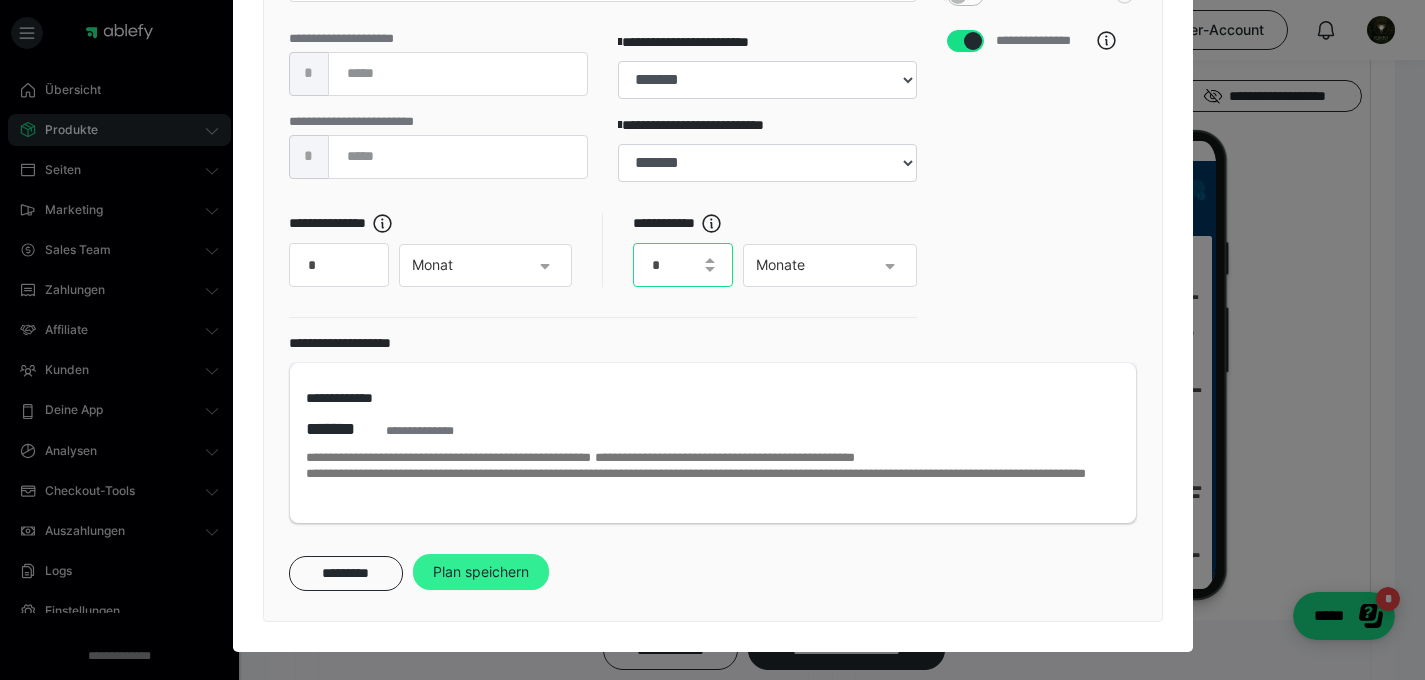 type on "*" 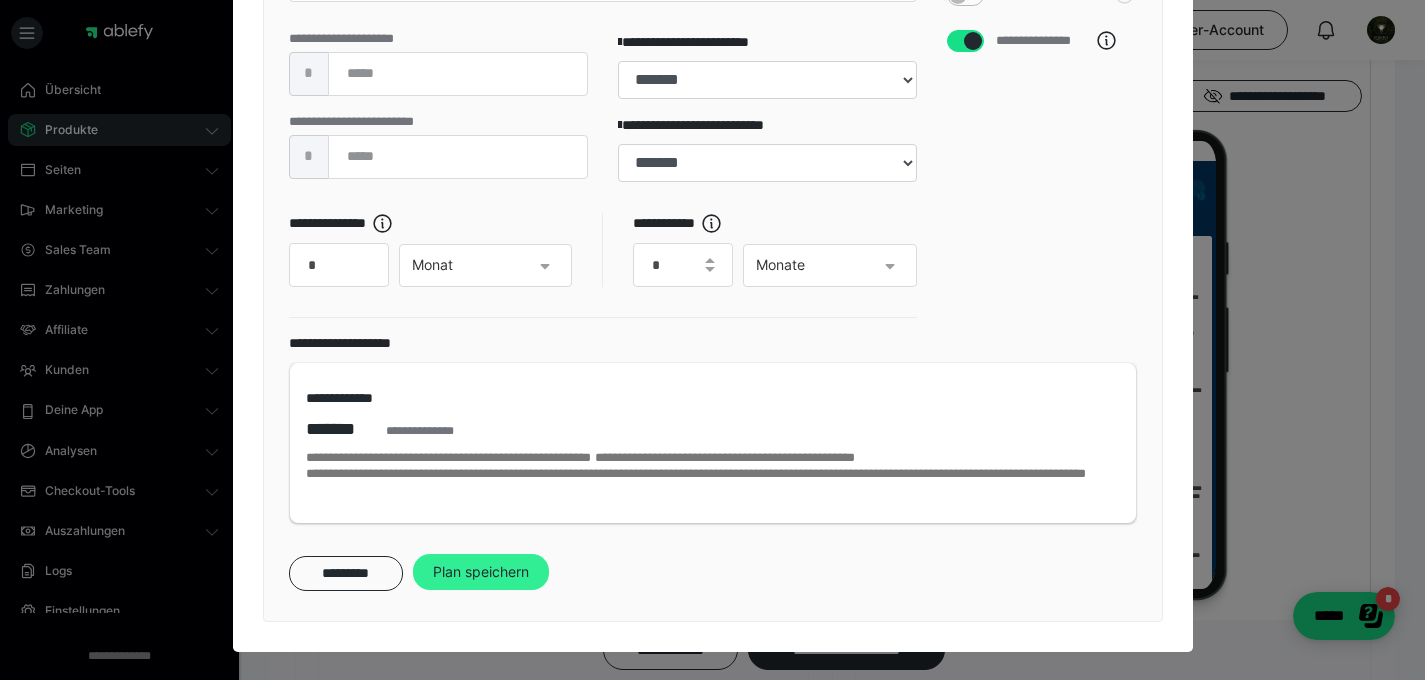 click on "Plan speichern" at bounding box center [481, 572] 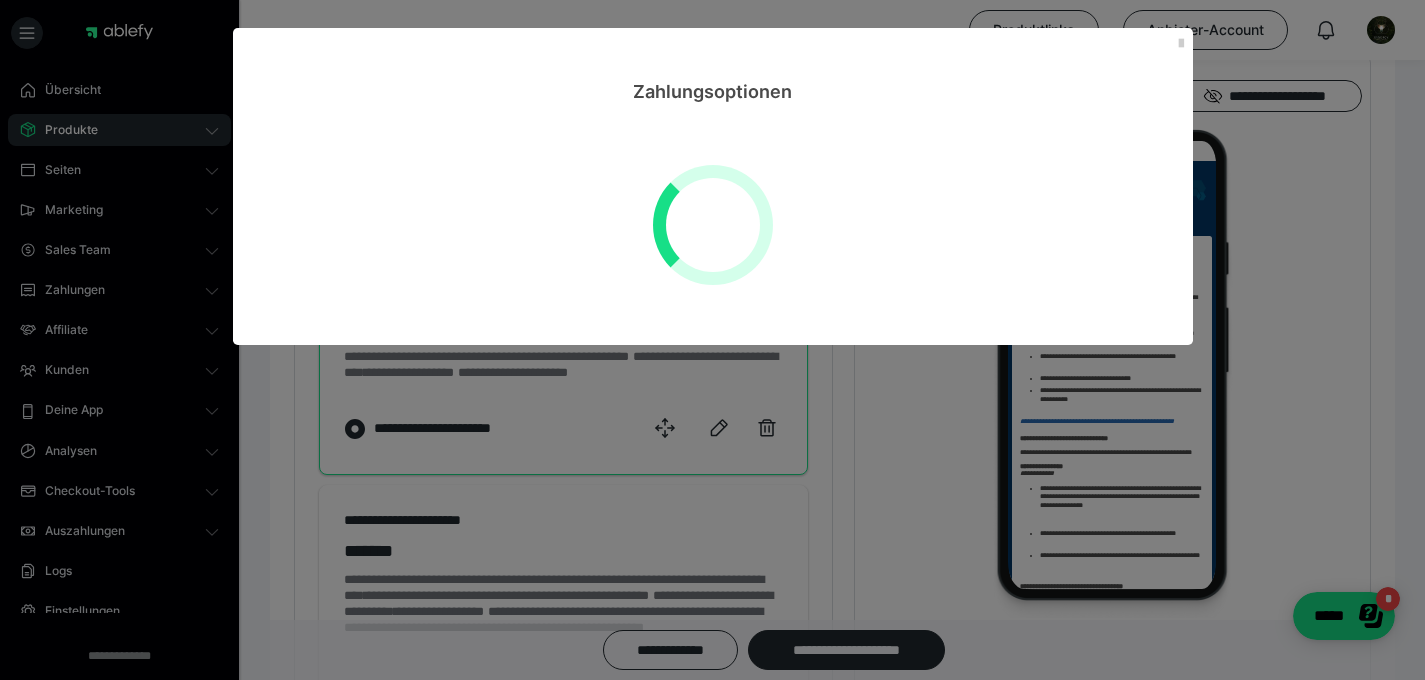 select on "**" 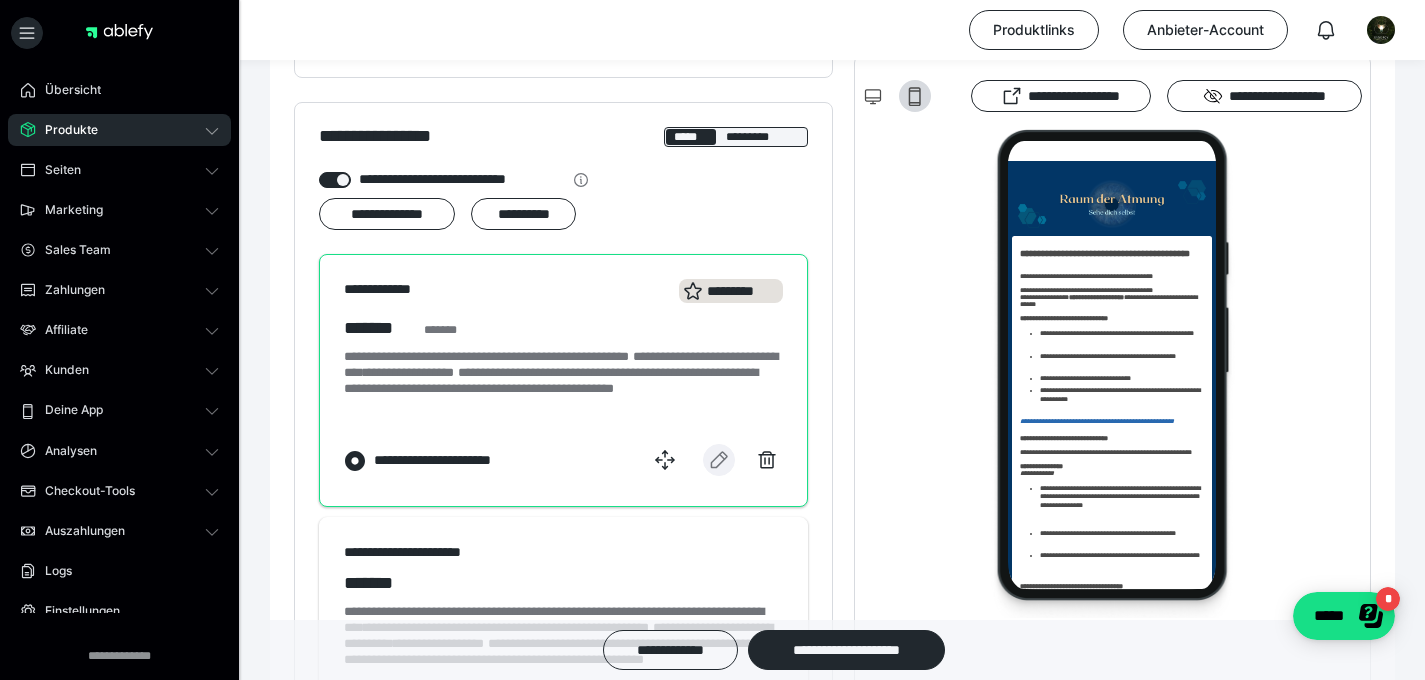 scroll, scrollTop: 1415, scrollLeft: 0, axis: vertical 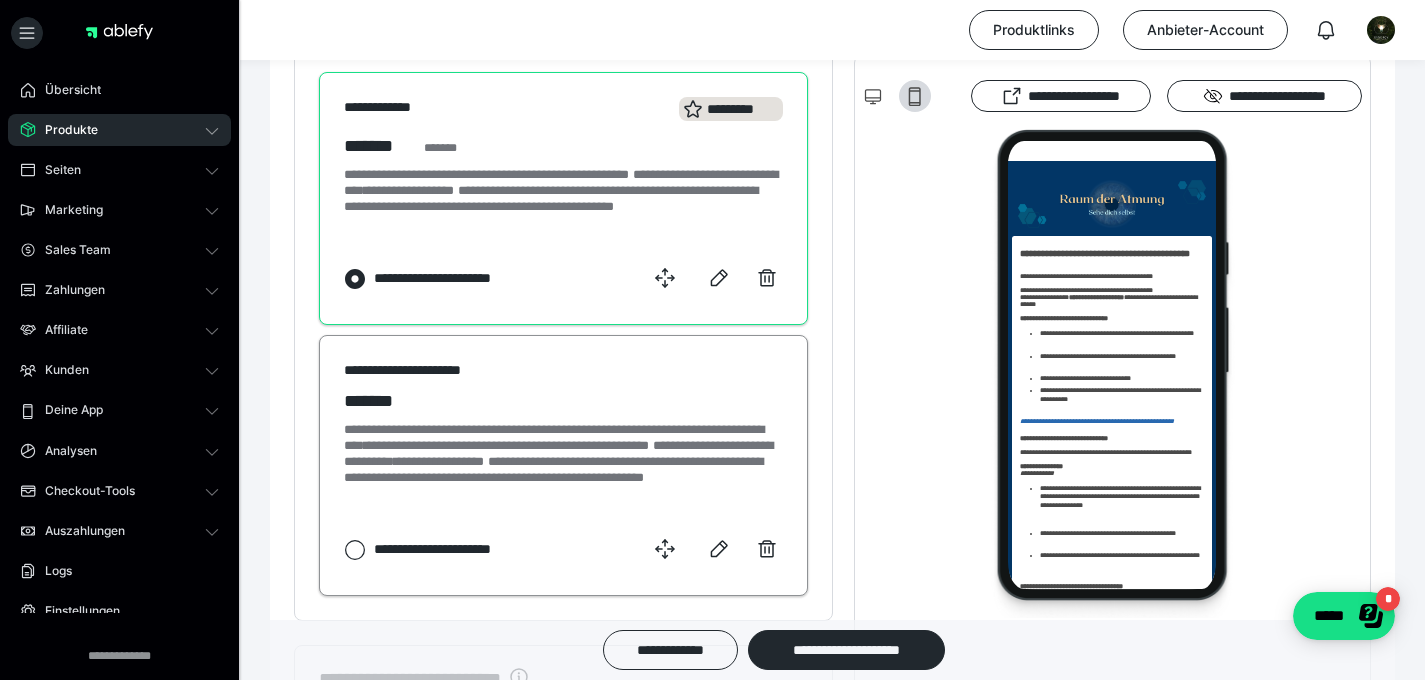click on "**********" at bounding box center (563, 431) 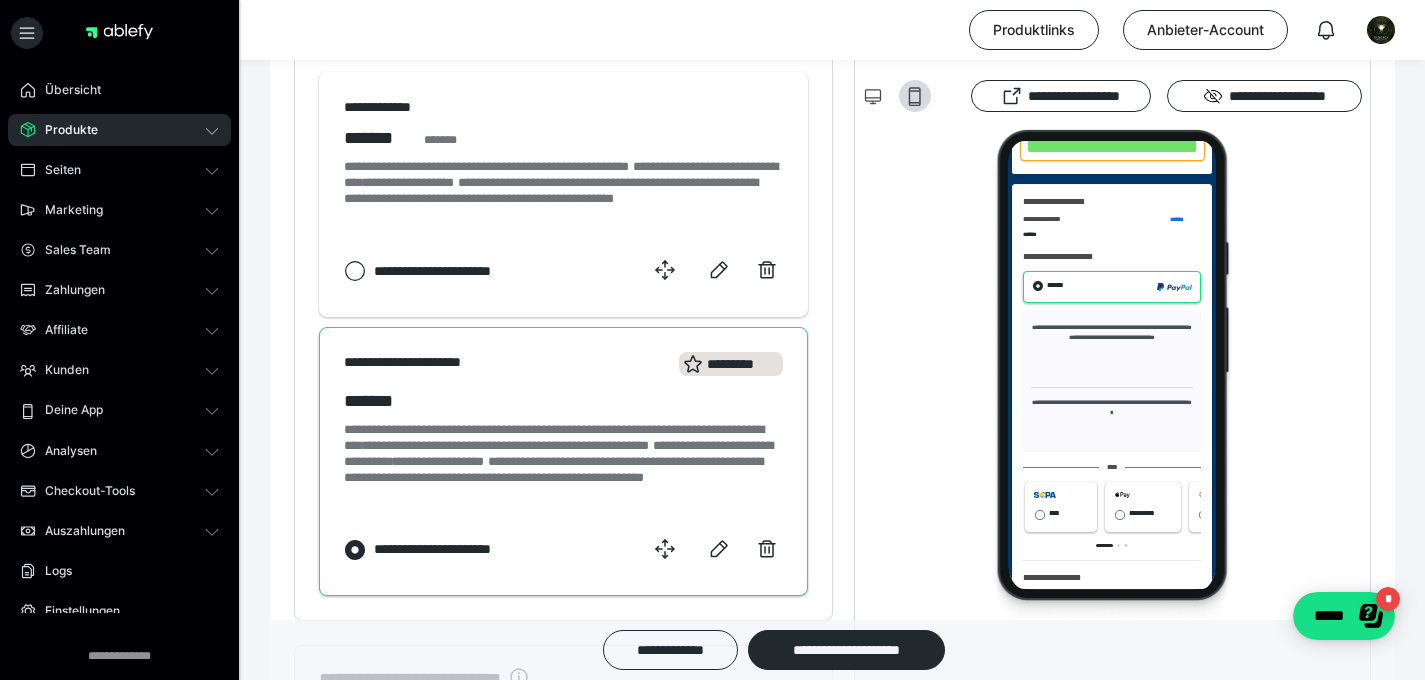 scroll, scrollTop: 717, scrollLeft: 0, axis: vertical 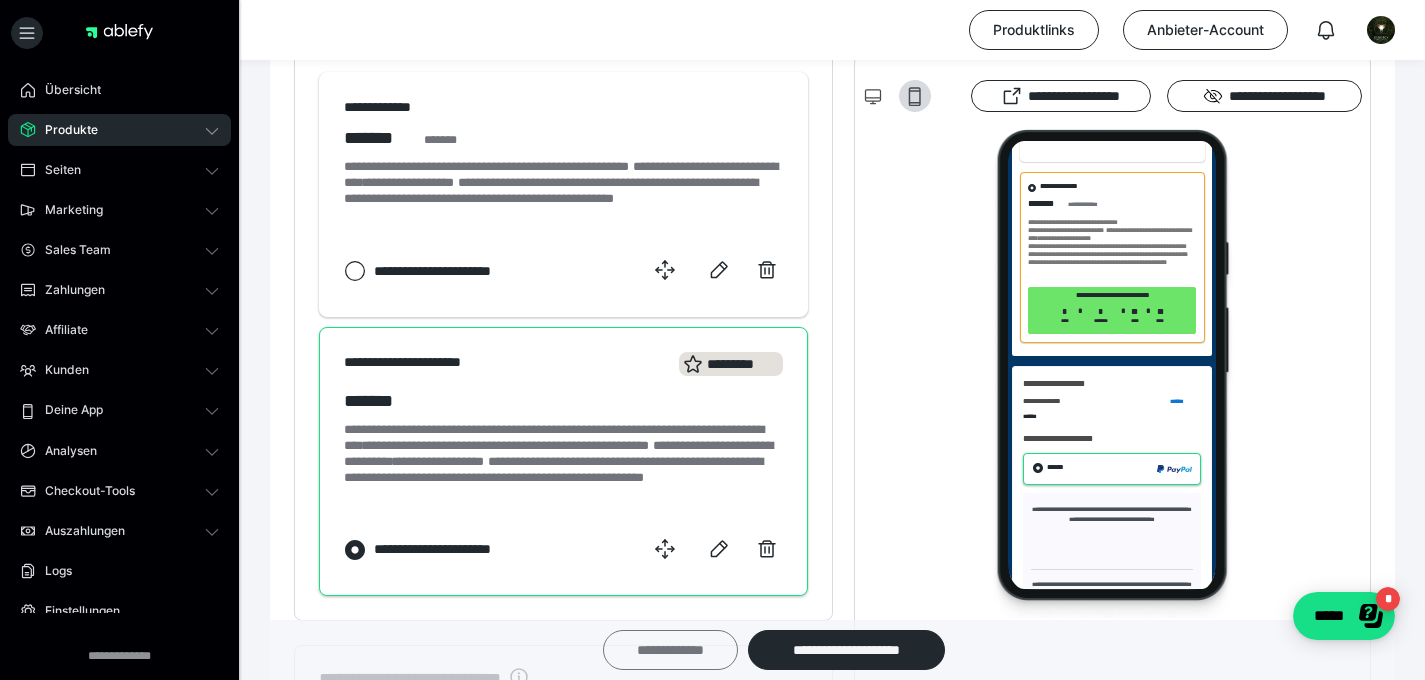 click on "**********" at bounding box center [670, 650] 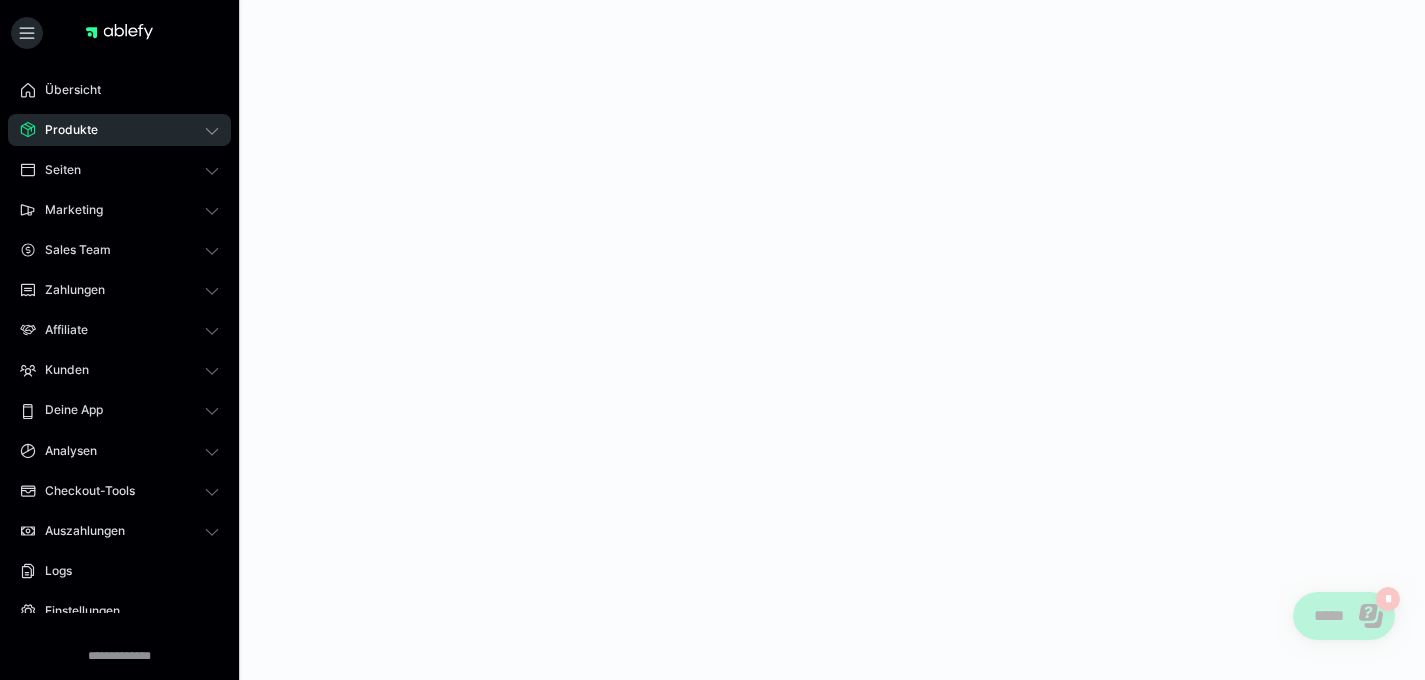 scroll, scrollTop: 0, scrollLeft: 0, axis: both 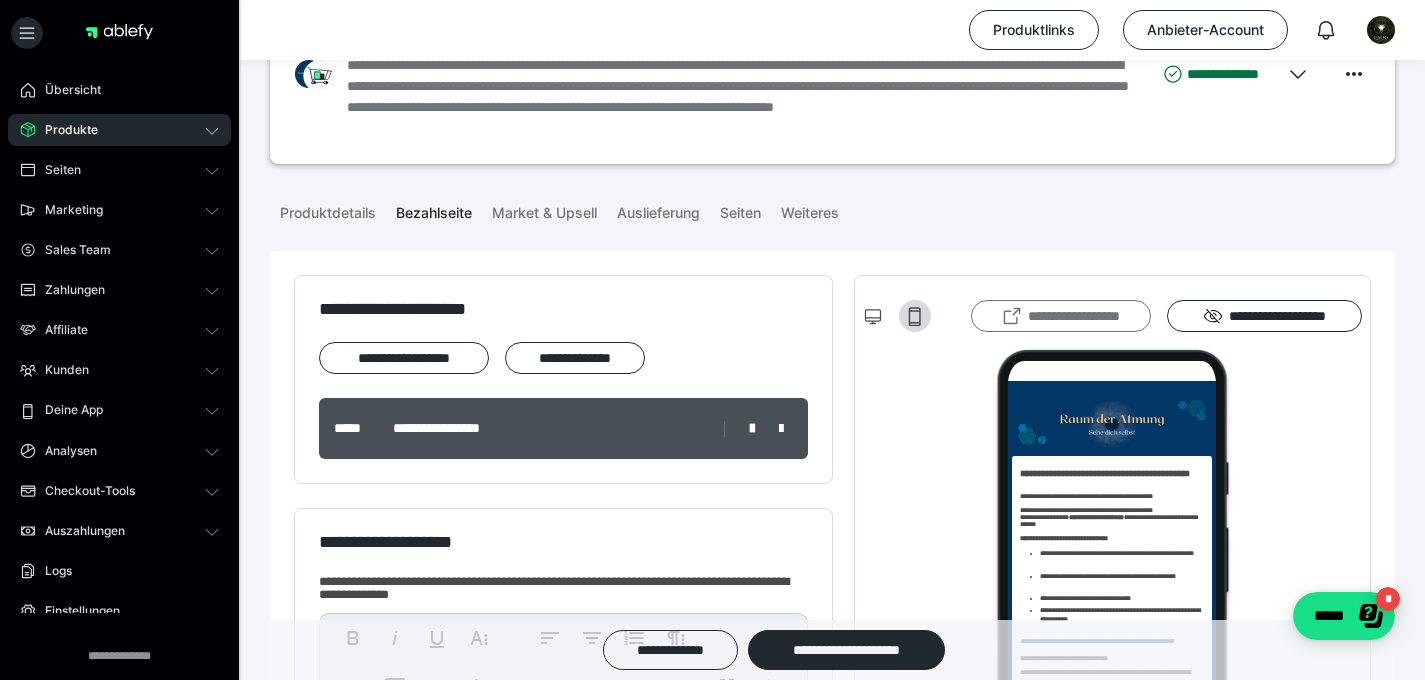 click on "**********" at bounding box center (1061, 316) 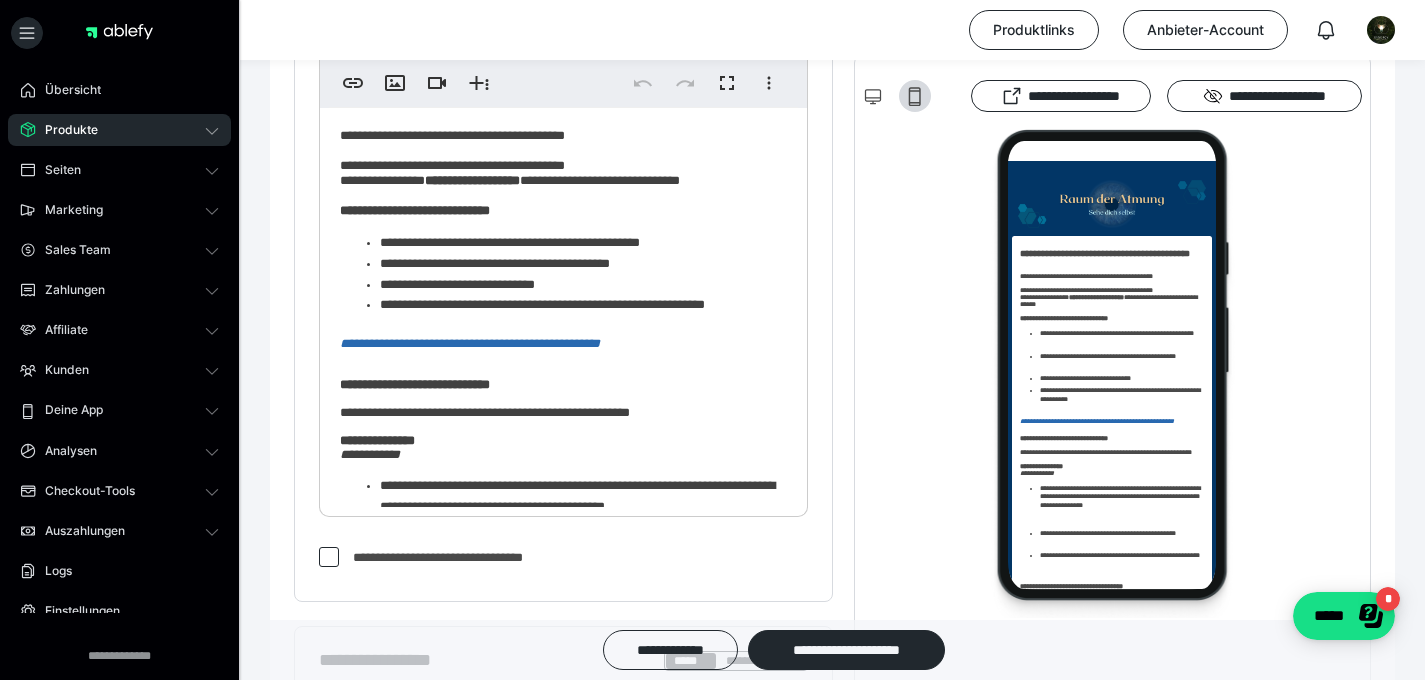 scroll, scrollTop: 729, scrollLeft: 0, axis: vertical 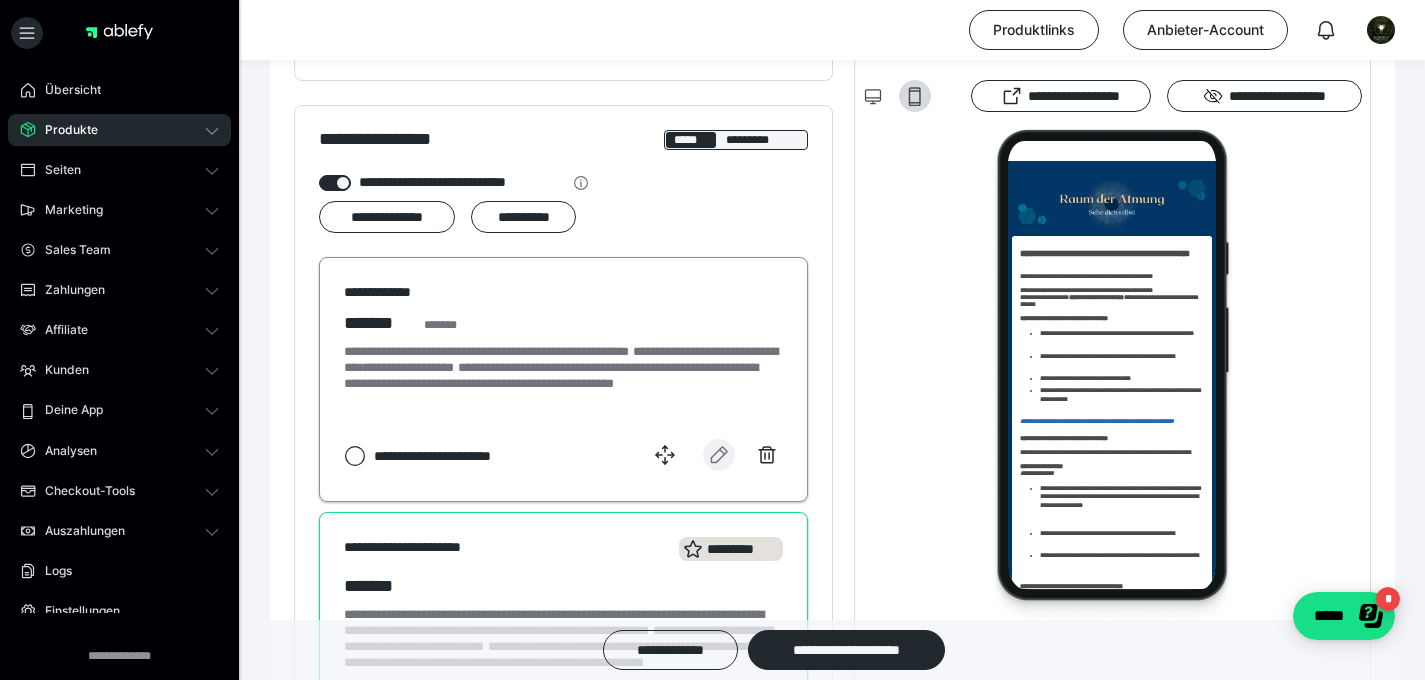 click at bounding box center (719, 455) 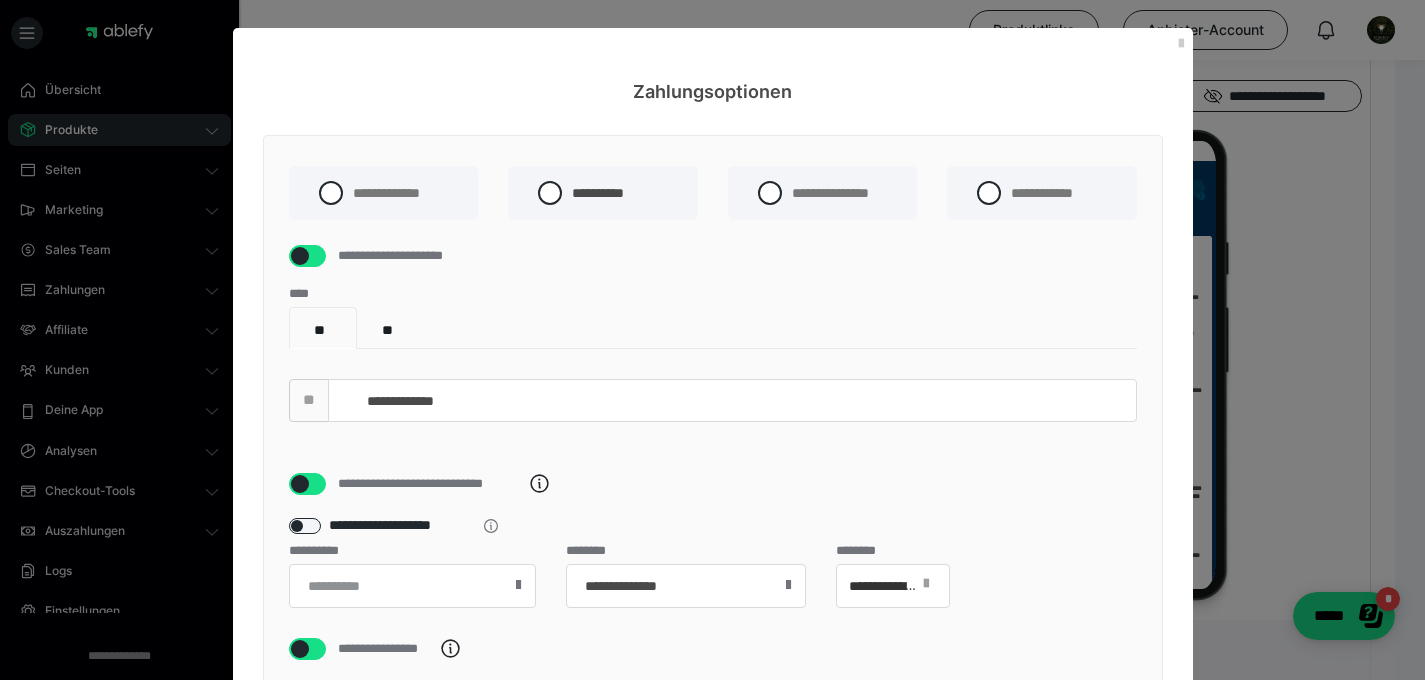 scroll, scrollTop: 0, scrollLeft: 0, axis: both 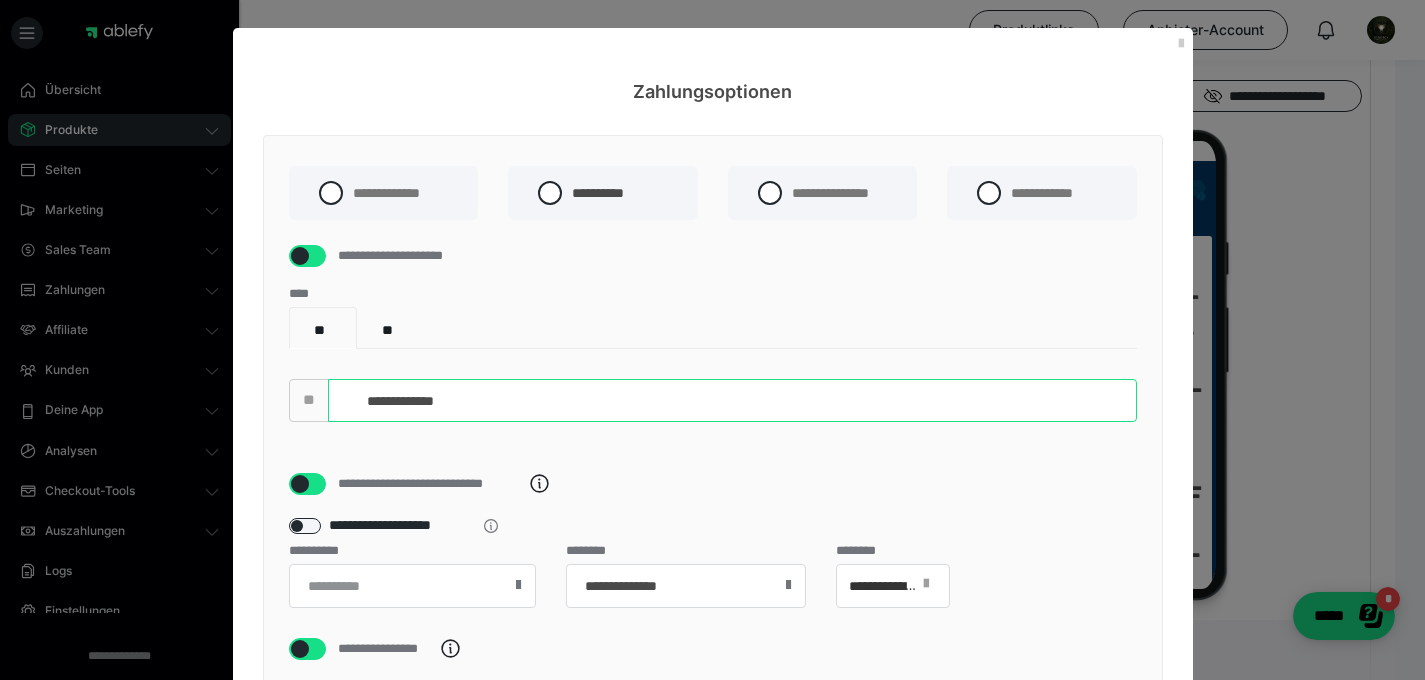 drag, startPoint x: 485, startPoint y: 424, endPoint x: 236, endPoint y: 423, distance: 249.00201 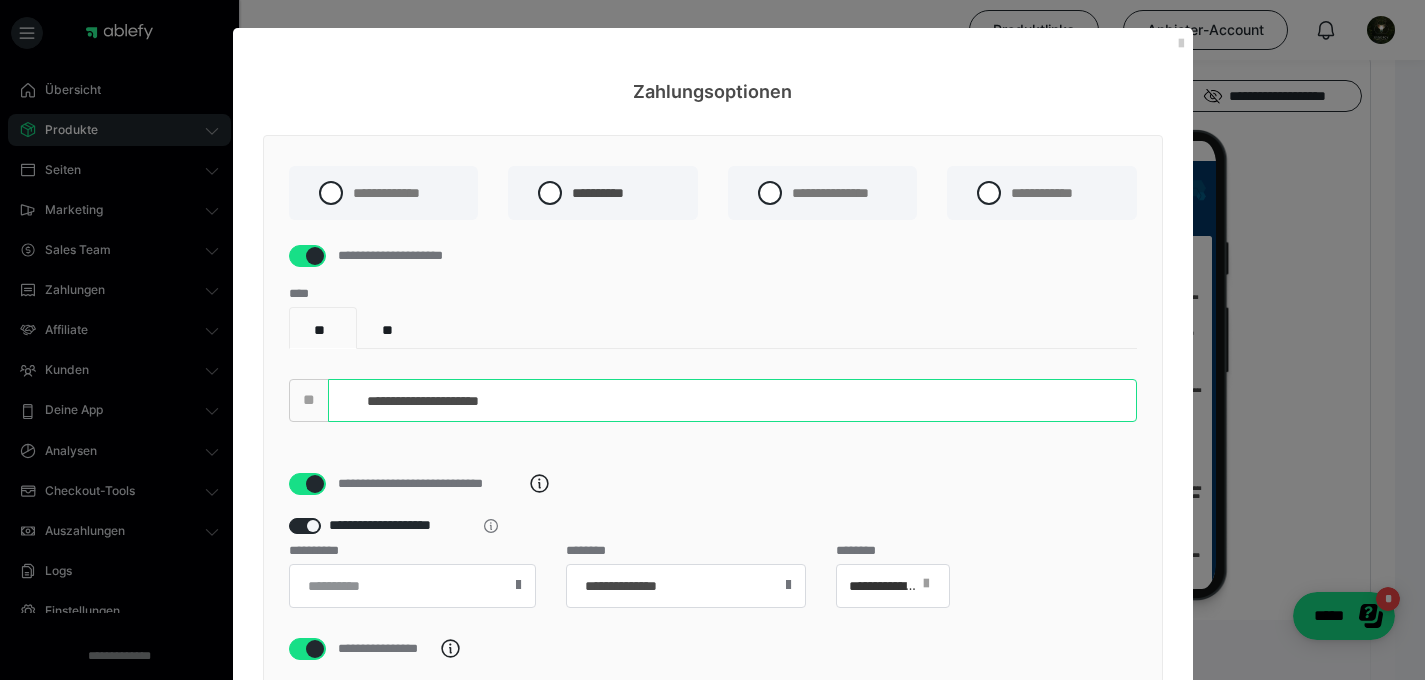 click on "**********" at bounding box center [732, 400] 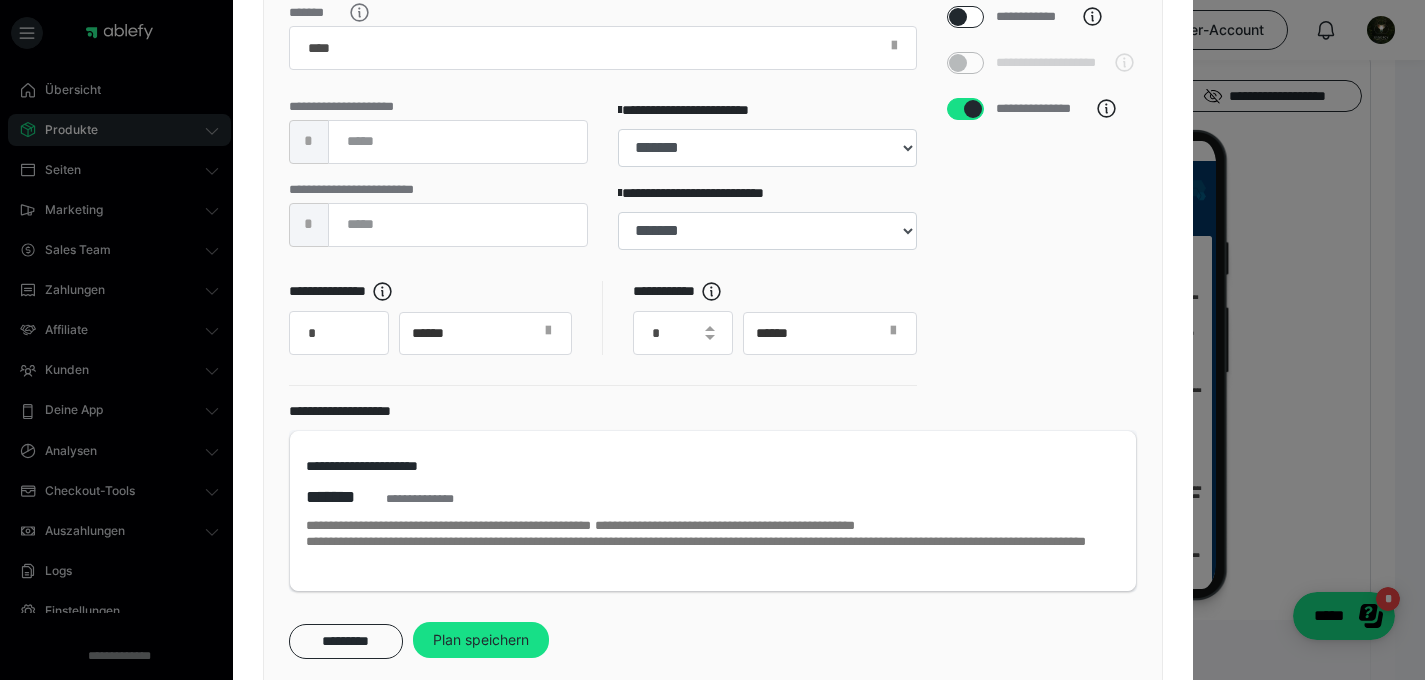 scroll, scrollTop: 889, scrollLeft: 0, axis: vertical 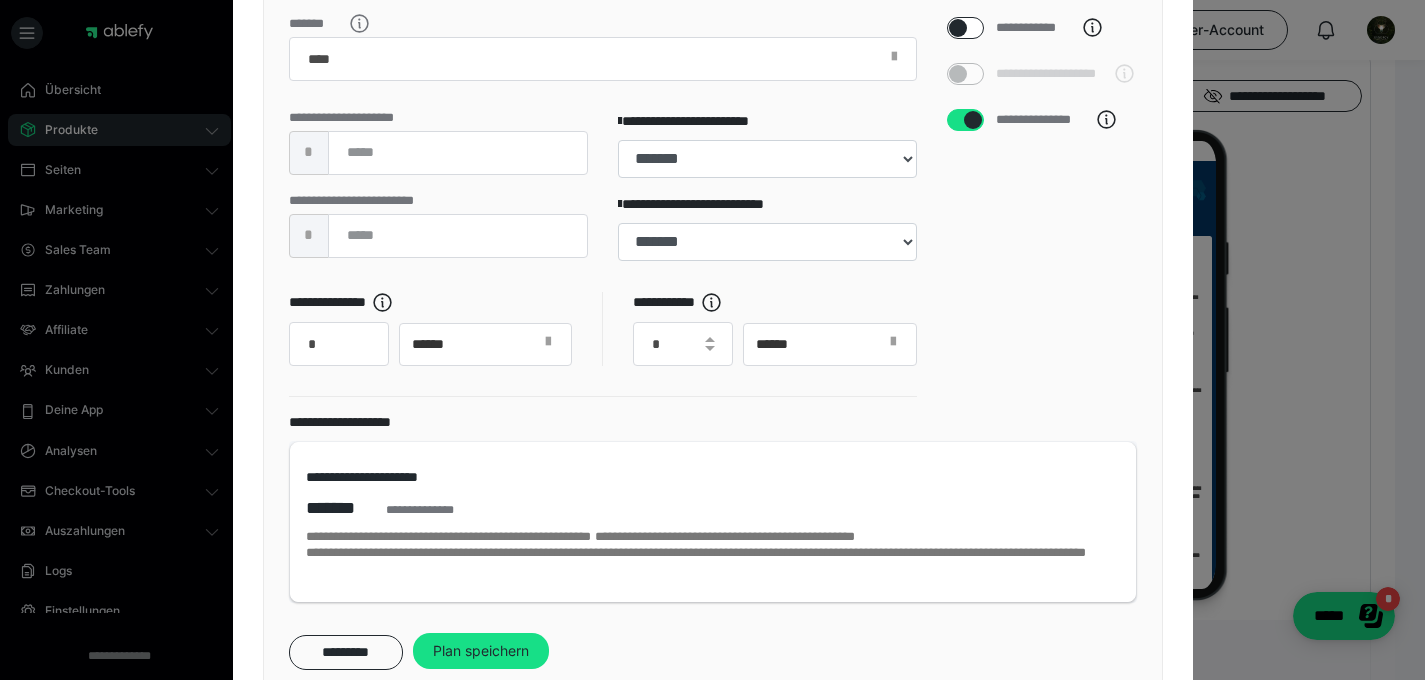 type on "**********" 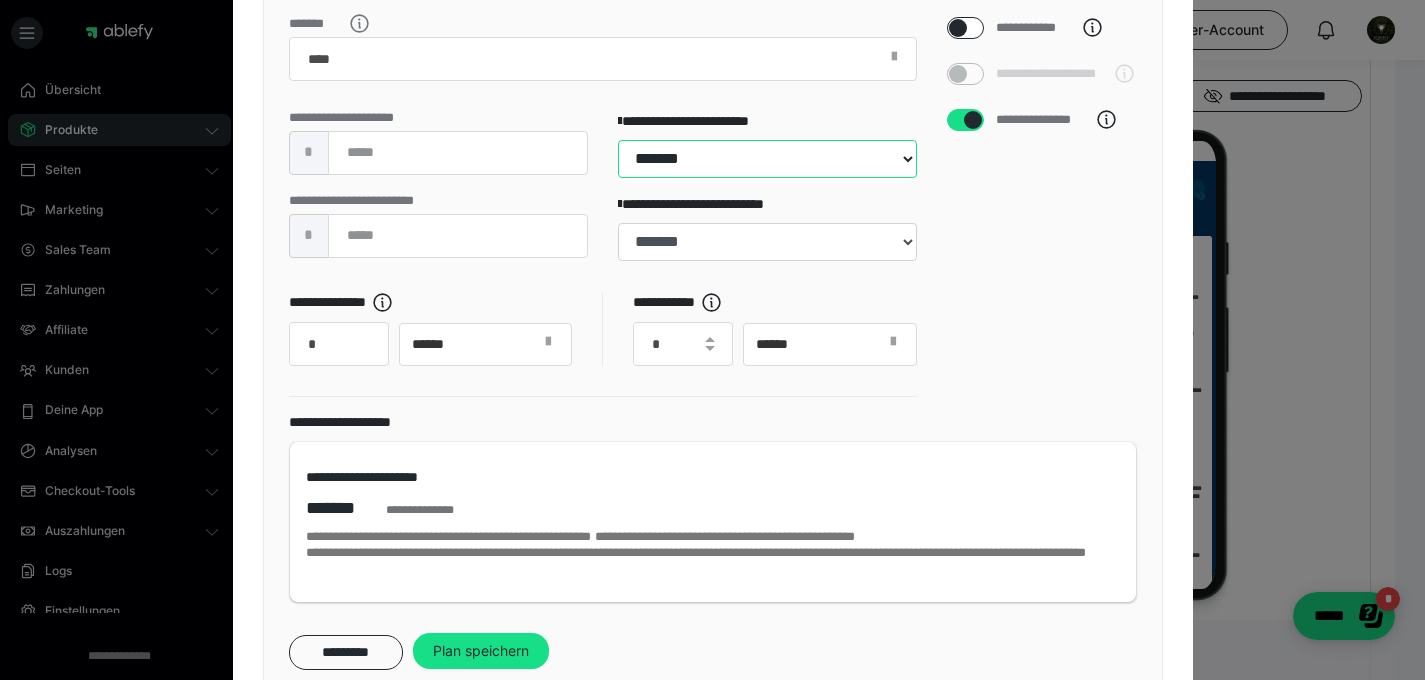select on "**" 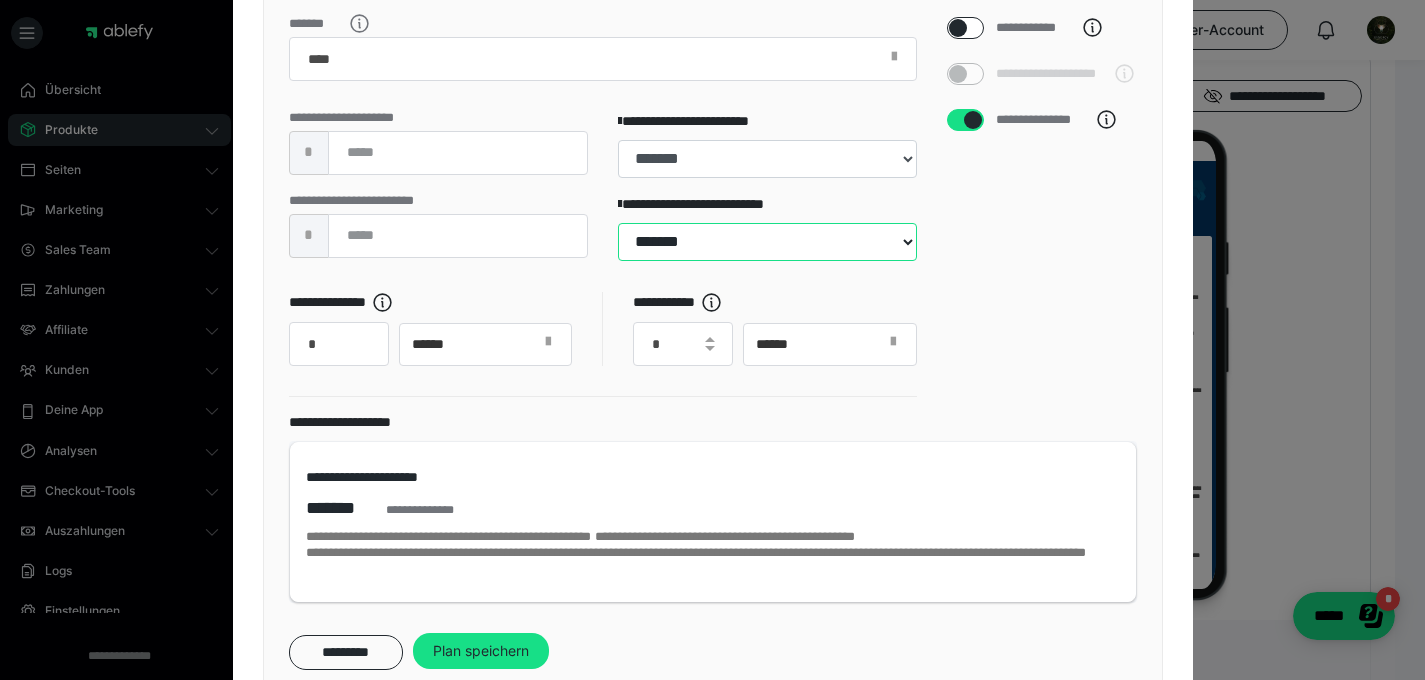 select on "**" 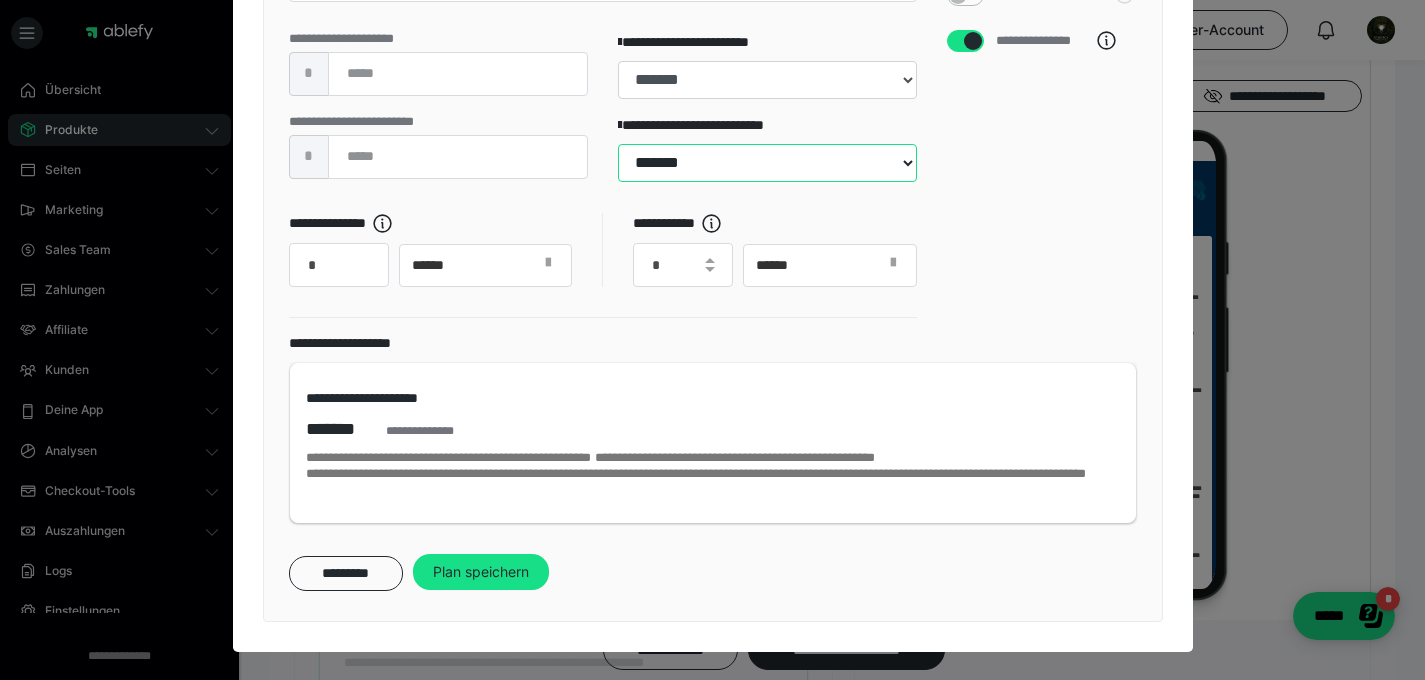 scroll, scrollTop: 997, scrollLeft: 0, axis: vertical 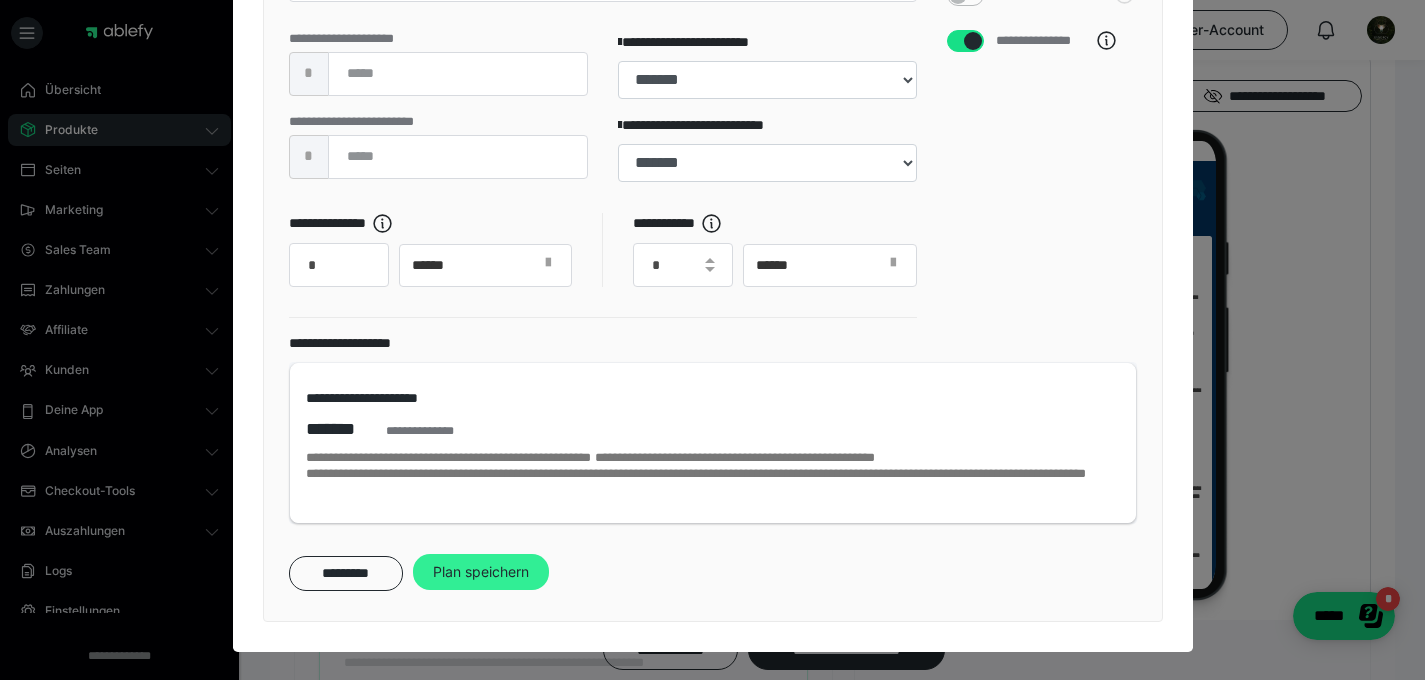 click on "Plan speichern" at bounding box center (481, 572) 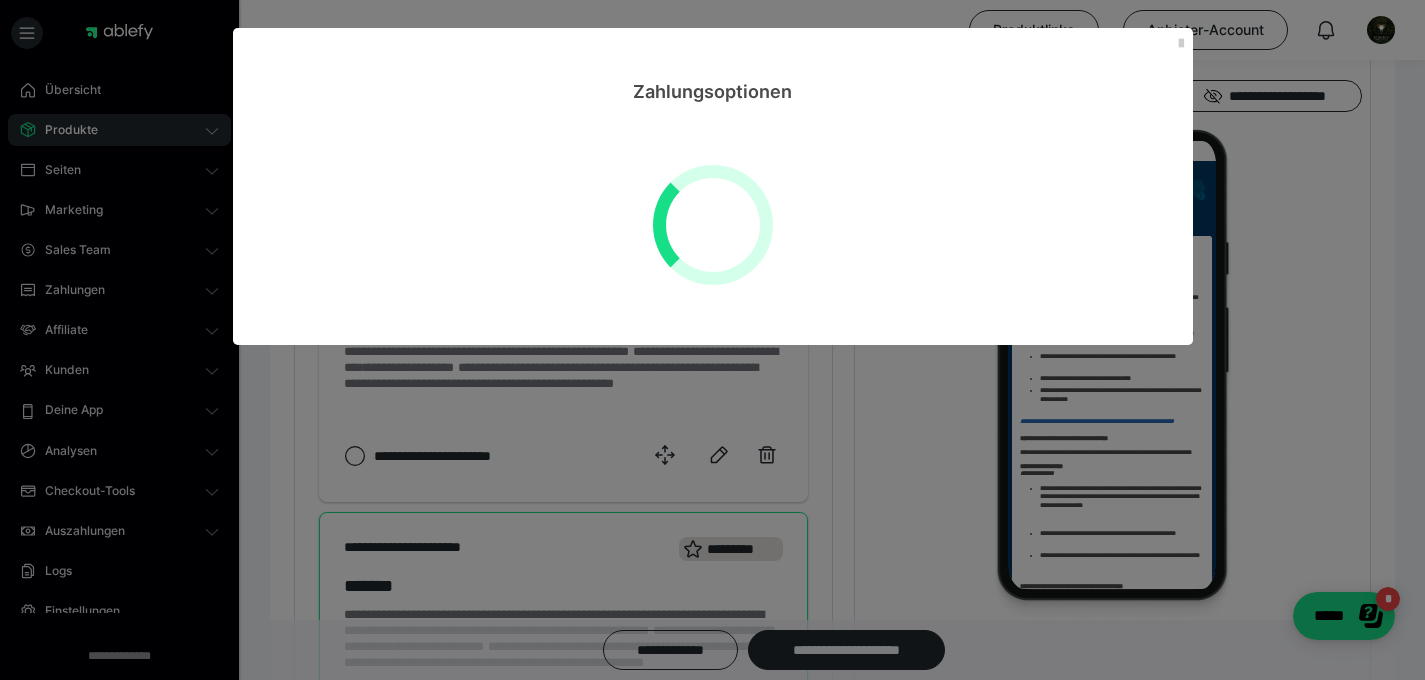 scroll, scrollTop: 0, scrollLeft: 0, axis: both 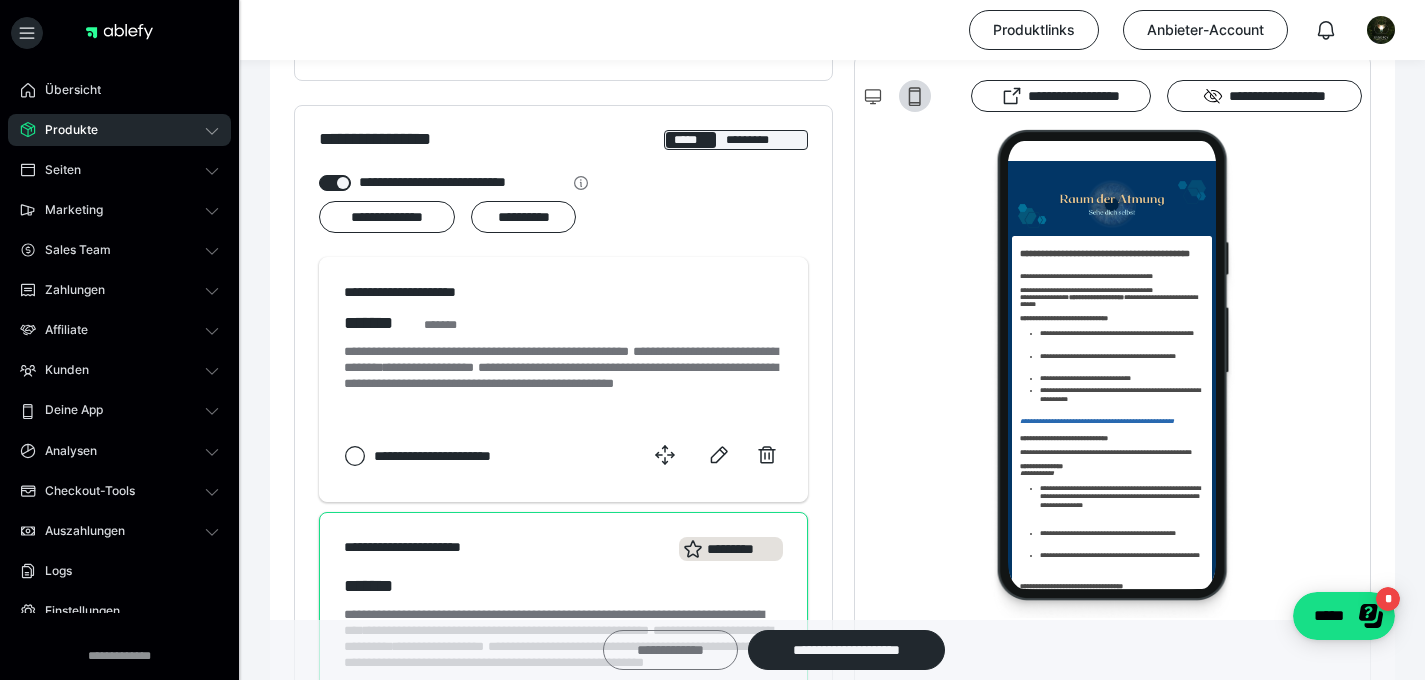 click on "**********" at bounding box center (670, 650) 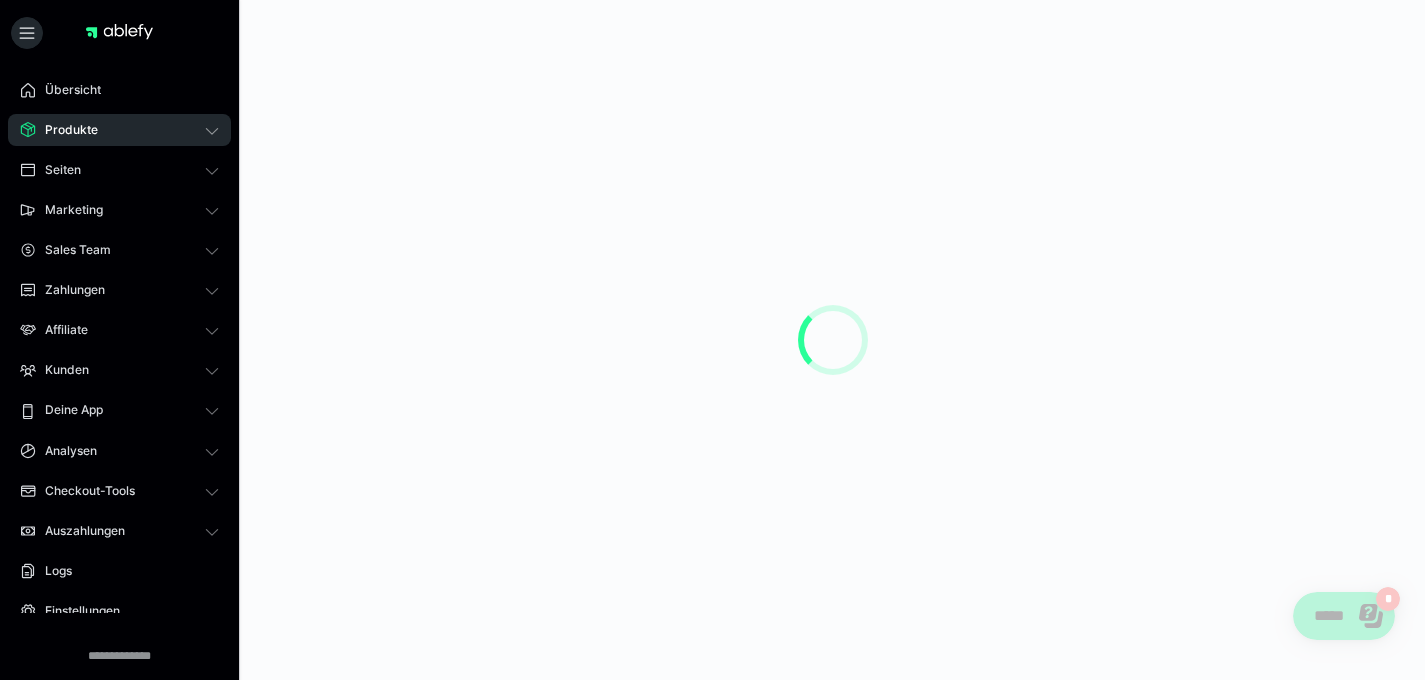 scroll, scrollTop: 0, scrollLeft: 0, axis: both 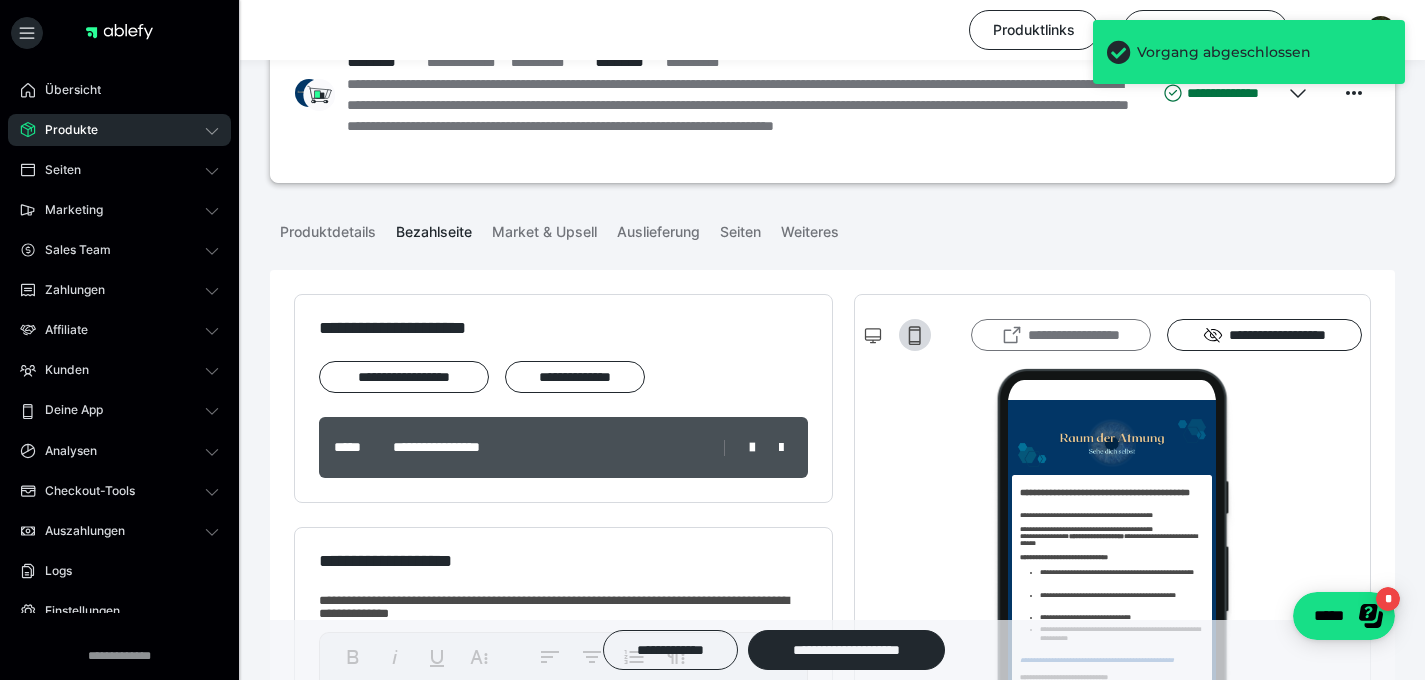click on "**********" at bounding box center [1061, 335] 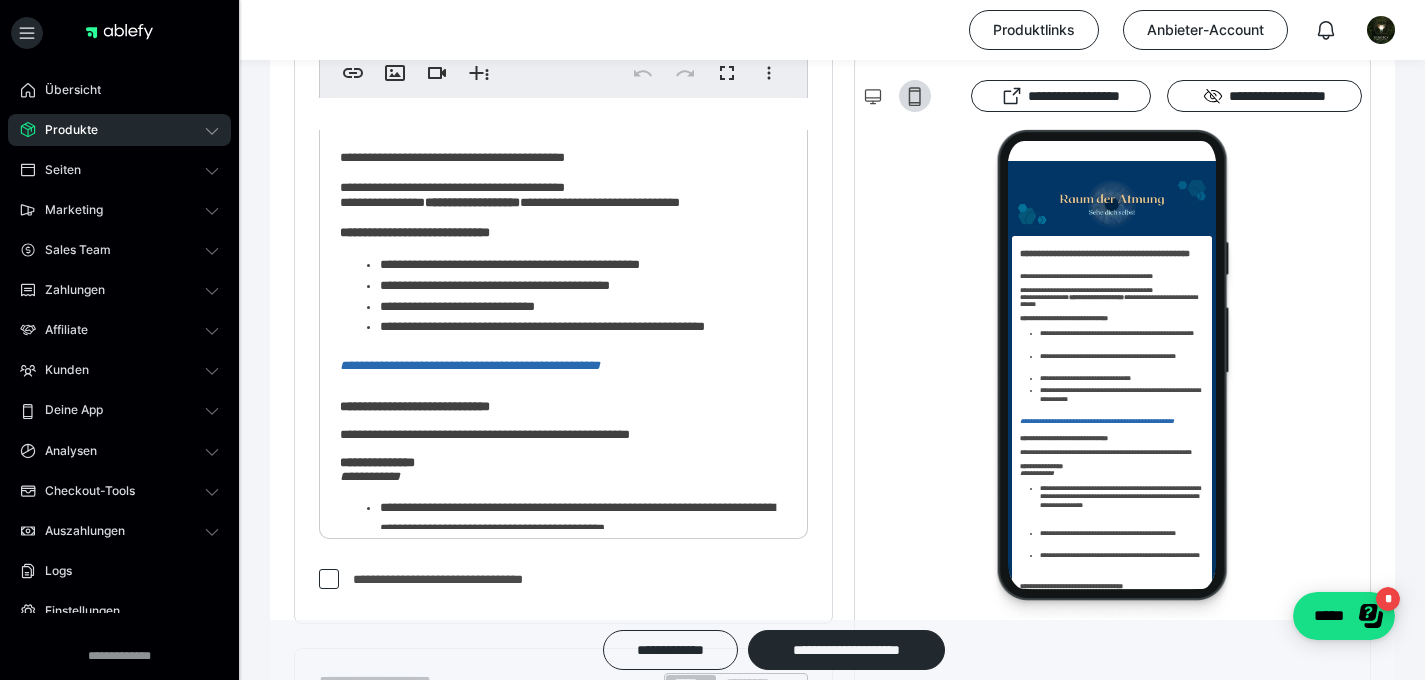 scroll, scrollTop: 737, scrollLeft: 0, axis: vertical 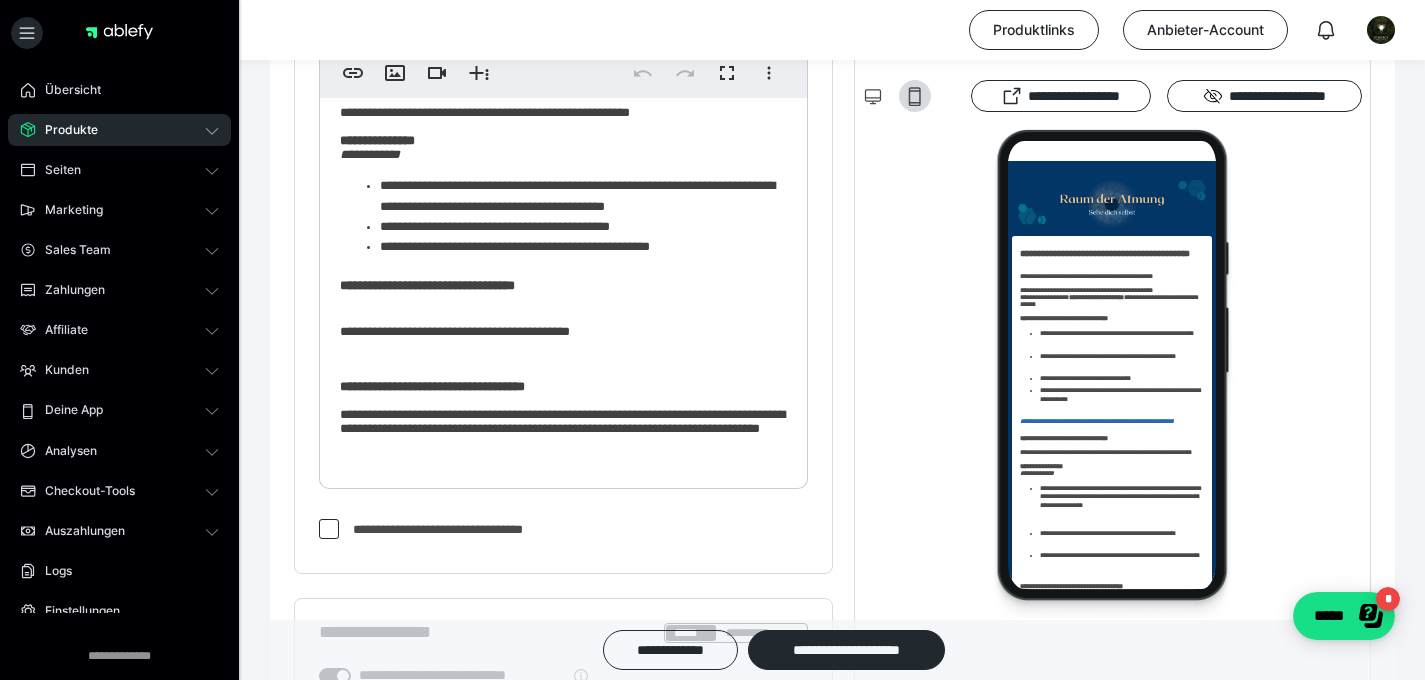 click on "**********" at bounding box center (563, 143) 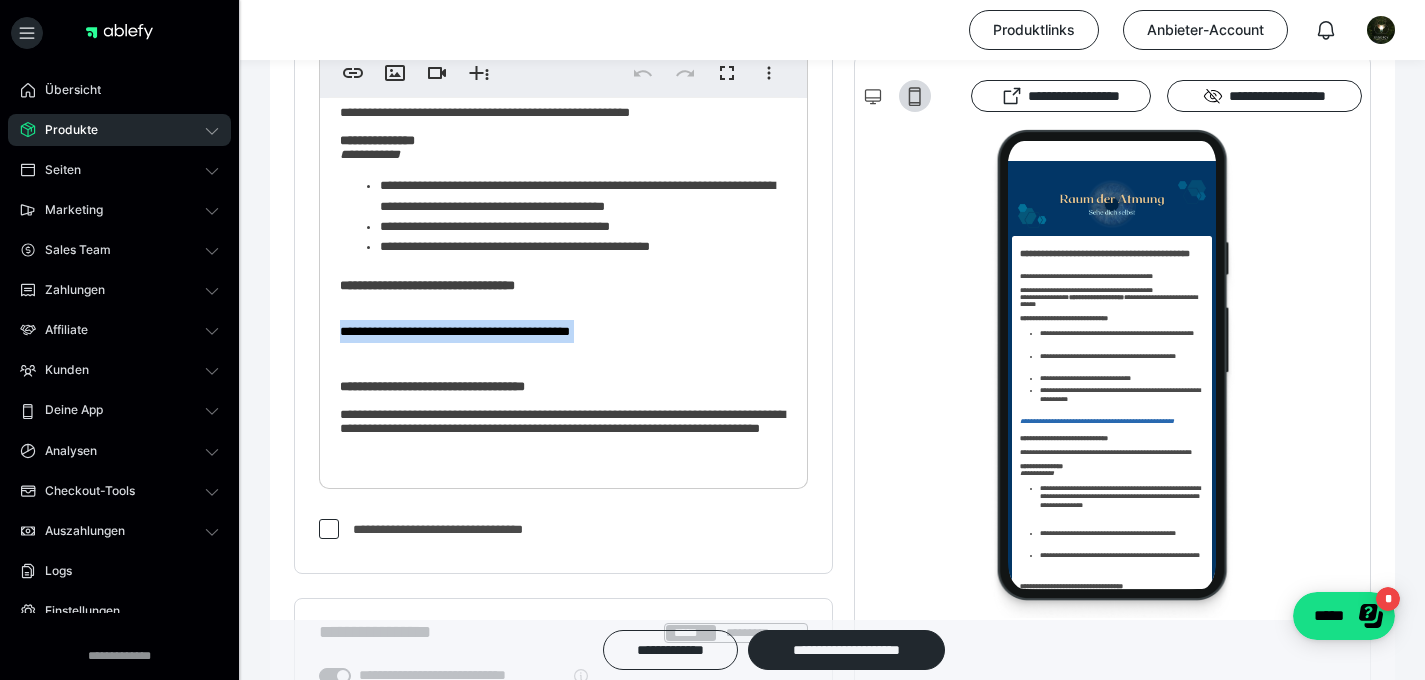 drag, startPoint x: 661, startPoint y: 310, endPoint x: 241, endPoint y: 309, distance: 420.0012 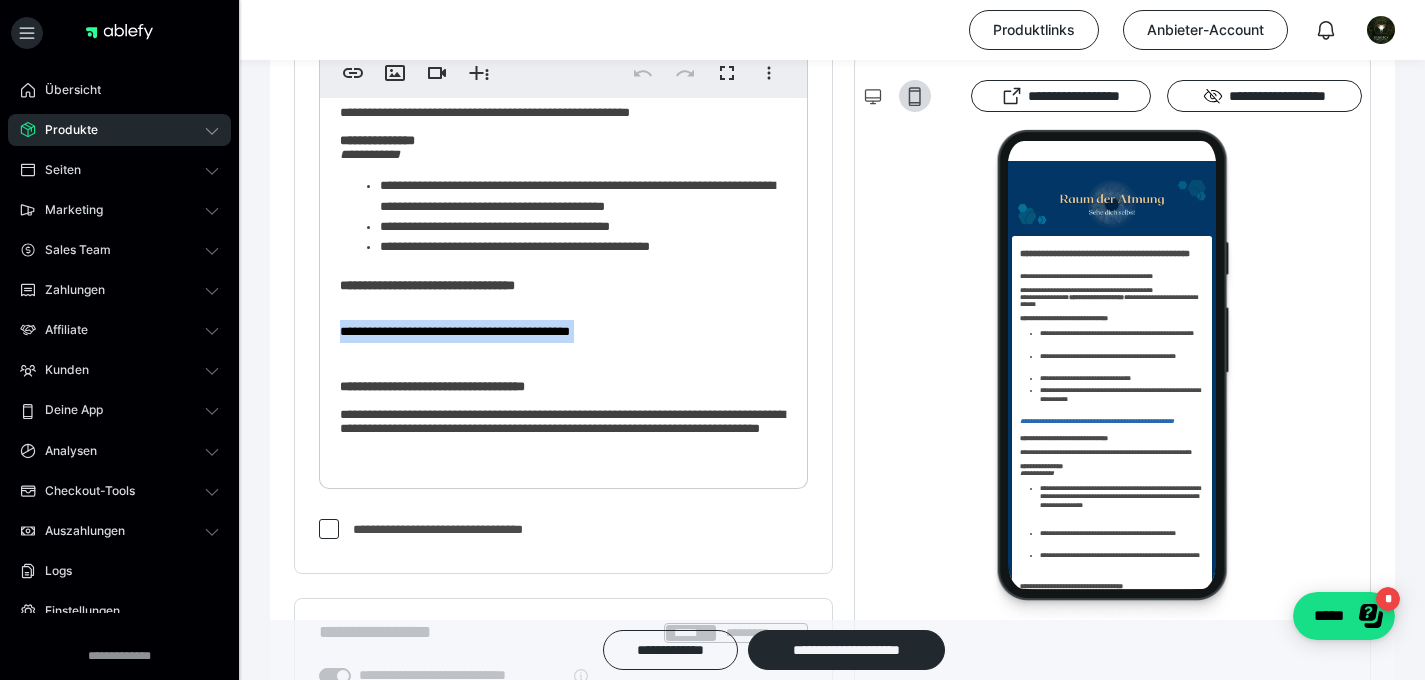 type 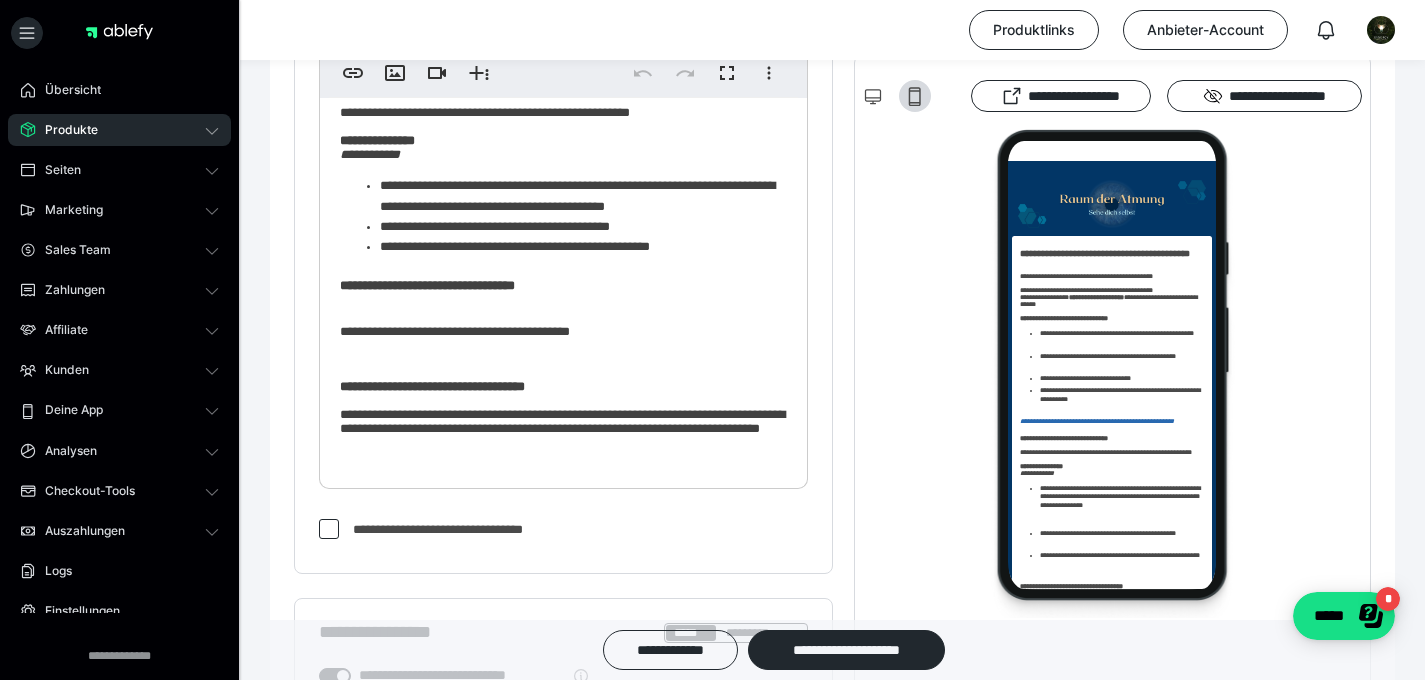 scroll, scrollTop: 280, scrollLeft: 0, axis: vertical 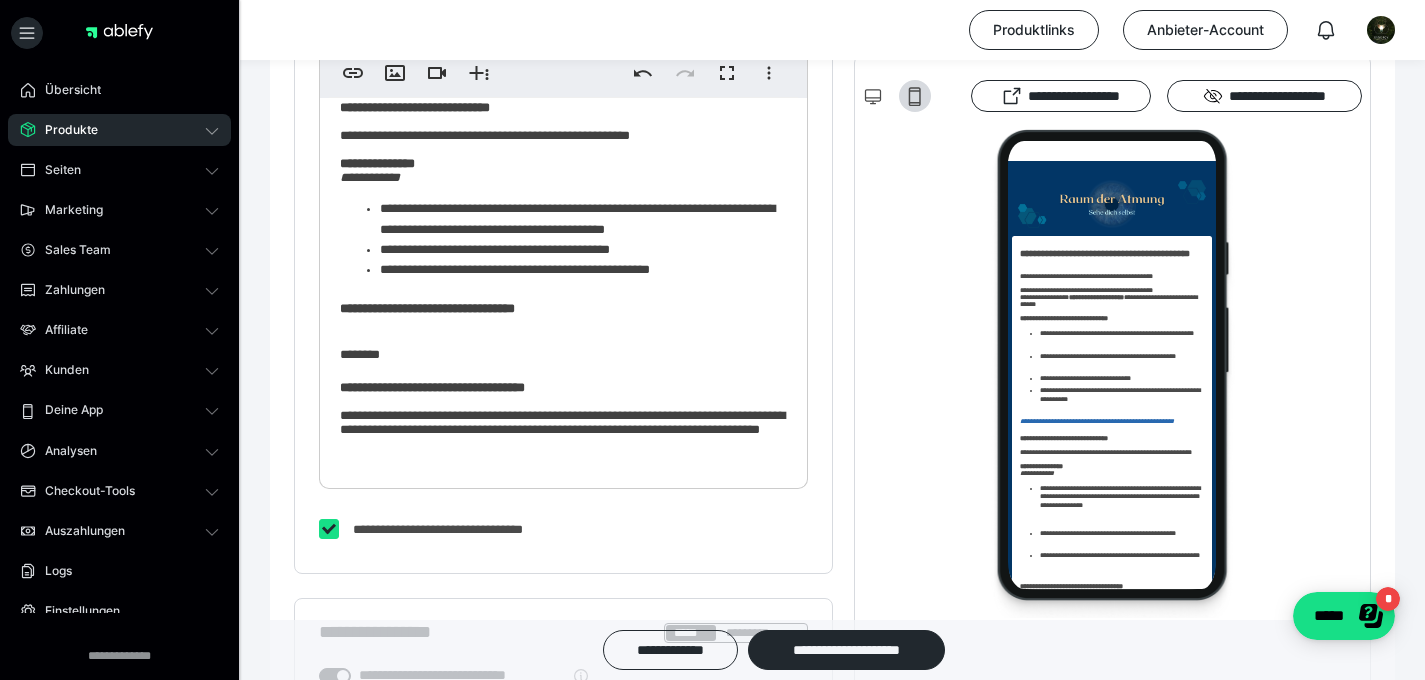 click on "**********" at bounding box center [563, 155] 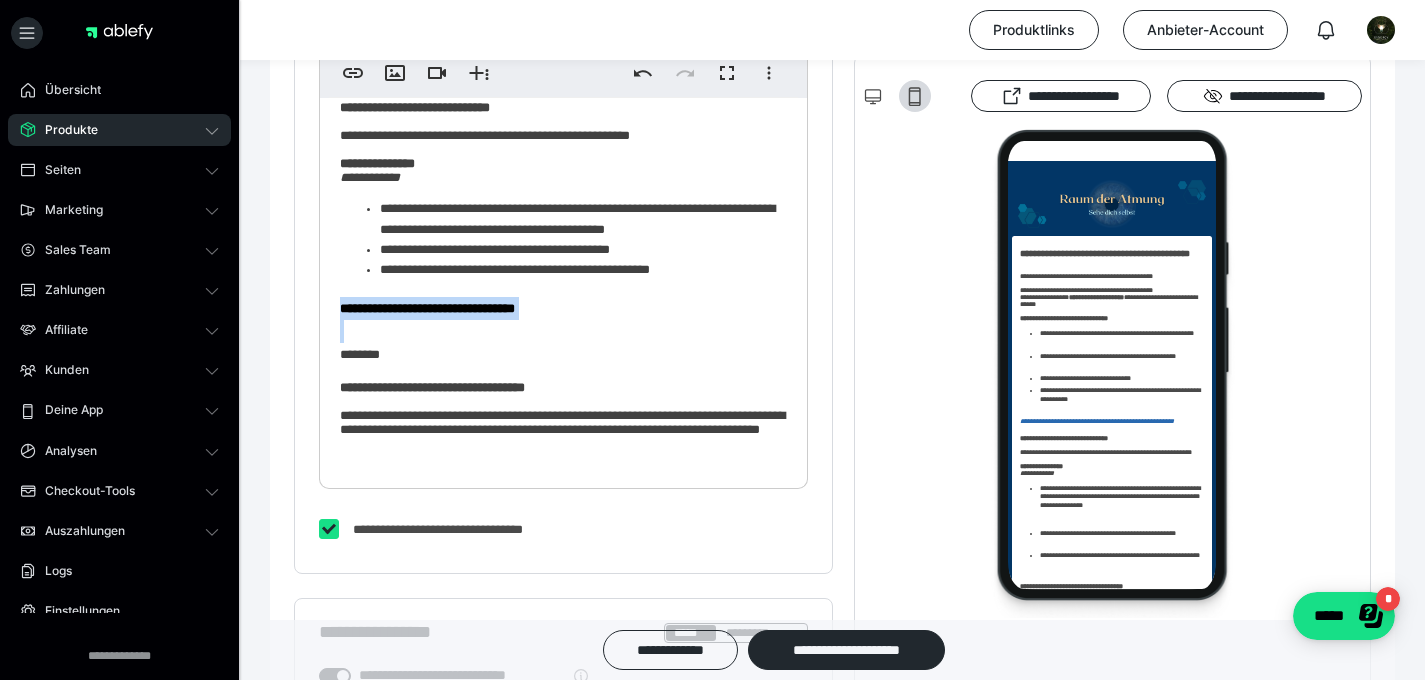 scroll, scrollTop: 258, scrollLeft: 0, axis: vertical 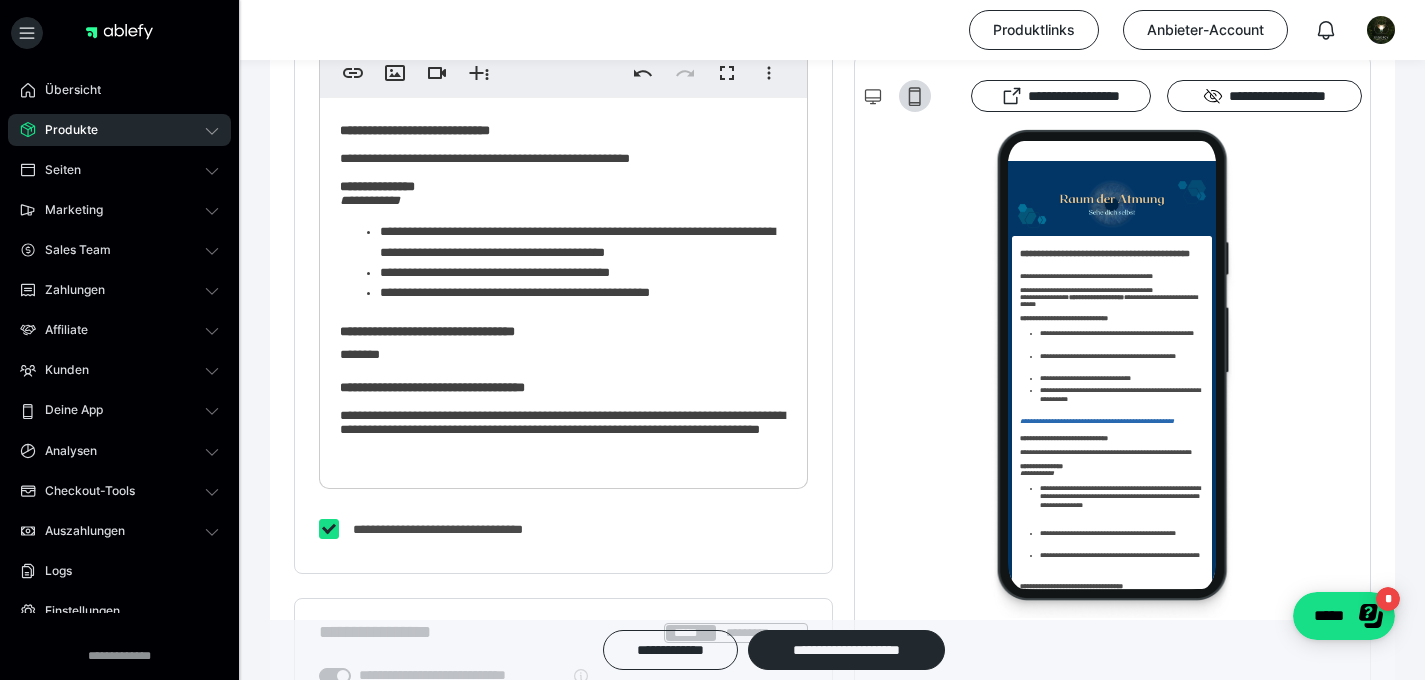 click on "**********" at bounding box center [563, 166] 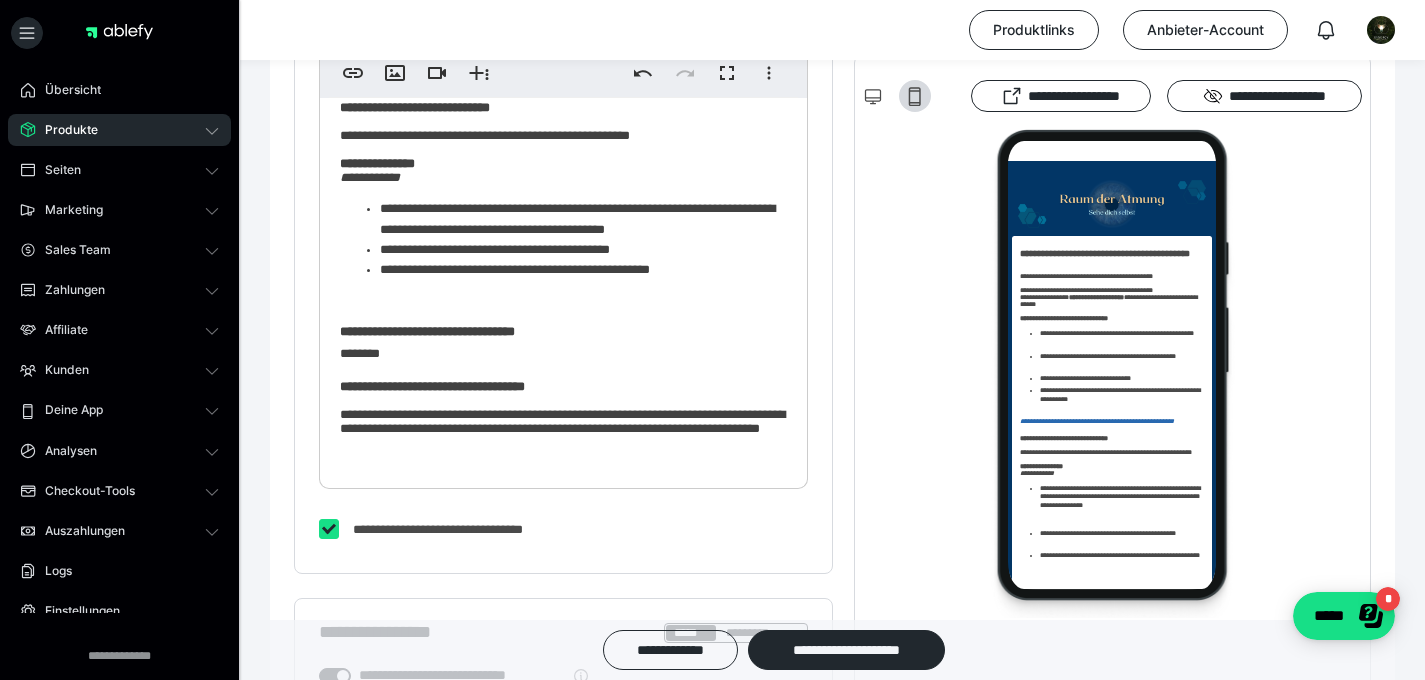 scroll, scrollTop: 280, scrollLeft: 0, axis: vertical 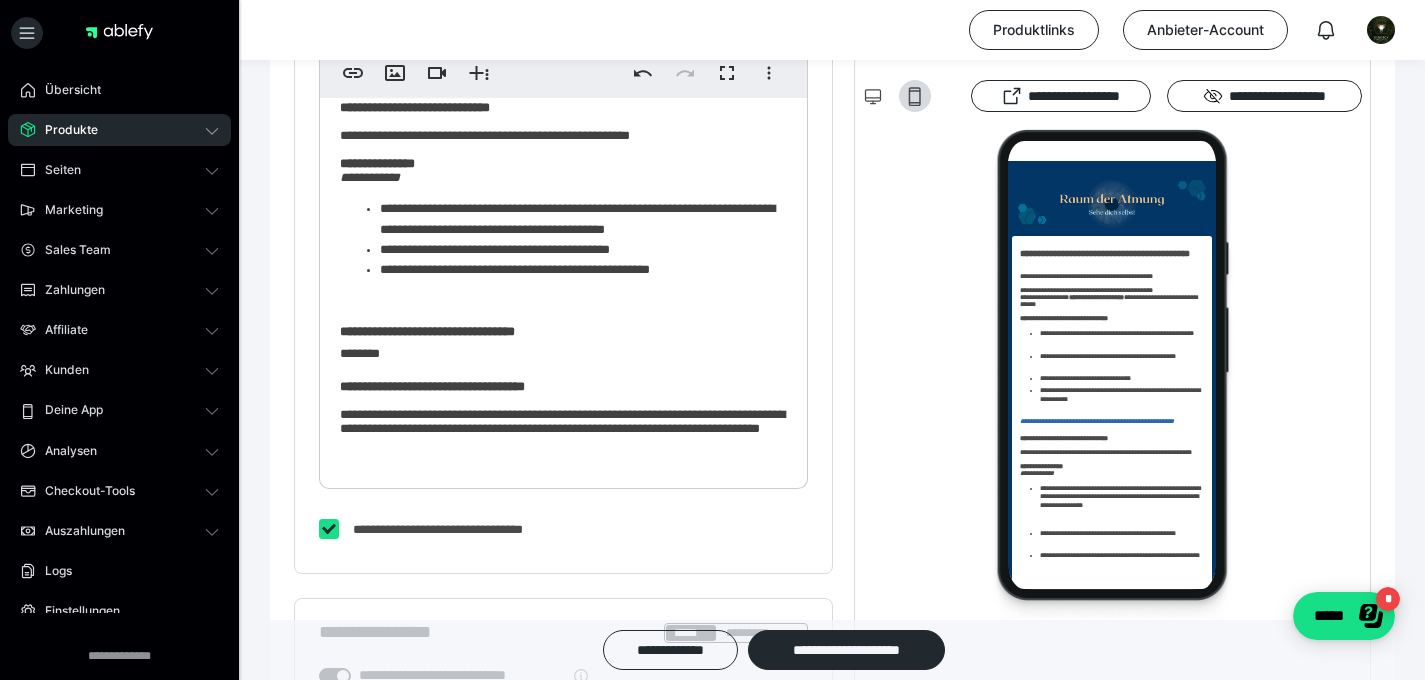 click on "**********" at bounding box center (562, 421) 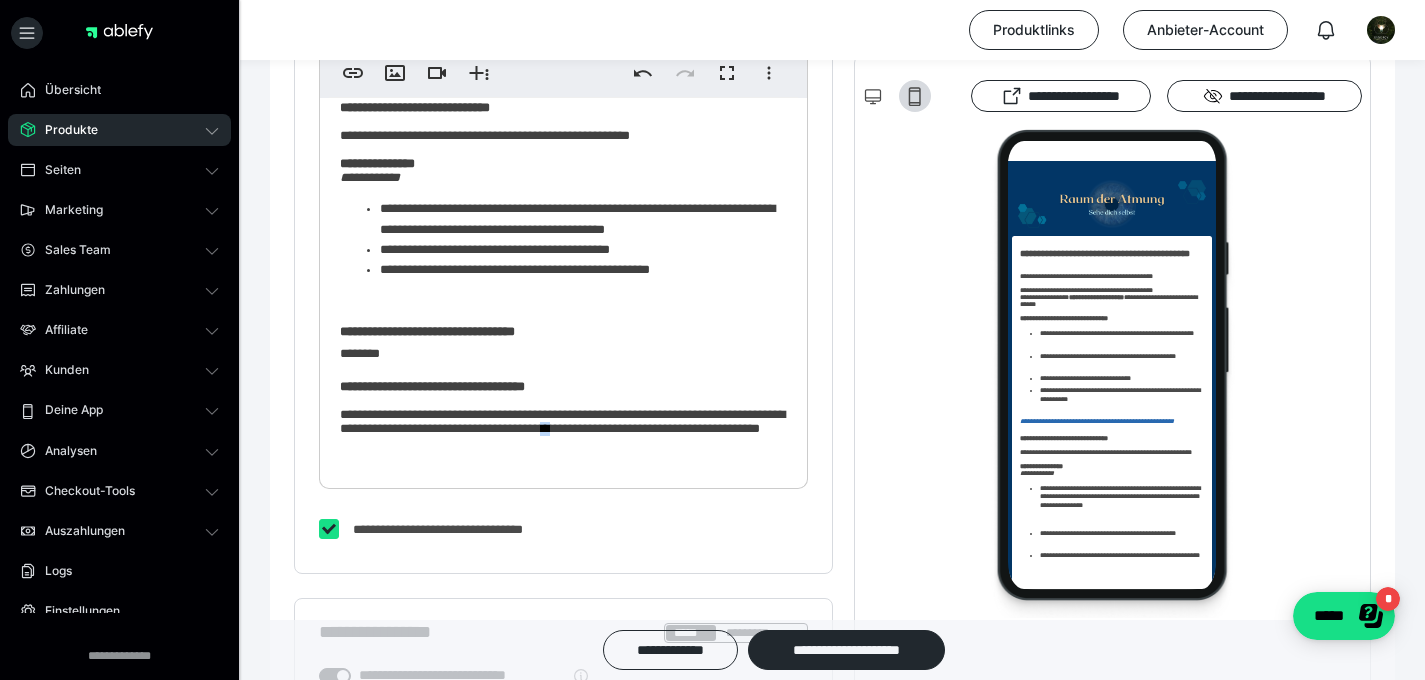 click on "**********" at bounding box center (562, 421) 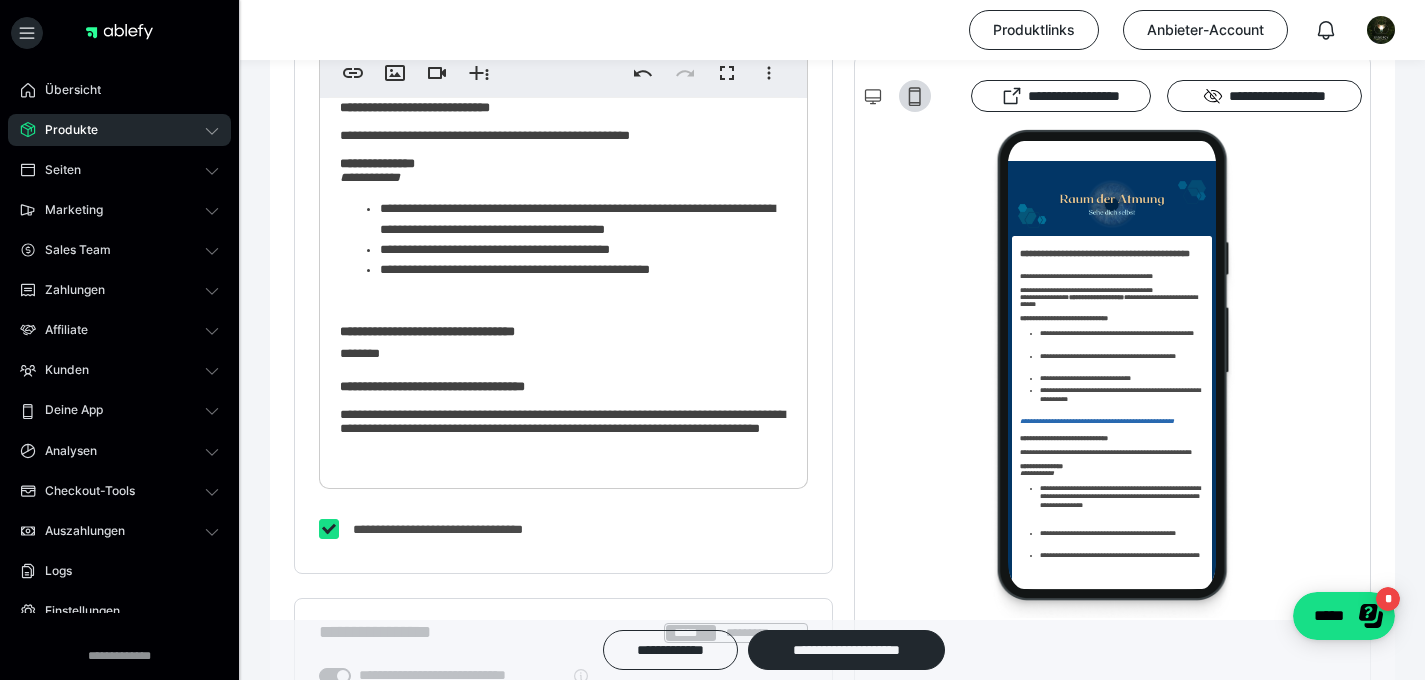click on "**********" at bounding box center [563, 422] 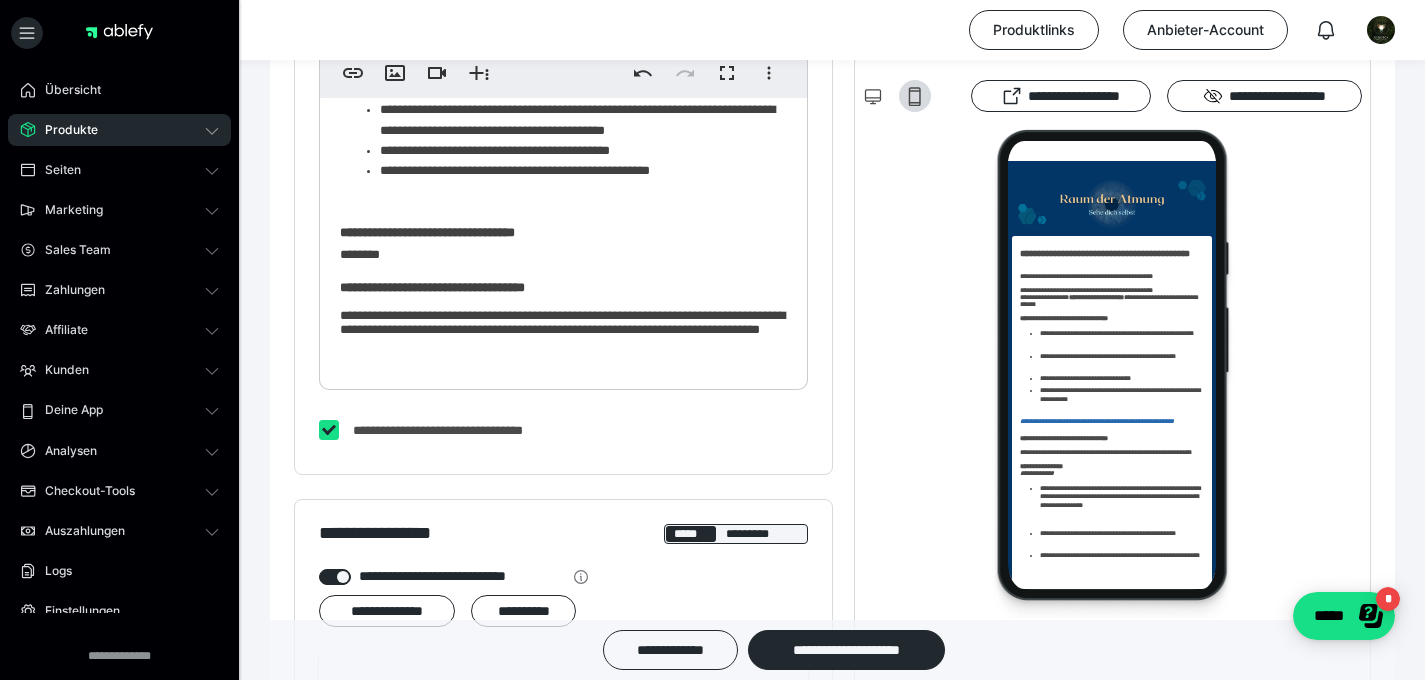 scroll, scrollTop: 855, scrollLeft: 0, axis: vertical 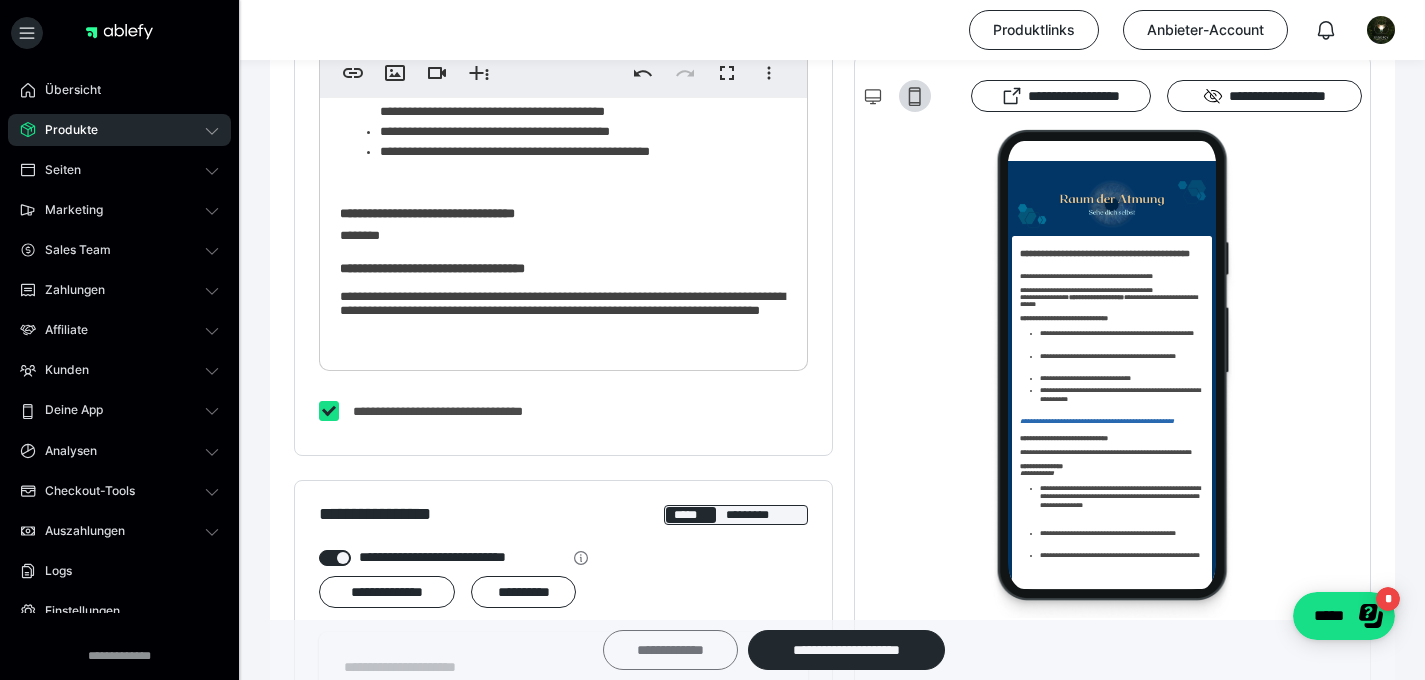 click on "**********" at bounding box center [670, 650] 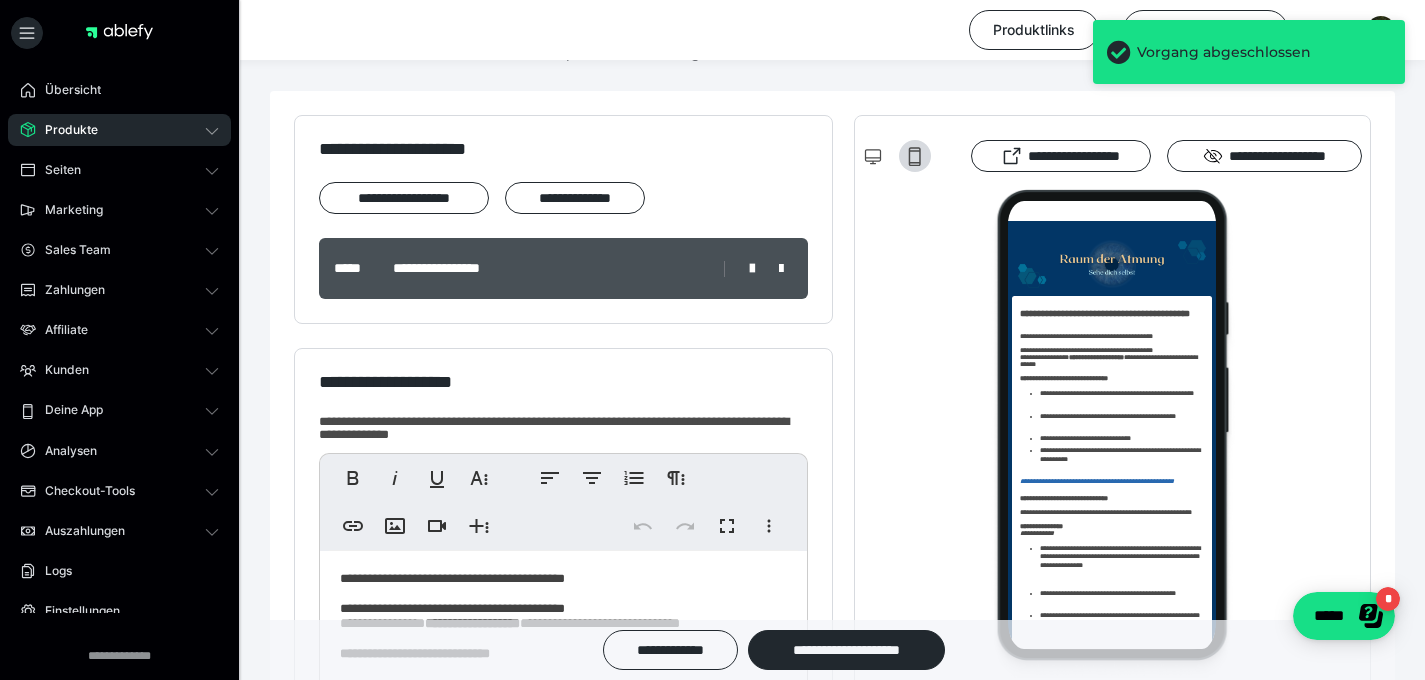 scroll, scrollTop: 0, scrollLeft: 0, axis: both 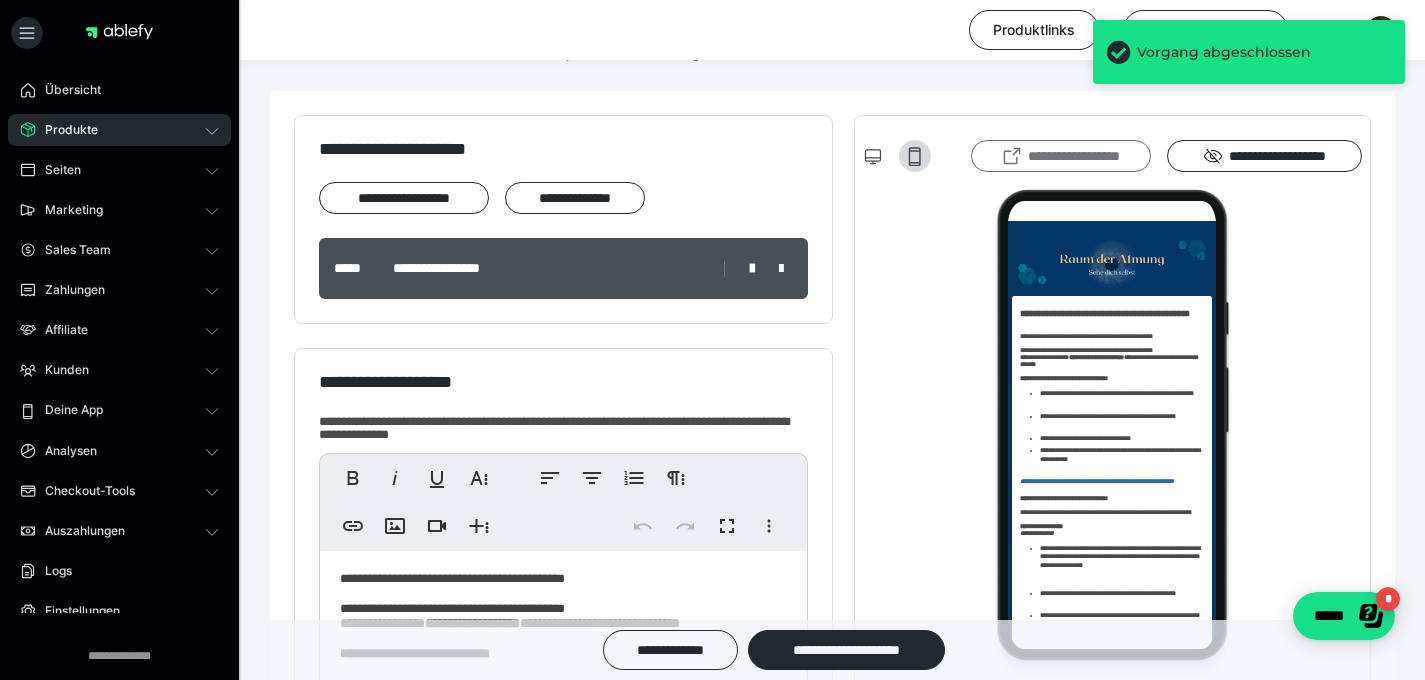 click on "**********" at bounding box center (1061, 156) 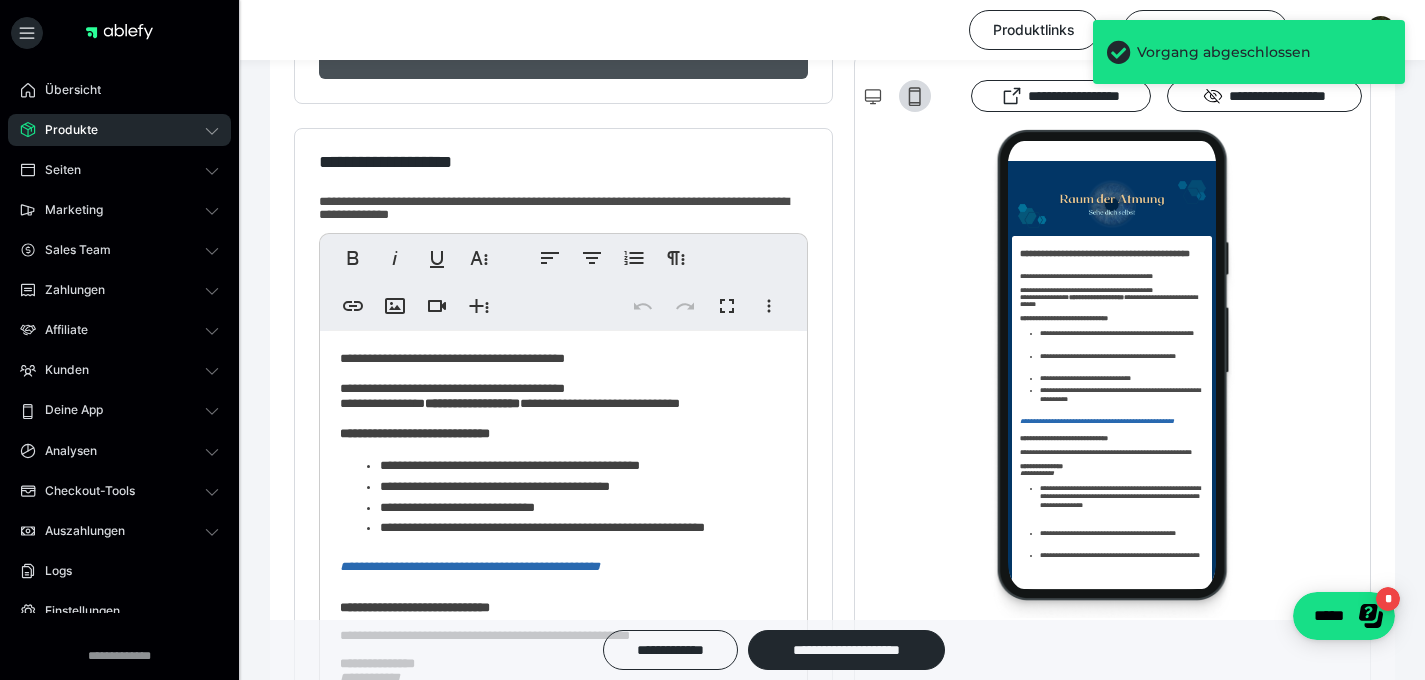 scroll, scrollTop: 485, scrollLeft: 0, axis: vertical 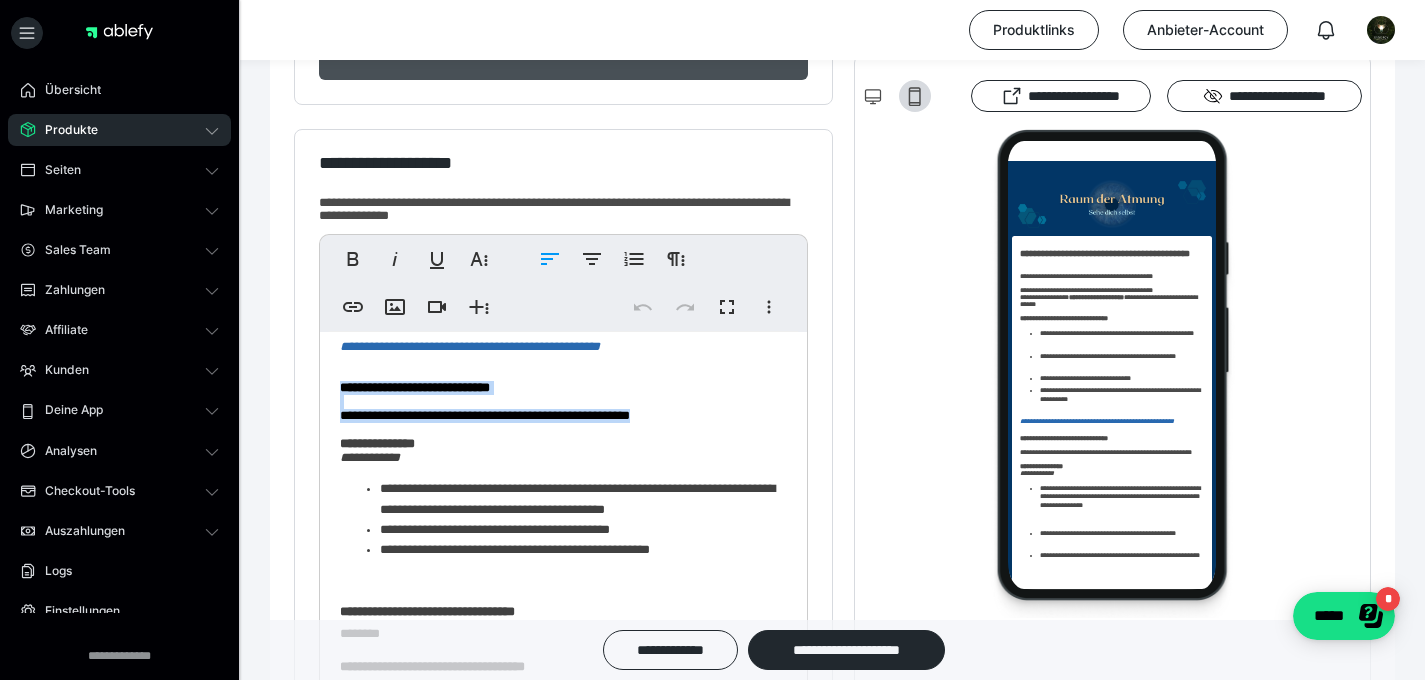 drag, startPoint x: 710, startPoint y: 420, endPoint x: 312, endPoint y: 388, distance: 399.28436 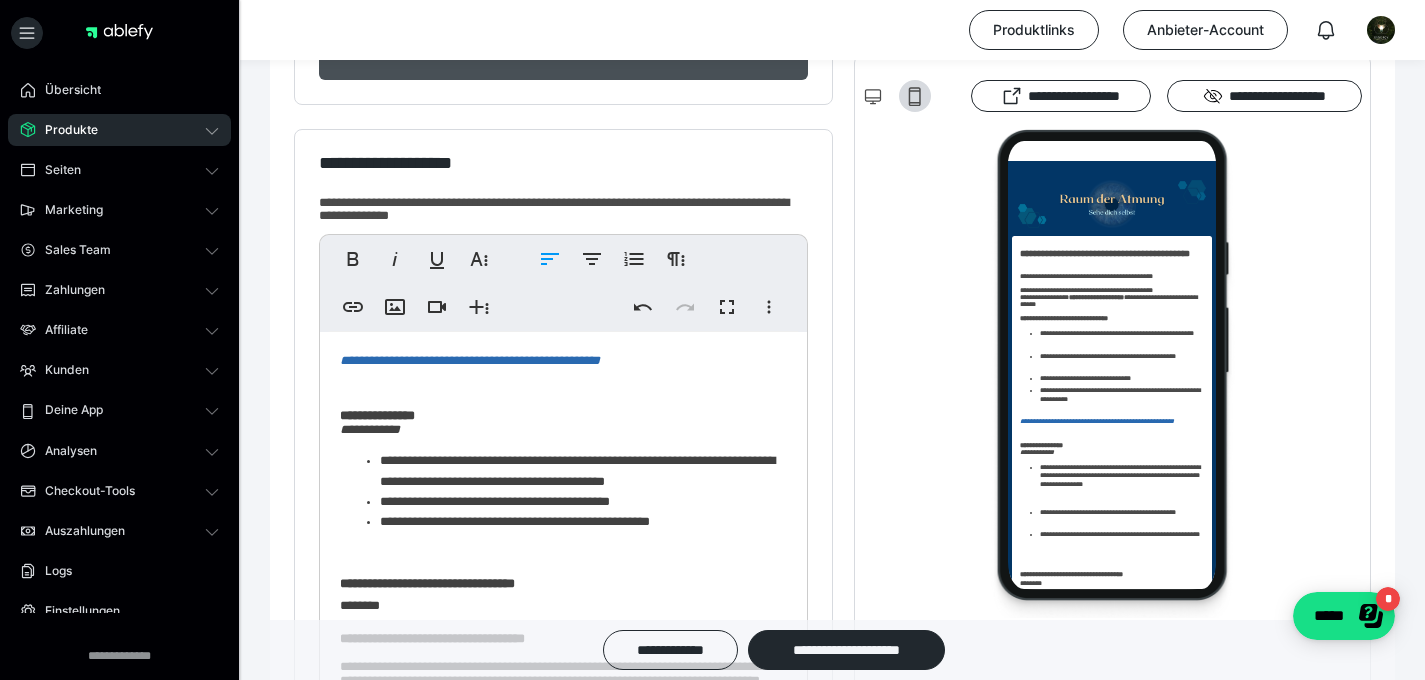 scroll, scrollTop: 212, scrollLeft: 0, axis: vertical 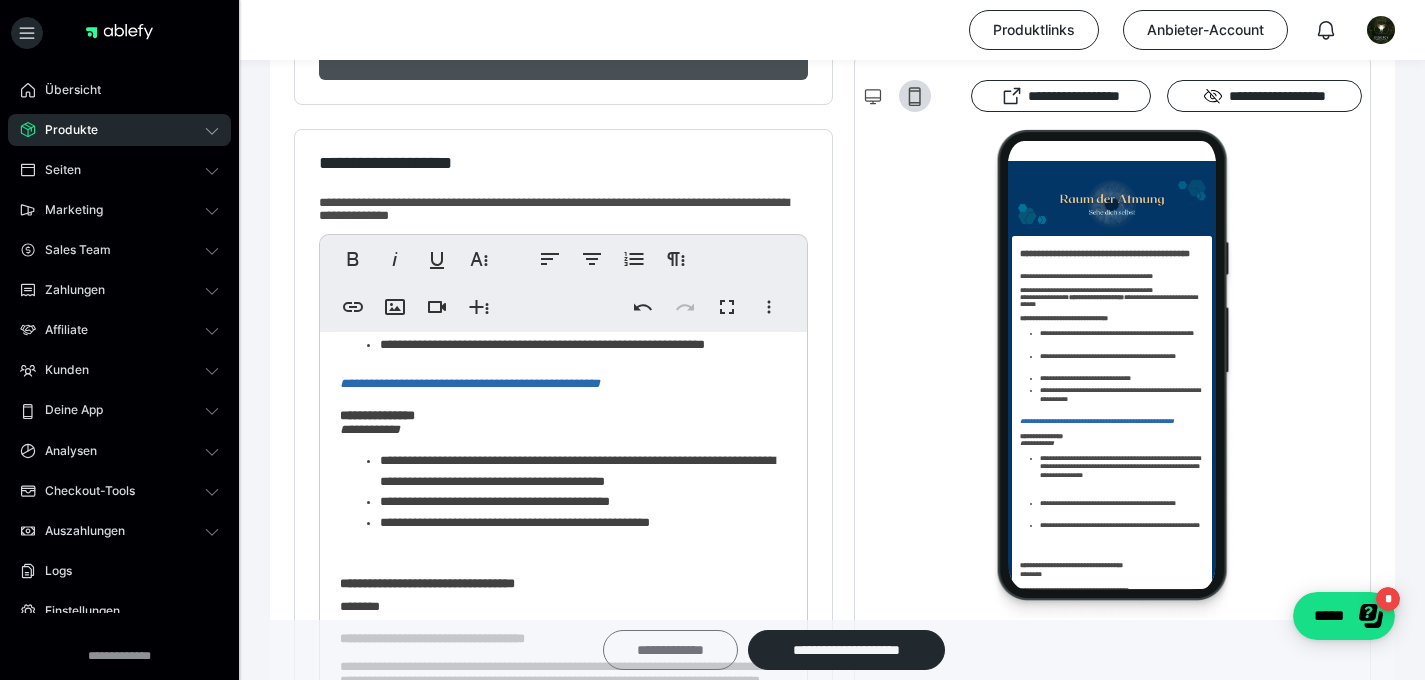 click on "**********" at bounding box center (670, 650) 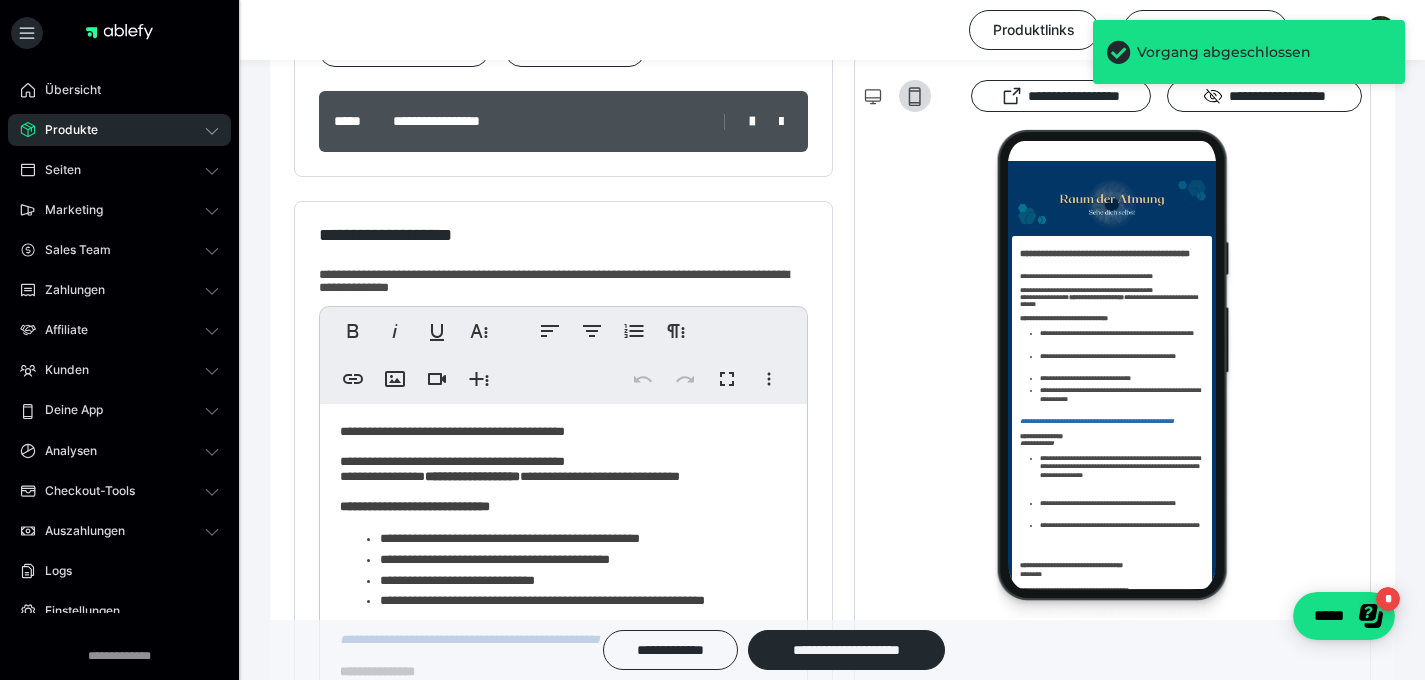 scroll, scrollTop: 100, scrollLeft: 0, axis: vertical 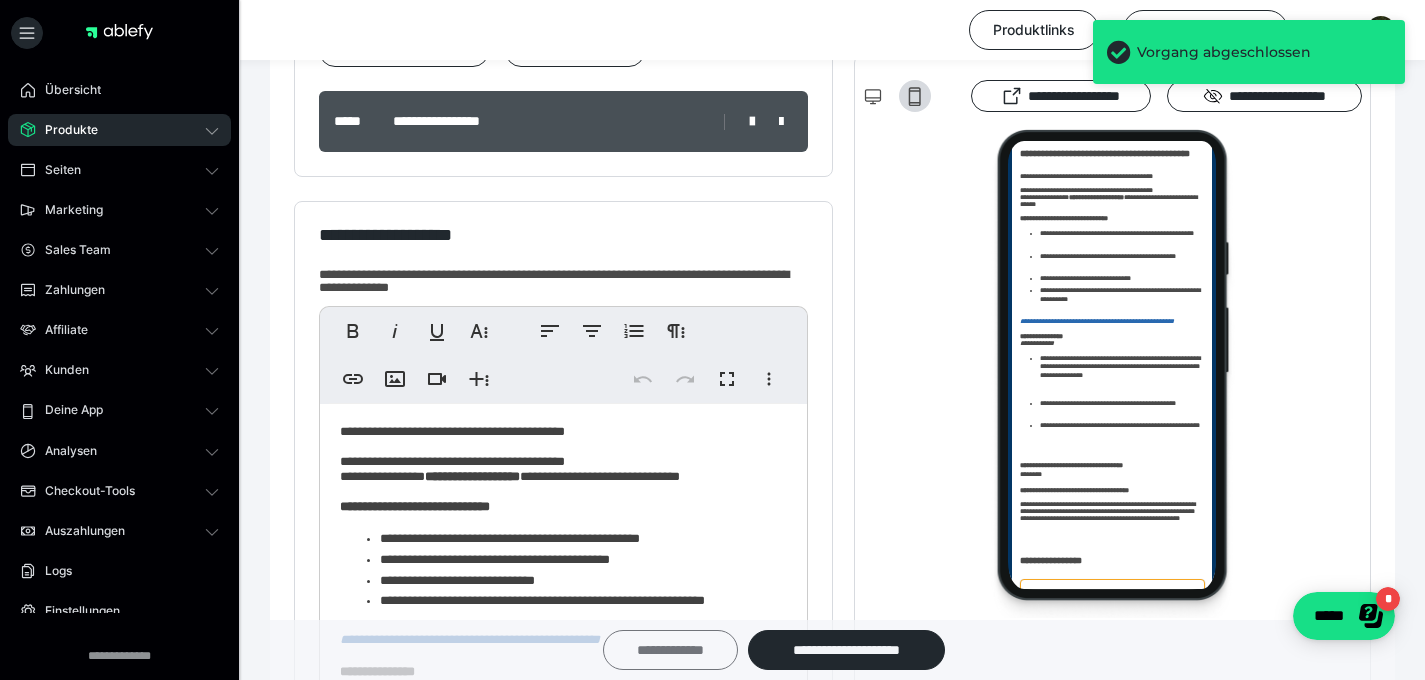 click on "**********" at bounding box center (670, 650) 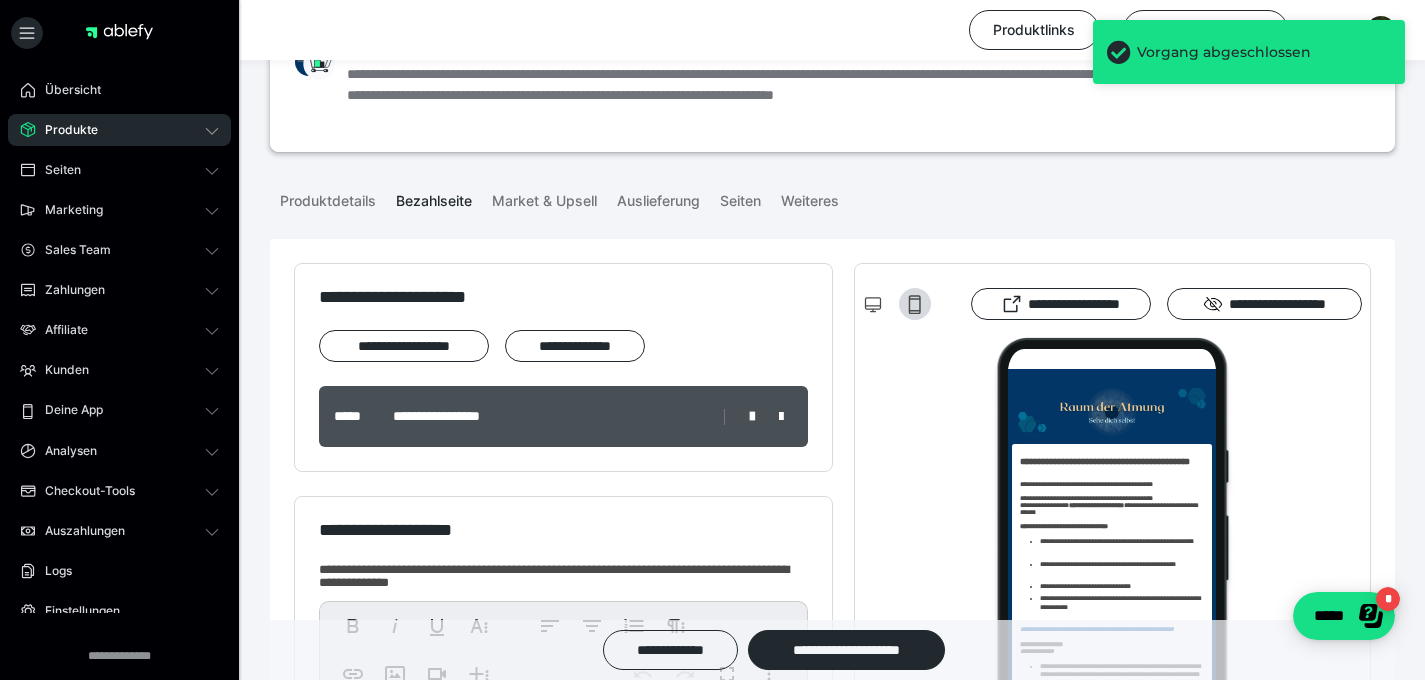 scroll, scrollTop: 215, scrollLeft: 0, axis: vertical 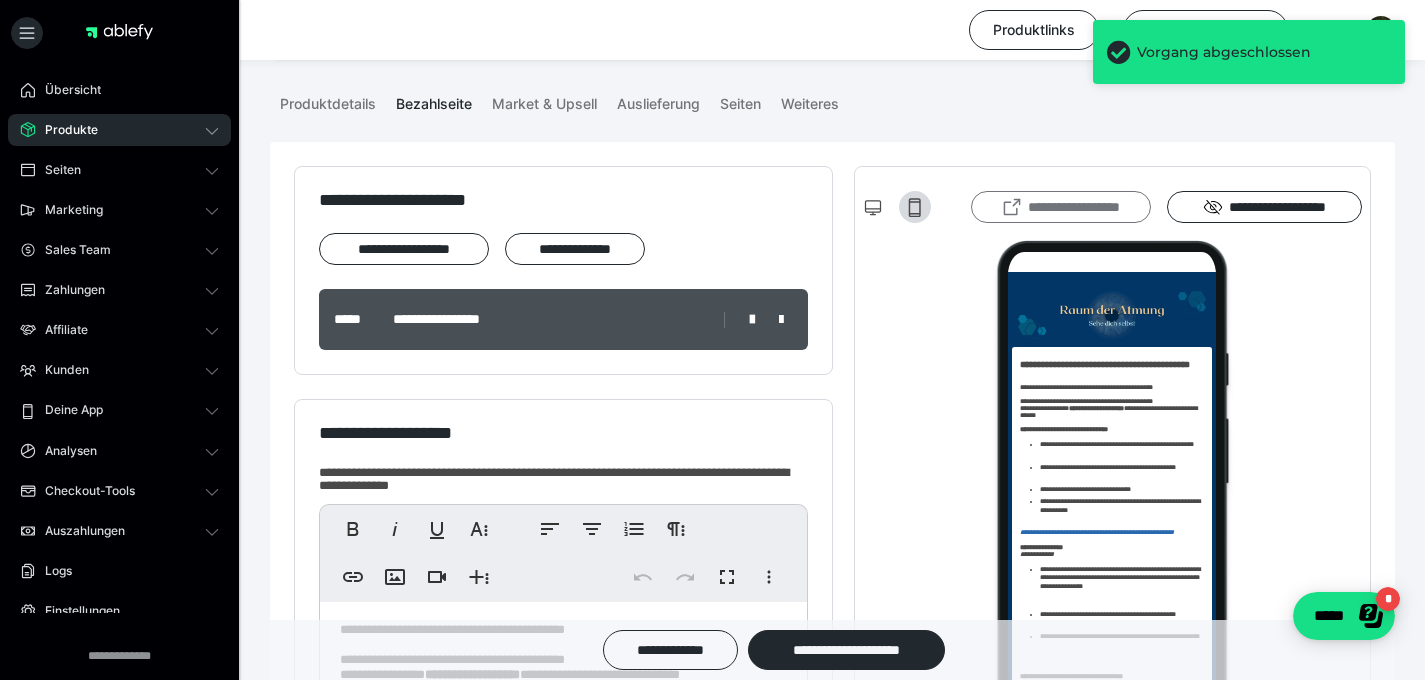 click on "**********" at bounding box center (1061, 207) 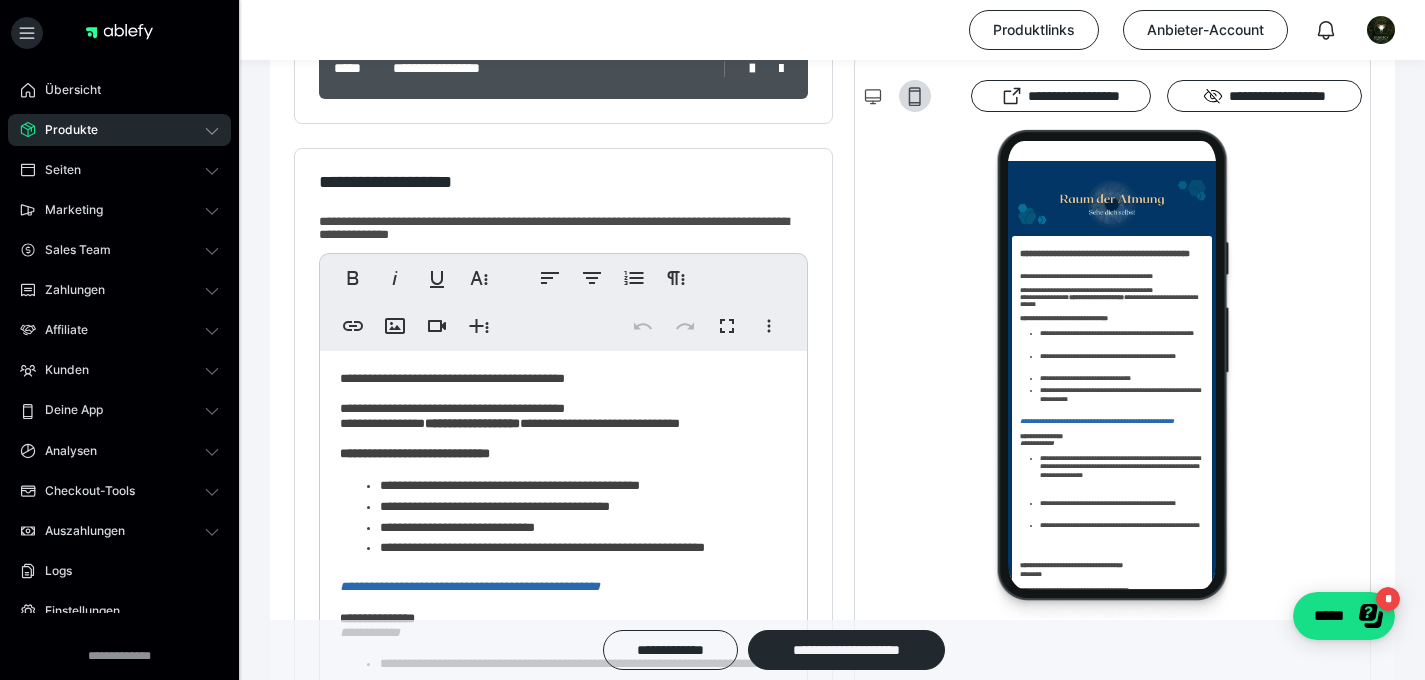 scroll, scrollTop: 568, scrollLeft: 0, axis: vertical 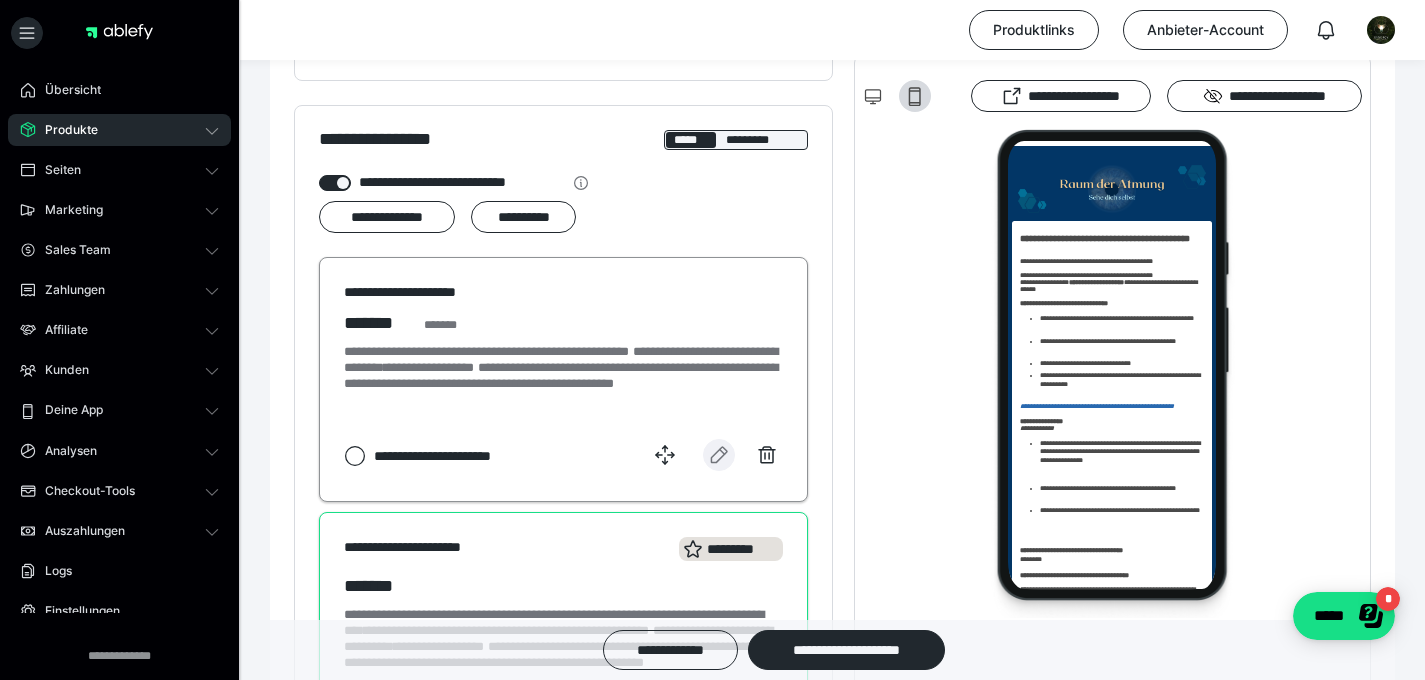 click 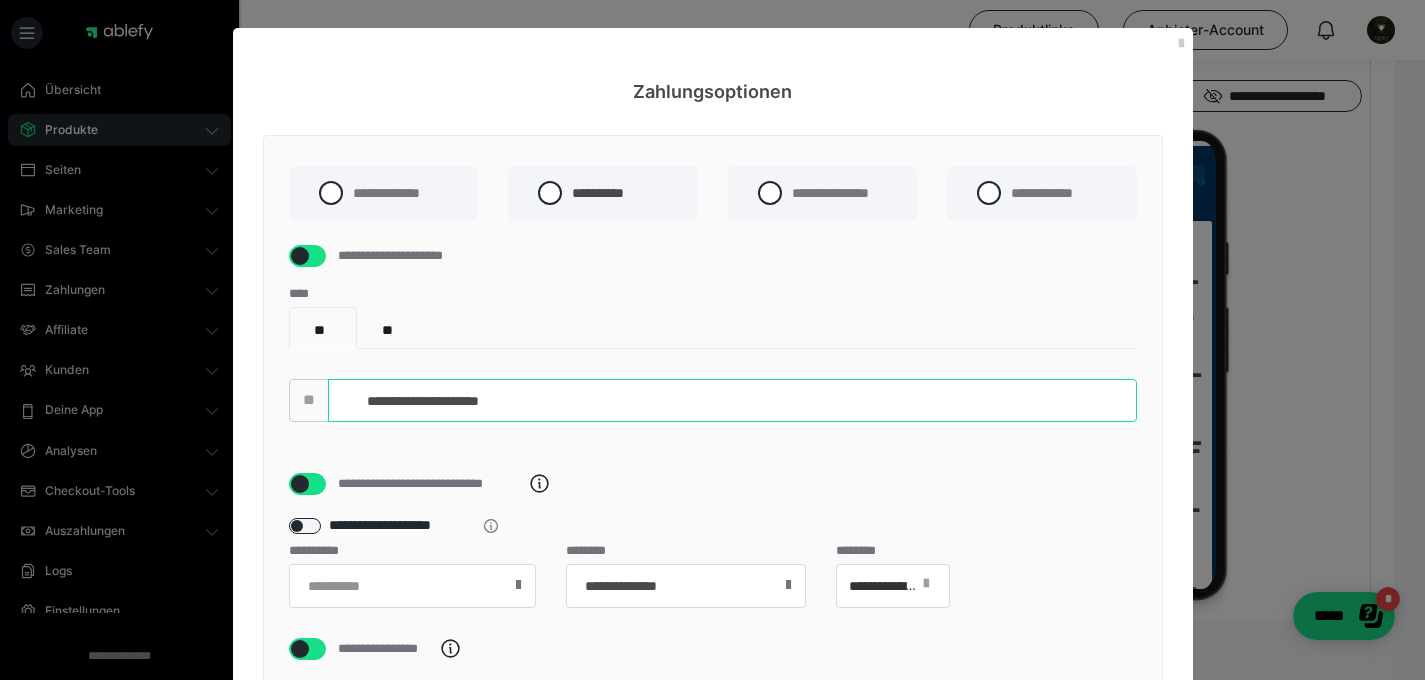 click on "**********" at bounding box center (732, 400) 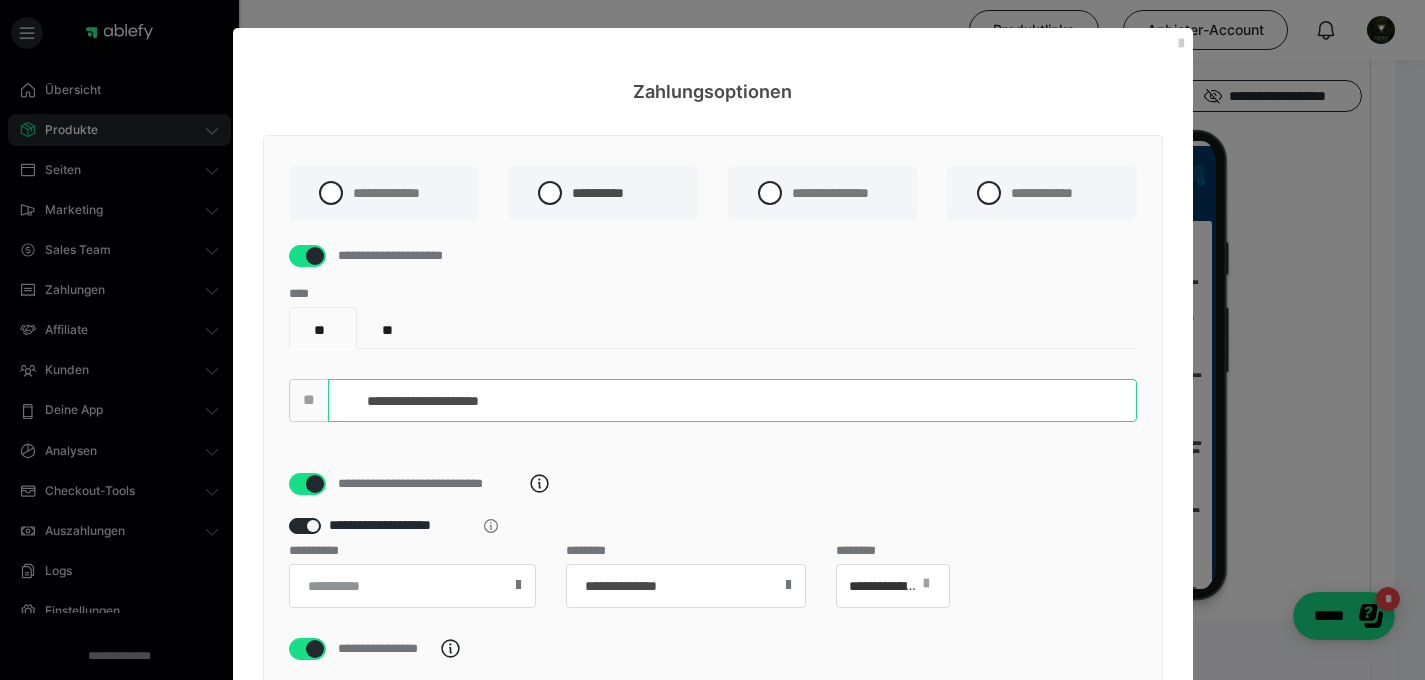 click on "**********" at bounding box center (732, 400) 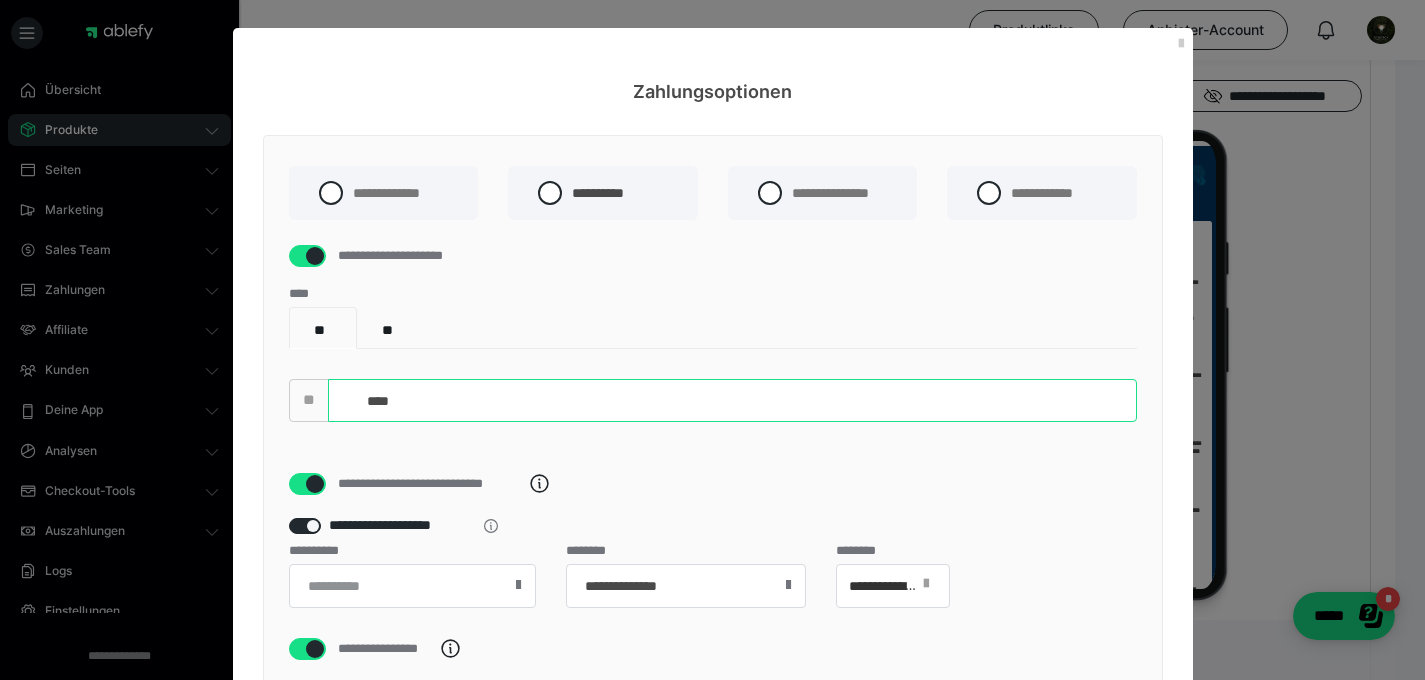 type on "*****" 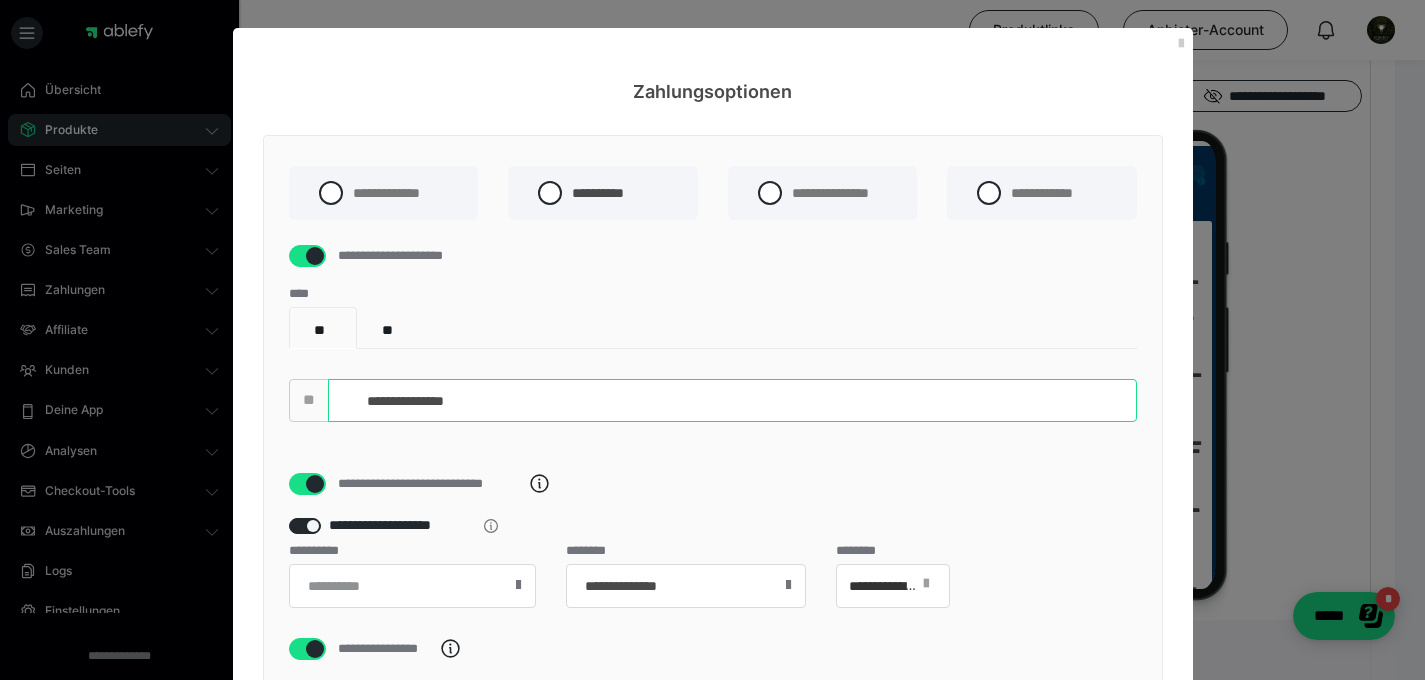 type on "**********" 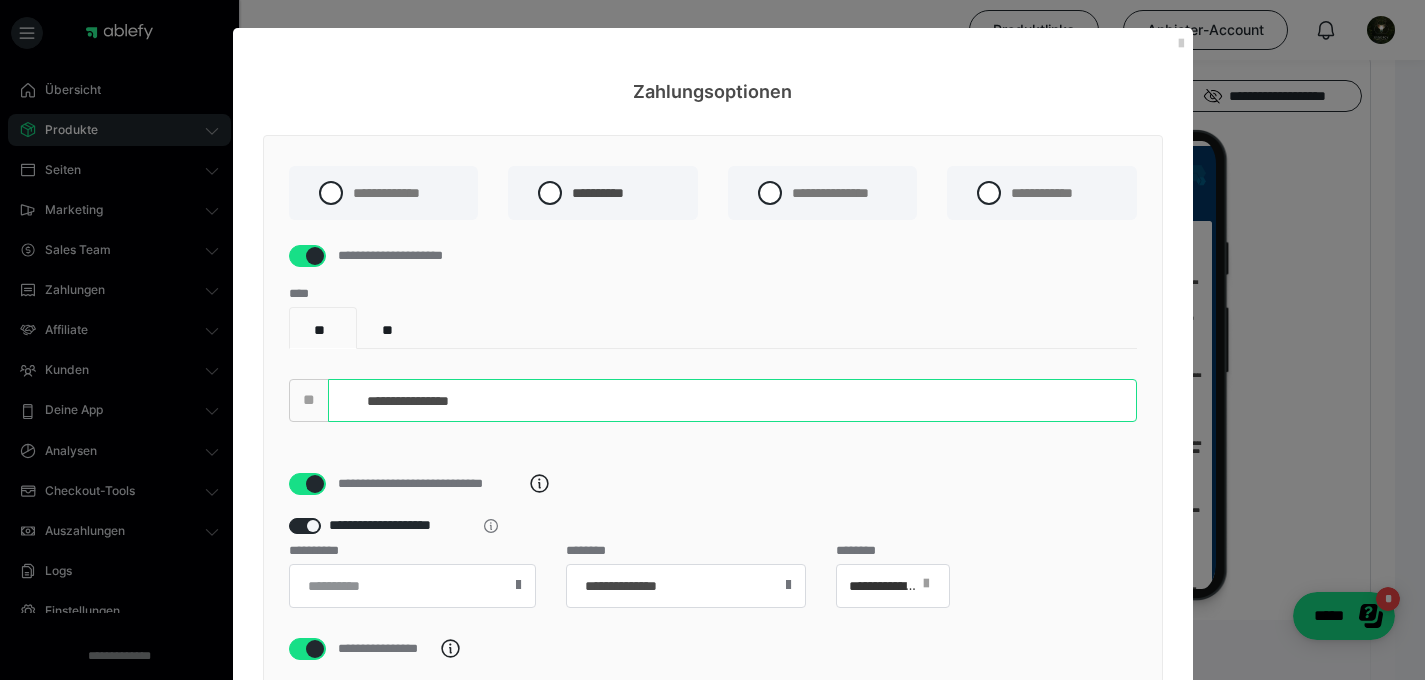 drag, startPoint x: 494, startPoint y: 426, endPoint x: 276, endPoint y: 426, distance: 218 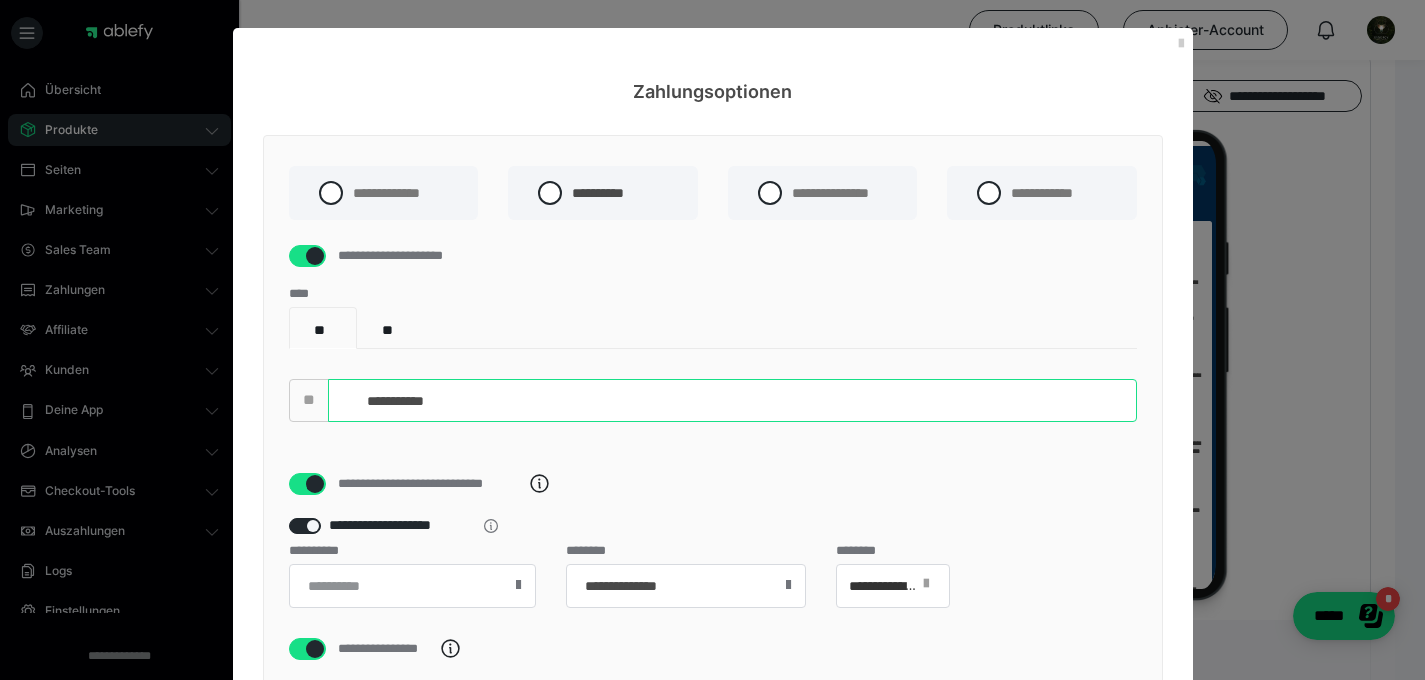 click on "**********" at bounding box center (732, 400) 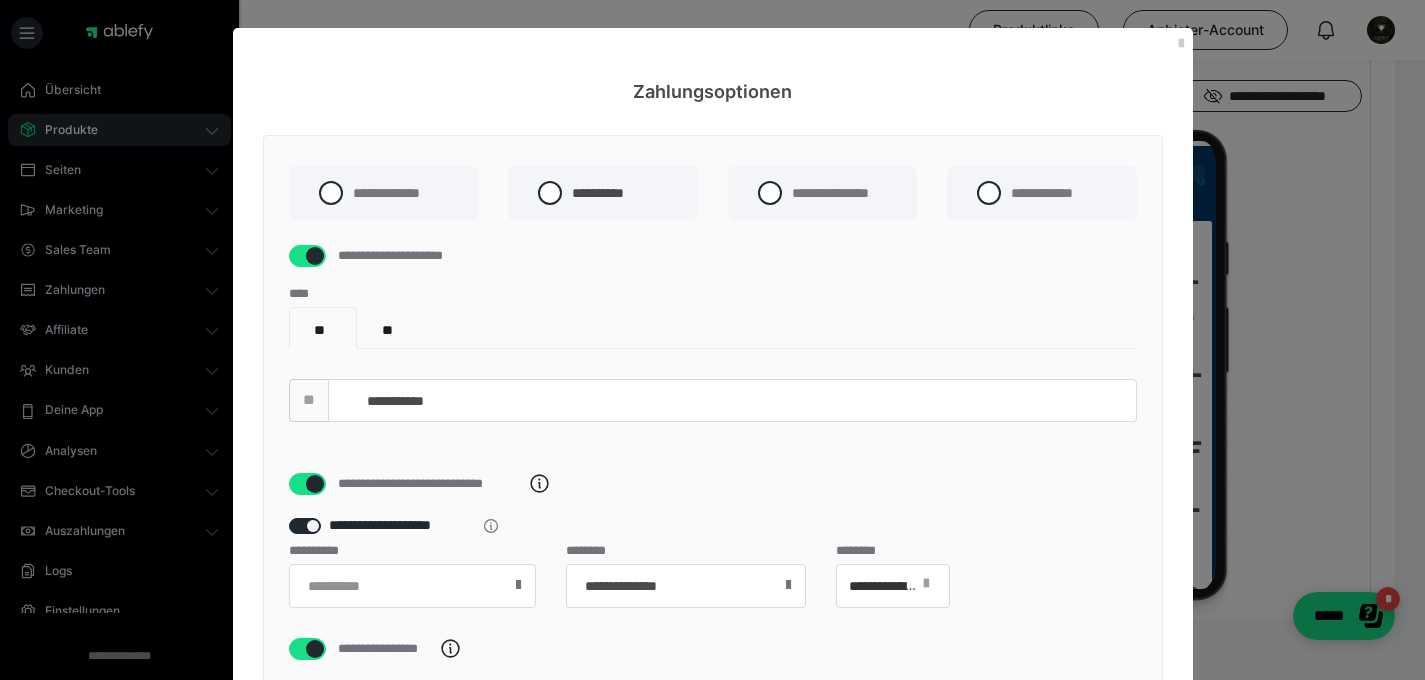 click on "**********" at bounding box center (713, 390) 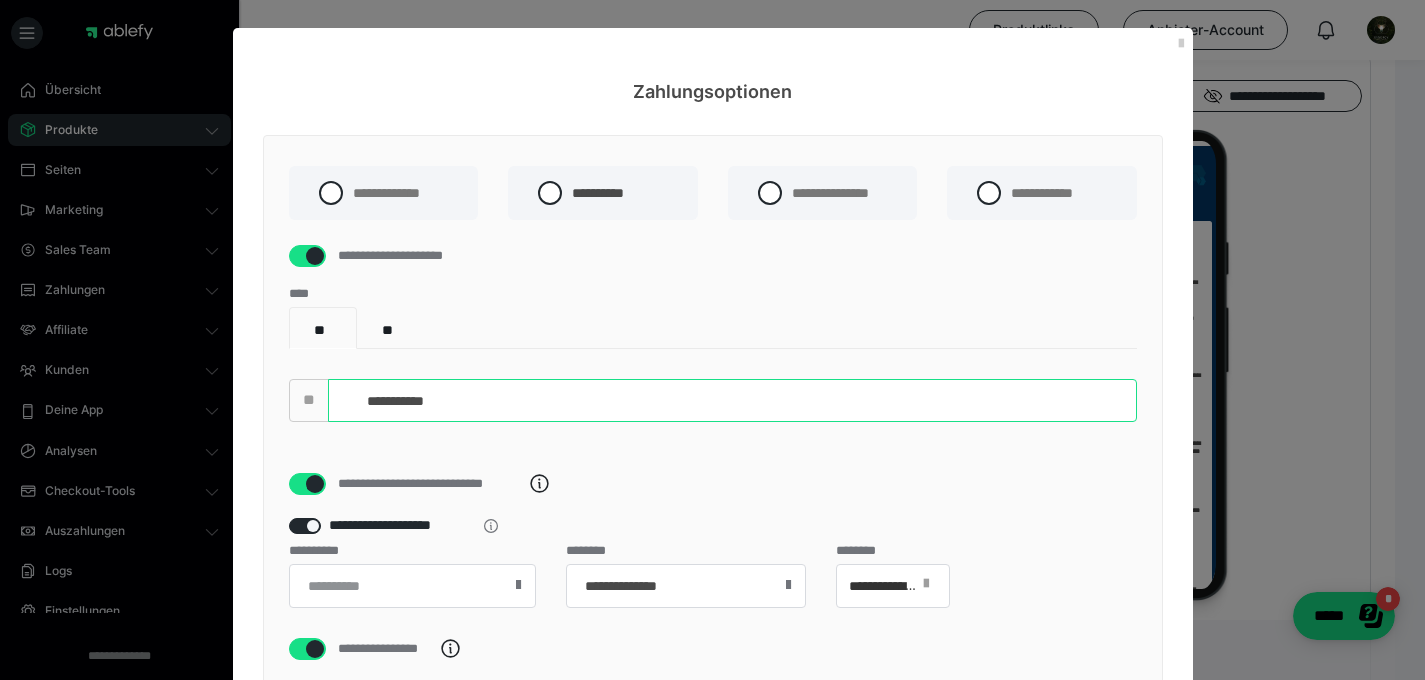 click on "**********" at bounding box center (732, 400) 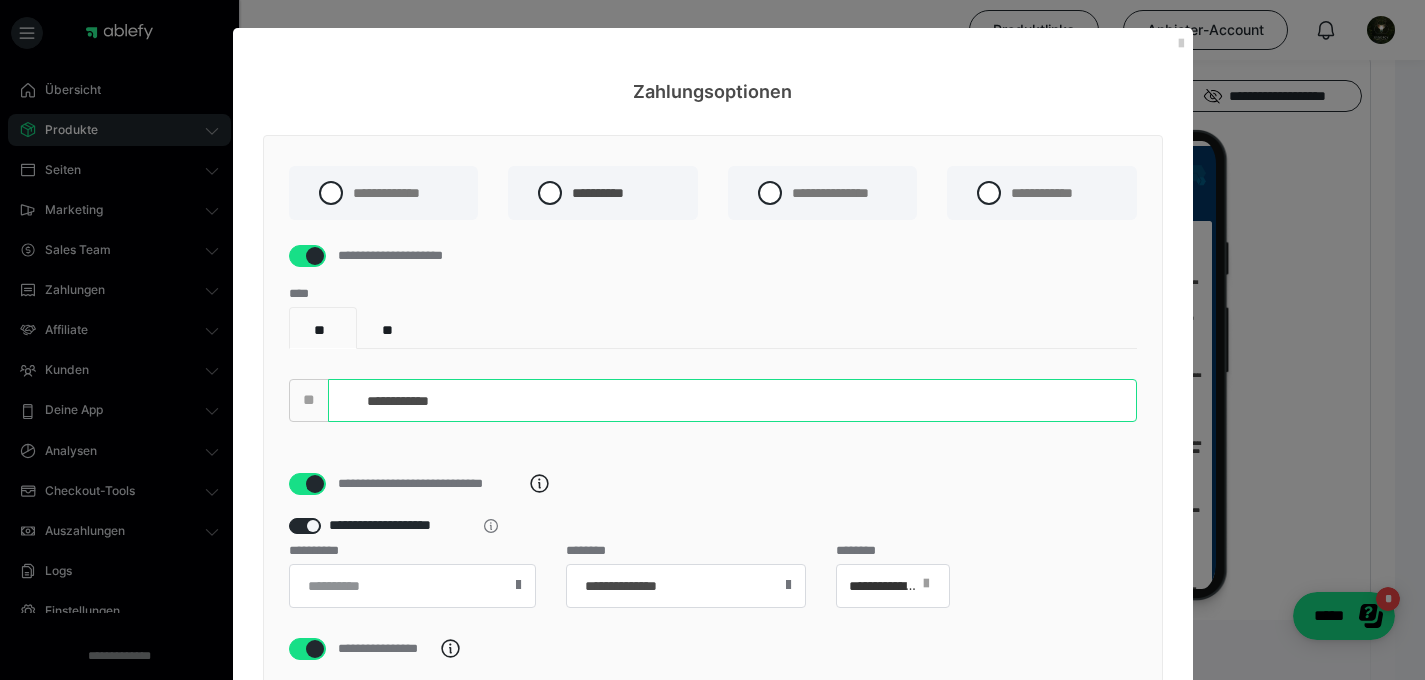 click on "**********" at bounding box center [732, 400] 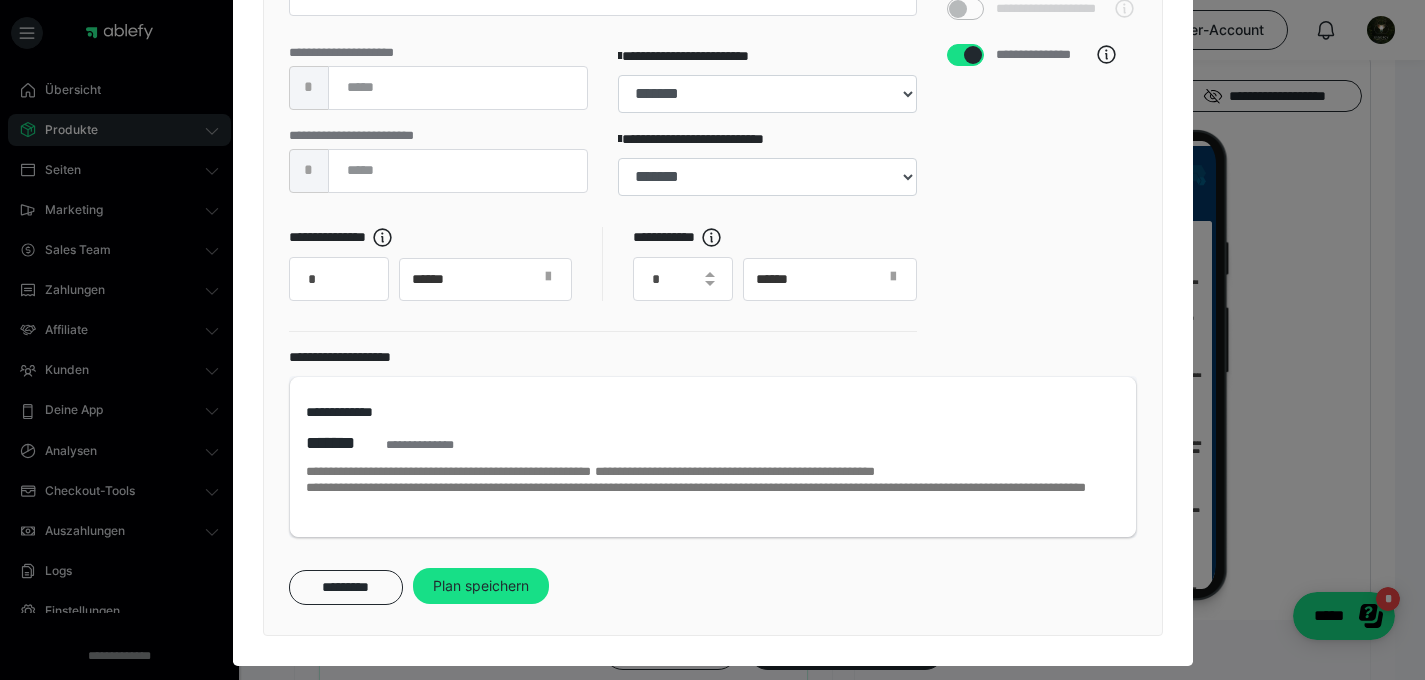 scroll, scrollTop: 953, scrollLeft: 0, axis: vertical 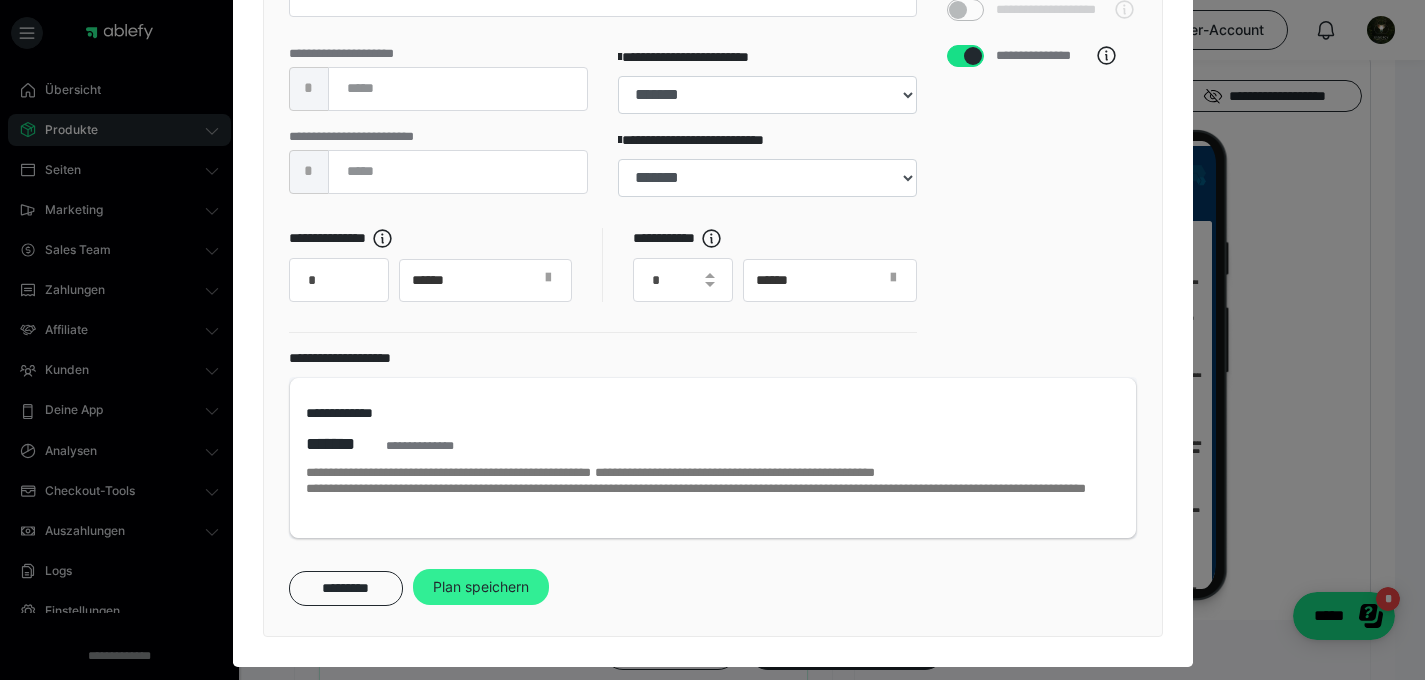type on "**********" 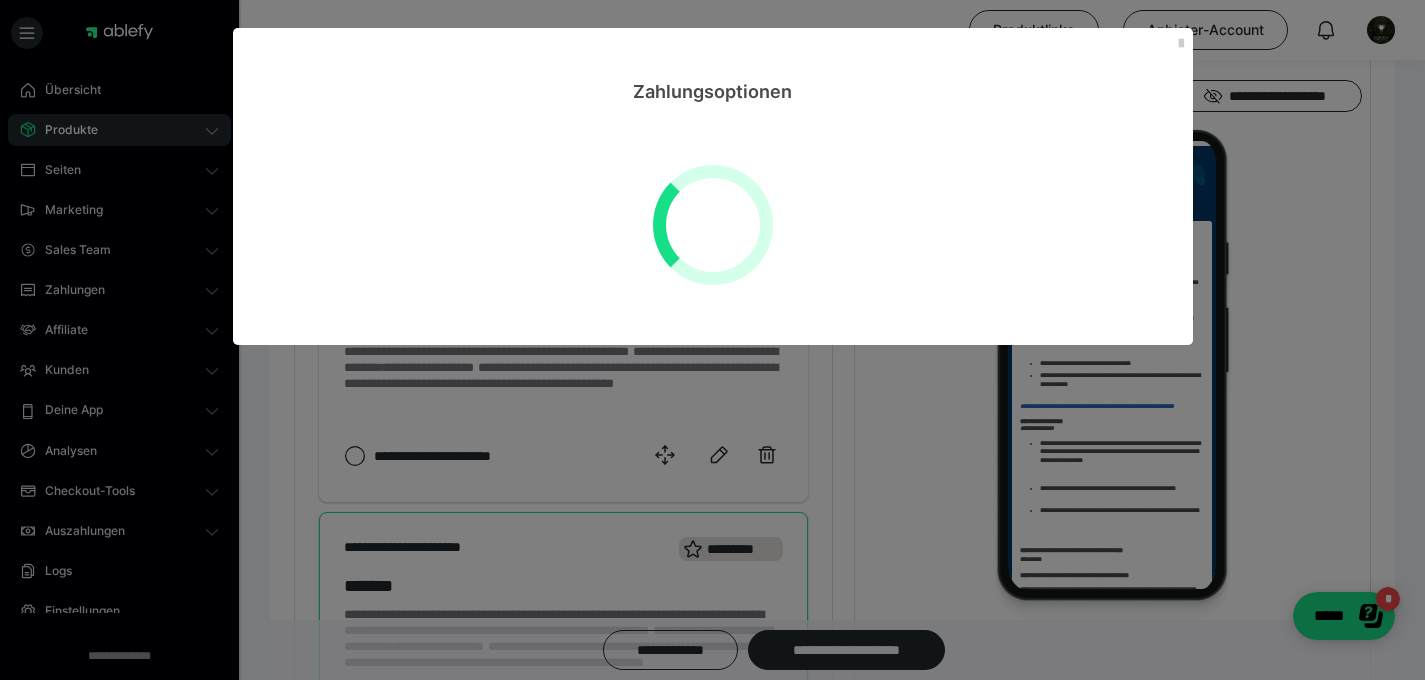 scroll, scrollTop: 0, scrollLeft: 0, axis: both 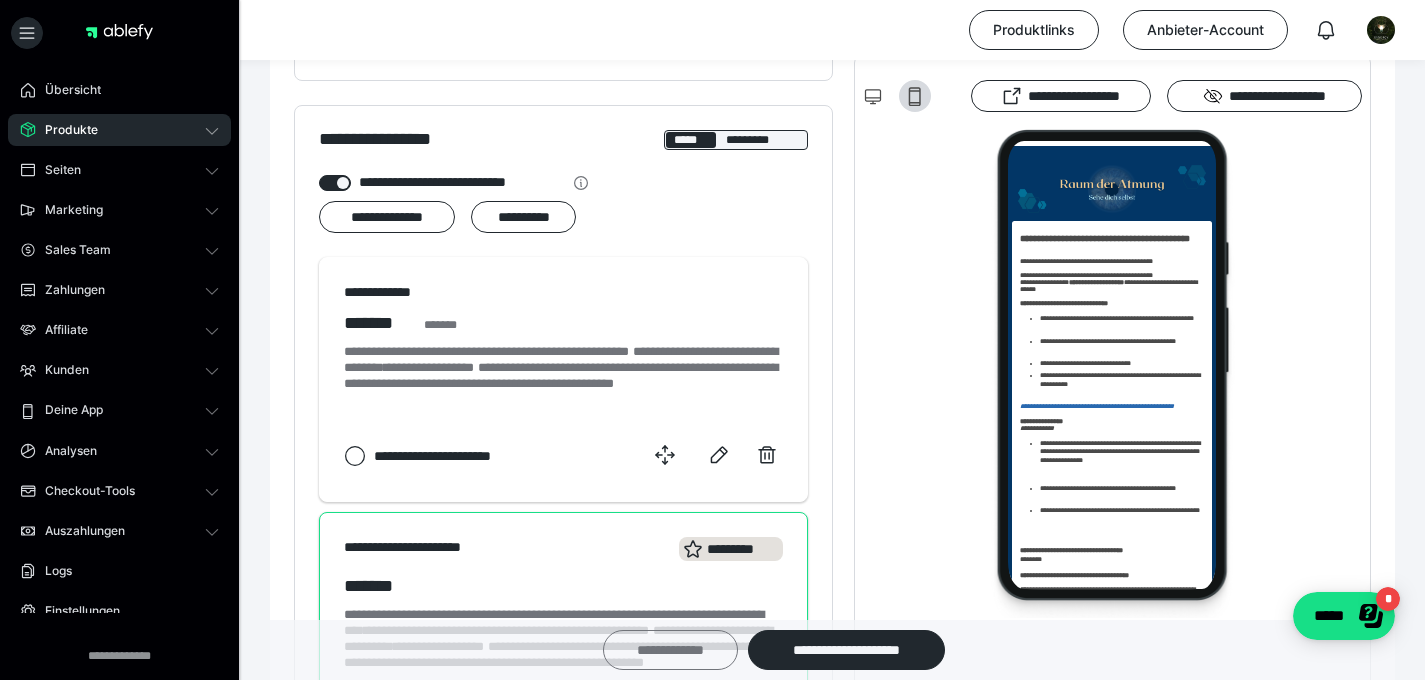 click on "**********" at bounding box center [670, 650] 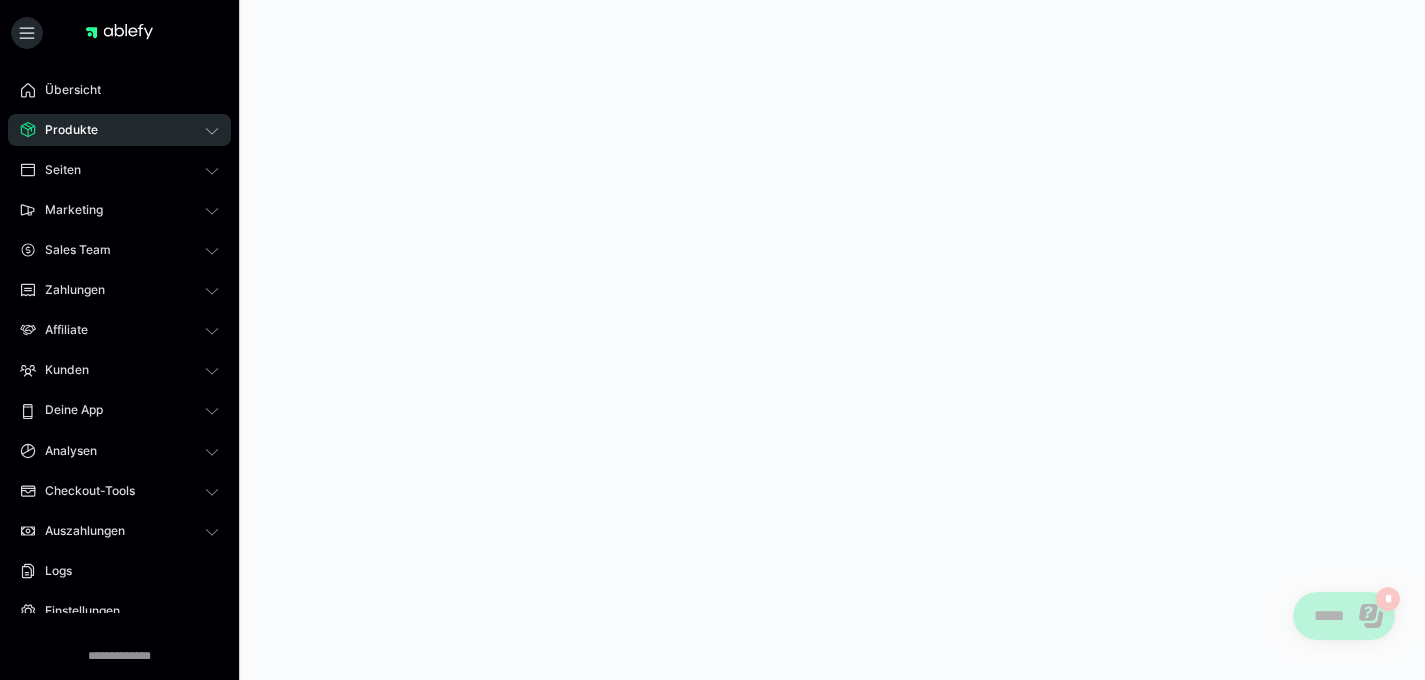 scroll, scrollTop: 0, scrollLeft: 0, axis: both 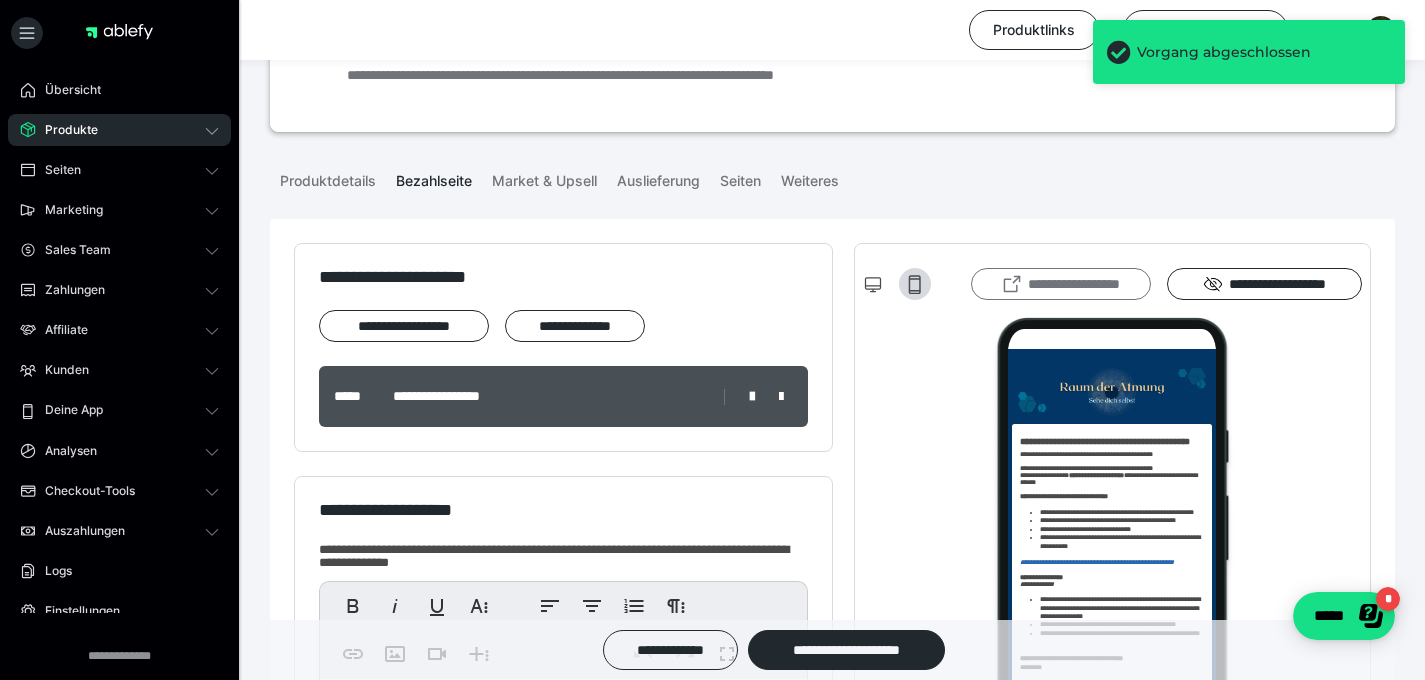 click on "**********" at bounding box center [1061, 284] 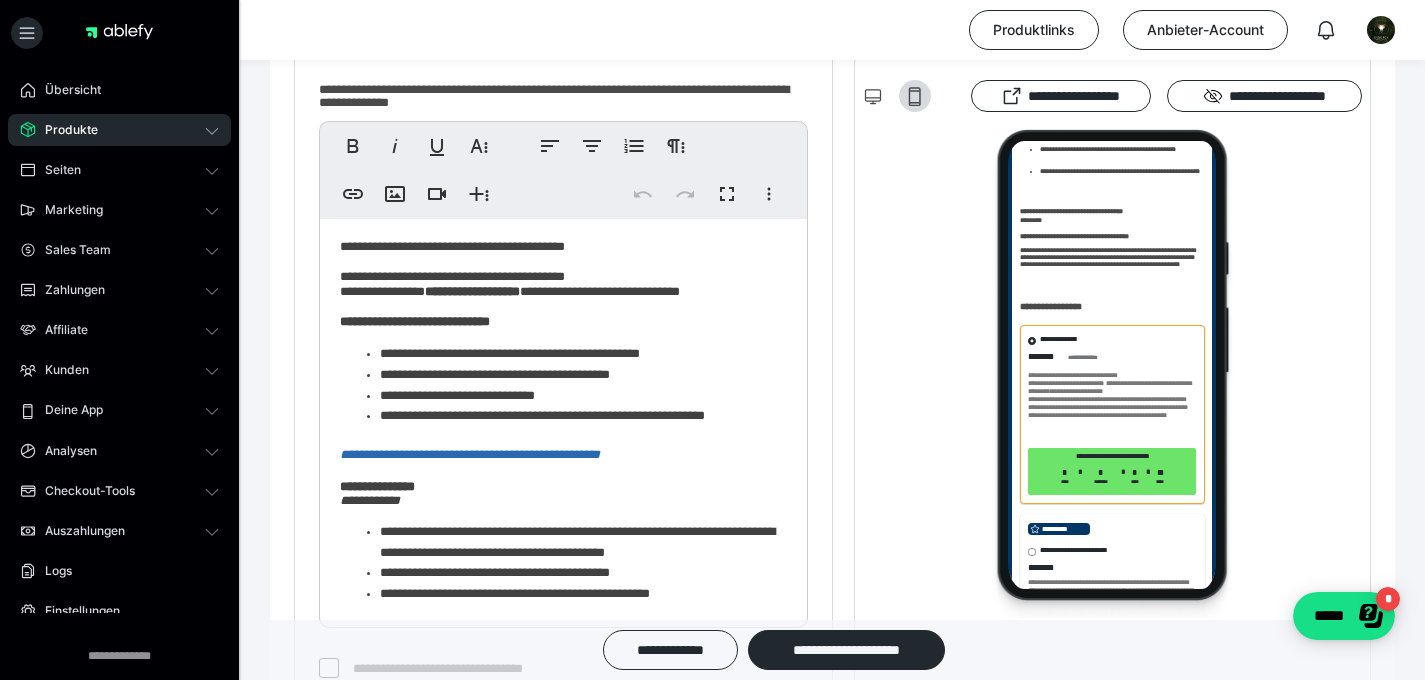 scroll, scrollTop: 599, scrollLeft: 0, axis: vertical 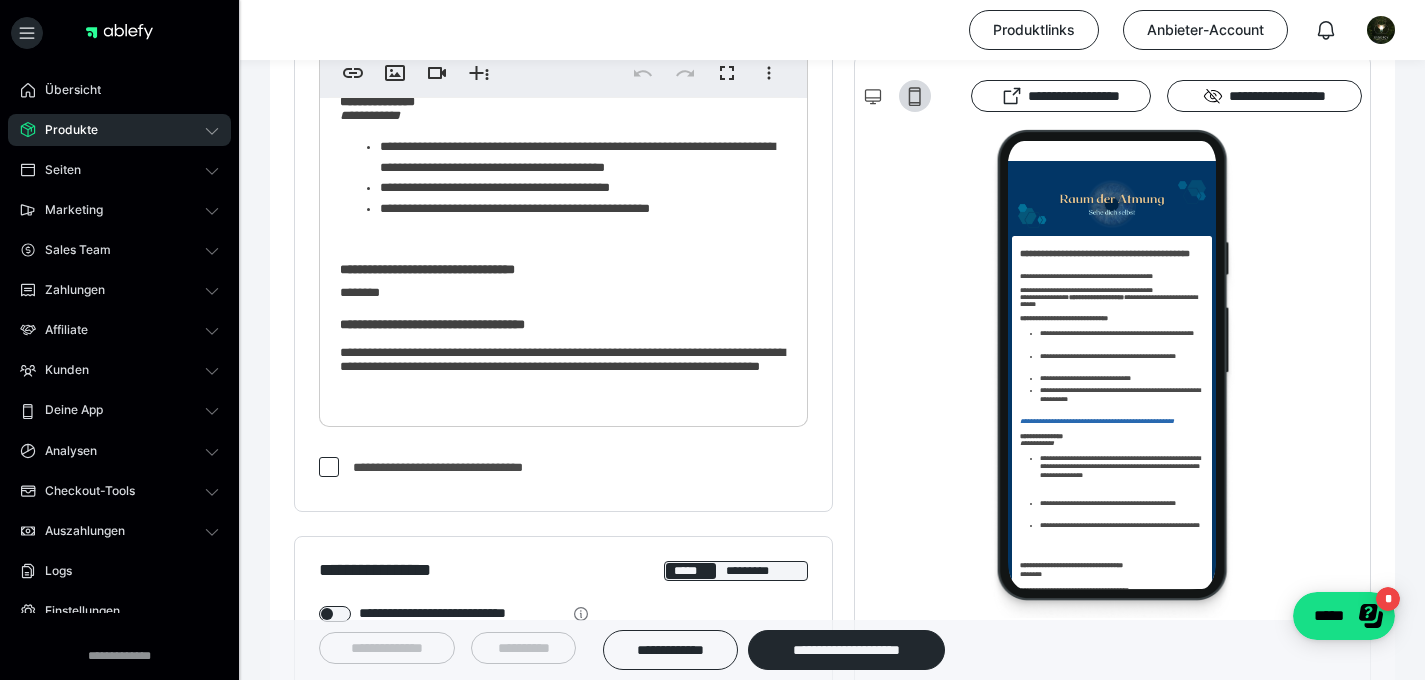 click on "**********" at bounding box center [563, 125] 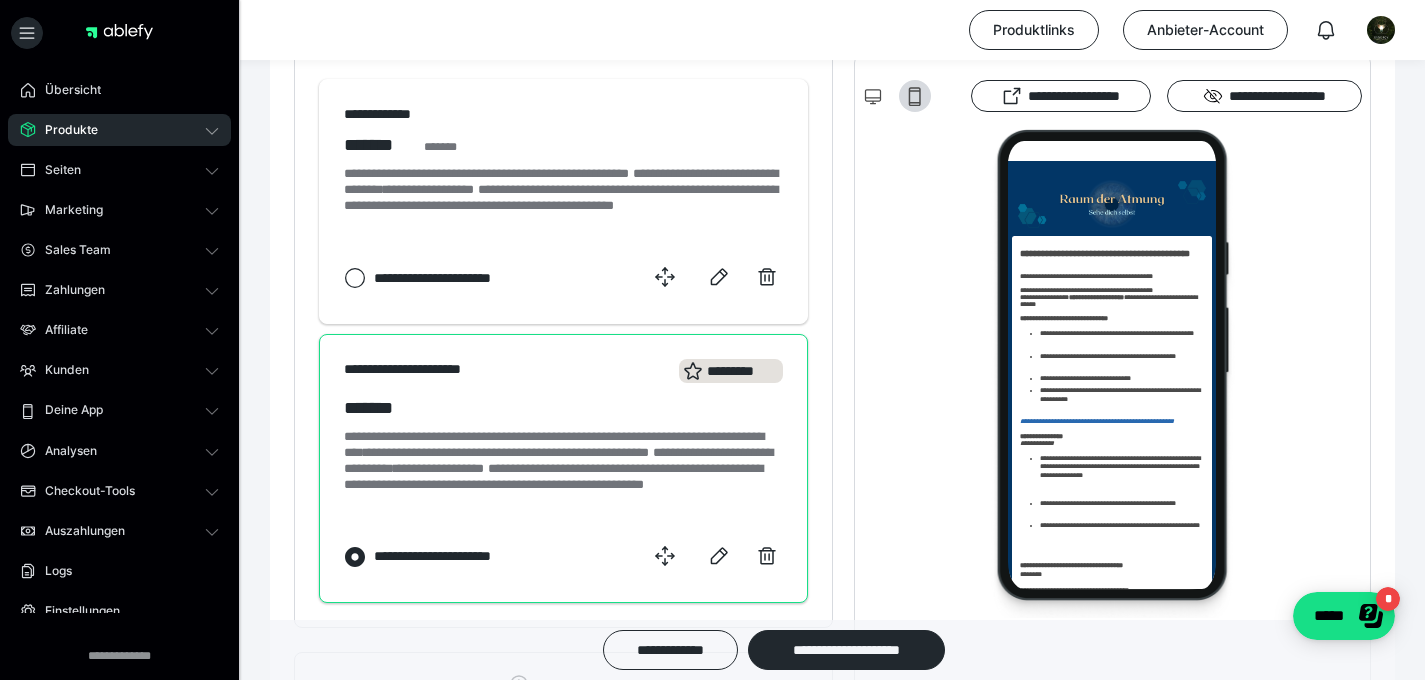 scroll, scrollTop: 1422, scrollLeft: 0, axis: vertical 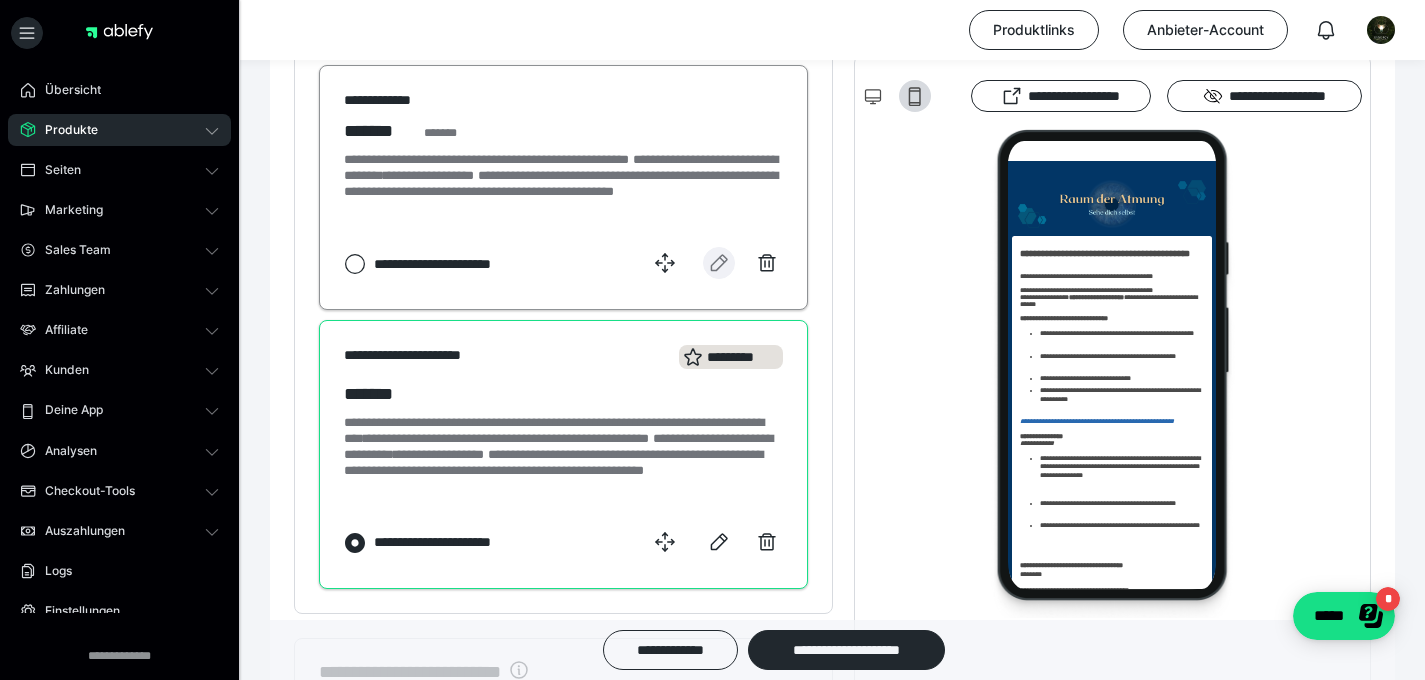 click 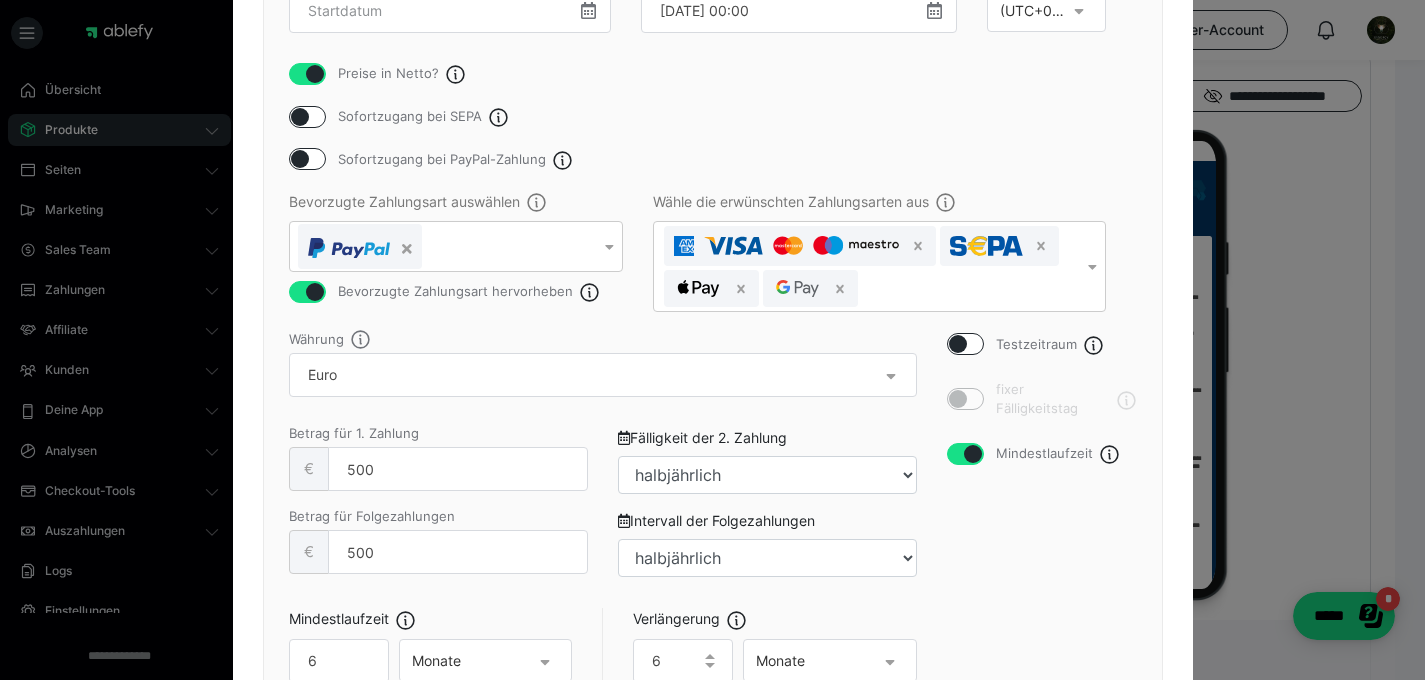 scroll, scrollTop: 598, scrollLeft: 0, axis: vertical 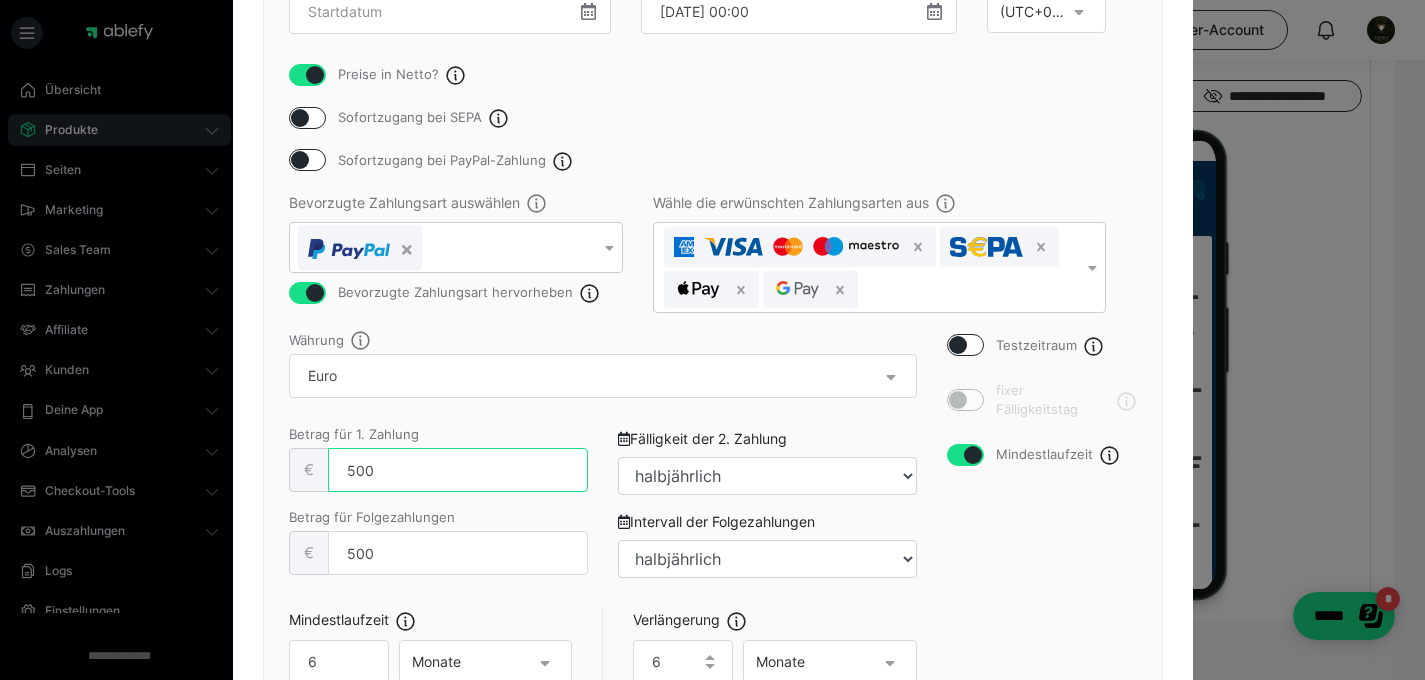 click on "500" at bounding box center [458, 470] 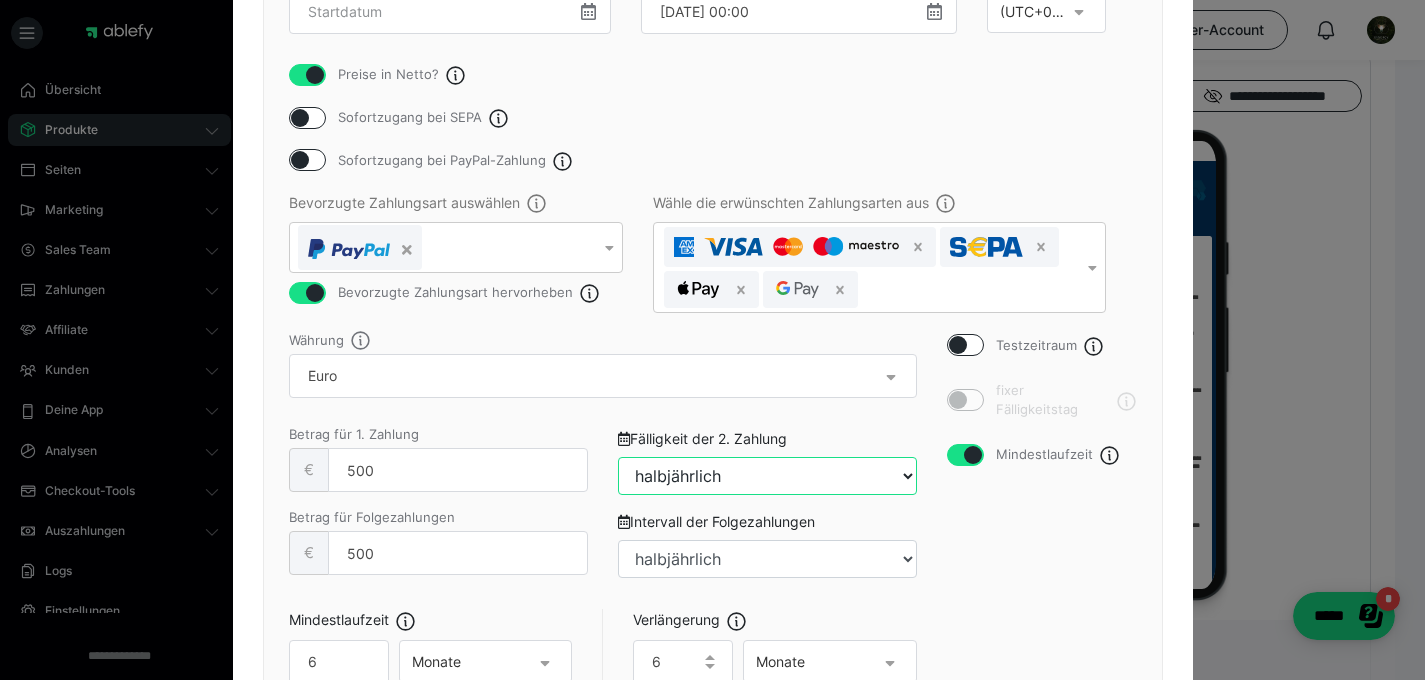 select on "1y" 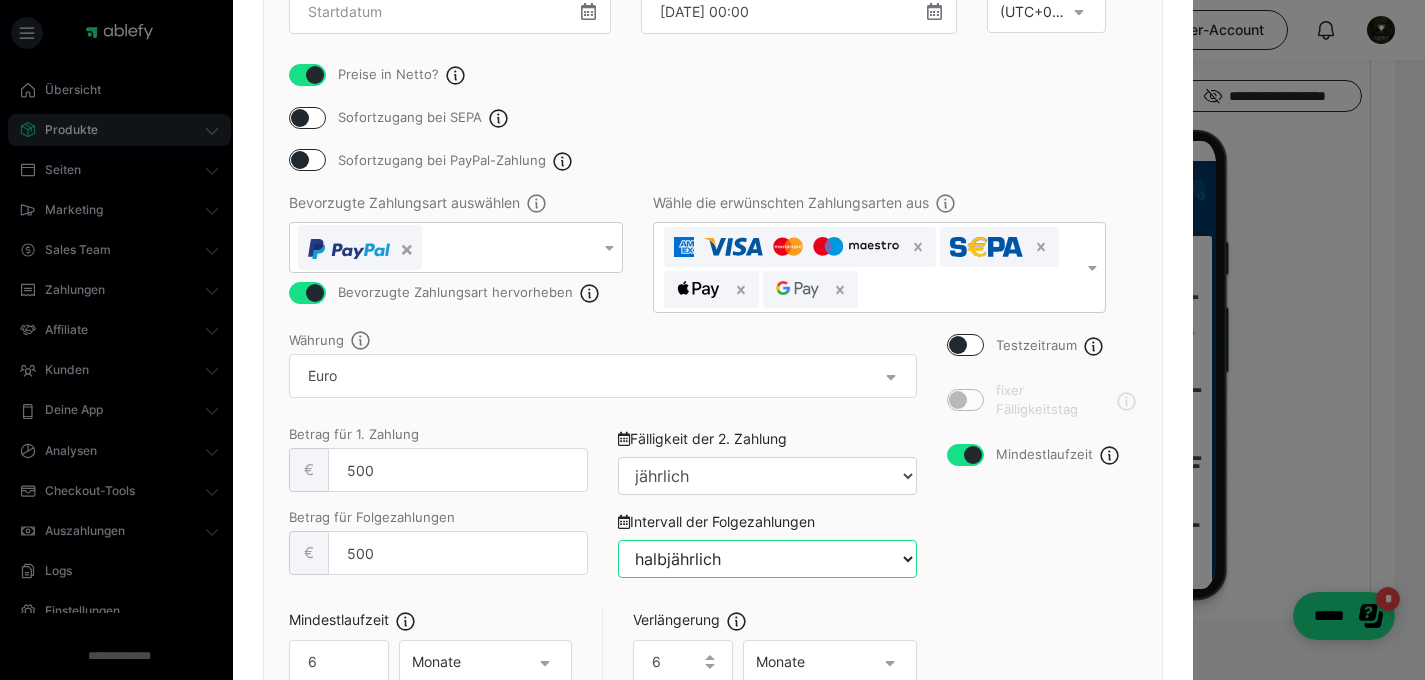 select on "1y" 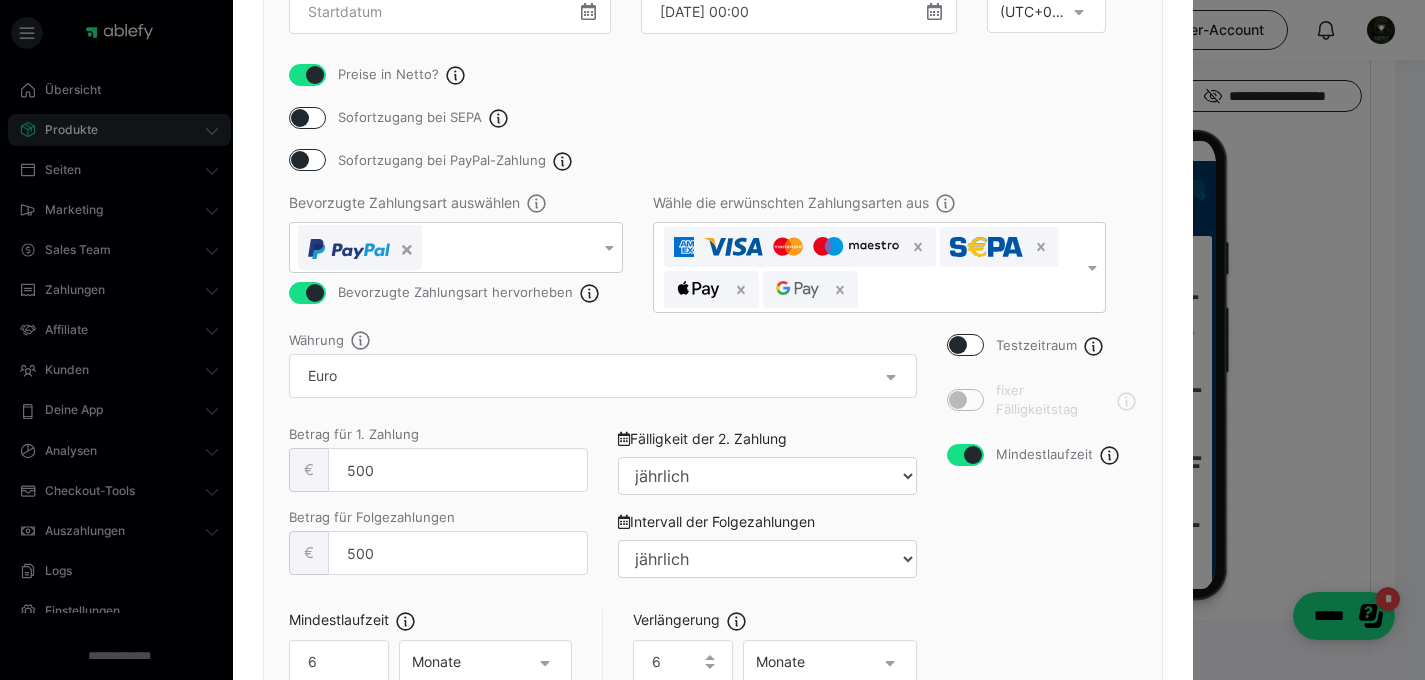 click on "Betrag für 1. Zahlung € 500" at bounding box center [438, 460] 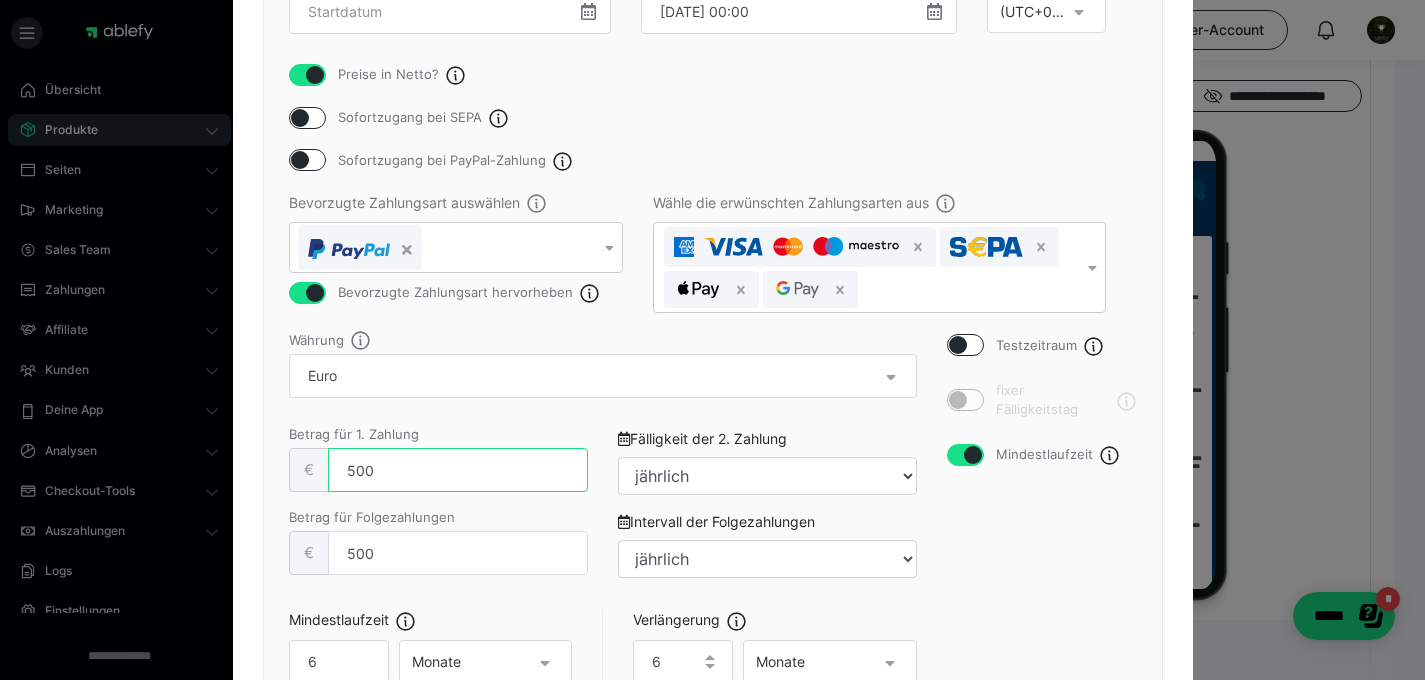 click on "500" at bounding box center [458, 470] 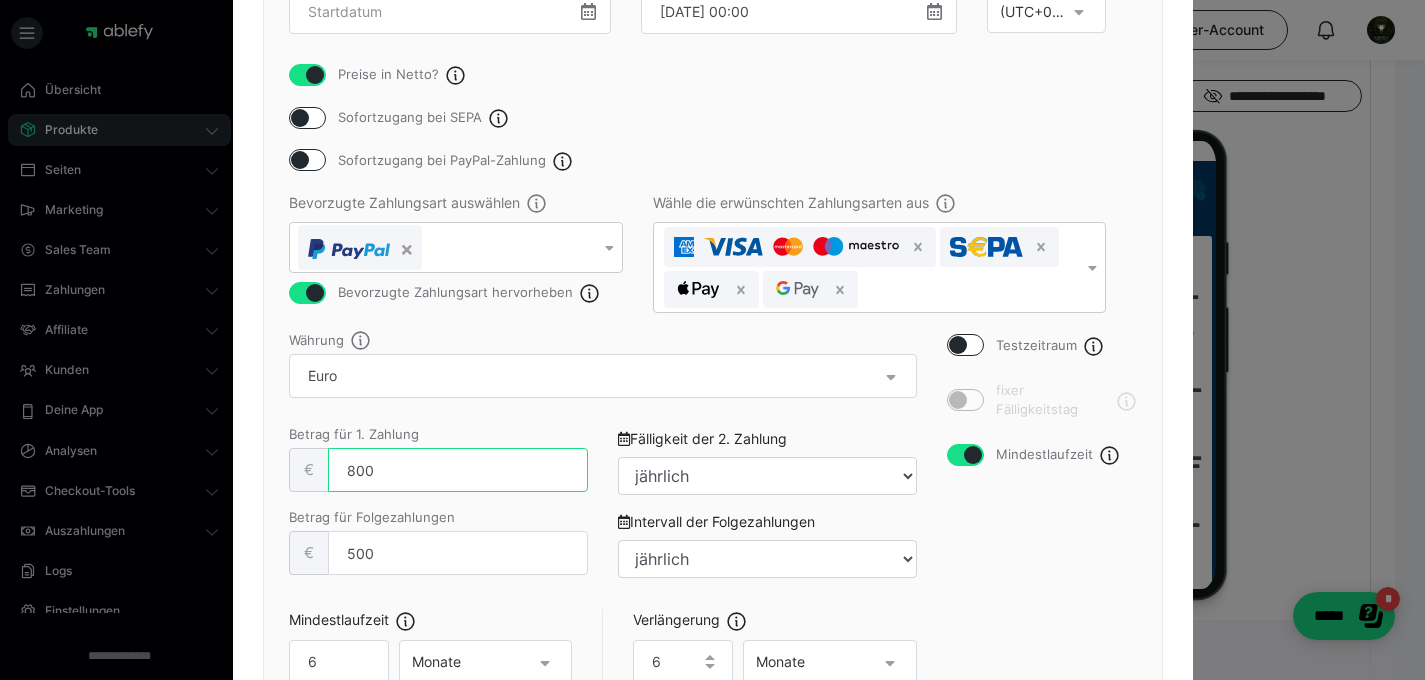 type on "800" 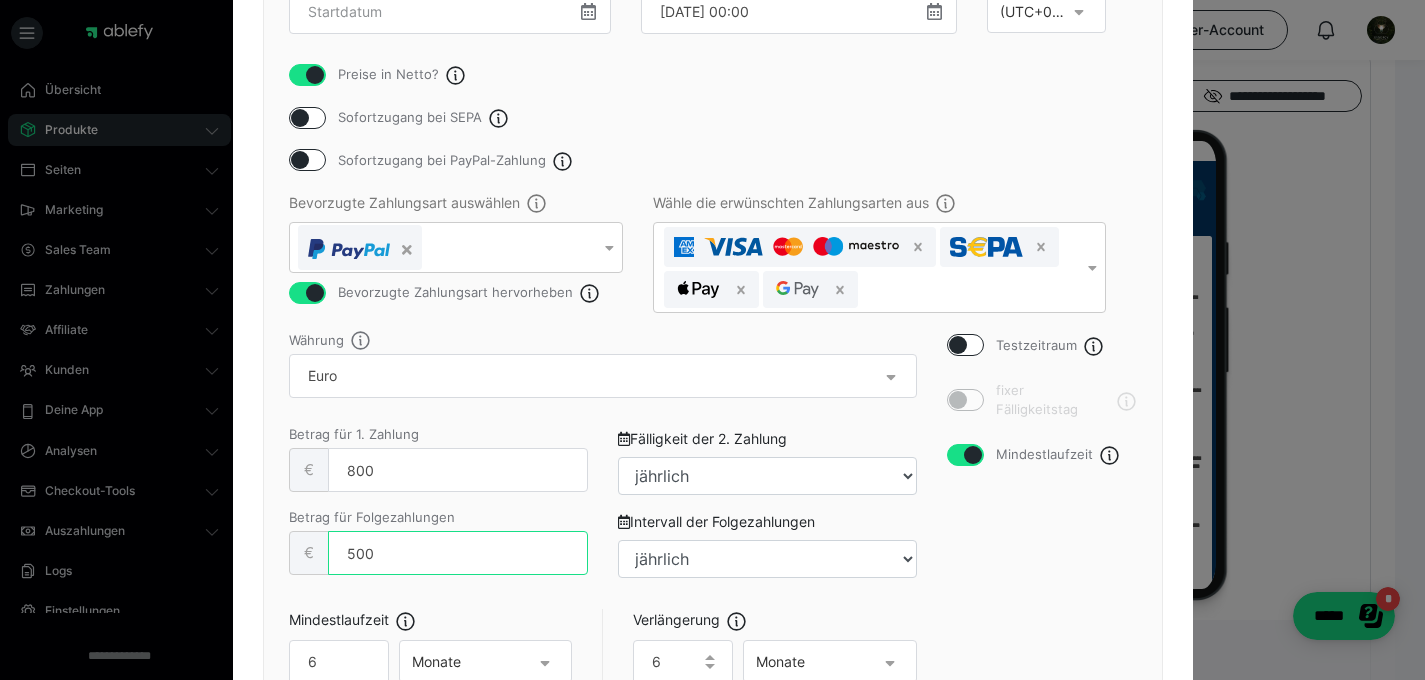 click on "500" at bounding box center (458, 553) 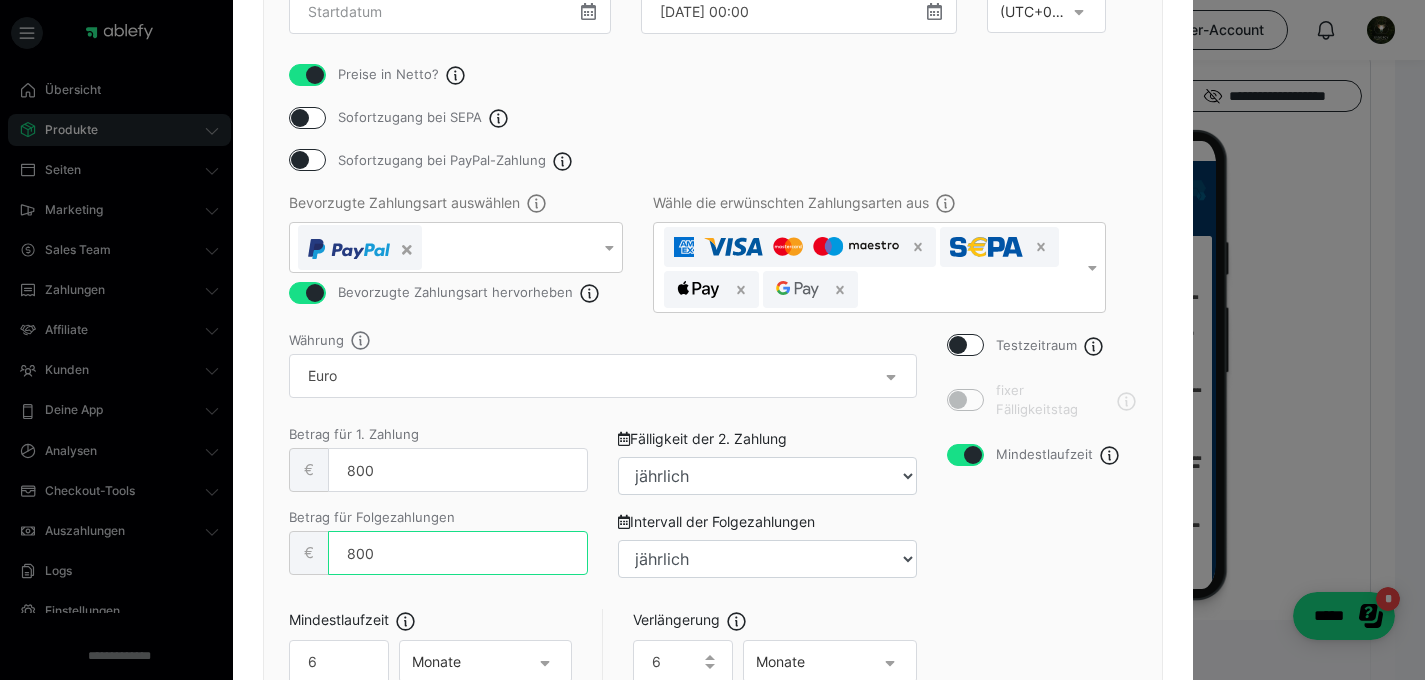 type on "800" 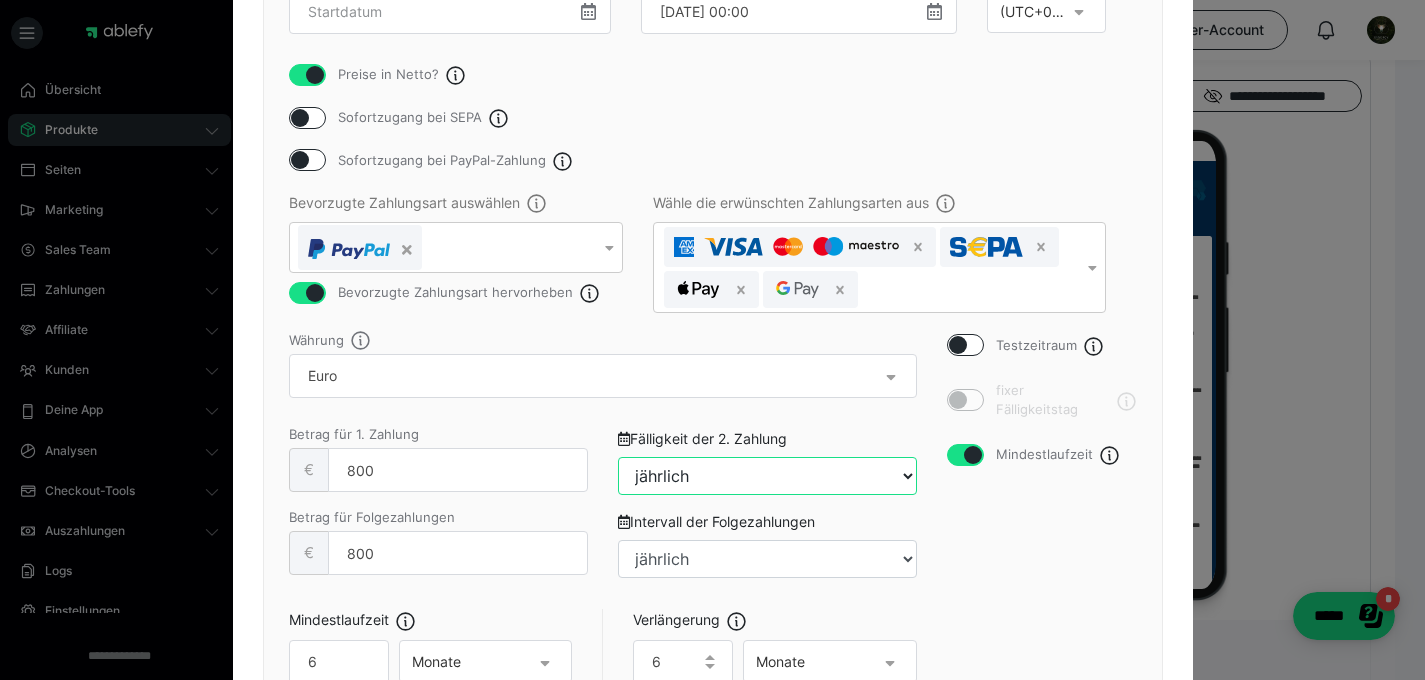 select on "3m" 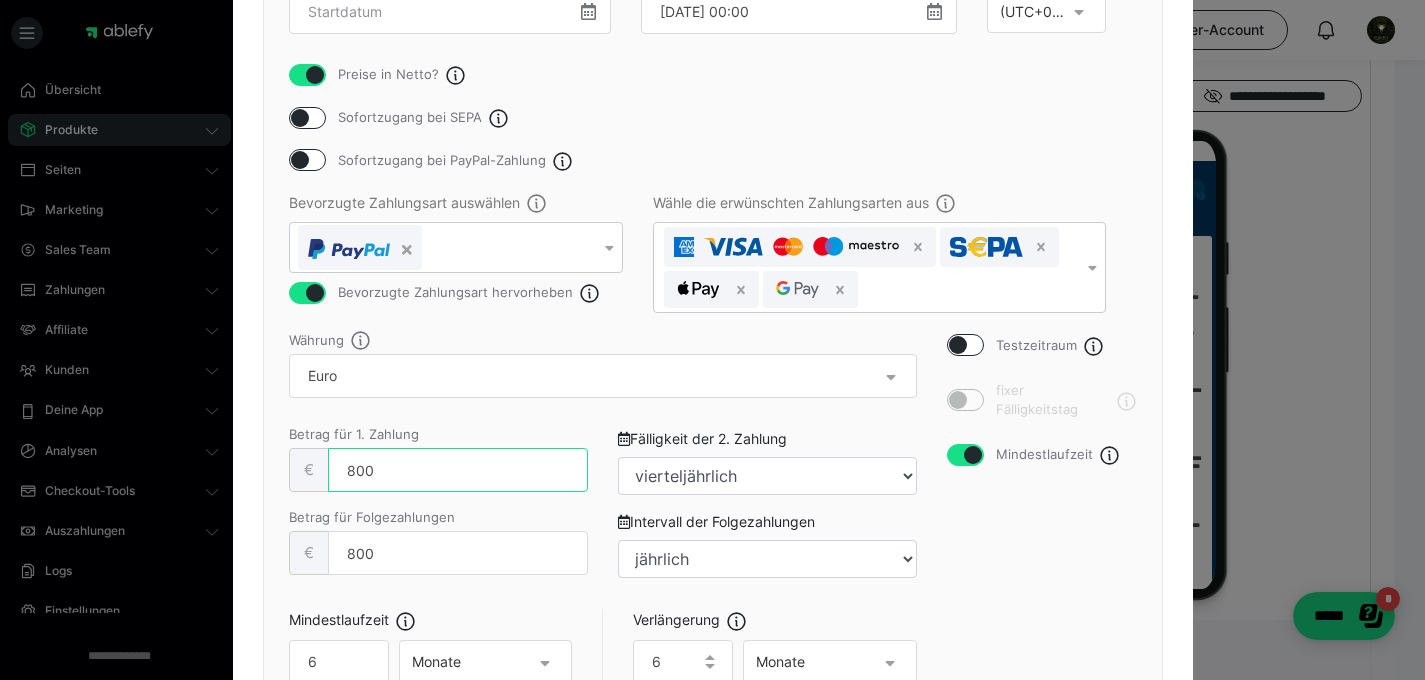 click on "800" at bounding box center (458, 470) 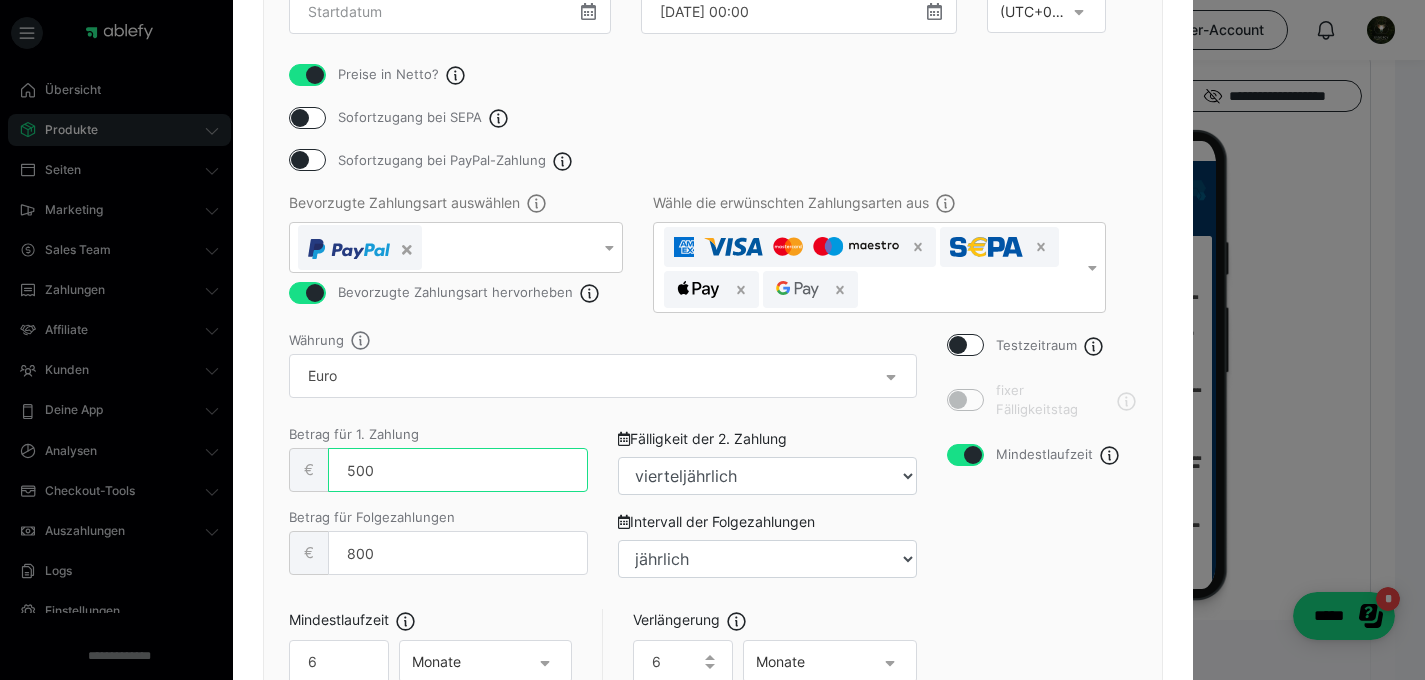 type on "500" 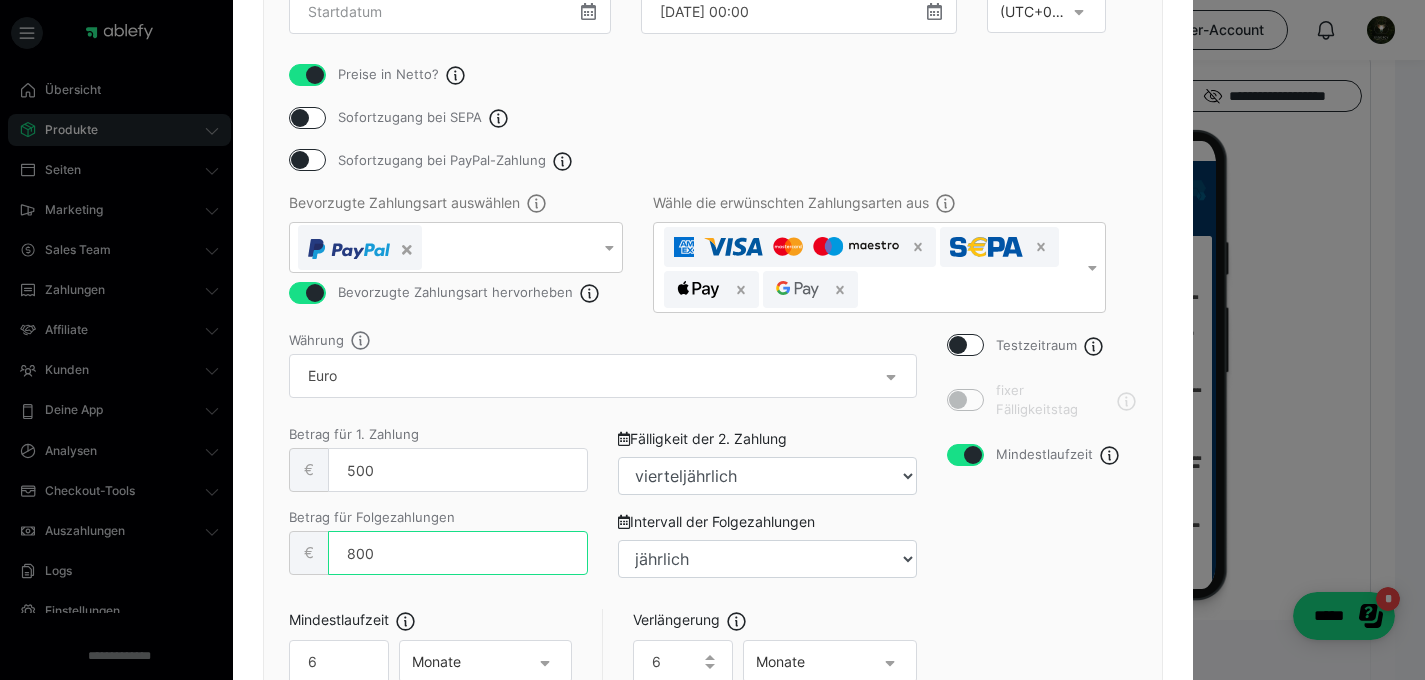 click on "800" at bounding box center (458, 553) 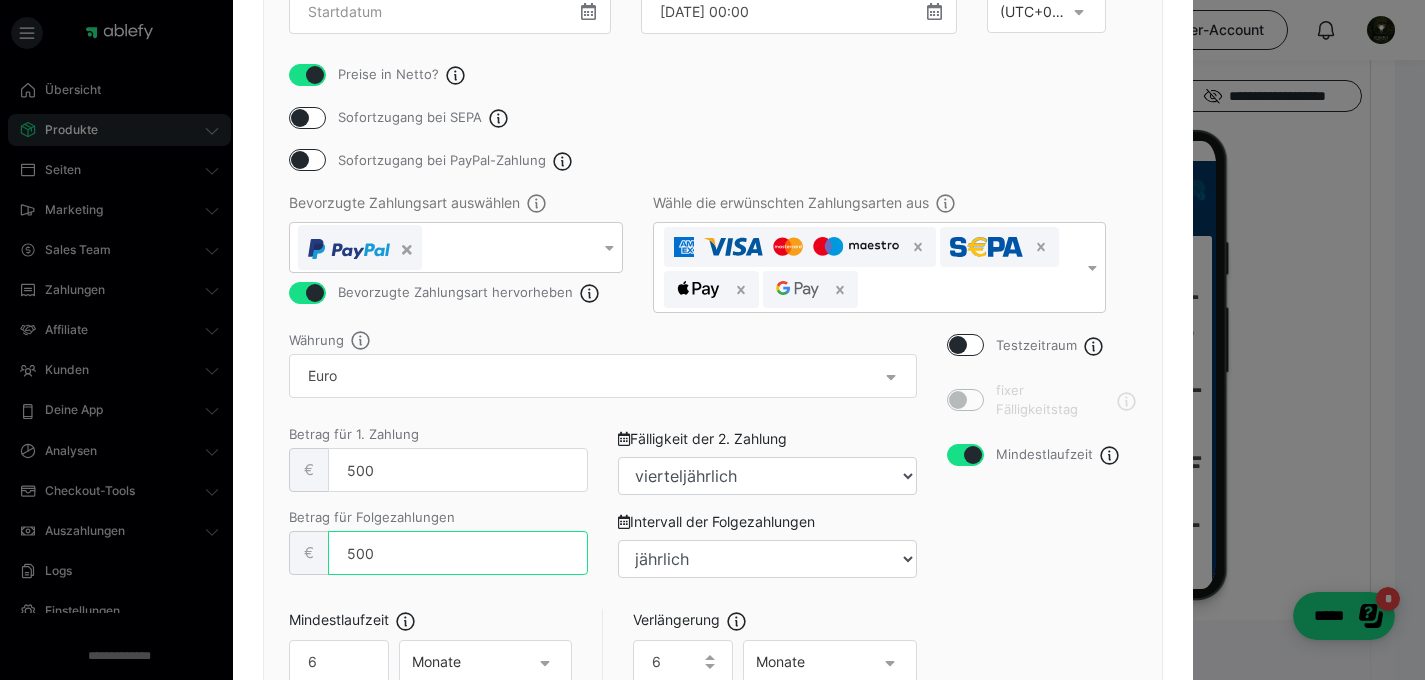 type on "500" 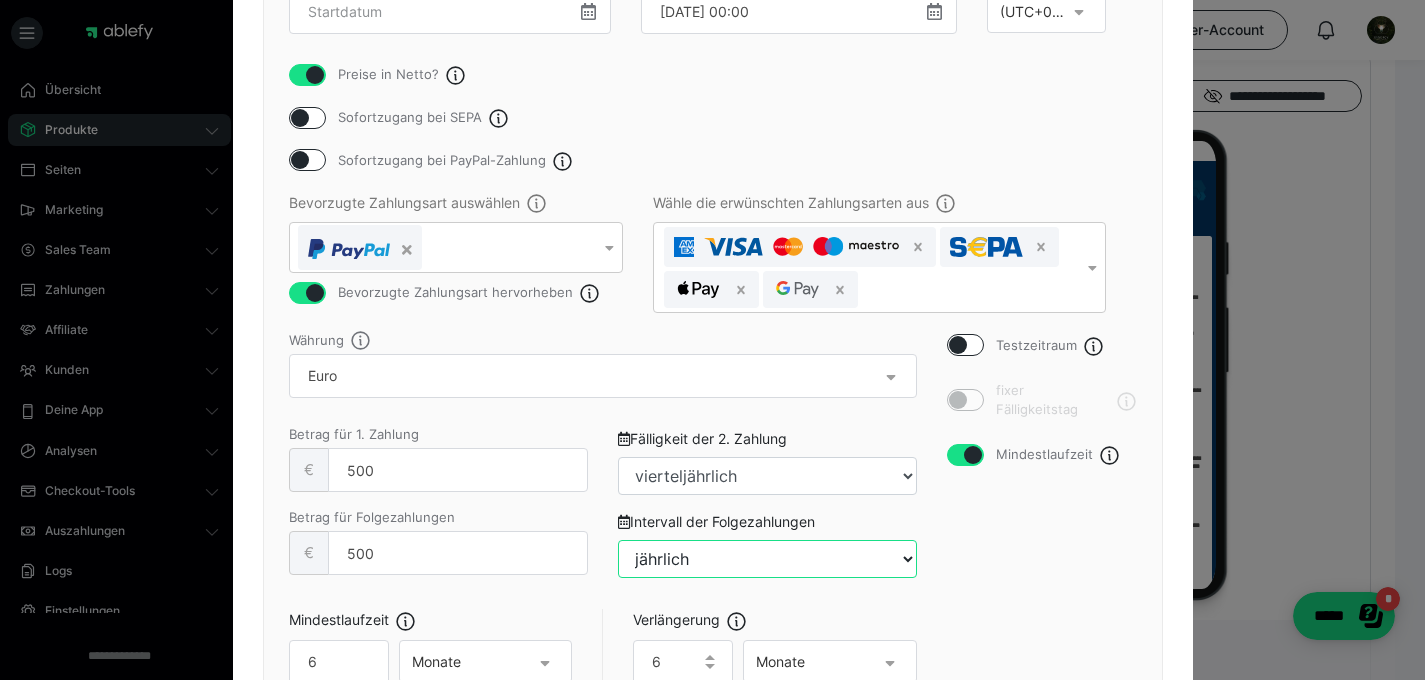select on "3m" 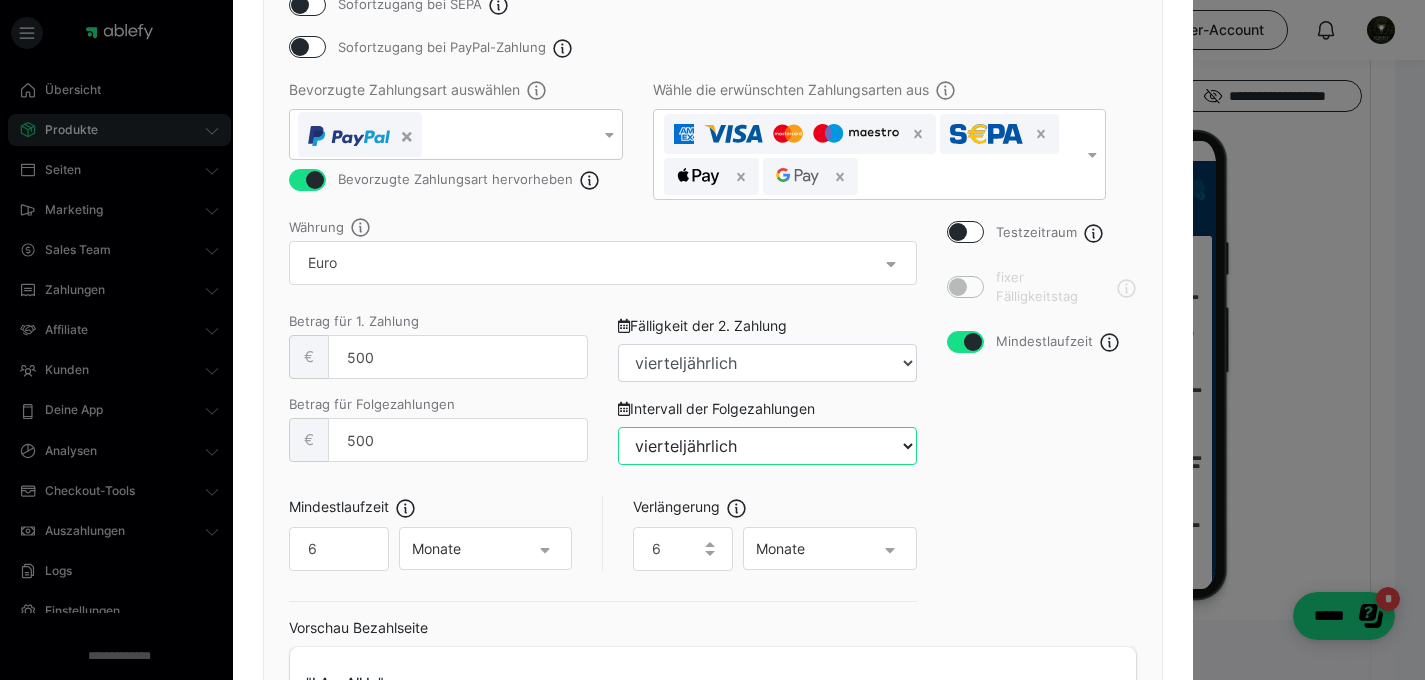 scroll, scrollTop: 720, scrollLeft: 0, axis: vertical 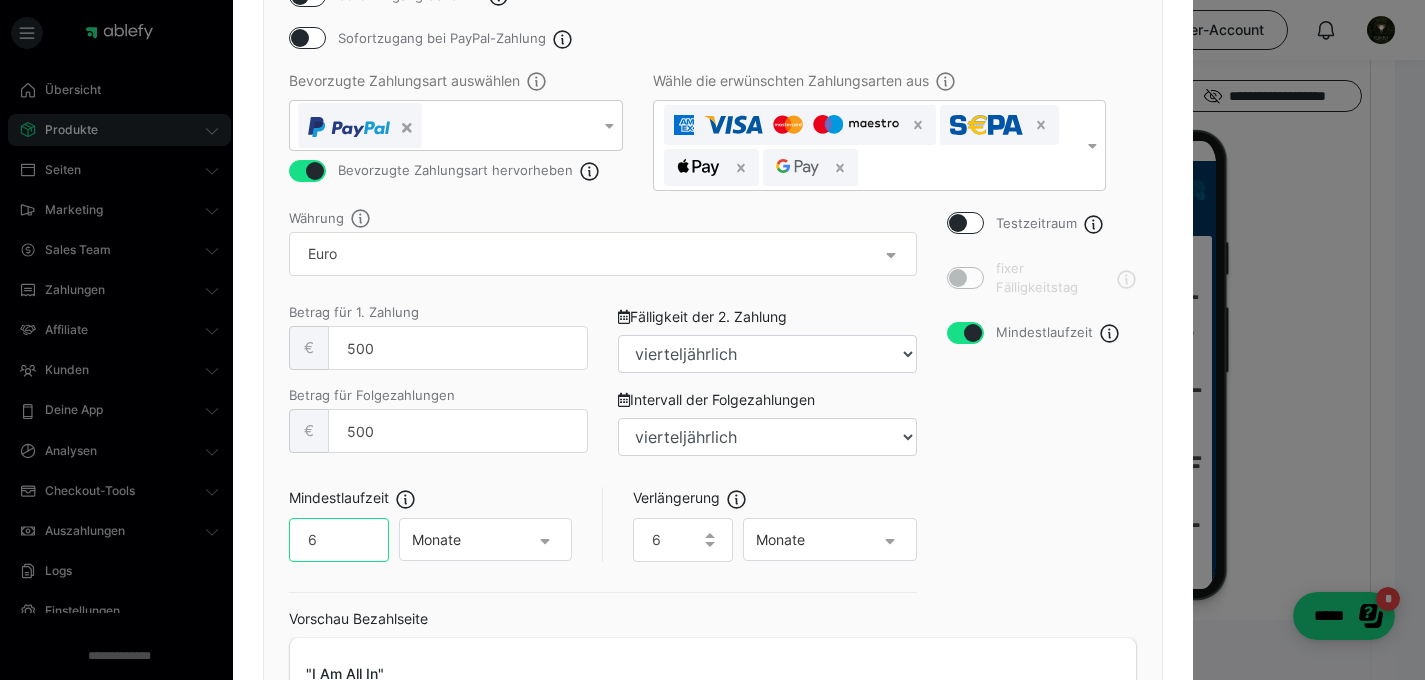 click on "6" at bounding box center [339, 540] 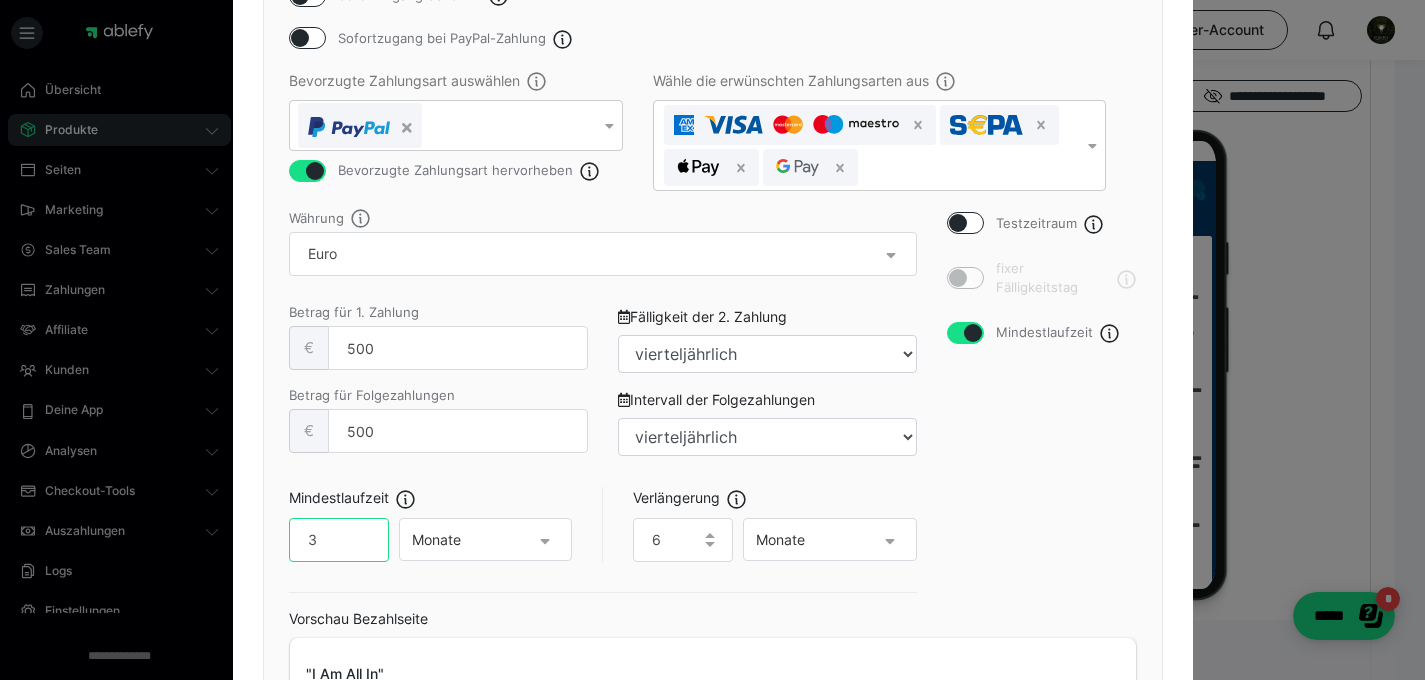 type on "3" 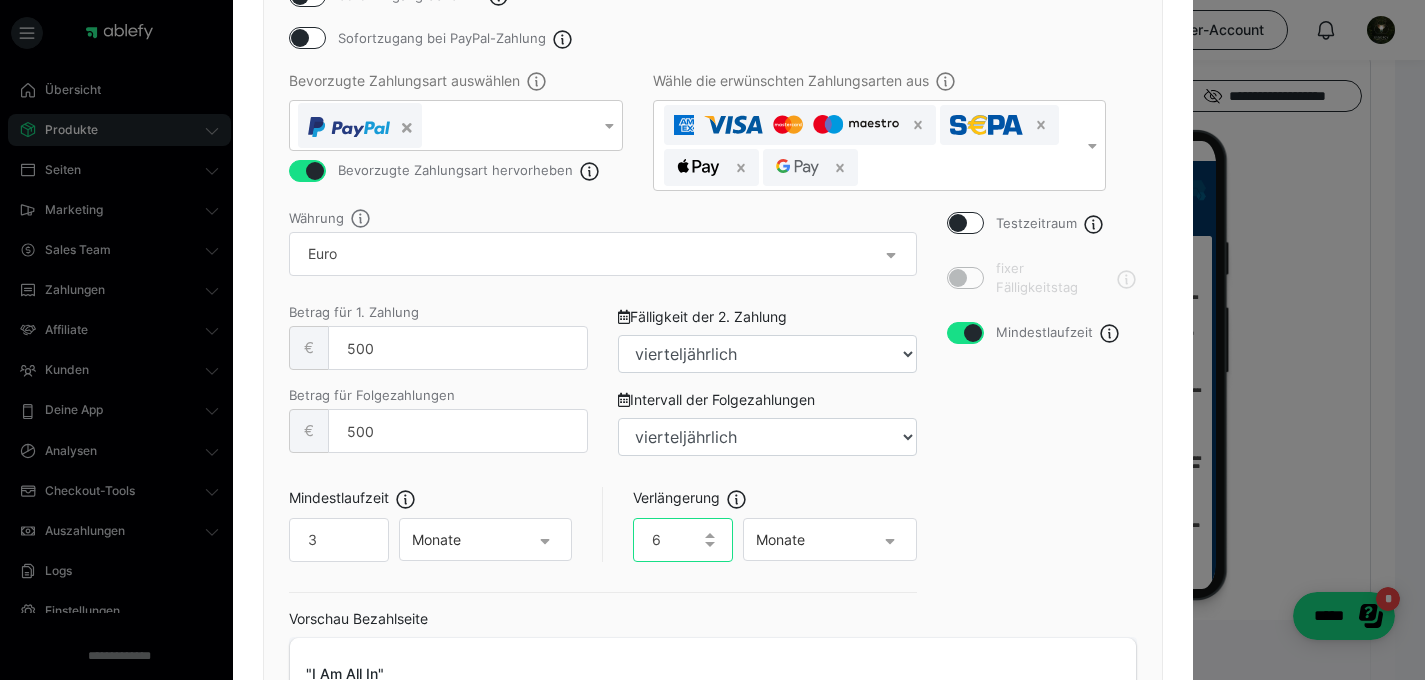 click on "6" at bounding box center (683, 540) 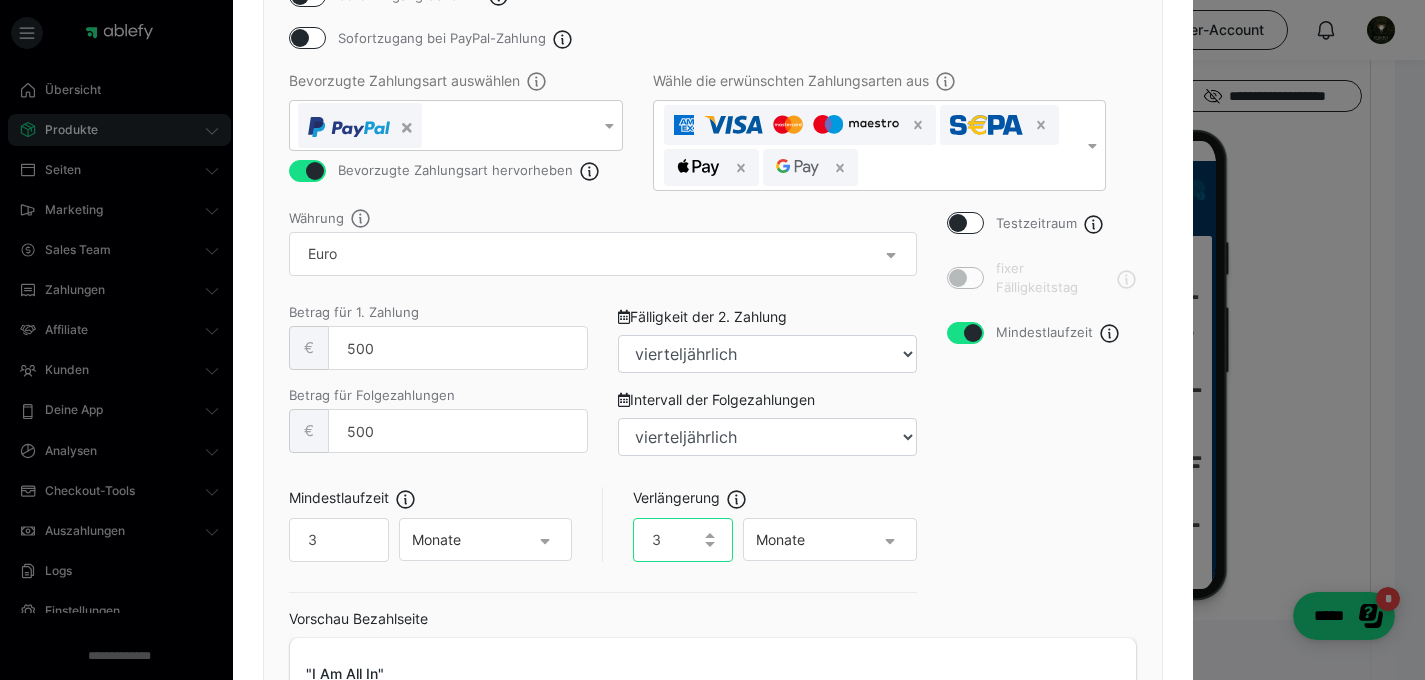 type on "3" 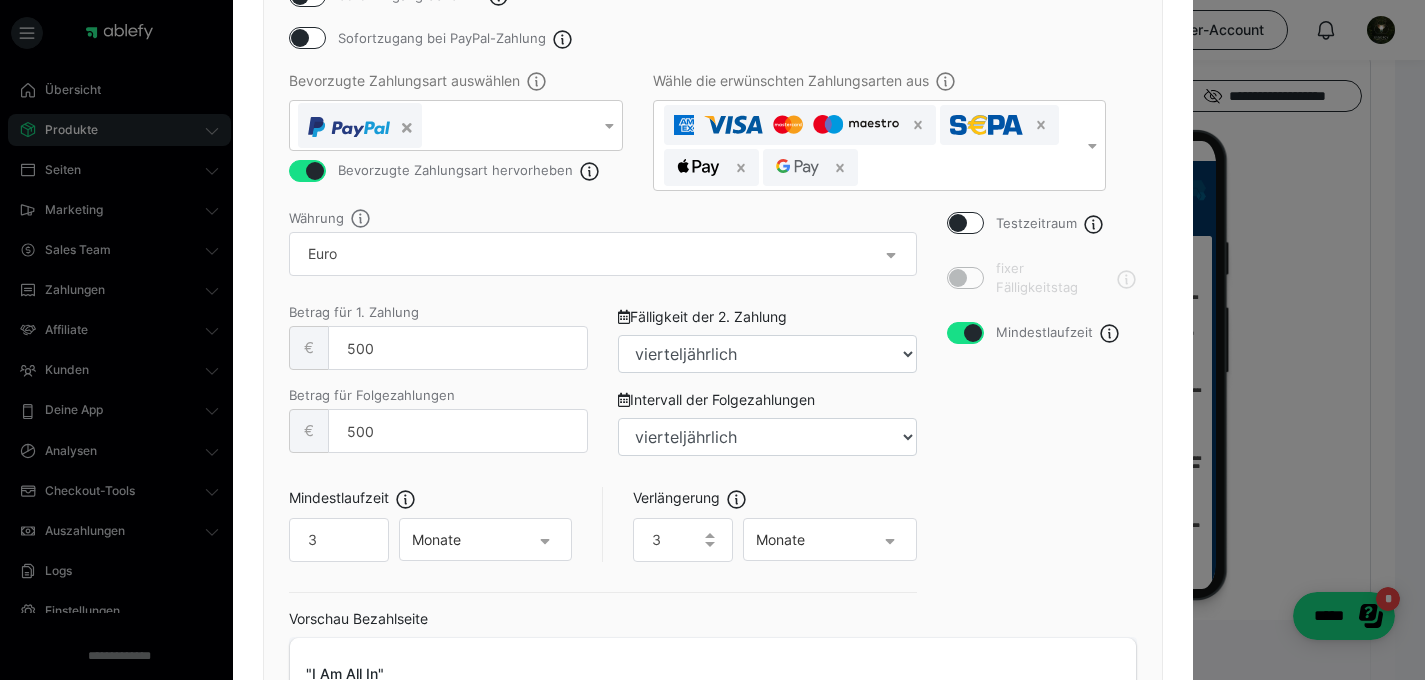 click on "Testzeitraum fixer Fälligkeitstag Mindestlaufzeit" at bounding box center (1042, 410) 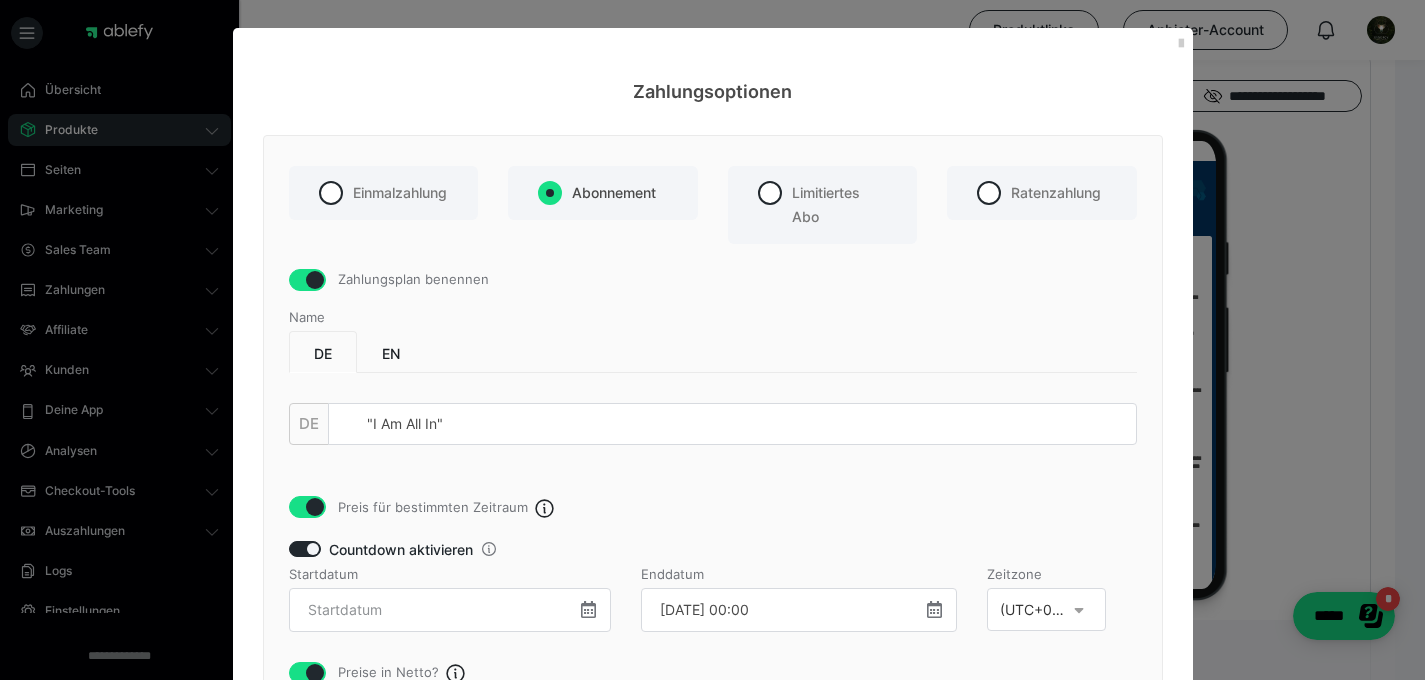 scroll, scrollTop: 0, scrollLeft: 0, axis: both 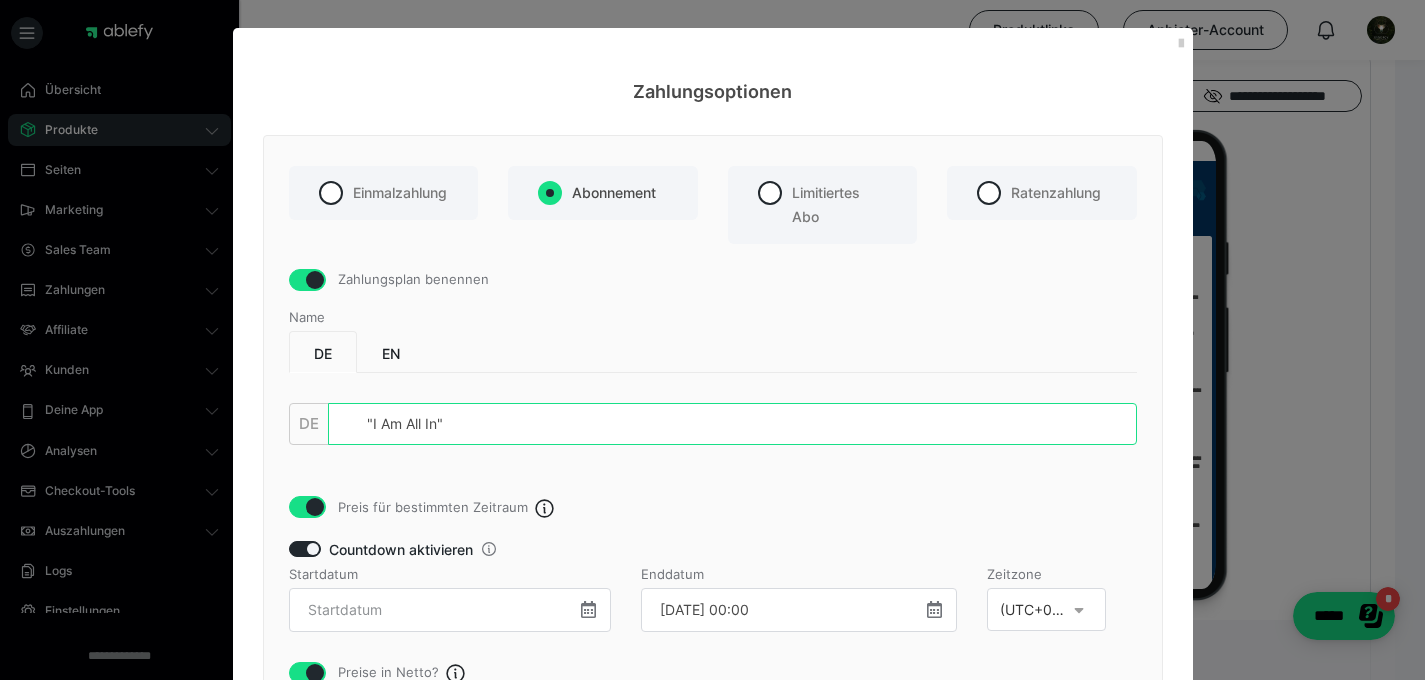 click on ""I Am All In"" at bounding box center [732, 424] 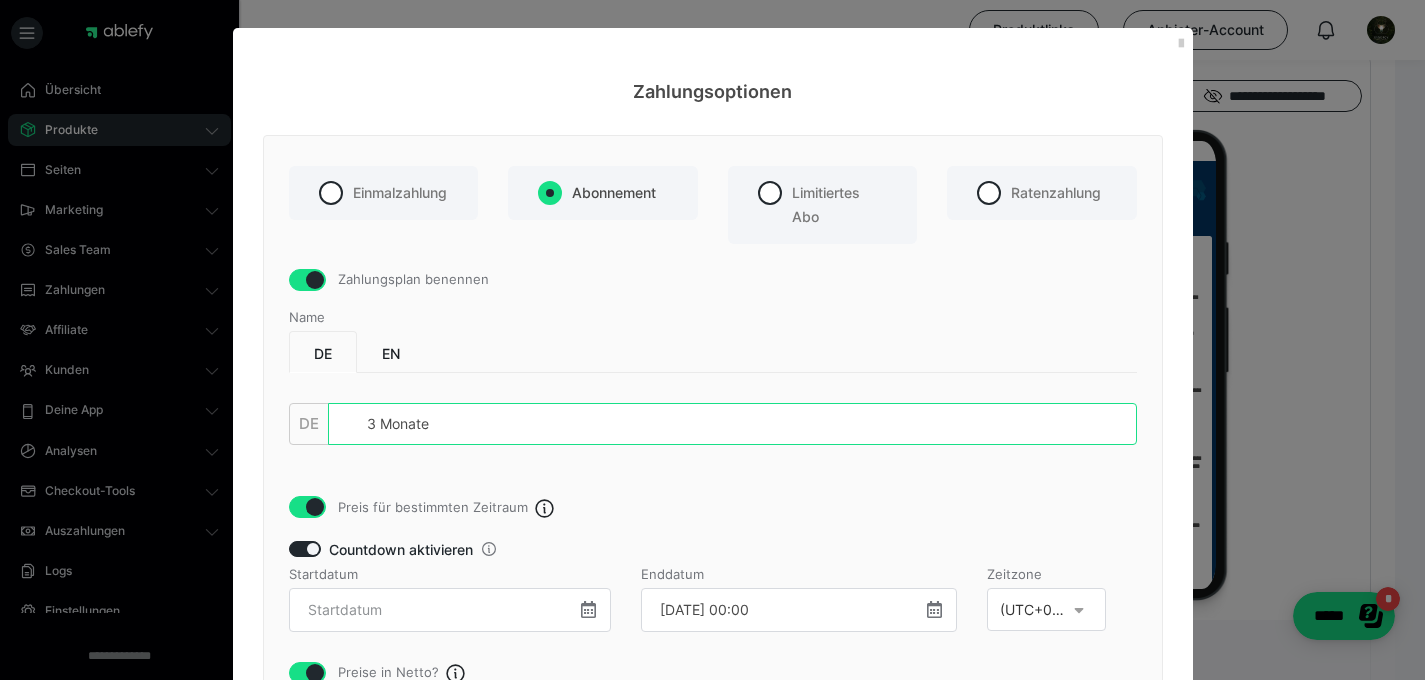 type on "3 Monate" 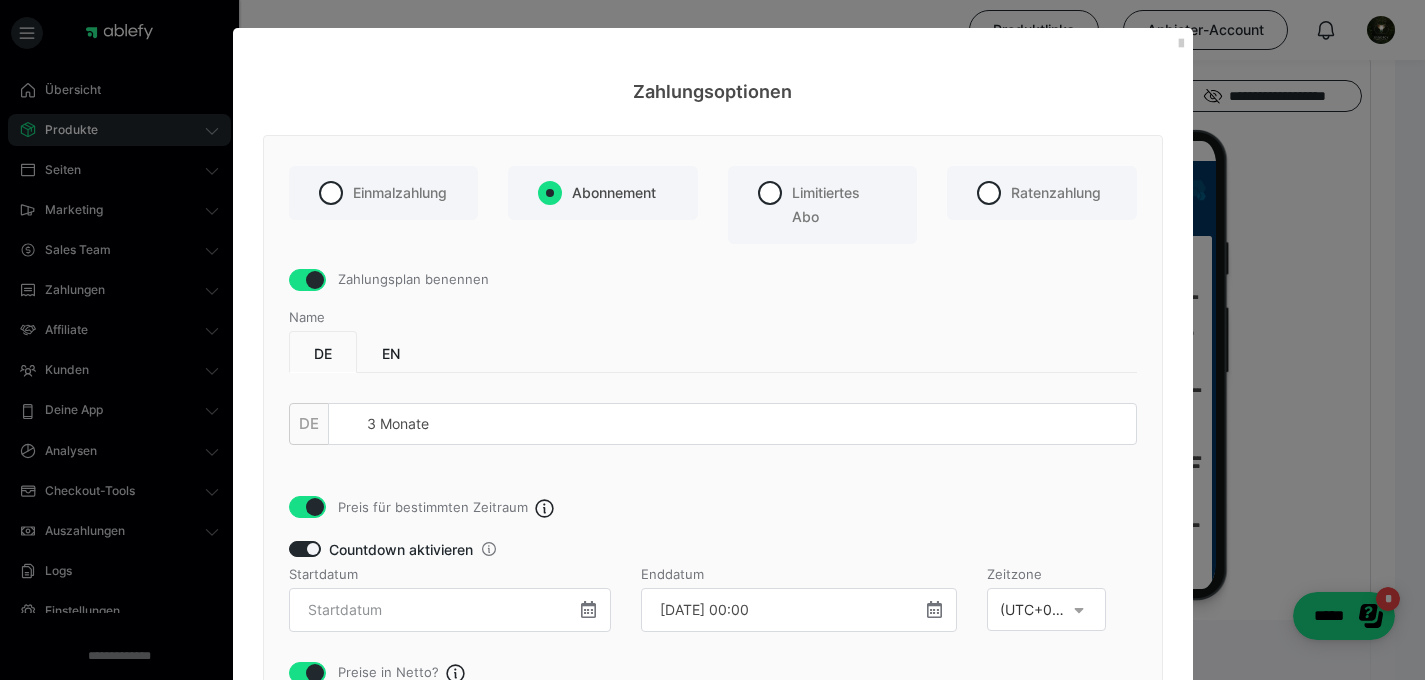 click on "Zahlungsplan benennen Name DE EN DE 3 Monate Preis für bestimmten Zeitraum Countdown aktivieren Startdatum ‹ [DATE] › Mo Di Mi Do Fr Sa So 30 1 2 3 4 5 6 7 8 9 10 11 12 13 14 15 16 17 18 19 20 21 22 23 24 25 26 27 28 29 30 31 1 2 3 4 5 6 7 8 9 10 00:00 Enddatum [DATE] 00:00 ‹ [DATE] › Mo Di Mi Do Fr Sa So 30 1 2 3 4 5 6 7 8 9 10 11 12 13 14 15 16 17 18 19 20 21 22 23 24 25 26 27 28 29 30 31 1 2 3 4 5 6 7 8 9 10 00:00 Zeitzone (UTC+01:00) Berlin Preise in [GEOGRAPHIC_DATA]? Sofortzugang bei SEPA Sofortzugang bei PayPal-Zahlung Bevorzugte Zahlungsart auswählen Bevorzugte Zahlungsart hervorheben Wähle die erwünschten Zahlungsarten aus Testzeitraum fixer Fälligkeitstag Mindestlaufzeit Währung Betrag für 1. Zahlung € 500 Fälligkeit der 2. Zahlung täglich jeden 2. Tag jeden 3. Tag jeden 4. Tag jeden 5. Tag jeden 6. Tag wöchentlich jeden 8. Tag jeden 9. Tag jeden 10. Tag jeden 11. Tag jeden 12. Tag jeden 13. Tag 14-tägig jeden 15. Tag jeden 16. Tag jeden 17. Tag jeden 18. Tag jeden 19. Tag monatlich" at bounding box center [713, 894] 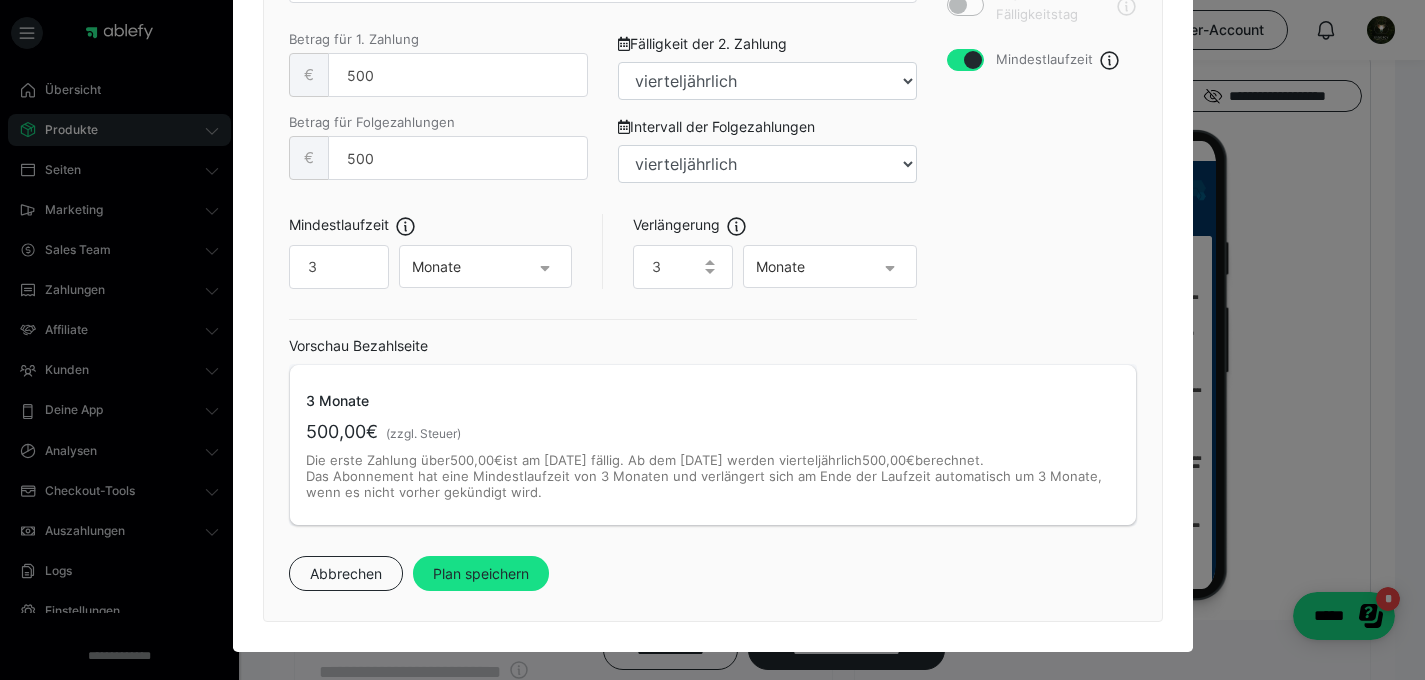 scroll, scrollTop: 997, scrollLeft: 0, axis: vertical 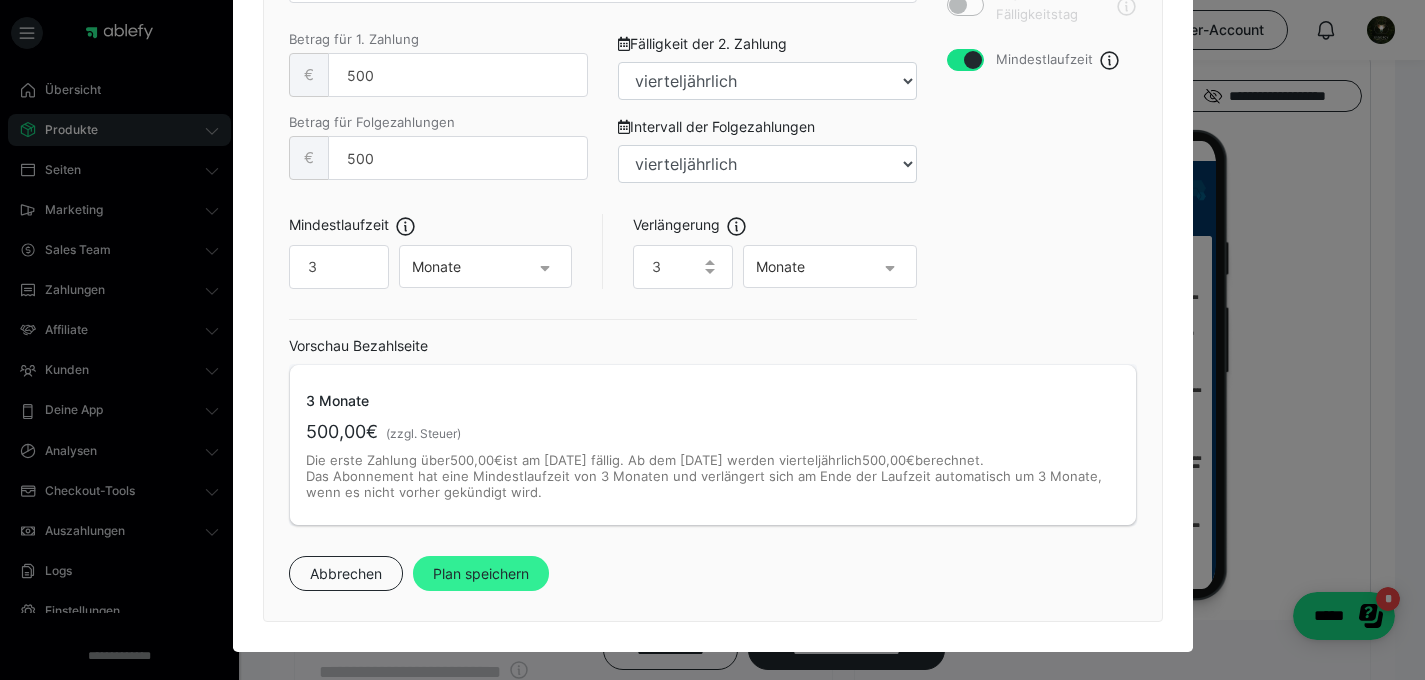 click on "Plan speichern" at bounding box center [481, 574] 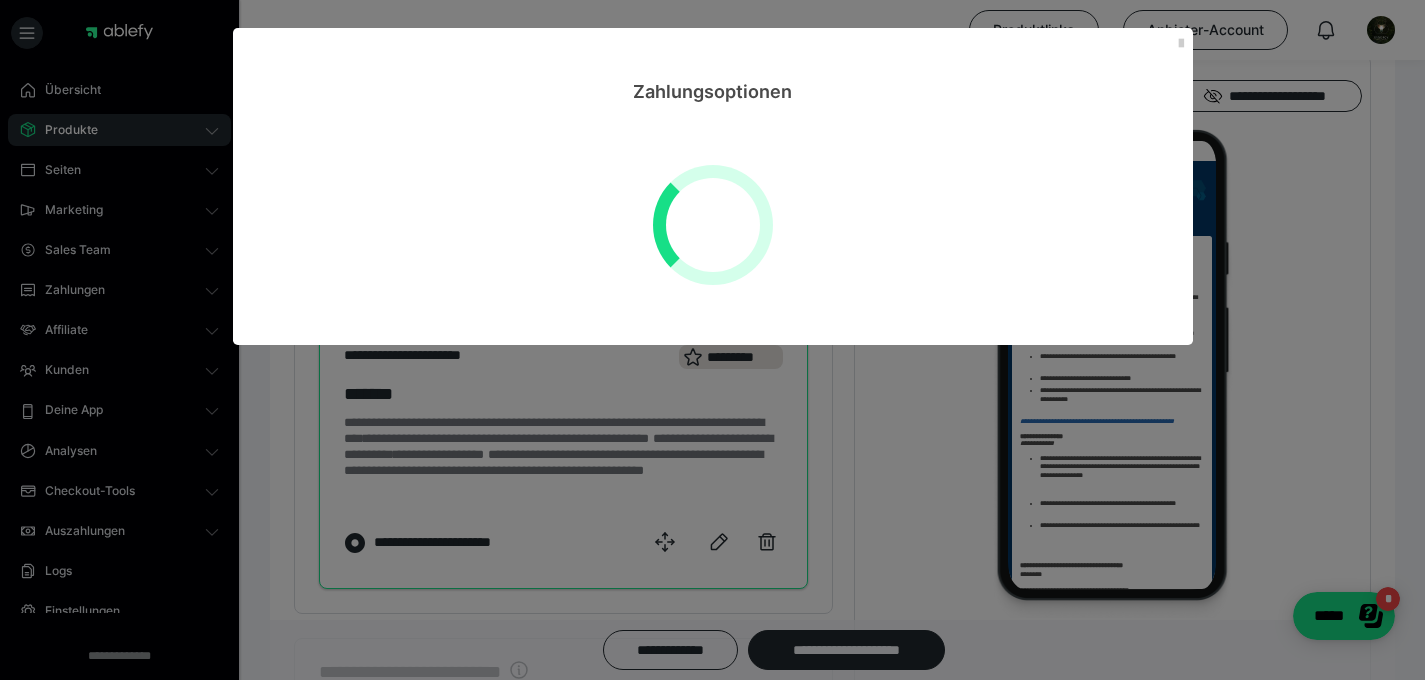 select on "**" 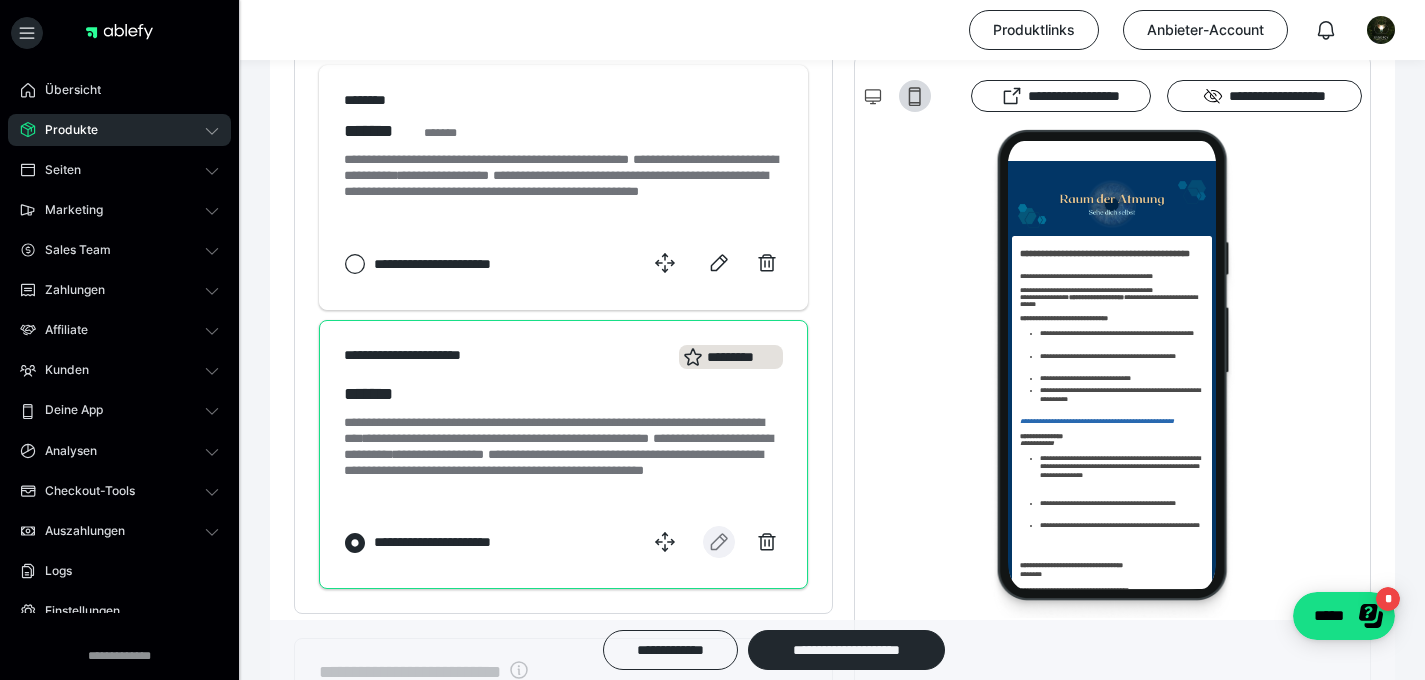 click at bounding box center [719, 542] 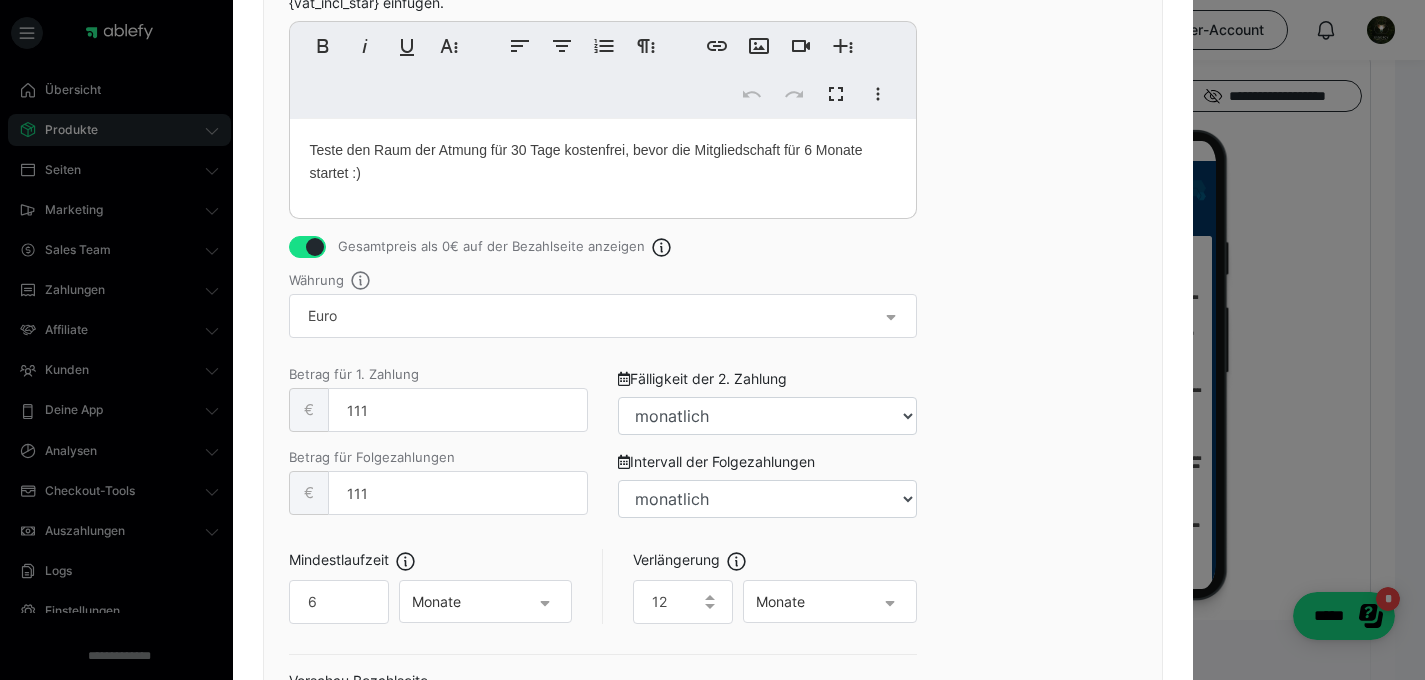 scroll, scrollTop: 909, scrollLeft: 0, axis: vertical 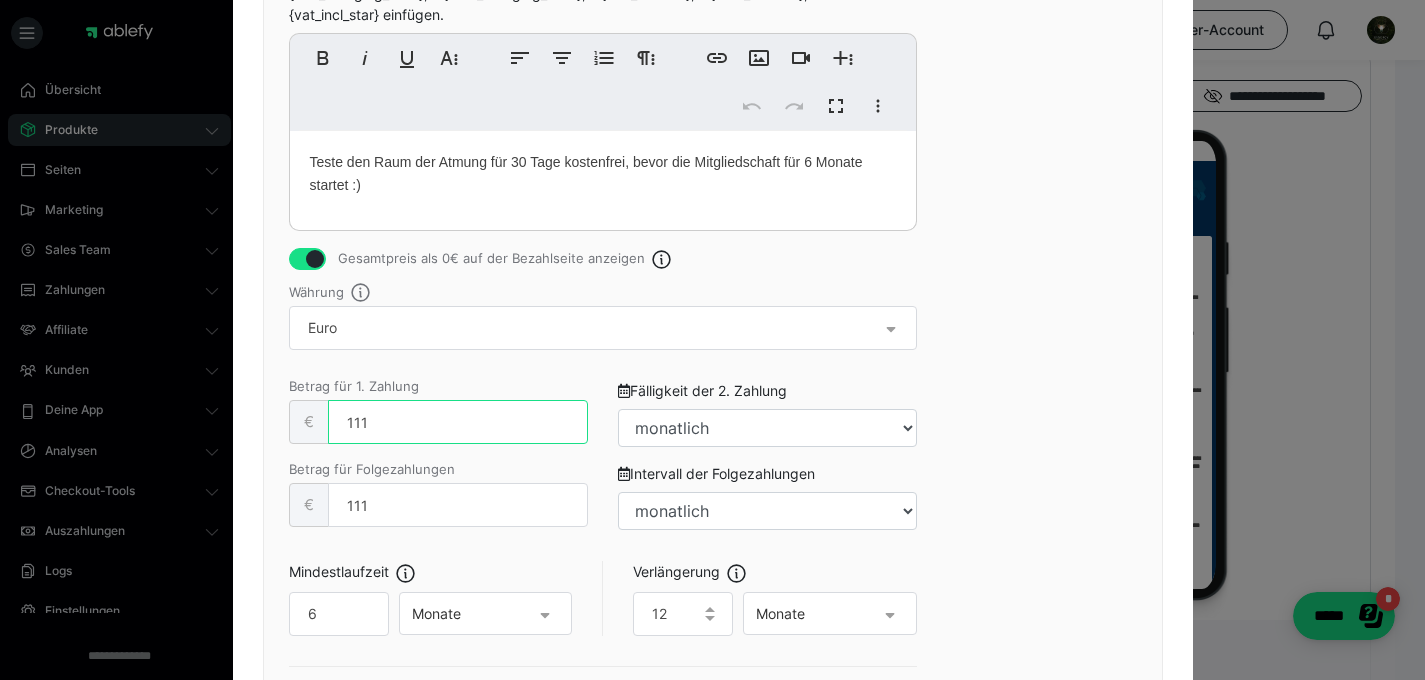 click on "111" at bounding box center [458, 422] 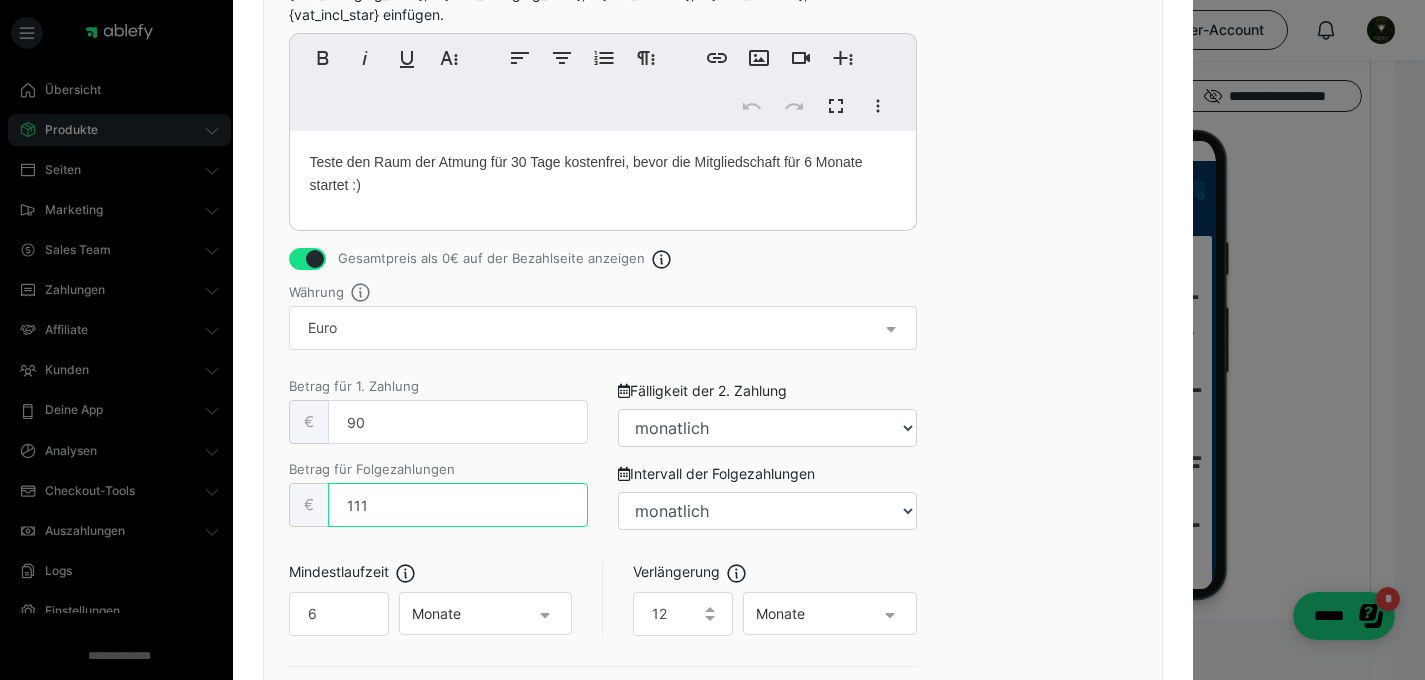click on "111" at bounding box center (458, 505) 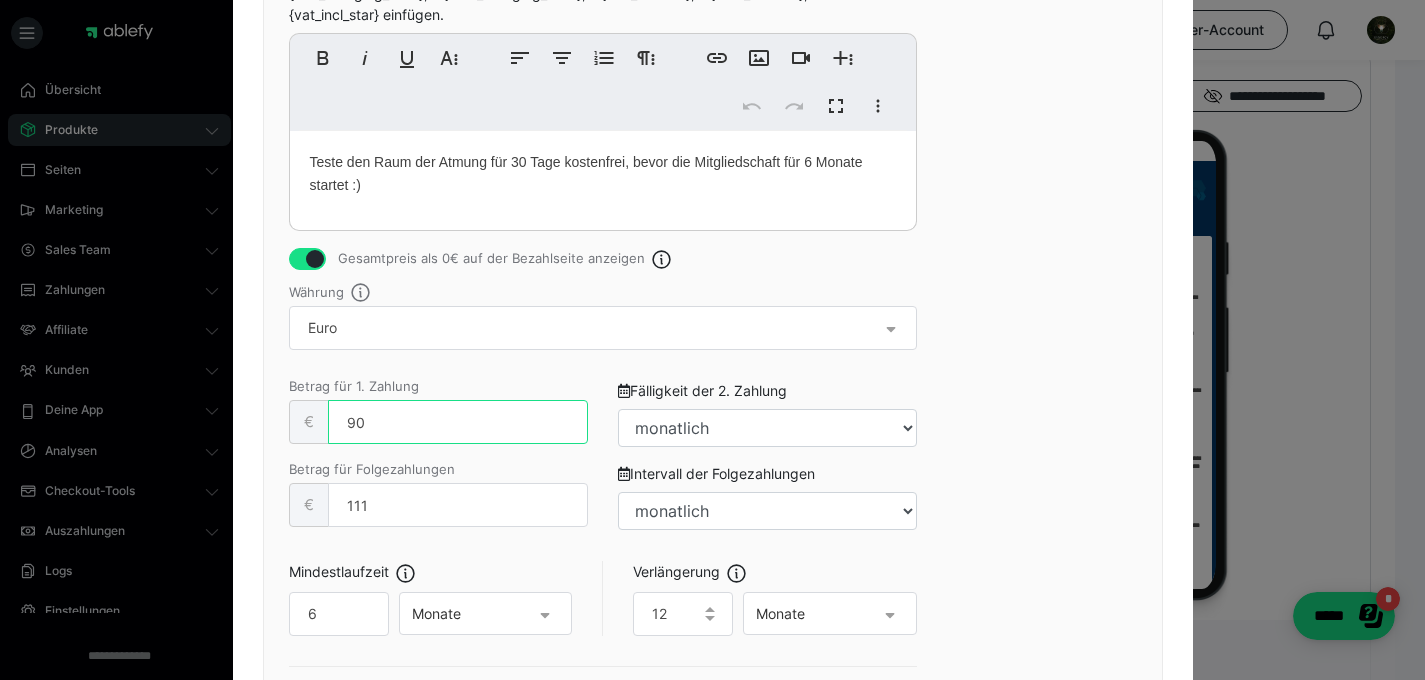 click on "90" at bounding box center (458, 422) 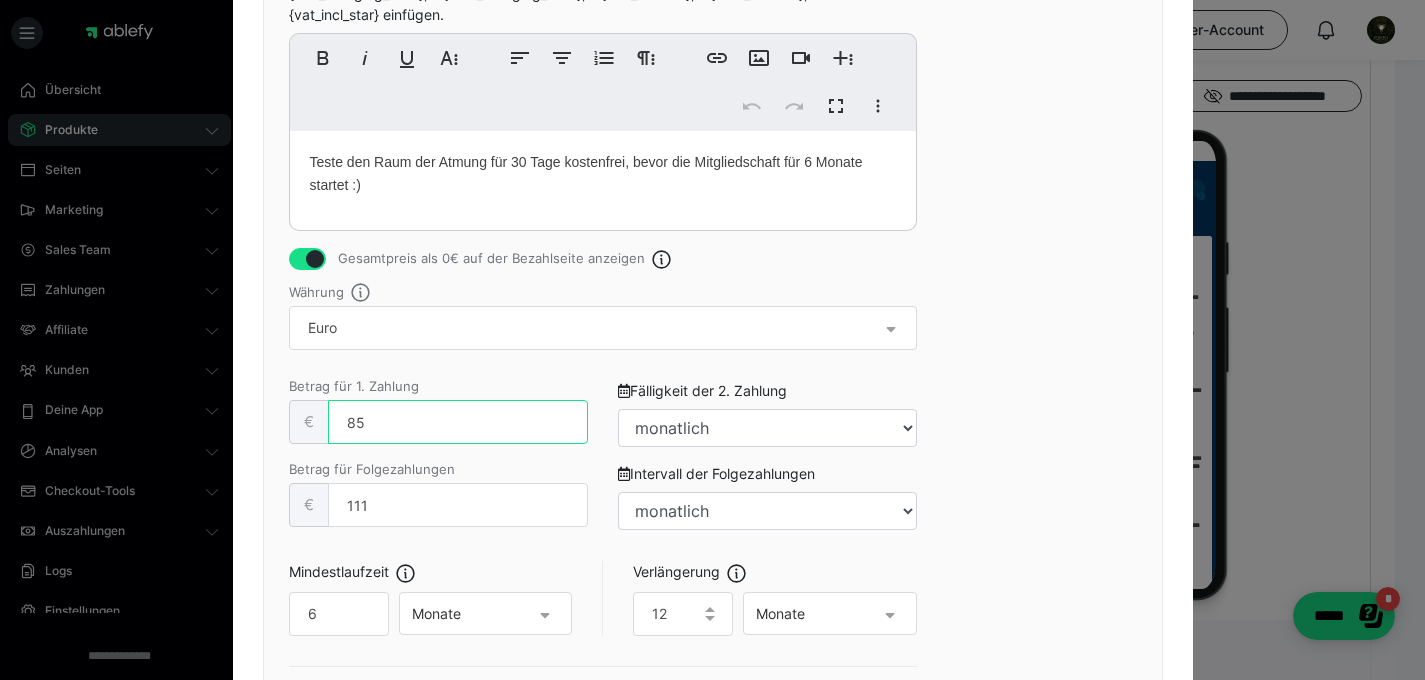 type on "85" 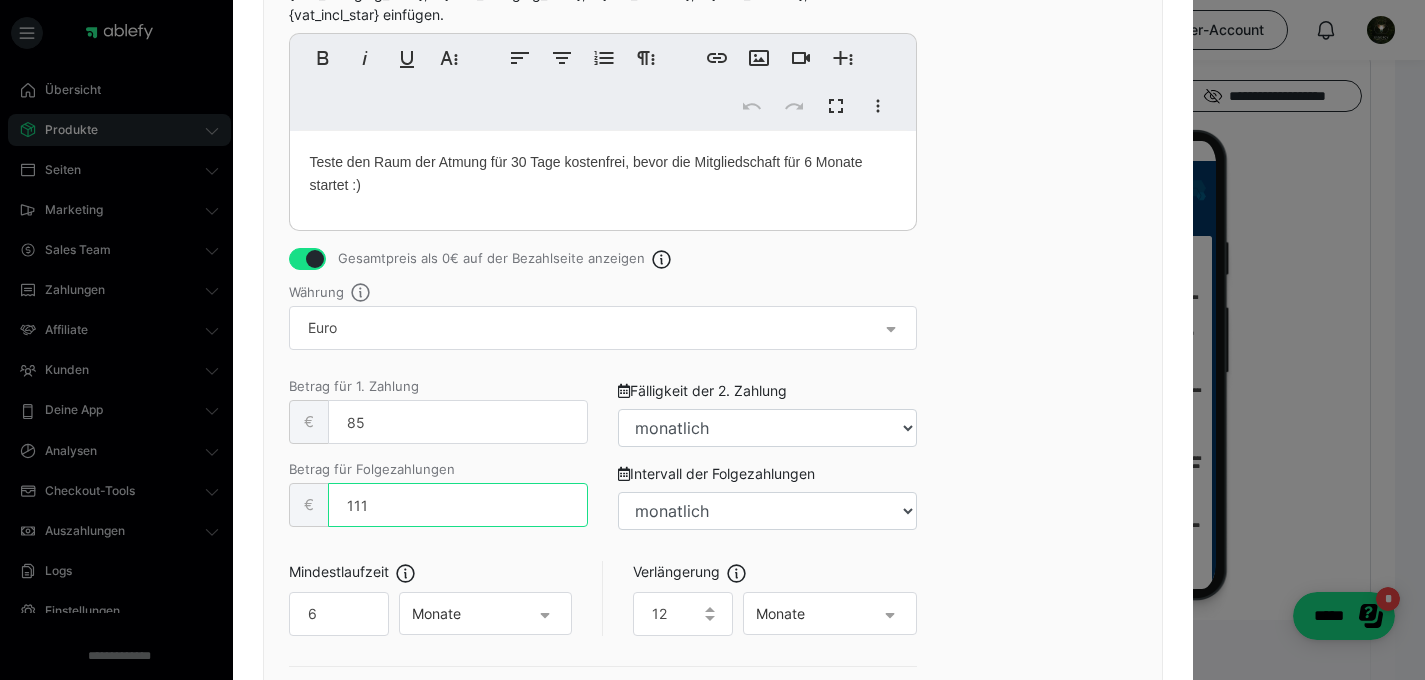click on "111" at bounding box center [458, 505] 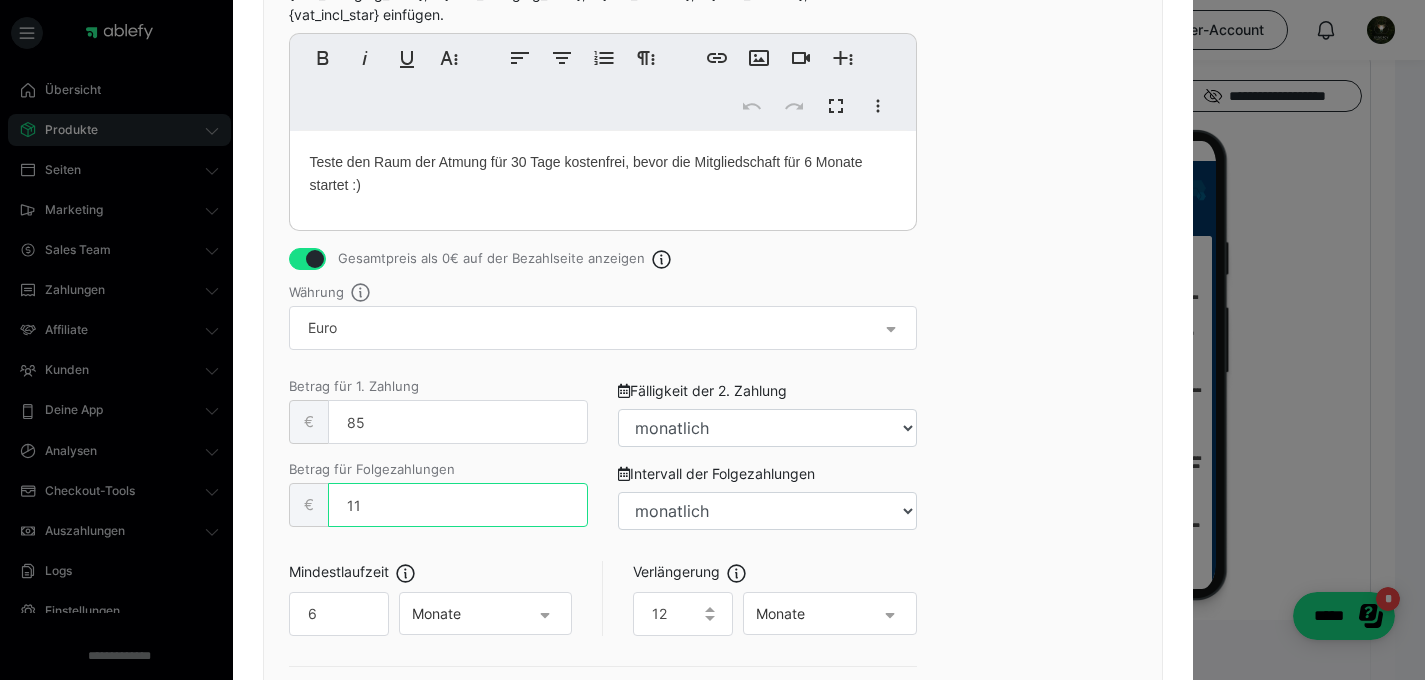 type on "1" 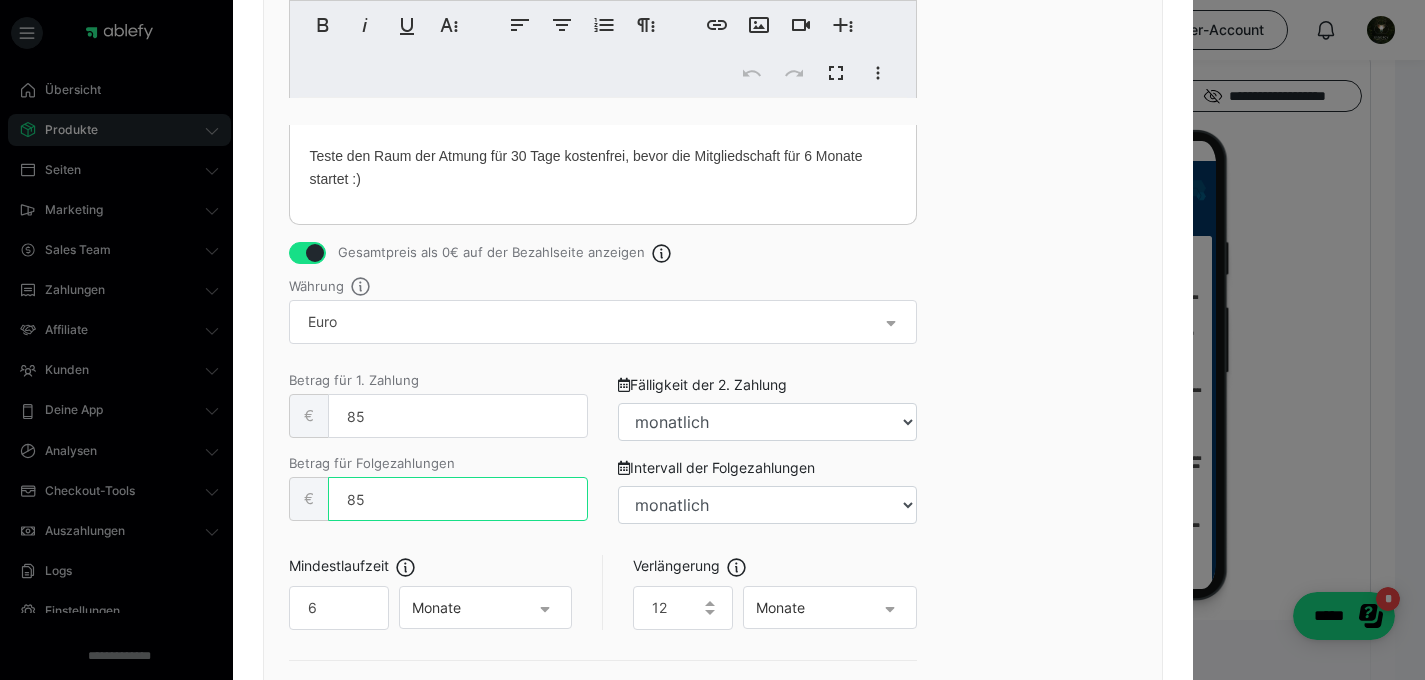 scroll, scrollTop: 1145, scrollLeft: 0, axis: vertical 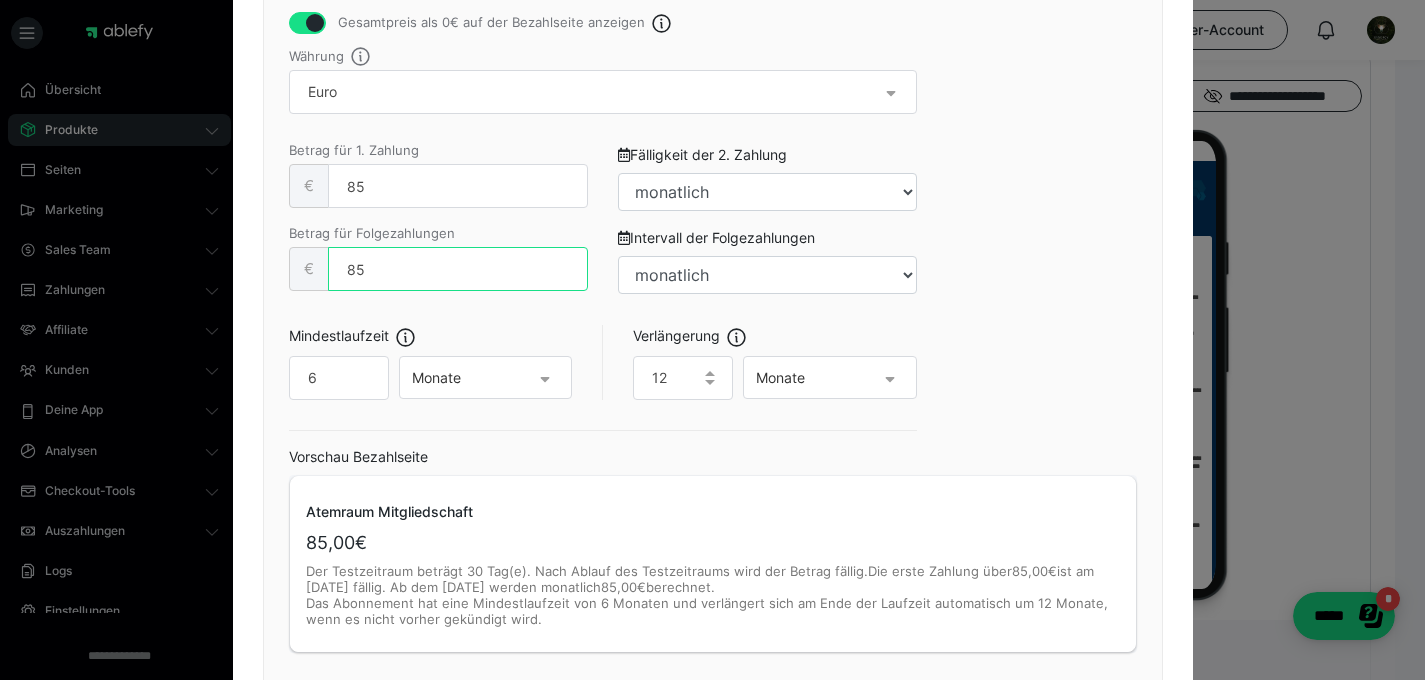 type on "85" 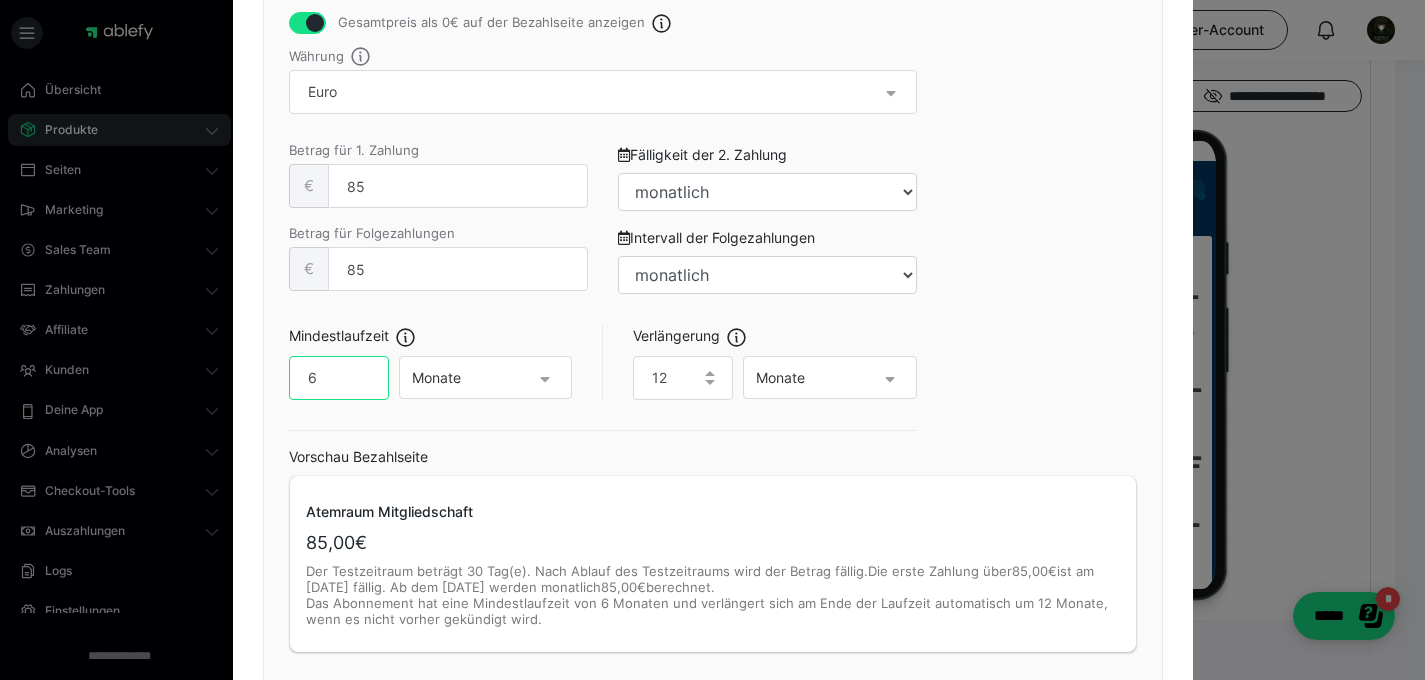 click on "6" at bounding box center (339, 378) 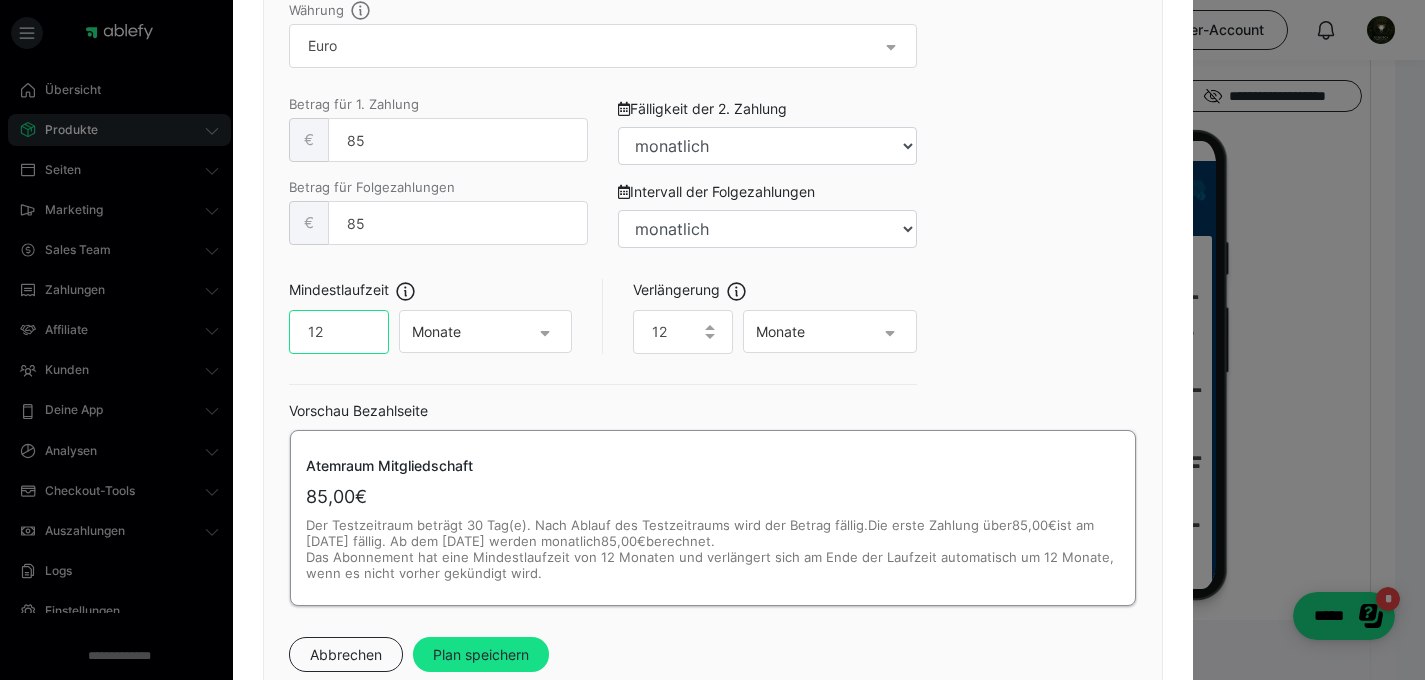 scroll, scrollTop: 1318, scrollLeft: 0, axis: vertical 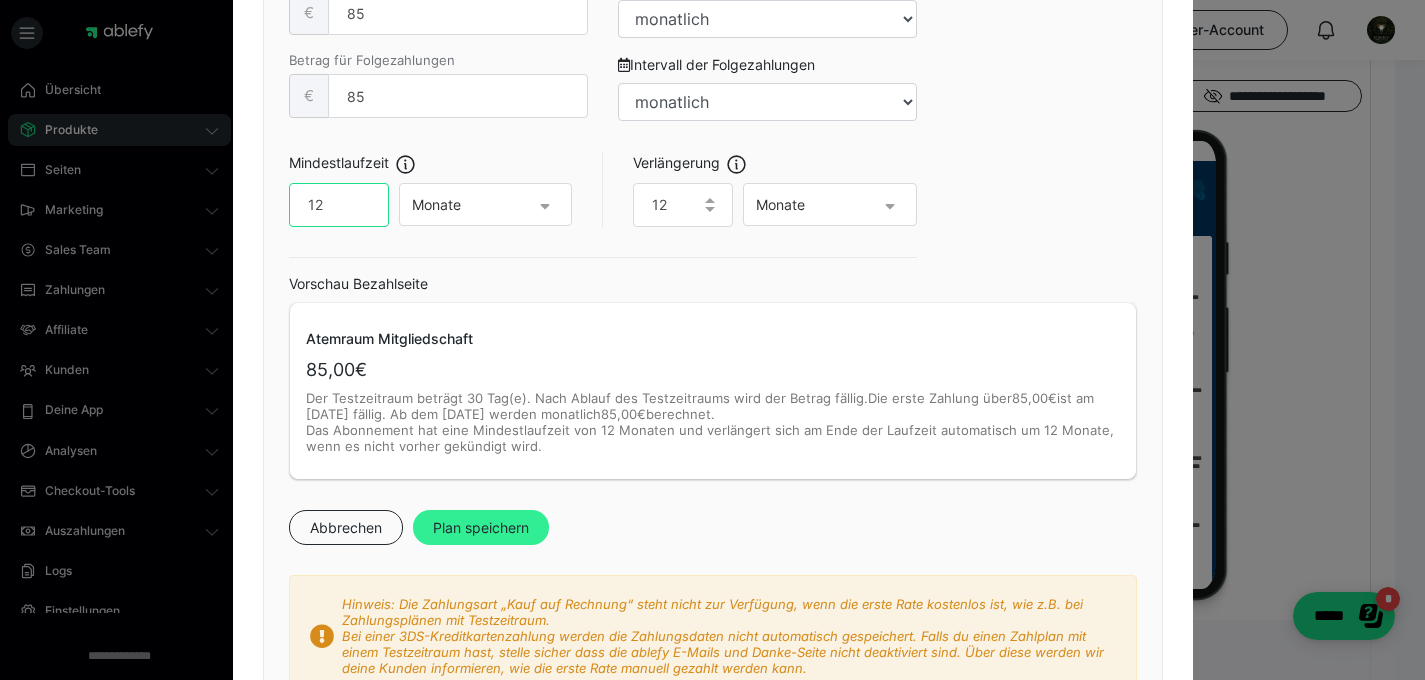 type on "12" 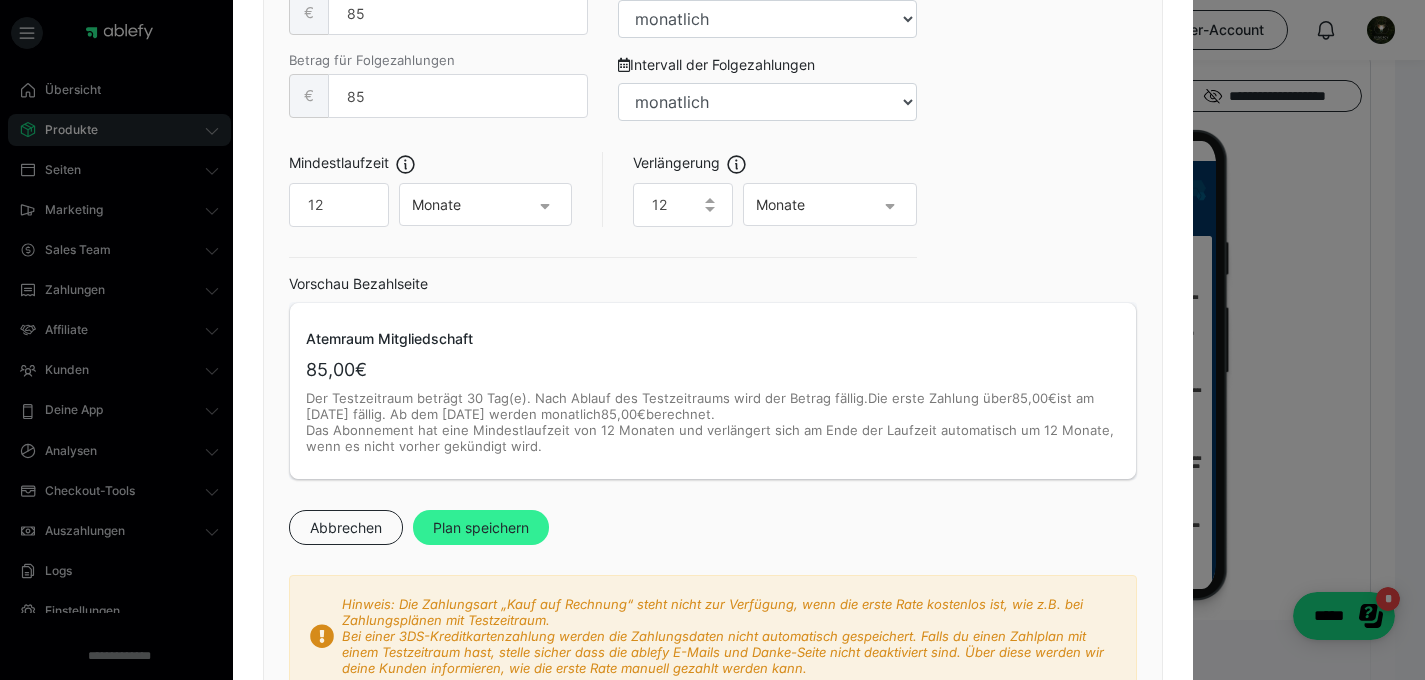 click on "Plan speichern" at bounding box center (481, 528) 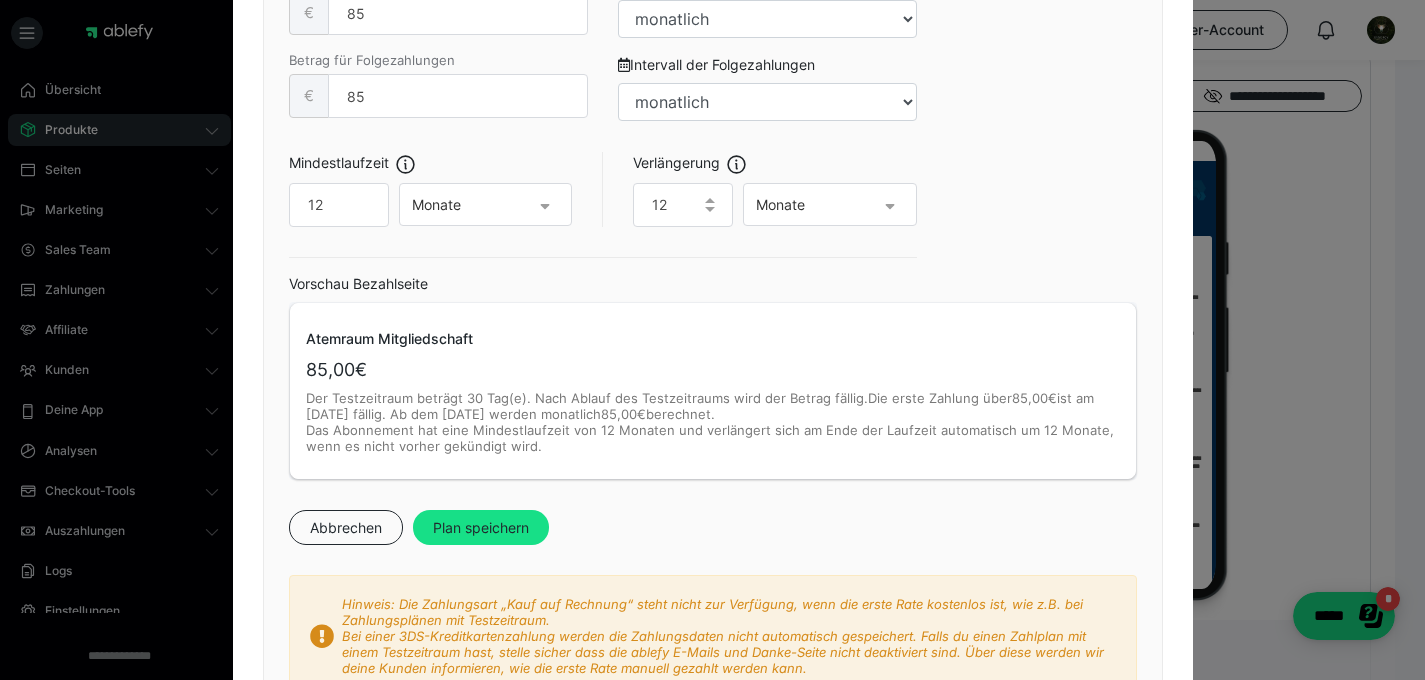 scroll, scrollTop: 0, scrollLeft: 0, axis: both 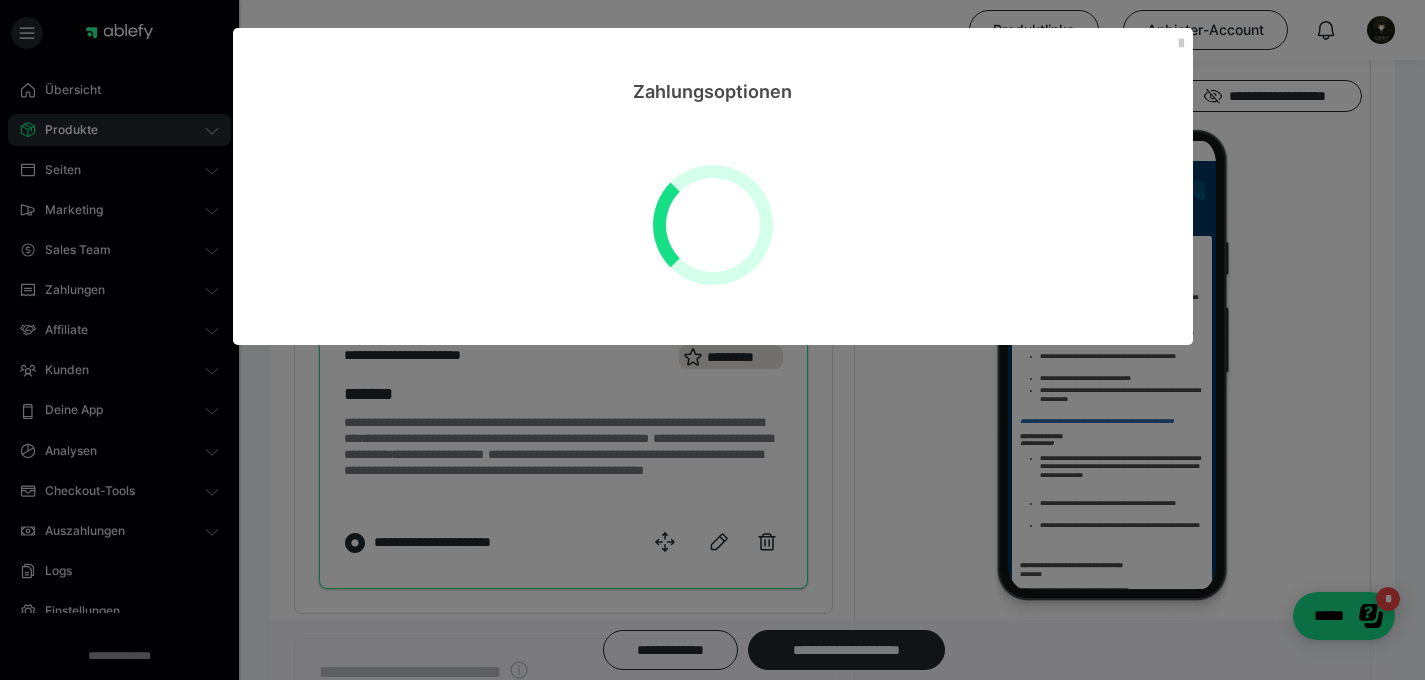 select on "**" 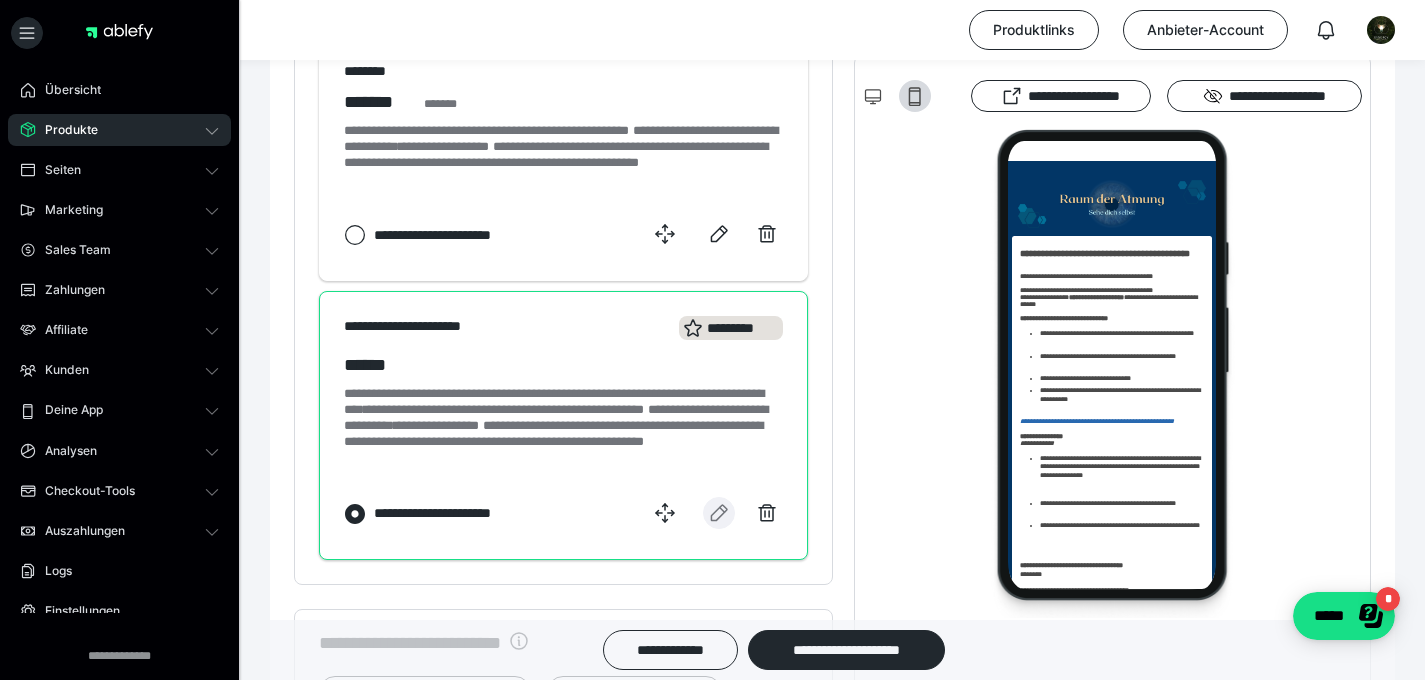scroll, scrollTop: 1333, scrollLeft: 0, axis: vertical 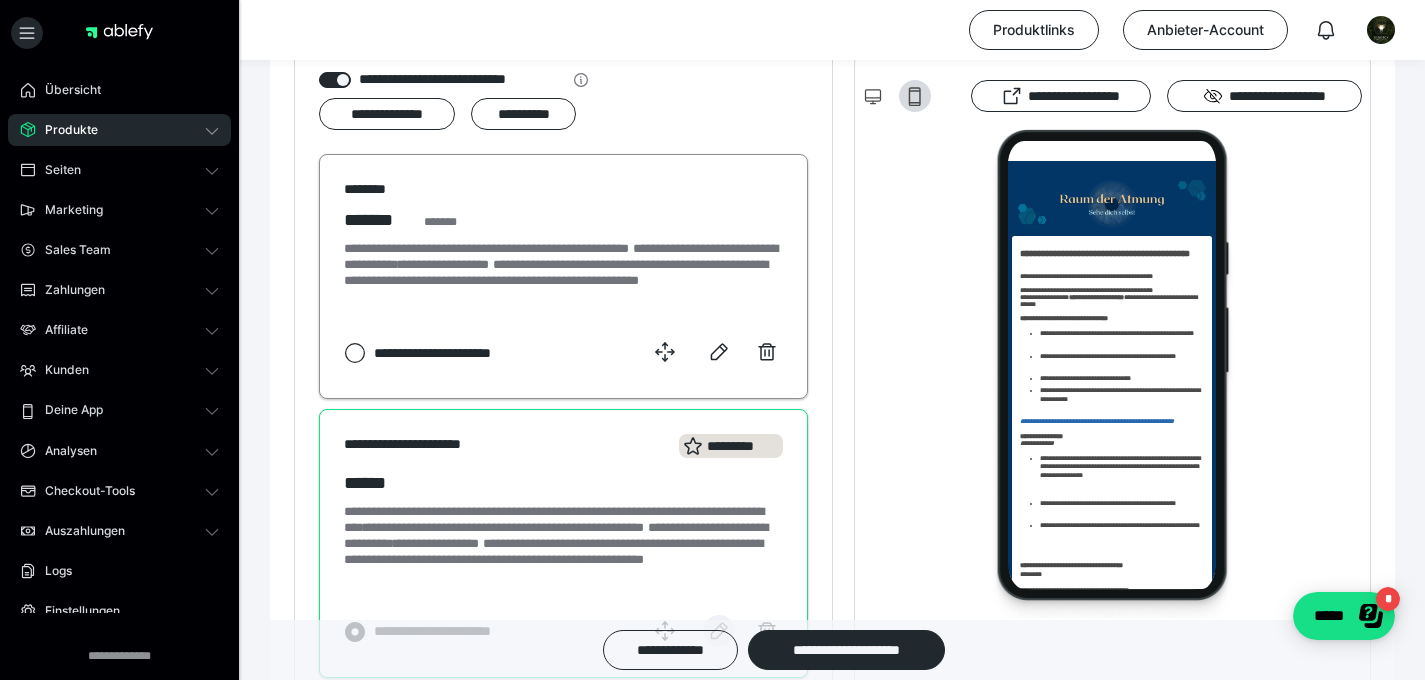 type 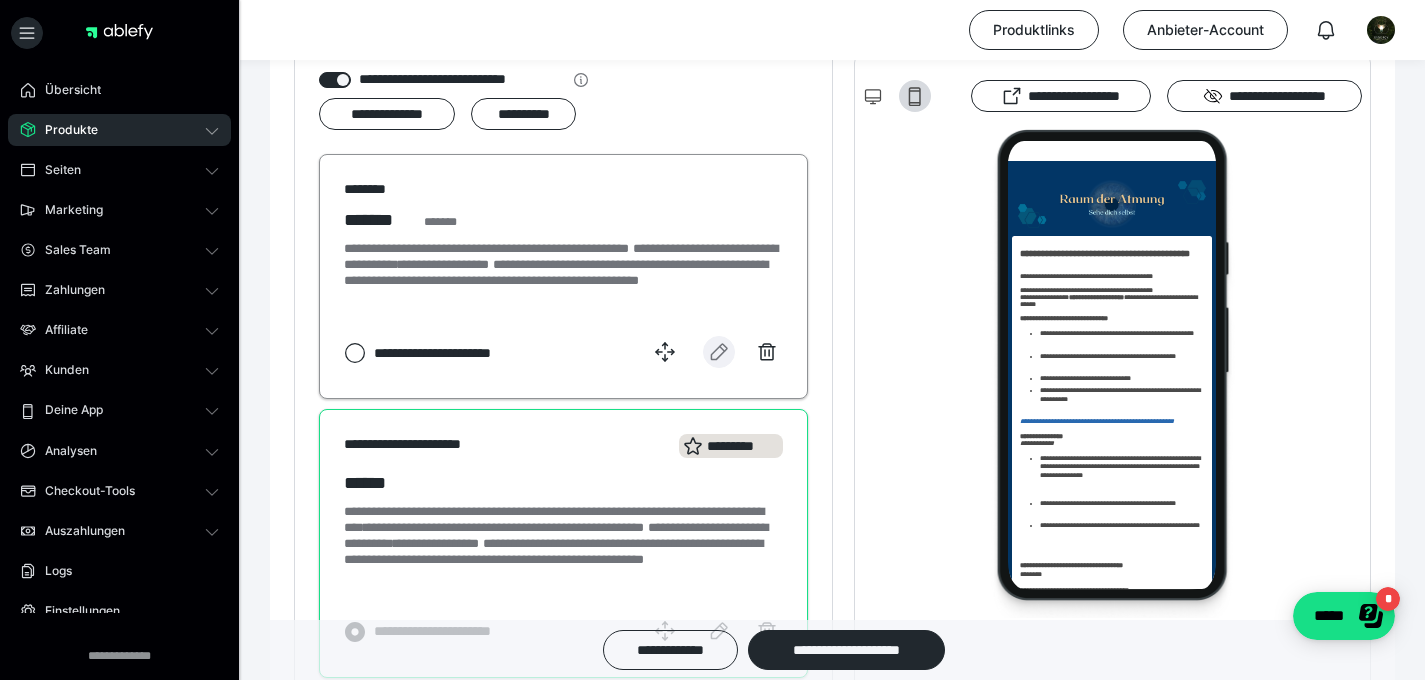 click 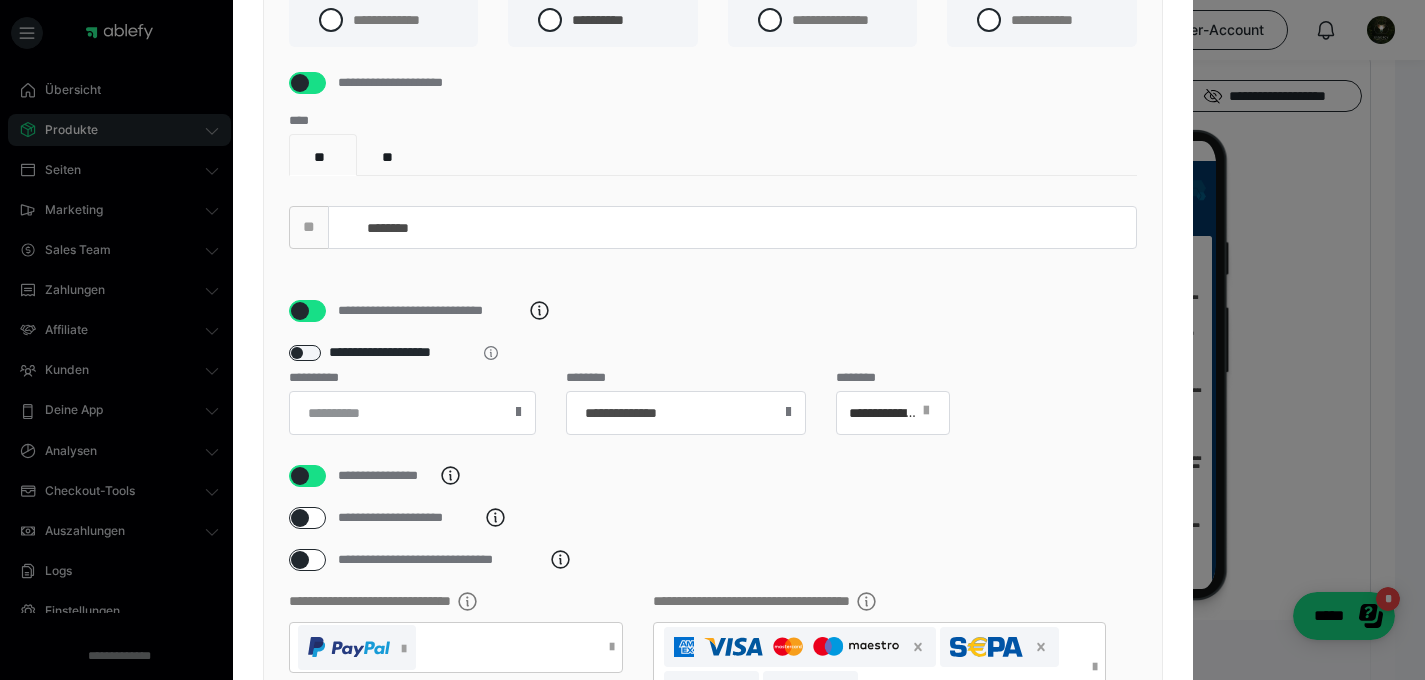 scroll, scrollTop: 842, scrollLeft: 0, axis: vertical 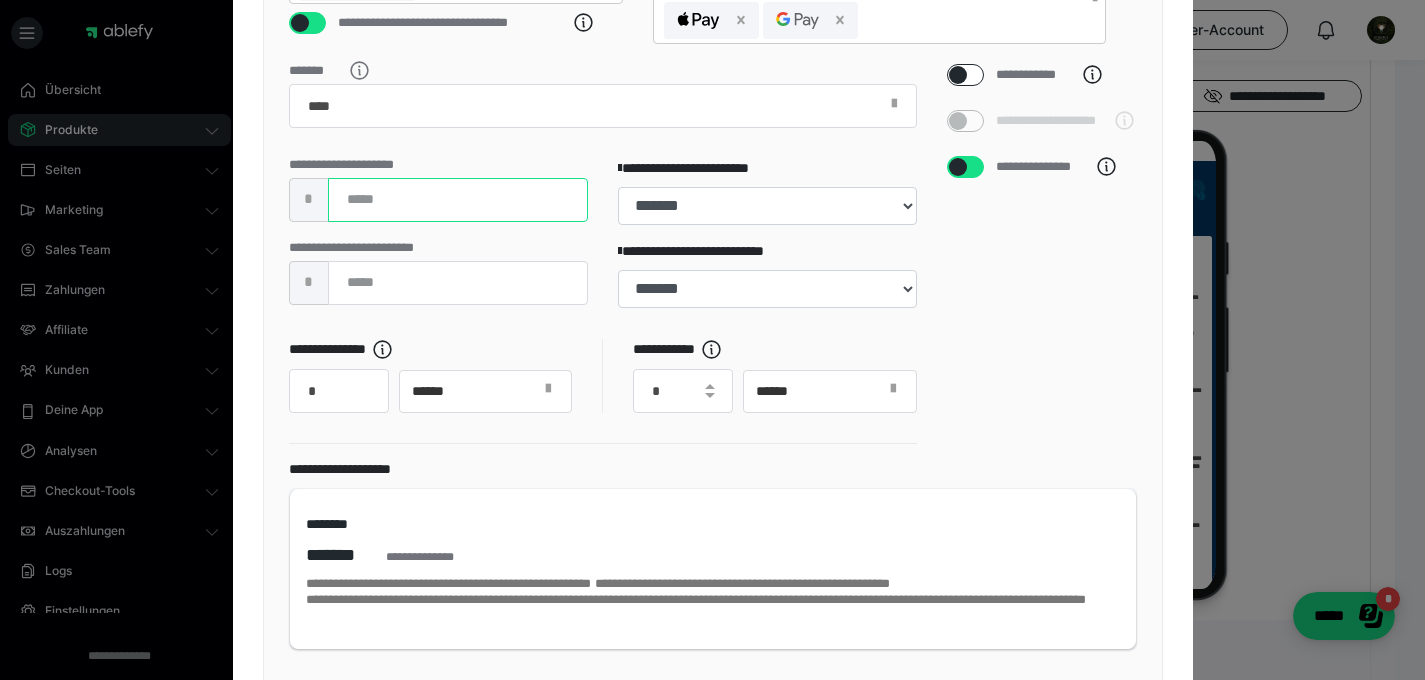click on "***" at bounding box center (458, 200) 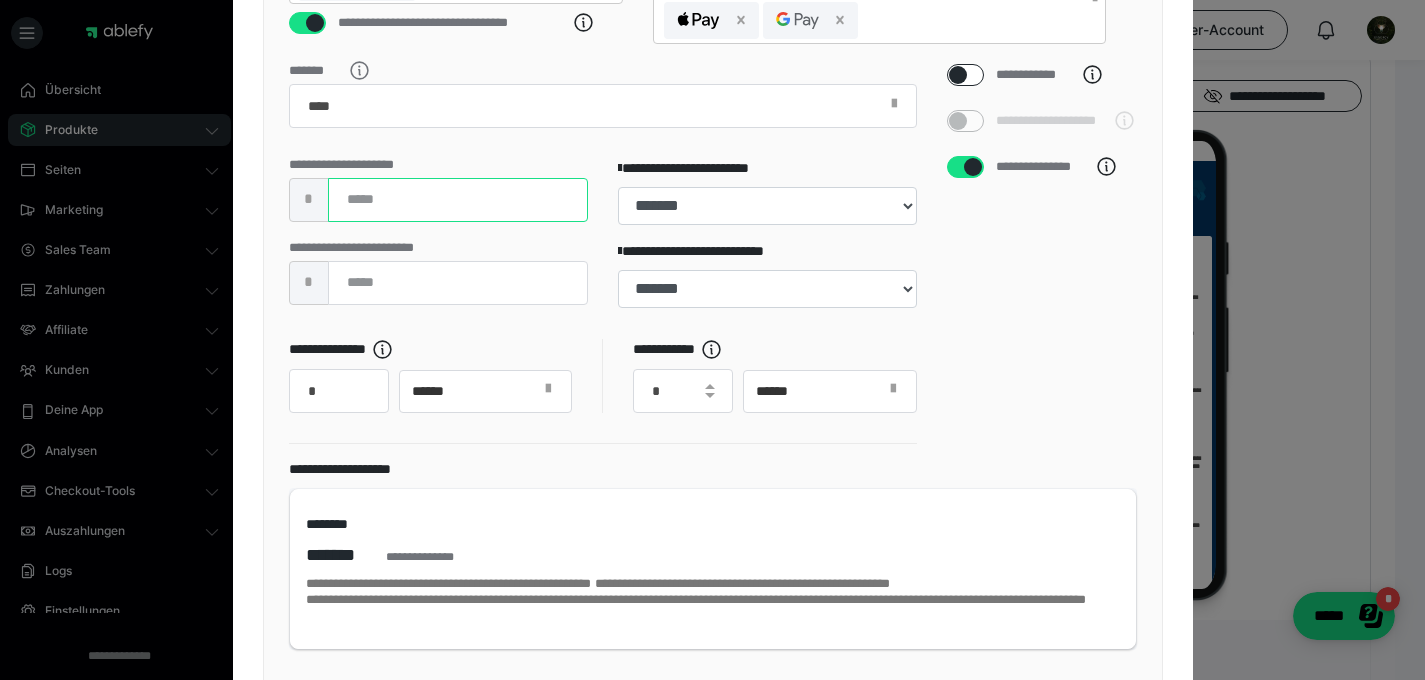 type on "*" 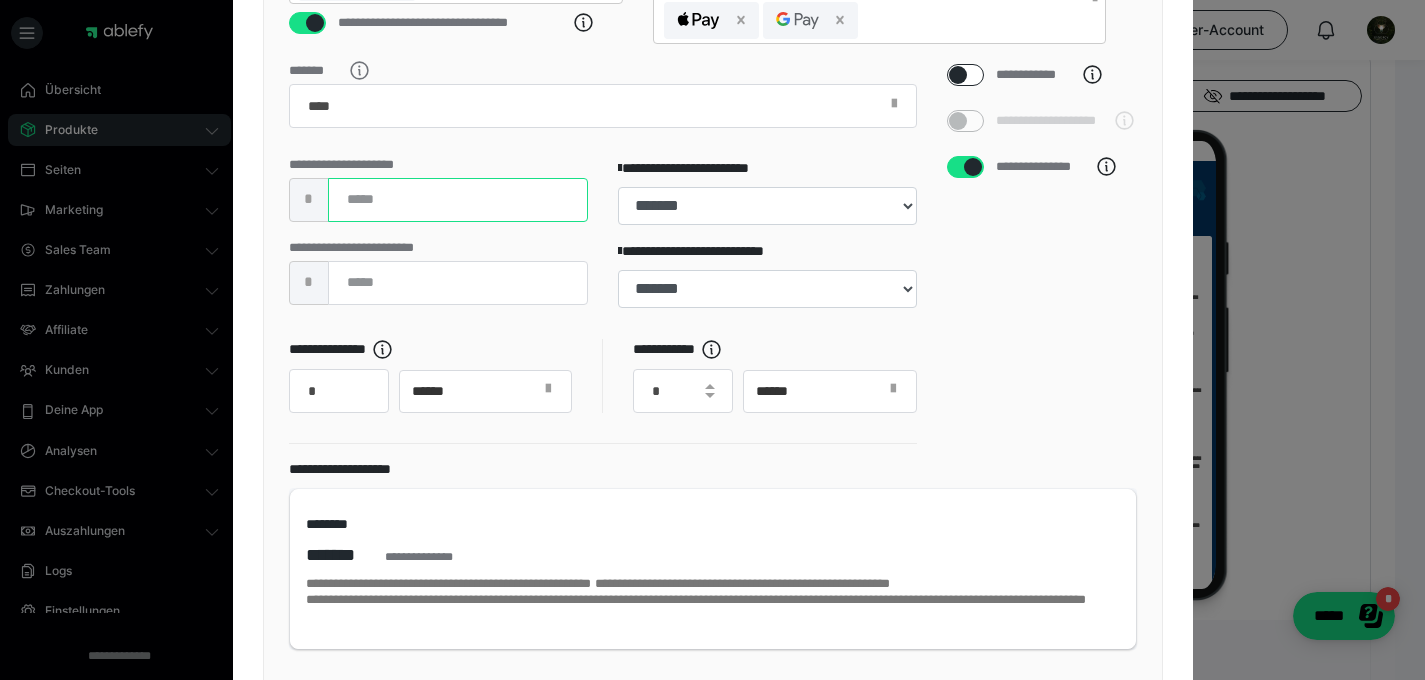 type on "***" 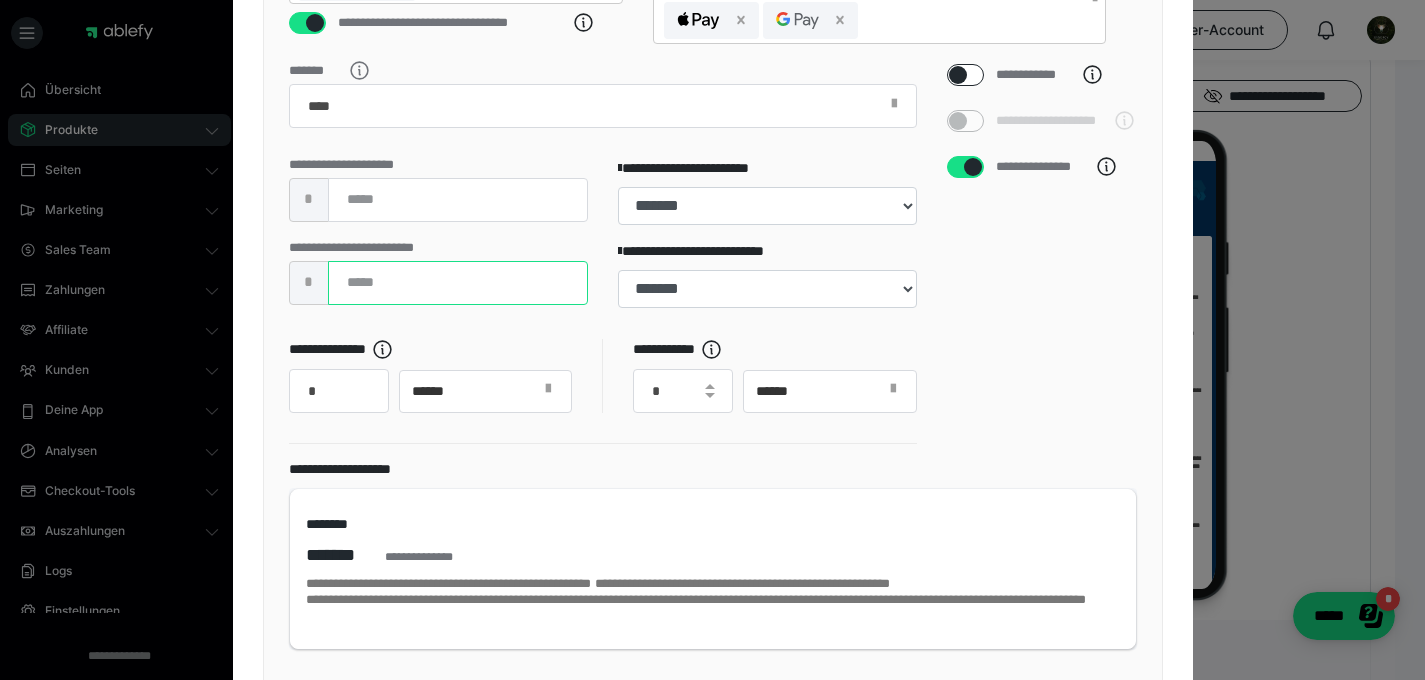 click on "***" at bounding box center (458, 283) 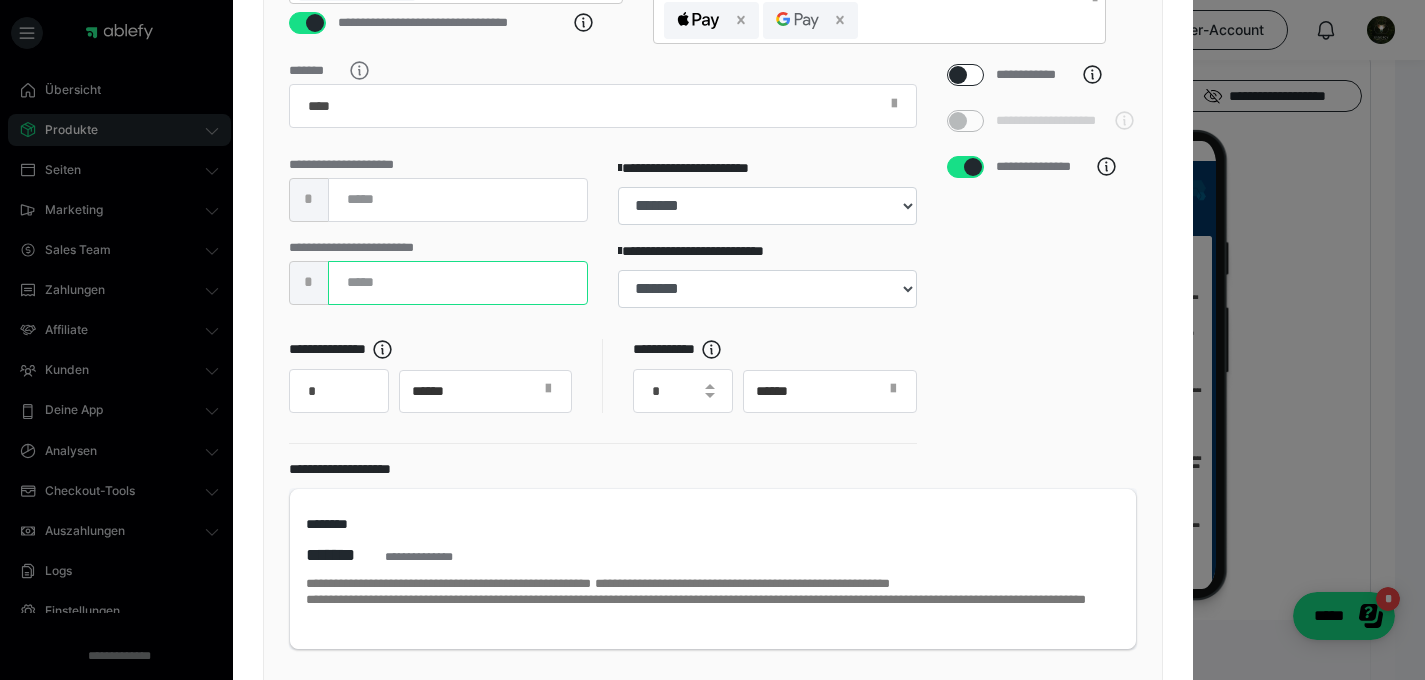 type on "***" 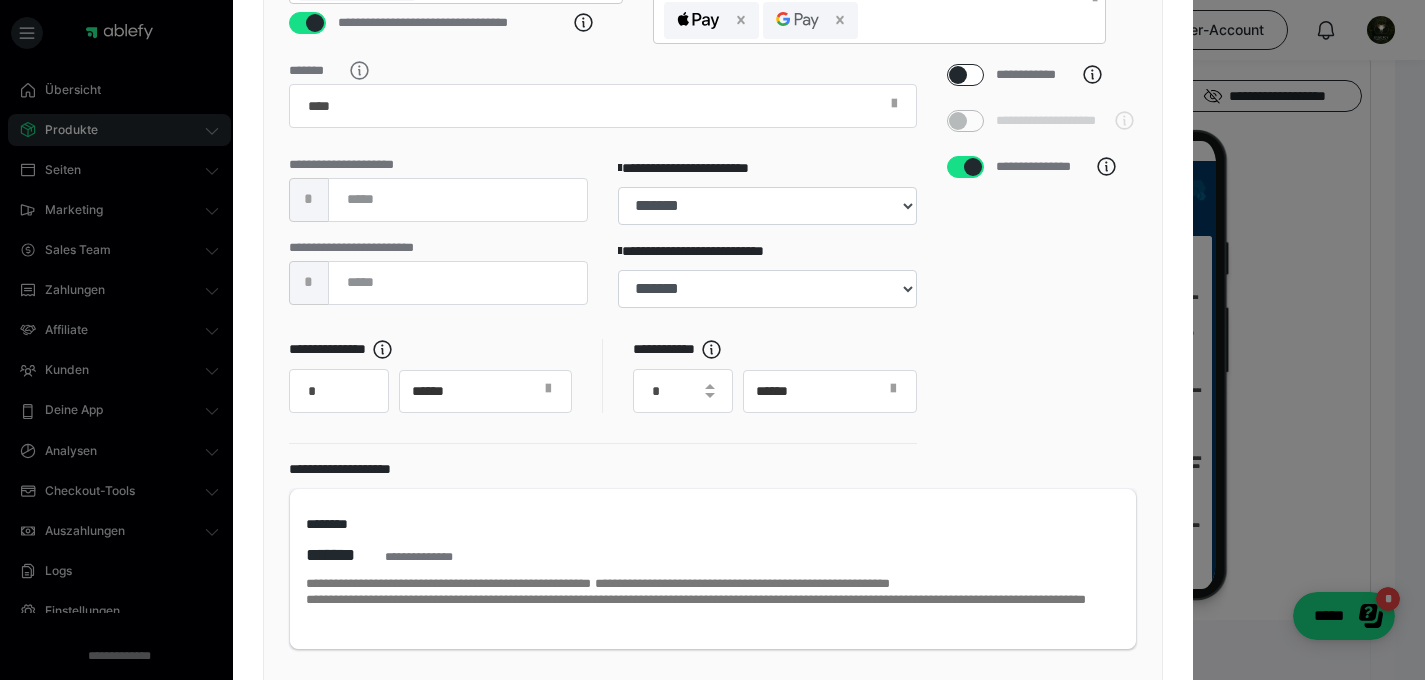 click on "**********" at bounding box center (1042, 262) 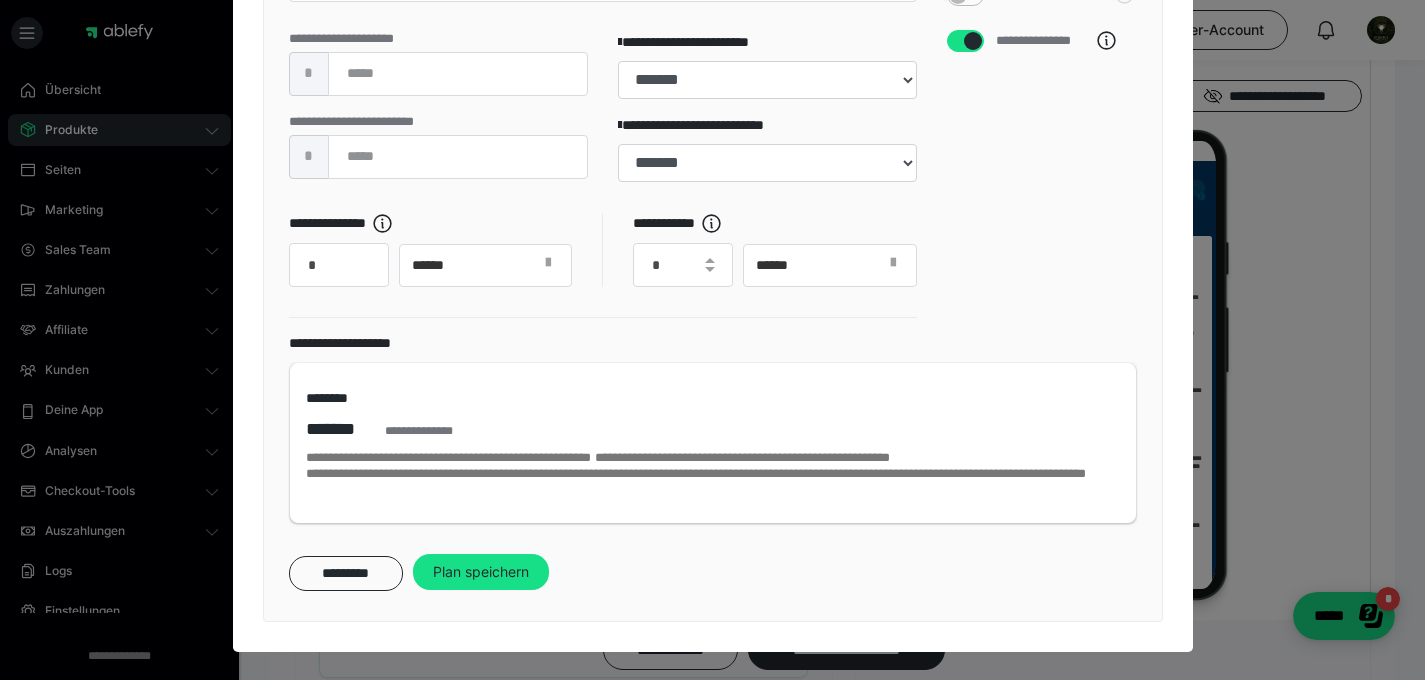 scroll, scrollTop: 997, scrollLeft: 0, axis: vertical 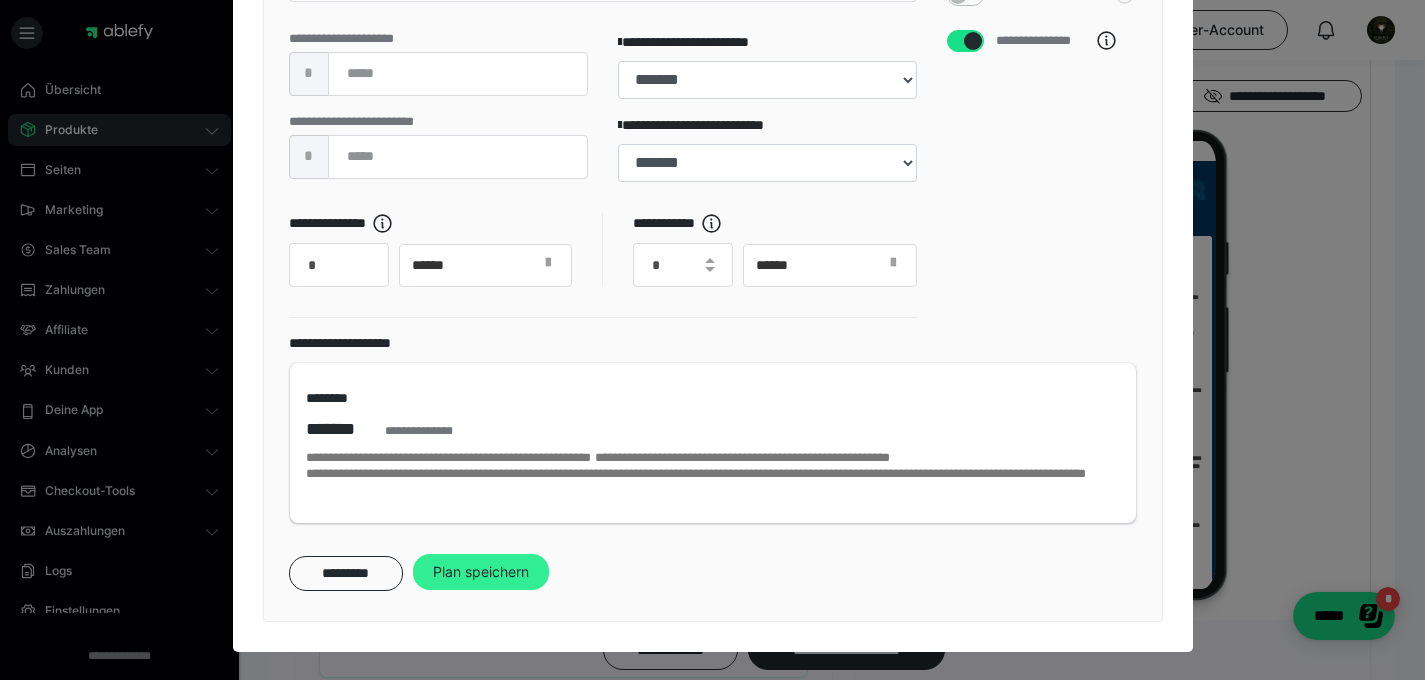 click on "Plan speichern" at bounding box center [481, 572] 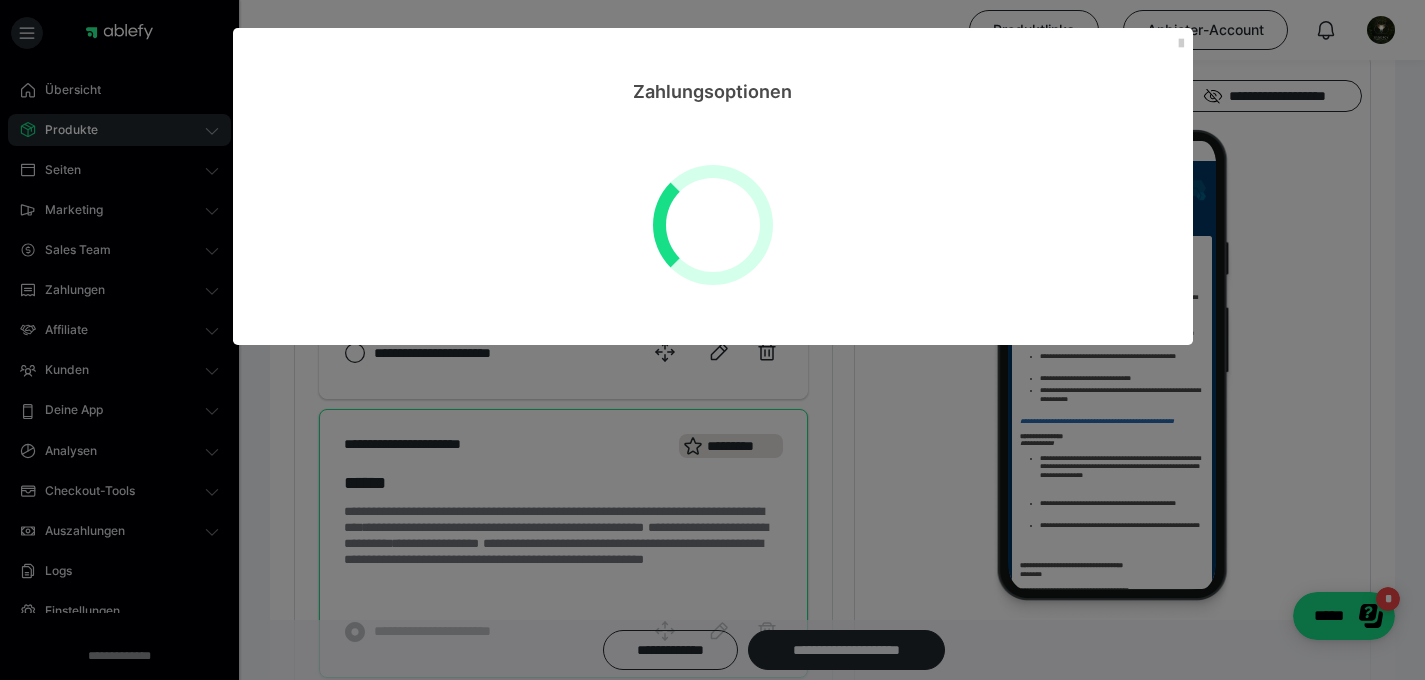 scroll, scrollTop: 0, scrollLeft: 0, axis: both 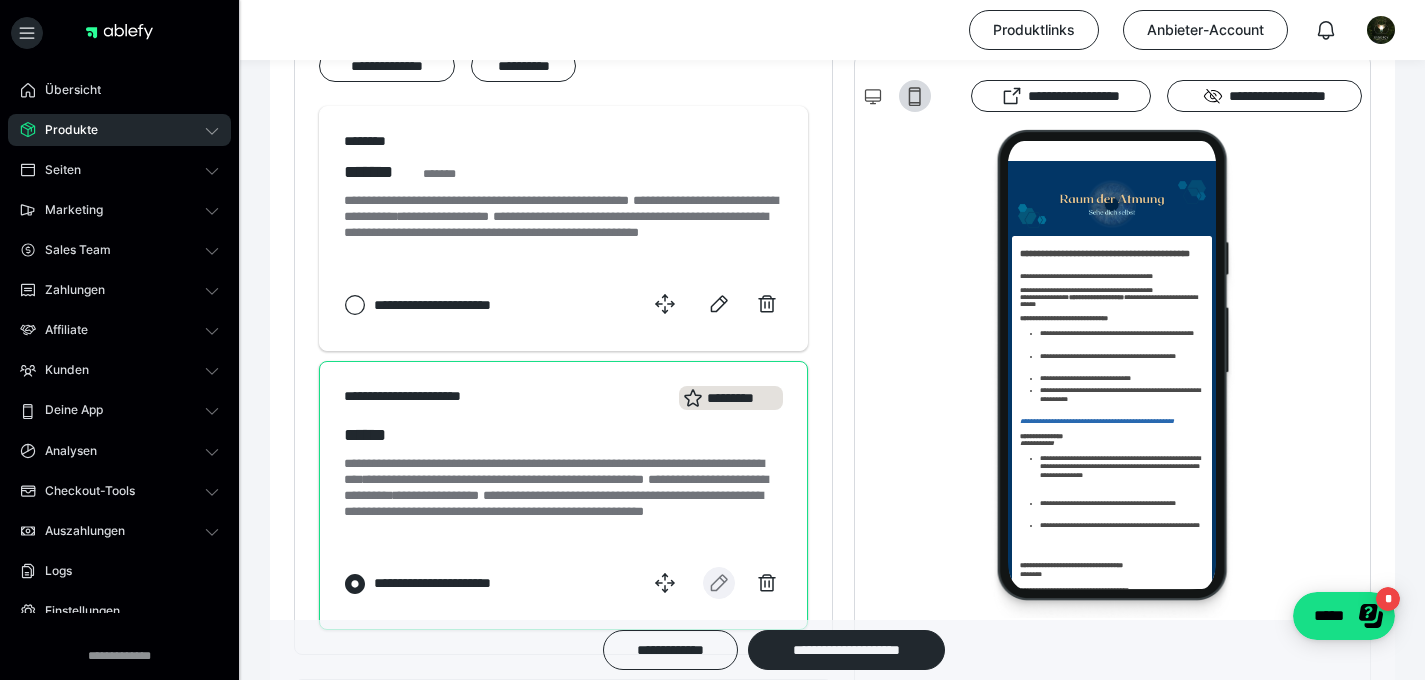 click 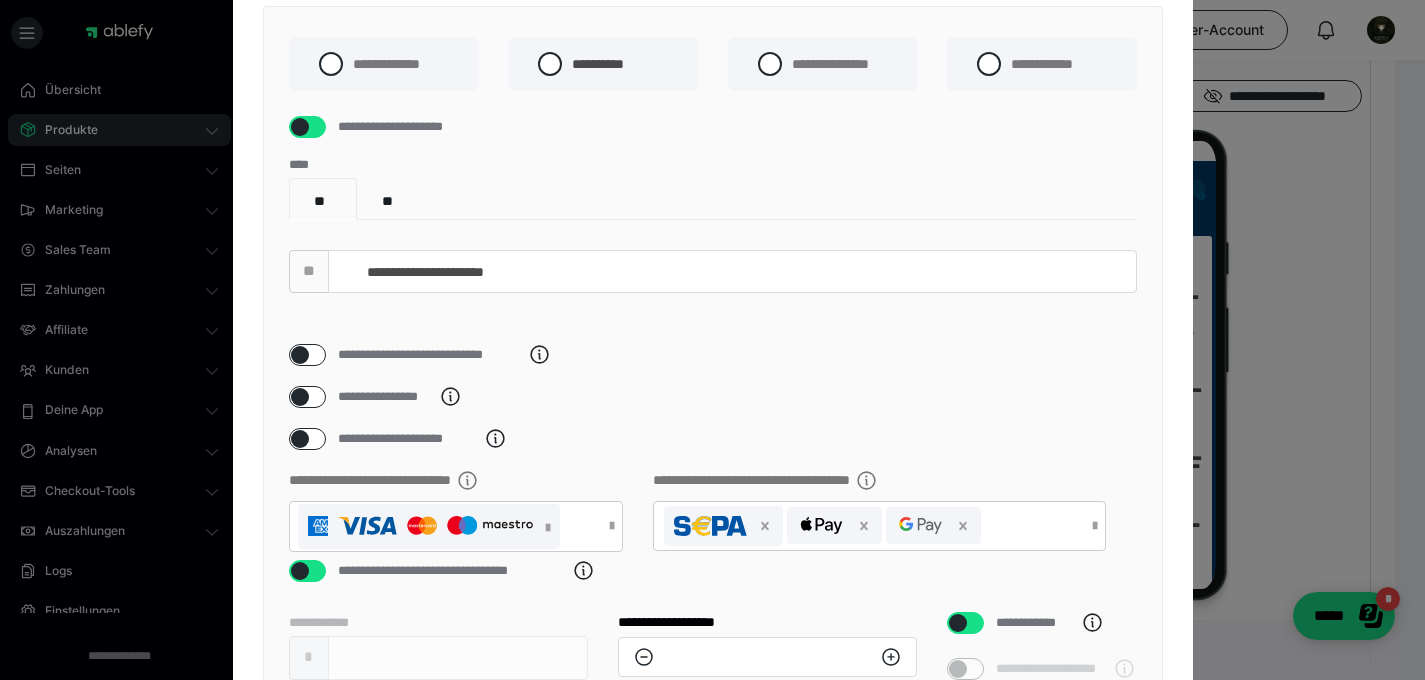 scroll, scrollTop: 51, scrollLeft: 0, axis: vertical 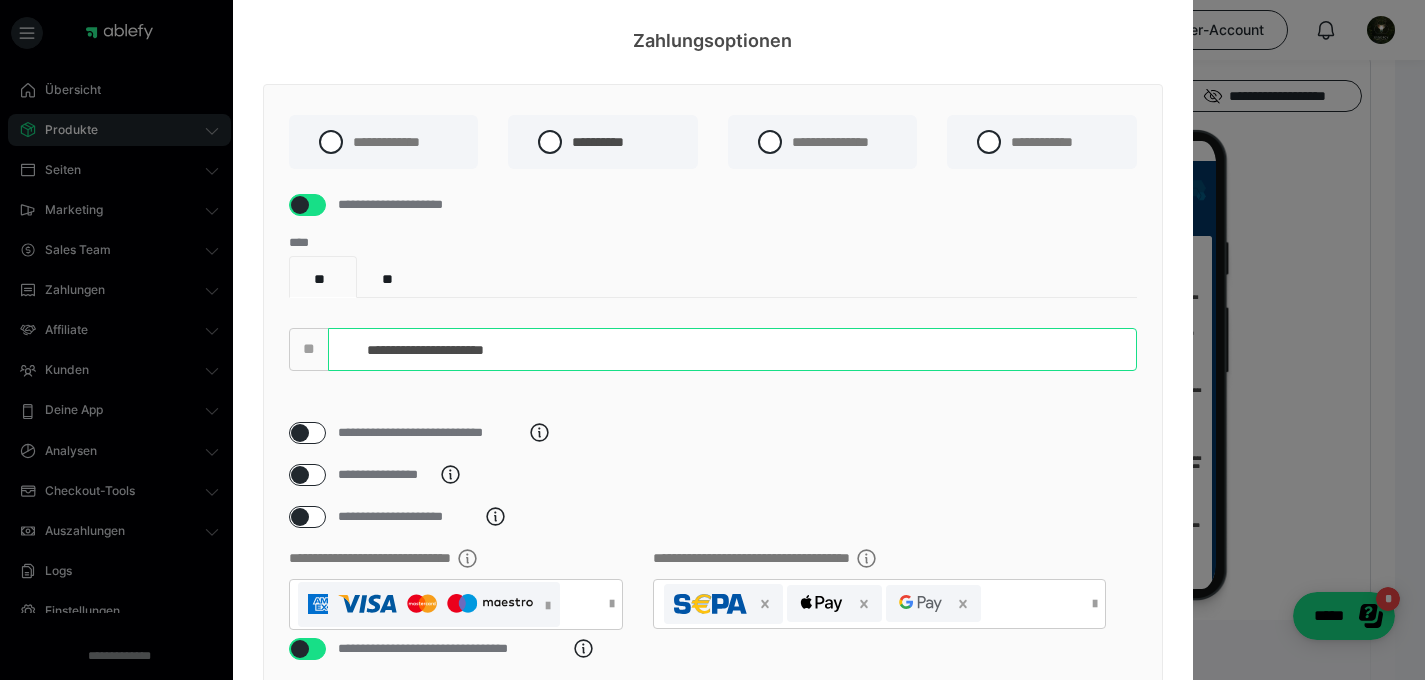 click on "**********" at bounding box center (732, 349) 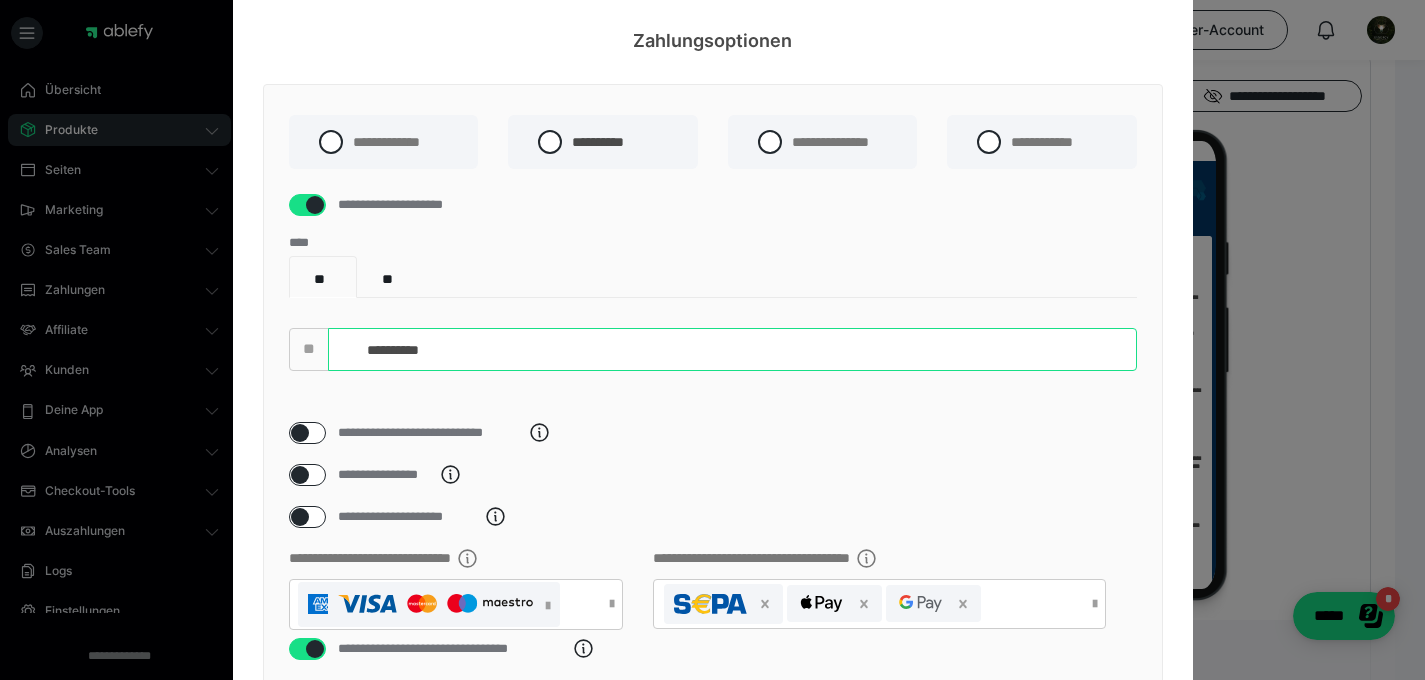 type on "*" 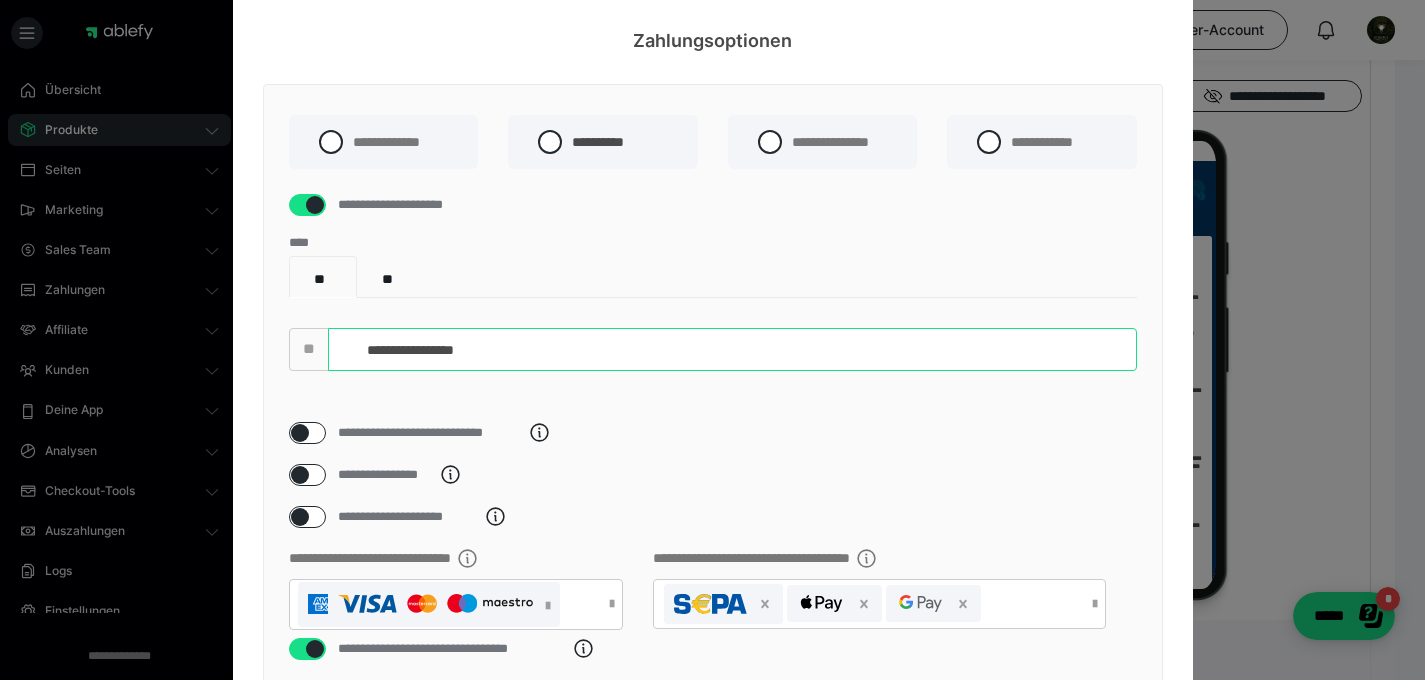 type on "**********" 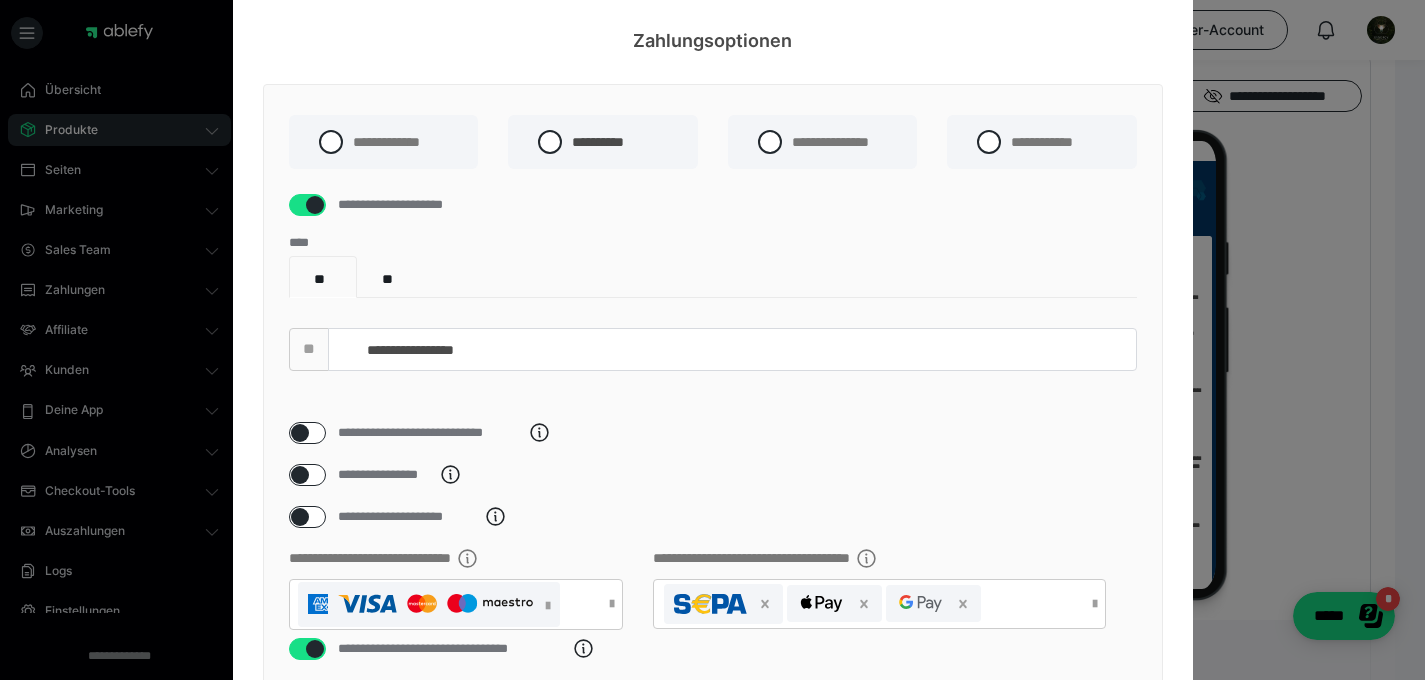 click on "**********" at bounding box center (713, 339) 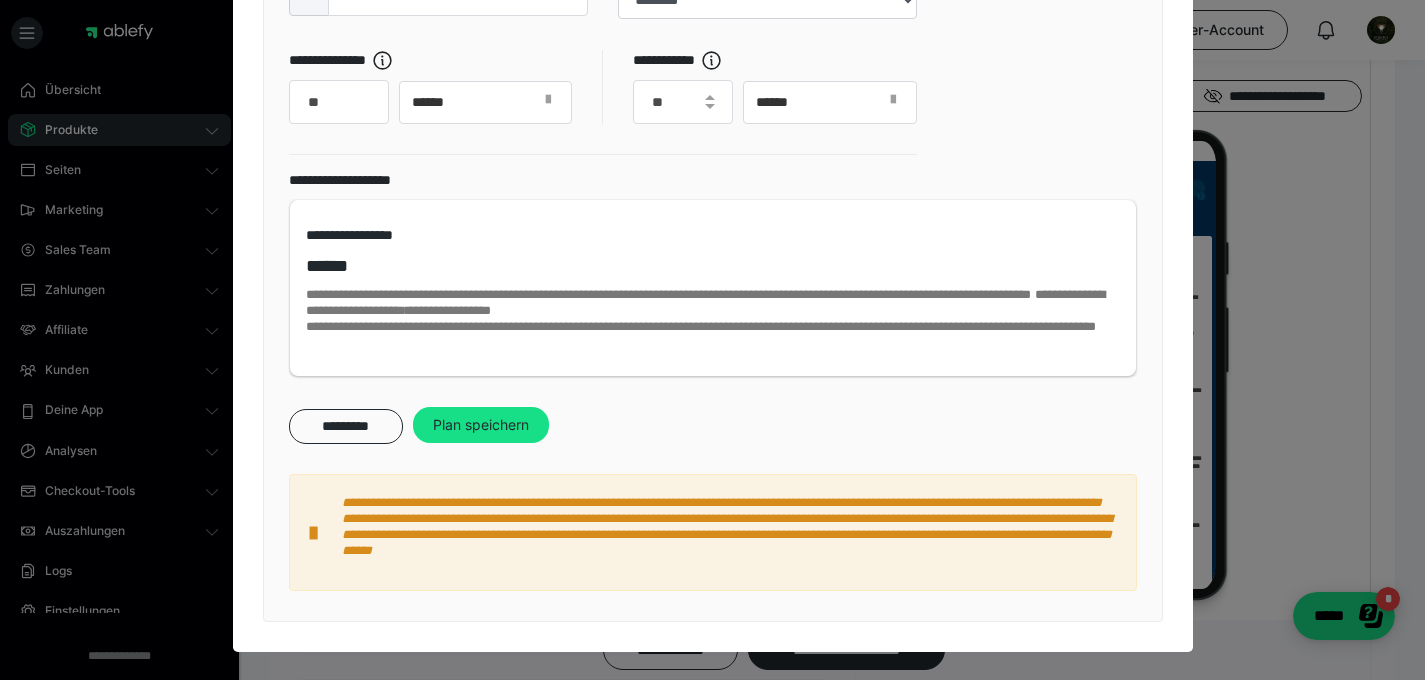 scroll, scrollTop: 1422, scrollLeft: 0, axis: vertical 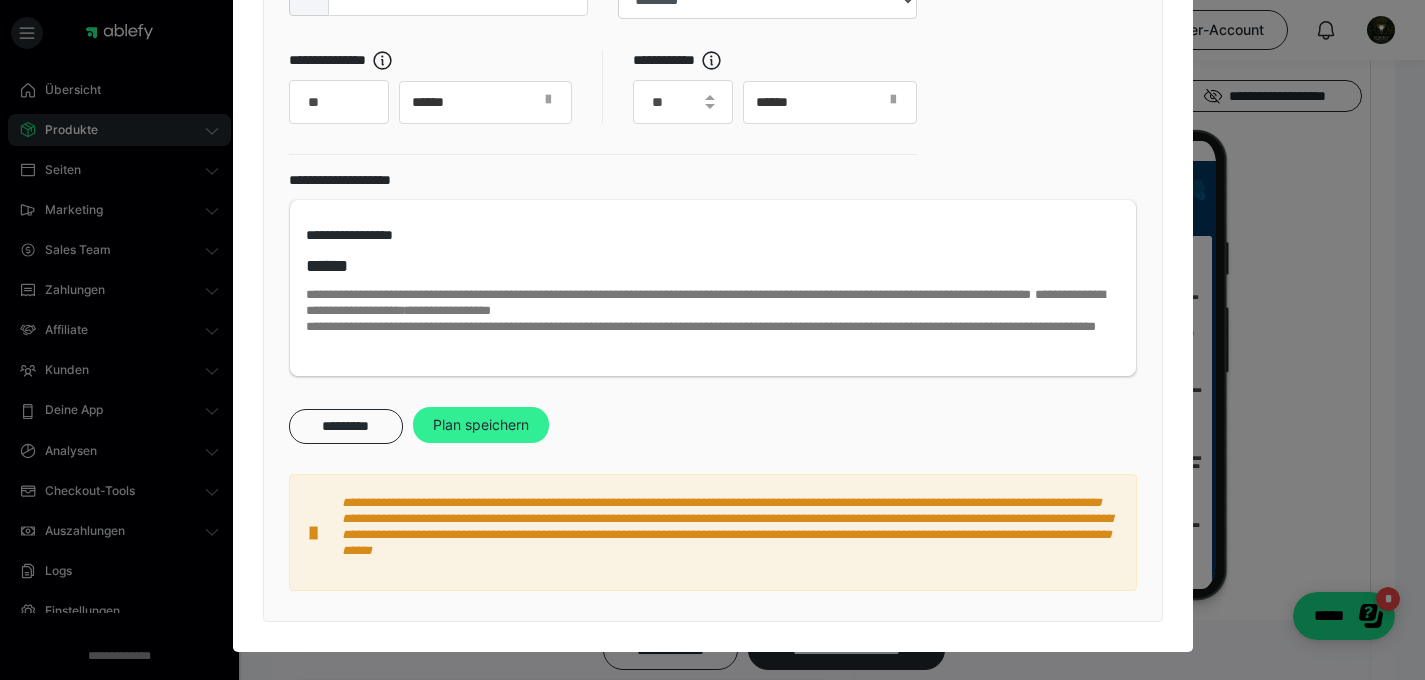 click on "Plan speichern" at bounding box center [481, 425] 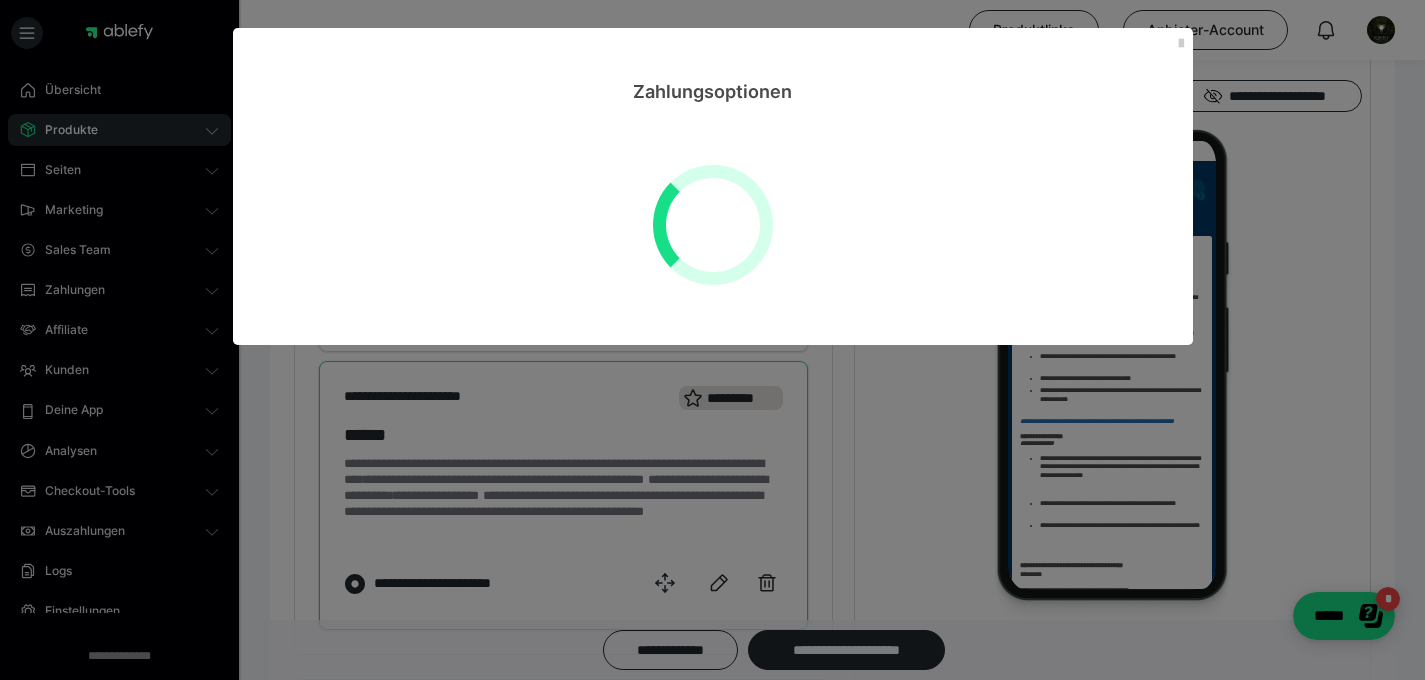 scroll, scrollTop: 0, scrollLeft: 0, axis: both 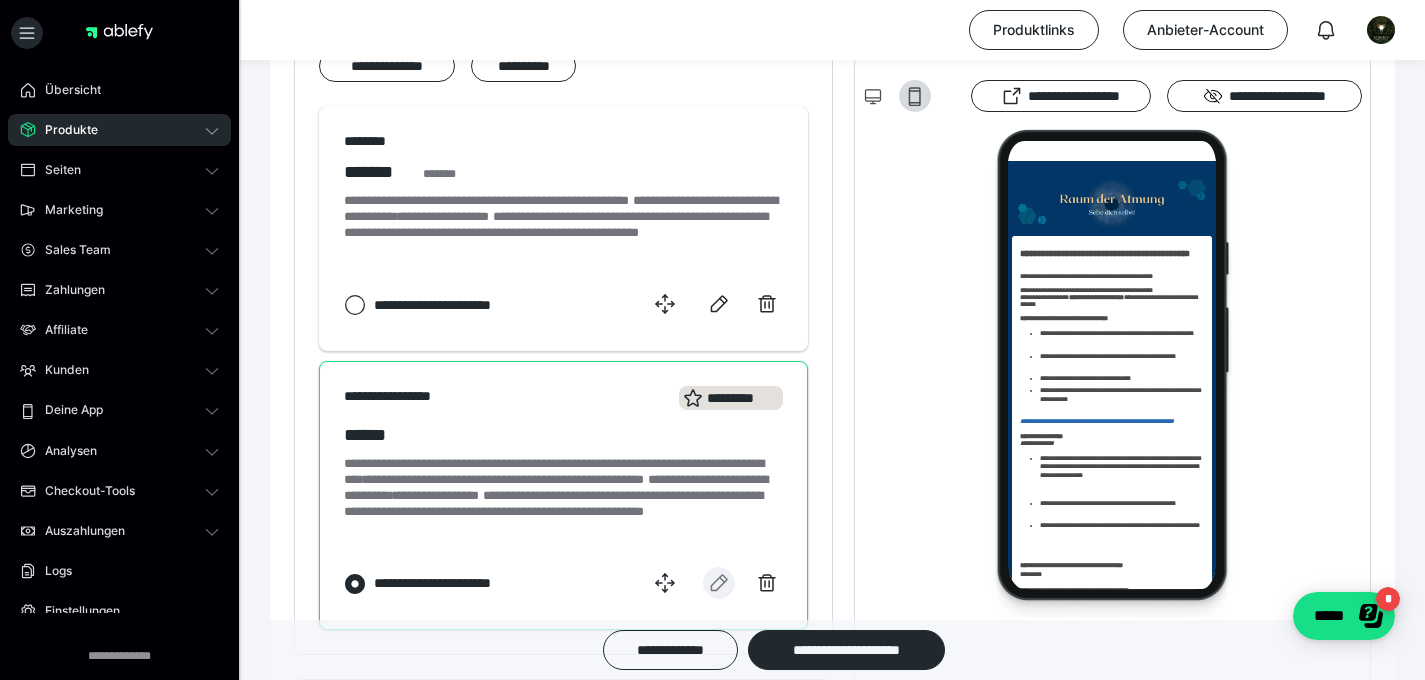 click 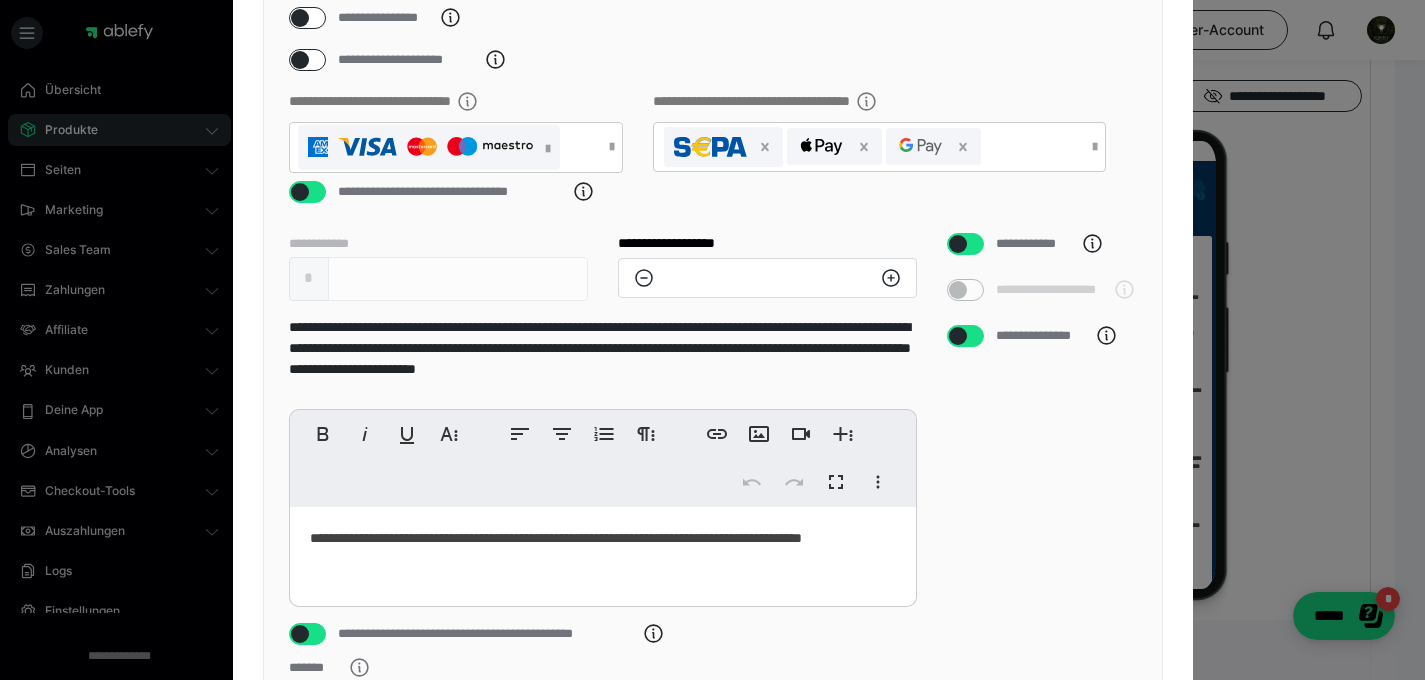 scroll, scrollTop: 447, scrollLeft: 0, axis: vertical 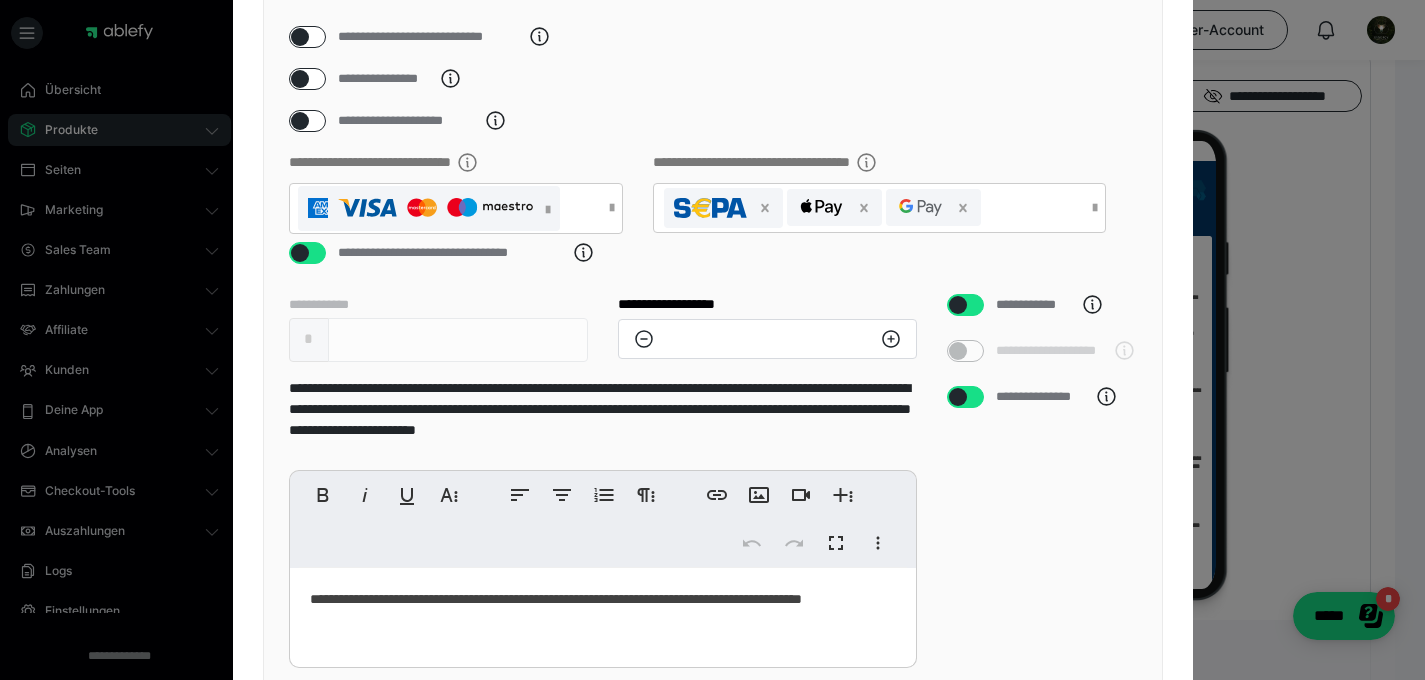 click at bounding box center [300, 79] 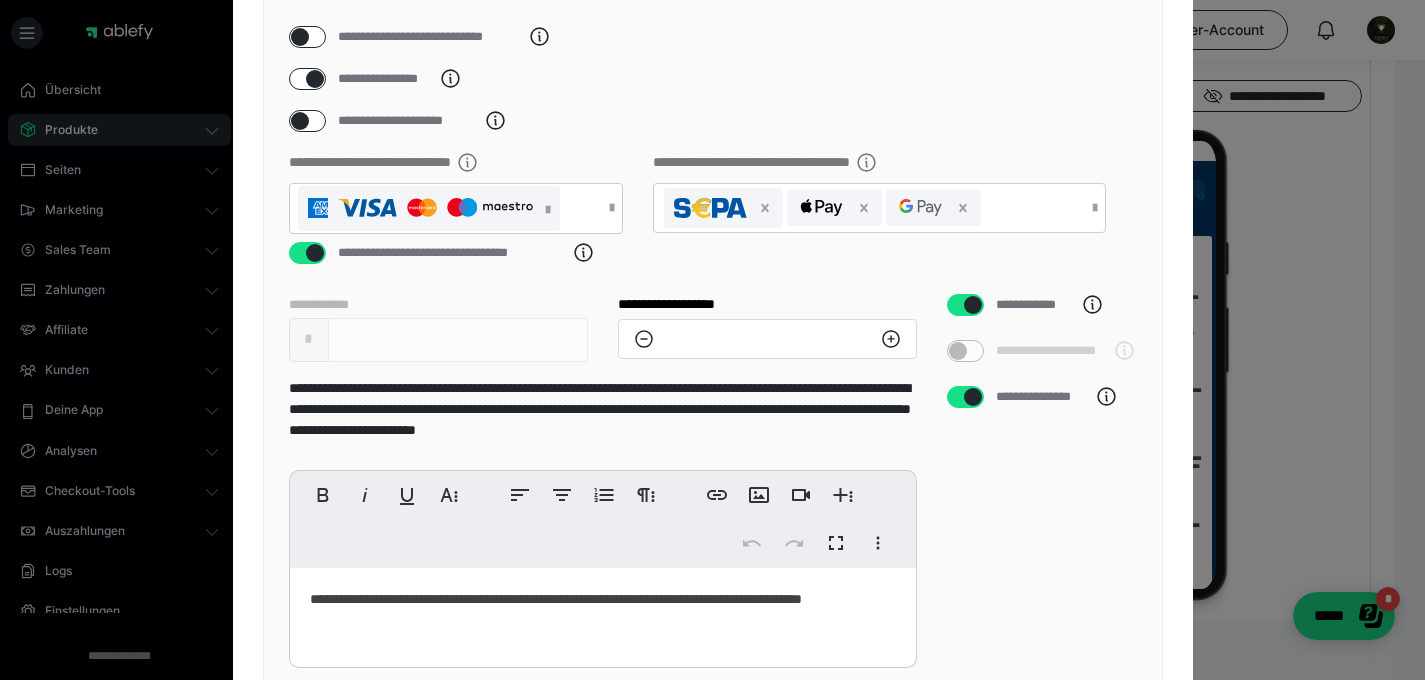 checkbox on "****" 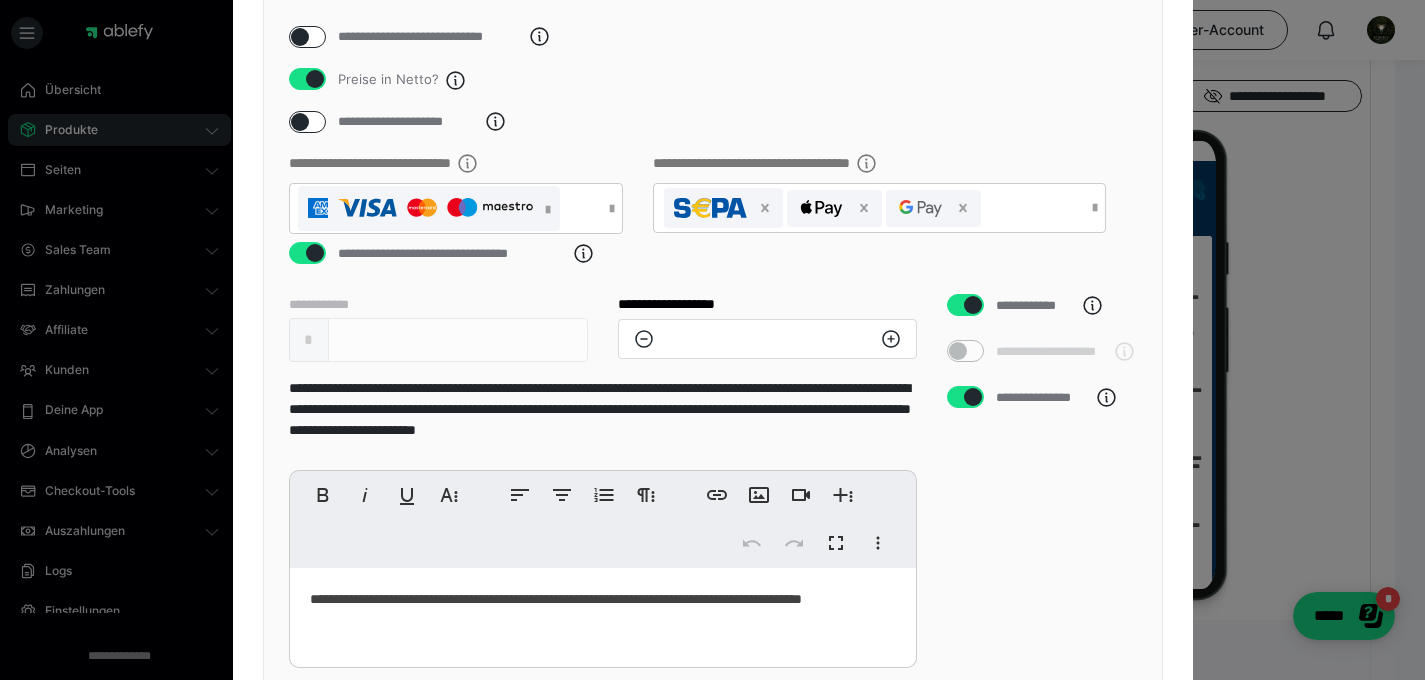 click at bounding box center [300, 122] 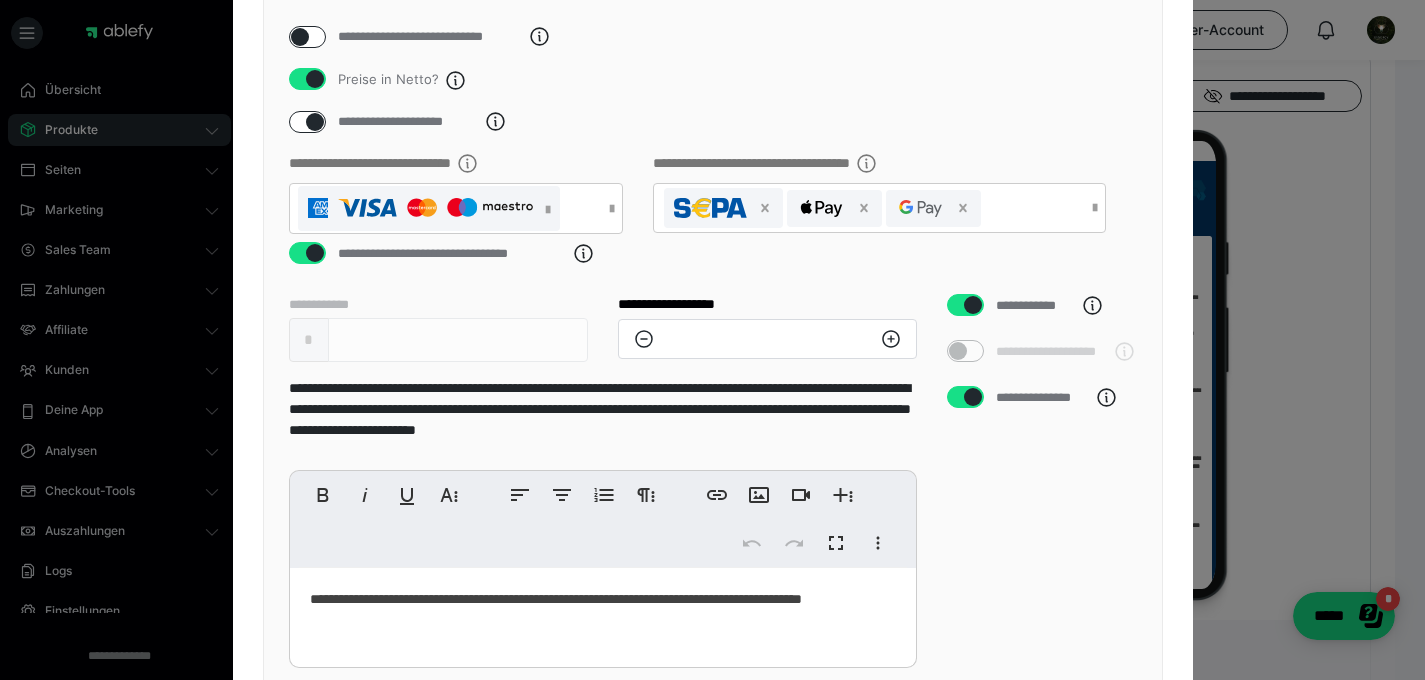 checkbox on "****" 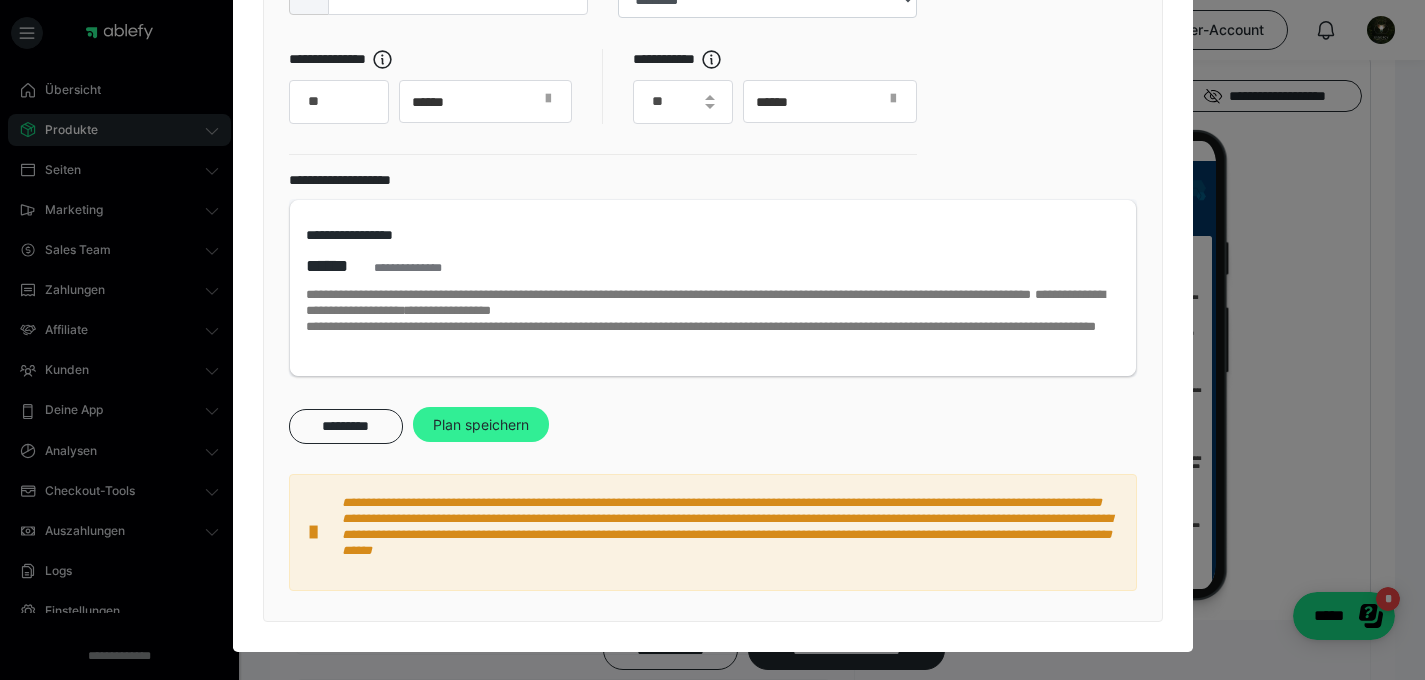scroll, scrollTop: 1422, scrollLeft: 0, axis: vertical 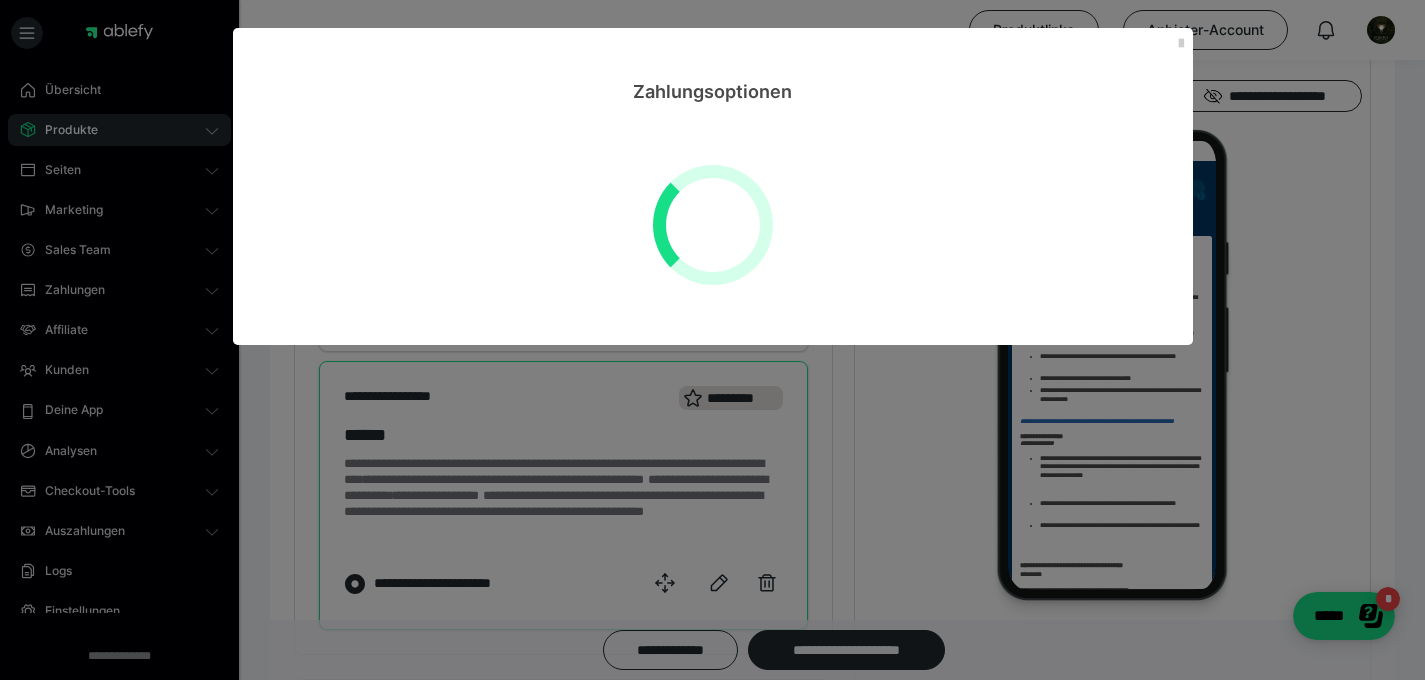 select on "**" 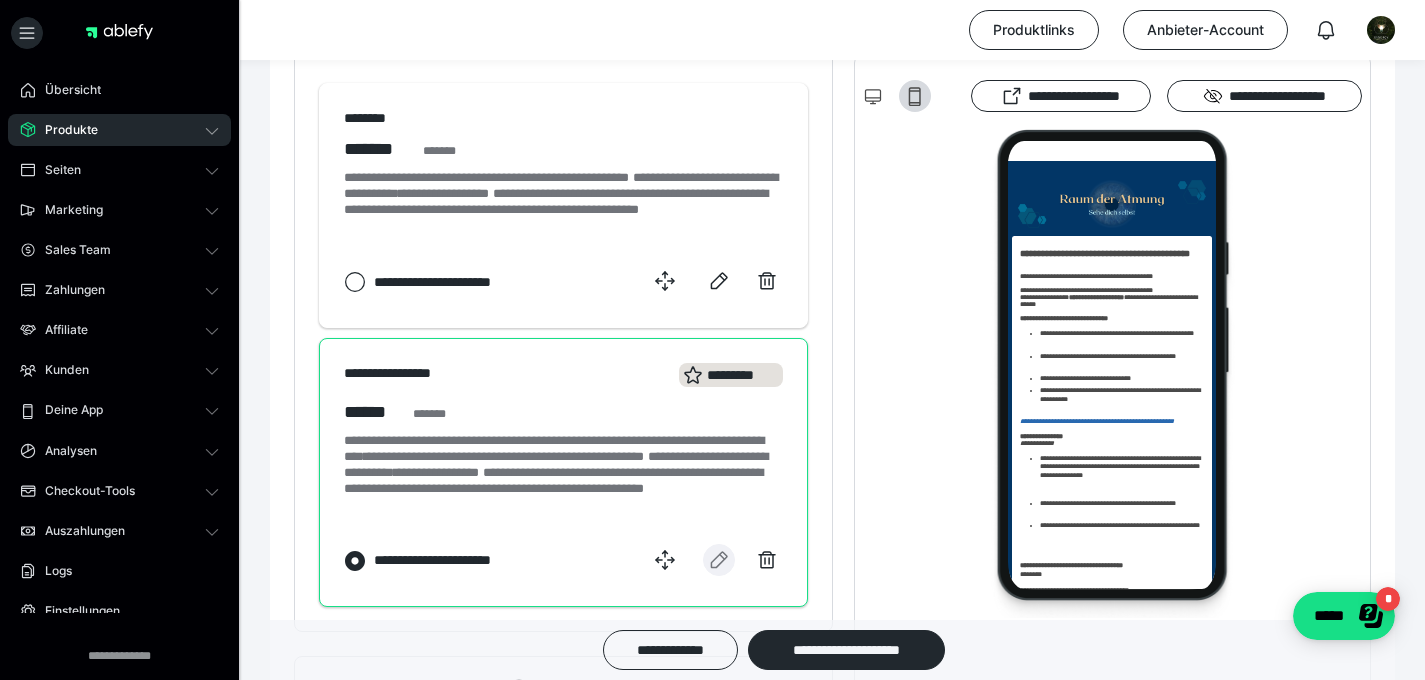 scroll, scrollTop: 1403, scrollLeft: 0, axis: vertical 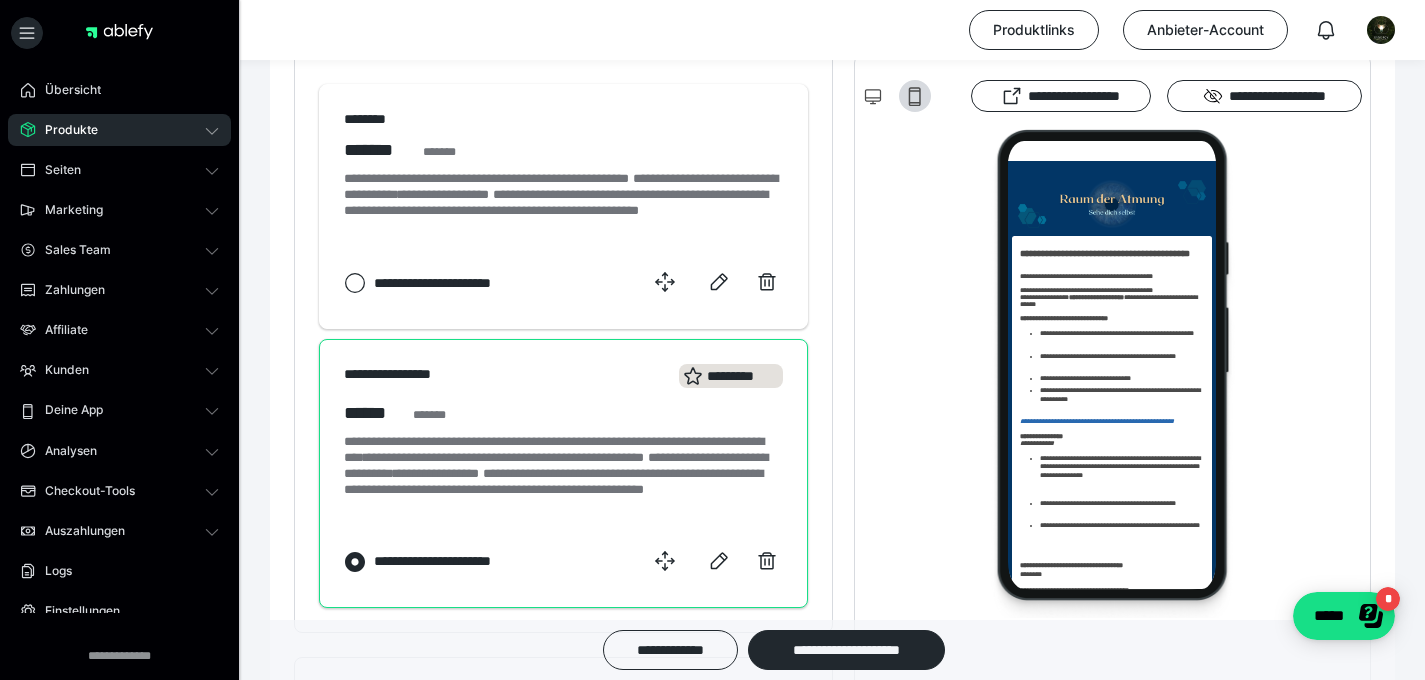 click on "**********" at bounding box center (832, 1191) 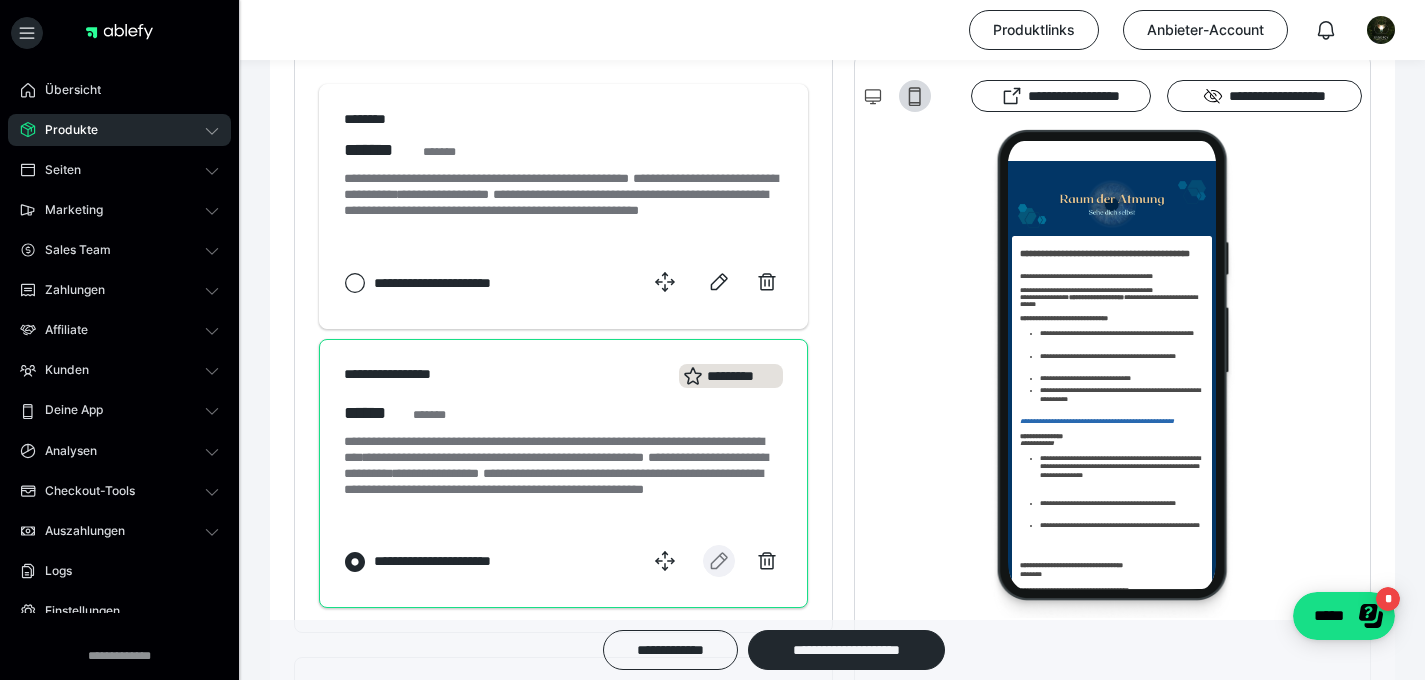 click 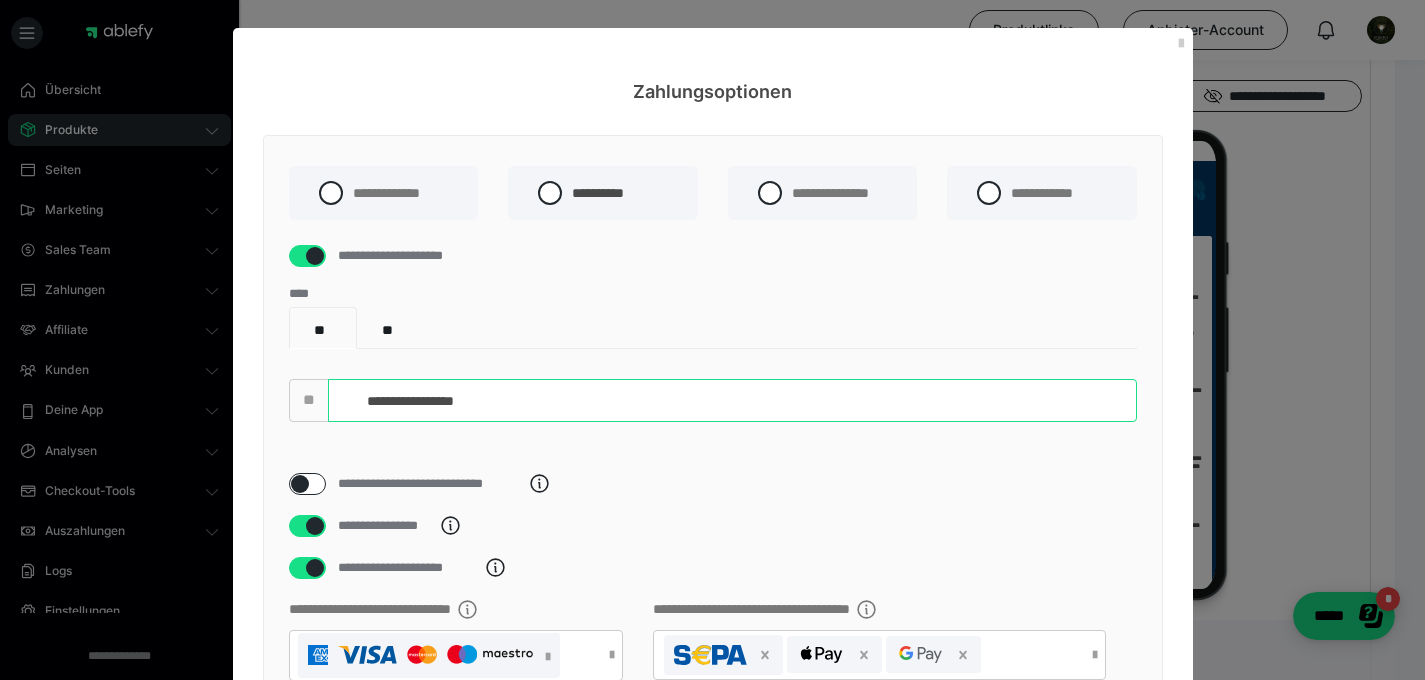 click on "**********" at bounding box center [732, 400] 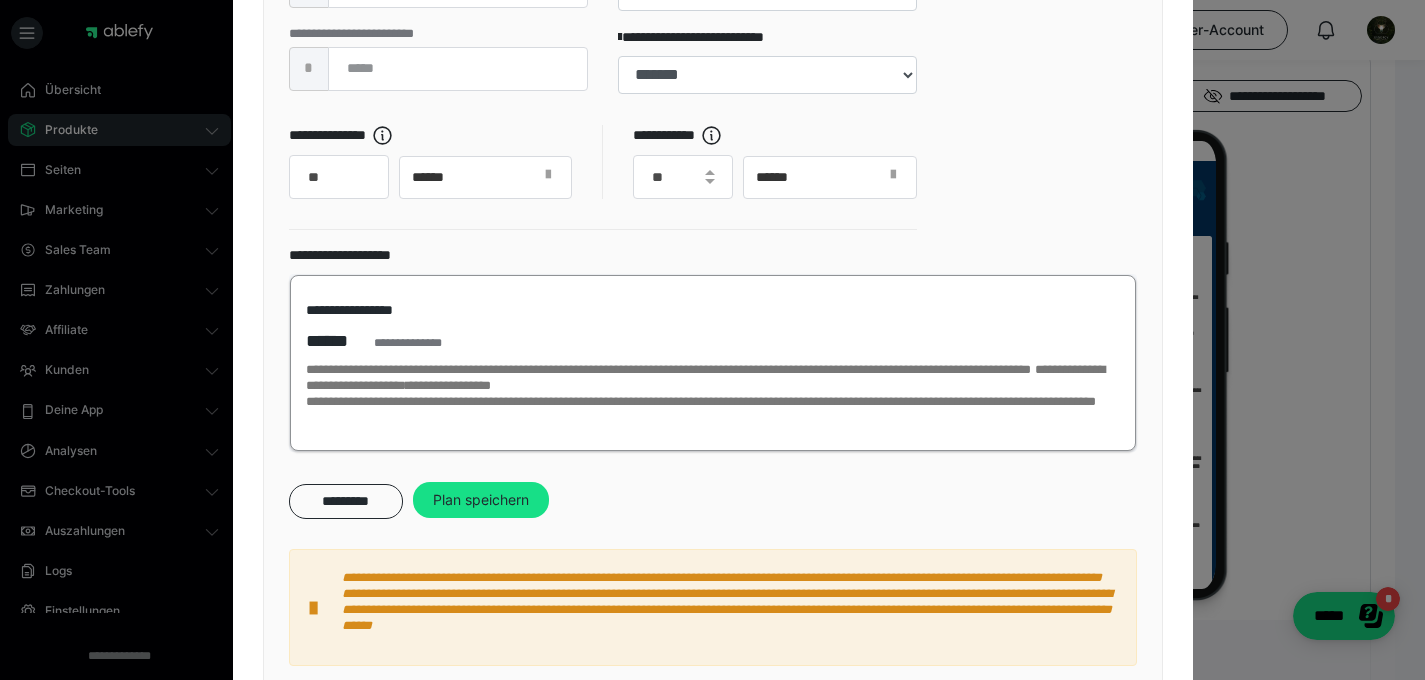scroll, scrollTop: 1322, scrollLeft: 0, axis: vertical 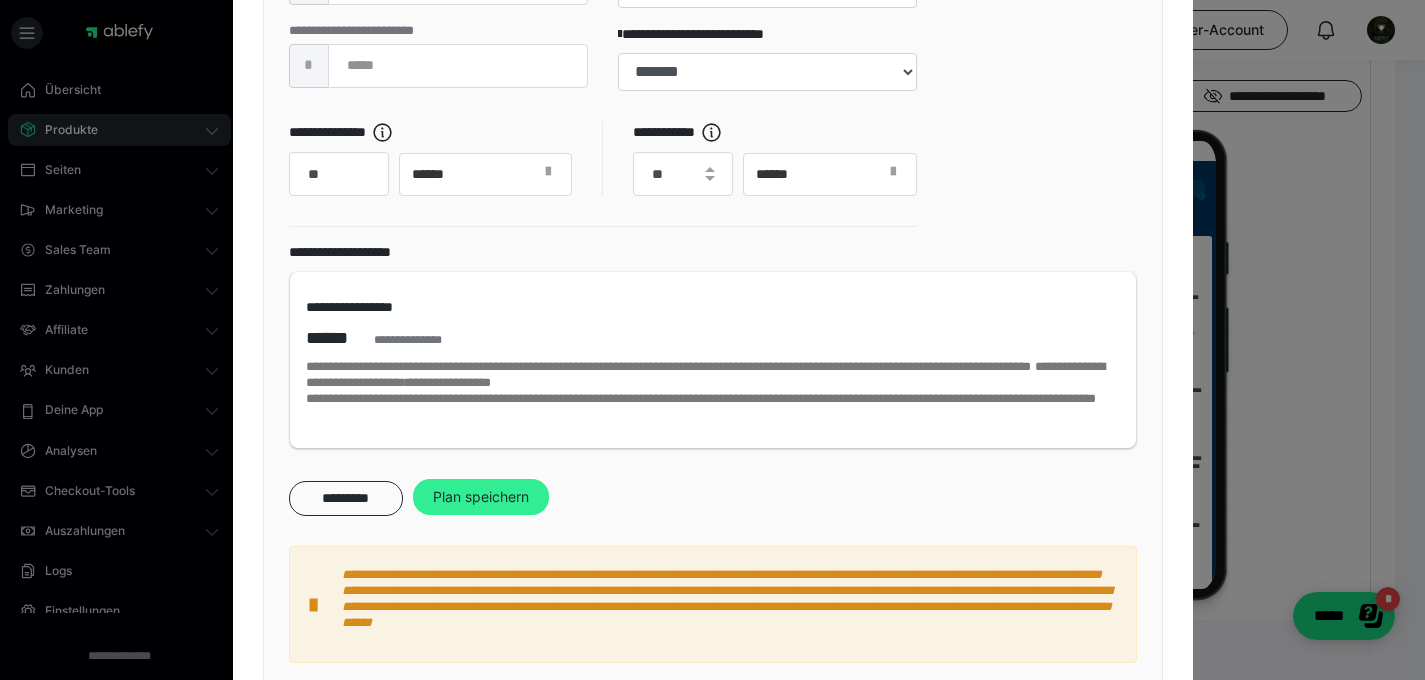 click on "Plan speichern" at bounding box center (481, 497) 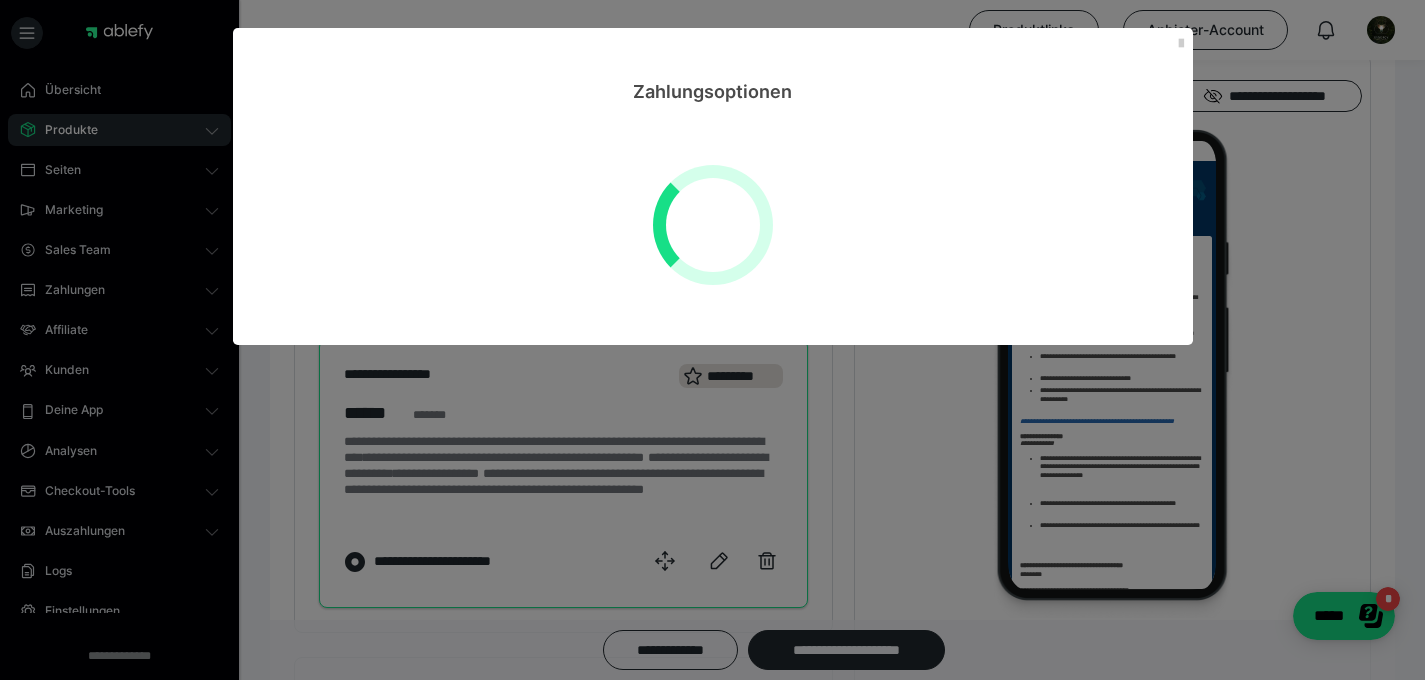 scroll, scrollTop: 0, scrollLeft: 0, axis: both 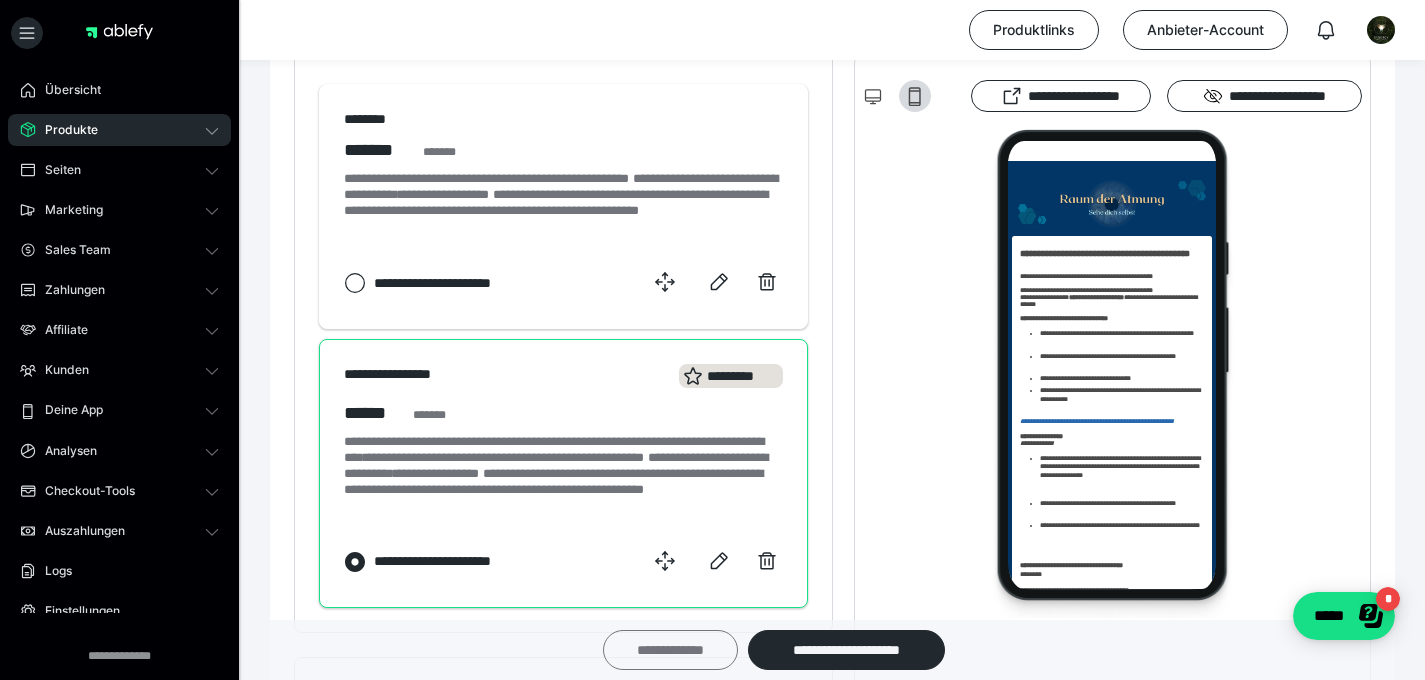 click on "**********" at bounding box center (670, 650) 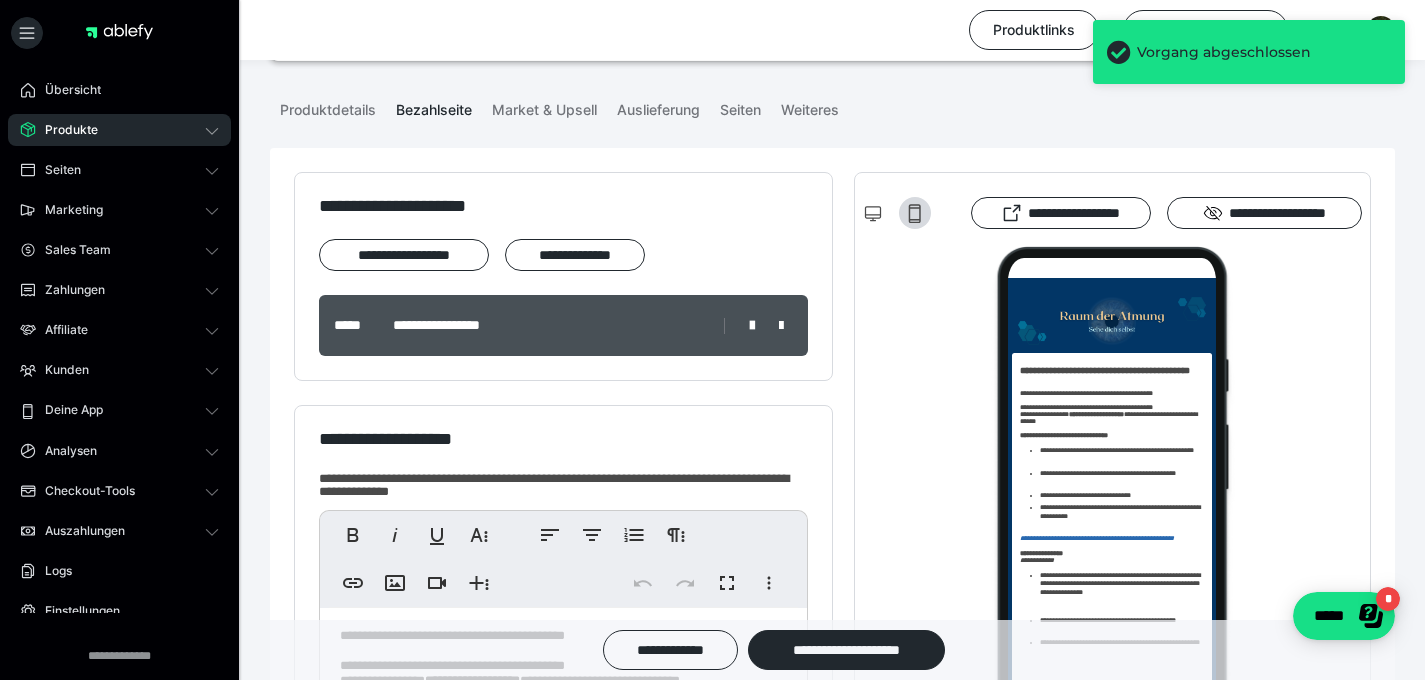 scroll, scrollTop: 0, scrollLeft: 0, axis: both 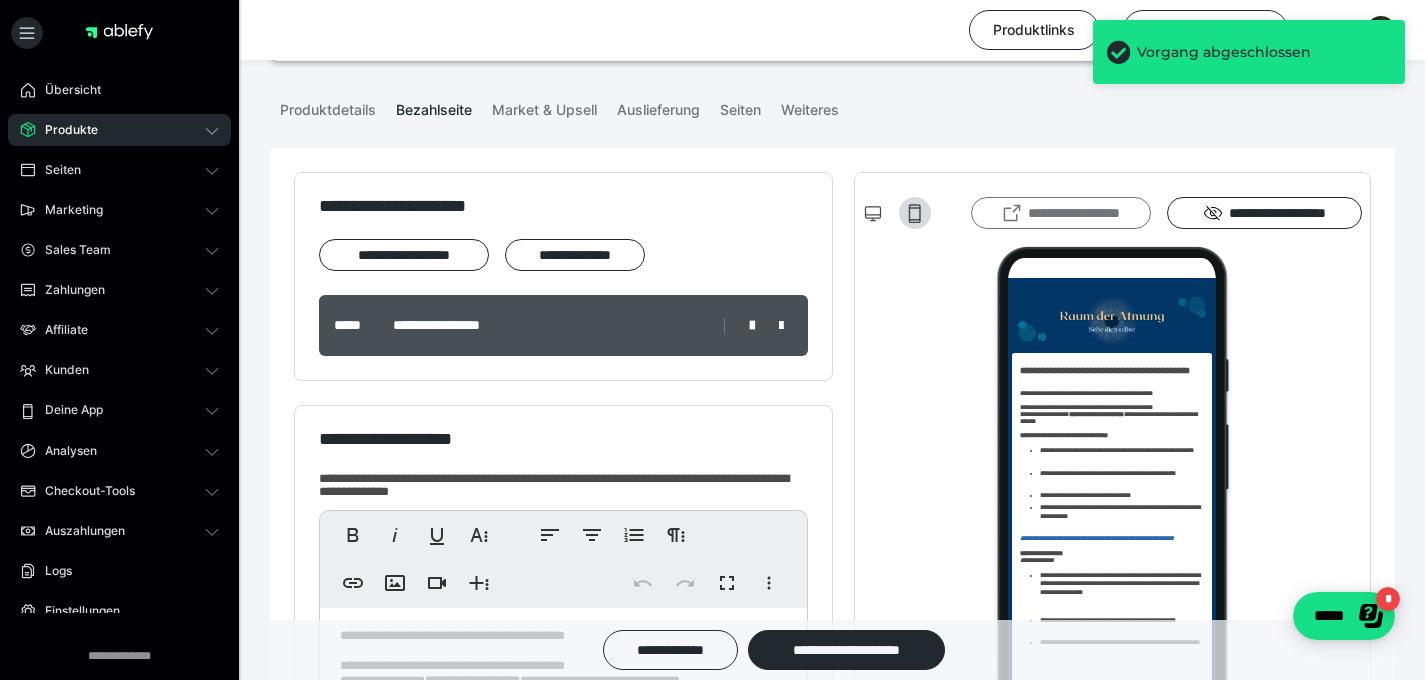 click on "**********" at bounding box center (1061, 213) 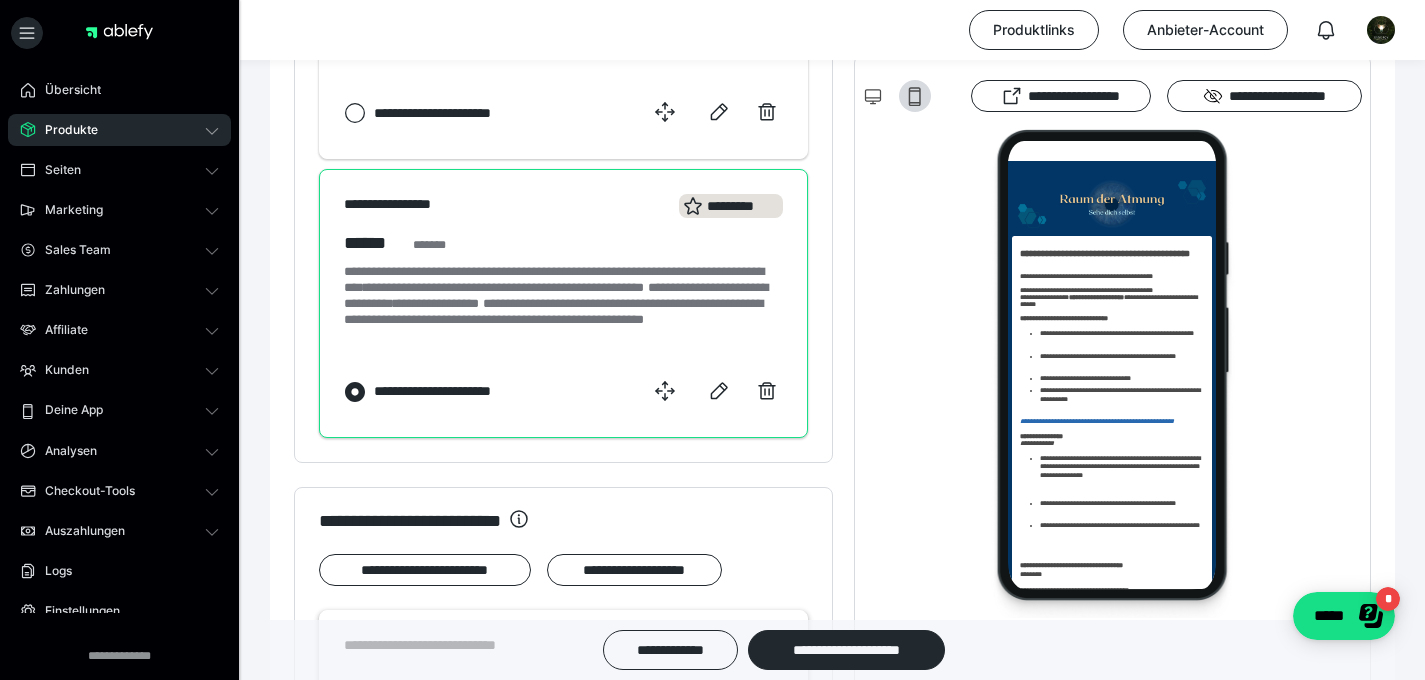 scroll, scrollTop: 1577, scrollLeft: 0, axis: vertical 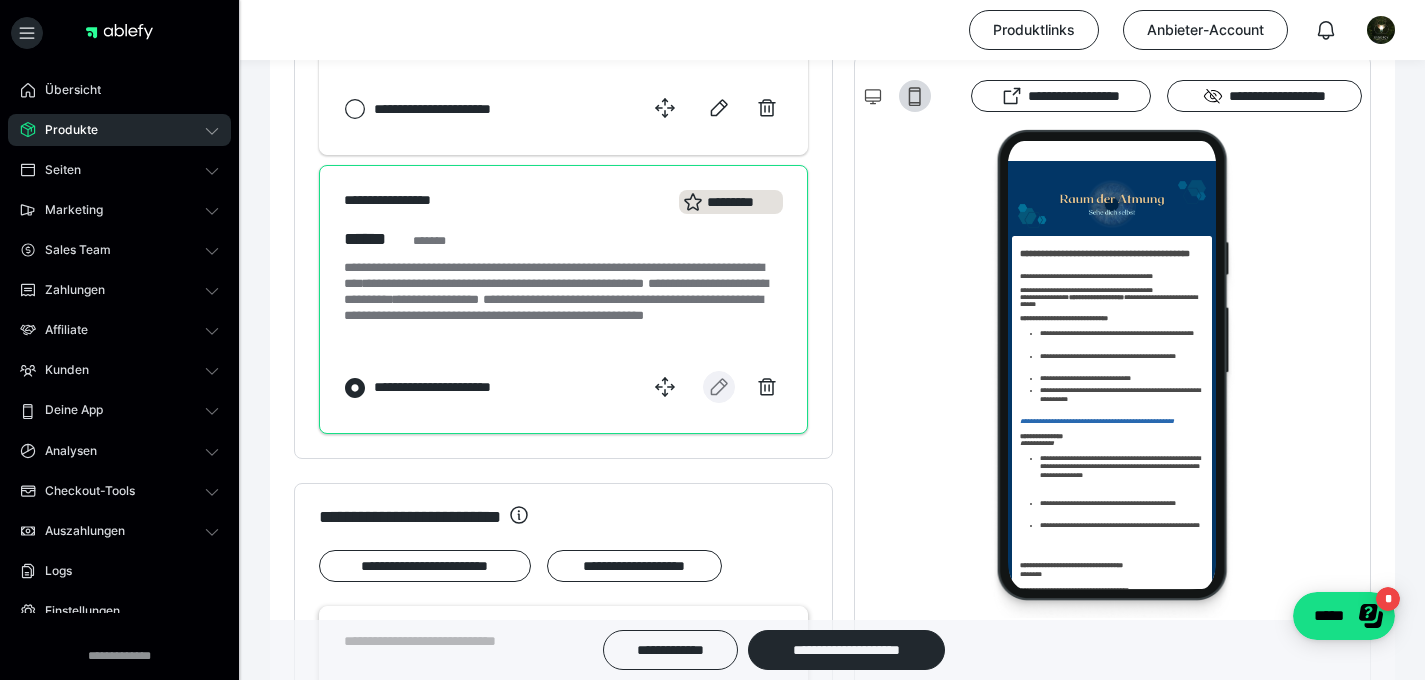 click 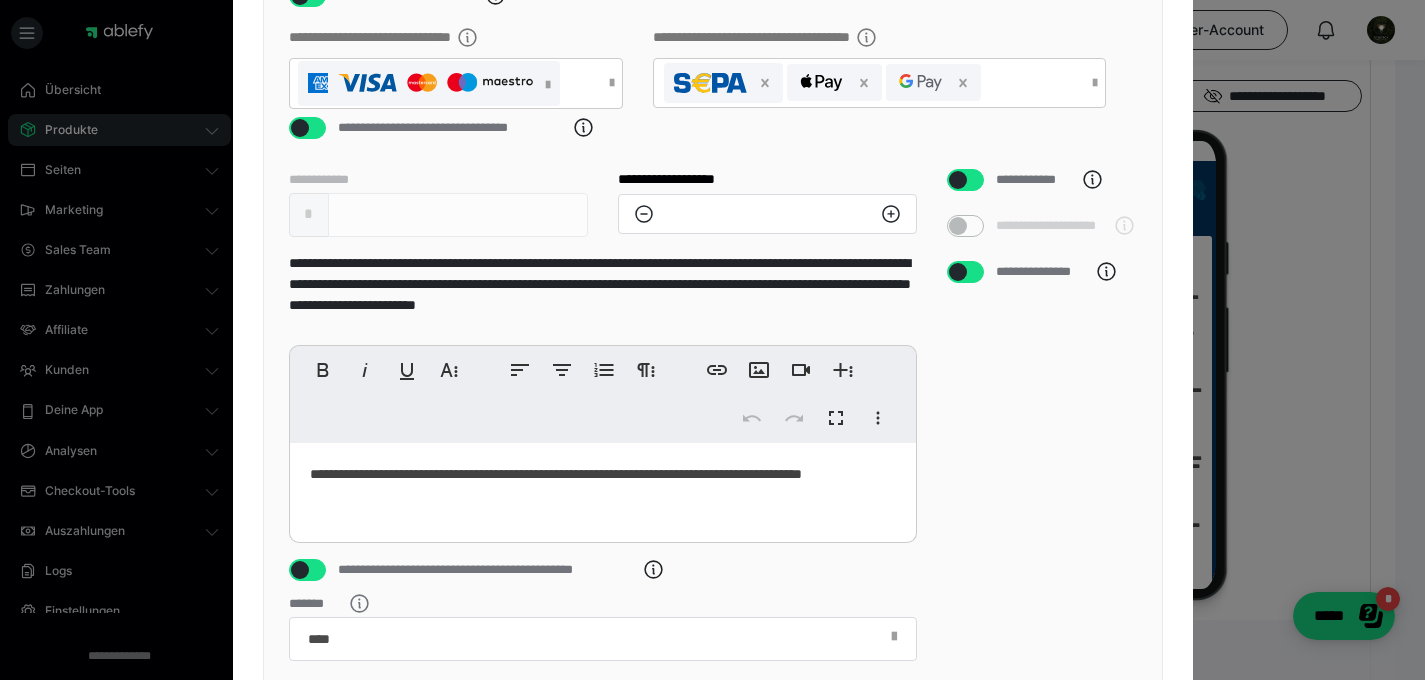 scroll, scrollTop: 680, scrollLeft: 0, axis: vertical 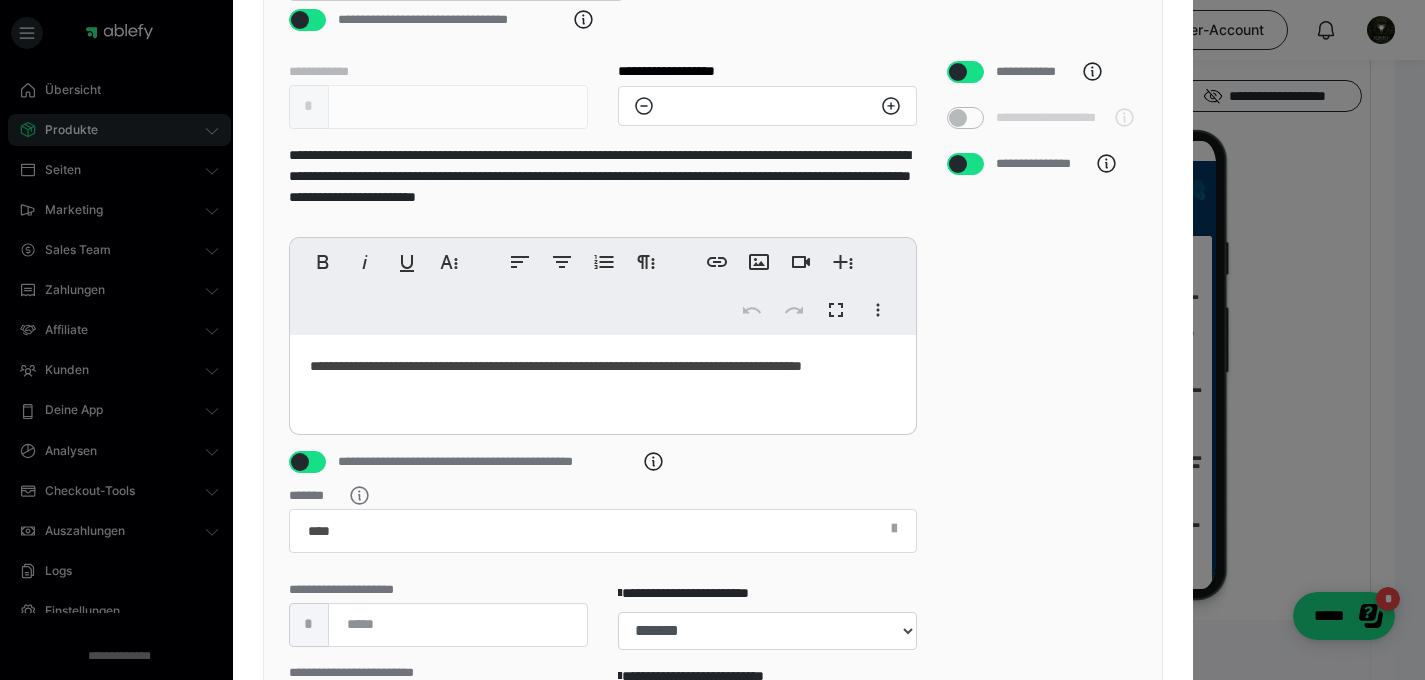 click on "**********" at bounding box center (603, 380) 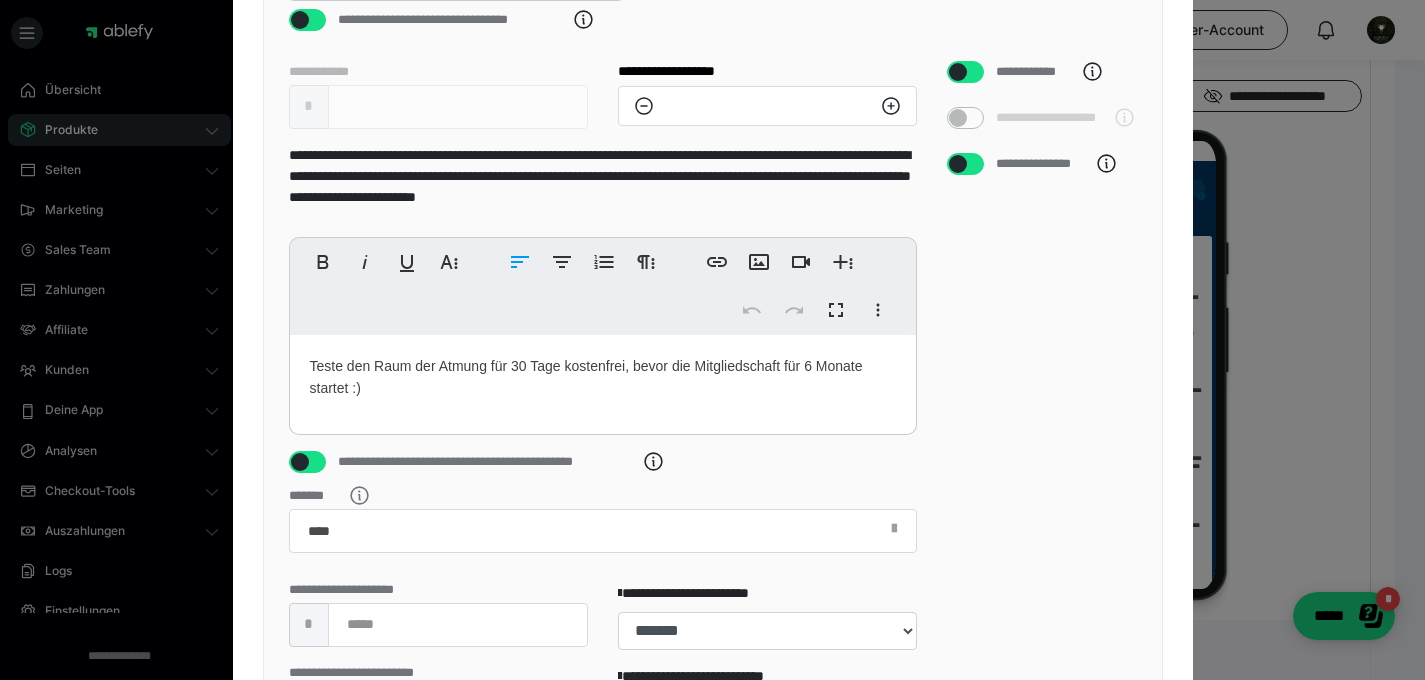 click on "Teste den Raum der Atmung für 30 Tage kostenfrei, bevor die Mitgliedschaft für 6 Monate startet :)" at bounding box center [603, 380] 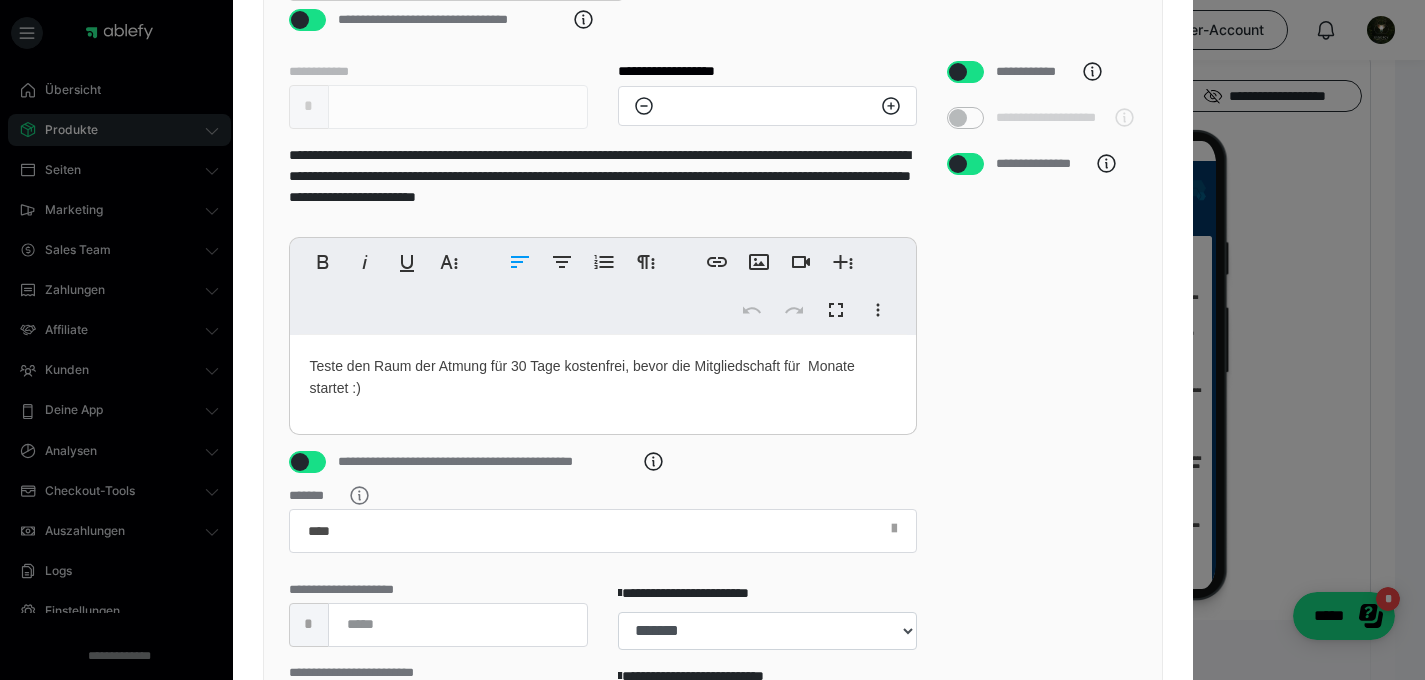 type 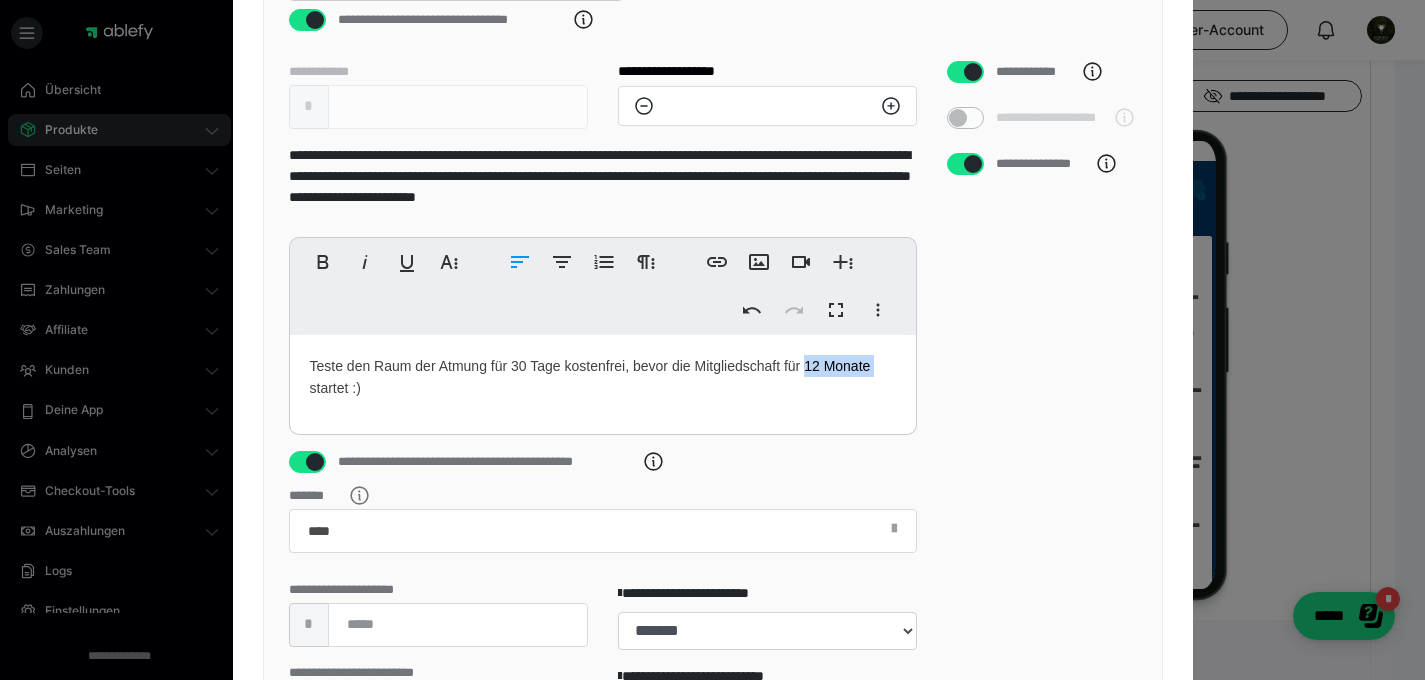 drag, startPoint x: 807, startPoint y: 390, endPoint x: 908, endPoint y: 387, distance: 101.04455 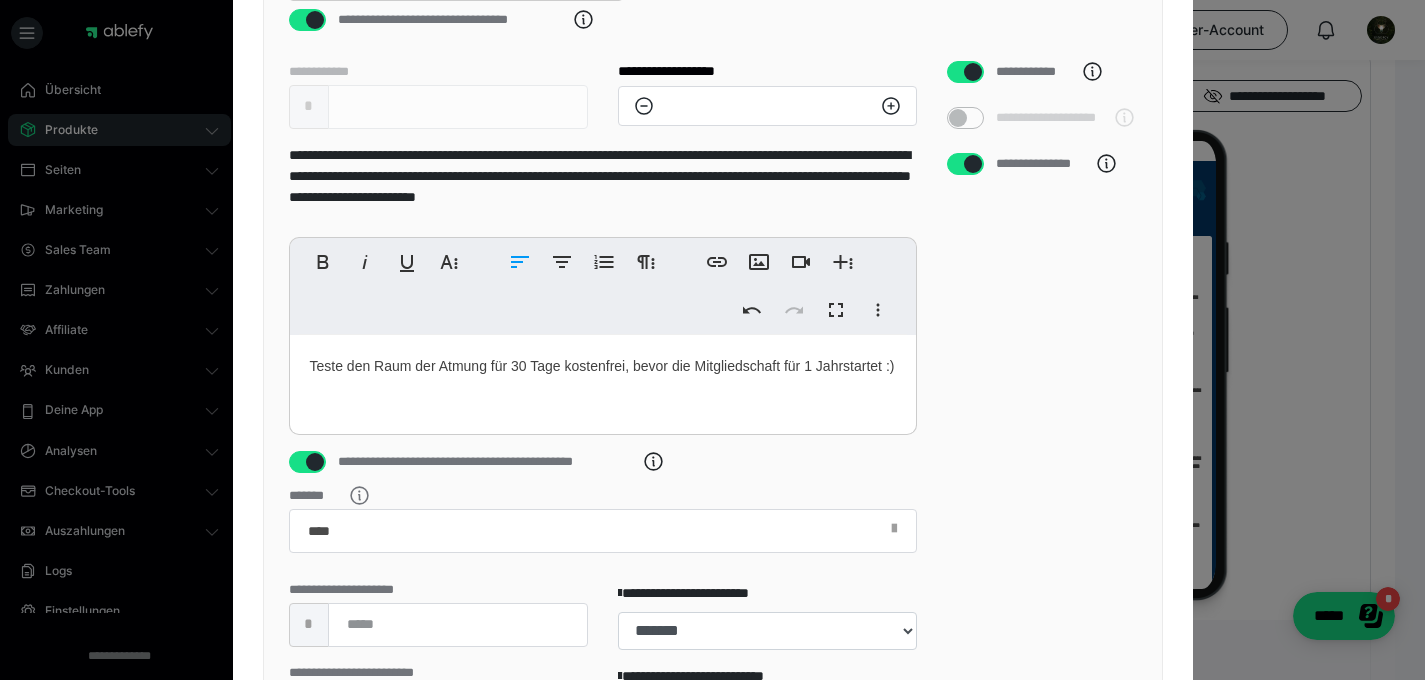 click on "Teste den Raum der Atmung für 30 Tage kostenfrei, bevor die Mitgliedschaft für 1 Jahr  startet :)" at bounding box center [603, 380] 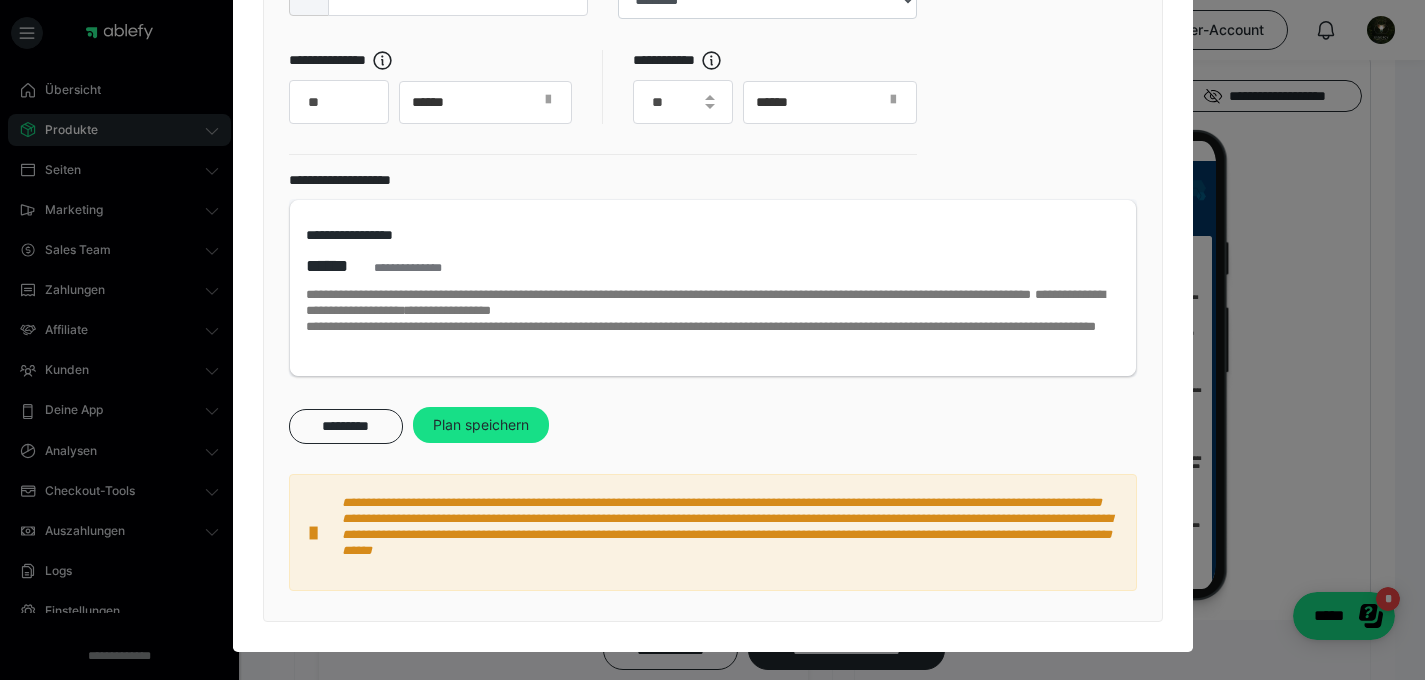 scroll, scrollTop: 1422, scrollLeft: 0, axis: vertical 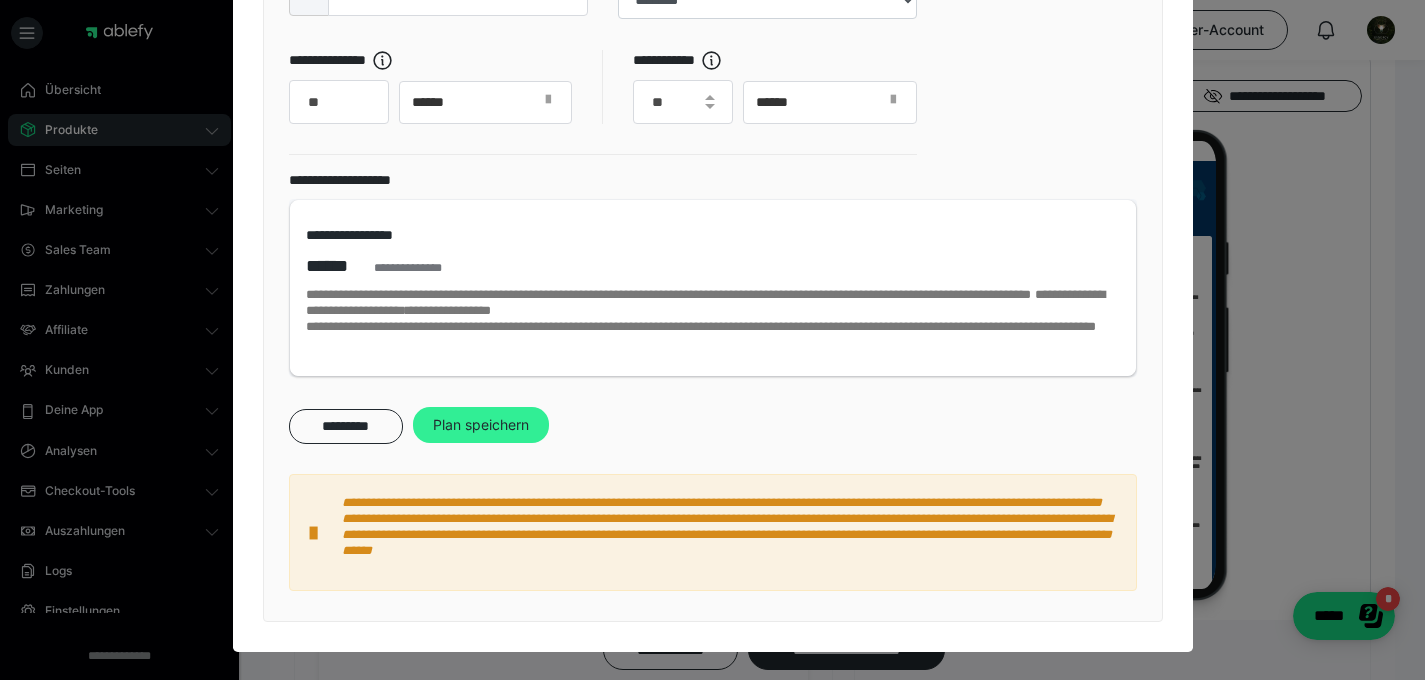 click on "Plan speichern" at bounding box center [481, 425] 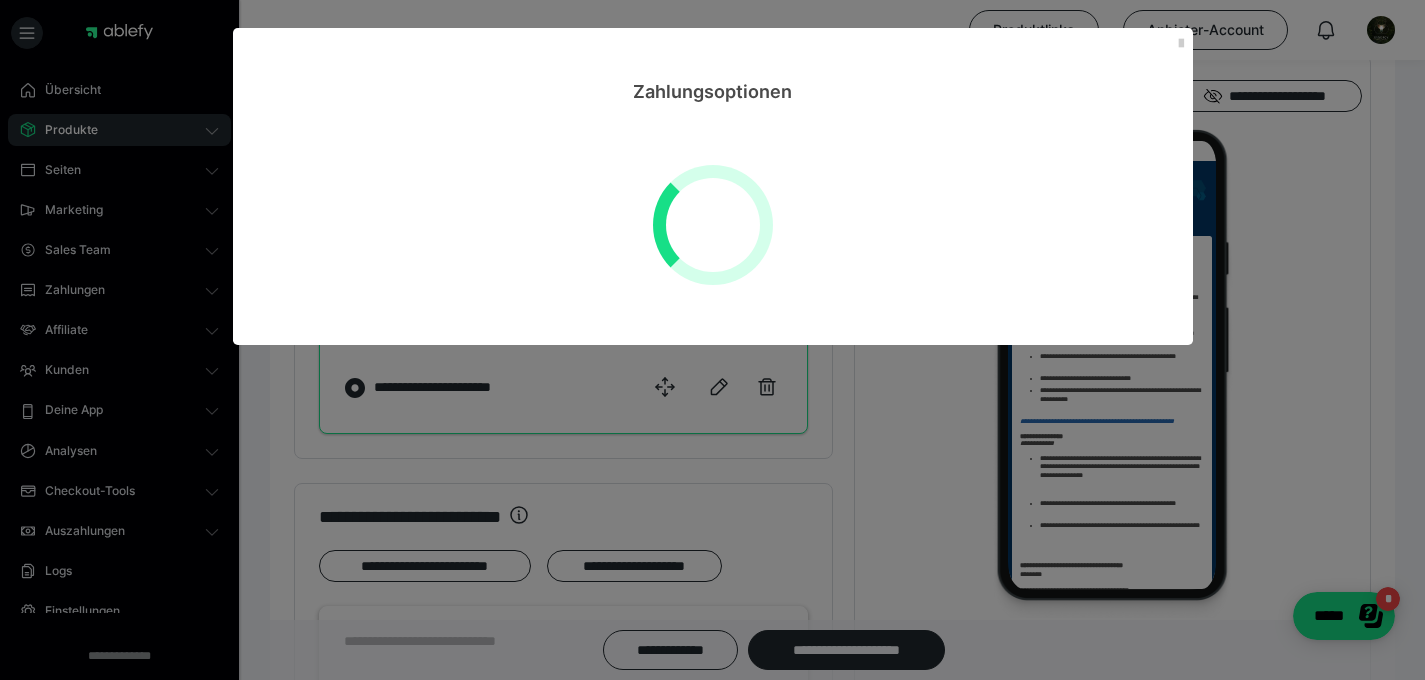 select on "**" 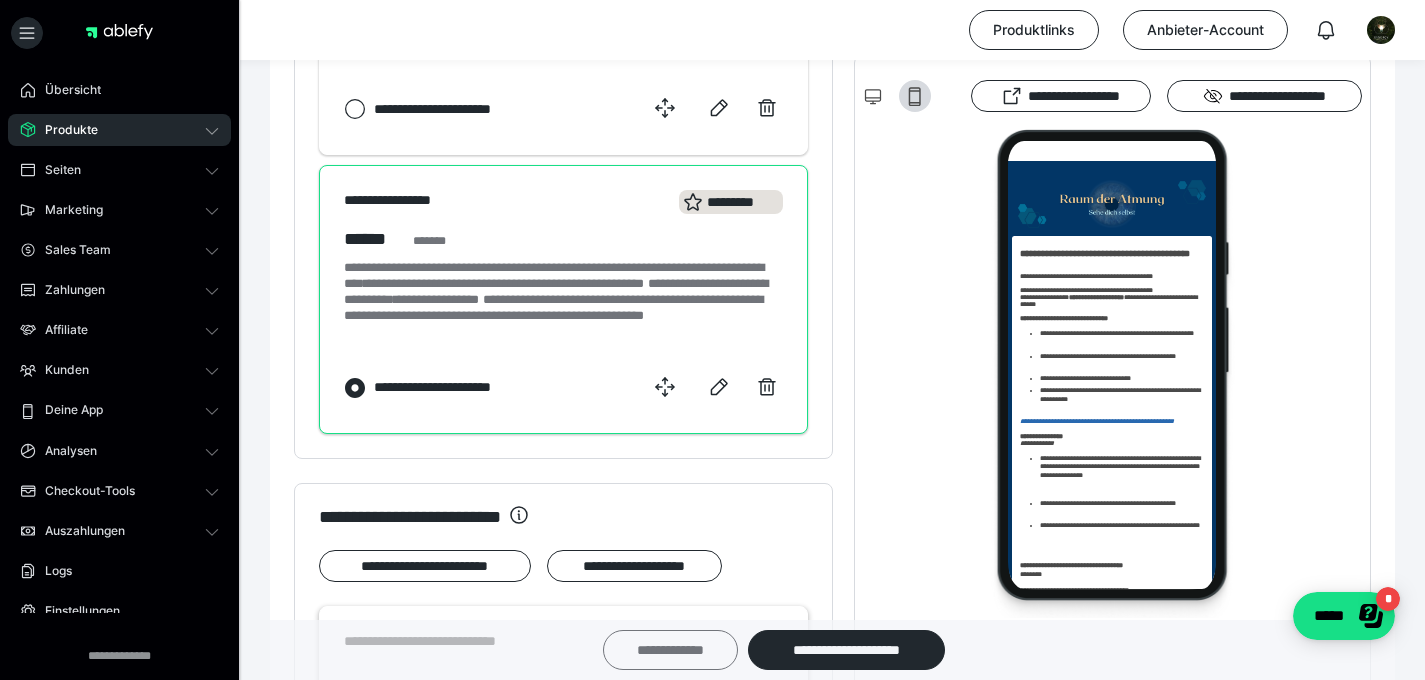 click on "**********" at bounding box center (670, 650) 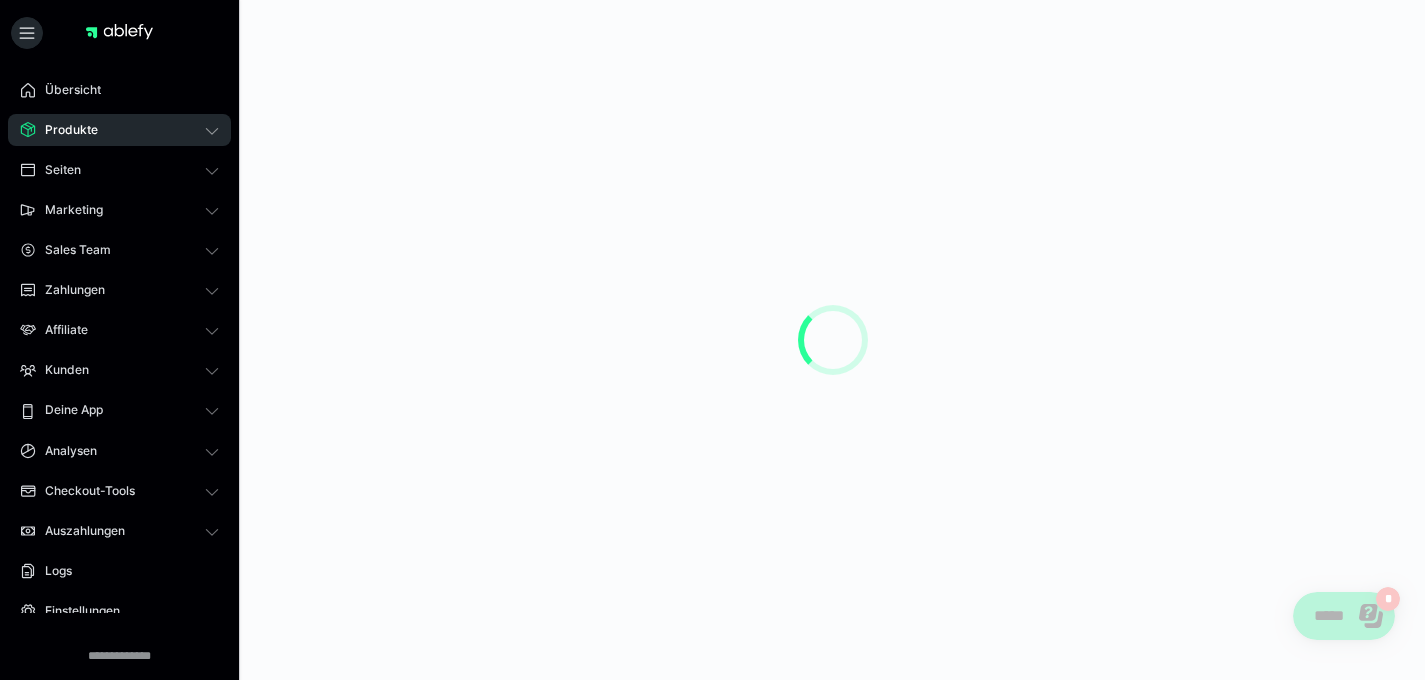 scroll, scrollTop: 0, scrollLeft: 0, axis: both 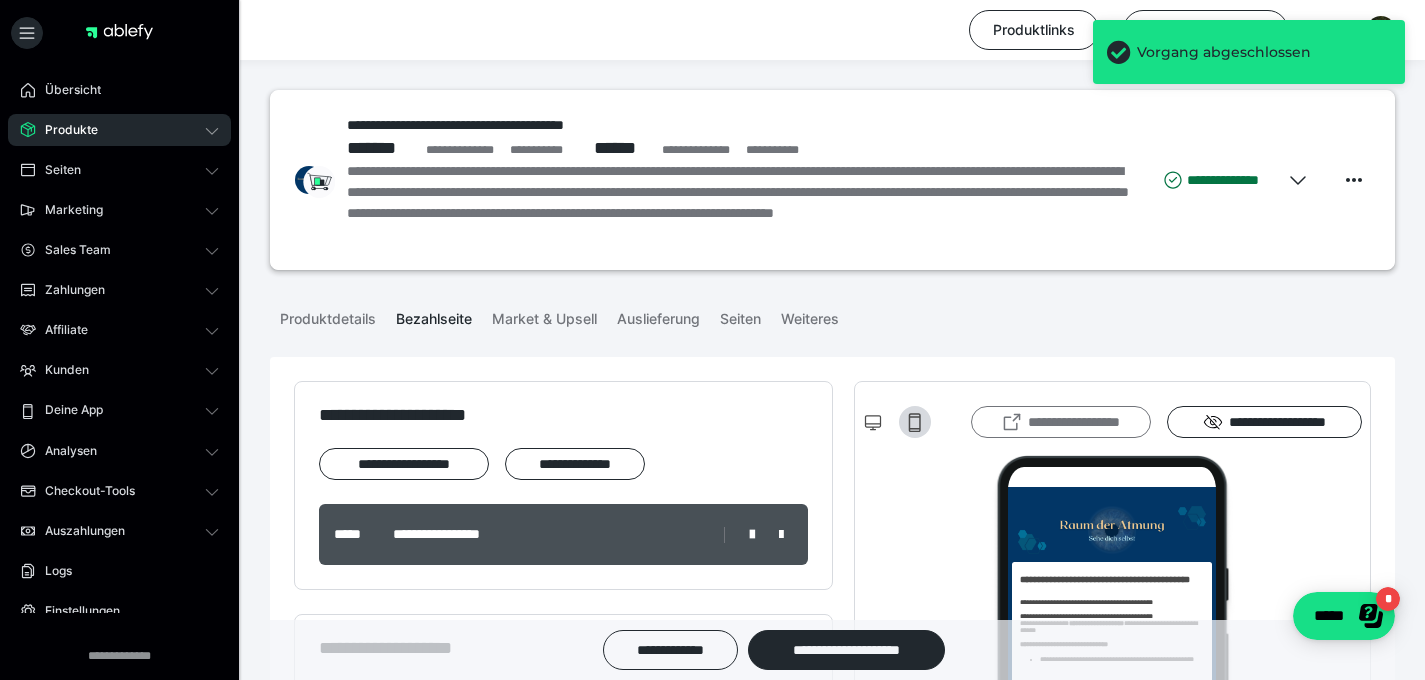 click on "**********" at bounding box center (1061, 422) 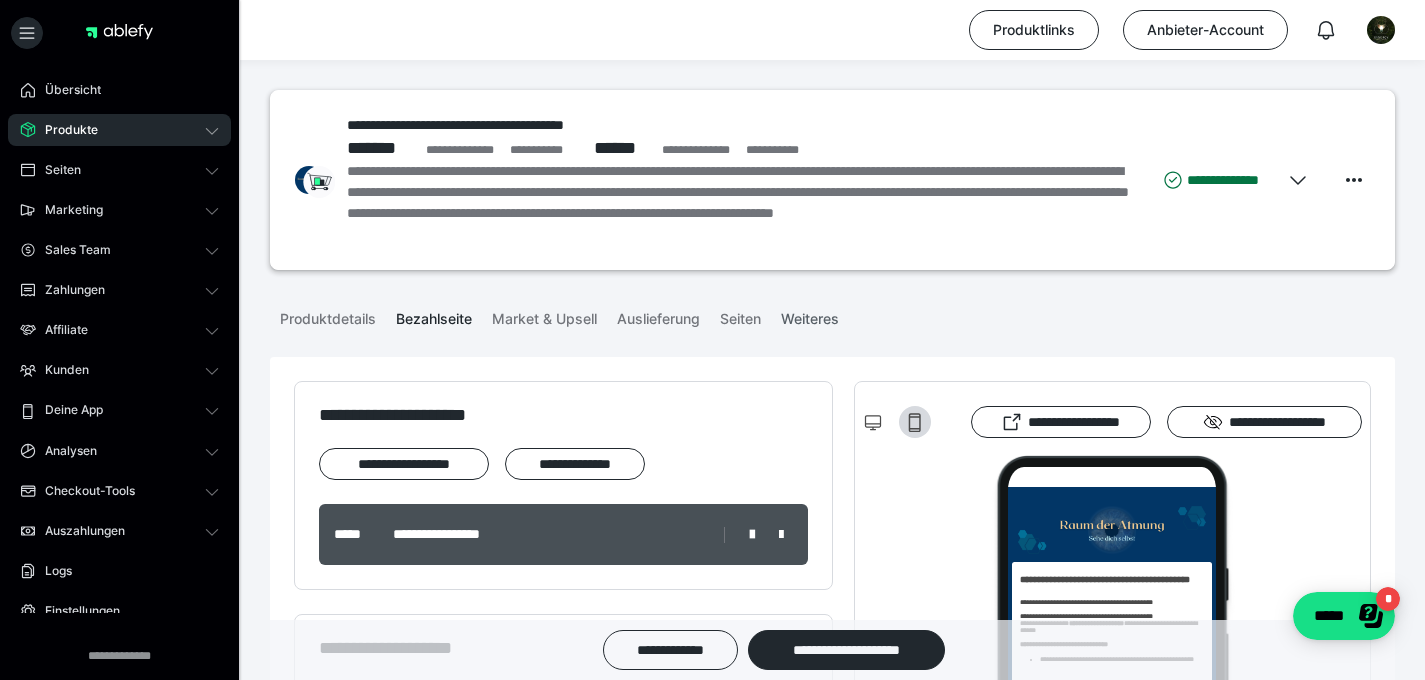 scroll, scrollTop: 128, scrollLeft: 0, axis: vertical 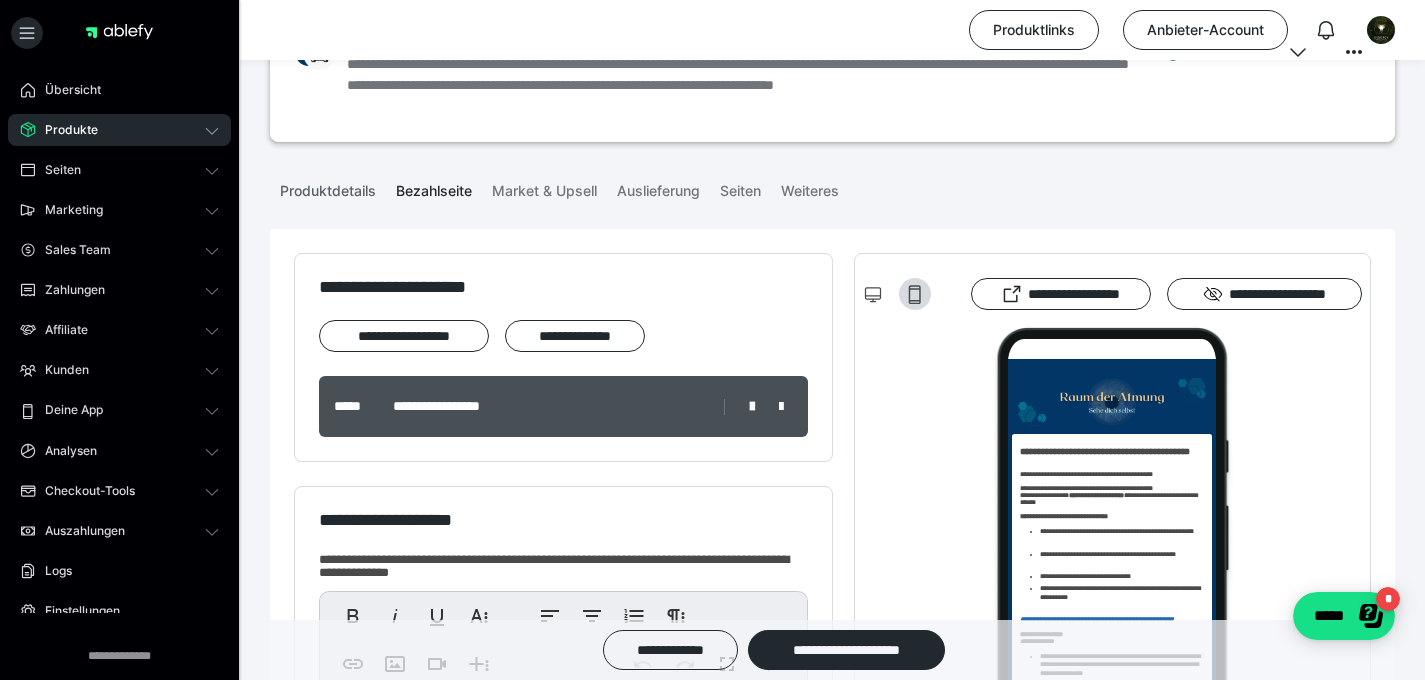 click on "Produktdetails" at bounding box center [328, 187] 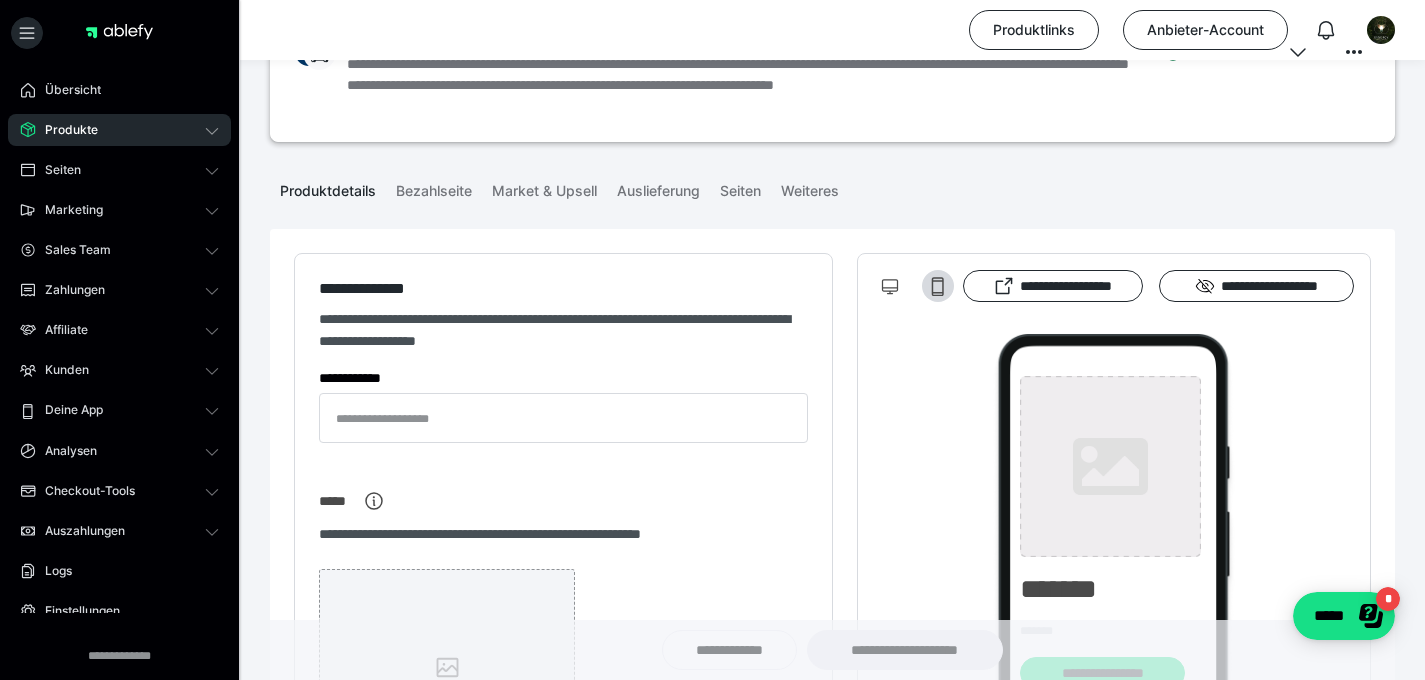 type on "**********" 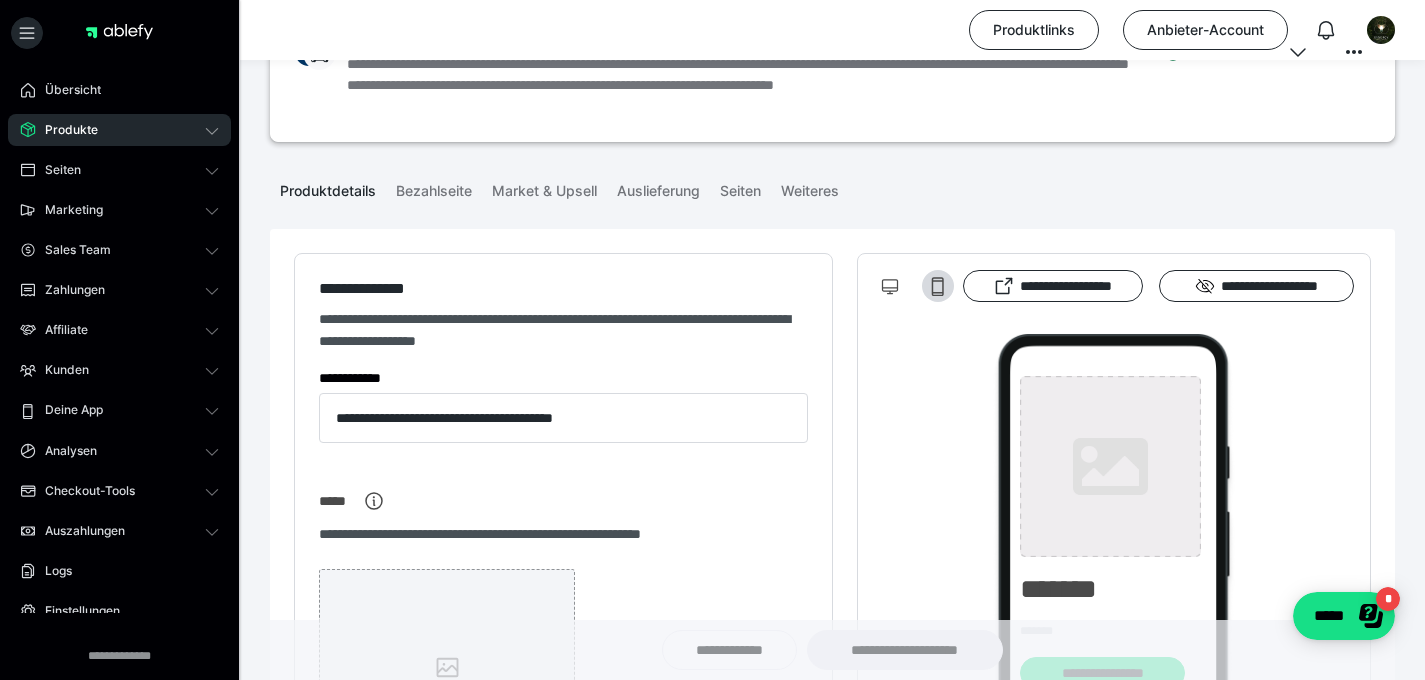 type on "**********" 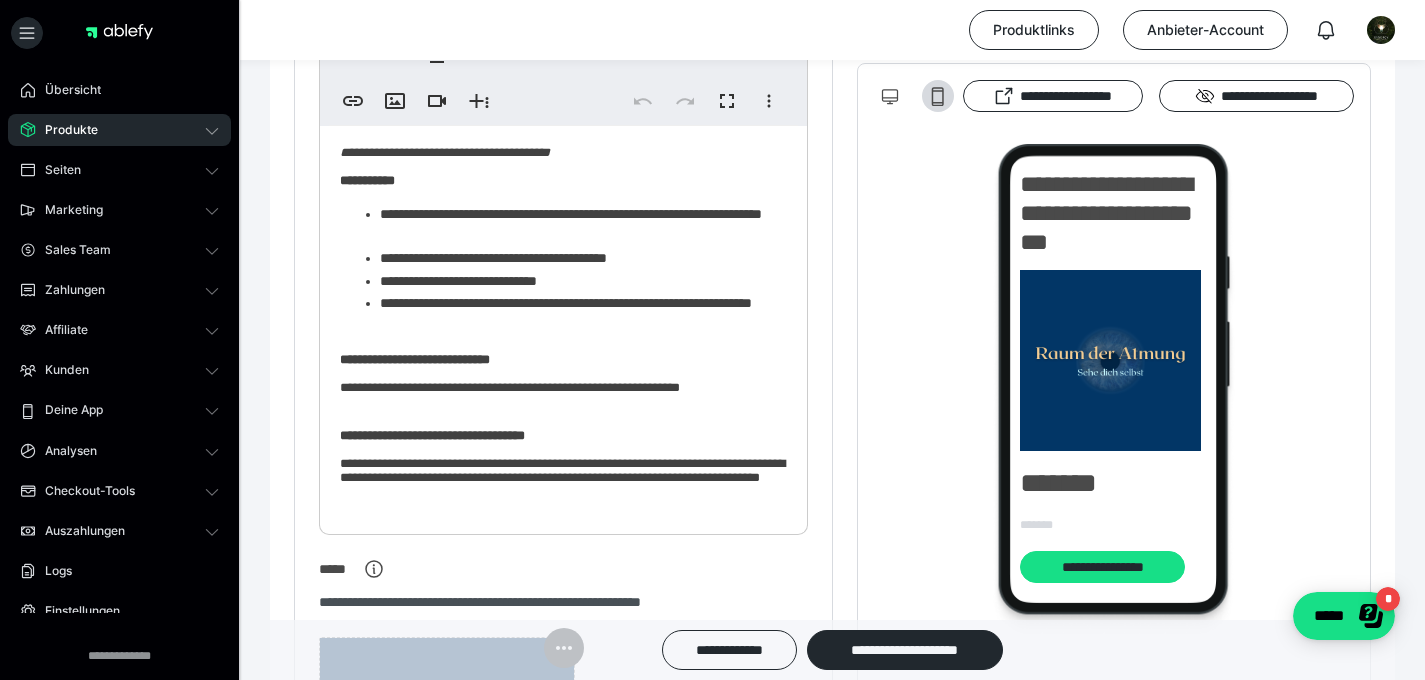 scroll, scrollTop: 585, scrollLeft: 0, axis: vertical 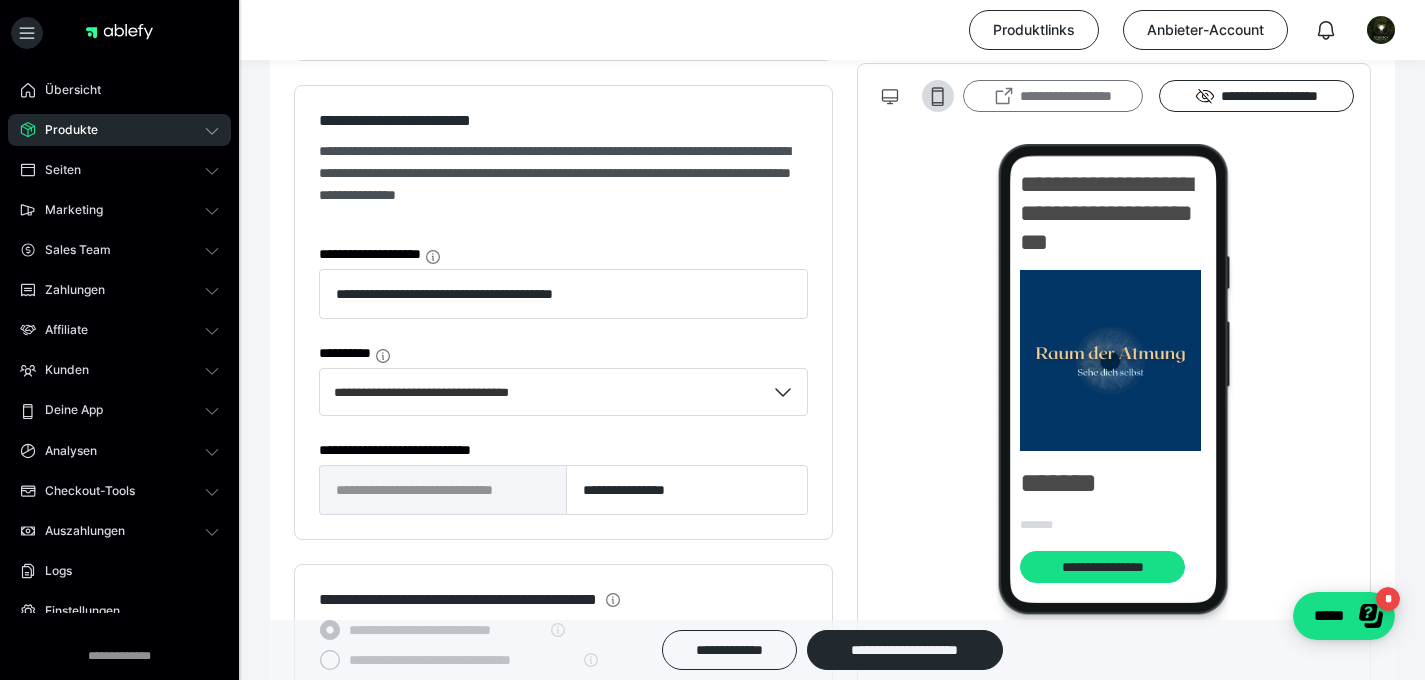 click on "**********" at bounding box center [1053, 96] 